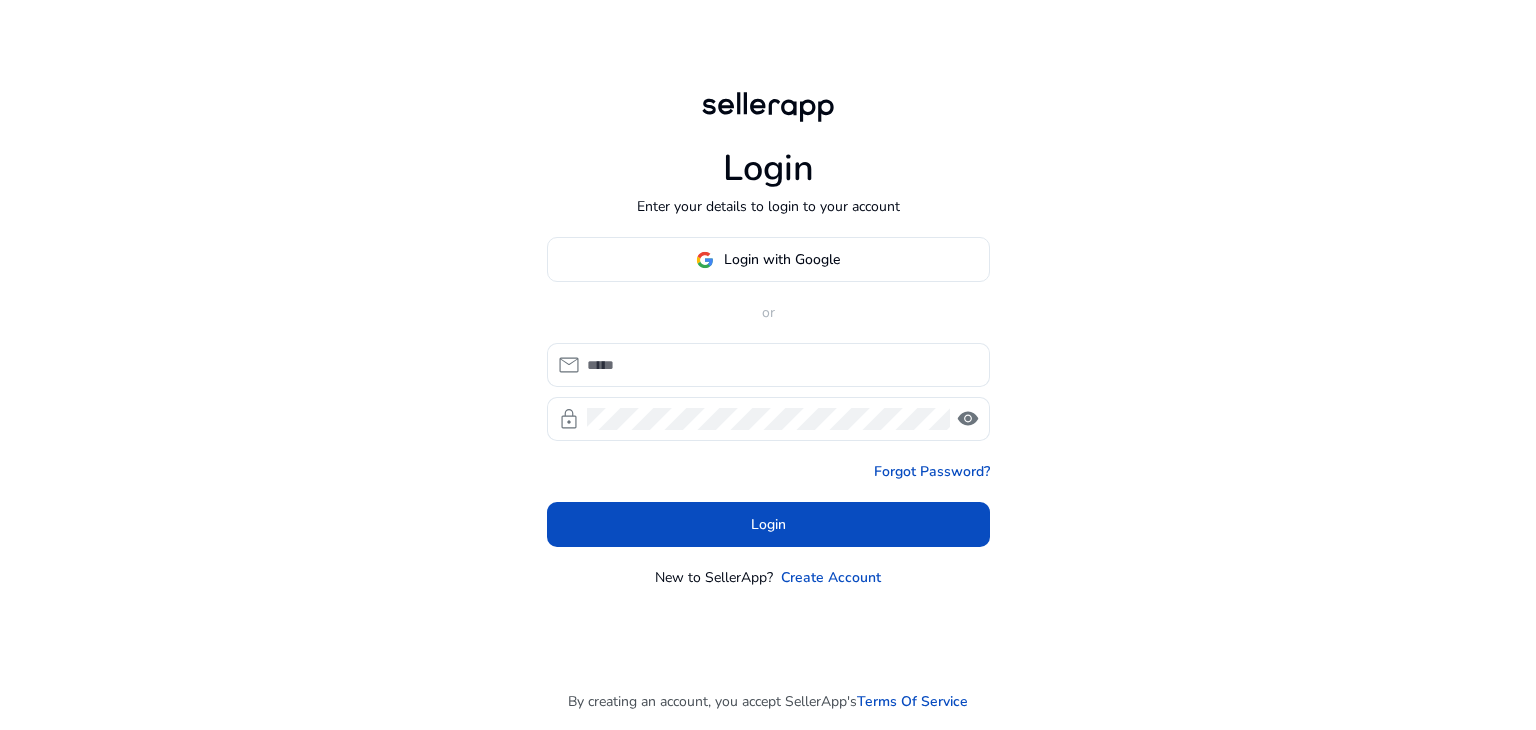 scroll, scrollTop: 0, scrollLeft: 0, axis: both 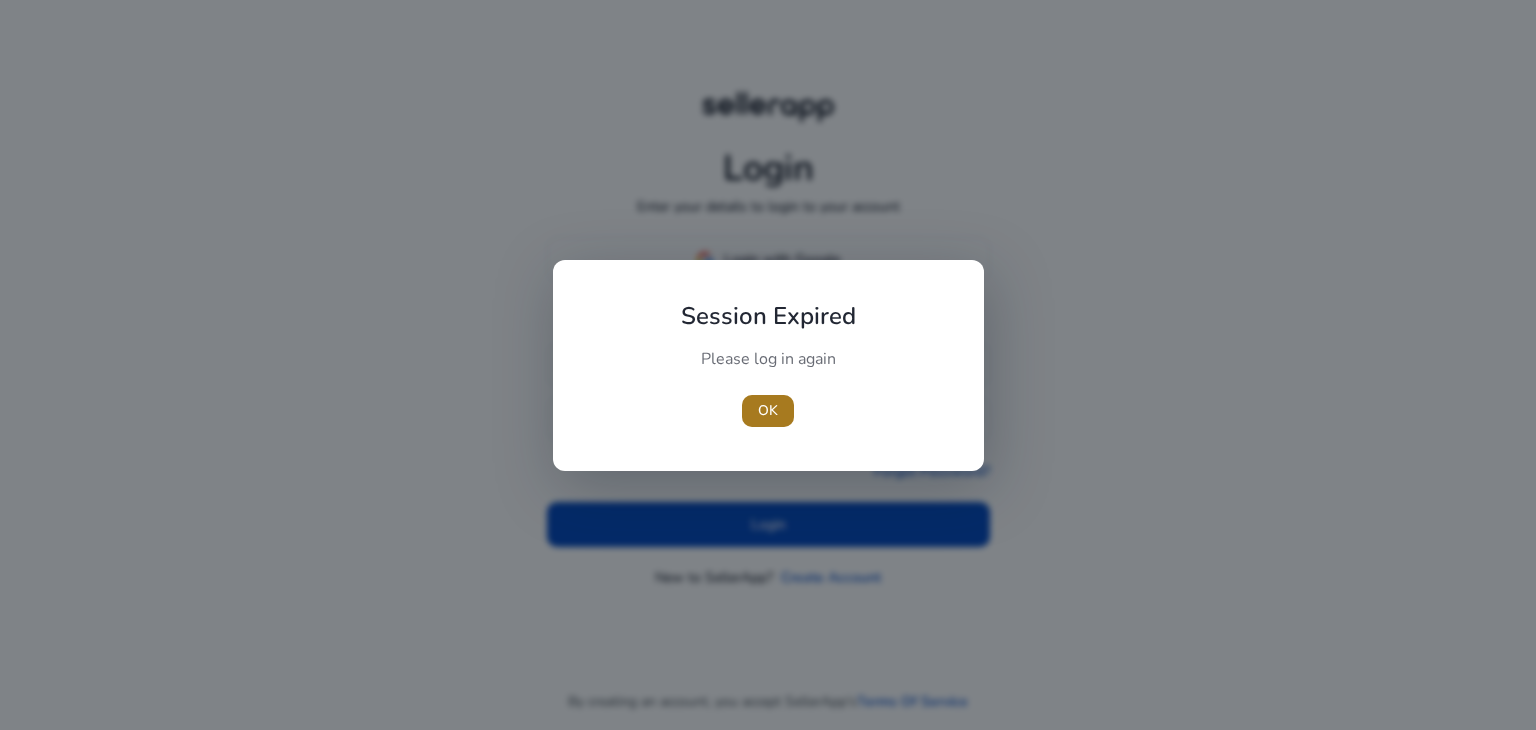 click on "OK" at bounding box center (768, 410) 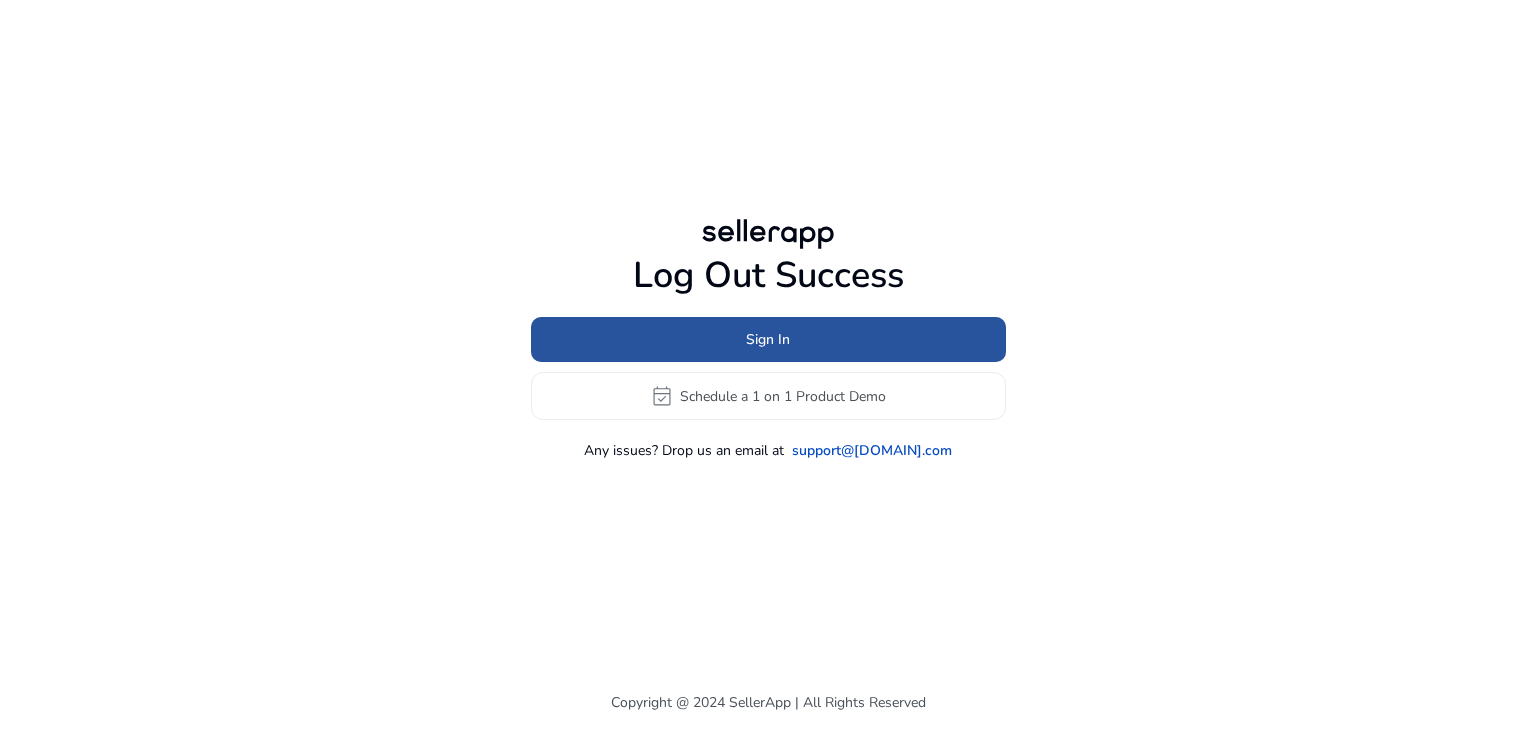 click 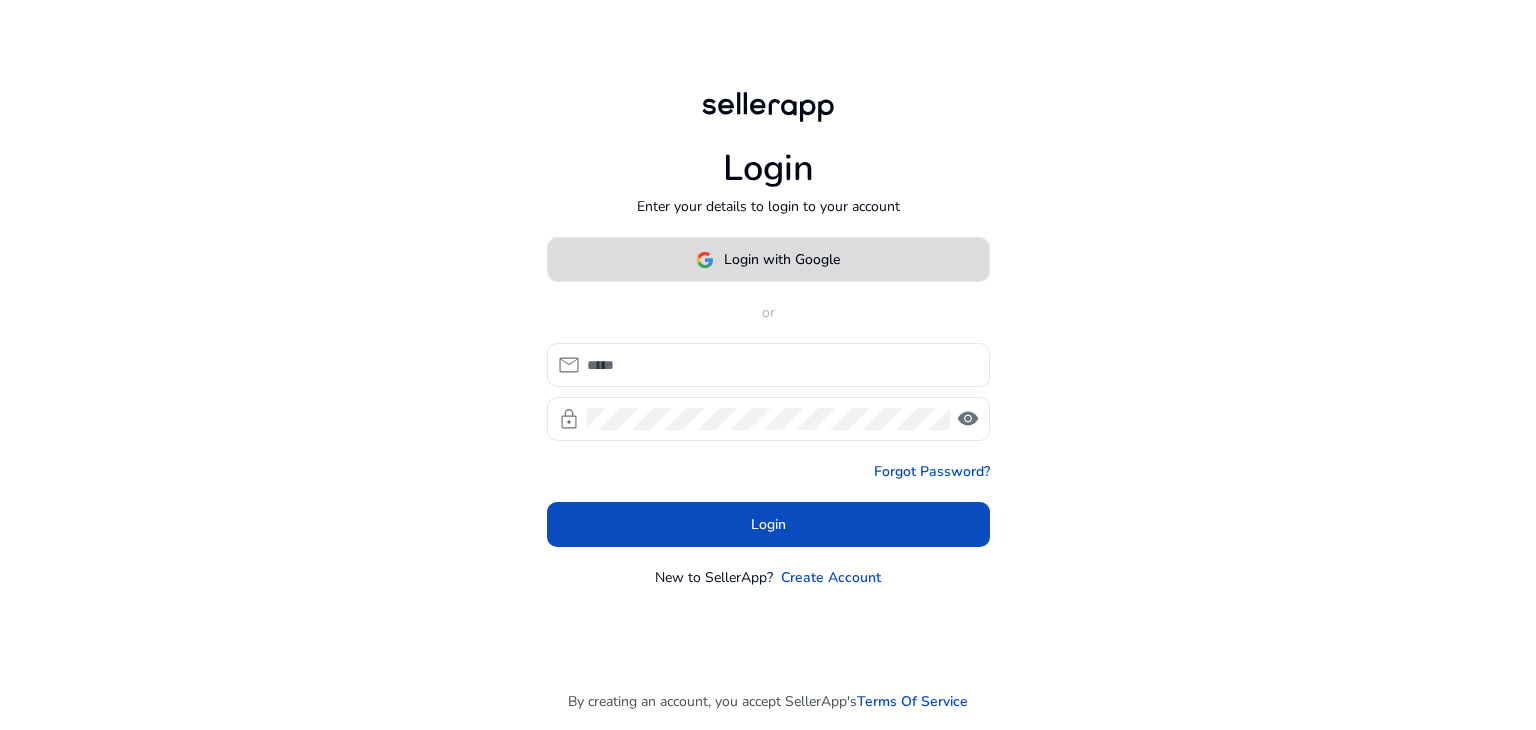 click 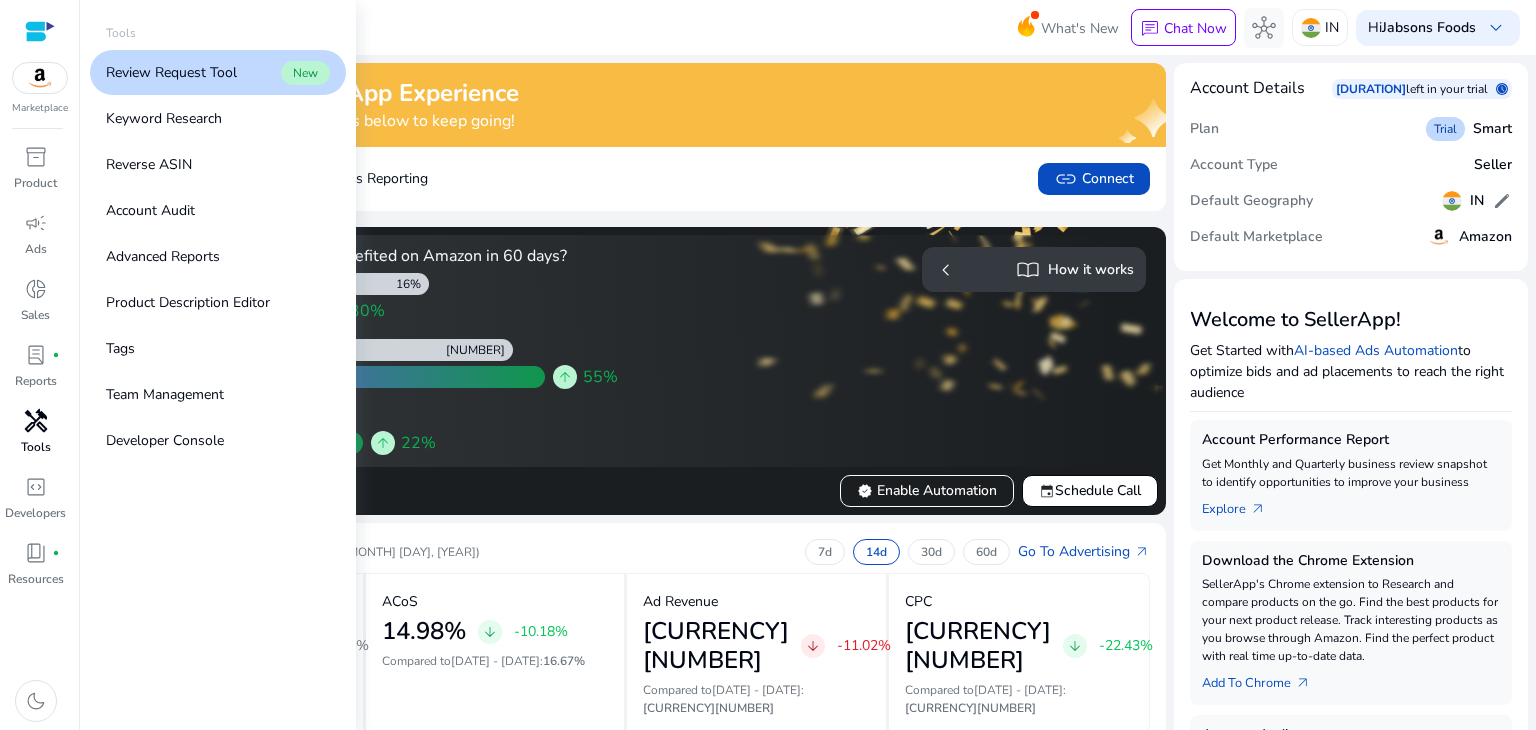 click on "Tools" at bounding box center [36, 447] 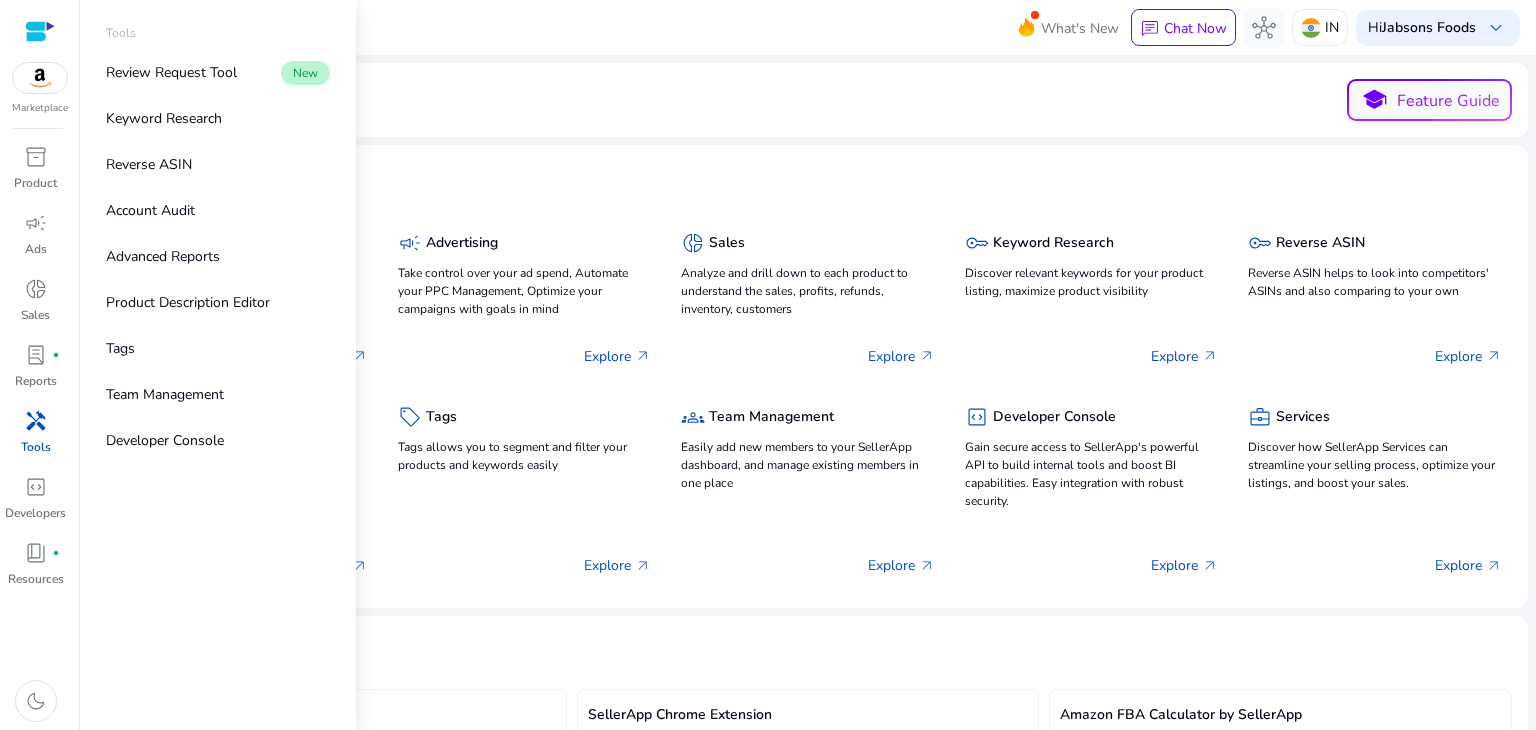 click on "Tools" at bounding box center (36, 447) 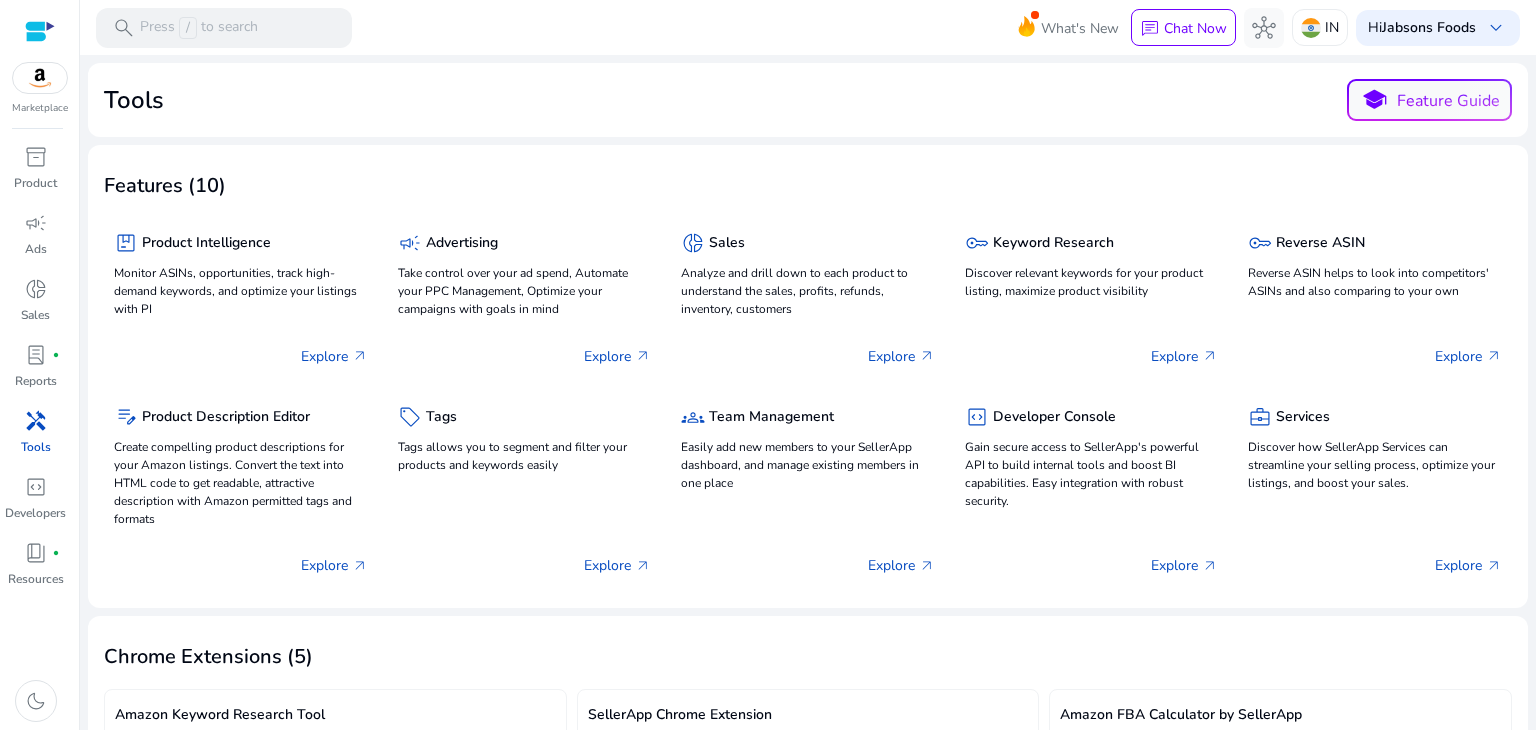 click at bounding box center [40, 31] 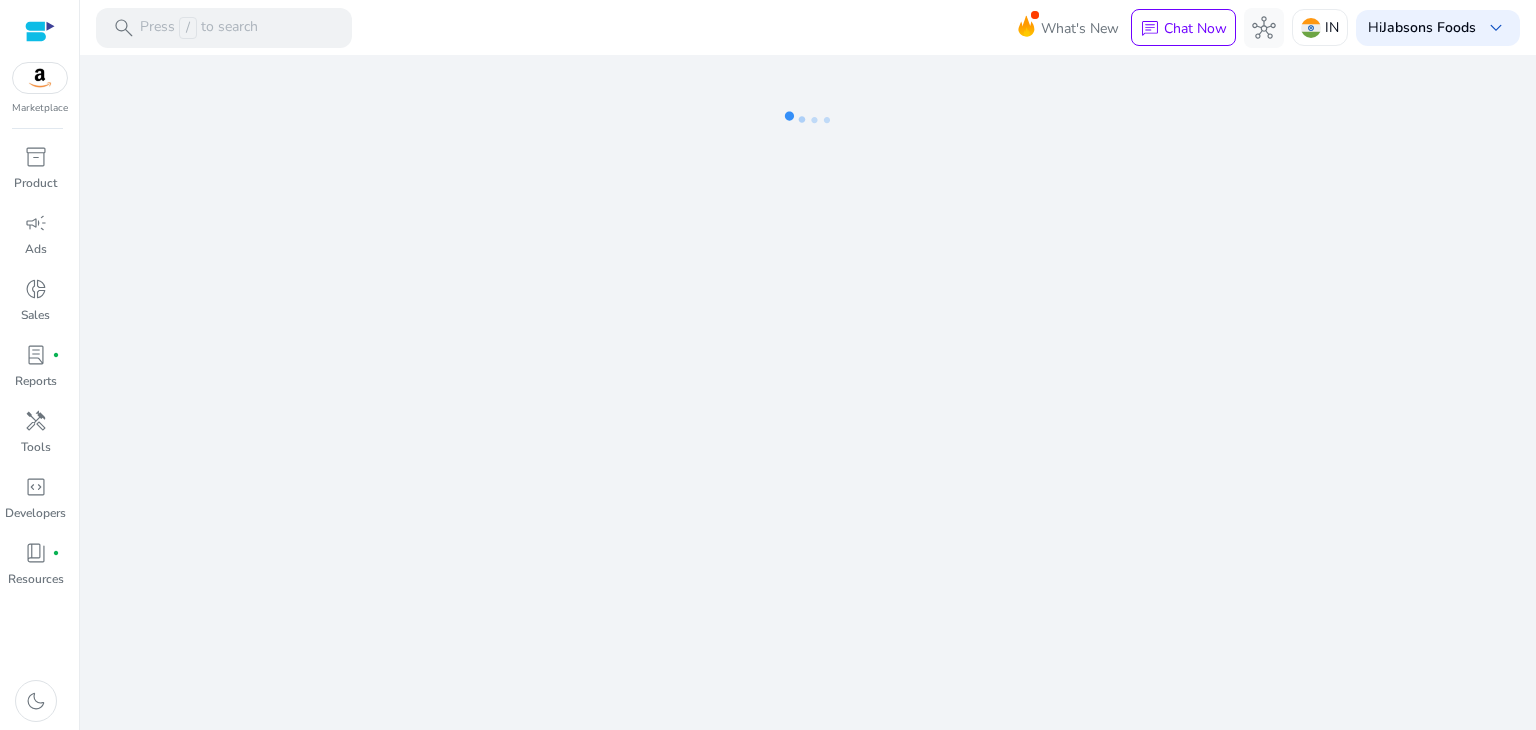 scroll, scrollTop: 0, scrollLeft: 0, axis: both 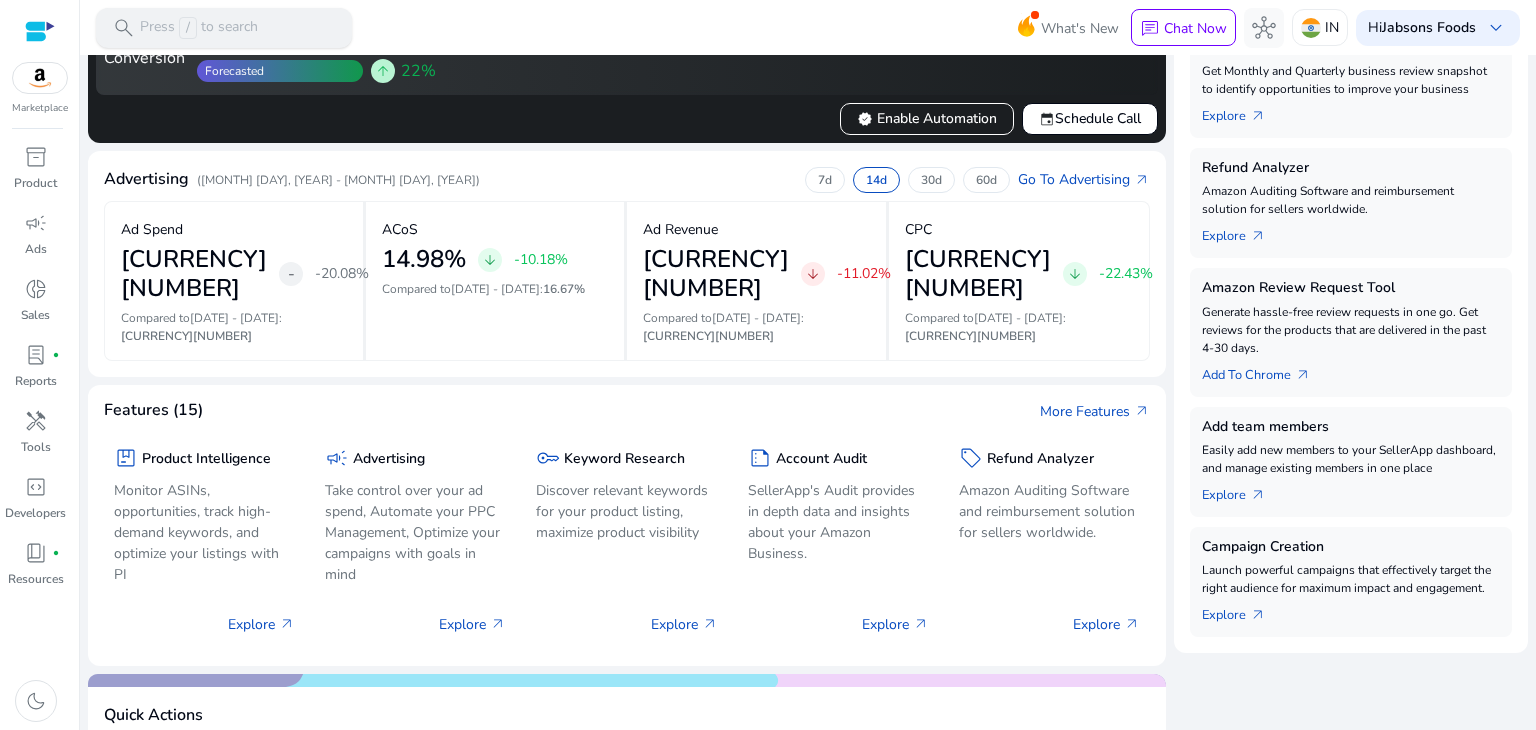 click on "search   Press  /  to search" at bounding box center [224, 28] 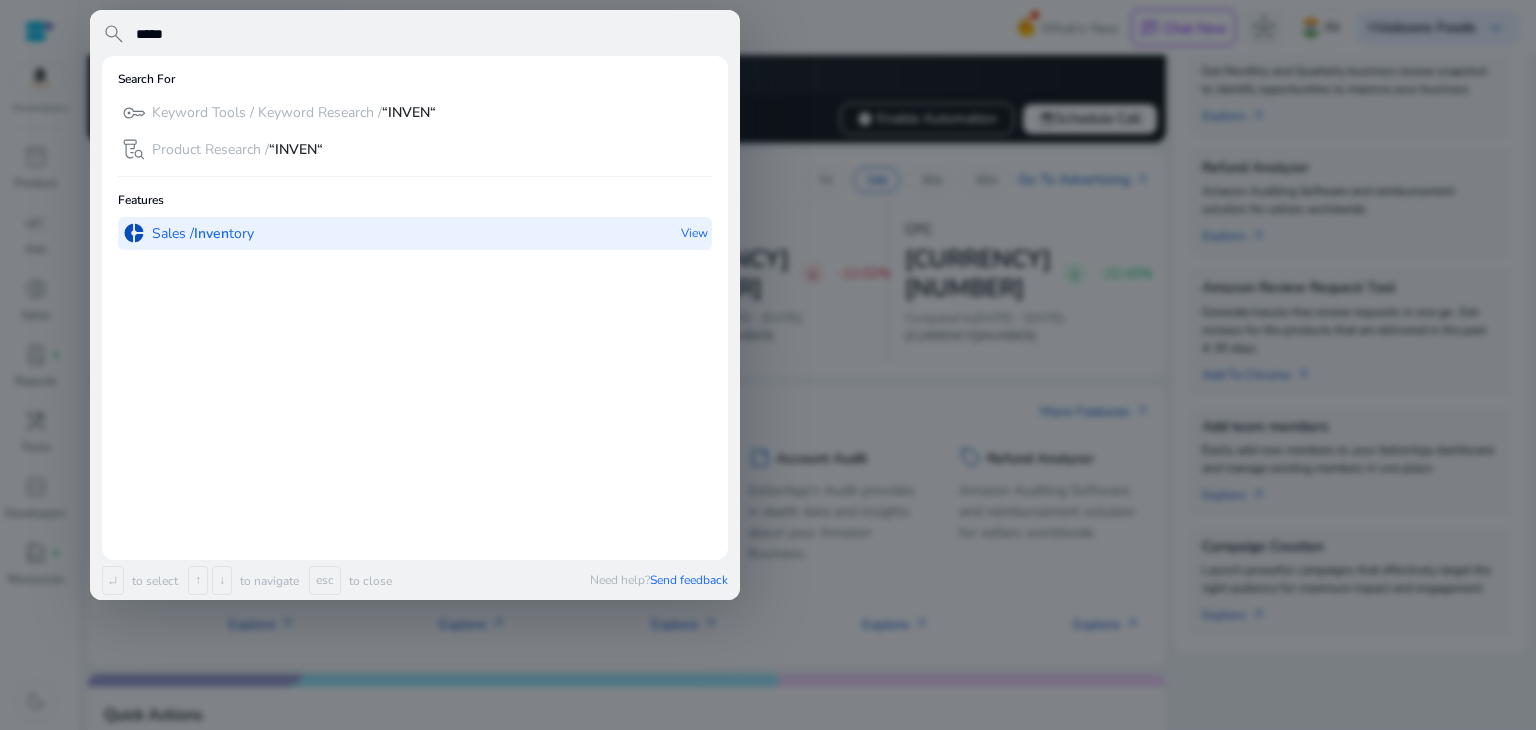 type on "*****" 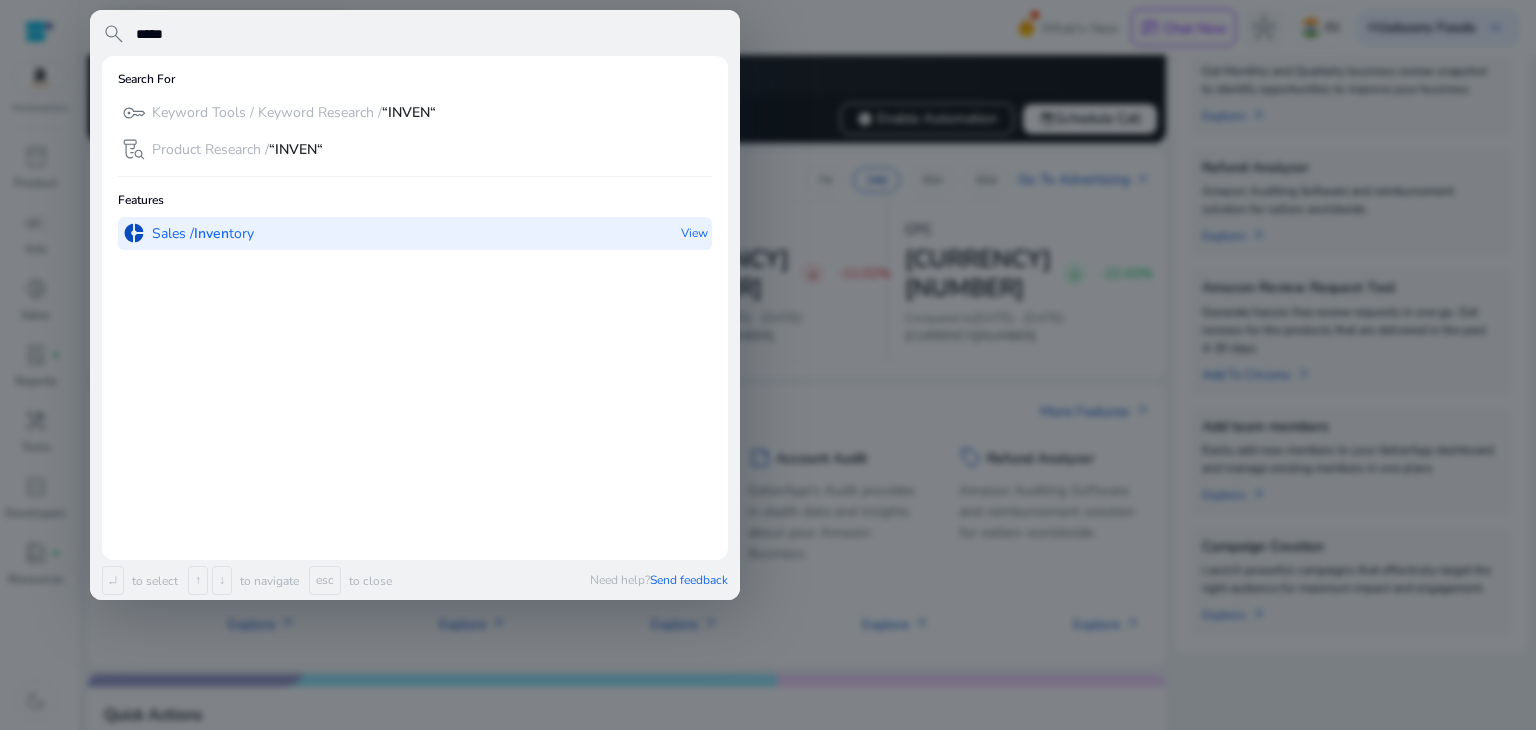 click on "donut_small  Sales /  Inven tory  View" at bounding box center [415, 233] 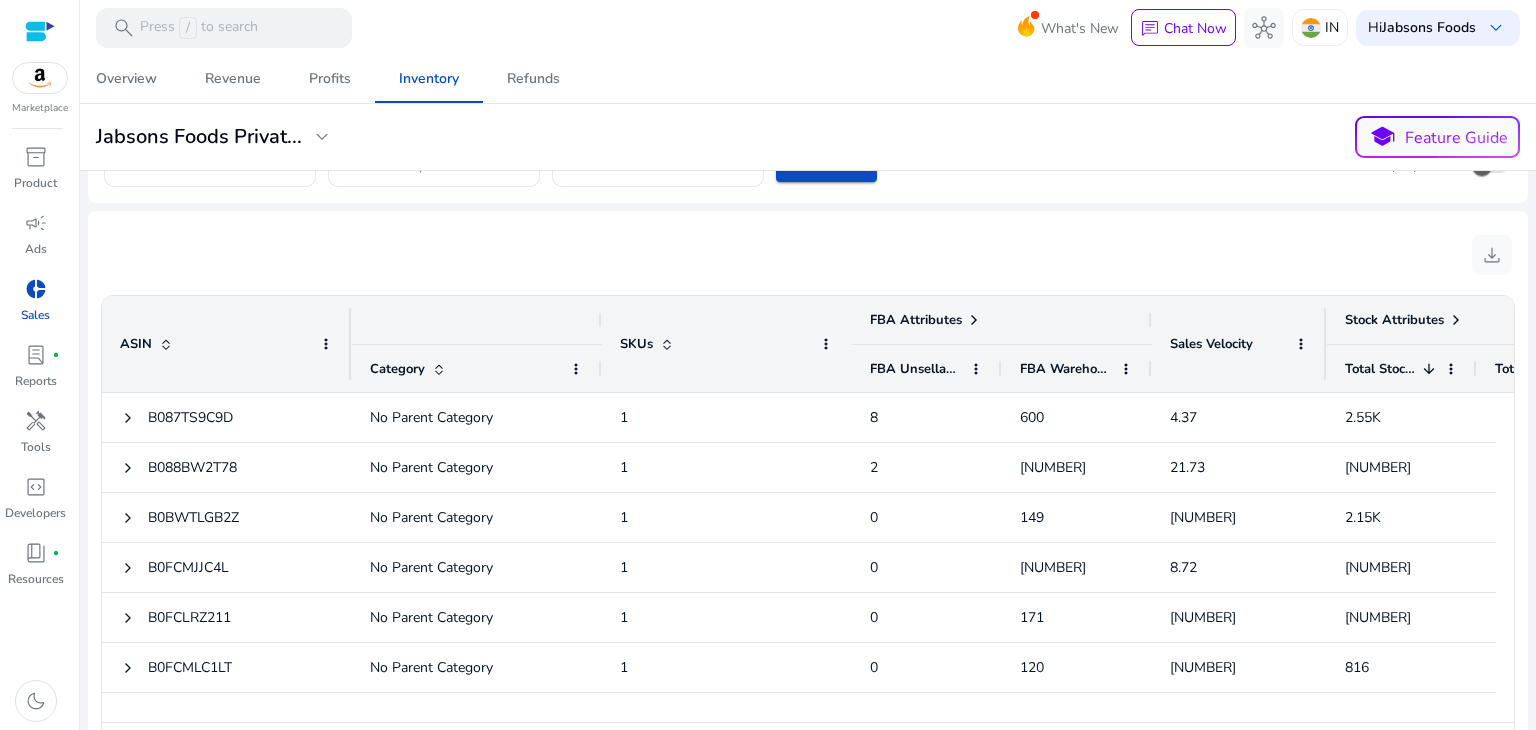 scroll, scrollTop: 766, scrollLeft: 0, axis: vertical 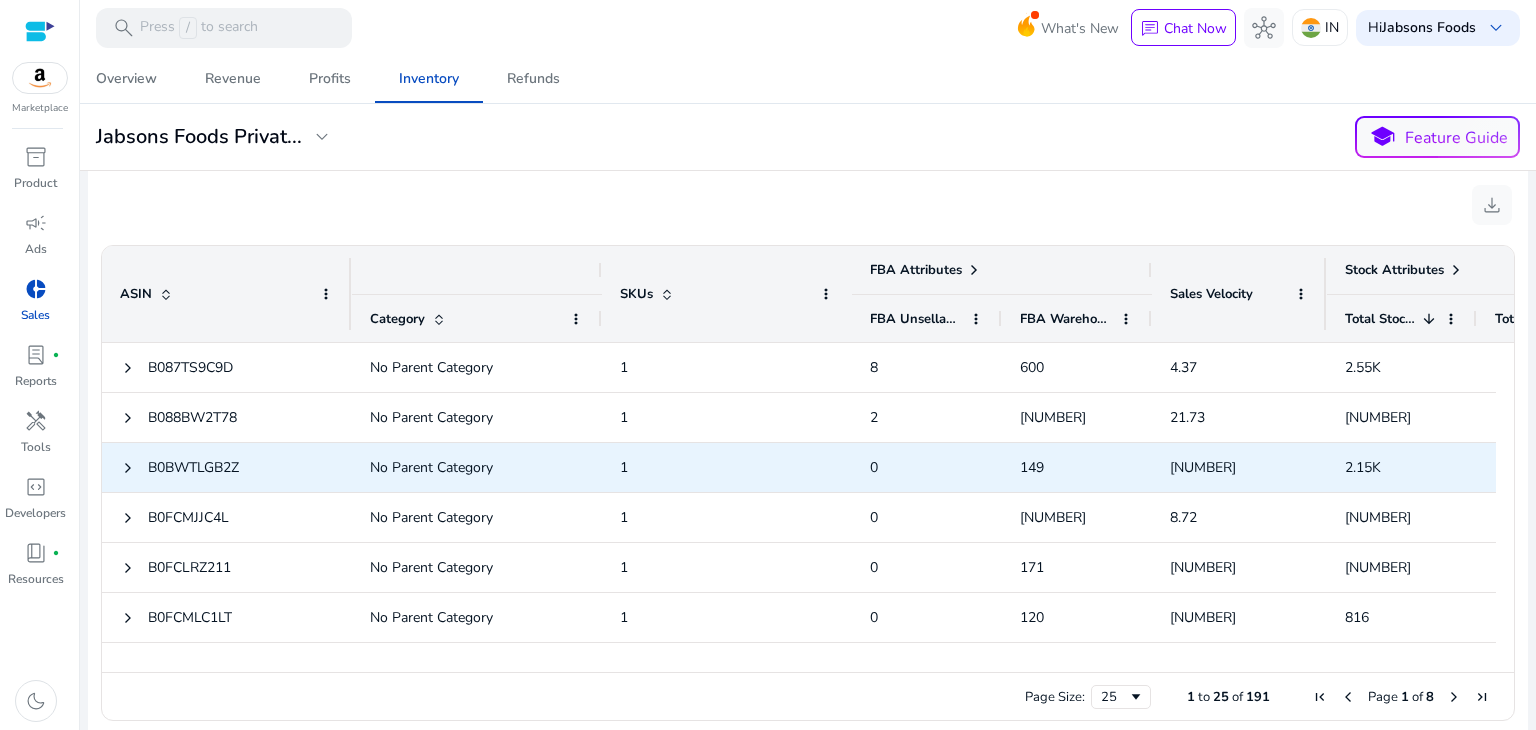 drag, startPoint x: 1160, startPoint y: 470, endPoint x: 1147, endPoint y: 485, distance: 19.849434 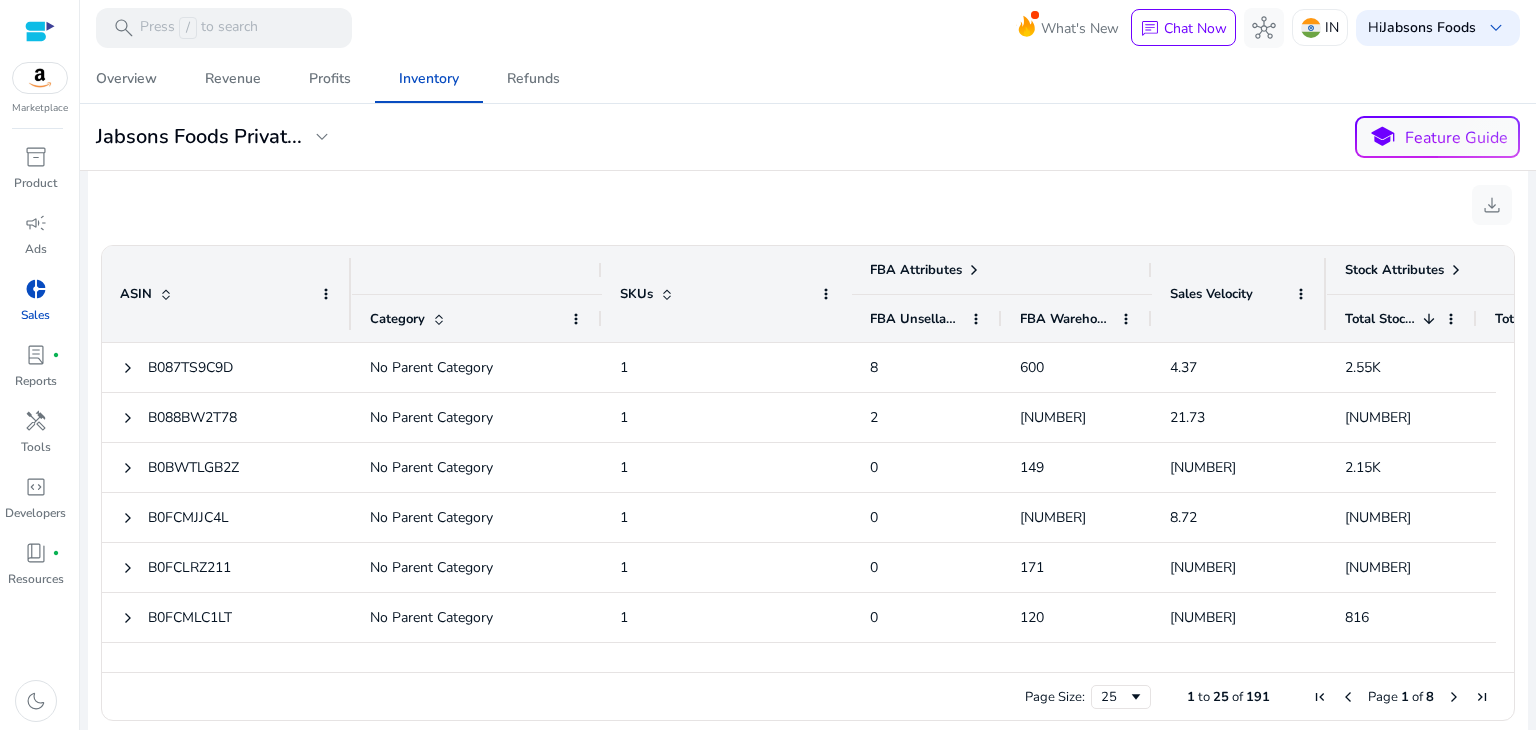 click on "download" 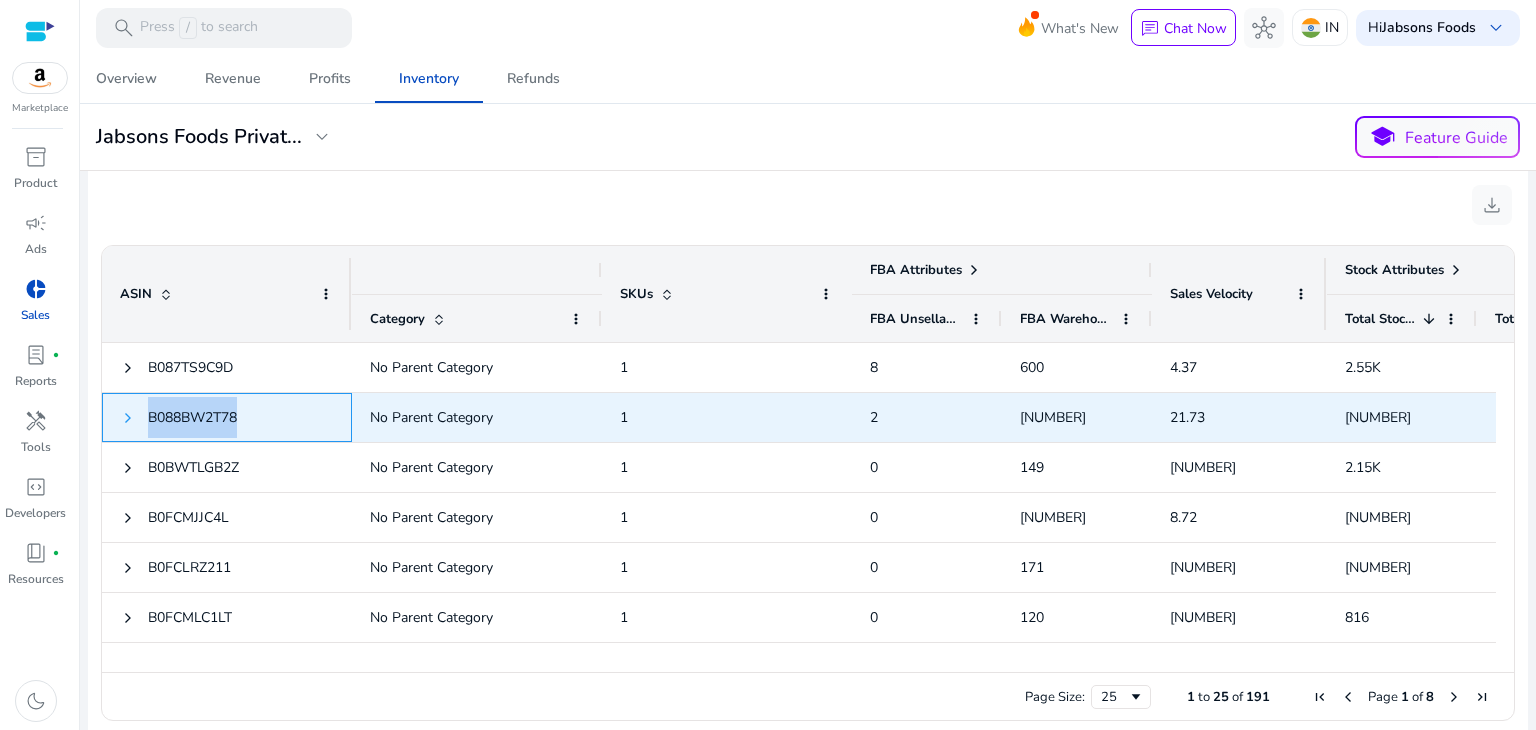 drag, startPoint x: 241, startPoint y: 397, endPoint x: 127, endPoint y: 401, distance: 114.07015 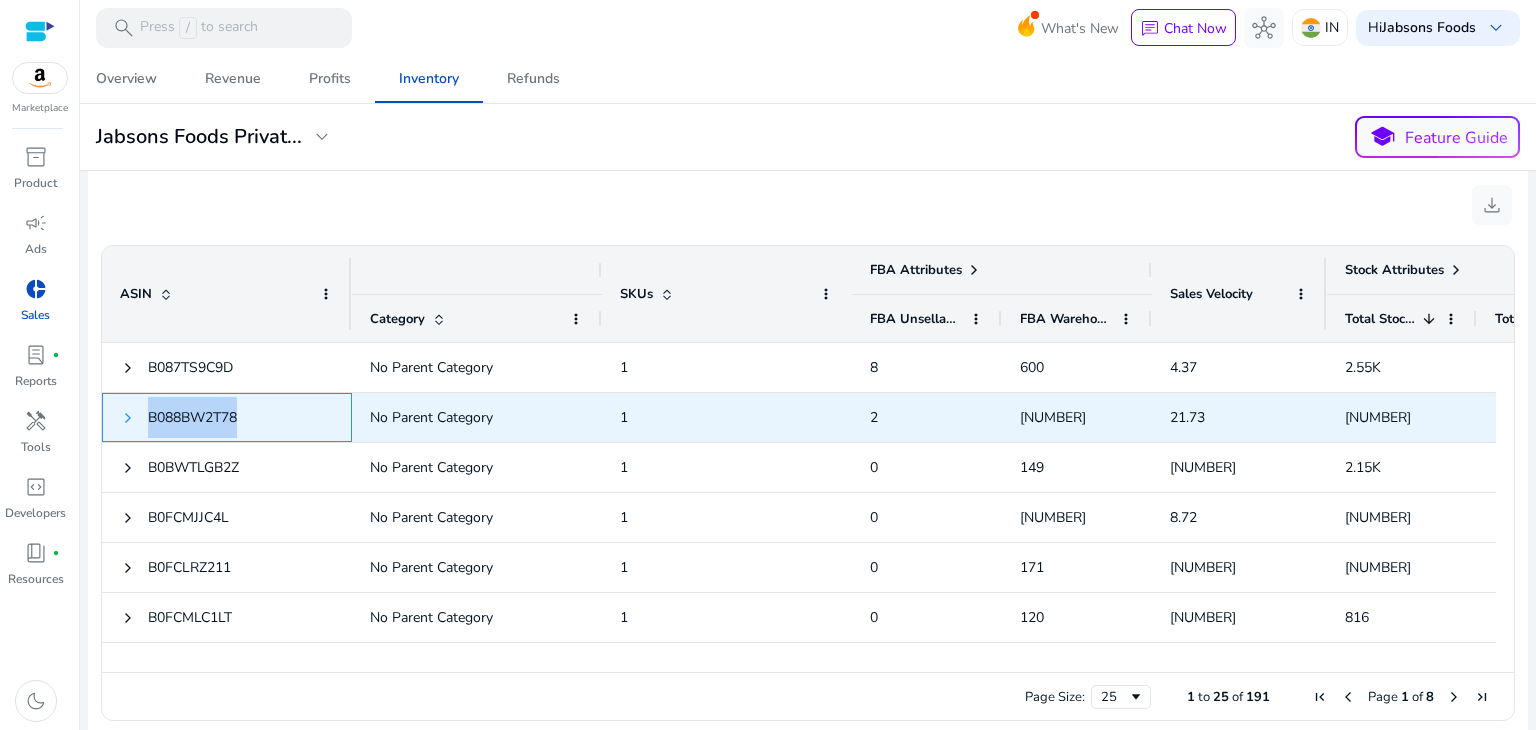copy on "B088BW2T78" 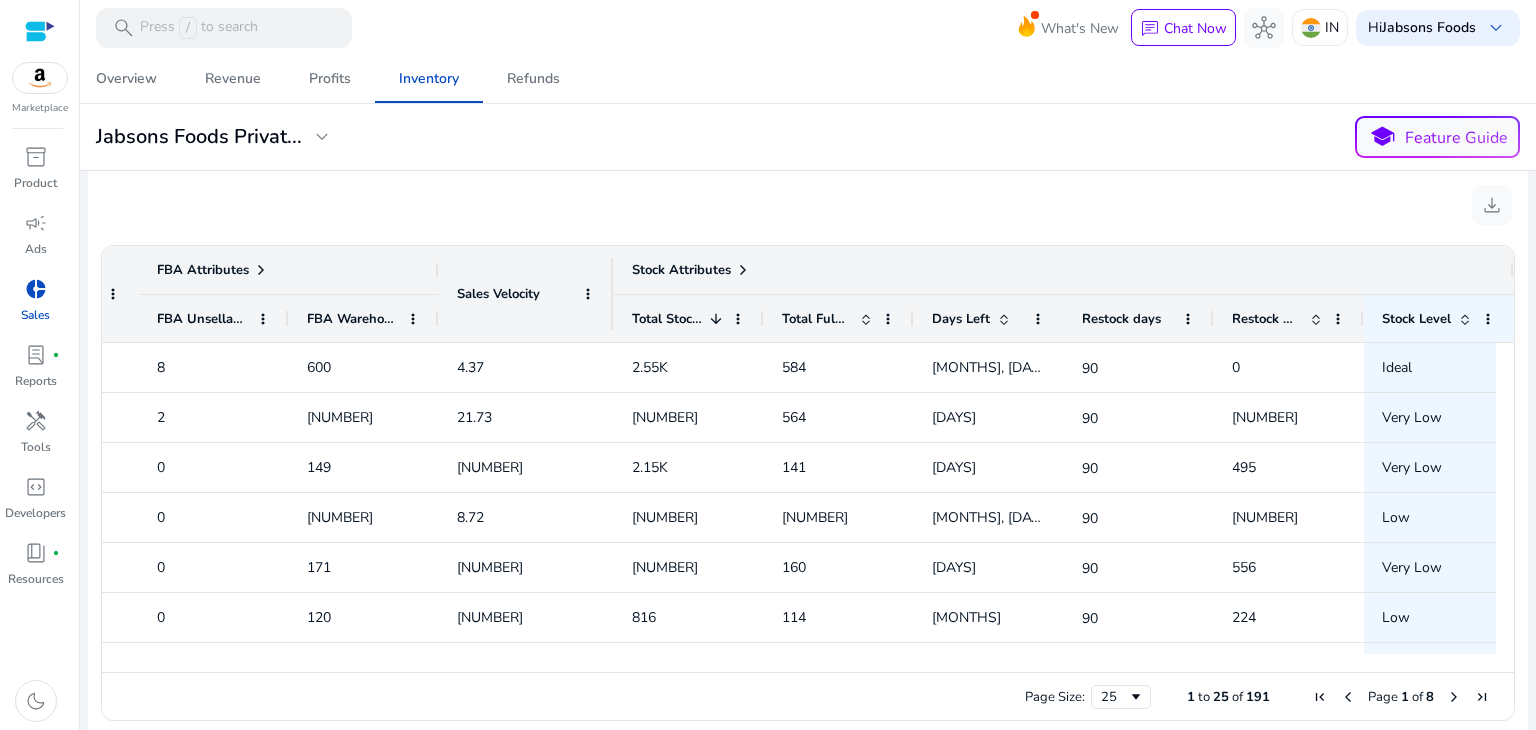 click on "Restock Quantity" 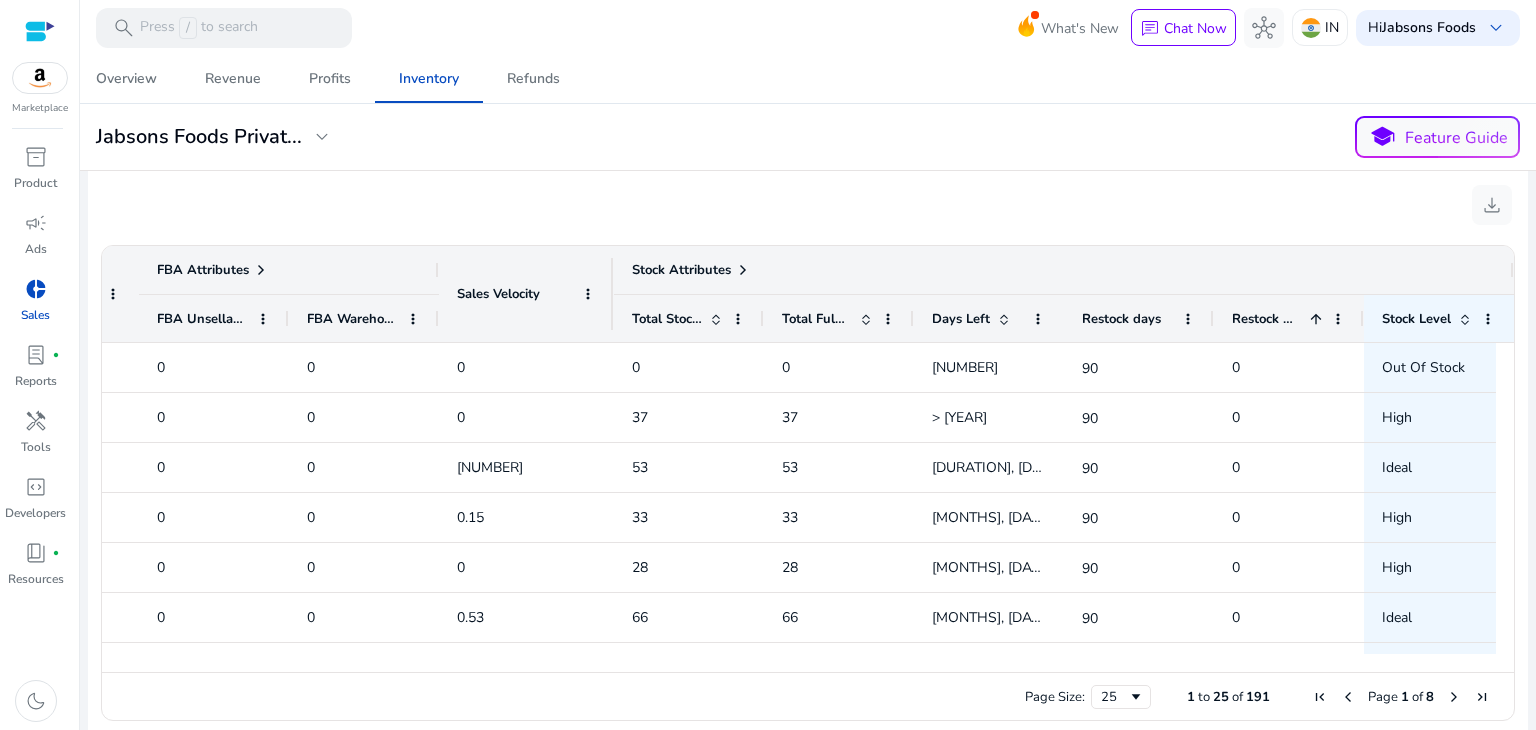 click on "Restock Quantity" 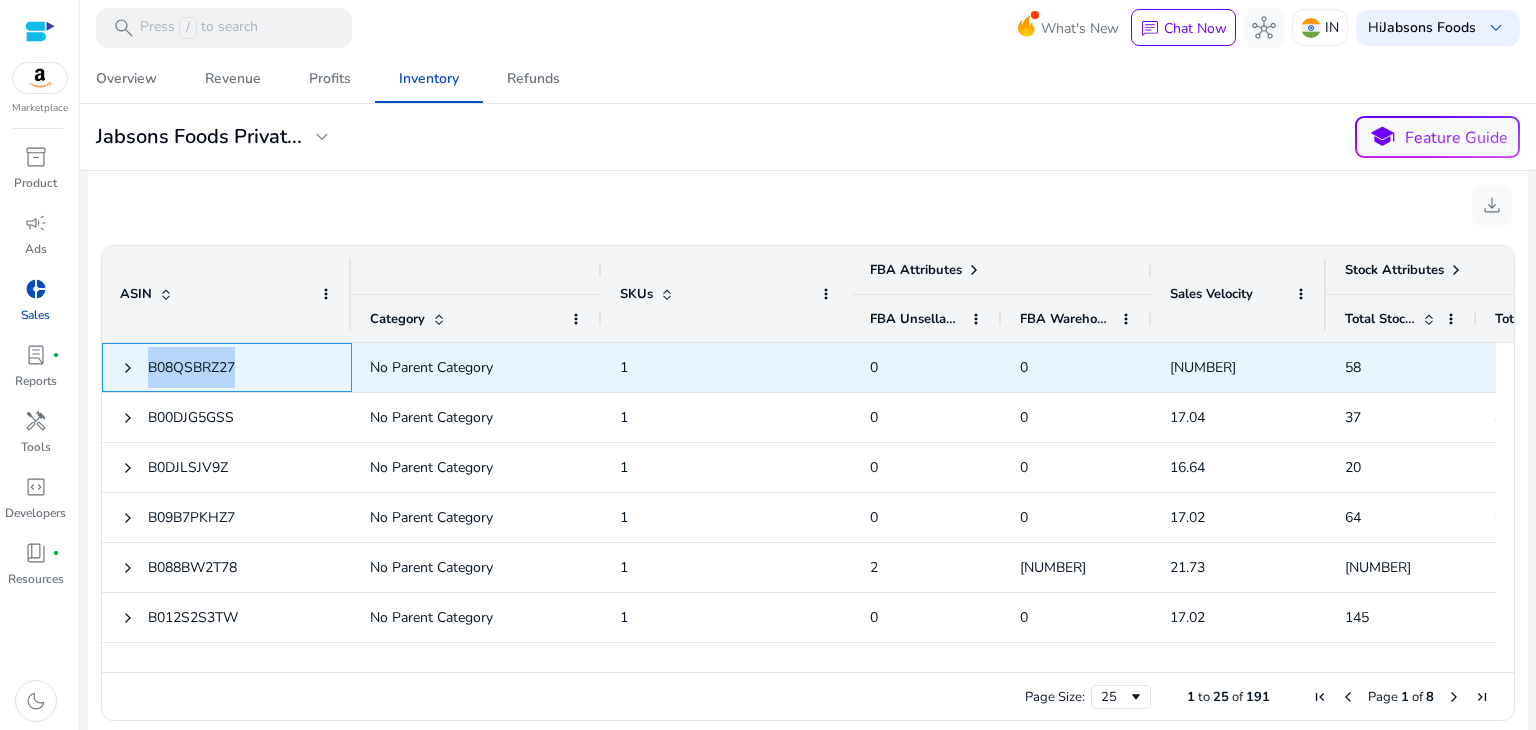 drag, startPoint x: 248, startPoint y: 338, endPoint x: 139, endPoint y: 348, distance: 109.457756 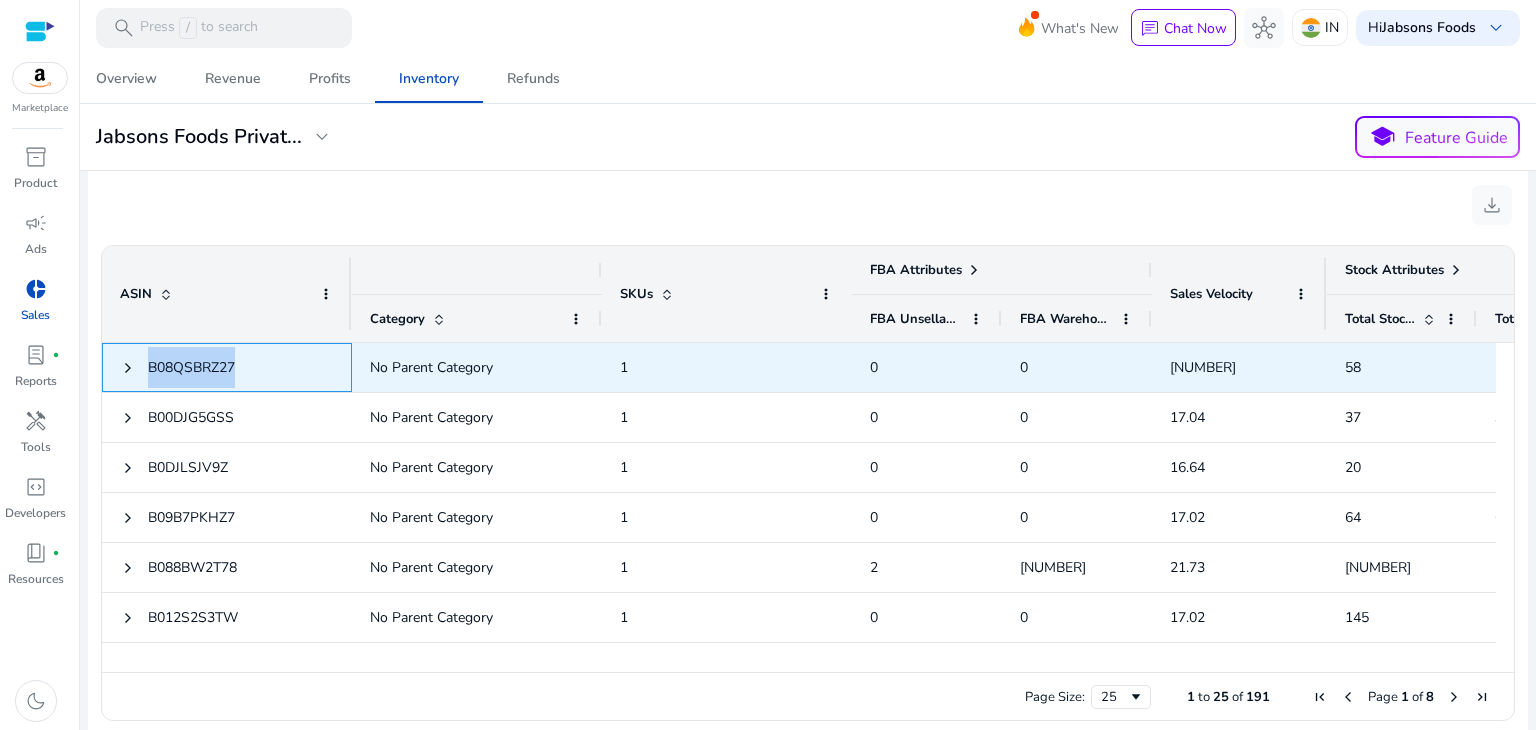 copy on "B08QSBRZ27" 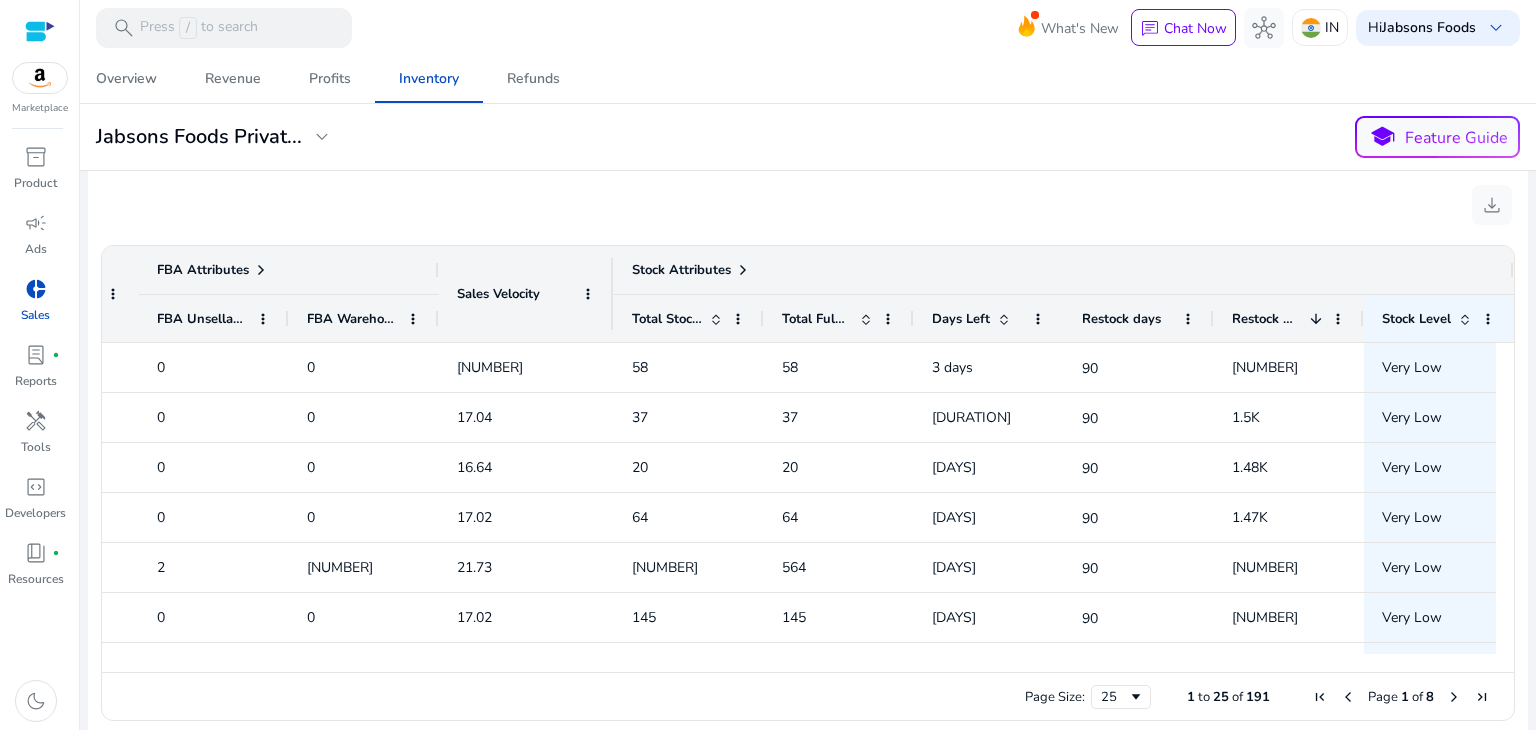 click on "FBA Warehouse" 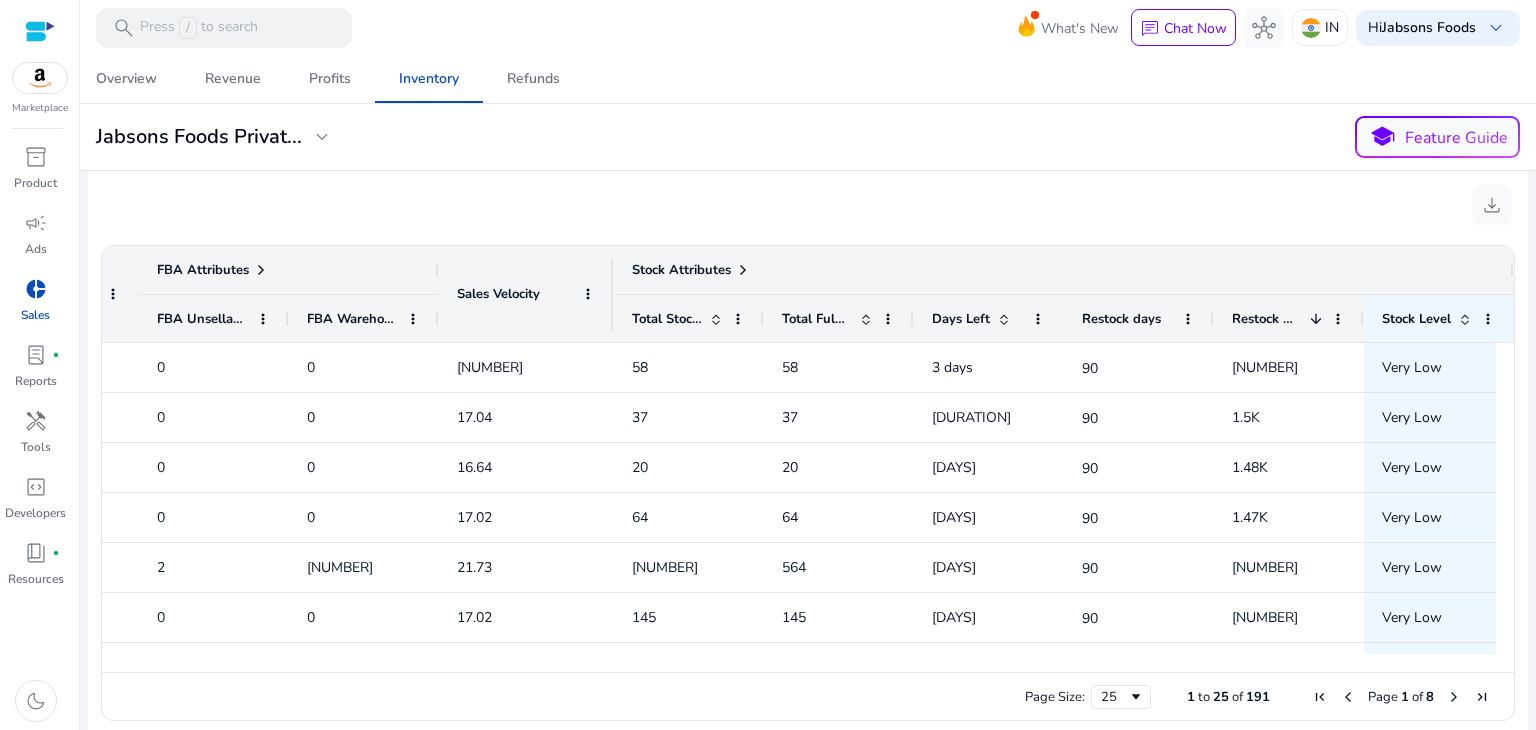 click on "FBA Warehouse" 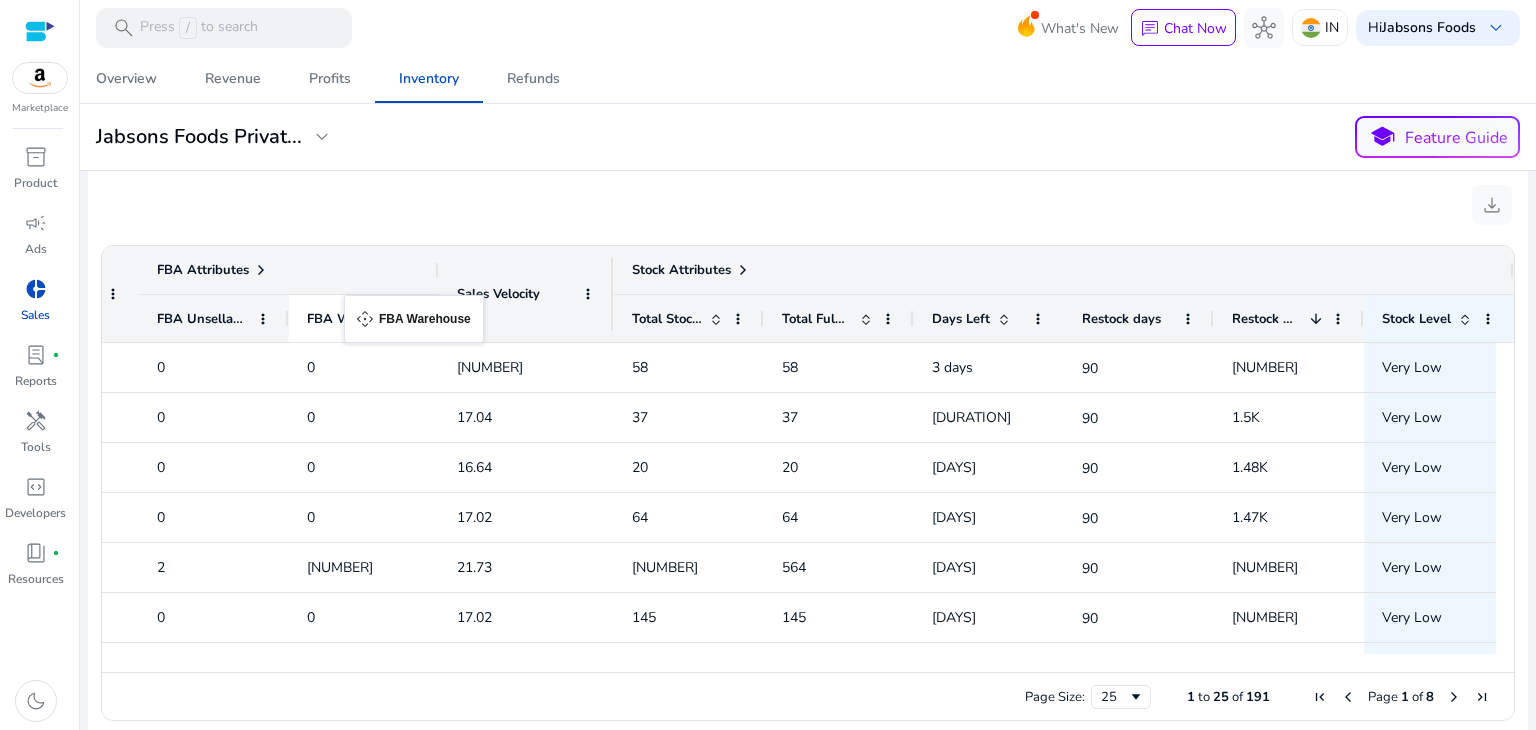 drag, startPoint x: 334, startPoint y: 288, endPoint x: 354, endPoint y: 305, distance: 26.24881 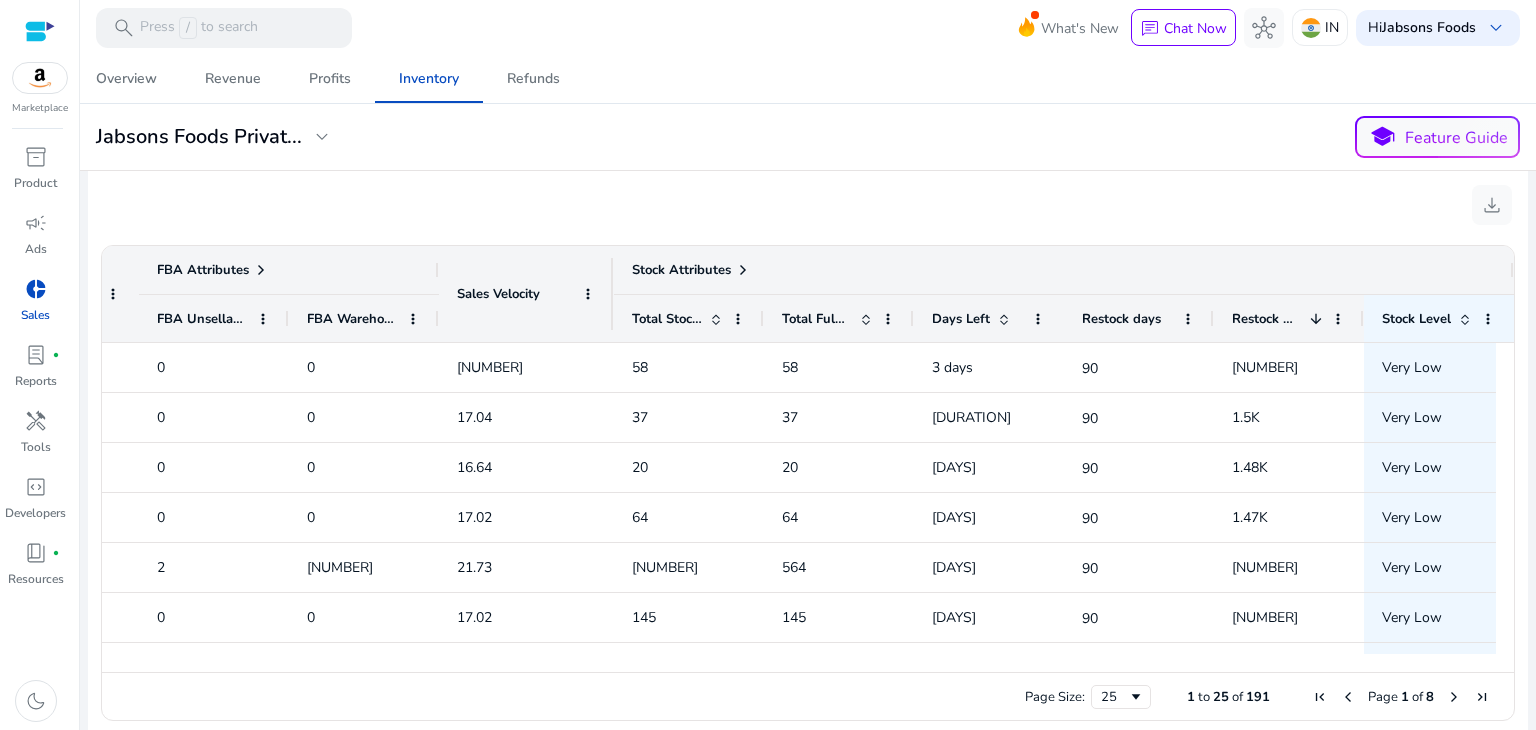 click on "FBA Warehouse" 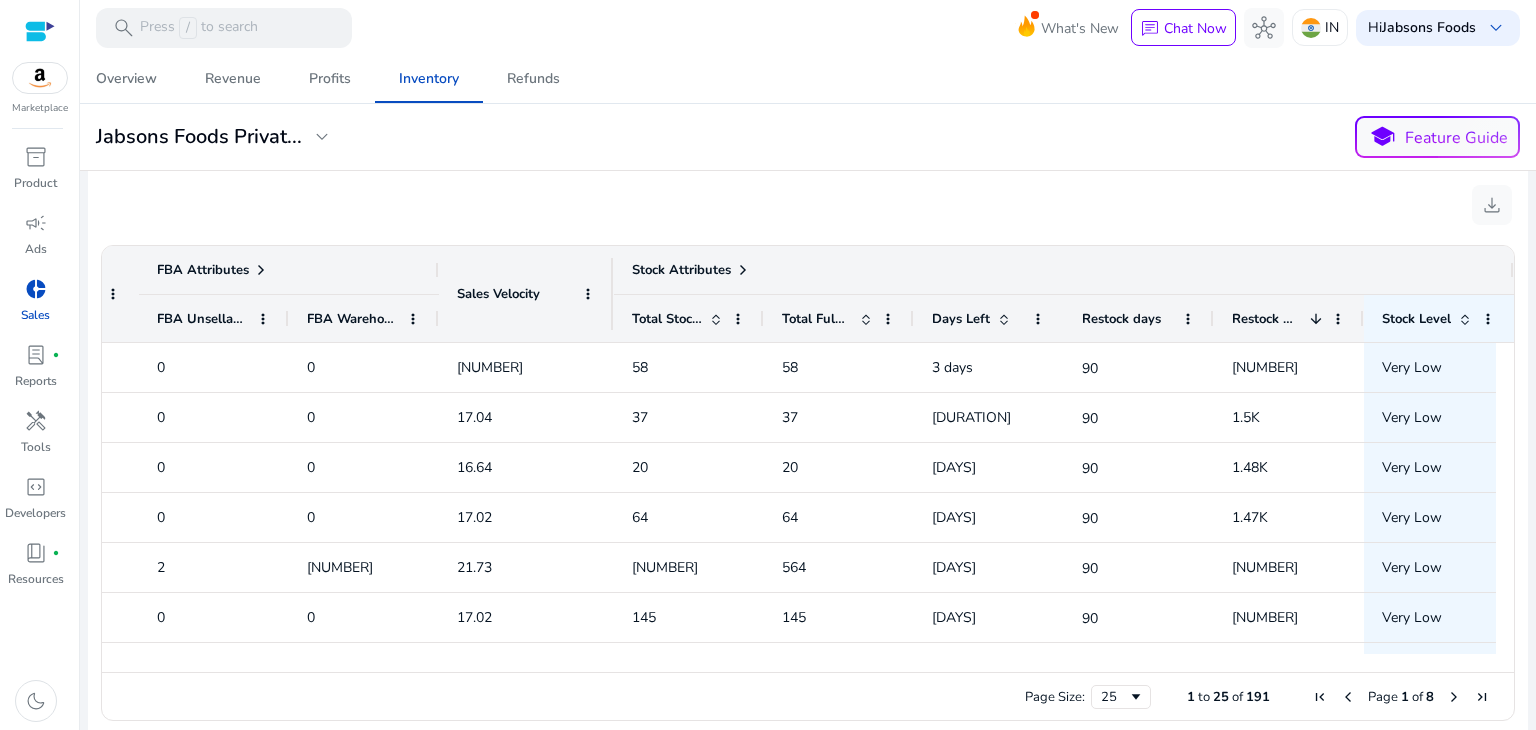 click on "FBA Warehouse" 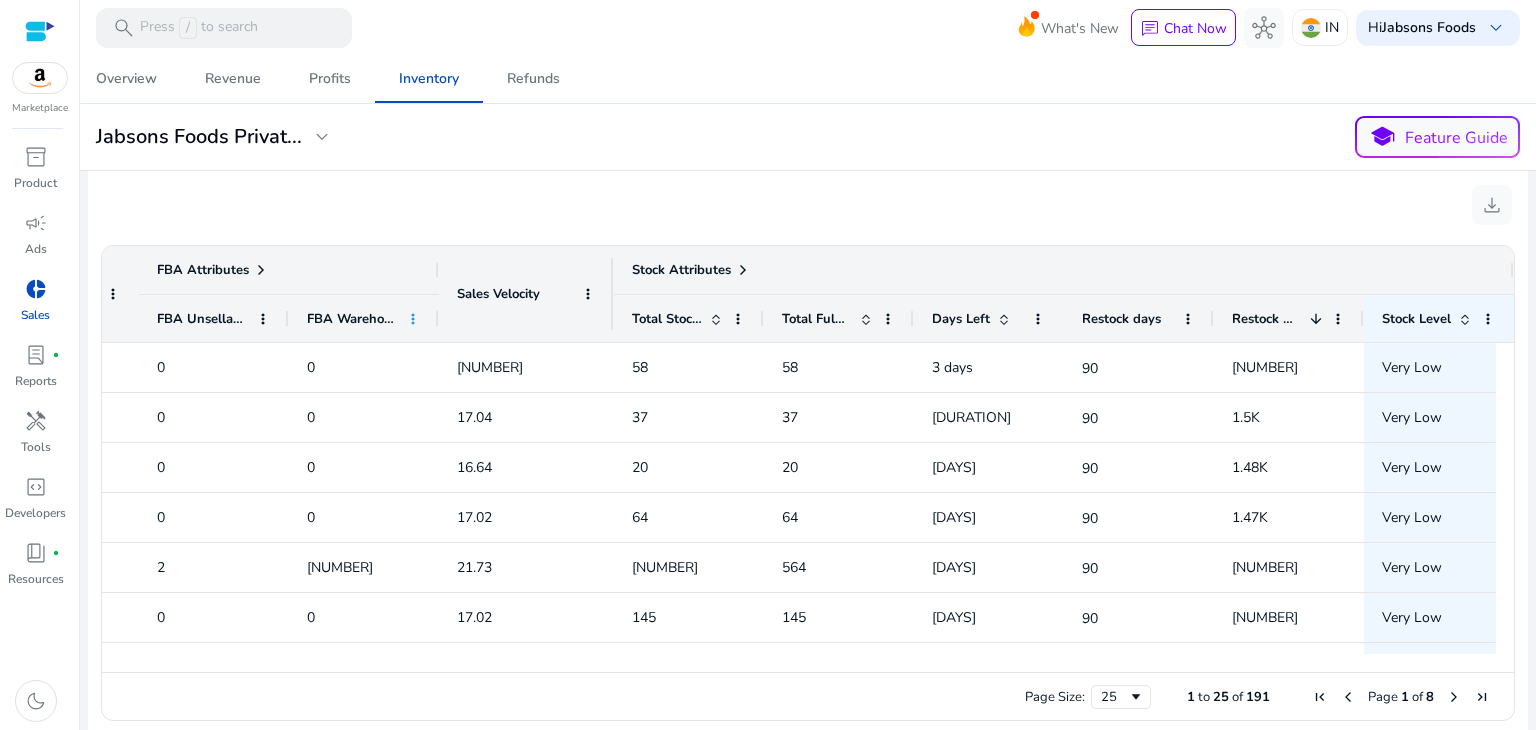 click 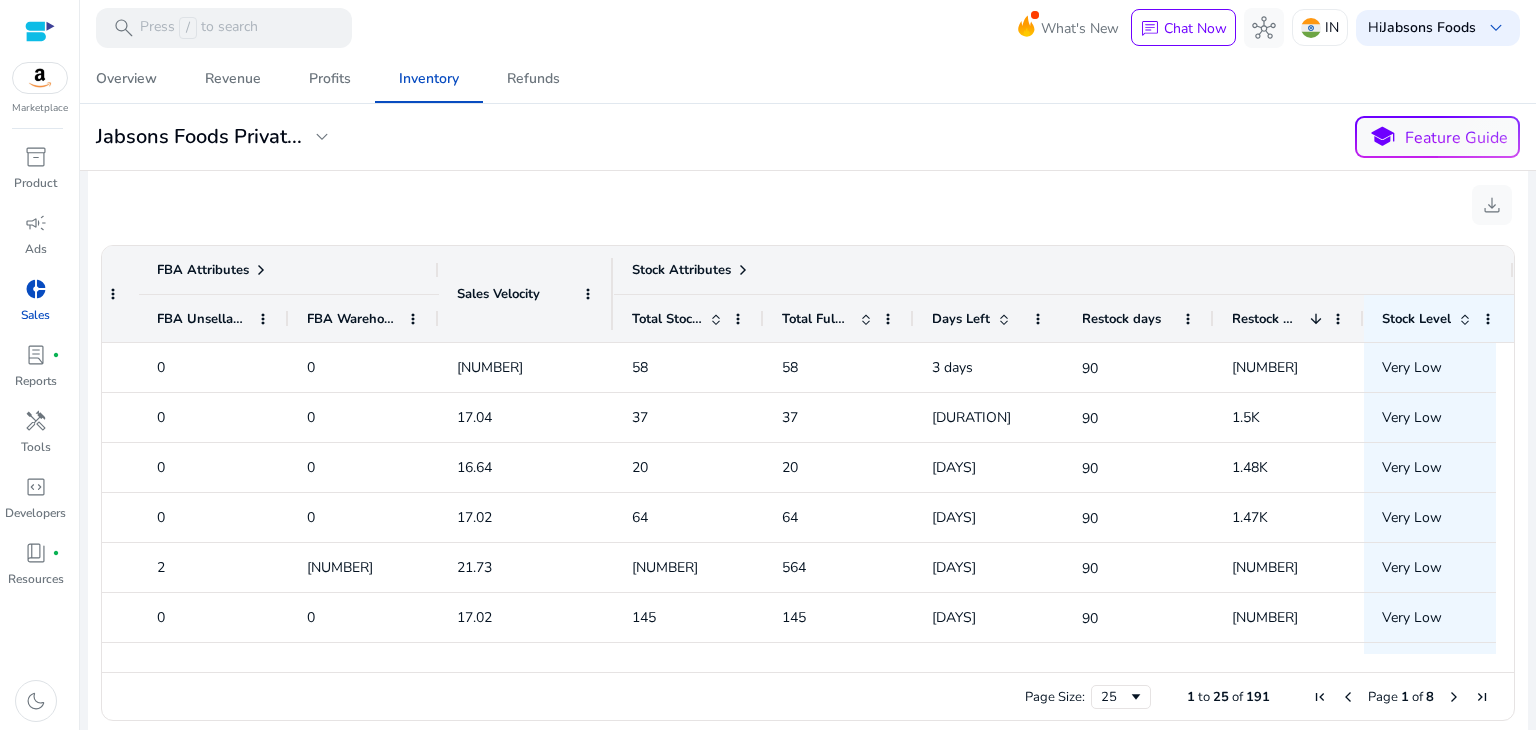 click on "FBA Warehouse" 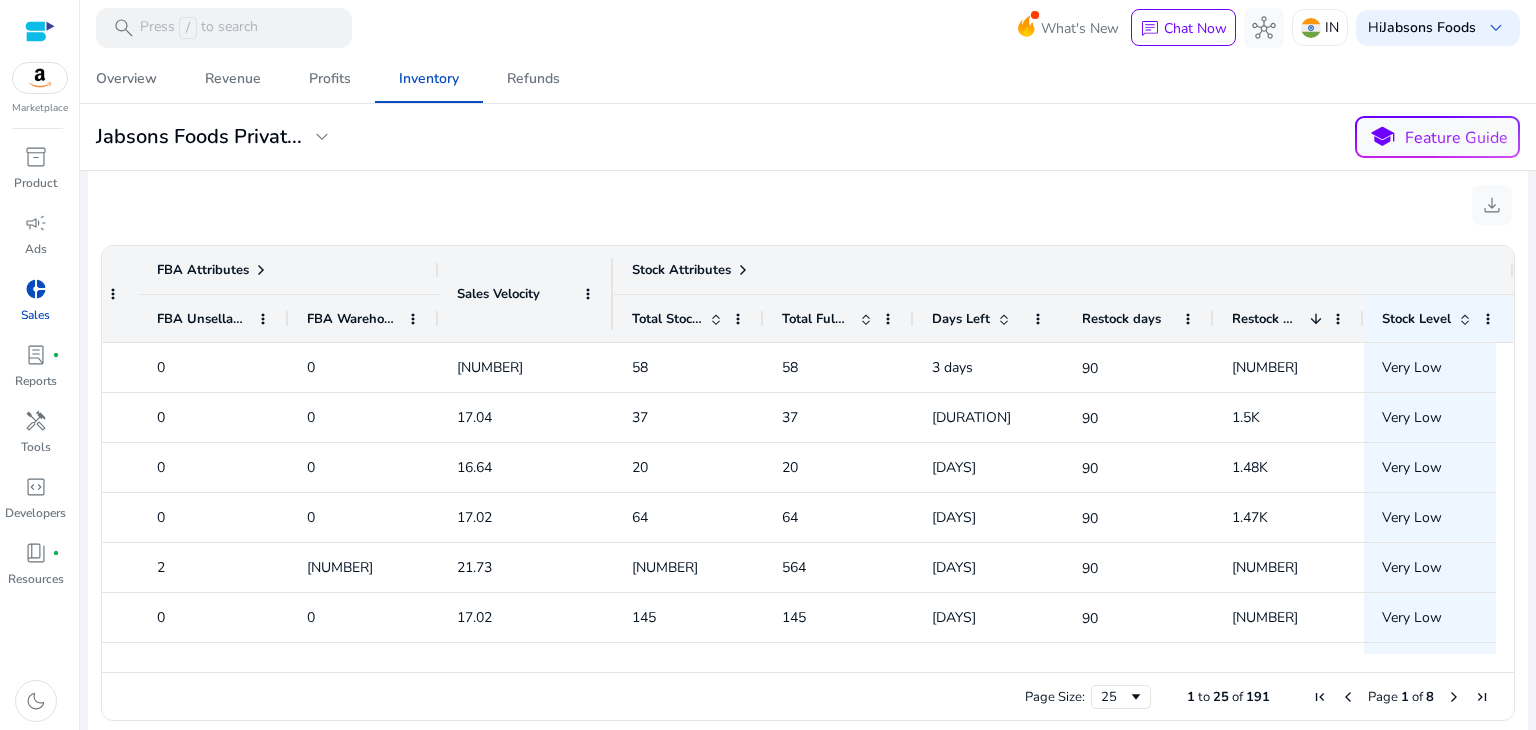 click on "FBA Warehouse" 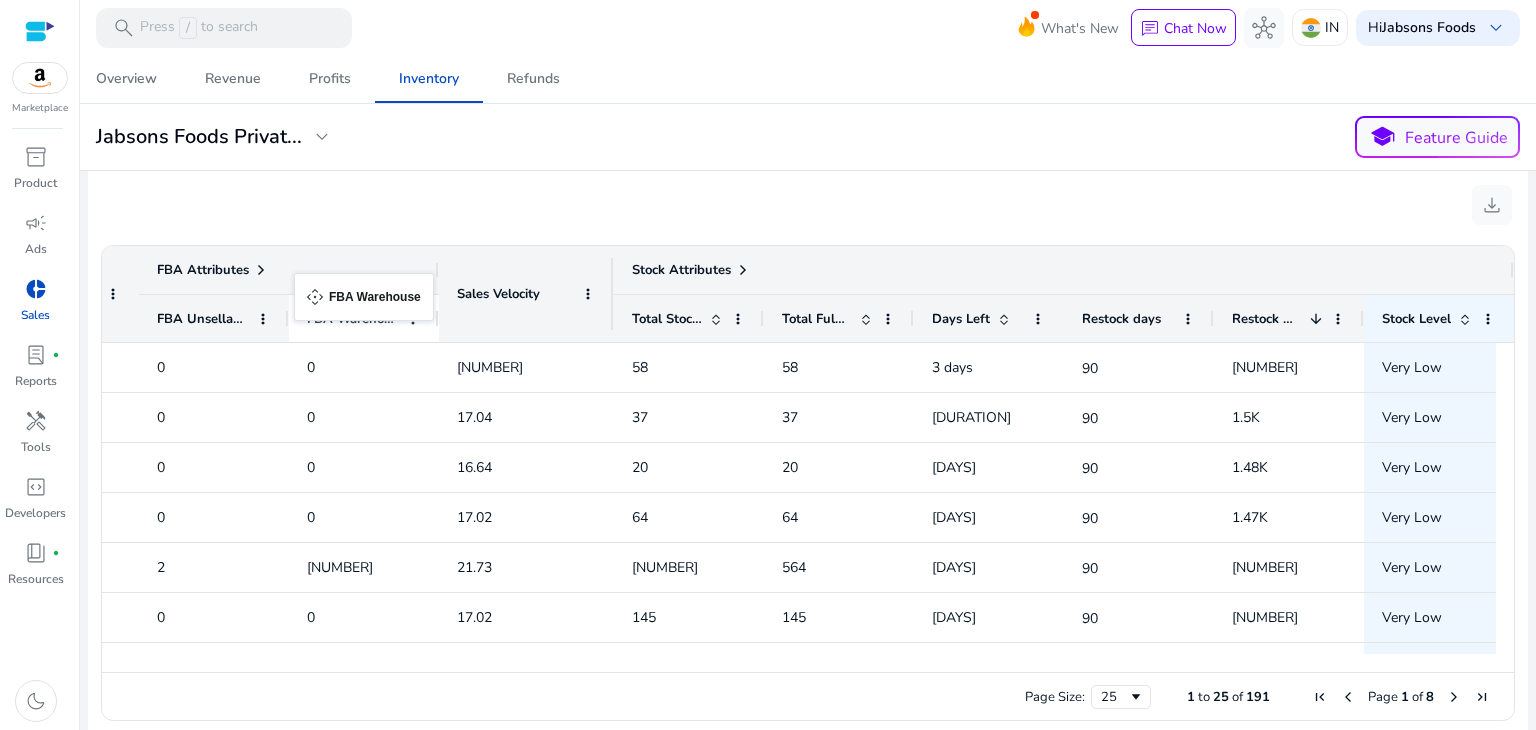 drag, startPoint x: 315, startPoint y: 301, endPoint x: 304, endPoint y: 284, distance: 20.248457 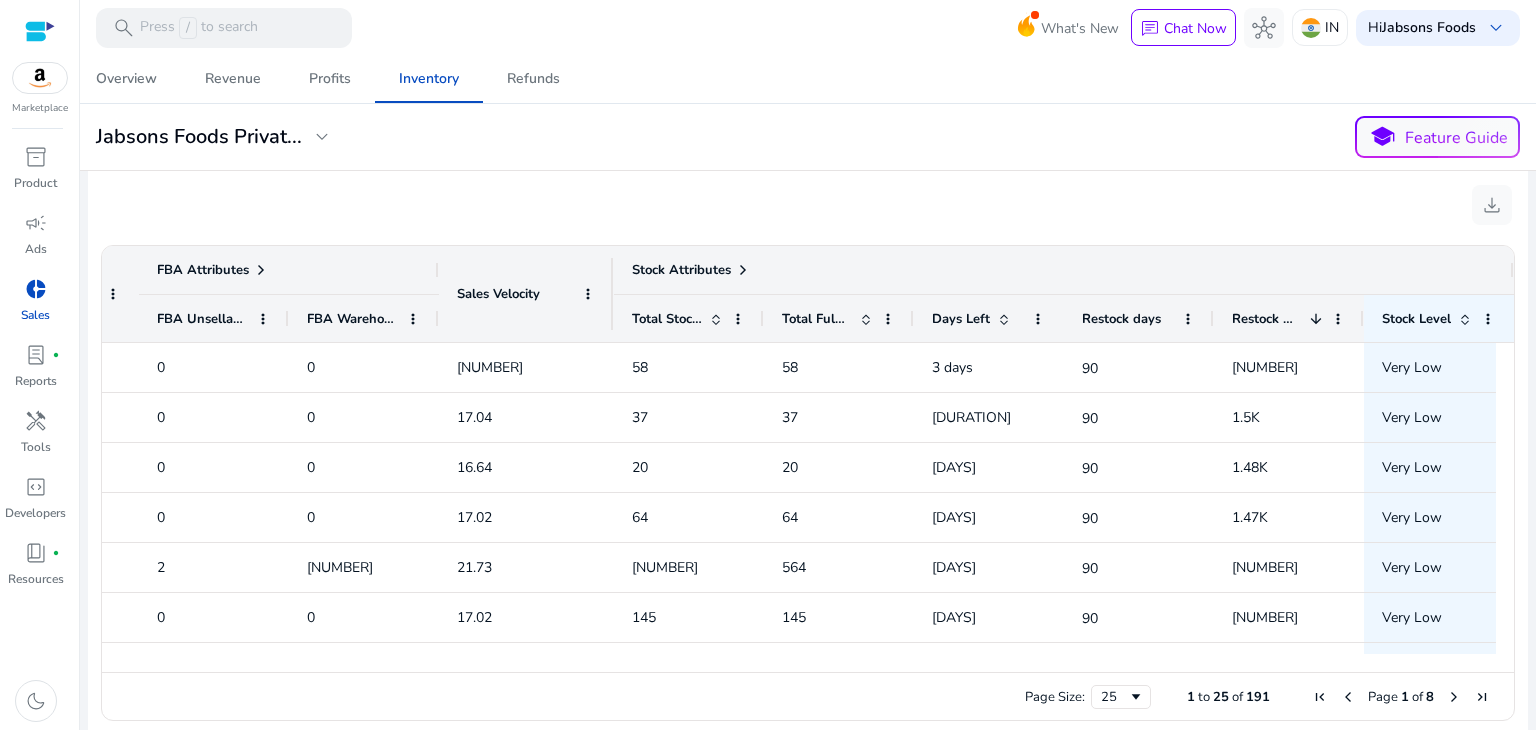 click on "FBA Warehouse" 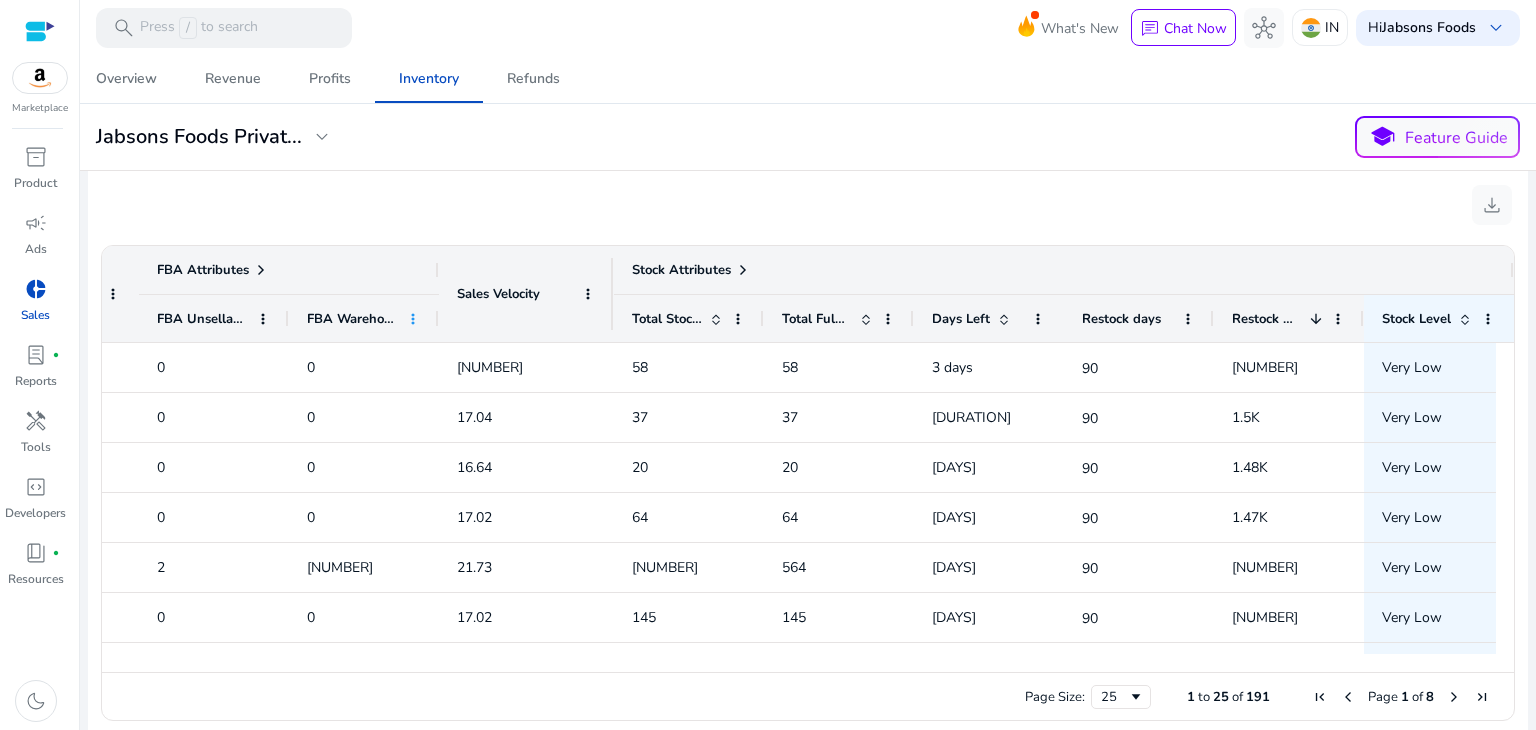 click 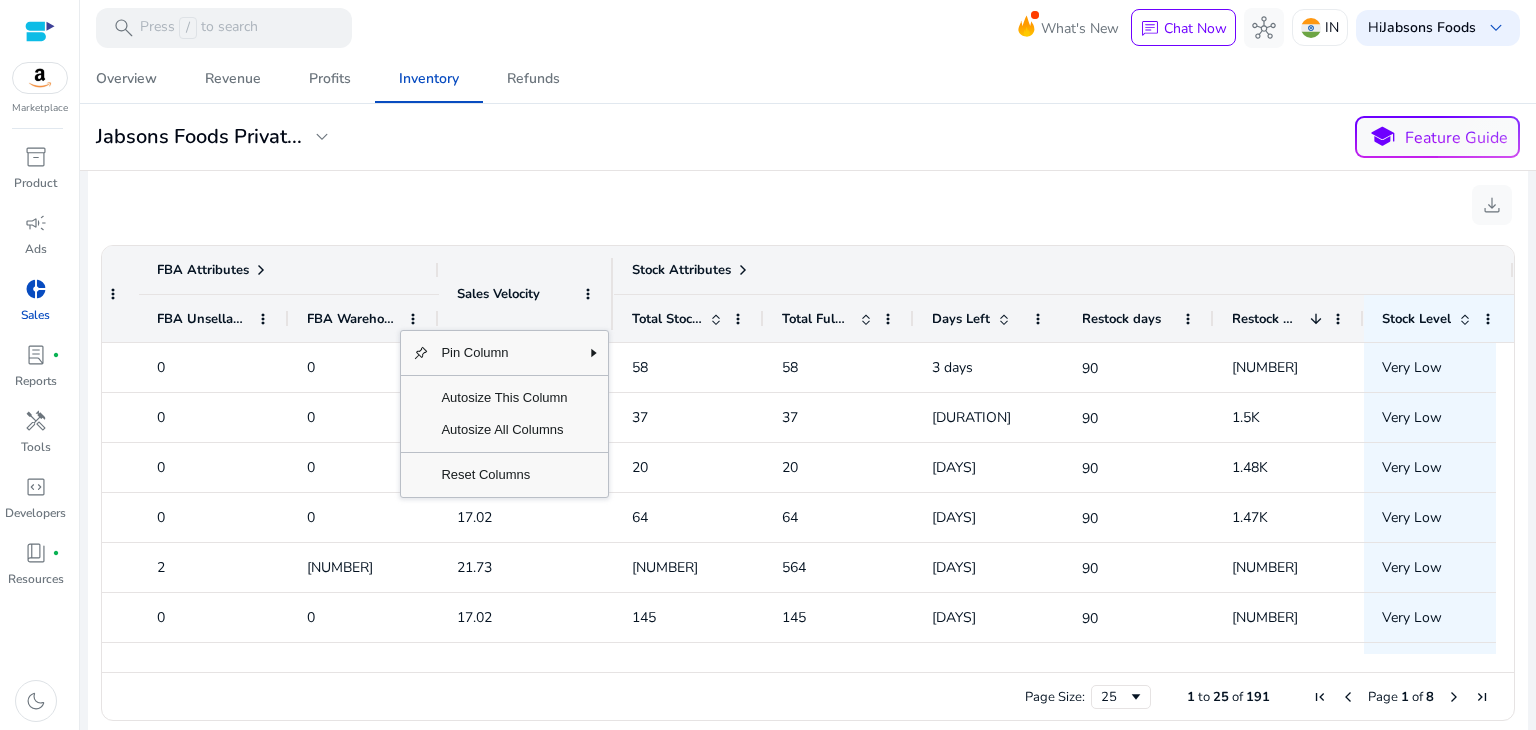 click on "FBA Warehouse" 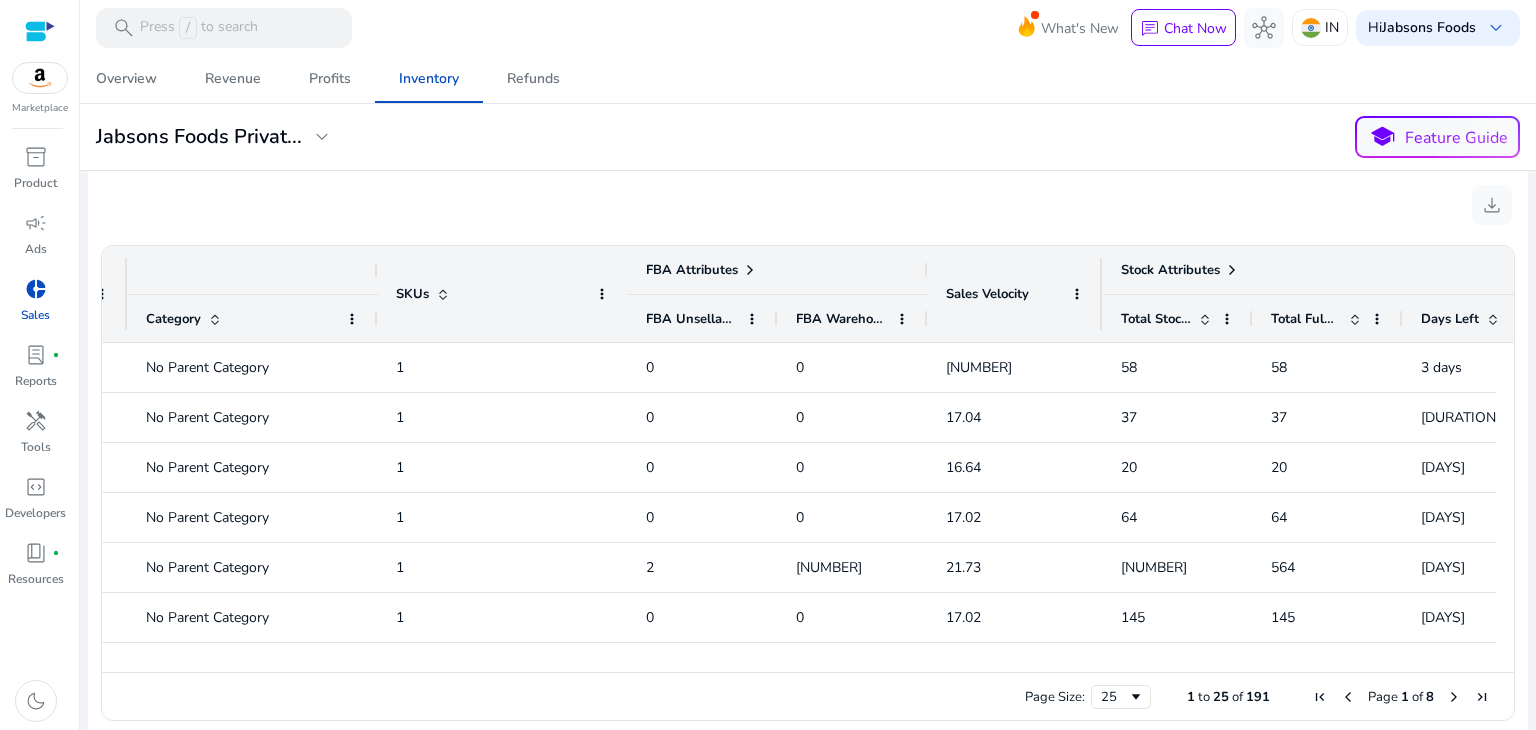 click 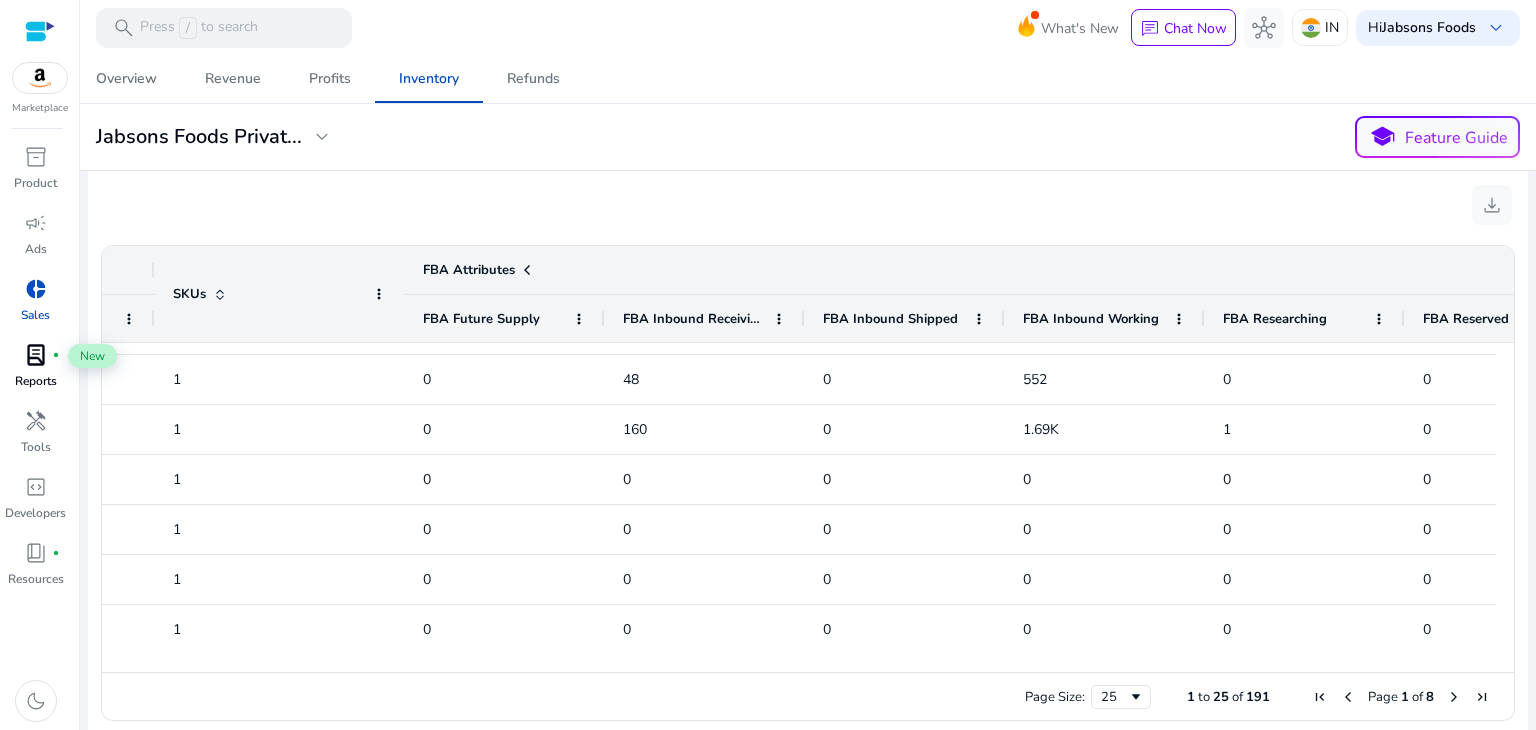 click on "lab_profile" at bounding box center (36, 355) 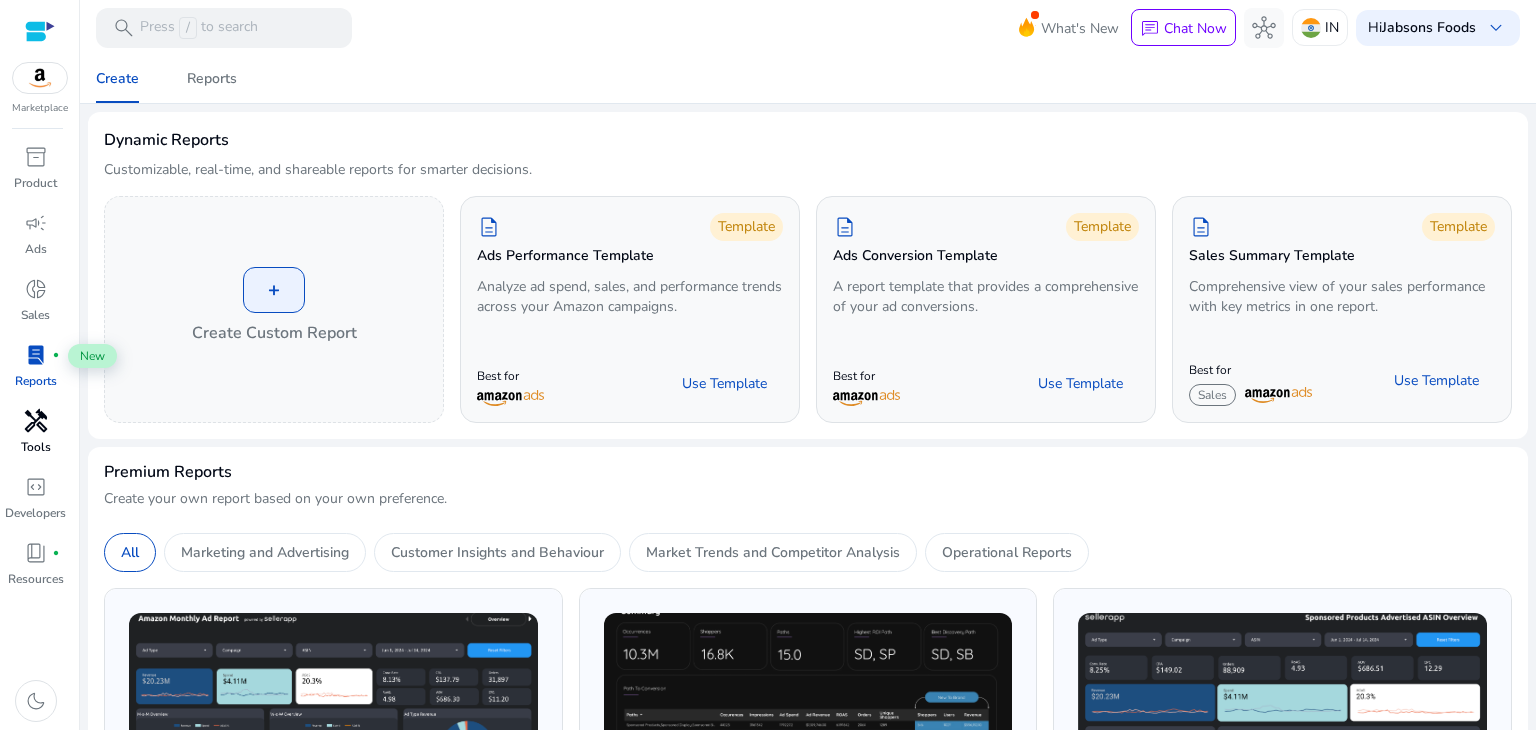 click on "handyman" at bounding box center [36, 421] 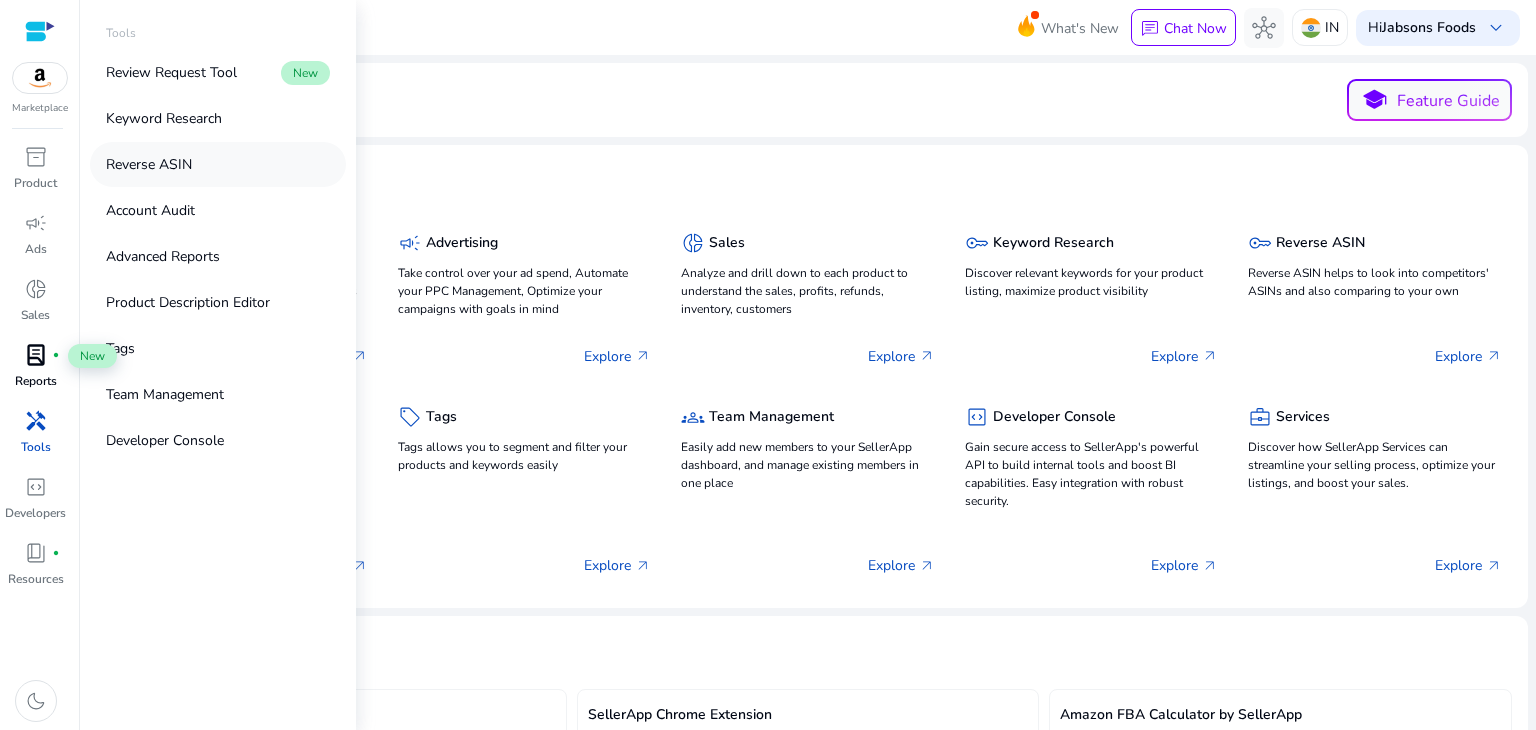 click on "Reverse ASIN" at bounding box center (149, 164) 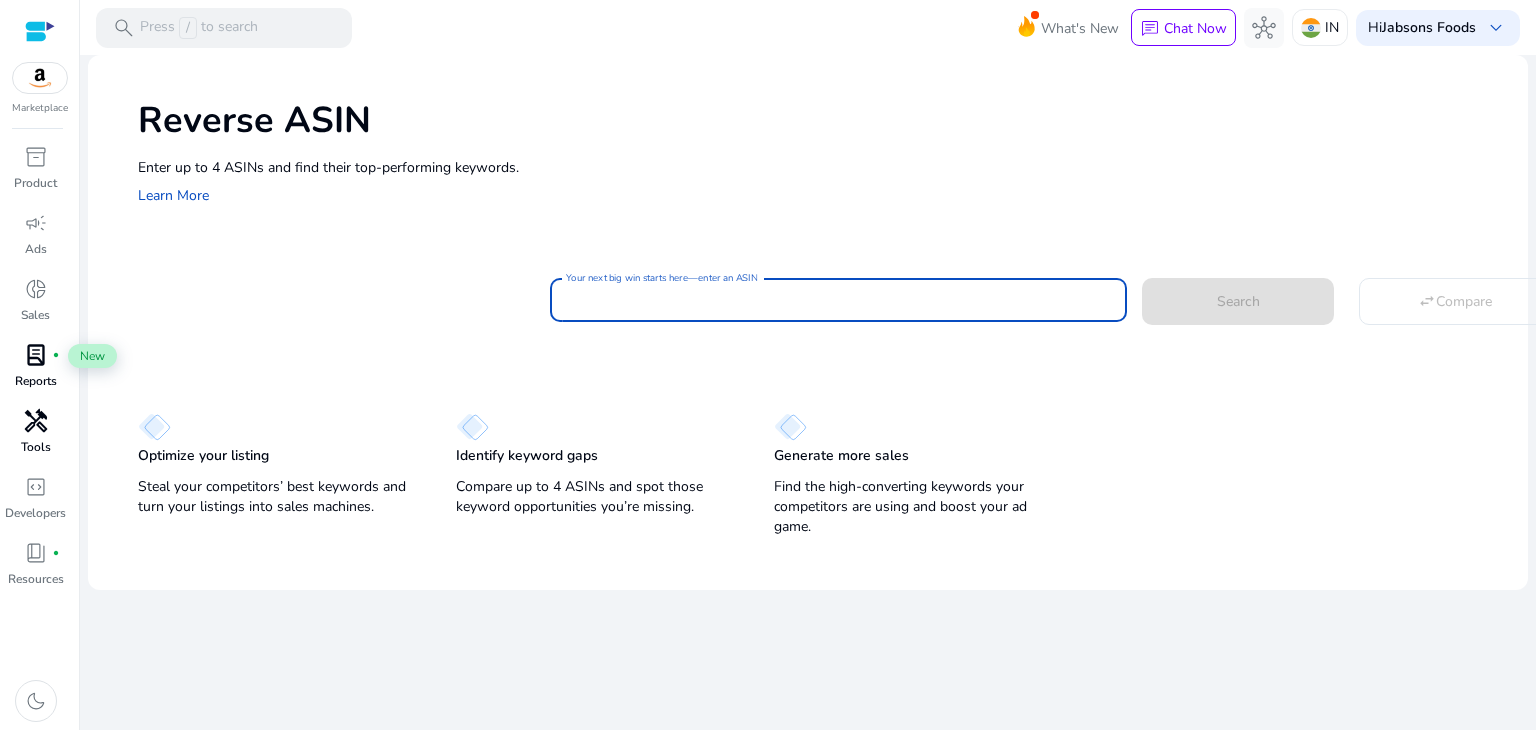 click on "Your next big win starts here—enter an ASIN" at bounding box center [838, 300] 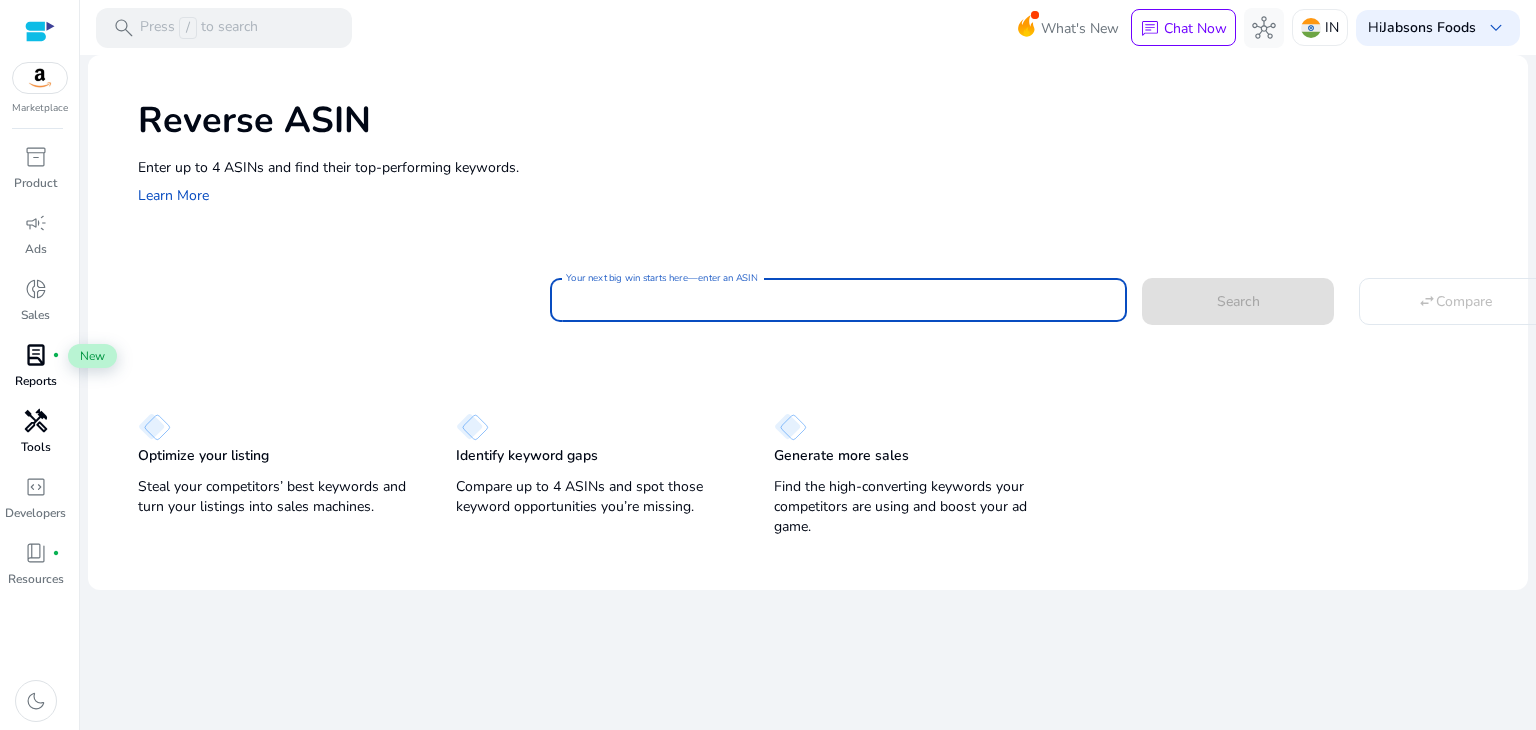 click on "Reverse ASIN  Enter up to 4 ASINs and find their top-performing keywords.    Learn More Your next big win starts here—enter an ASIN  Search
swap_horiz  Compare   Optimize your listing   Steal your competitors’ best keywords and turn your listings into sales machines.   Identify keyword gaps   Compare up to 4 ASINs and spot those keyword opportunities you’re missing.   Generate more sales   Find the high-converting keywords your competitors are using and boost your ad game." 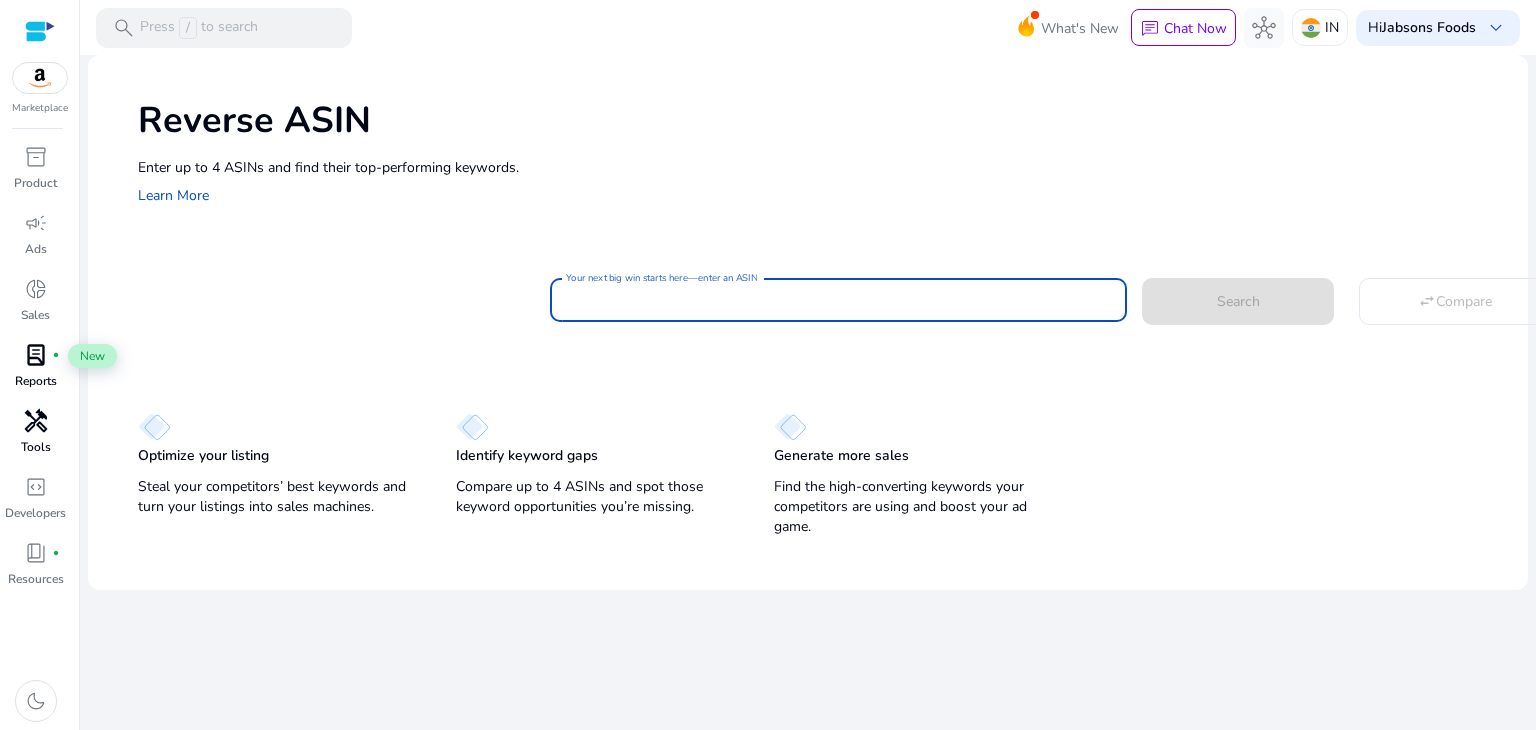 click on "Your next big win starts here—enter an ASIN" at bounding box center (838, 300) 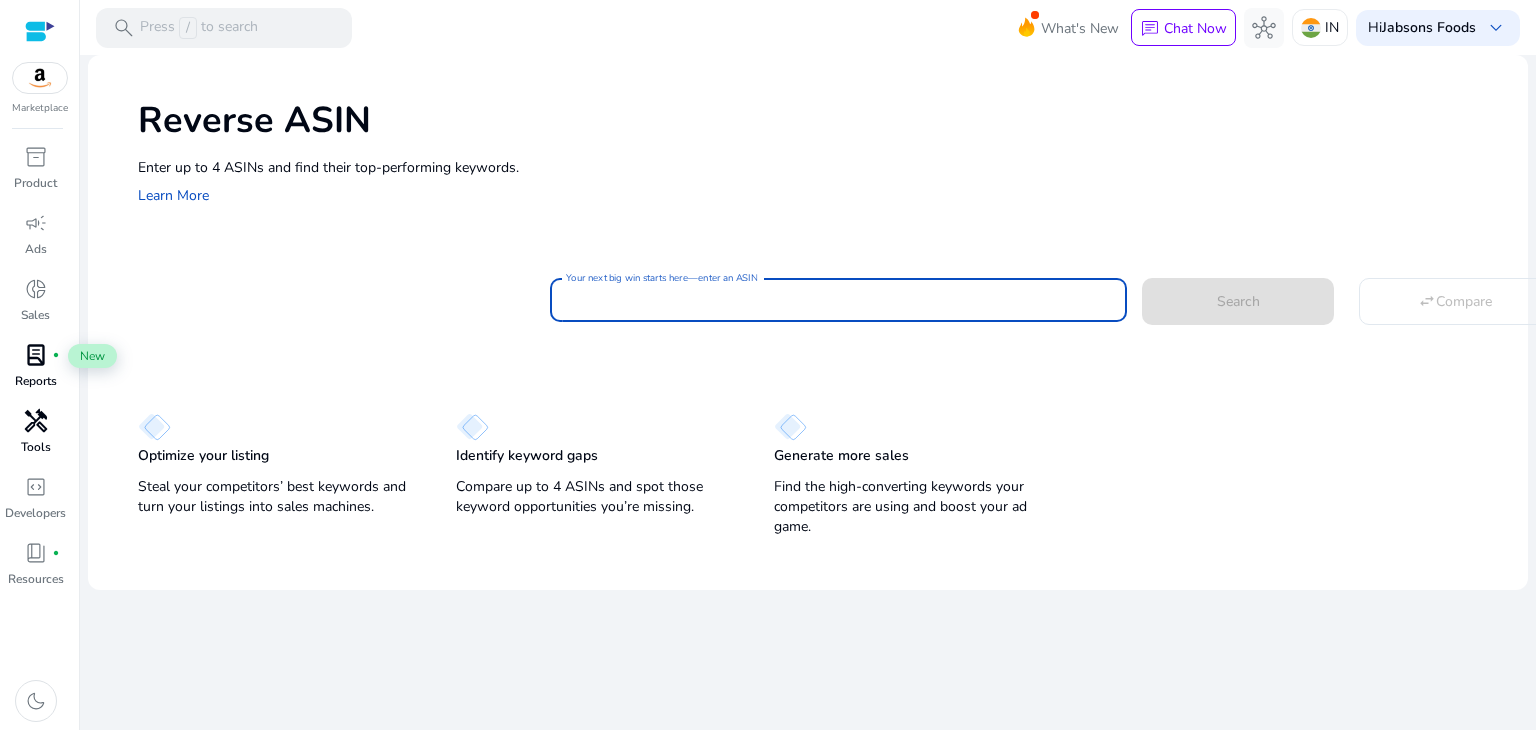 paste on "**********" 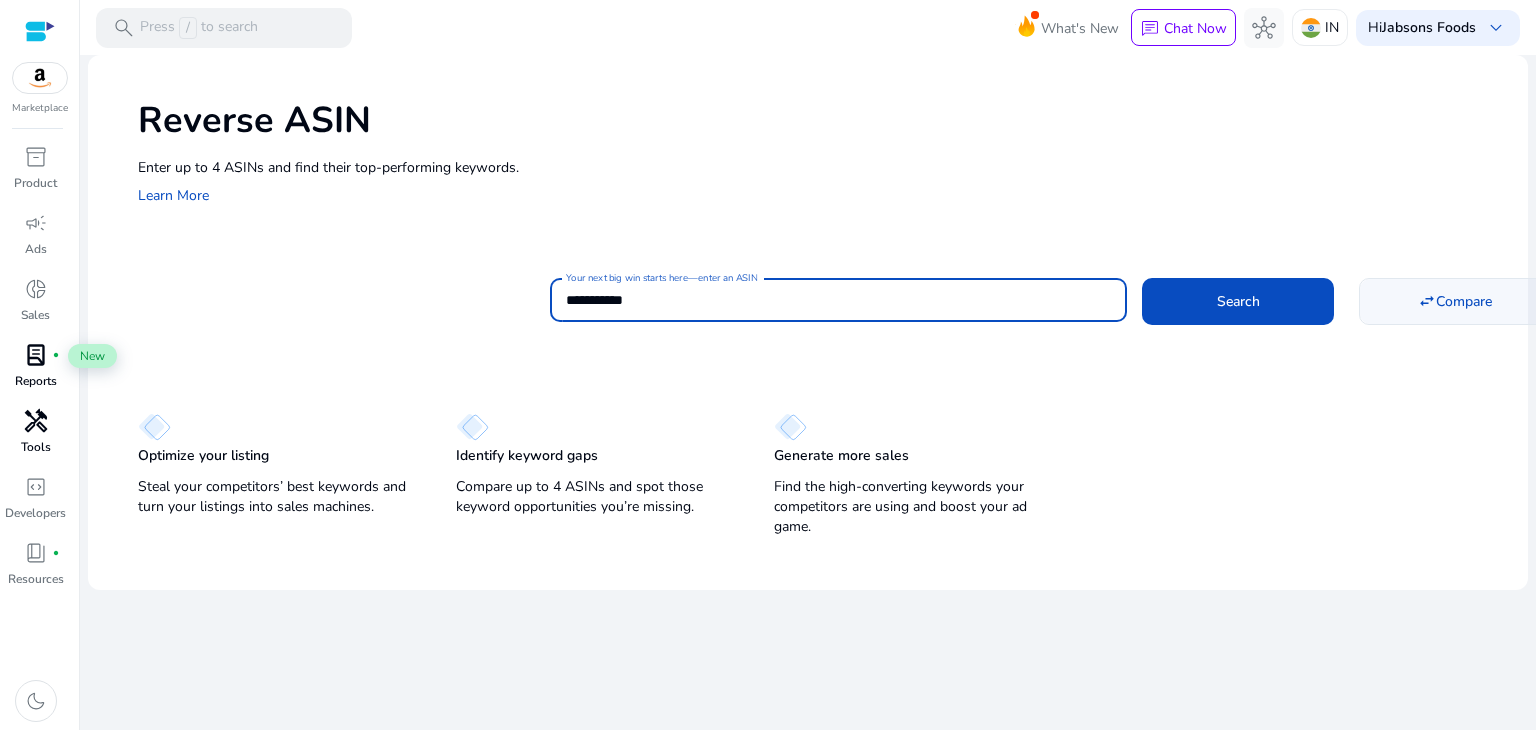 type on "**********" 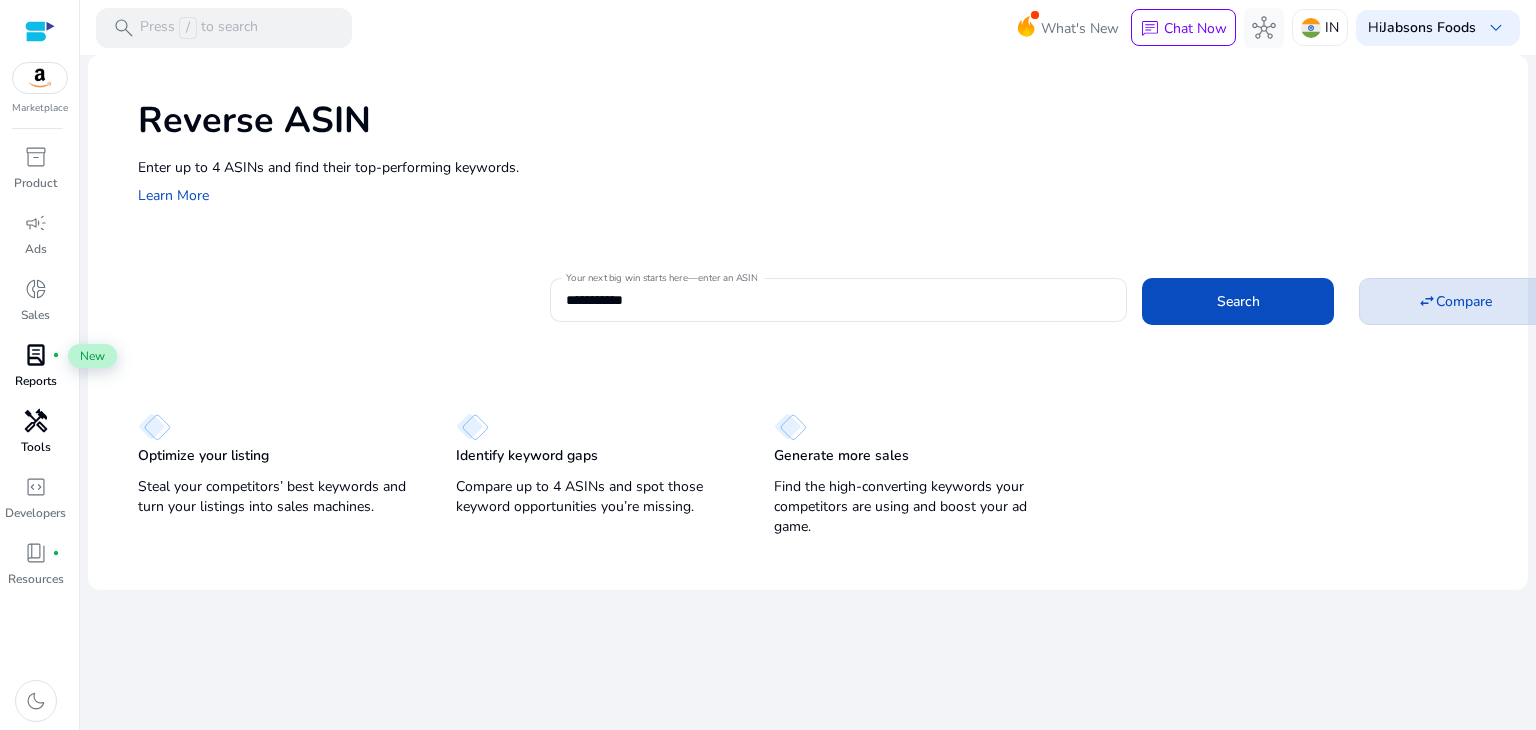 click on "Compare" 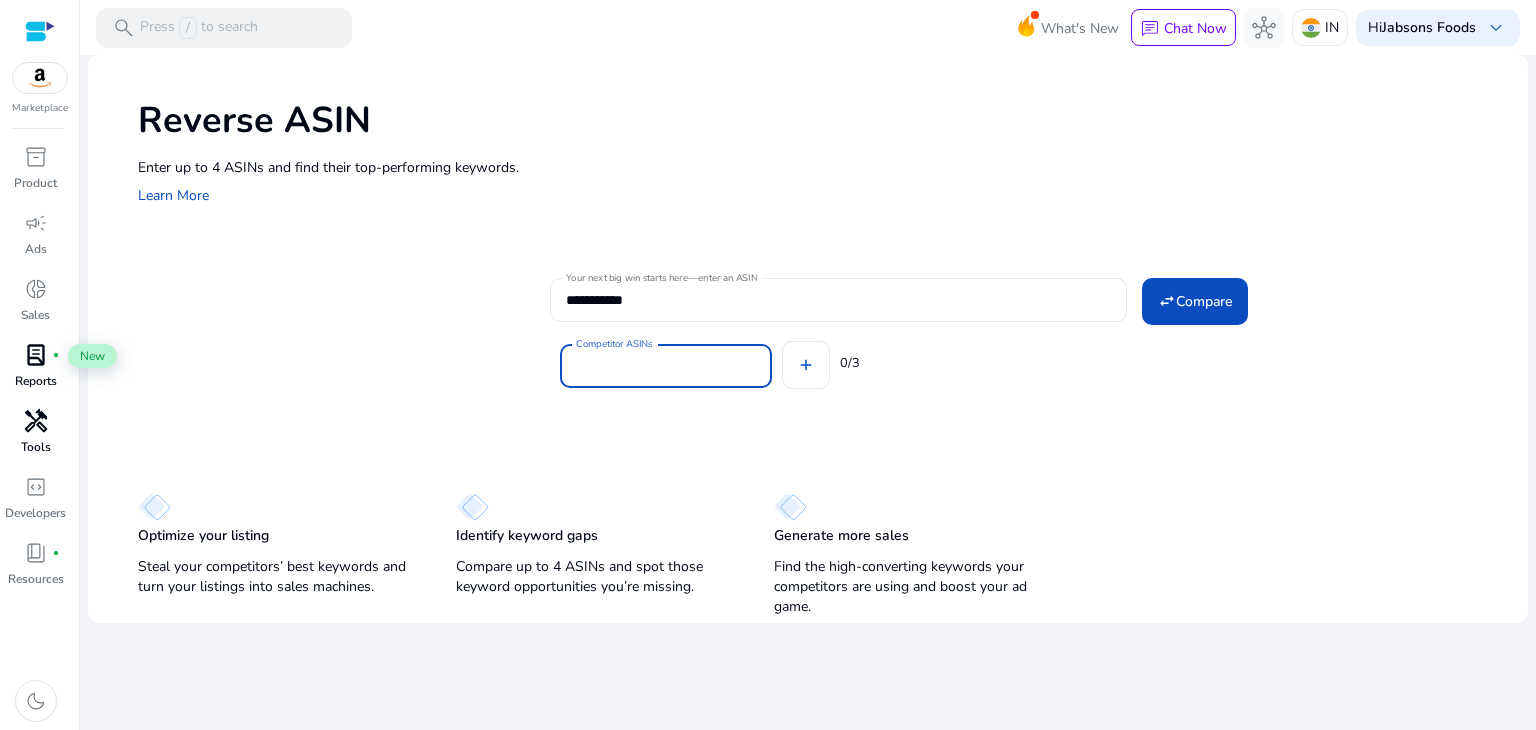 click on "Competitor ASINs" at bounding box center (666, 366) 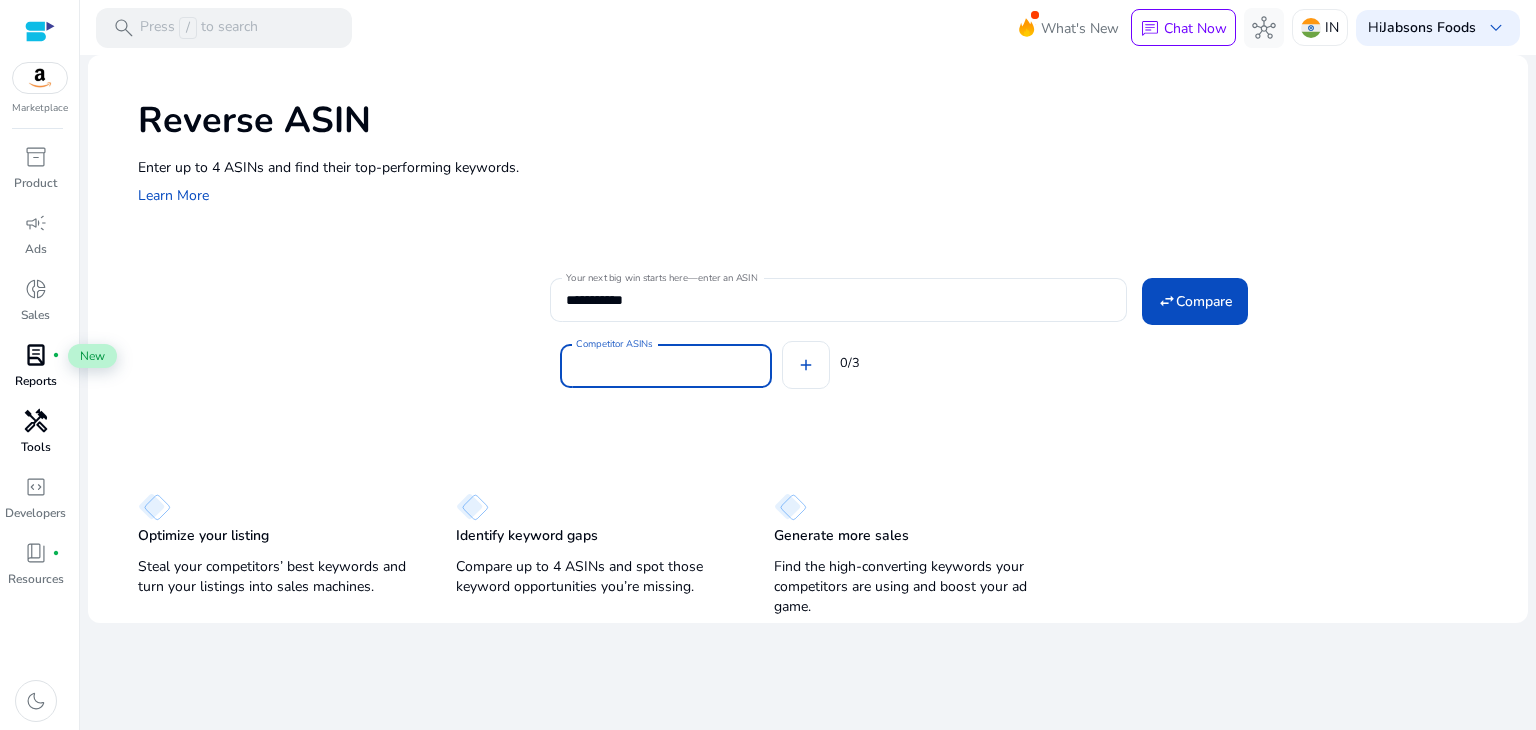 paste on "**********" 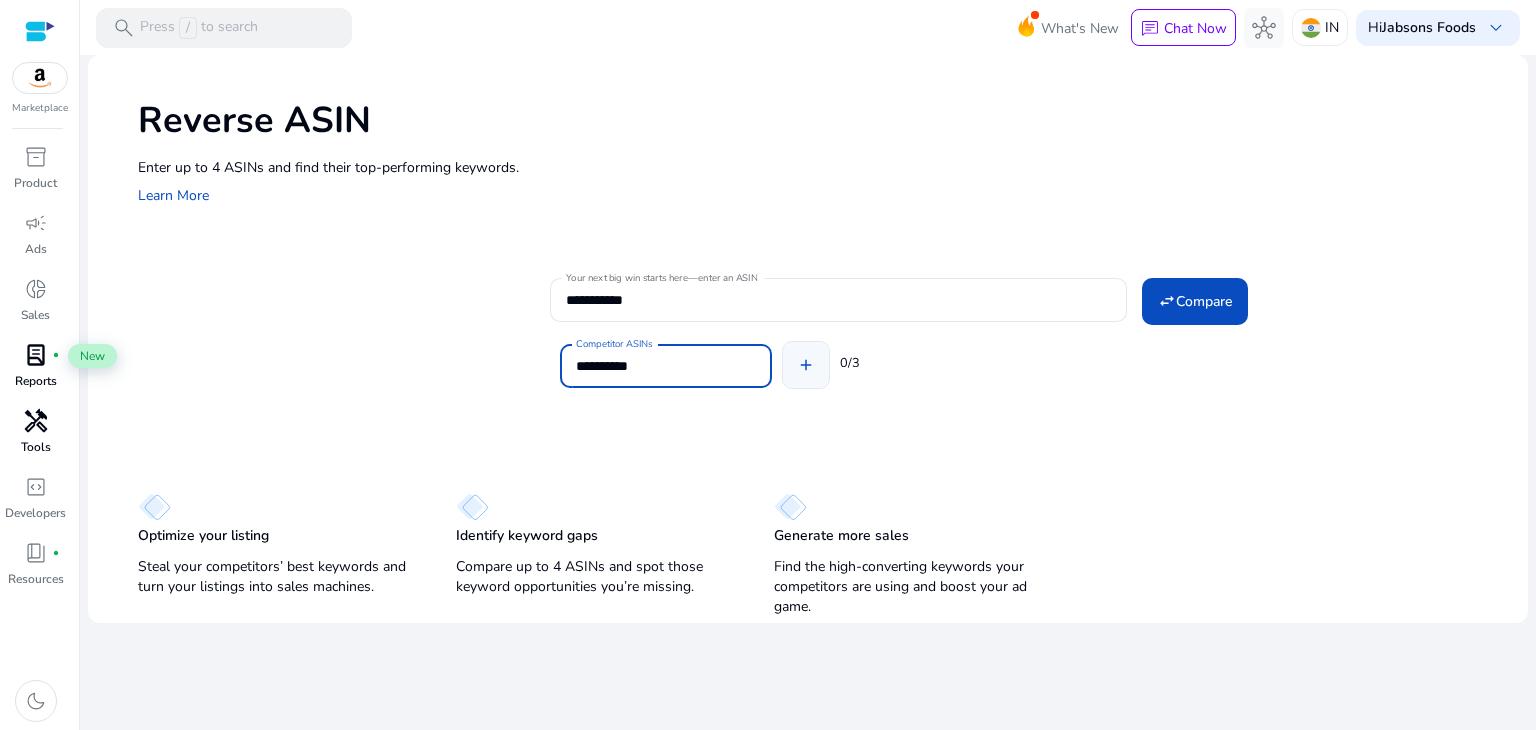 type on "**********" 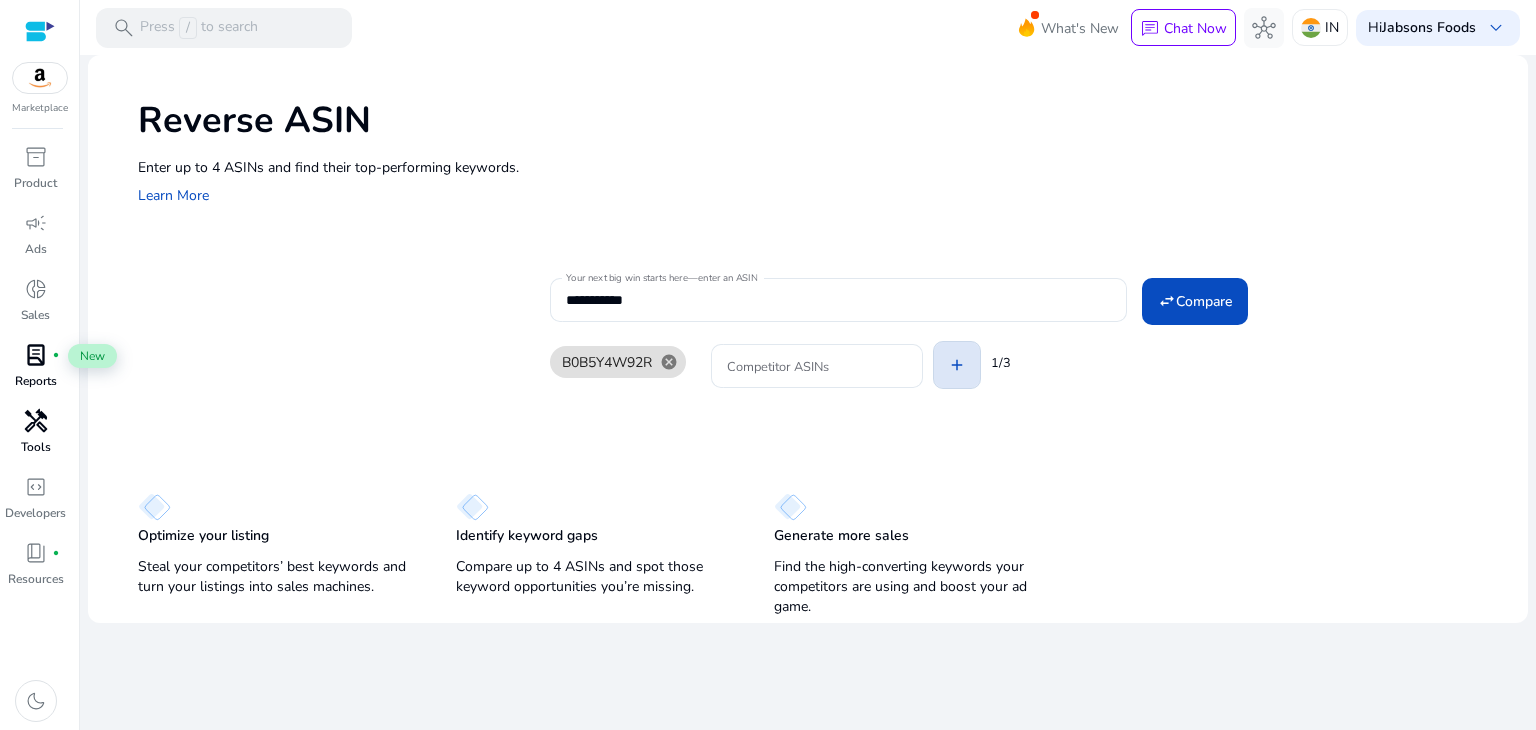 click on "B0B5Y4W92R  cancel Competitor ASINs add 1/3" 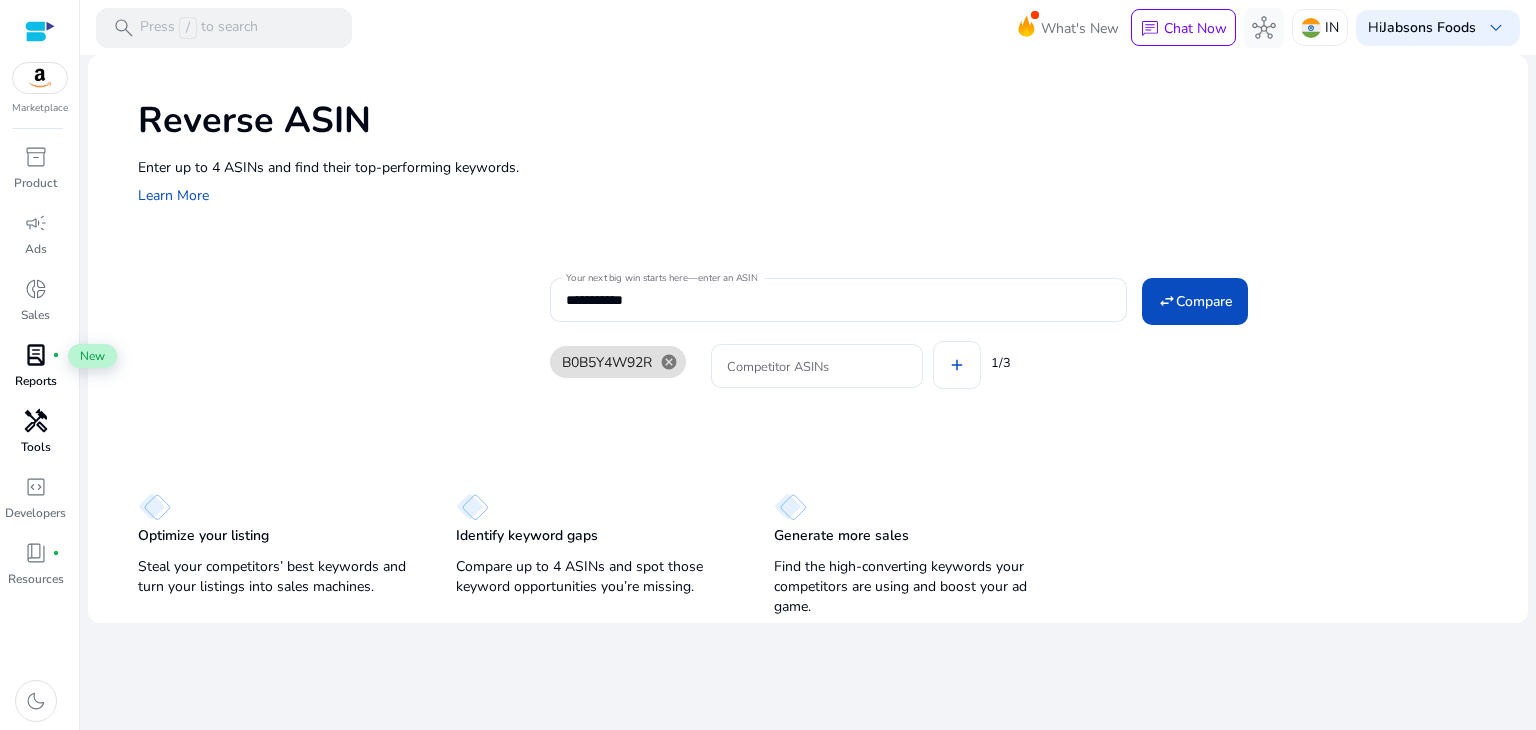 type 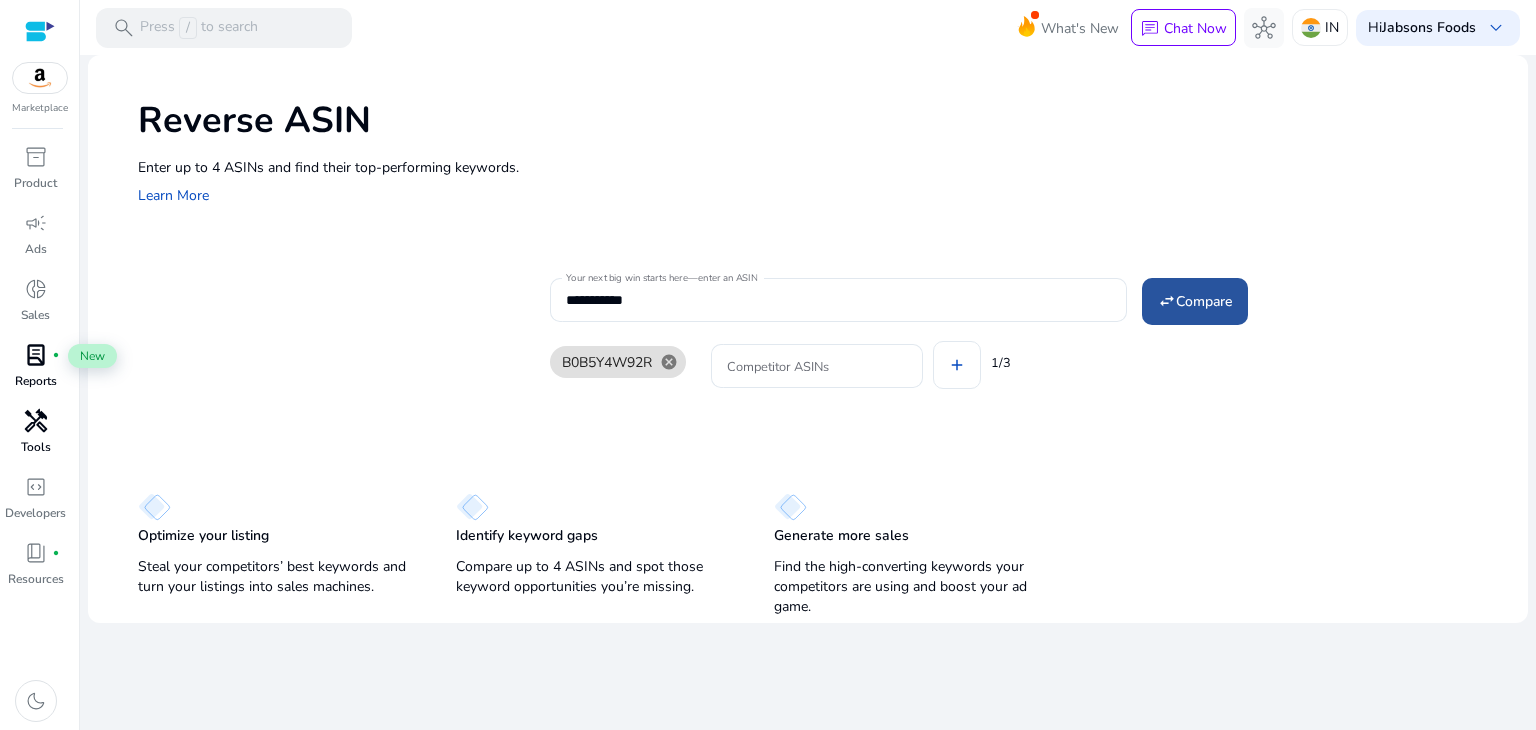 click 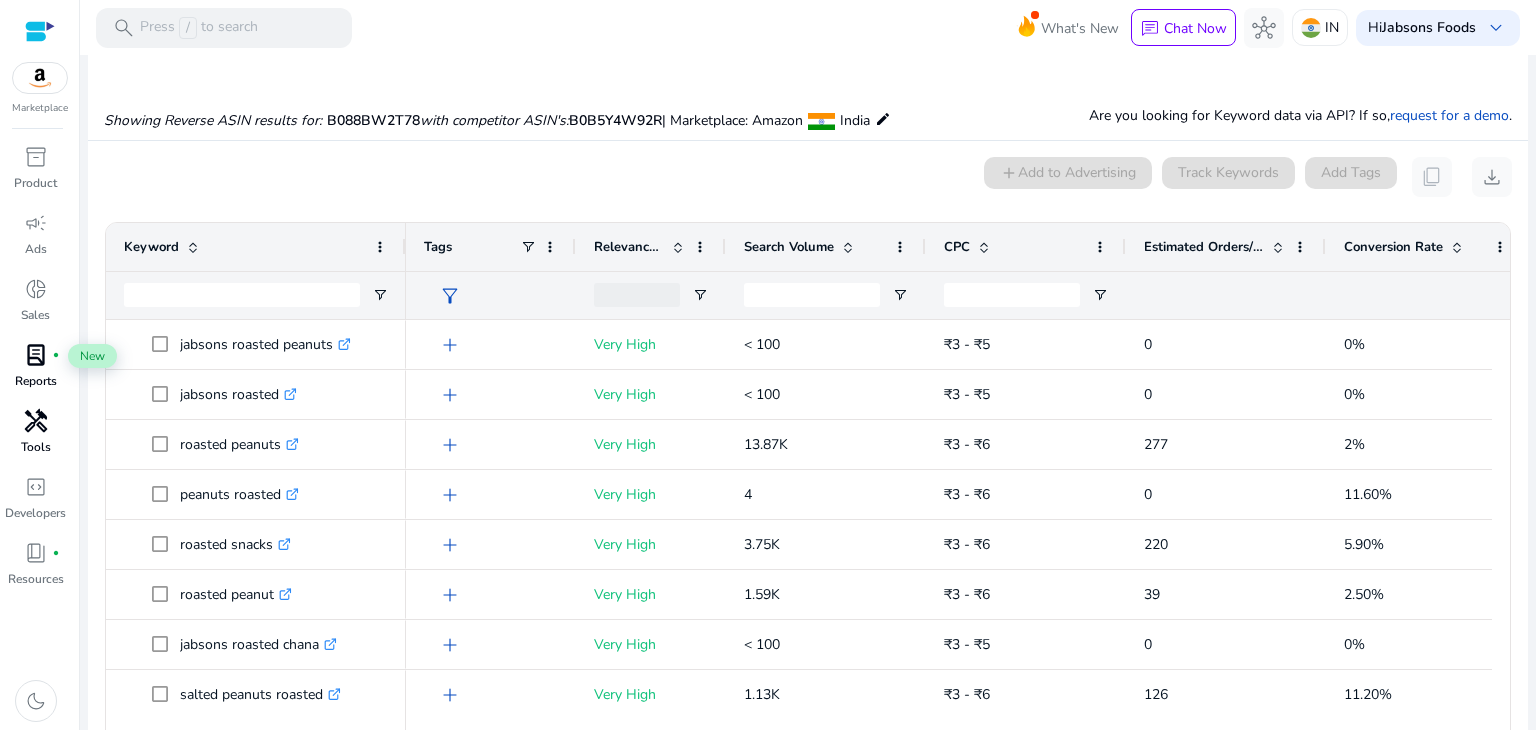 scroll, scrollTop: 245, scrollLeft: 0, axis: vertical 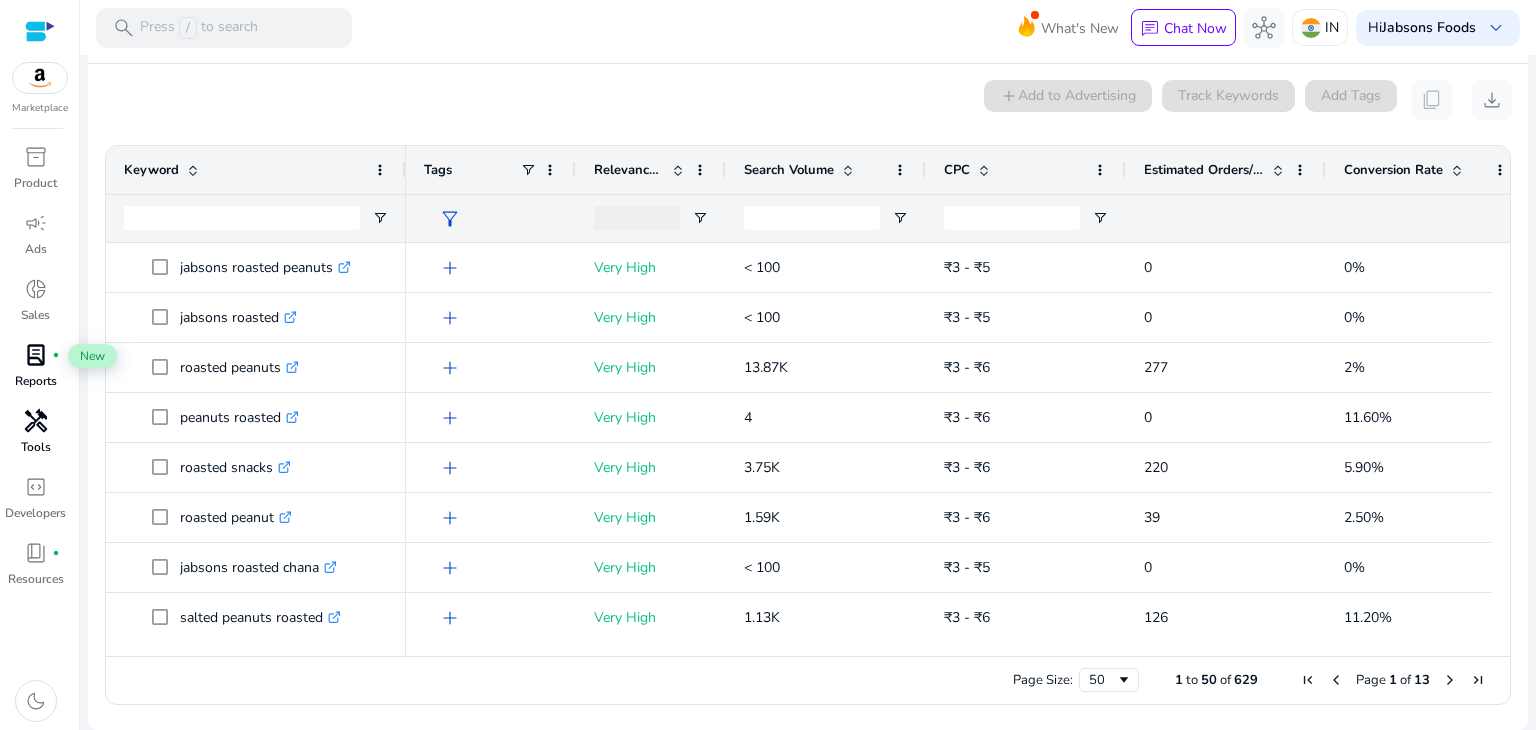 click 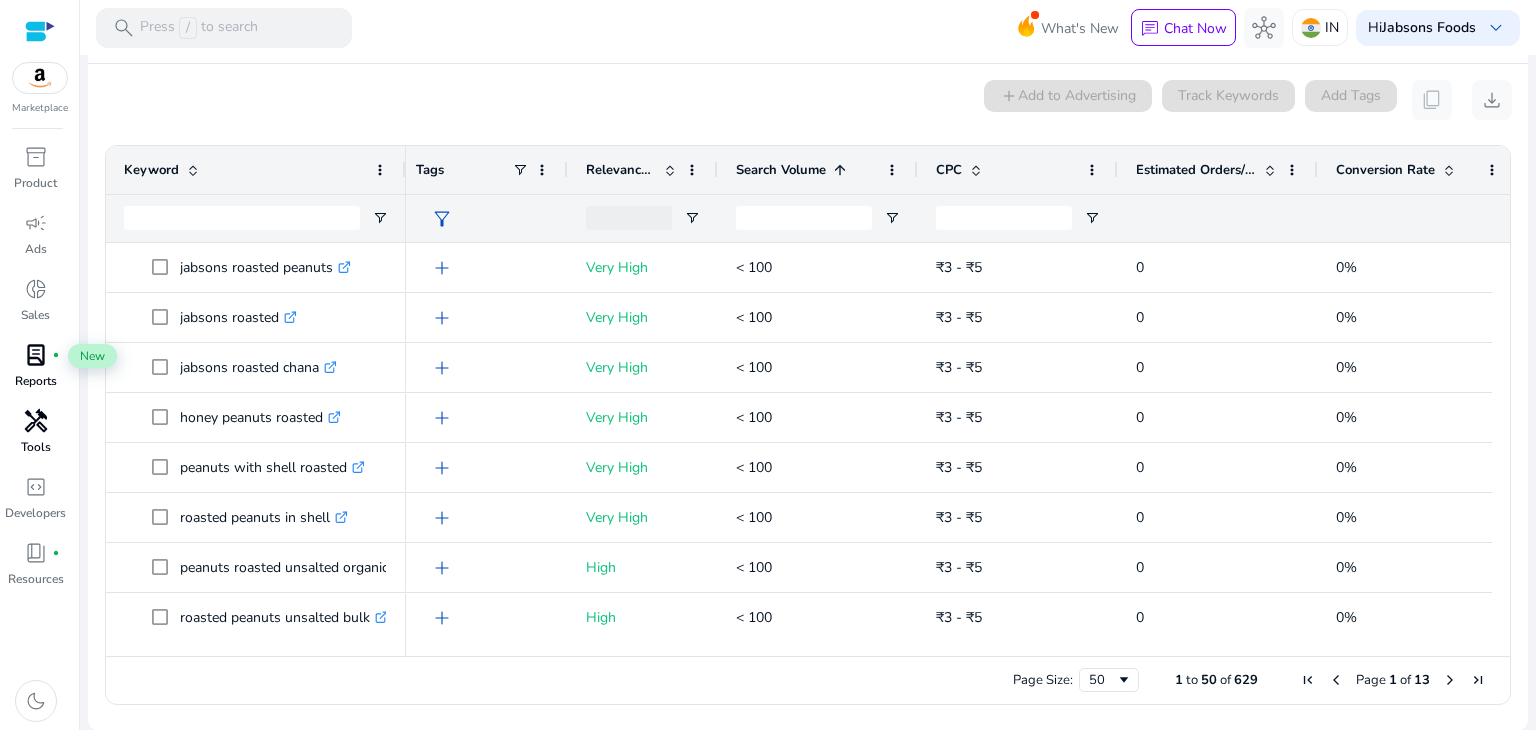 click on "Search Volume" 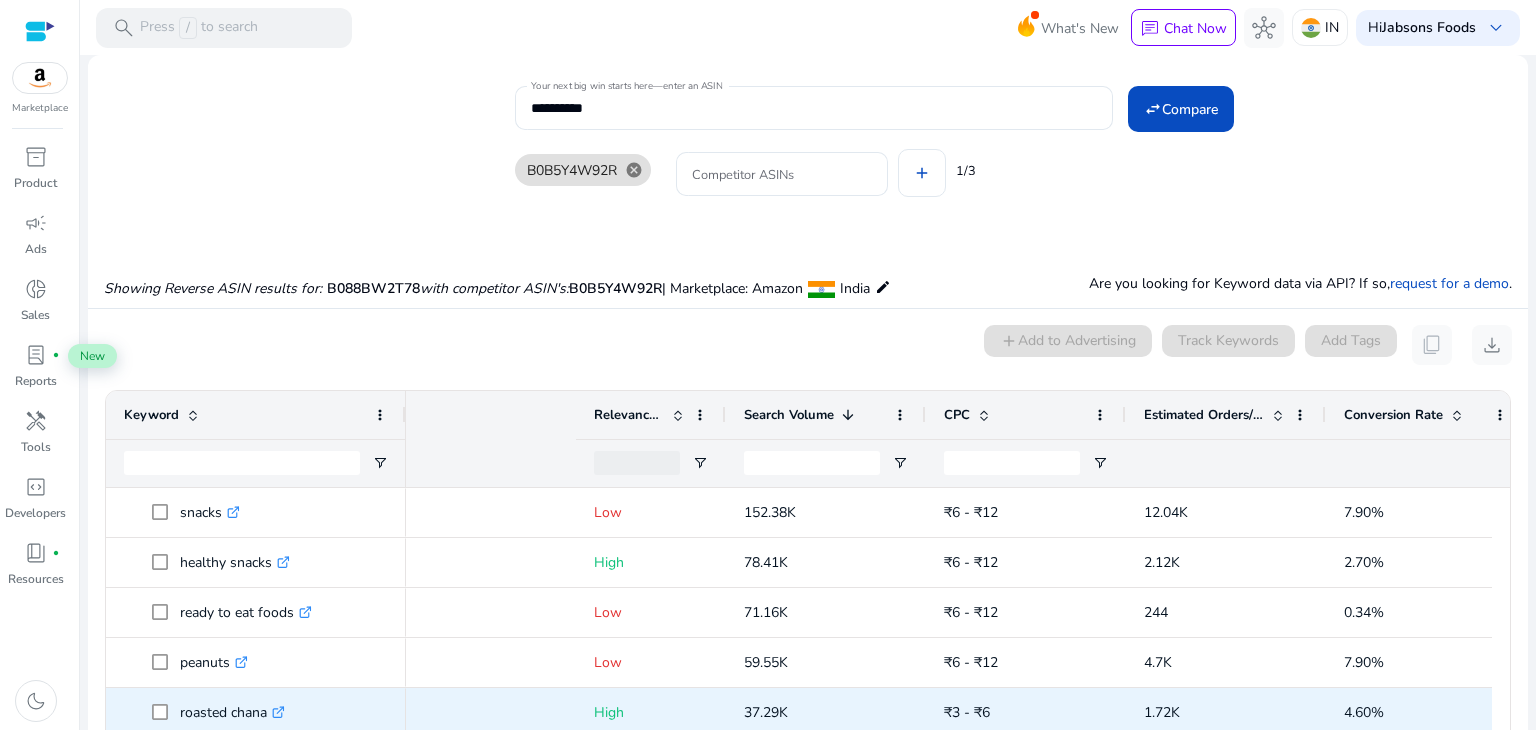 scroll, scrollTop: 0, scrollLeft: 0, axis: both 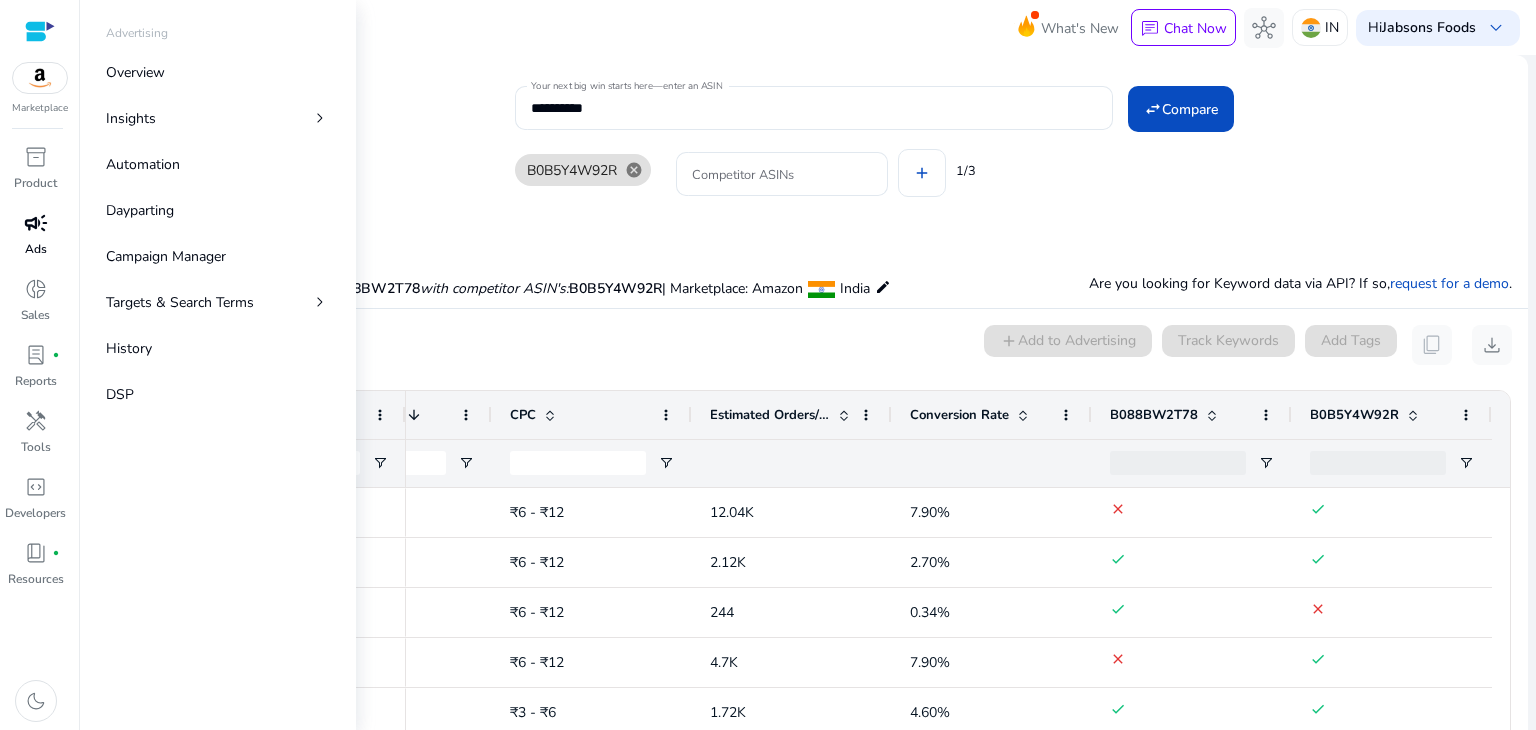 click on "campaign" at bounding box center [36, 223] 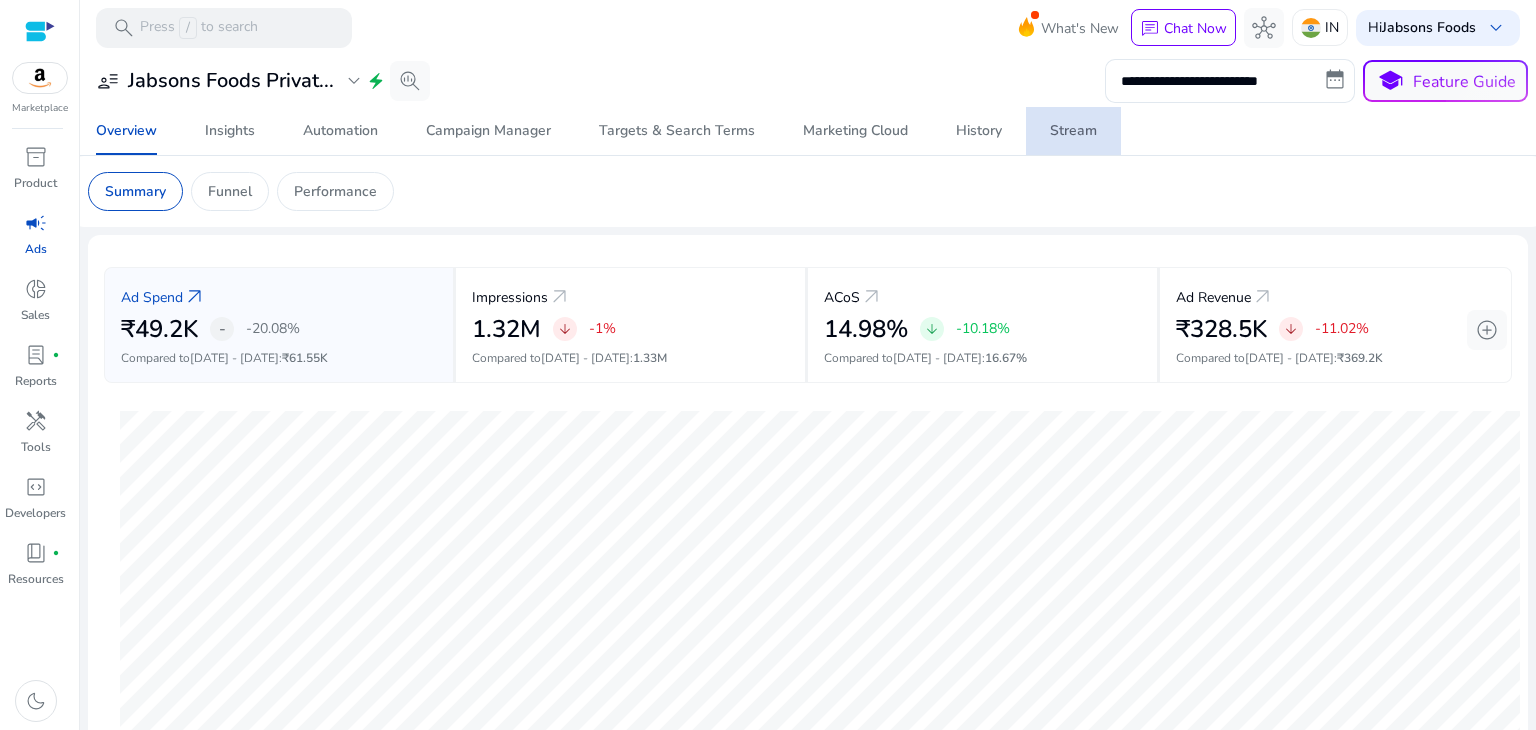 click on "Stream" at bounding box center [1073, 131] 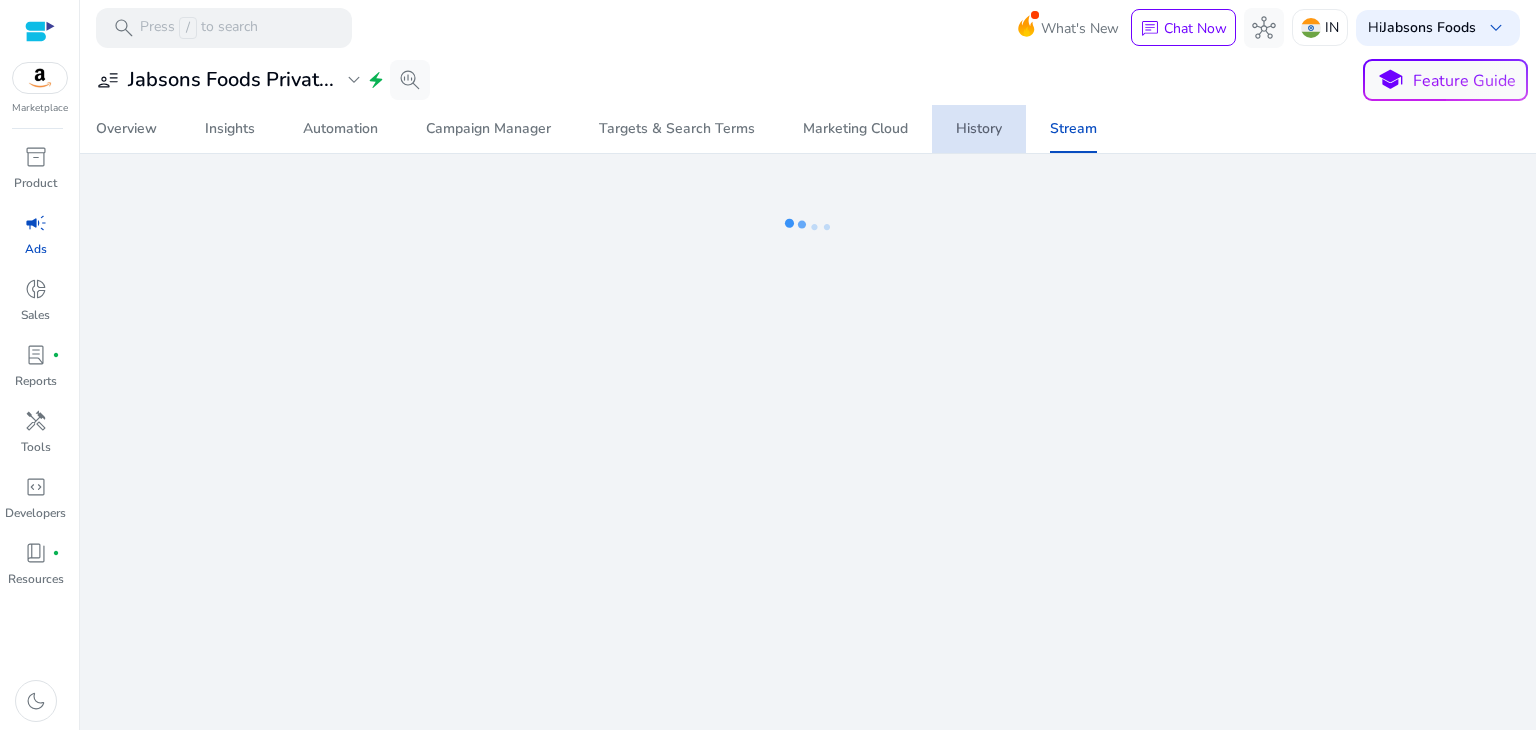 click on "History" at bounding box center (979, 129) 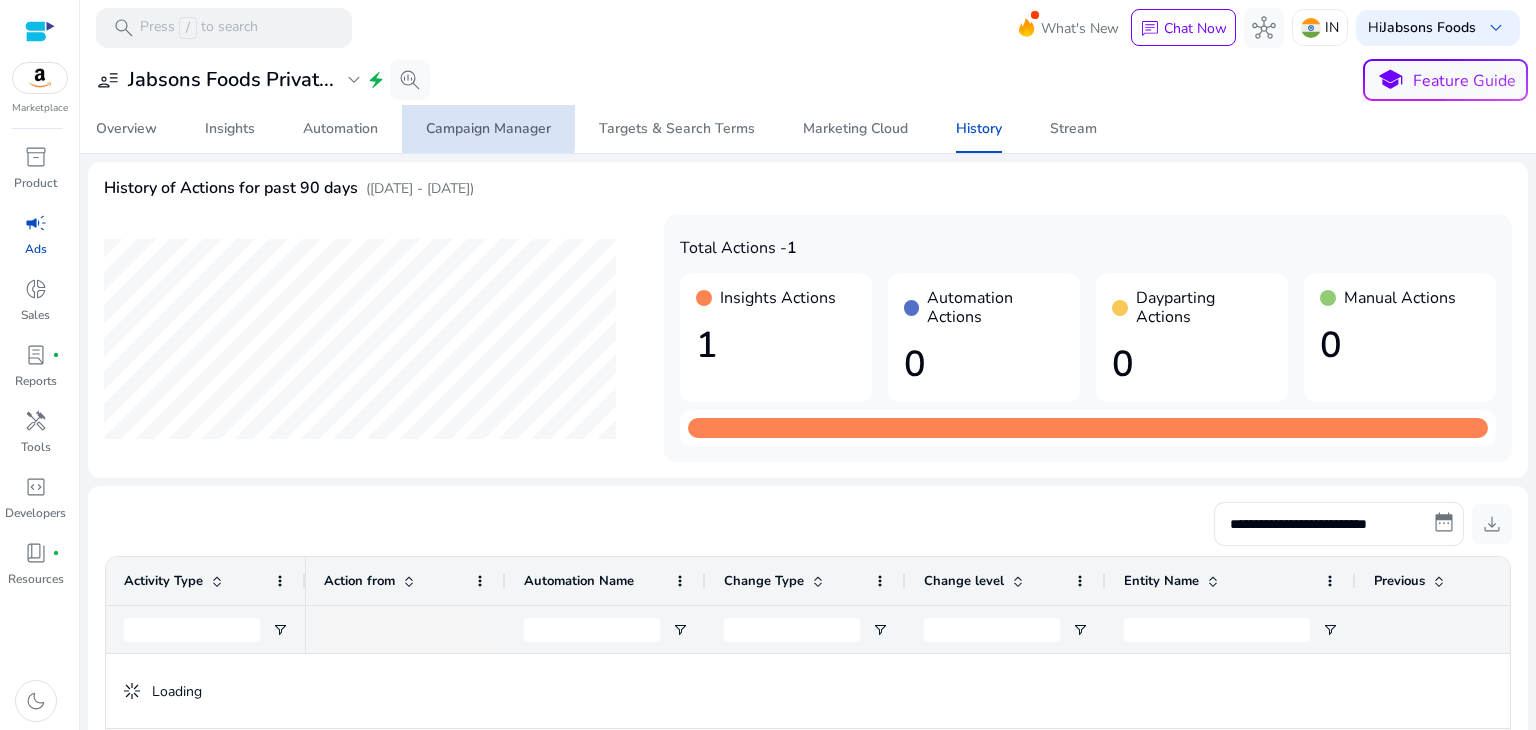 click on "Campaign Manager" at bounding box center (488, 129) 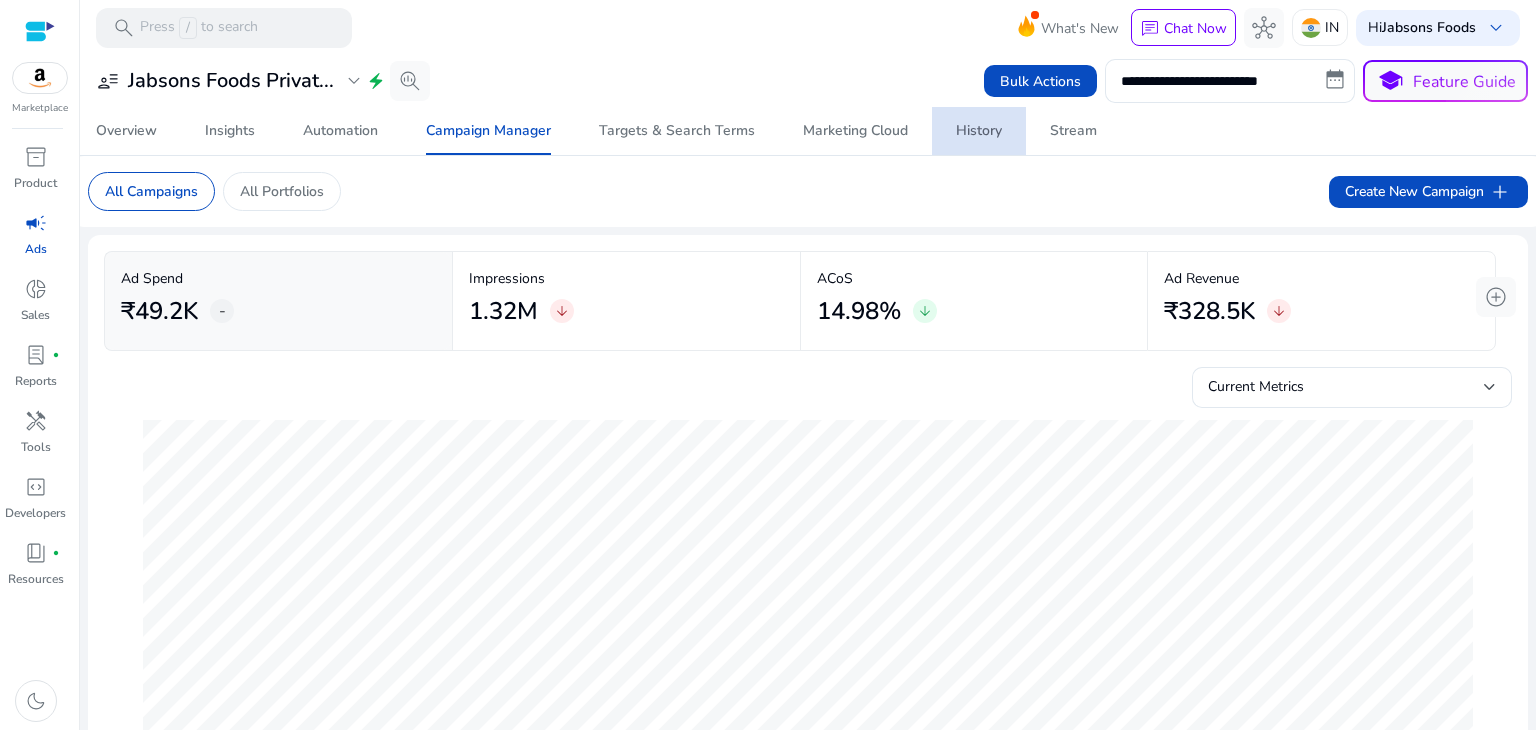click on "History" at bounding box center [979, 131] 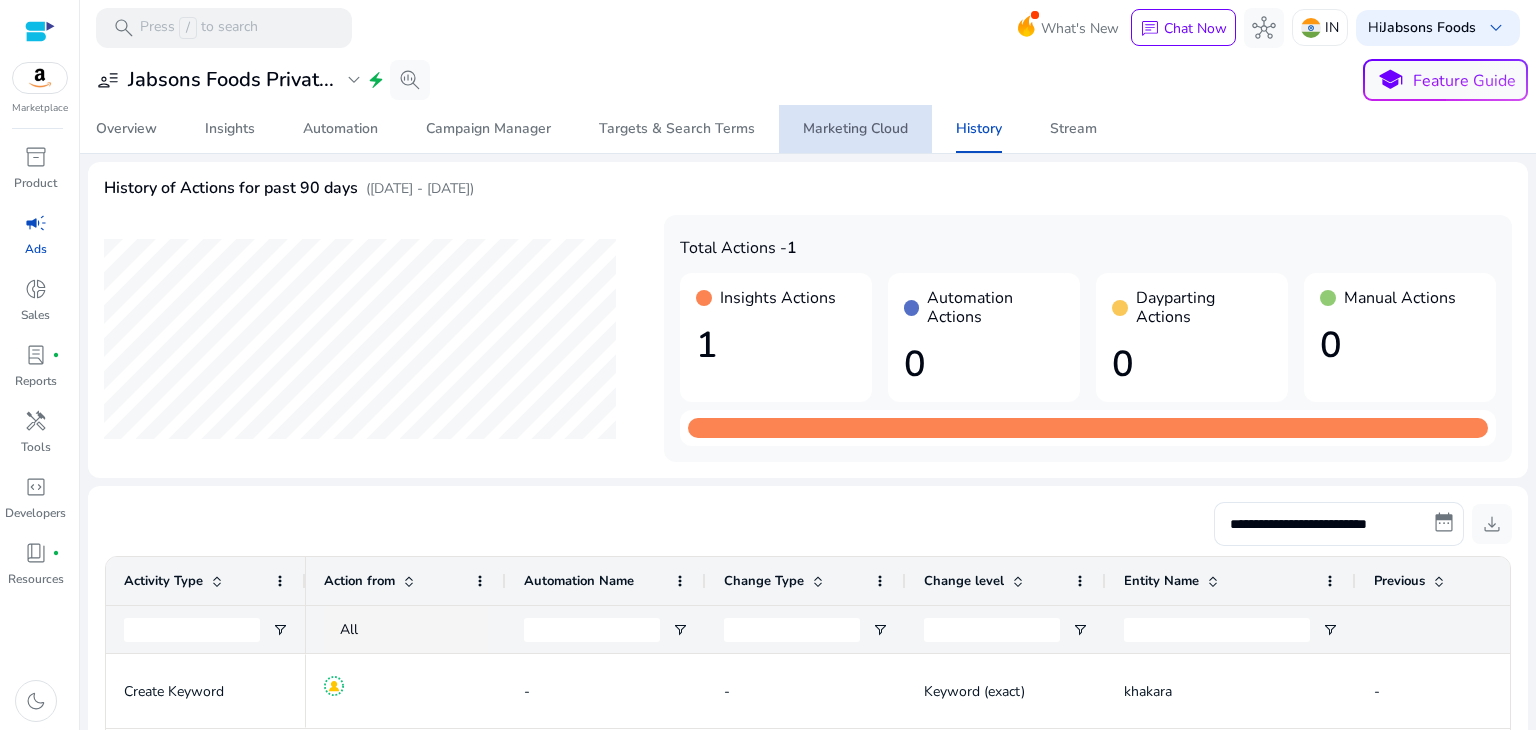 click on "Marketing Cloud" at bounding box center (855, 129) 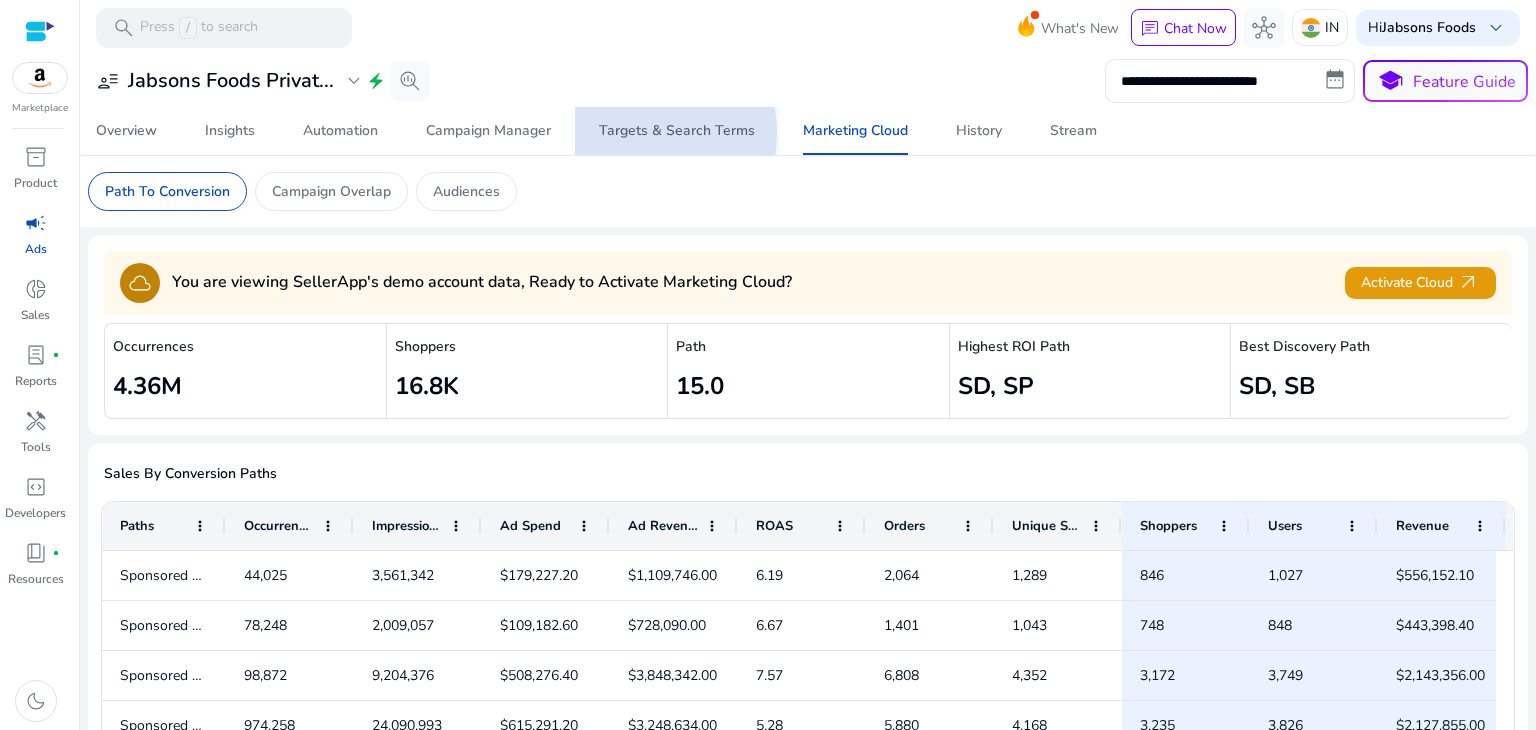 click on "Targets & Search Terms" at bounding box center [677, 131] 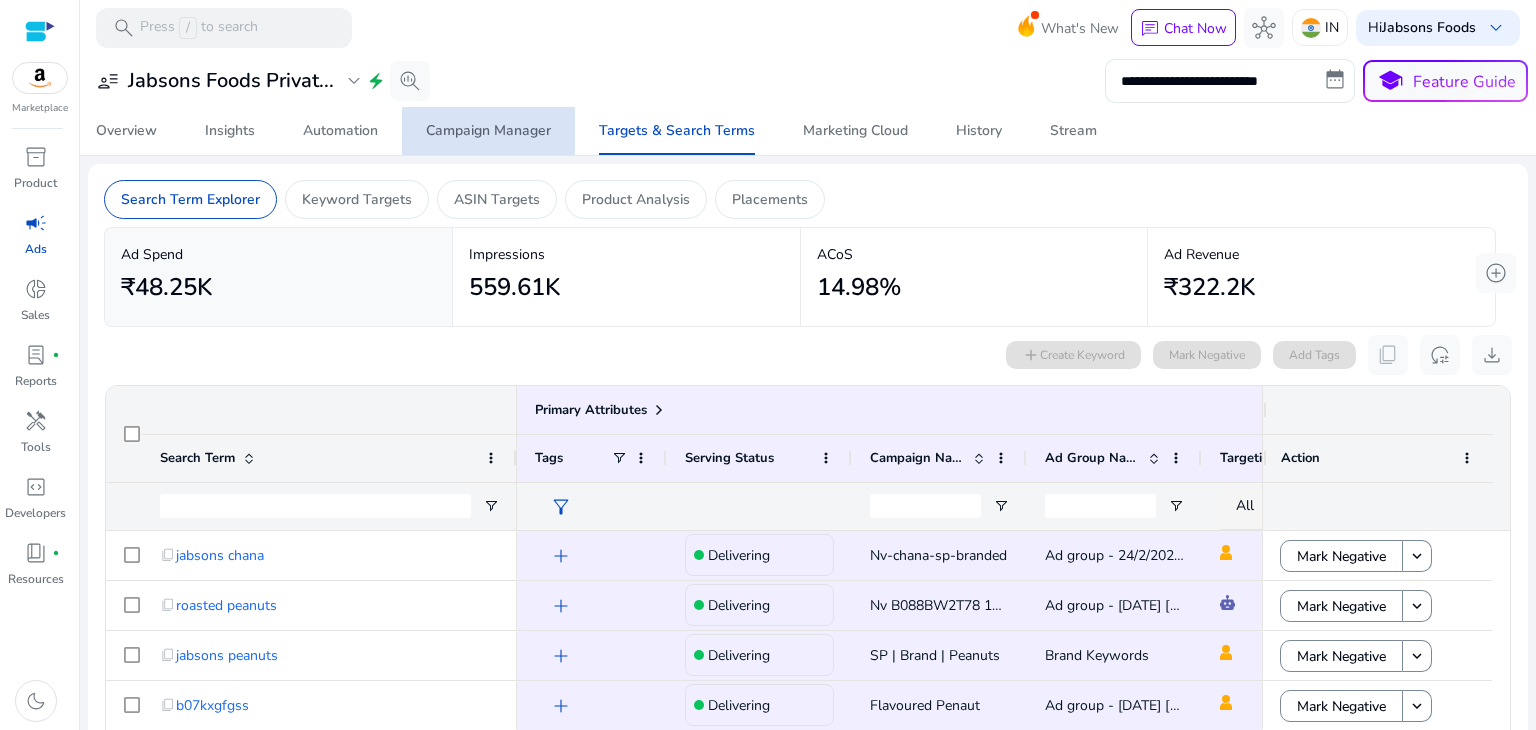 click on "Campaign Manager" at bounding box center [488, 131] 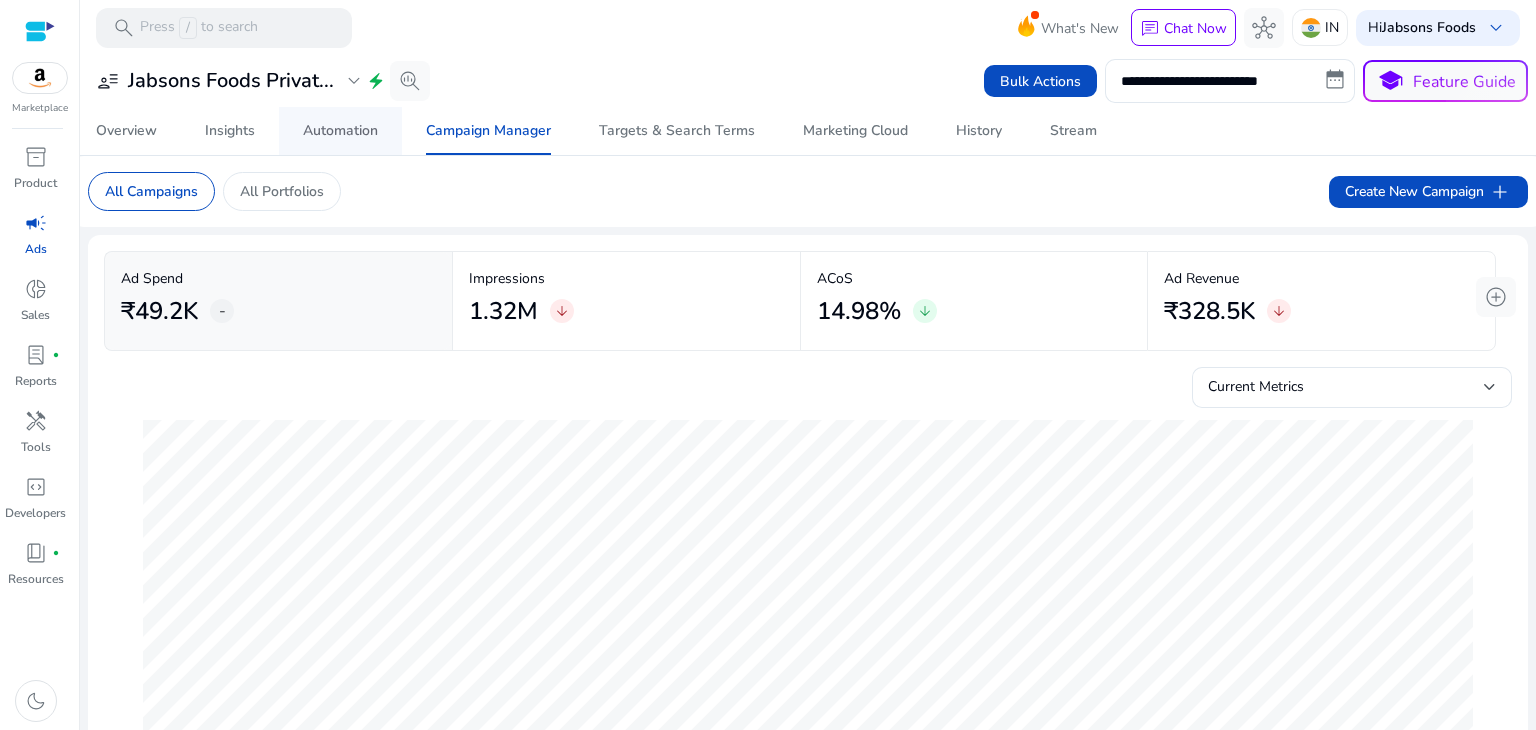 click on "Automation" at bounding box center (340, 131) 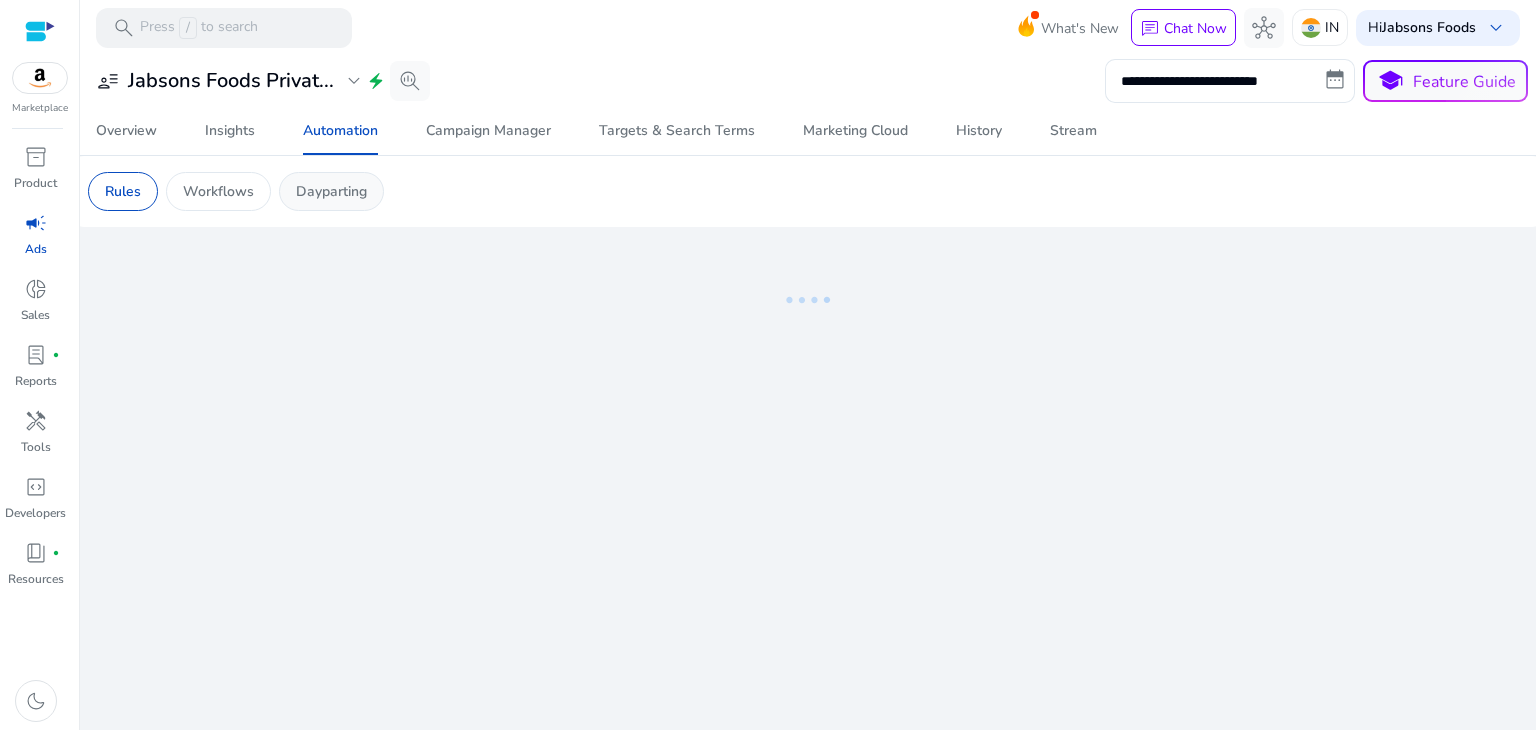 click on "Dayparting" 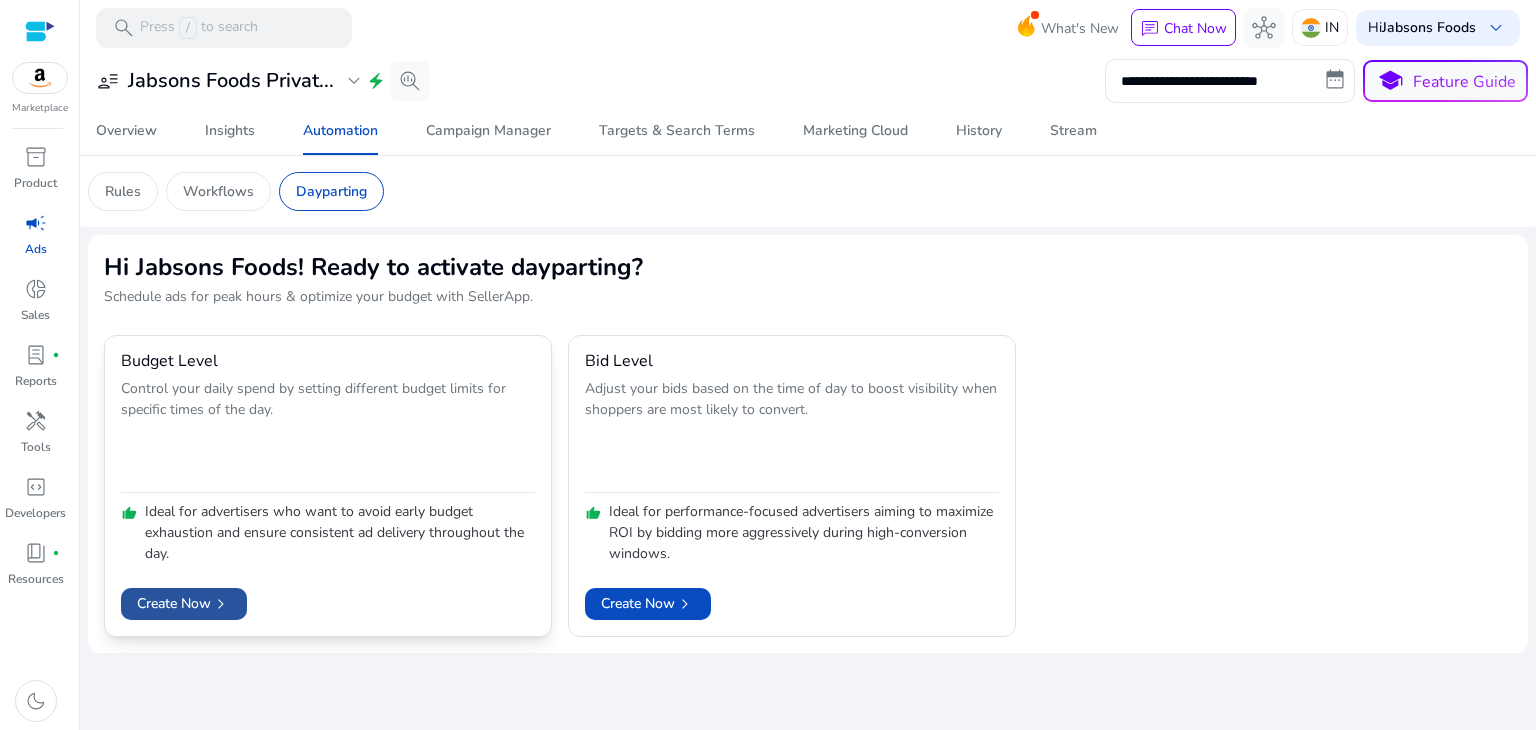 click on "Create Now   chevron_right" 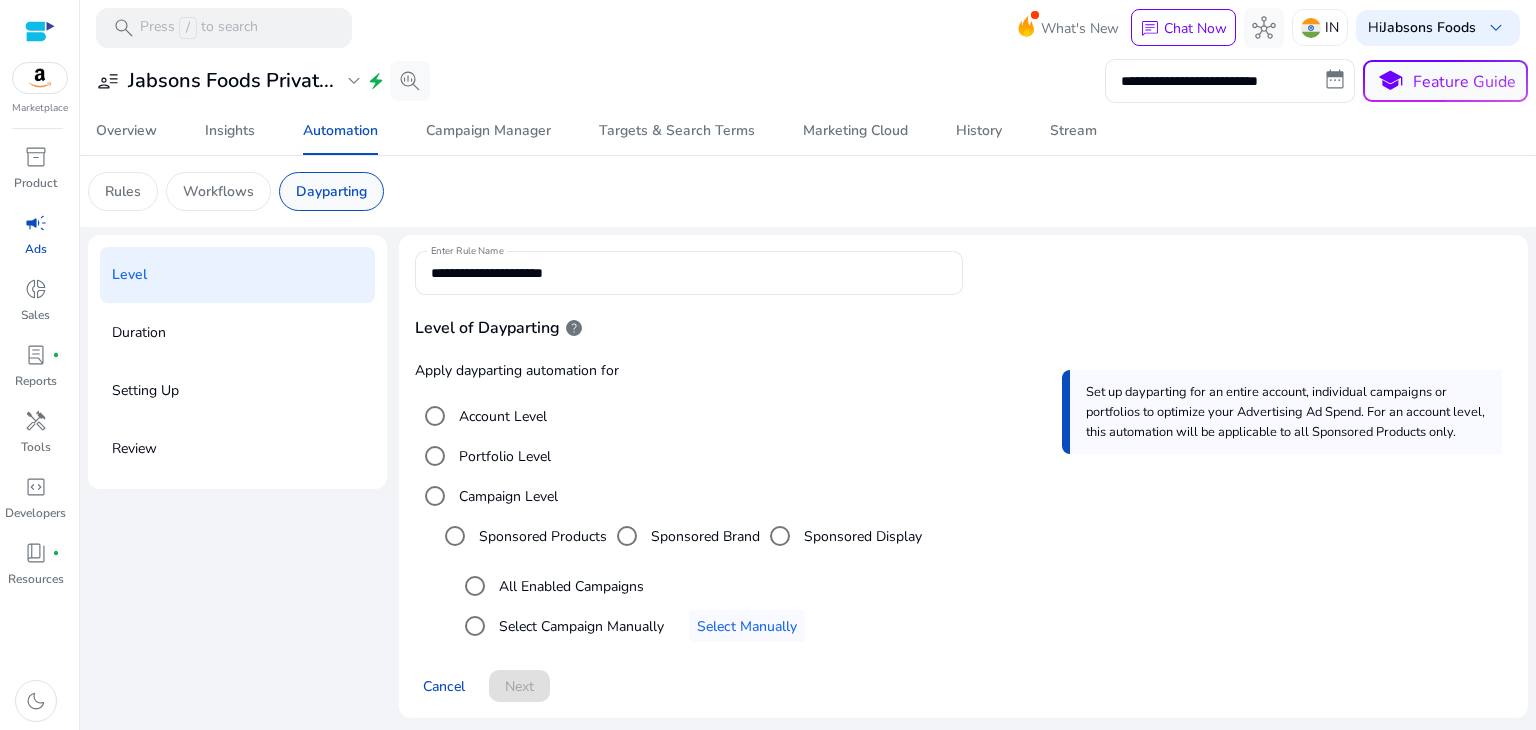 click on "Dayparting" 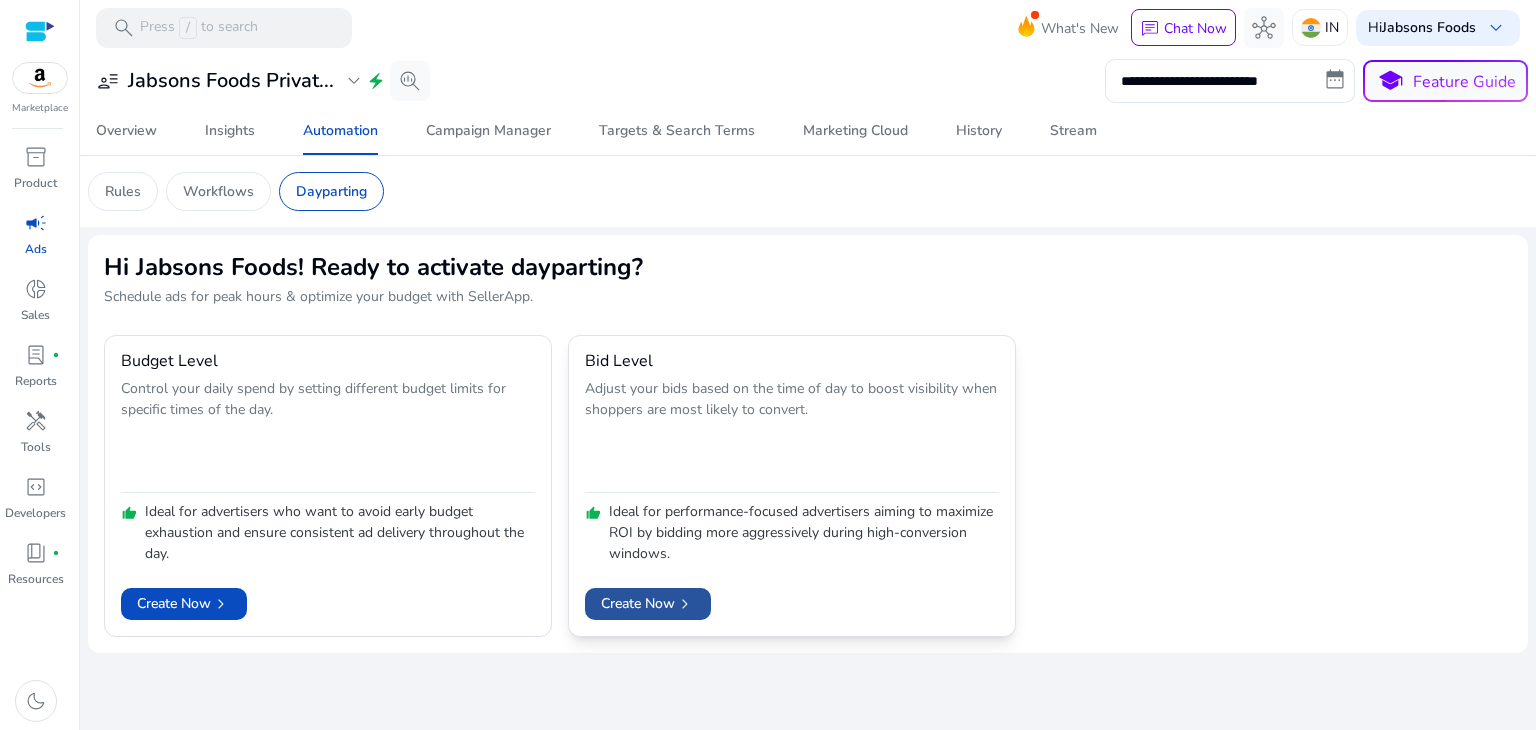 click on "Create Now   chevron_right" 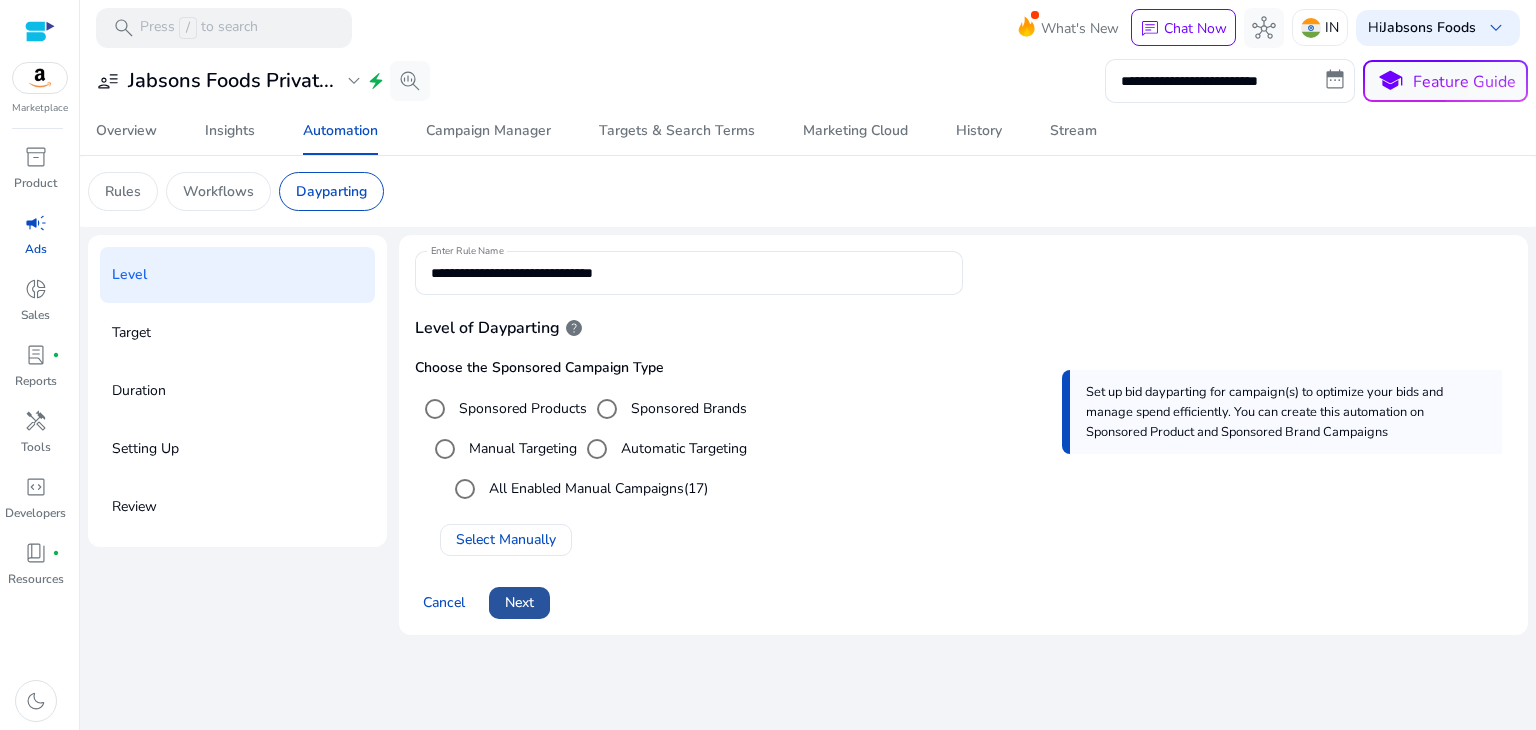 click on "Next" at bounding box center (519, 602) 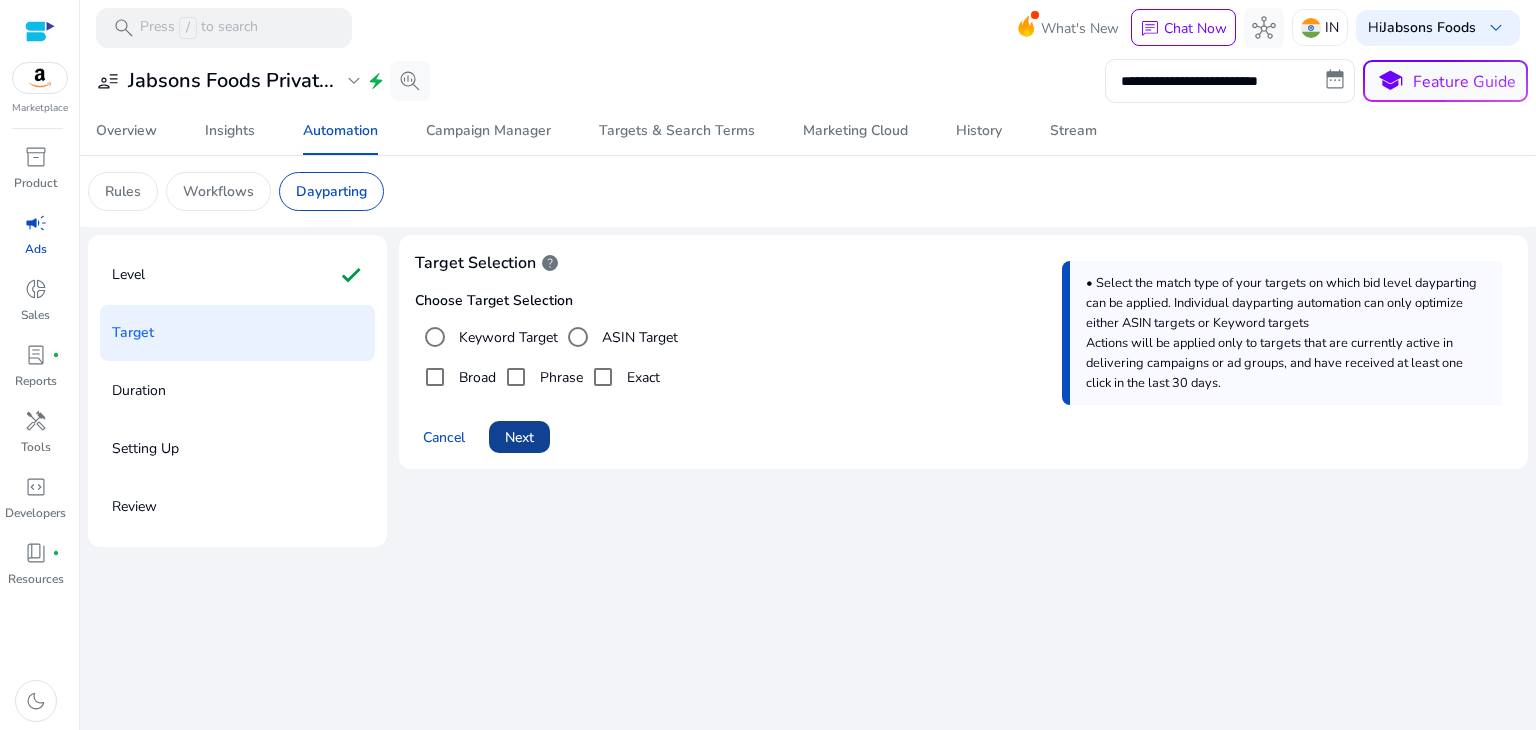 click 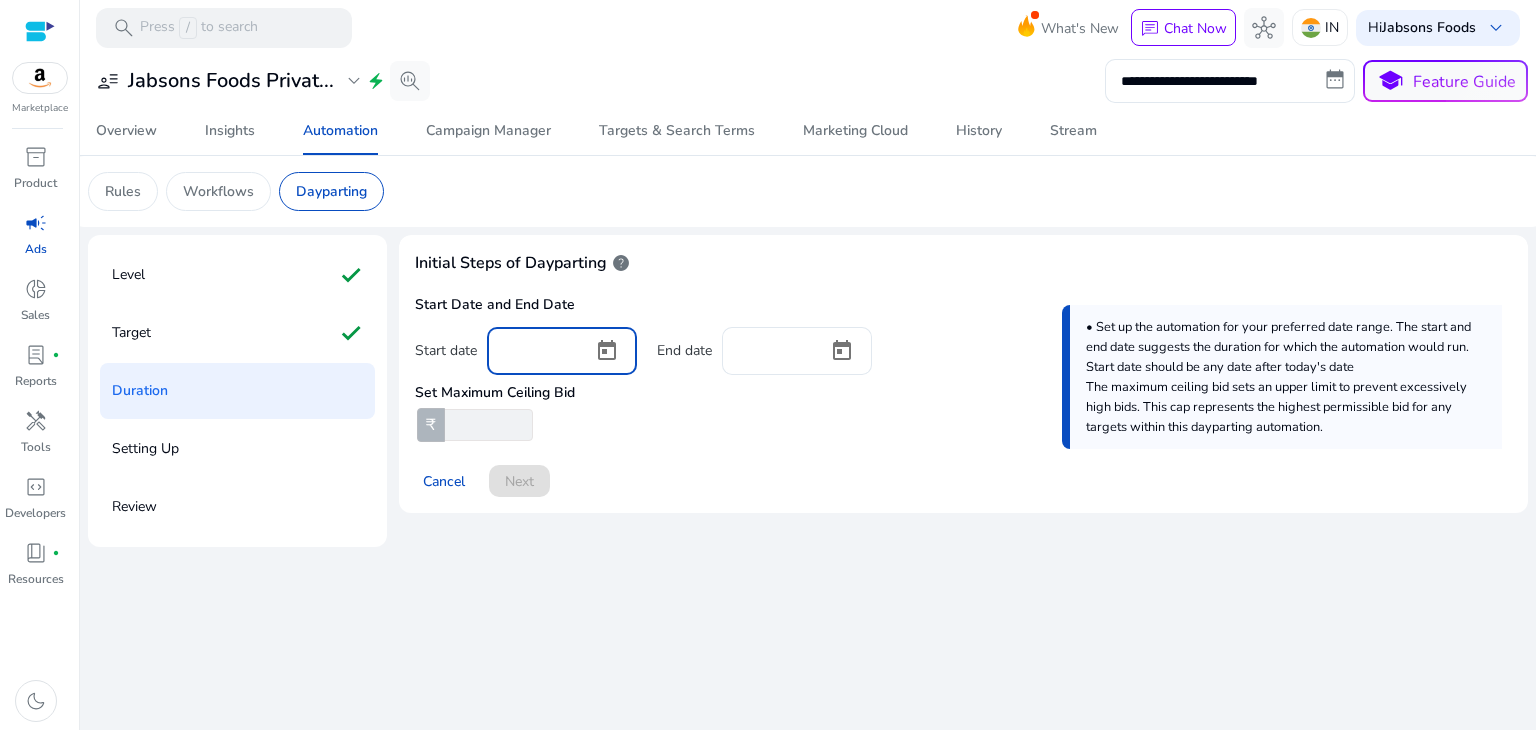 click at bounding box center (540, 349) 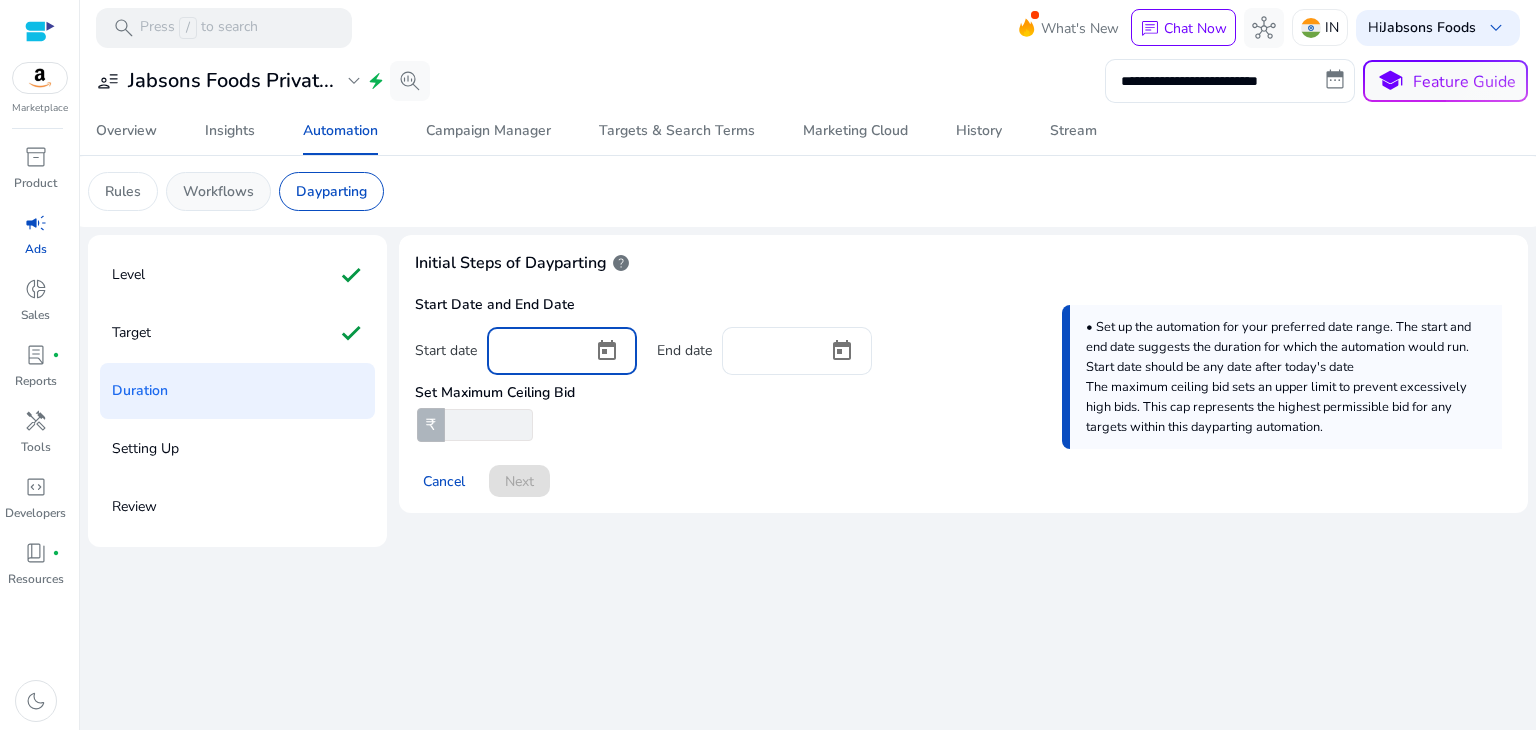 click on "Workflows" 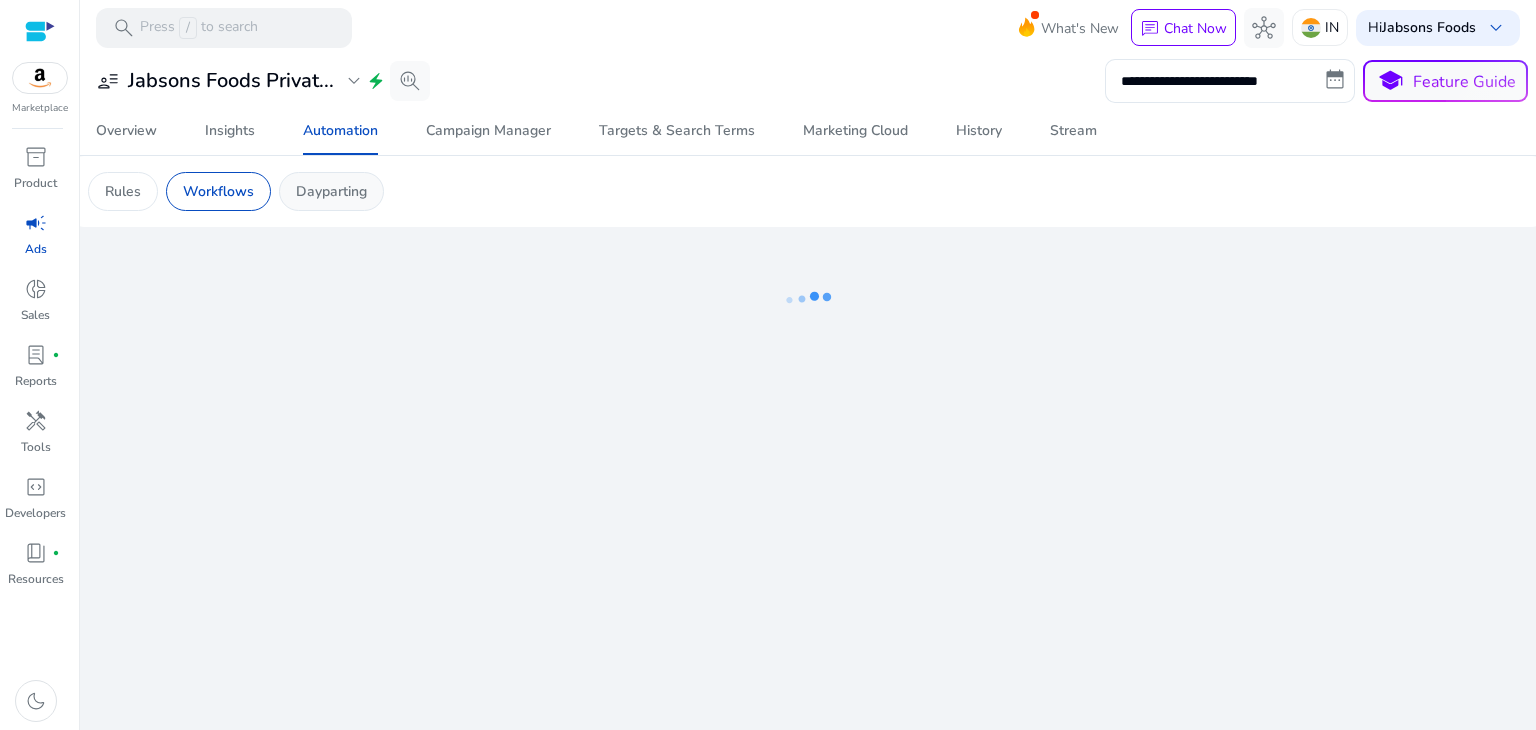 click on "Dayparting" 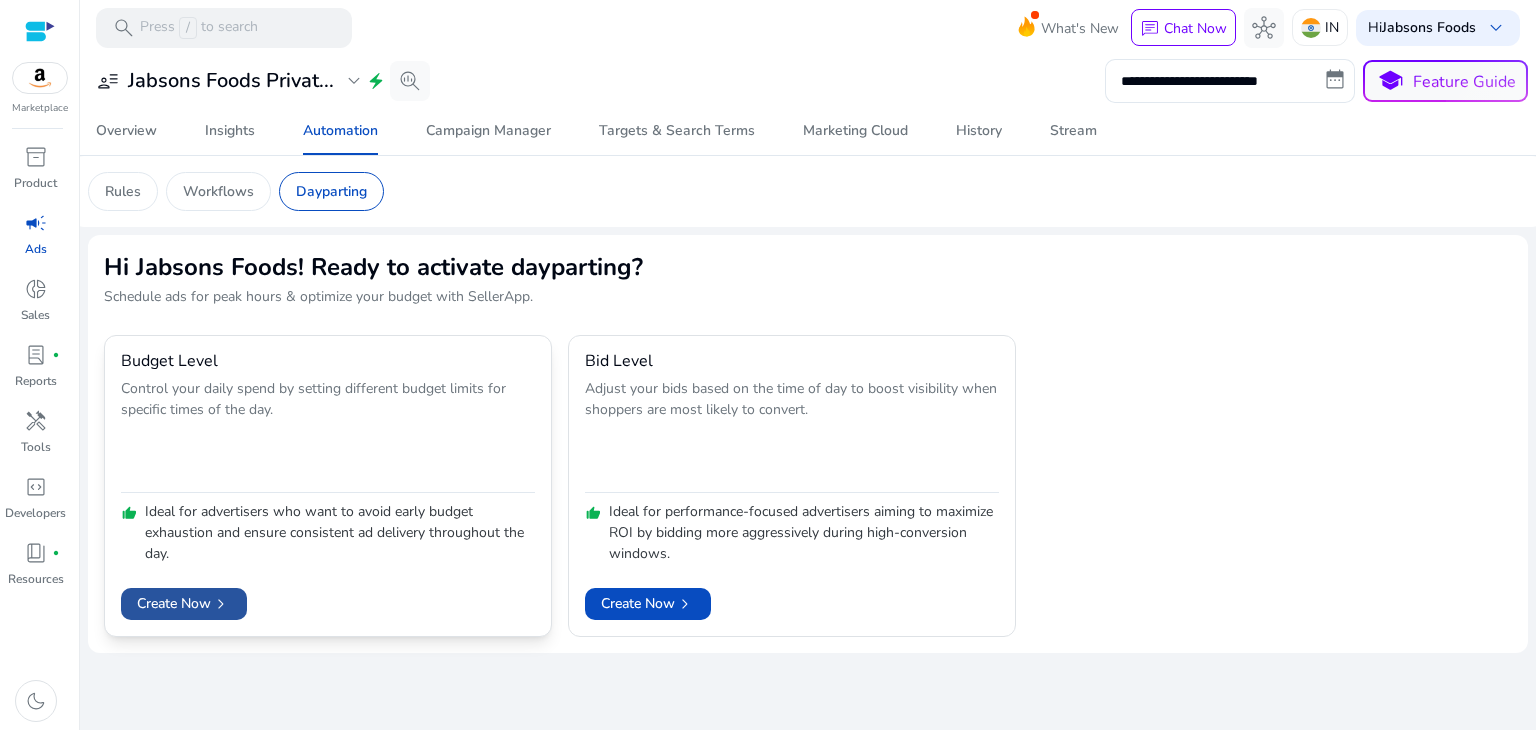 click on "Create Now   chevron_right" 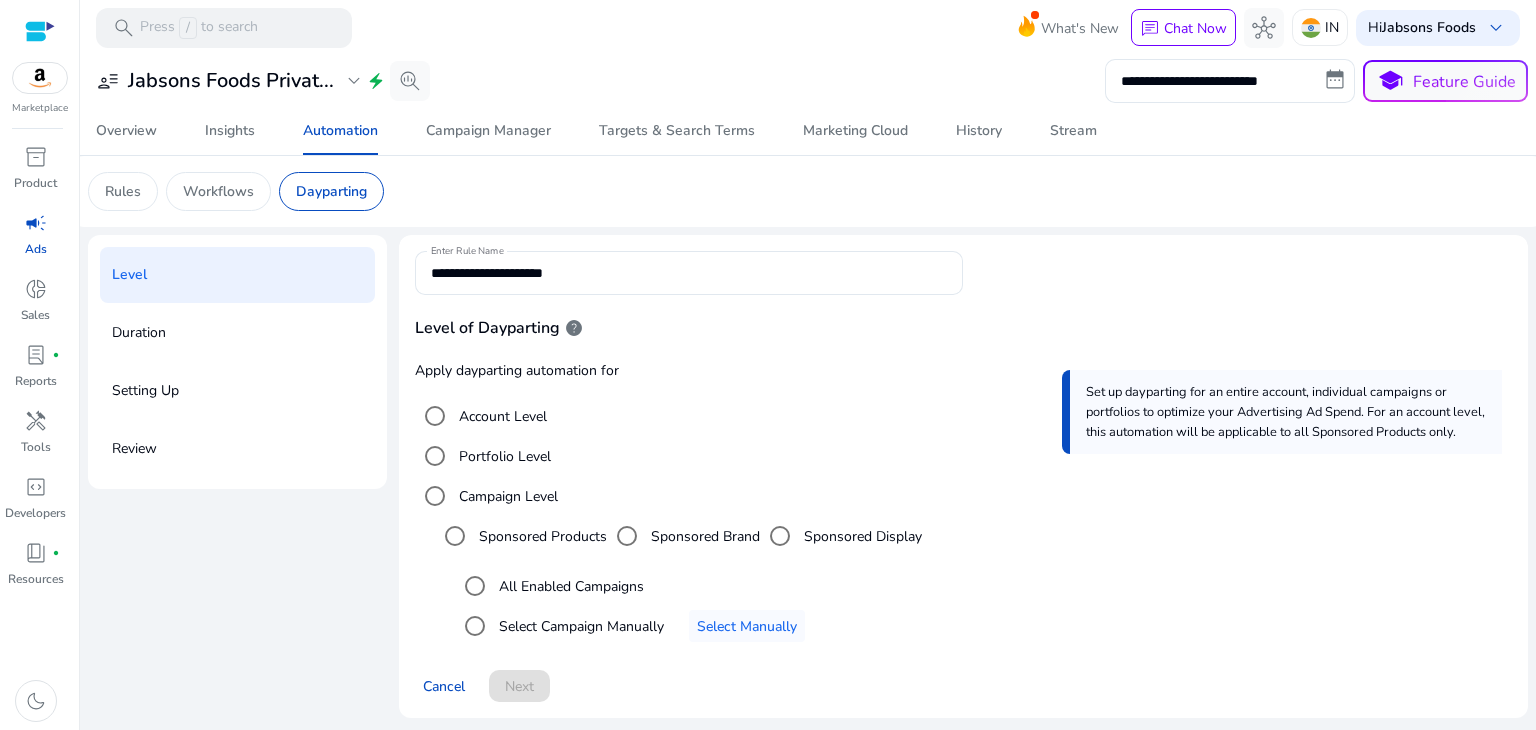 scroll, scrollTop: 4, scrollLeft: 0, axis: vertical 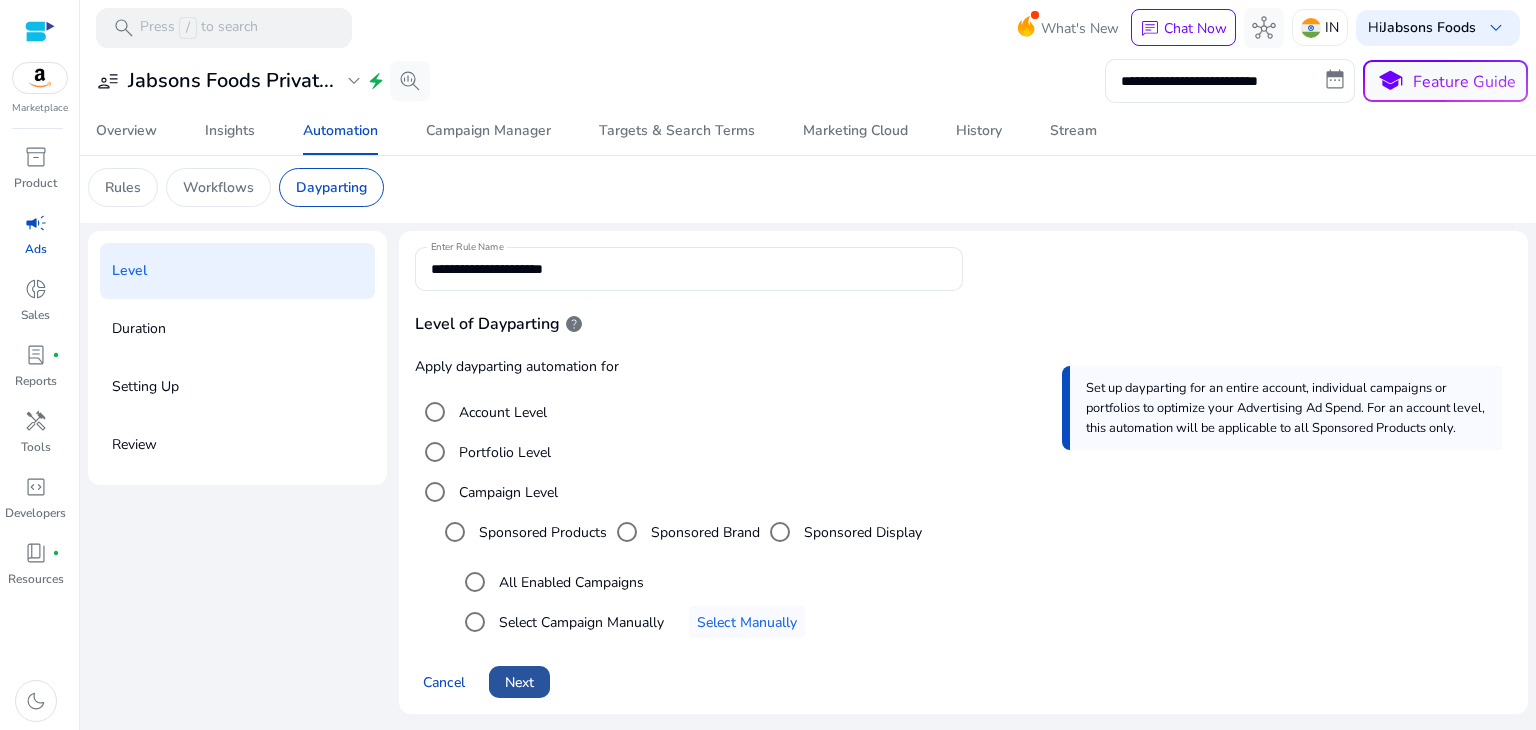 click on "Next" at bounding box center (519, 682) 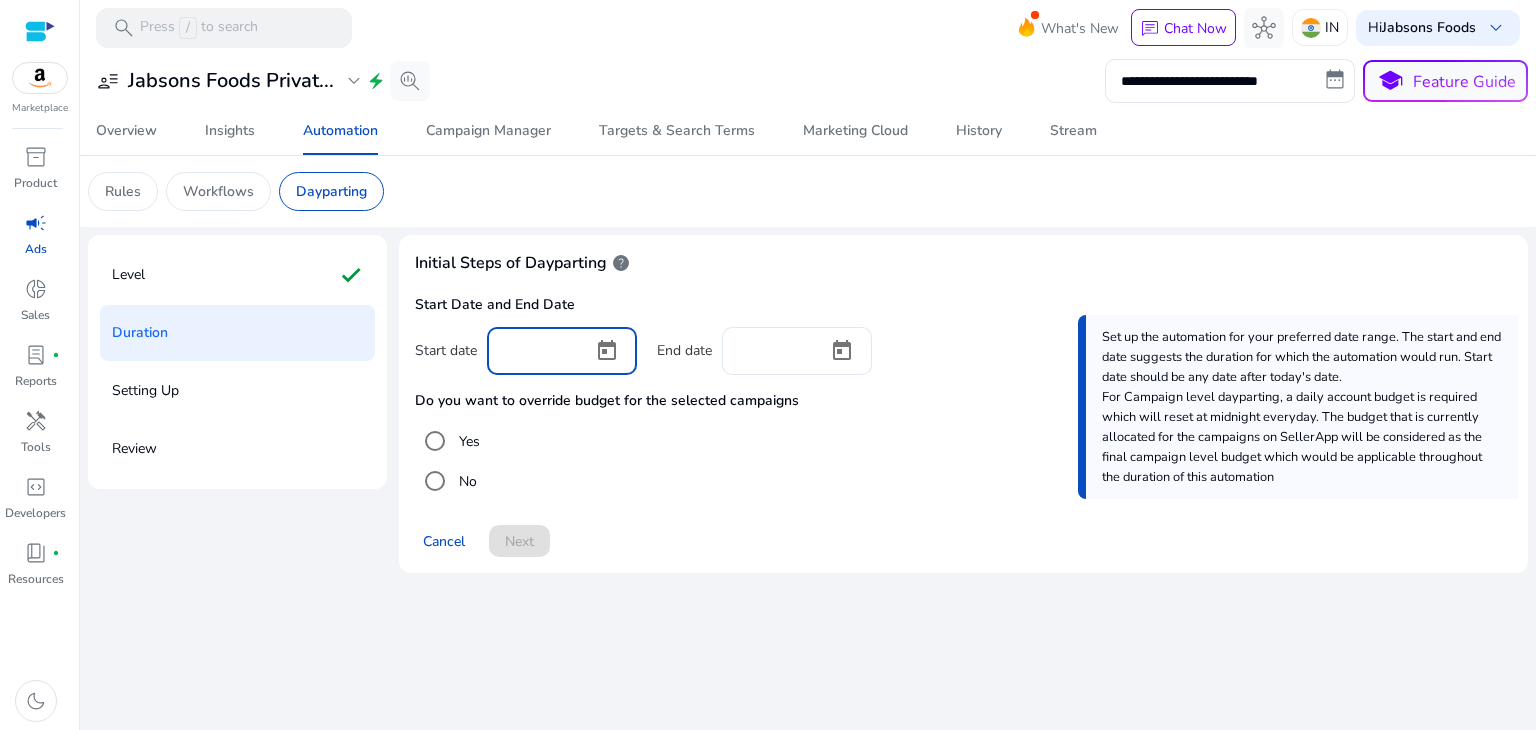 click at bounding box center (540, 349) 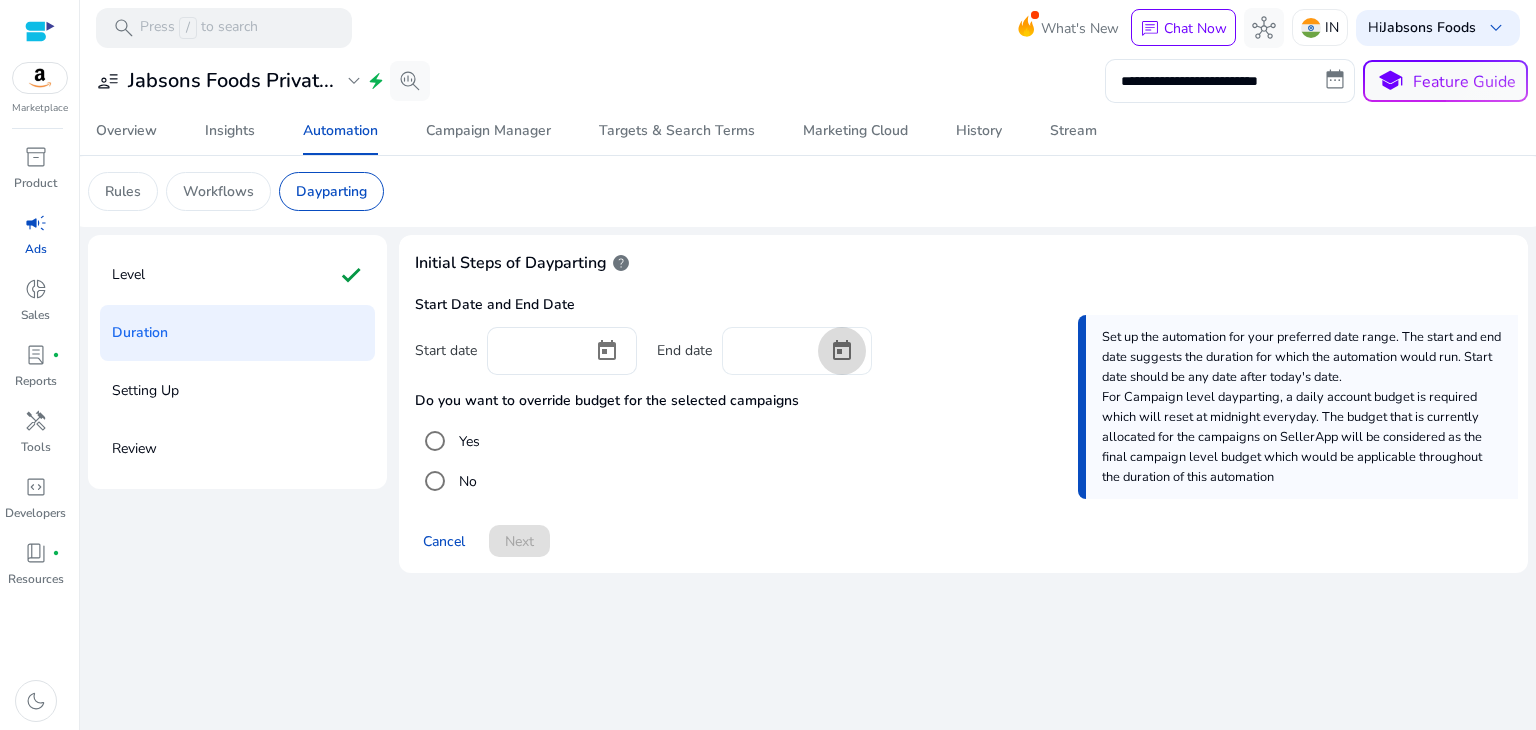 click at bounding box center [842, 351] 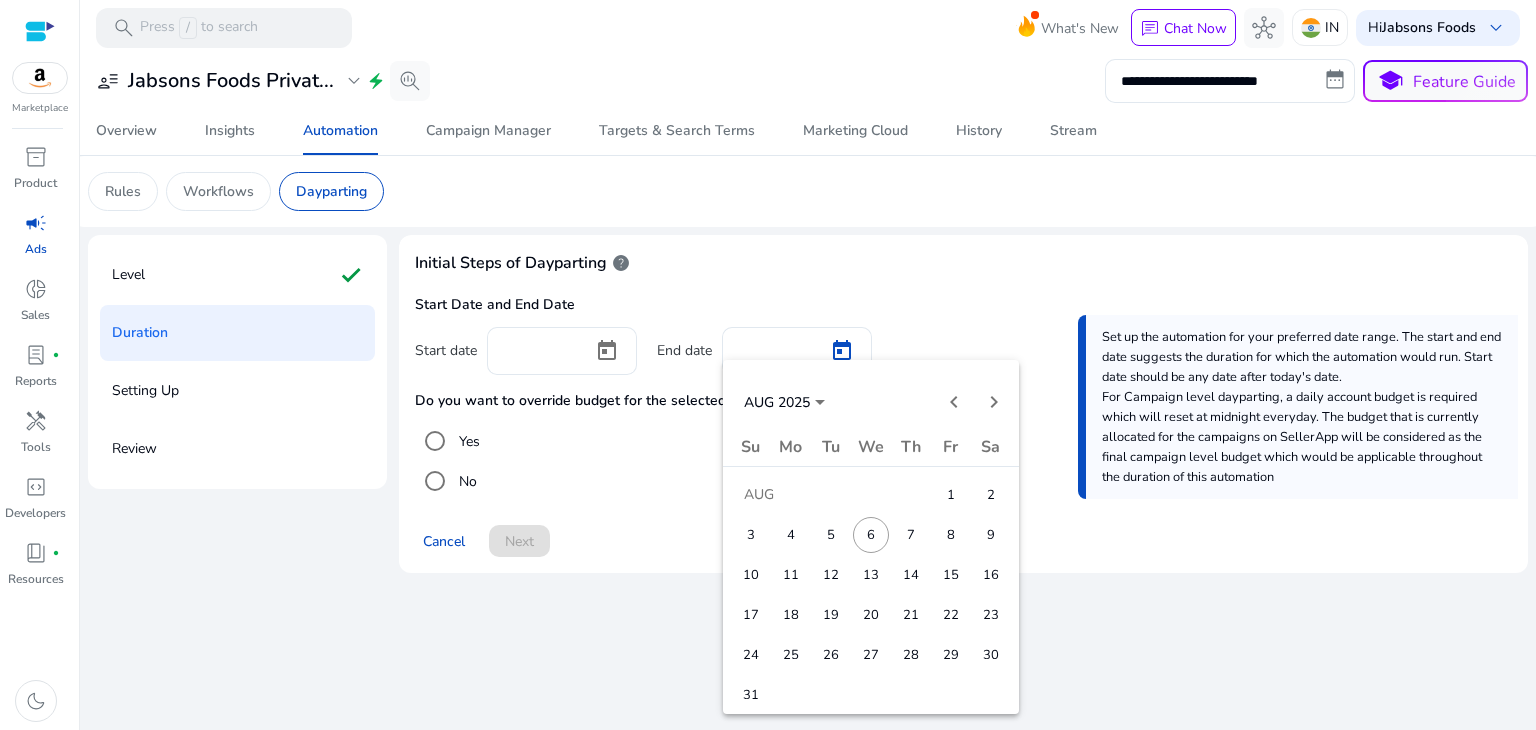 click on "13" at bounding box center [871, 575] 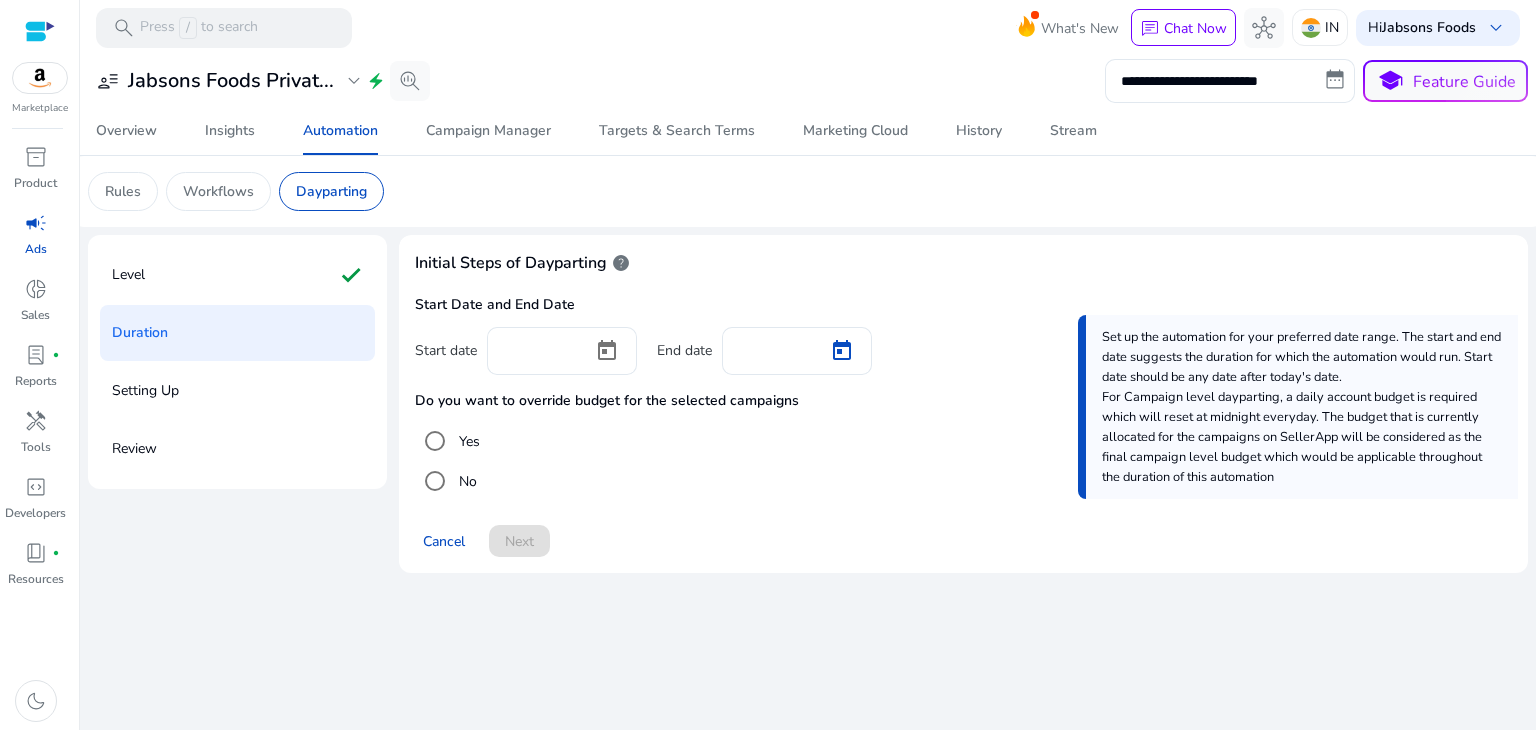 type on "*********" 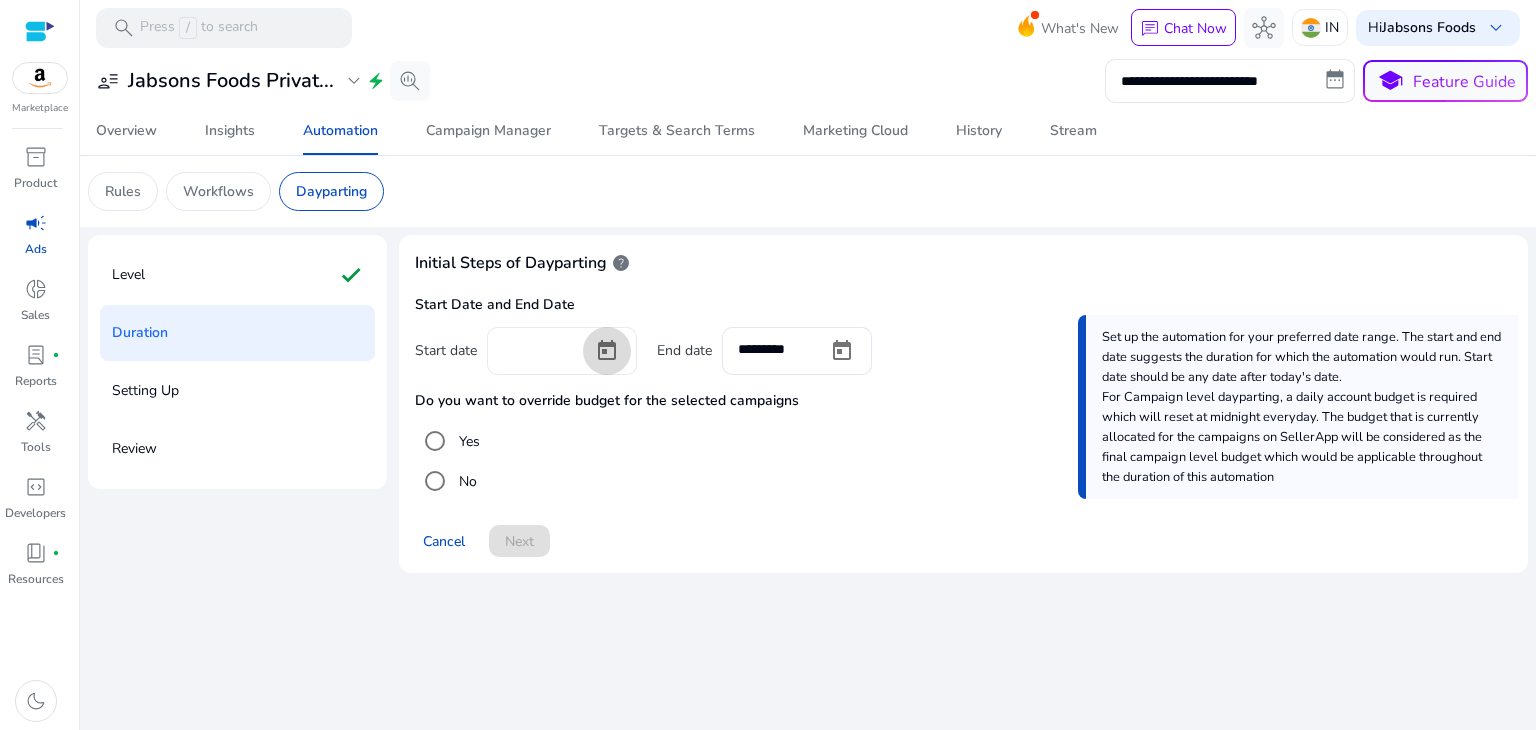 click at bounding box center (607, 351) 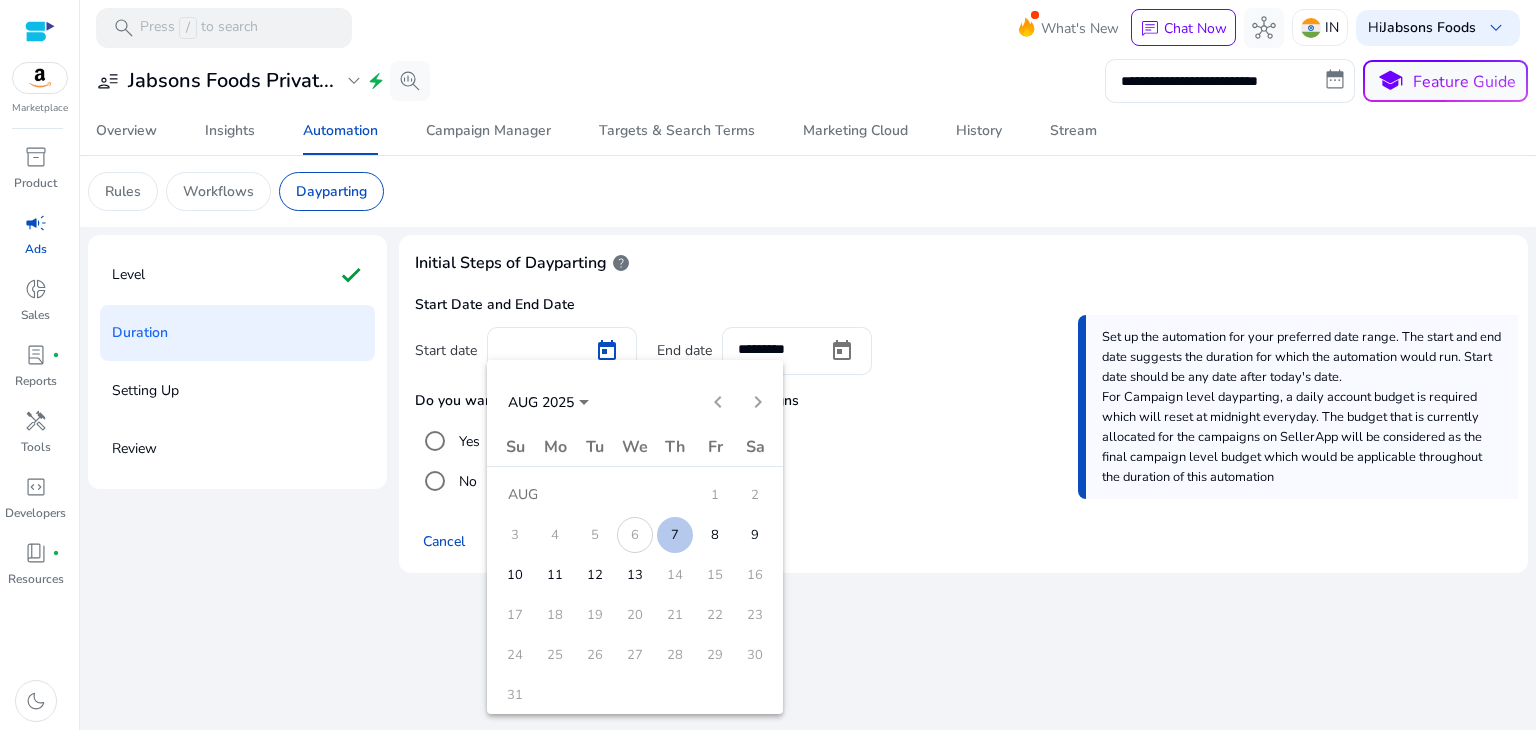 click on "7" at bounding box center [675, 535] 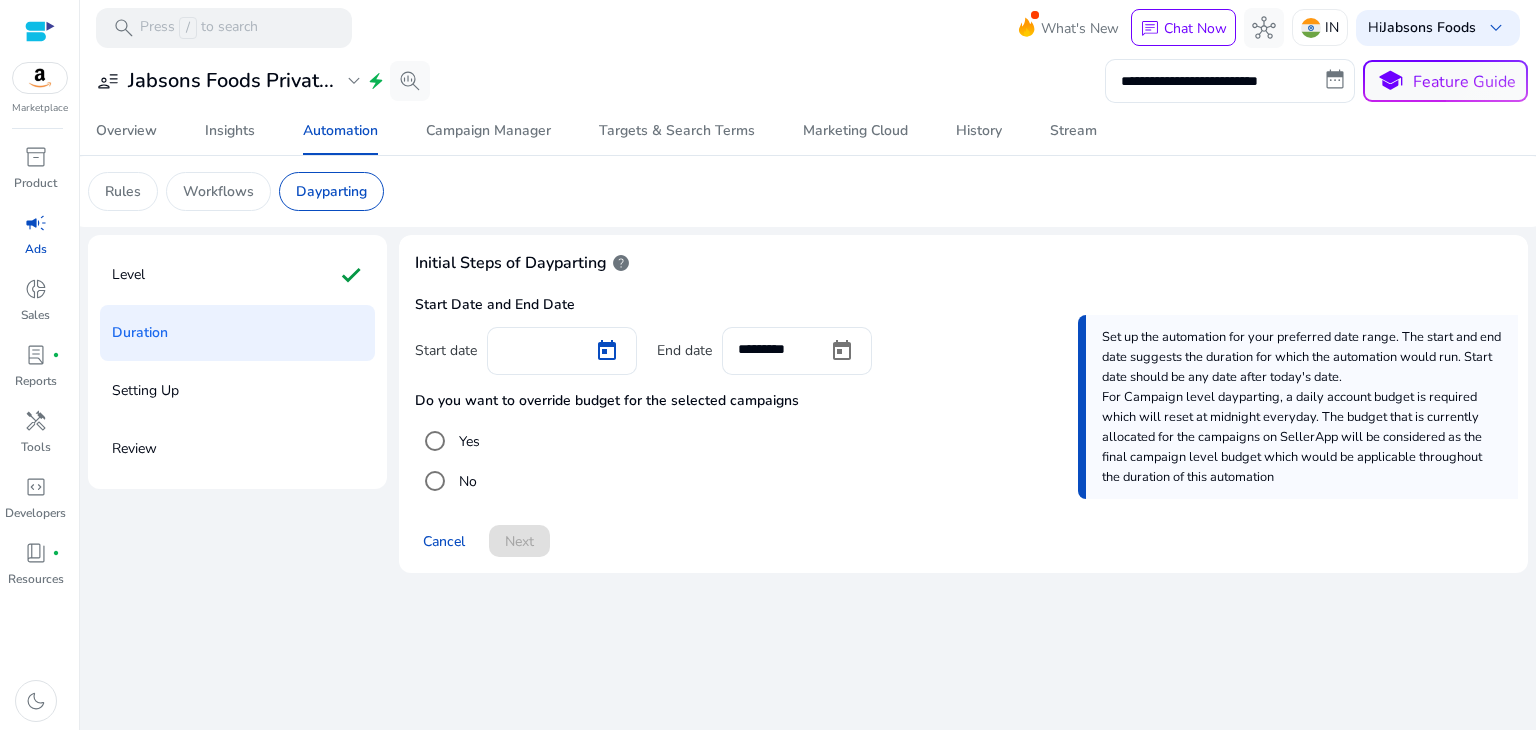 type on "********" 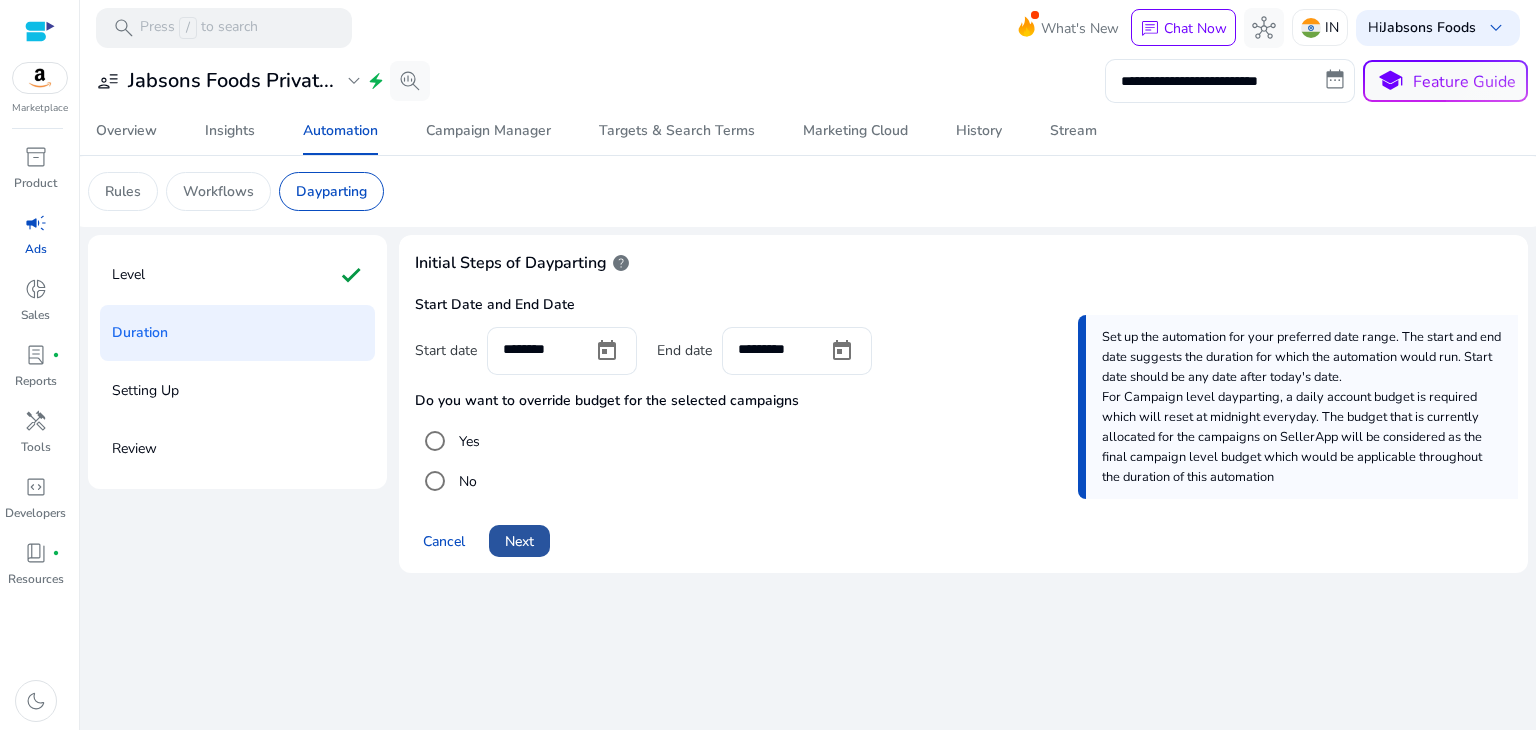 click on "Next" at bounding box center (519, 541) 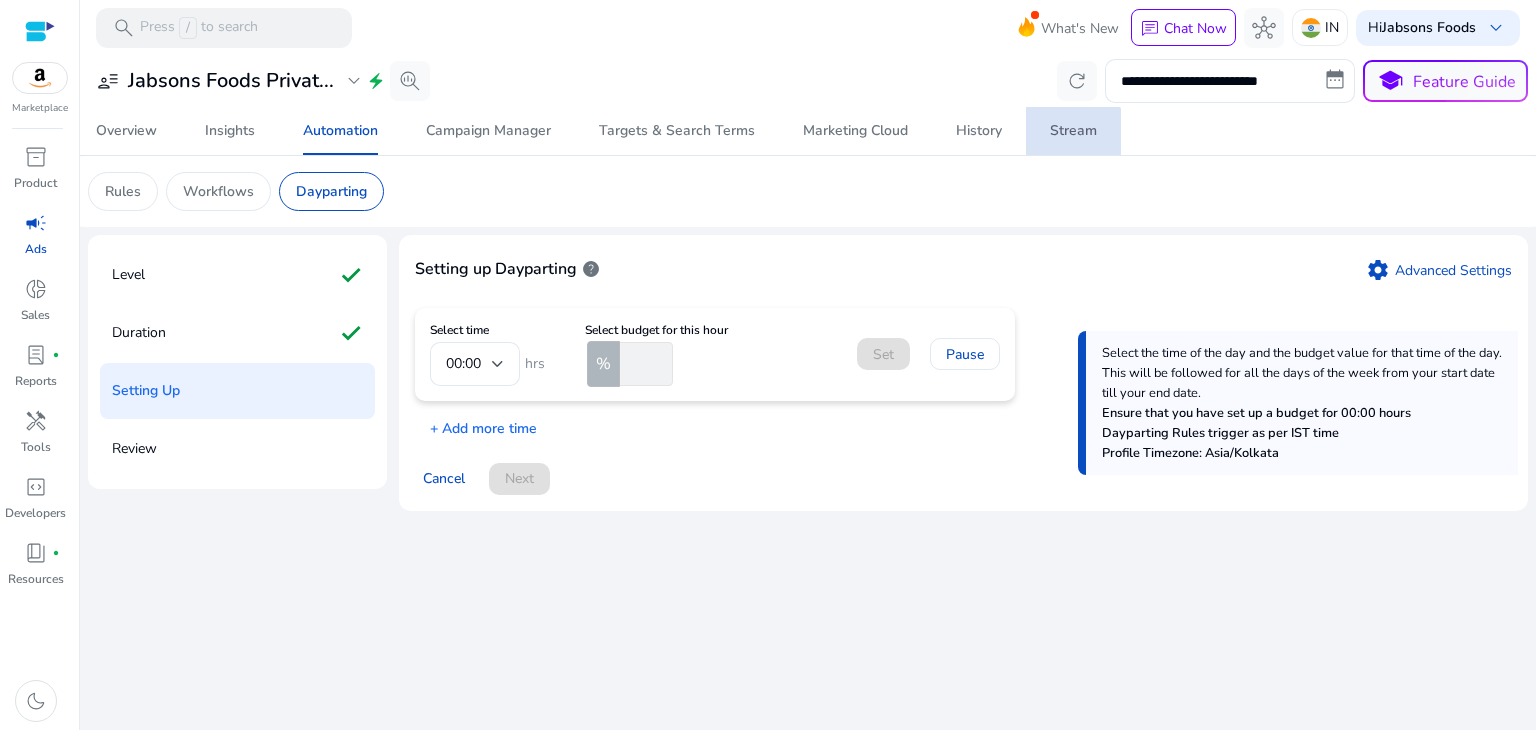 click on "Stream" at bounding box center [1073, 131] 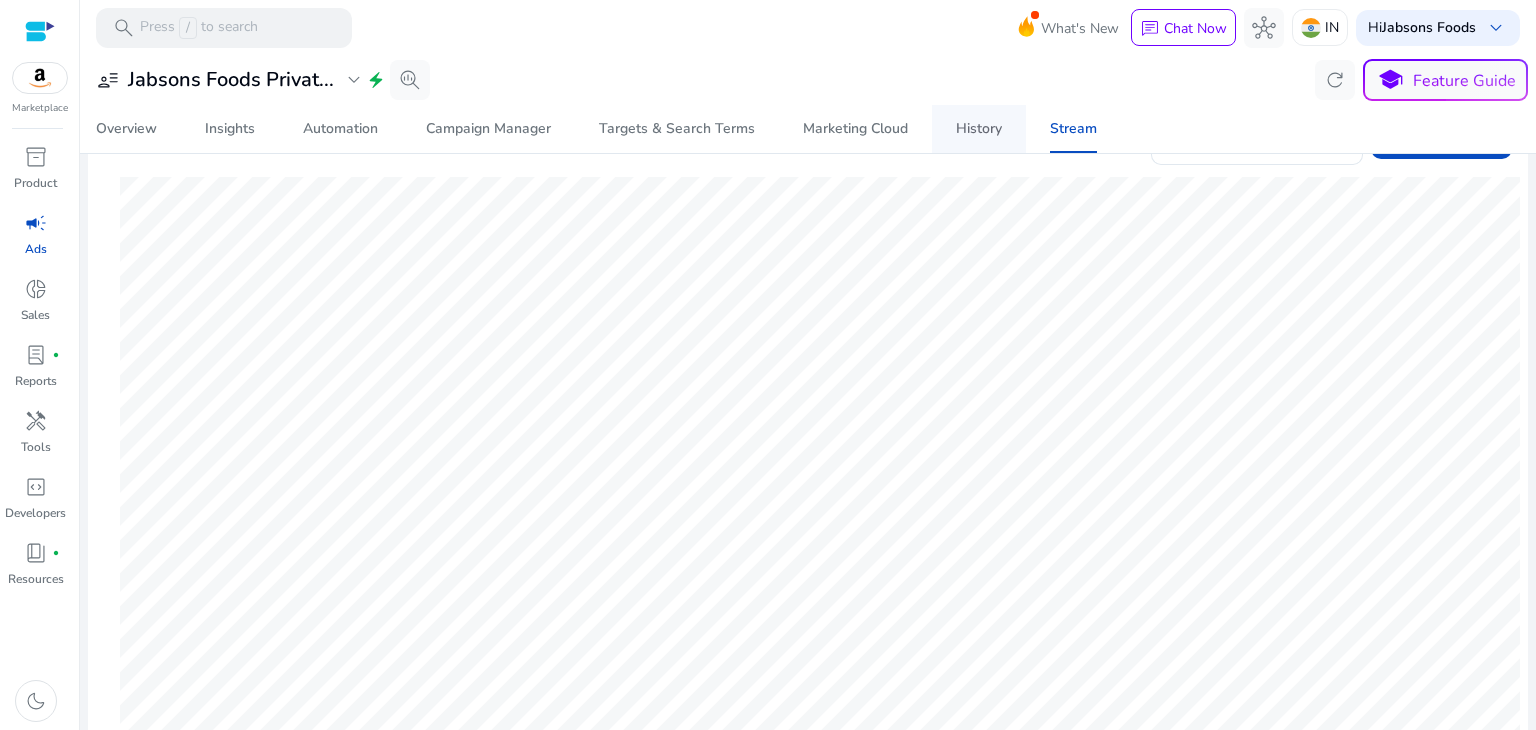 scroll, scrollTop: 296, scrollLeft: 0, axis: vertical 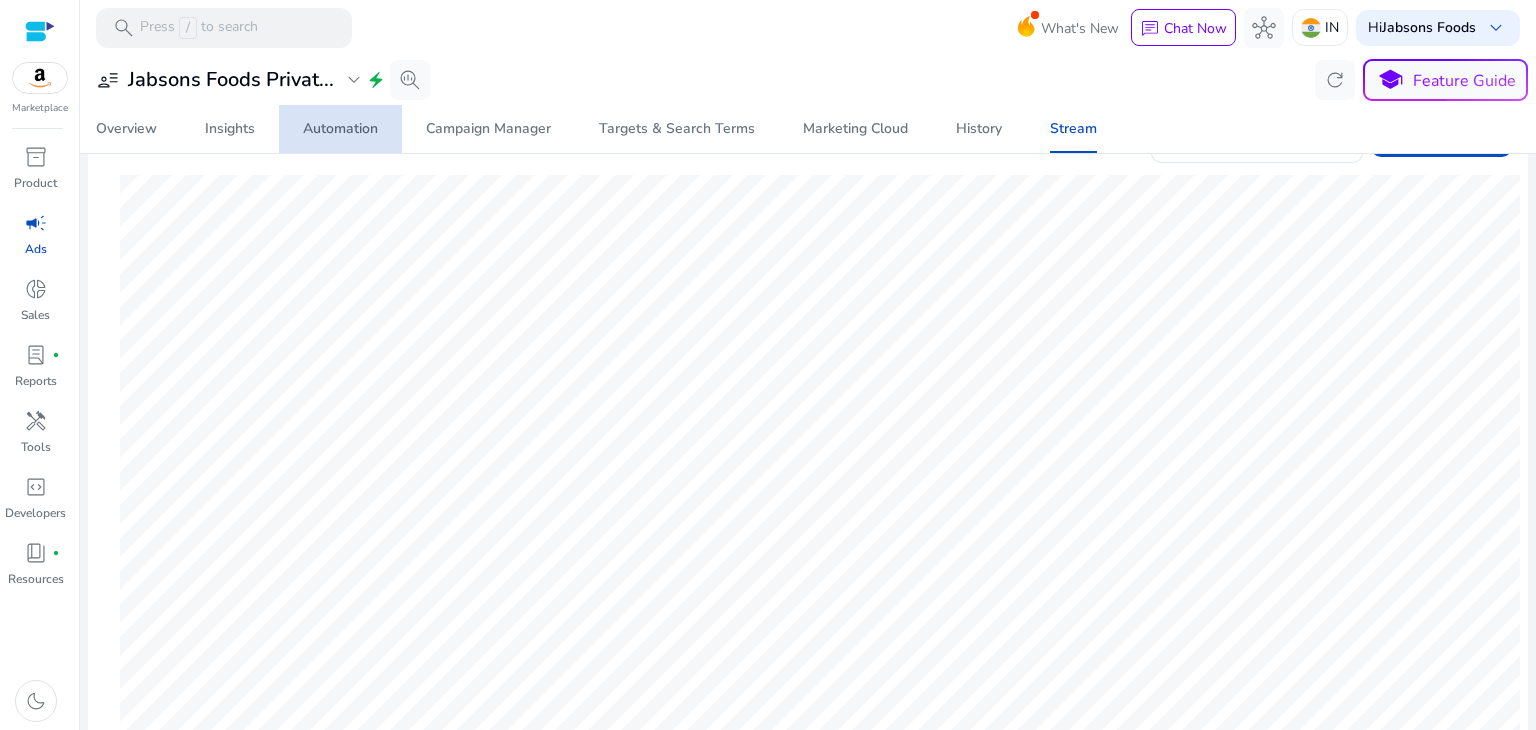 click on "Automation" at bounding box center [340, 129] 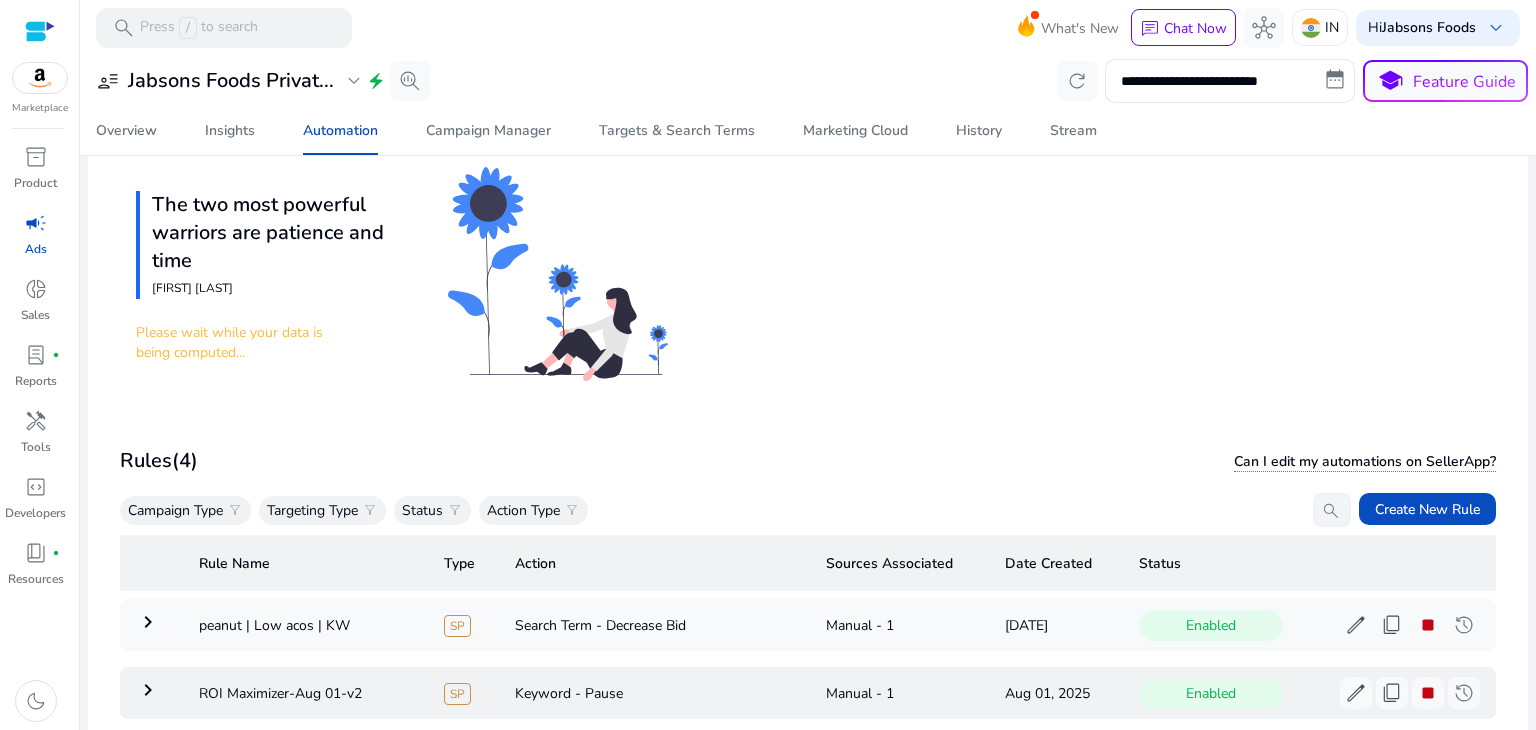 scroll, scrollTop: 0, scrollLeft: 0, axis: both 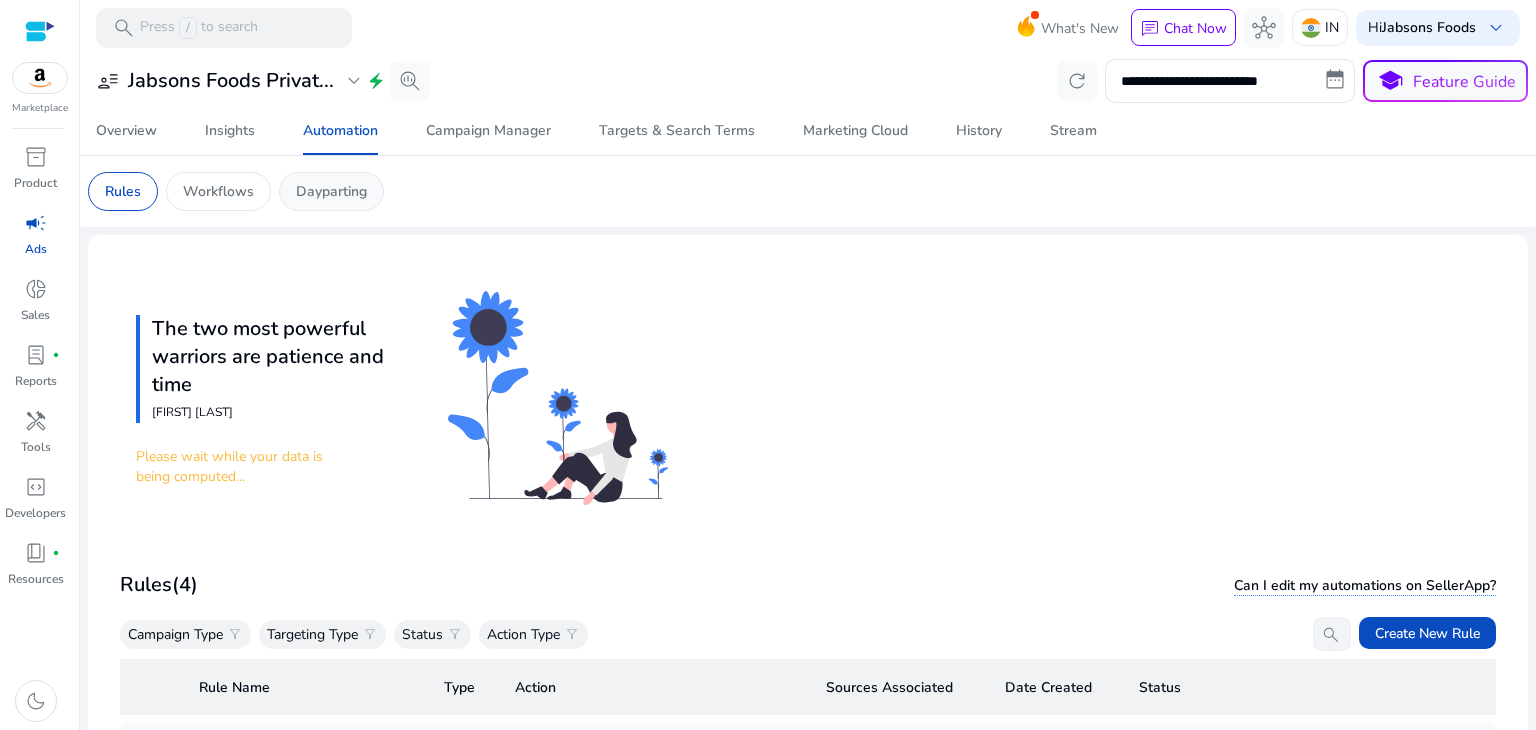 click on "Dayparting" 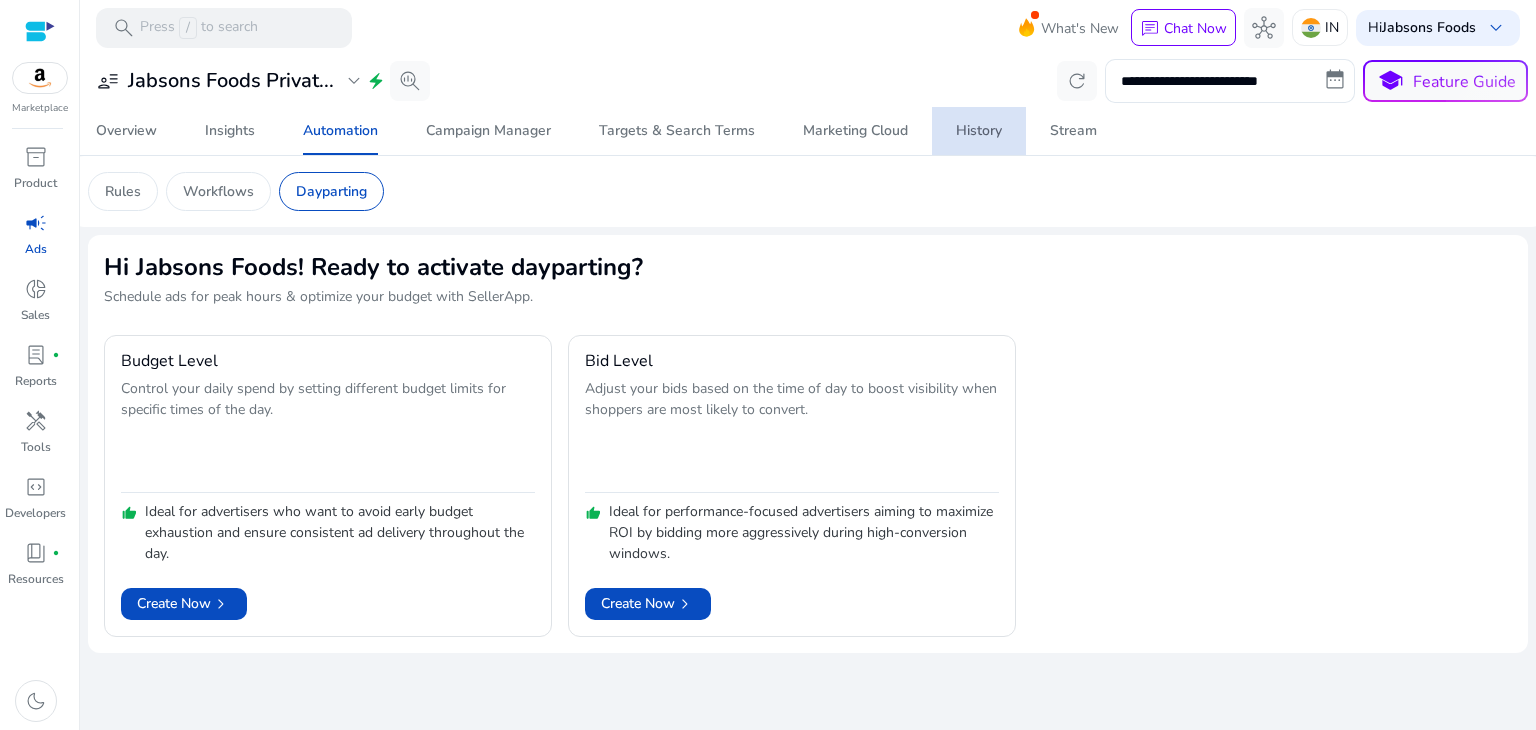 click on "History" at bounding box center (979, 131) 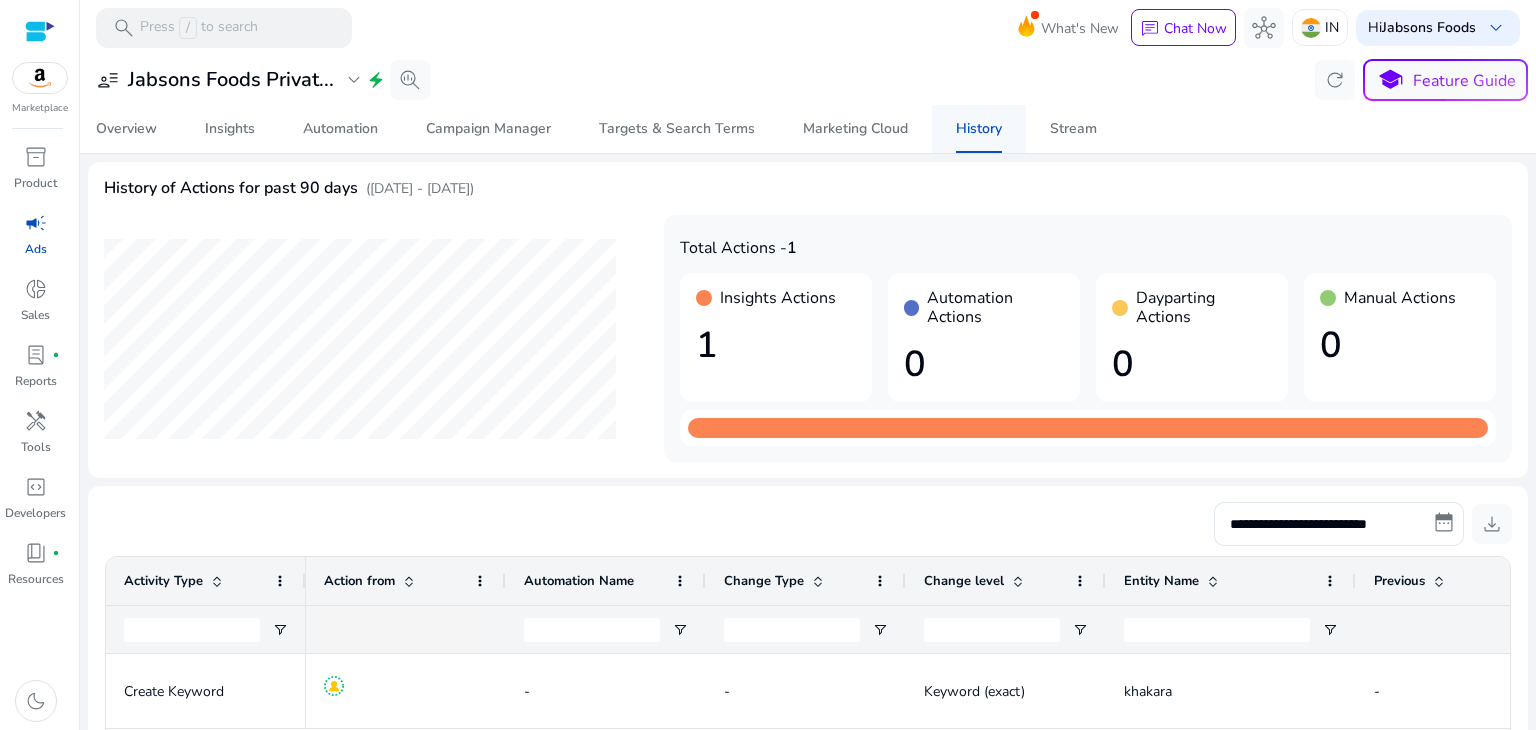 scroll, scrollTop: 0, scrollLeft: 0, axis: both 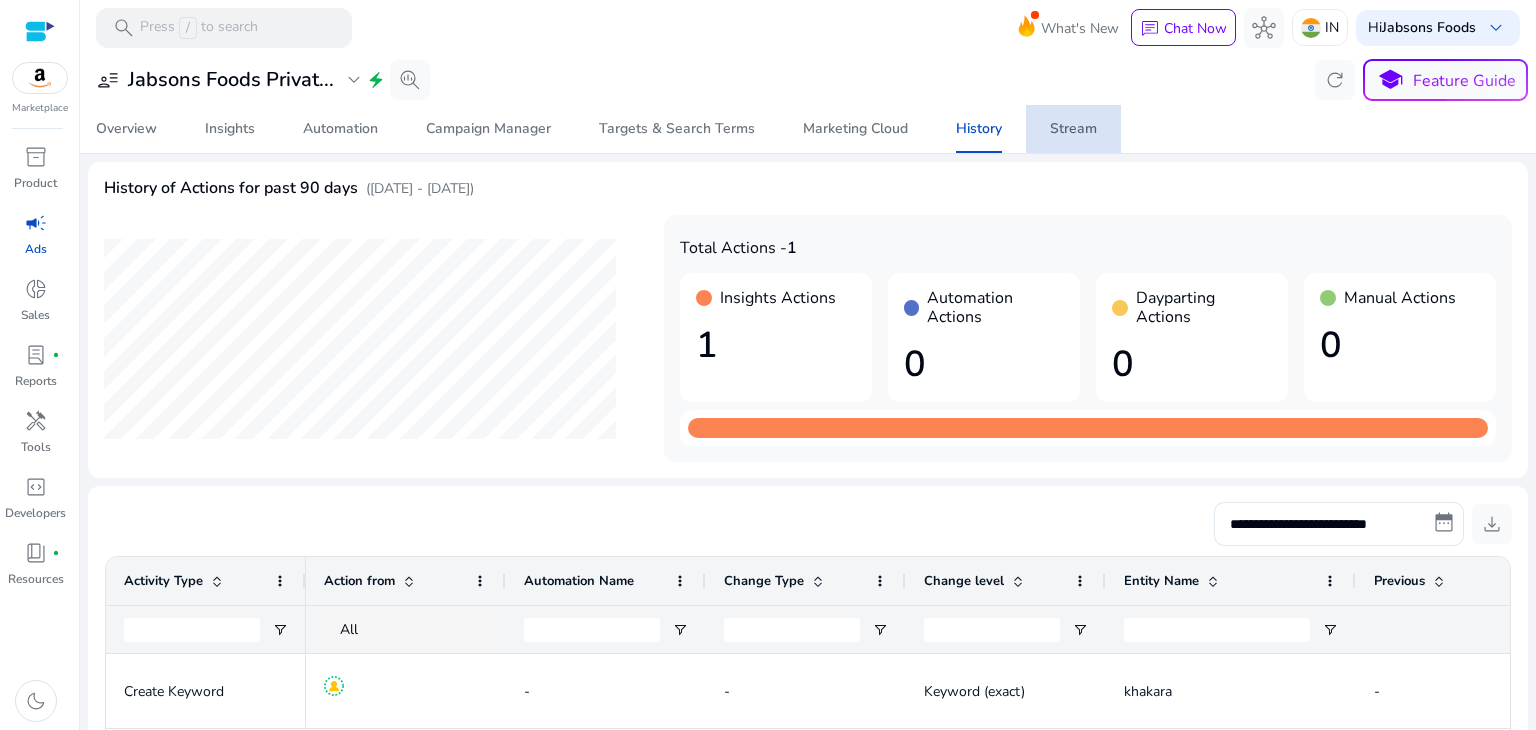 click on "Stream" at bounding box center (1073, 129) 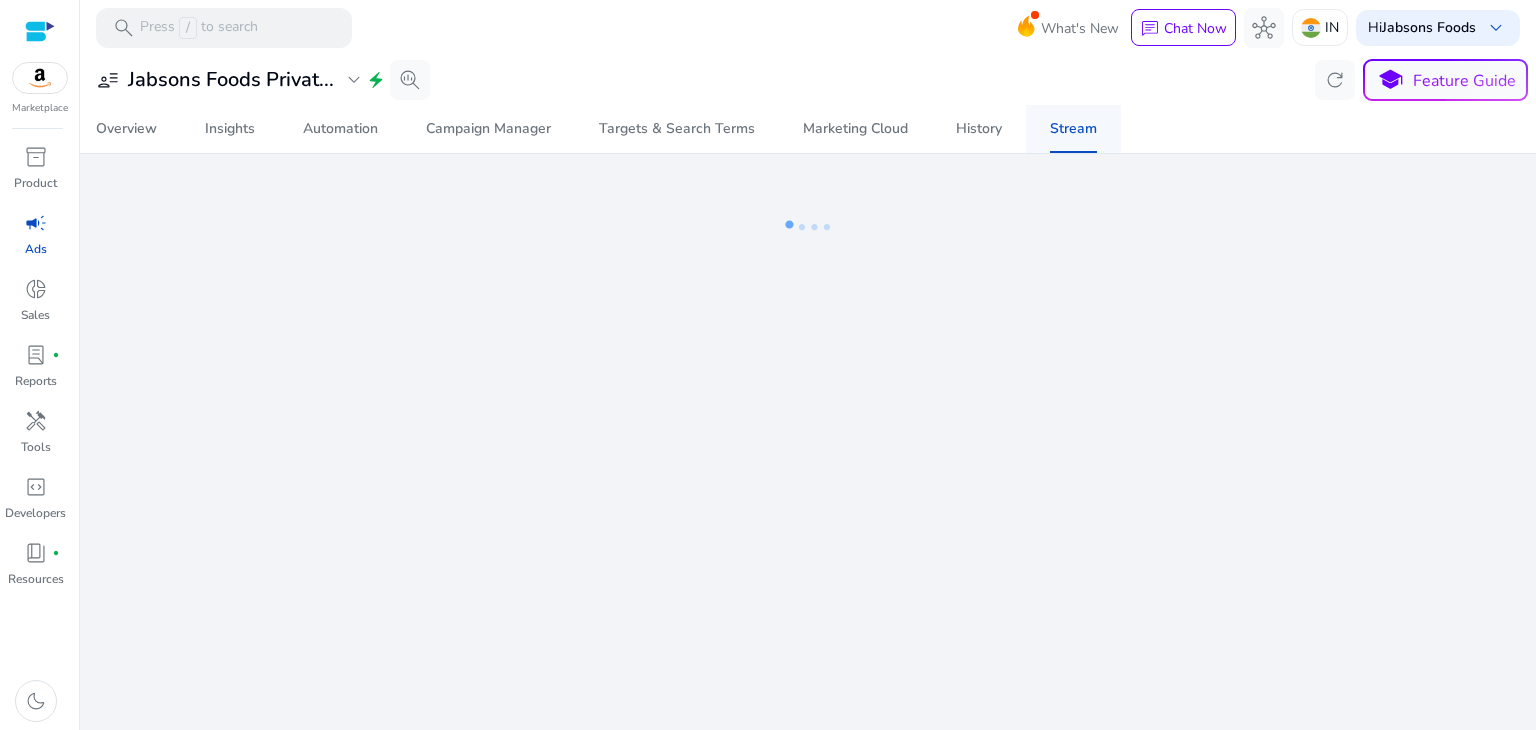 scroll, scrollTop: 0, scrollLeft: 0, axis: both 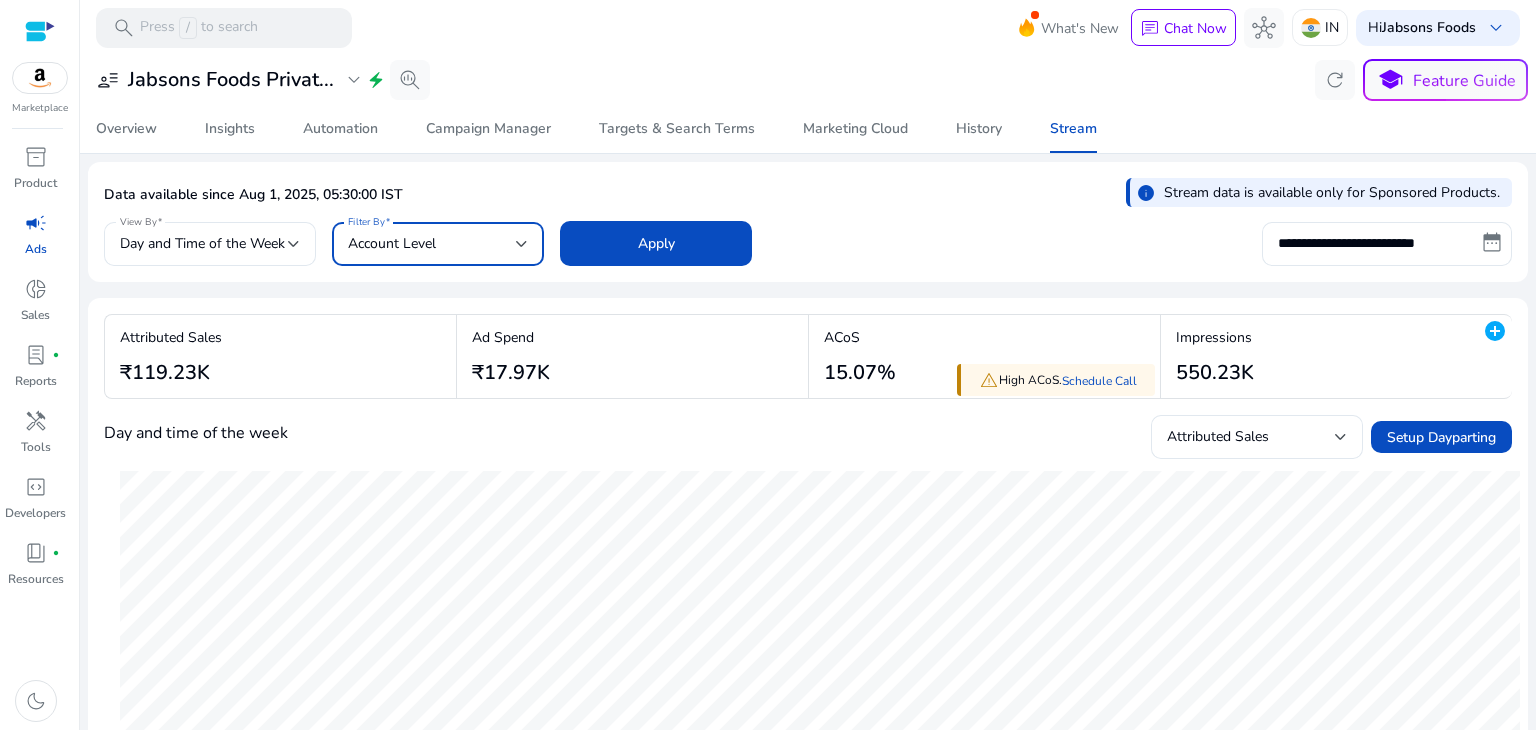 click on "Account Level" at bounding box center (432, 244) 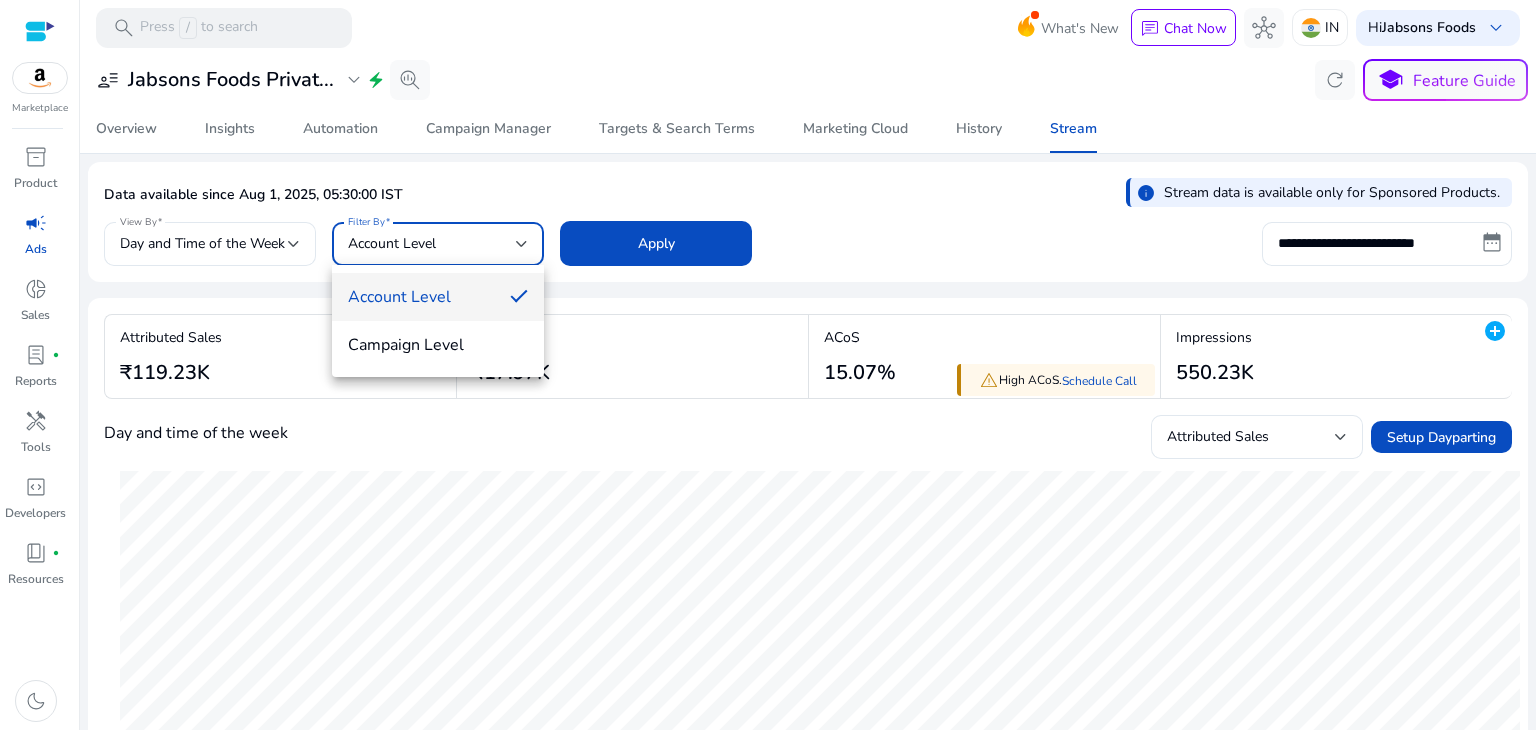click at bounding box center (768, 365) 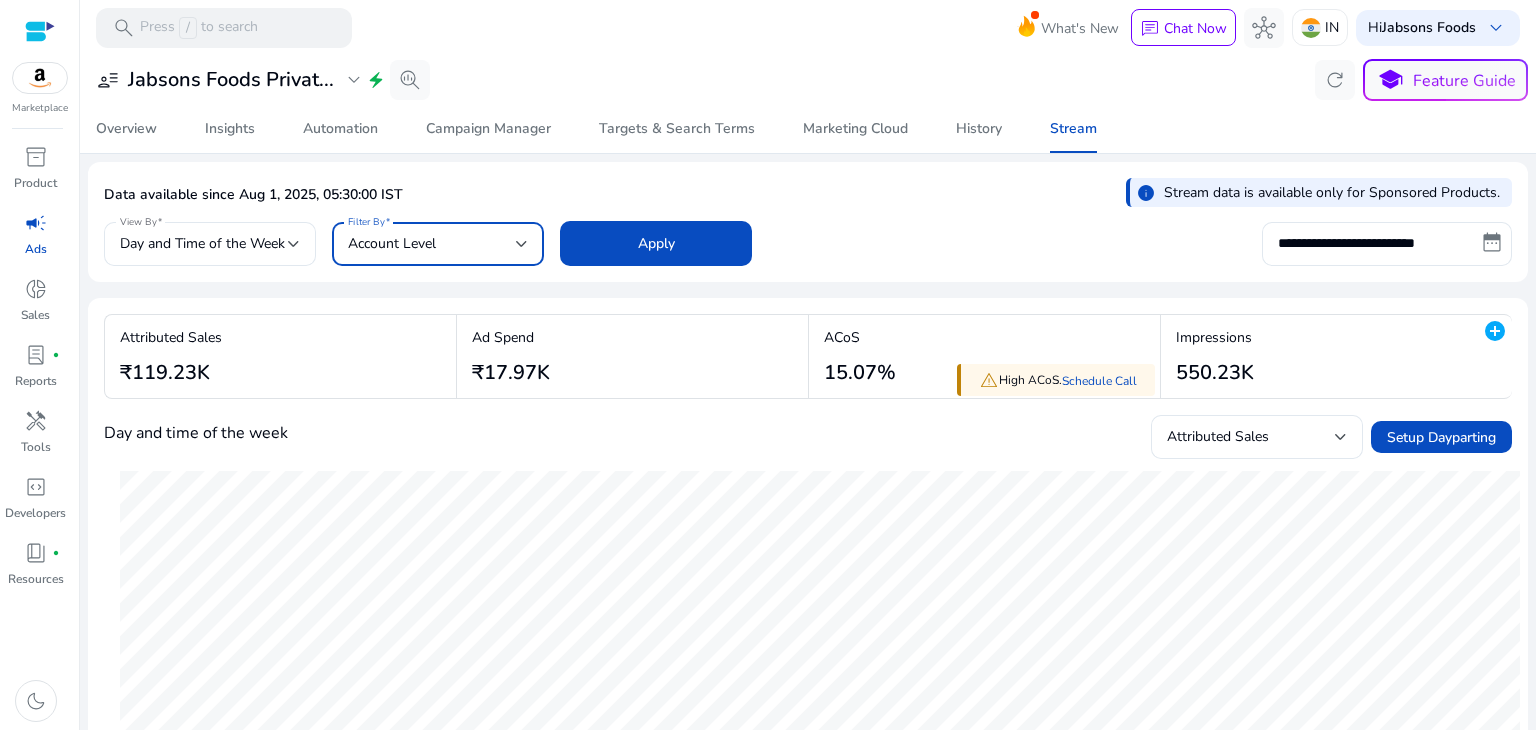 click on "Account Level" at bounding box center (432, 244) 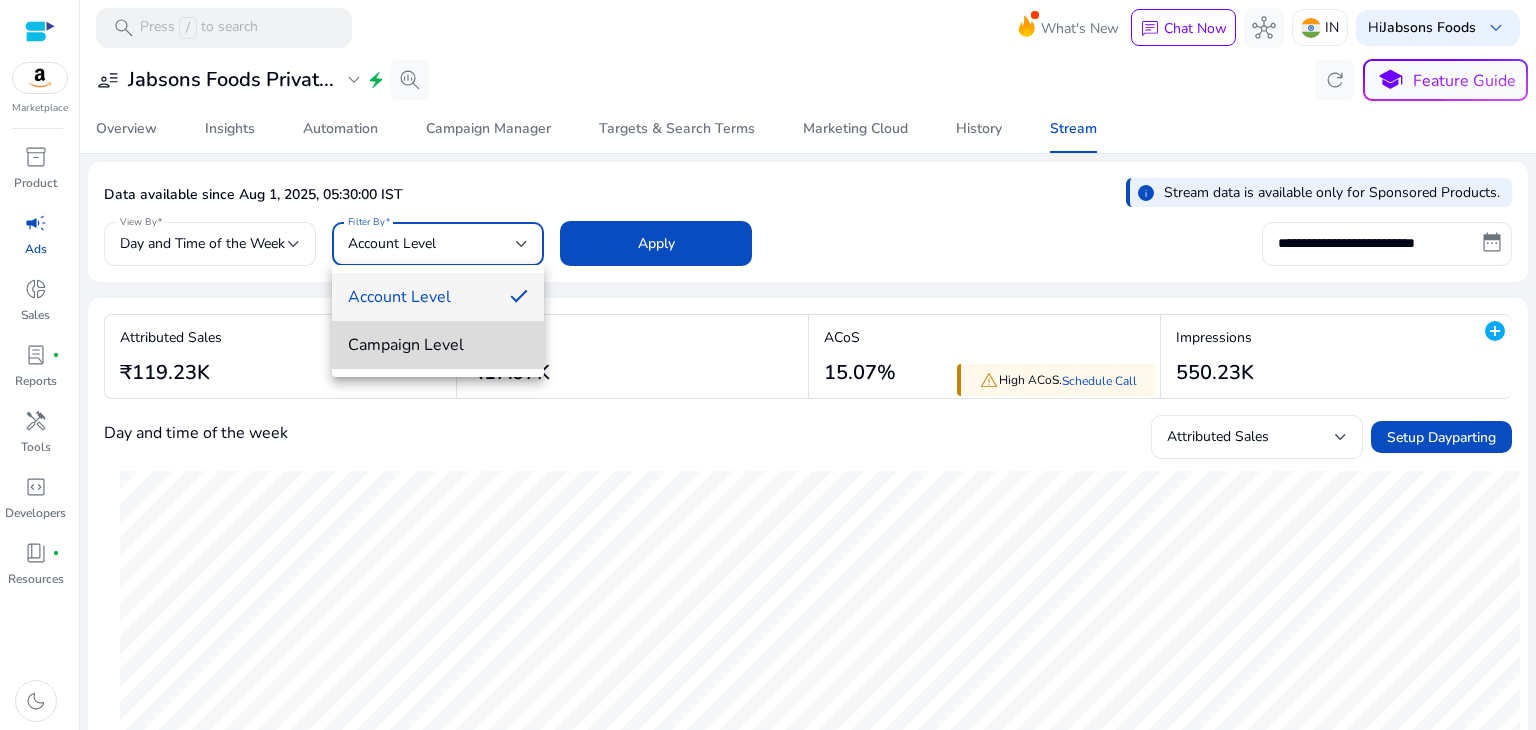 click on "Campaign Level" at bounding box center (438, 345) 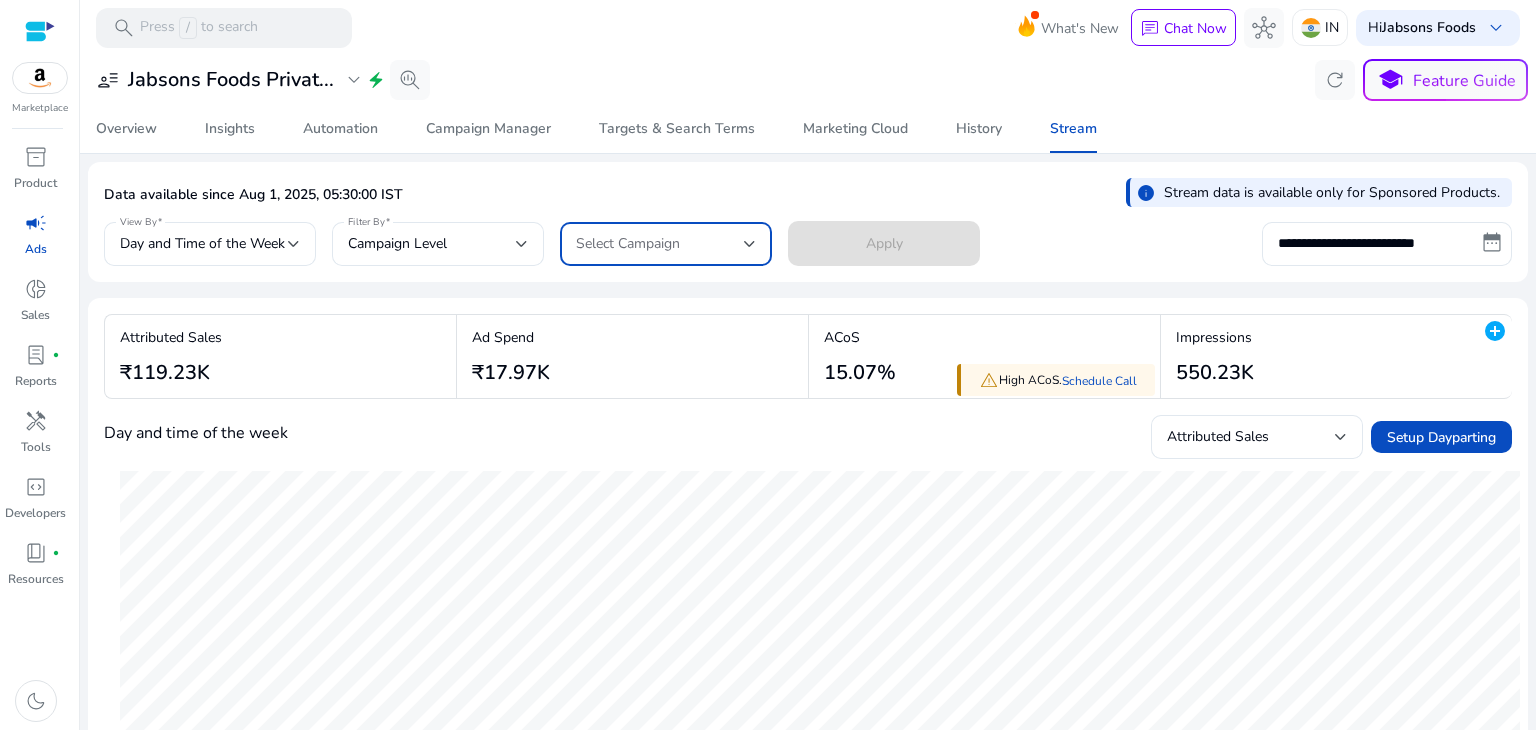click on "Select Campaign" at bounding box center [660, 244] 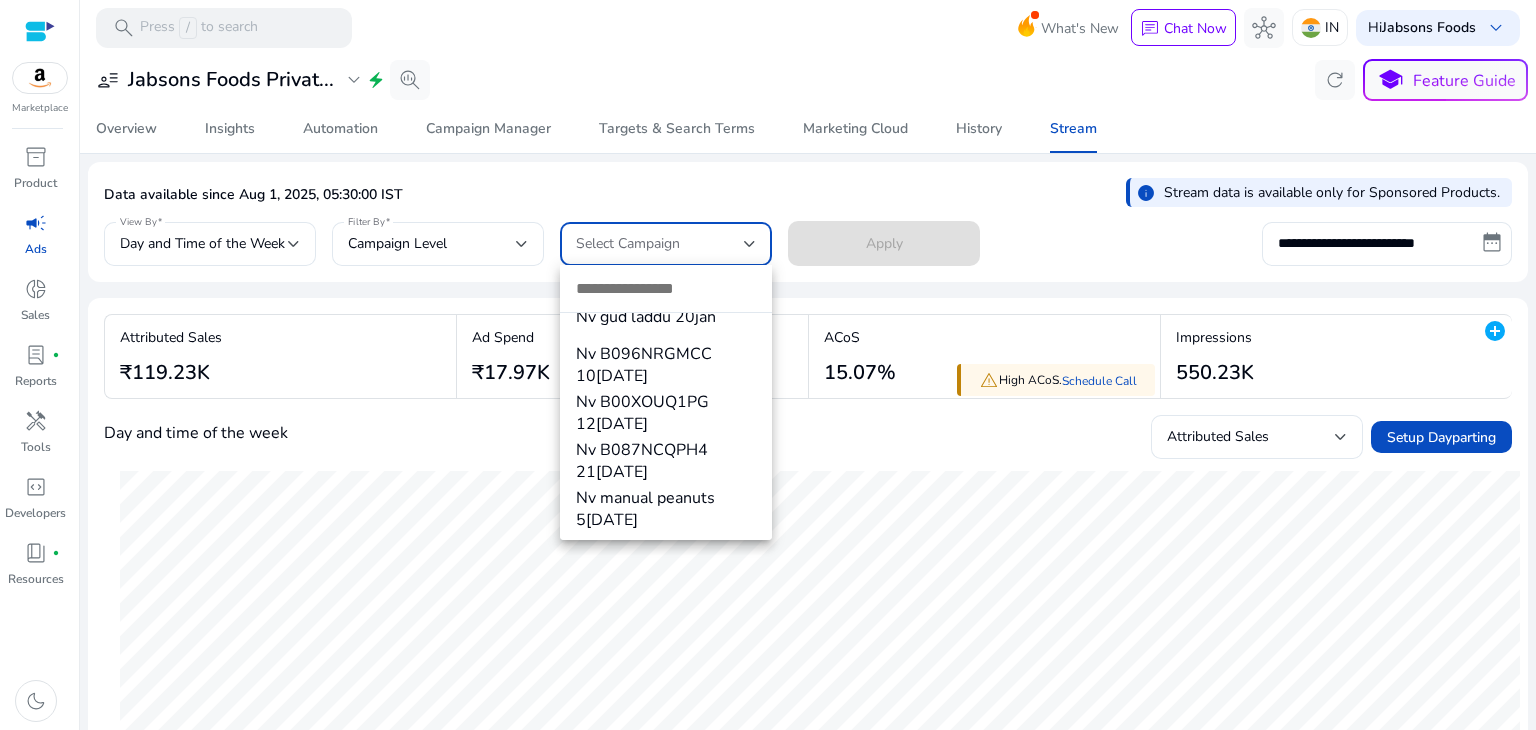 scroll, scrollTop: 186, scrollLeft: 0, axis: vertical 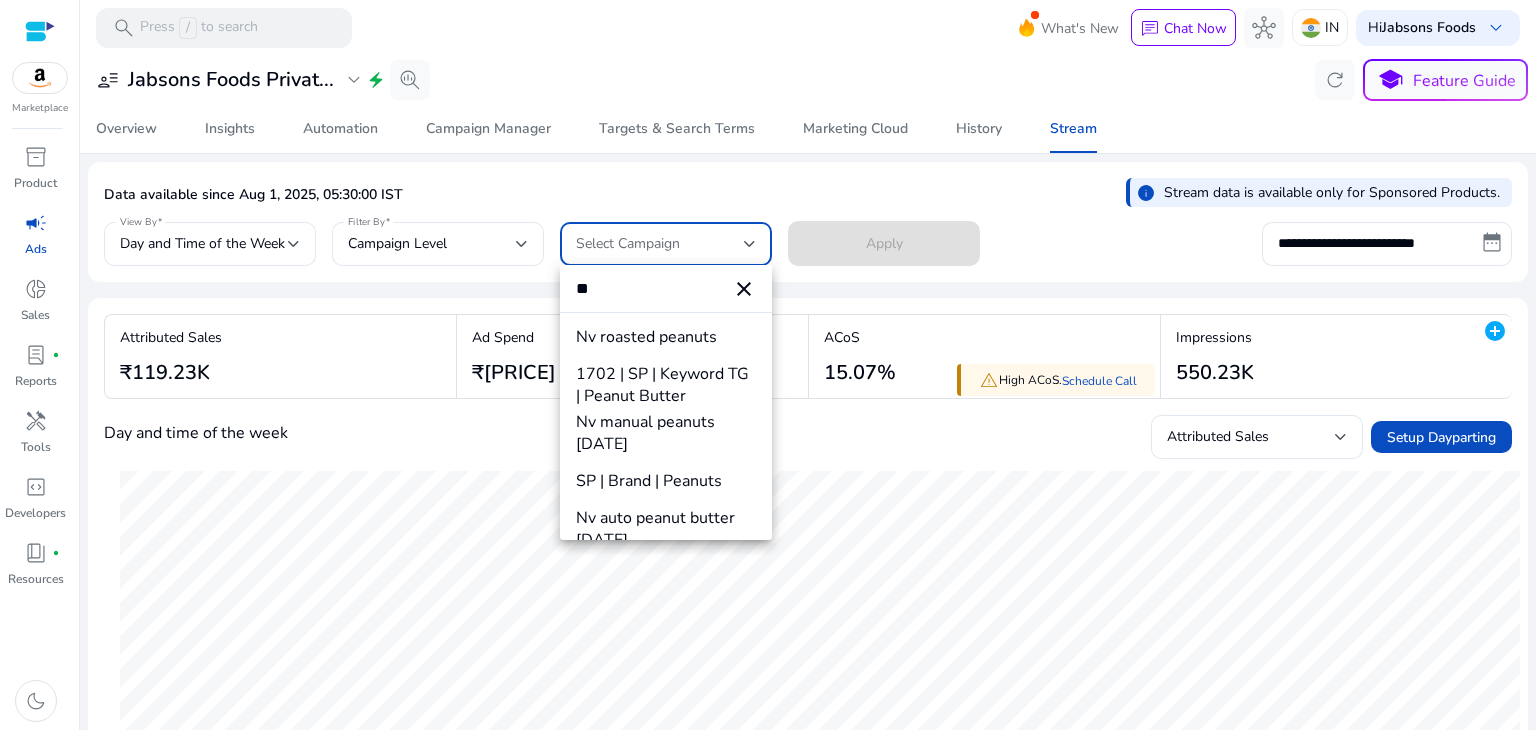 type on "*" 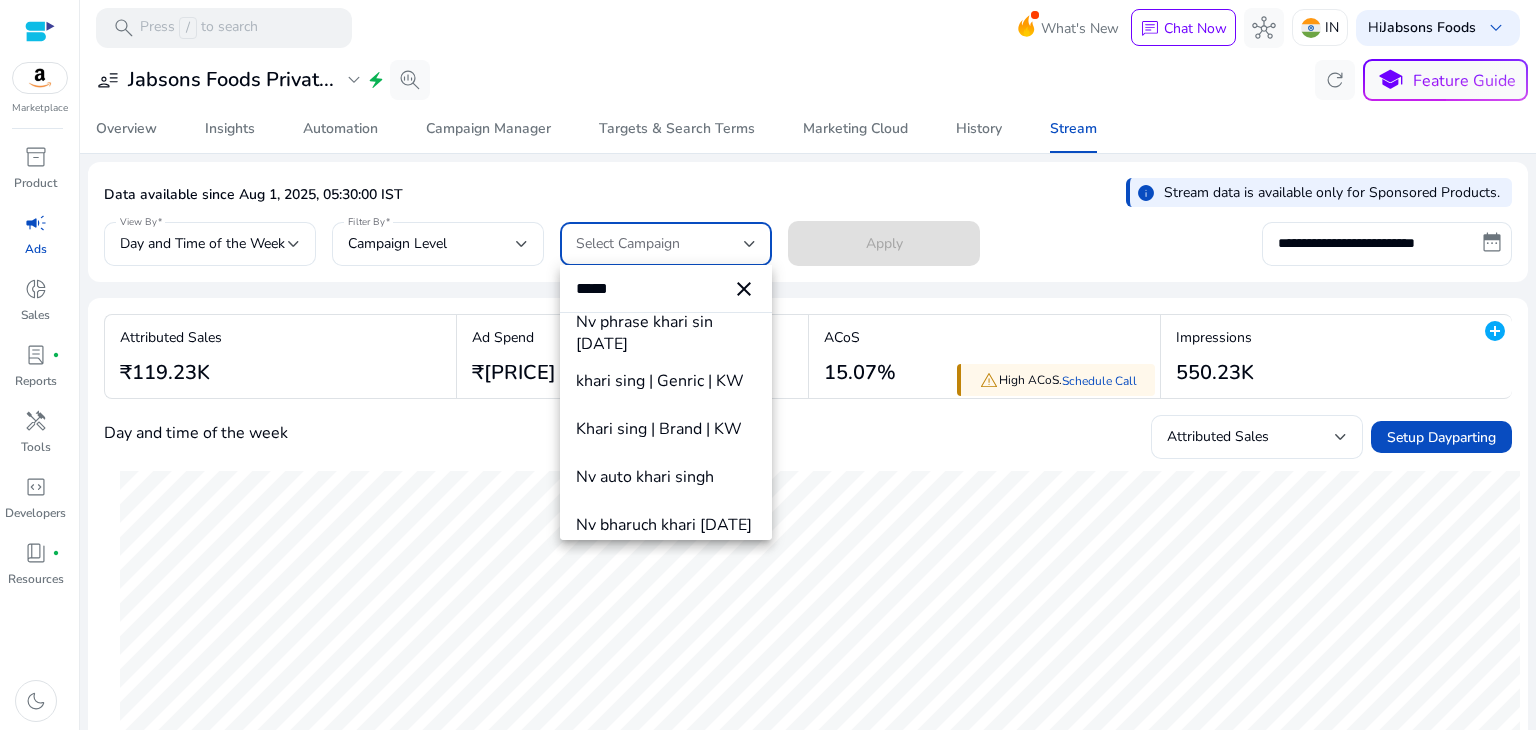 scroll, scrollTop: 294, scrollLeft: 0, axis: vertical 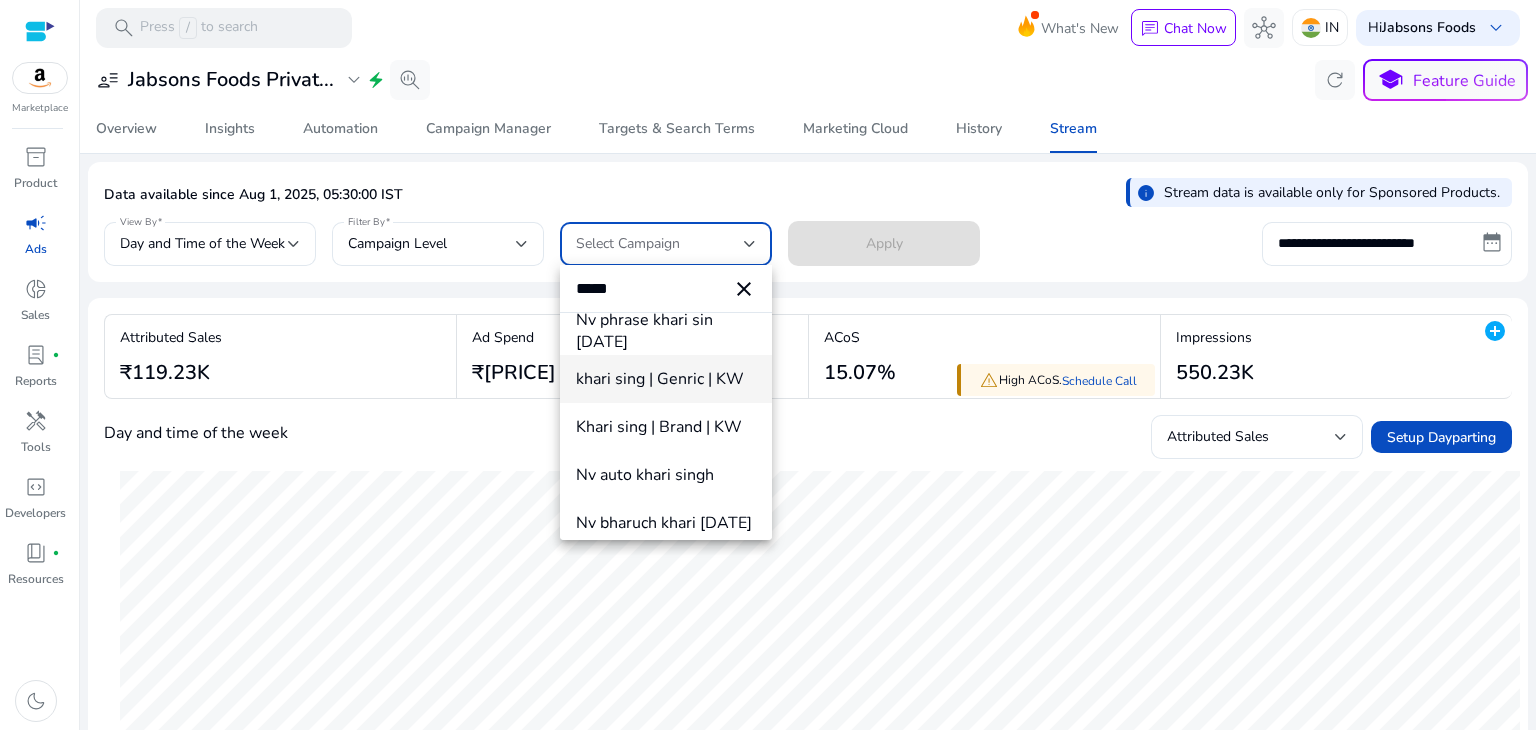 type on "*****" 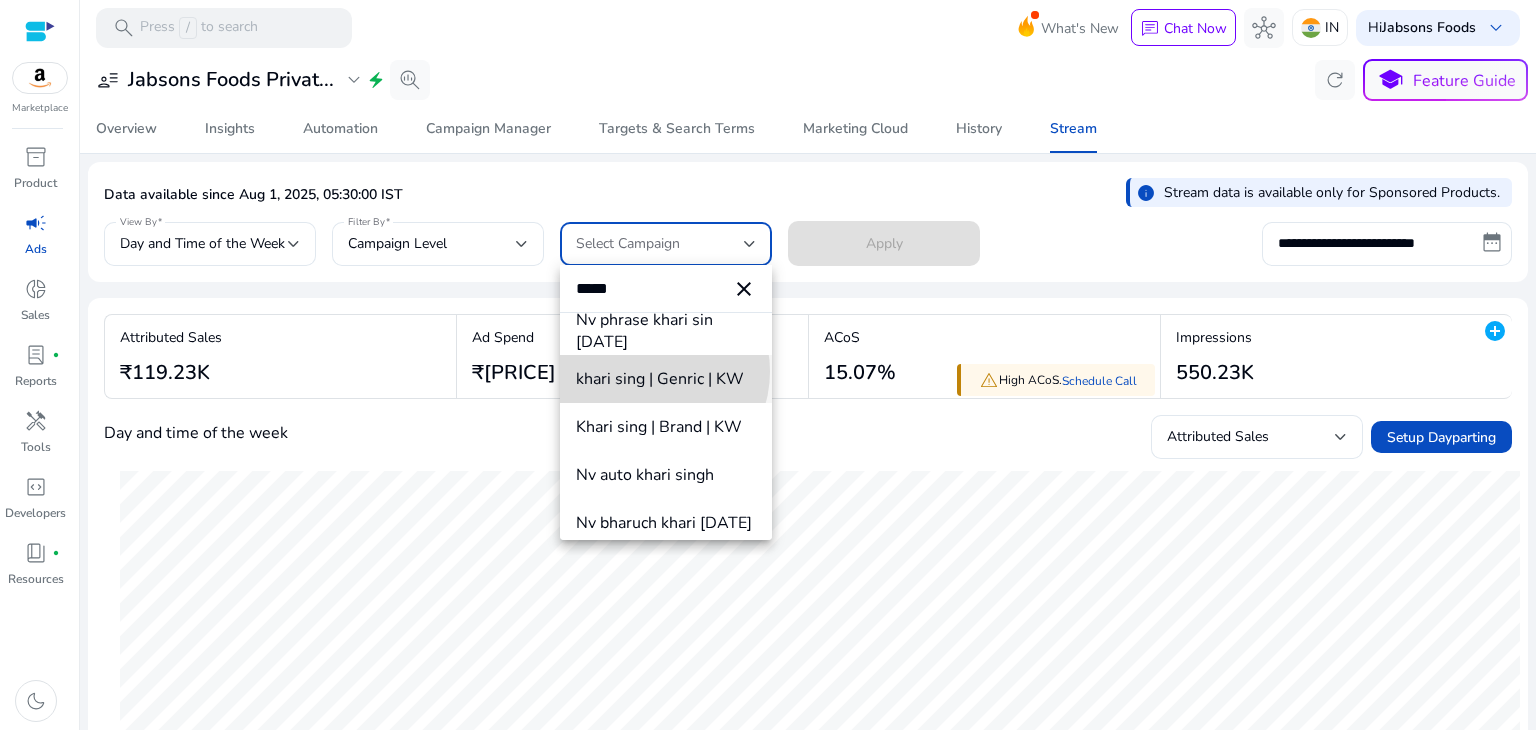 click on "khari sing | Genric | KW" at bounding box center [666, 379] 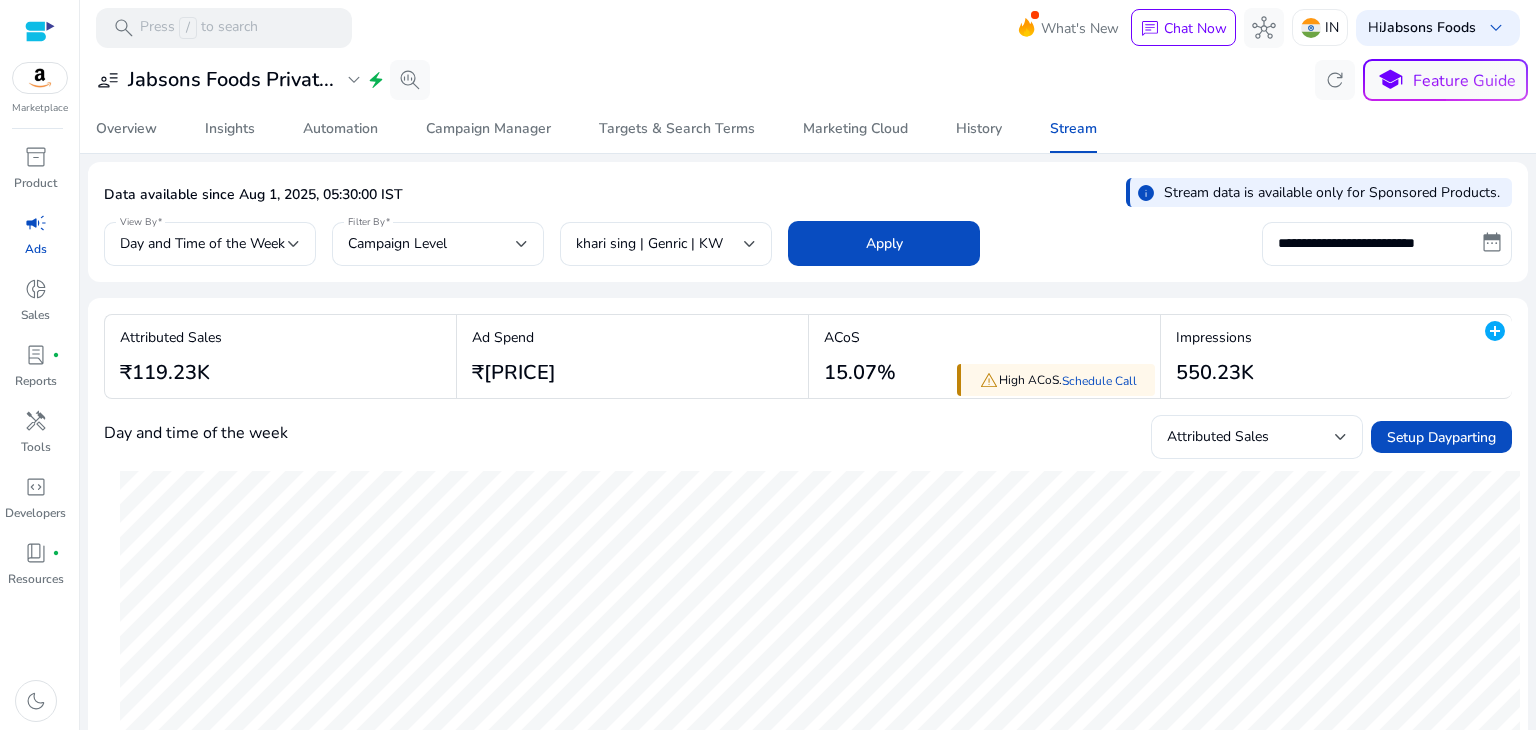 click on "Ad Spend  ₹17.97K" 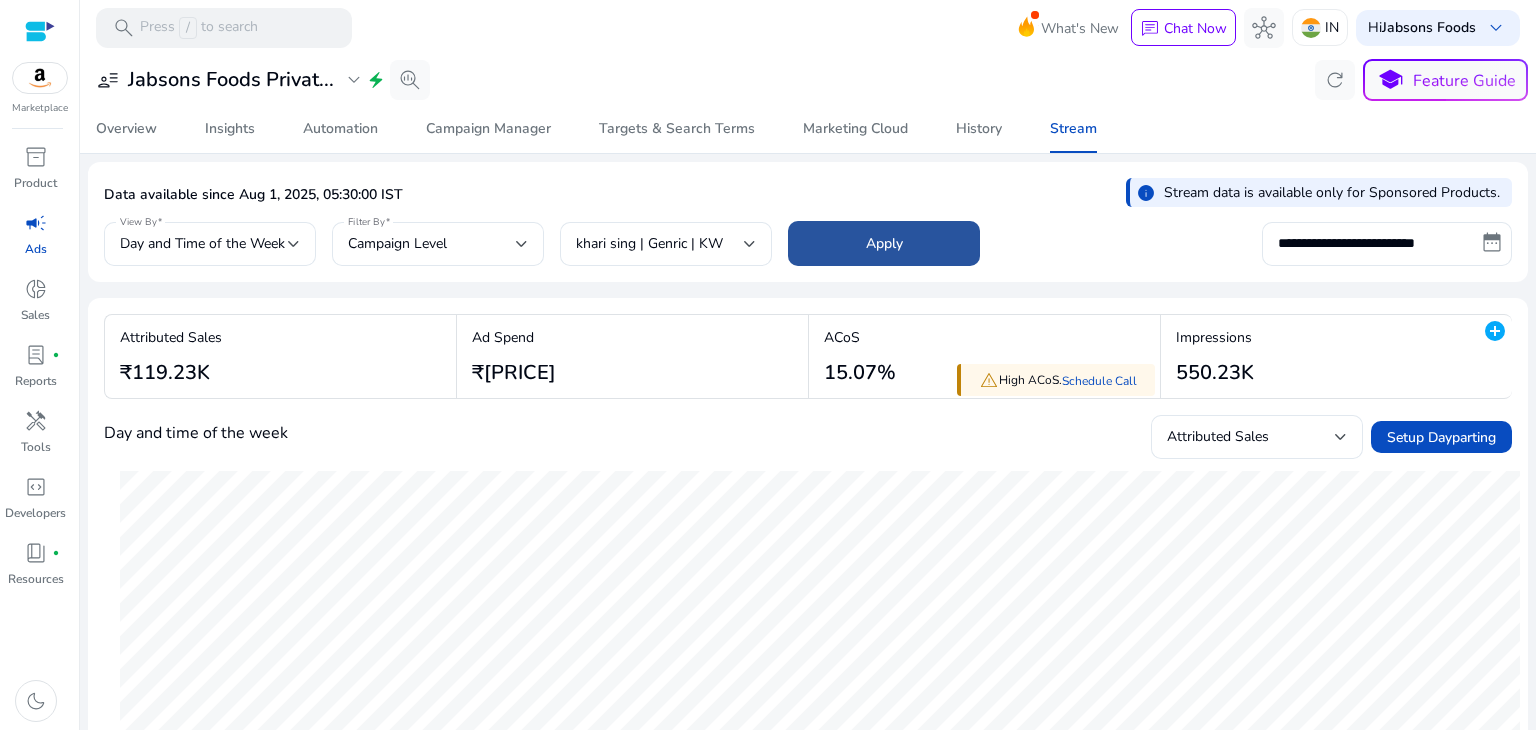 click 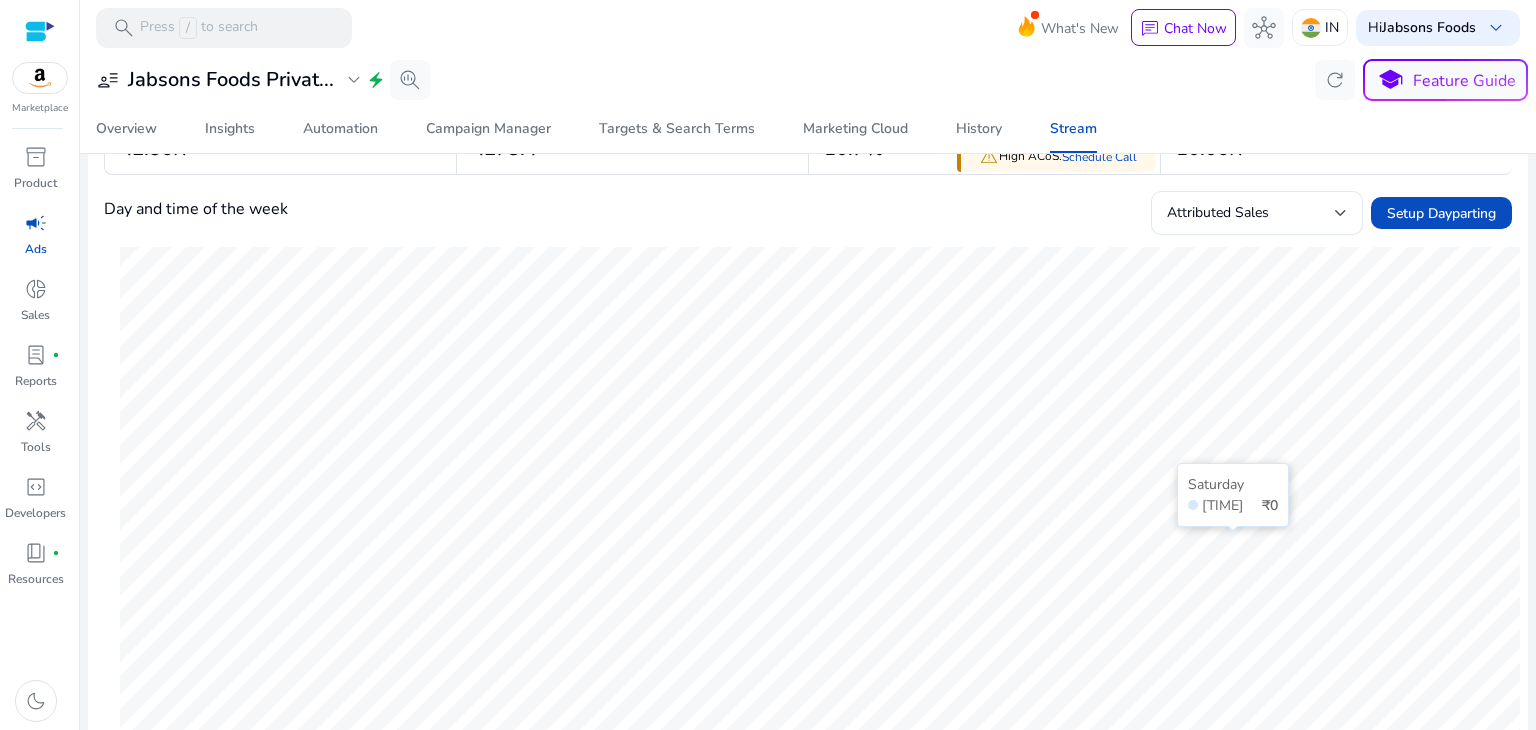 scroll, scrollTop: 0, scrollLeft: 0, axis: both 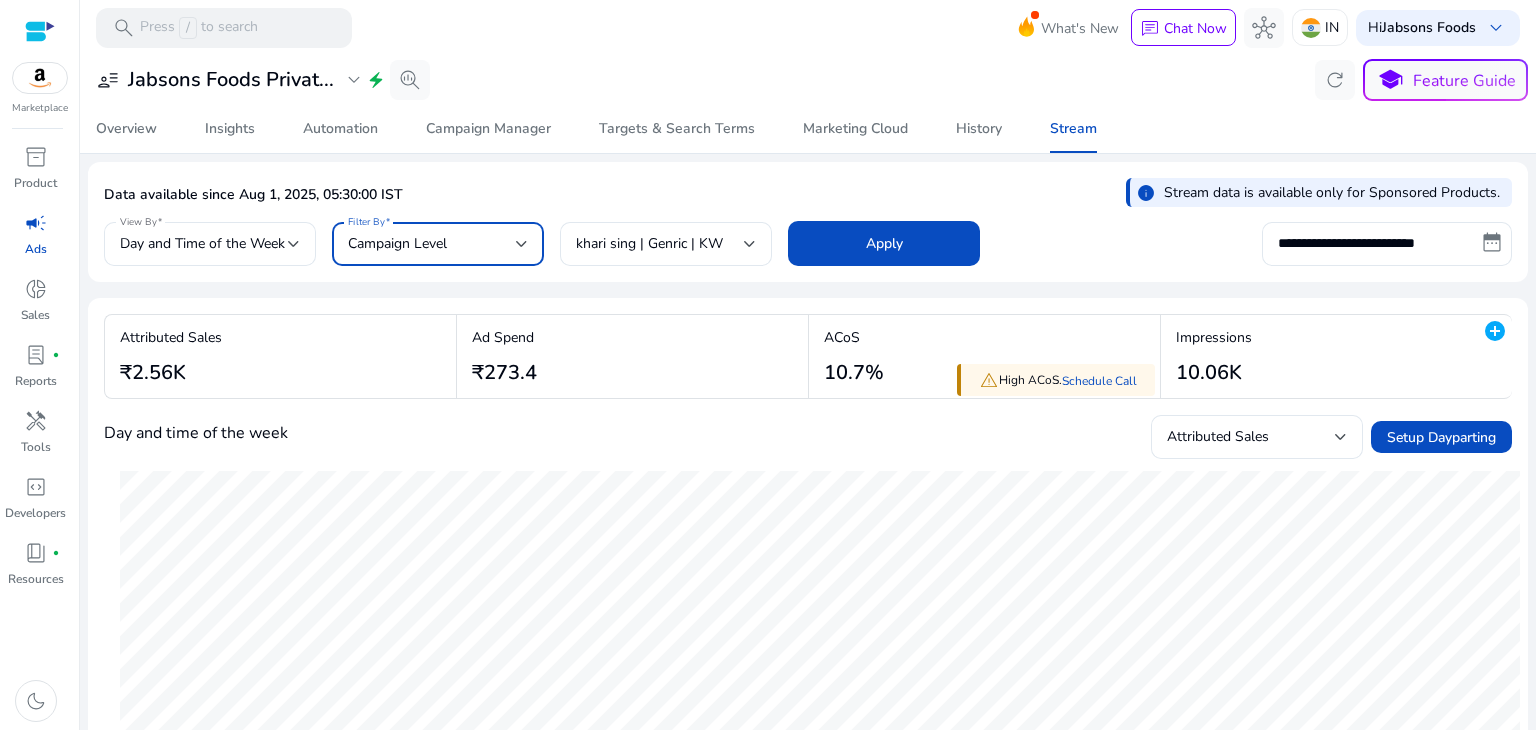 click on "Campaign Level" at bounding box center (432, 244) 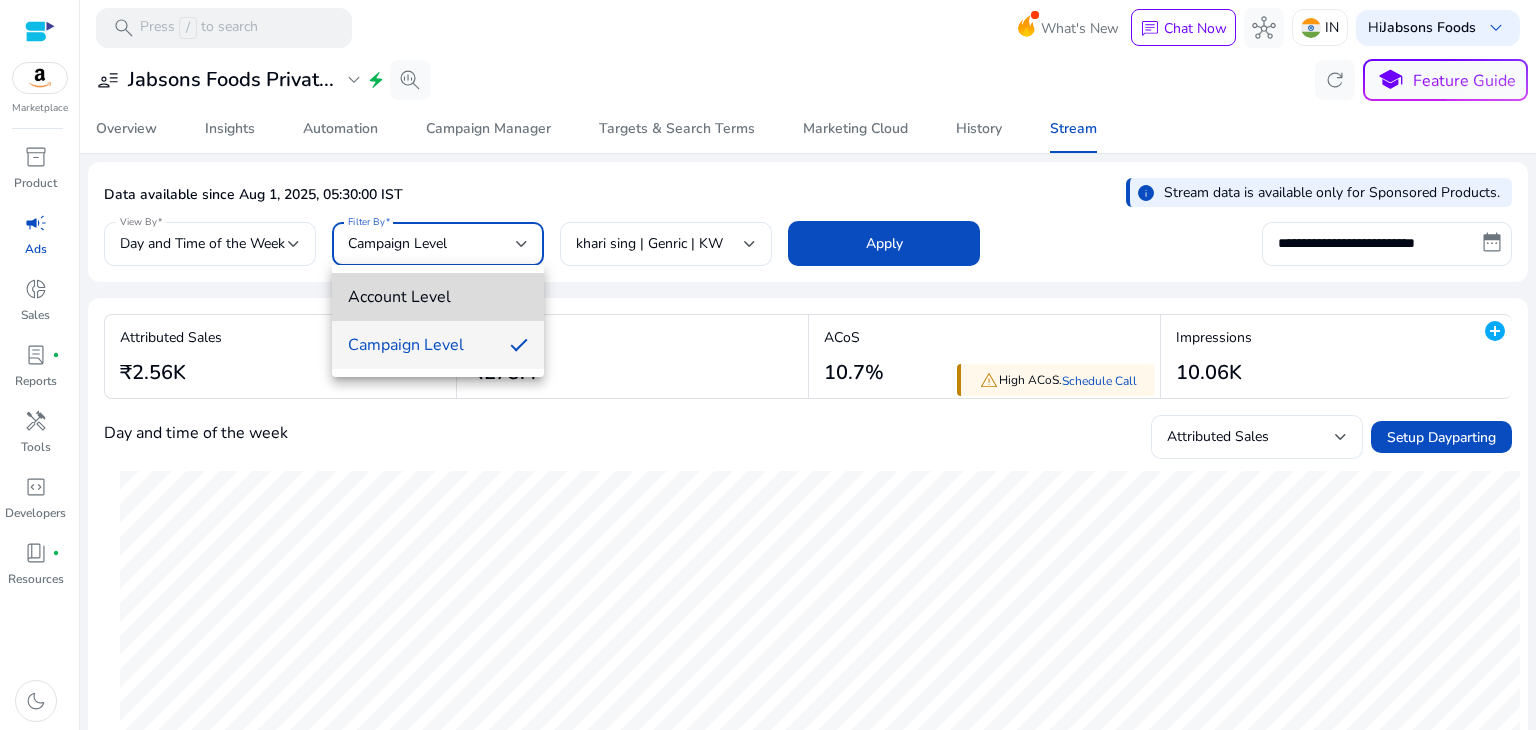 click on "Account Level" at bounding box center (438, 297) 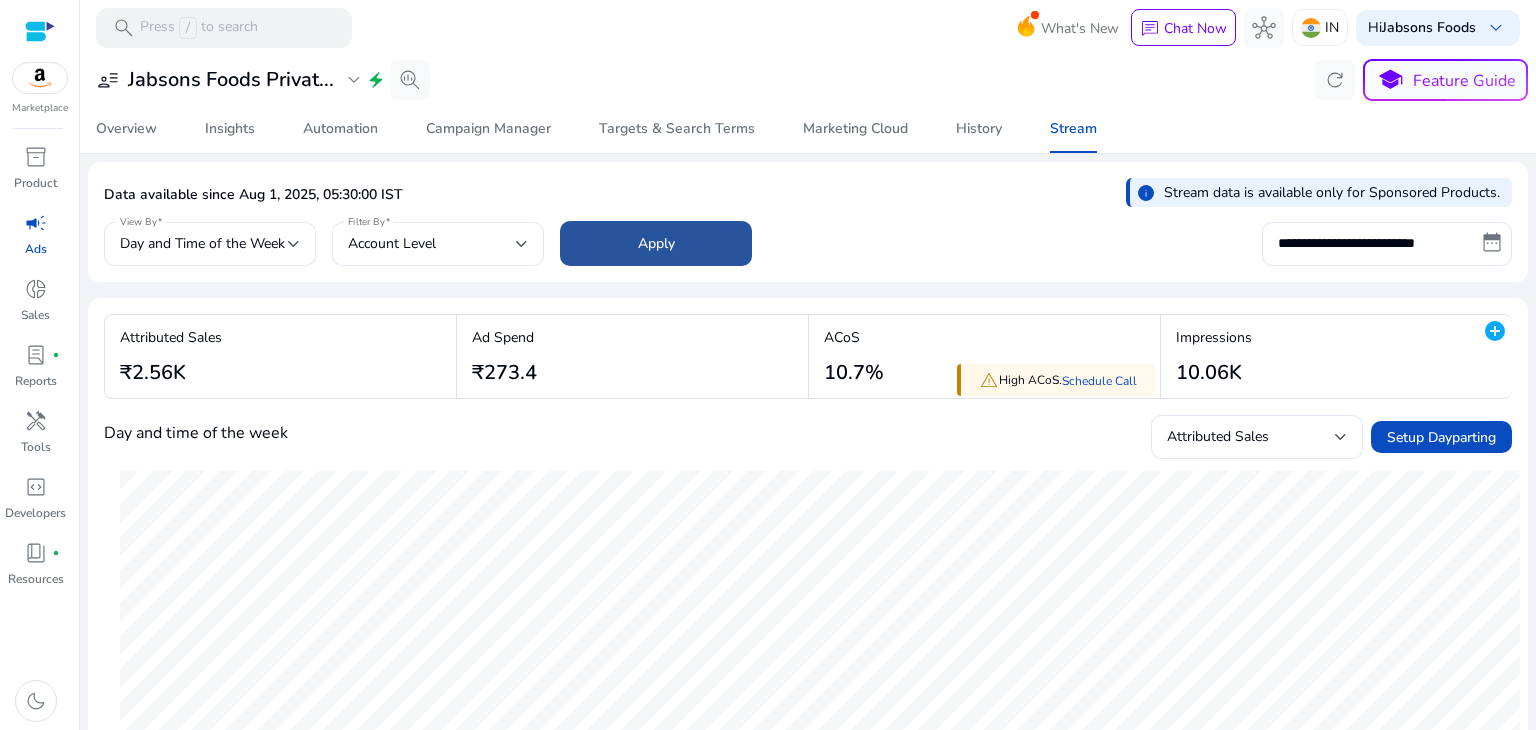click 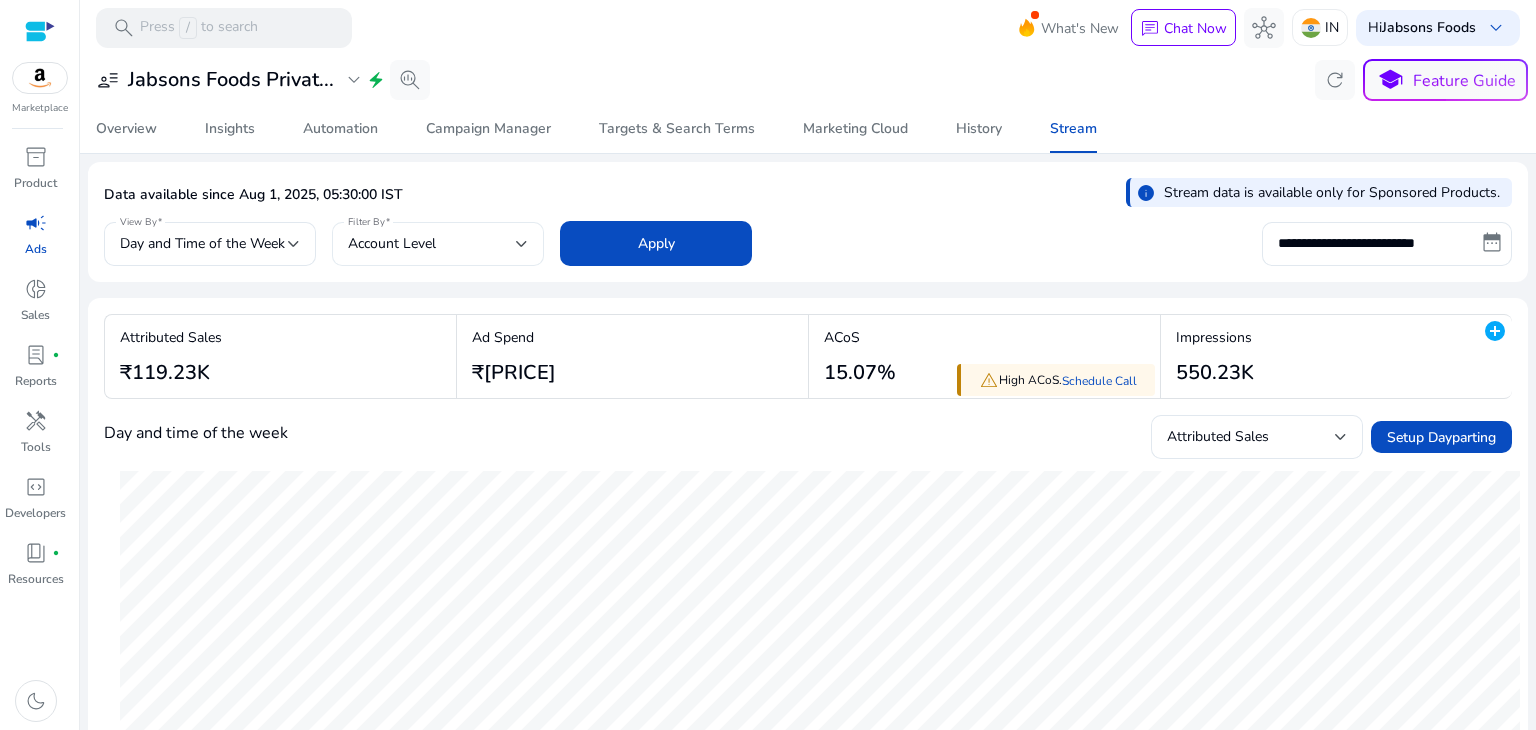 scroll, scrollTop: 0, scrollLeft: 0, axis: both 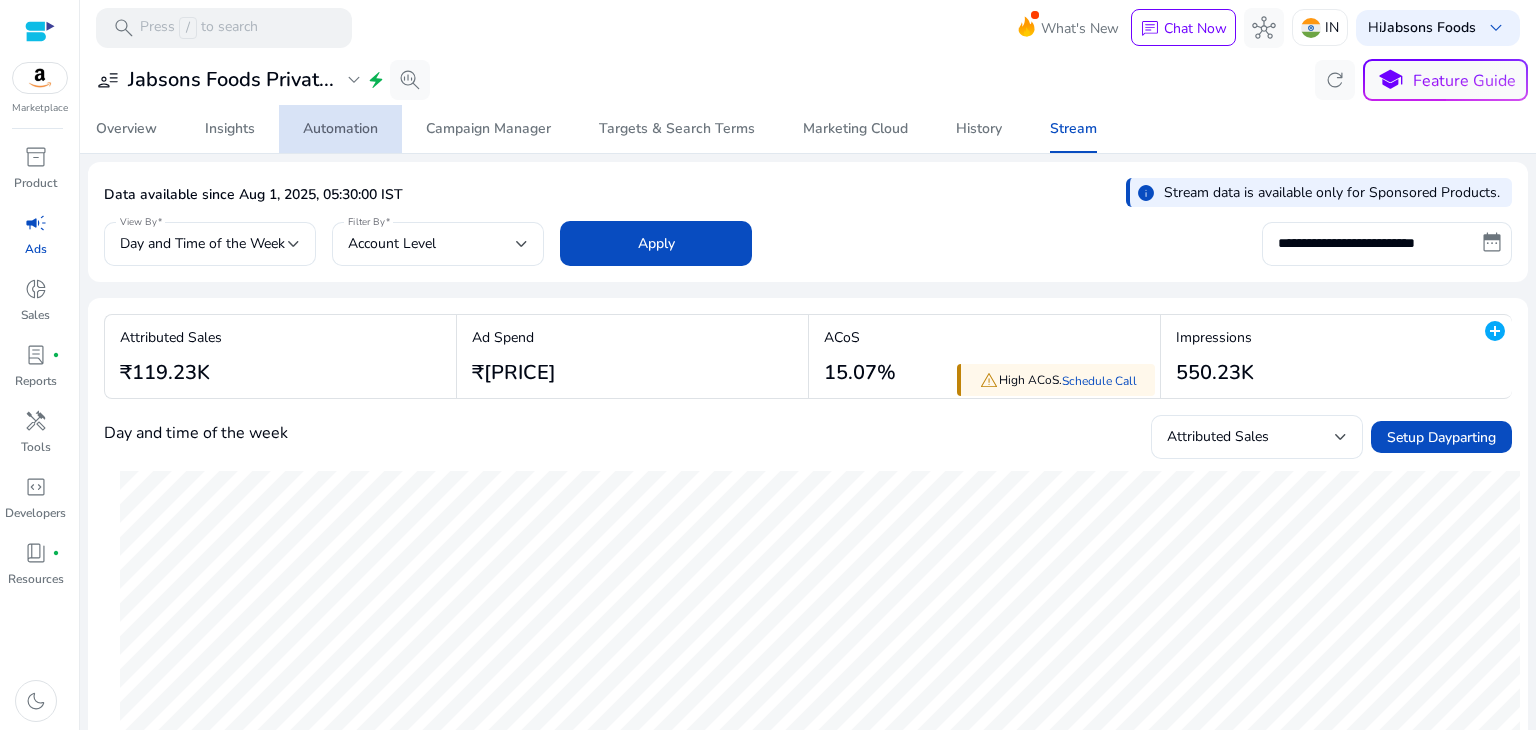 click on "Automation" at bounding box center [340, 129] 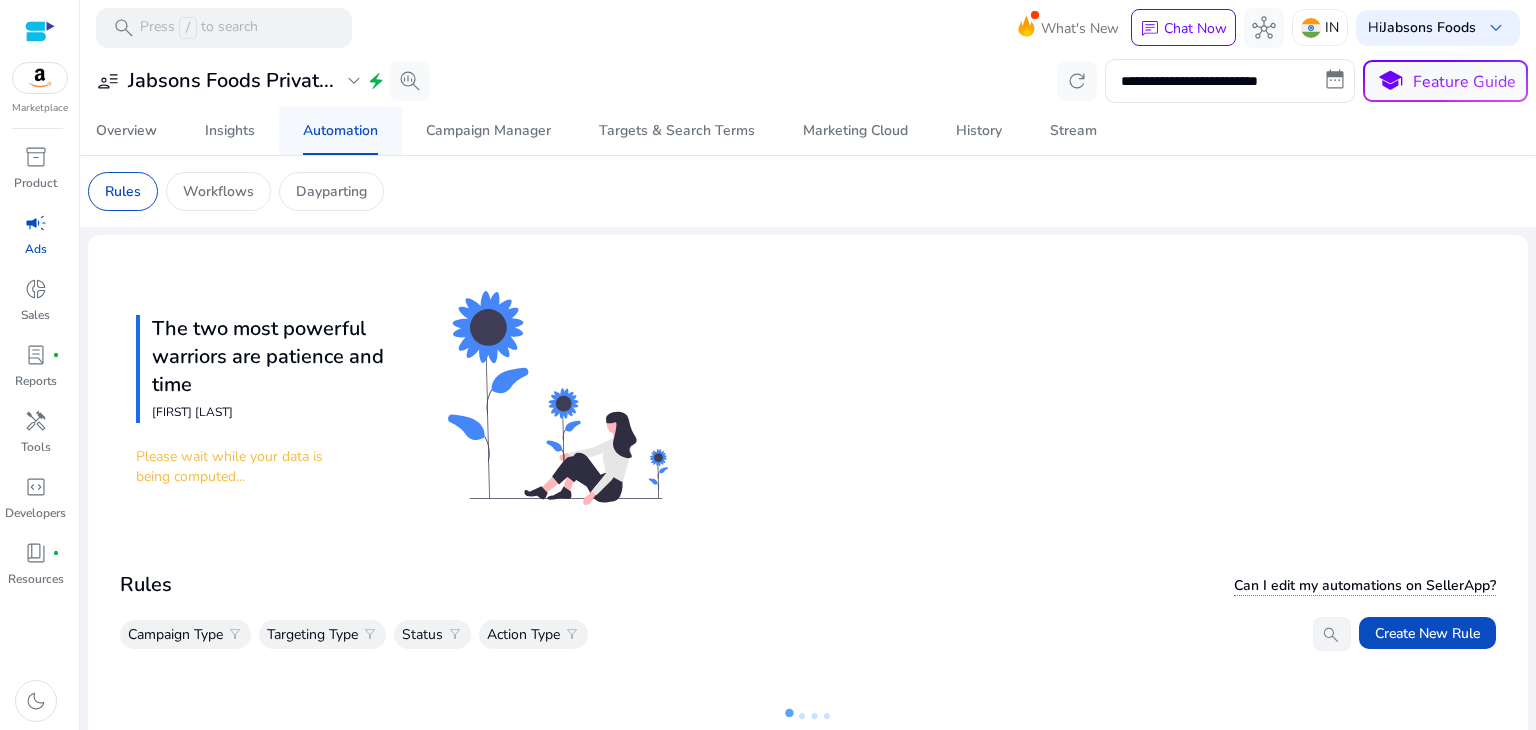 scroll, scrollTop: 0, scrollLeft: 0, axis: both 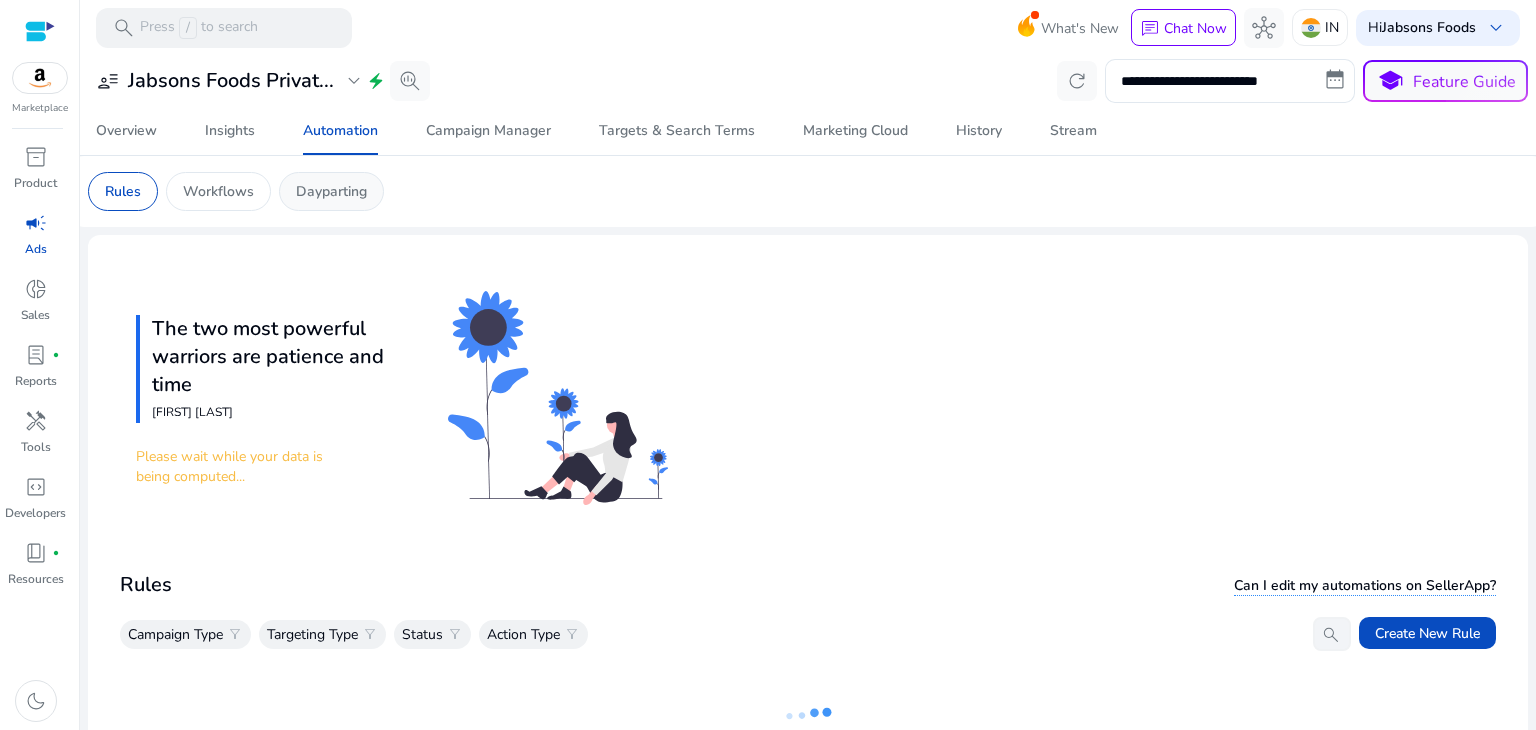 click on "Dayparting" 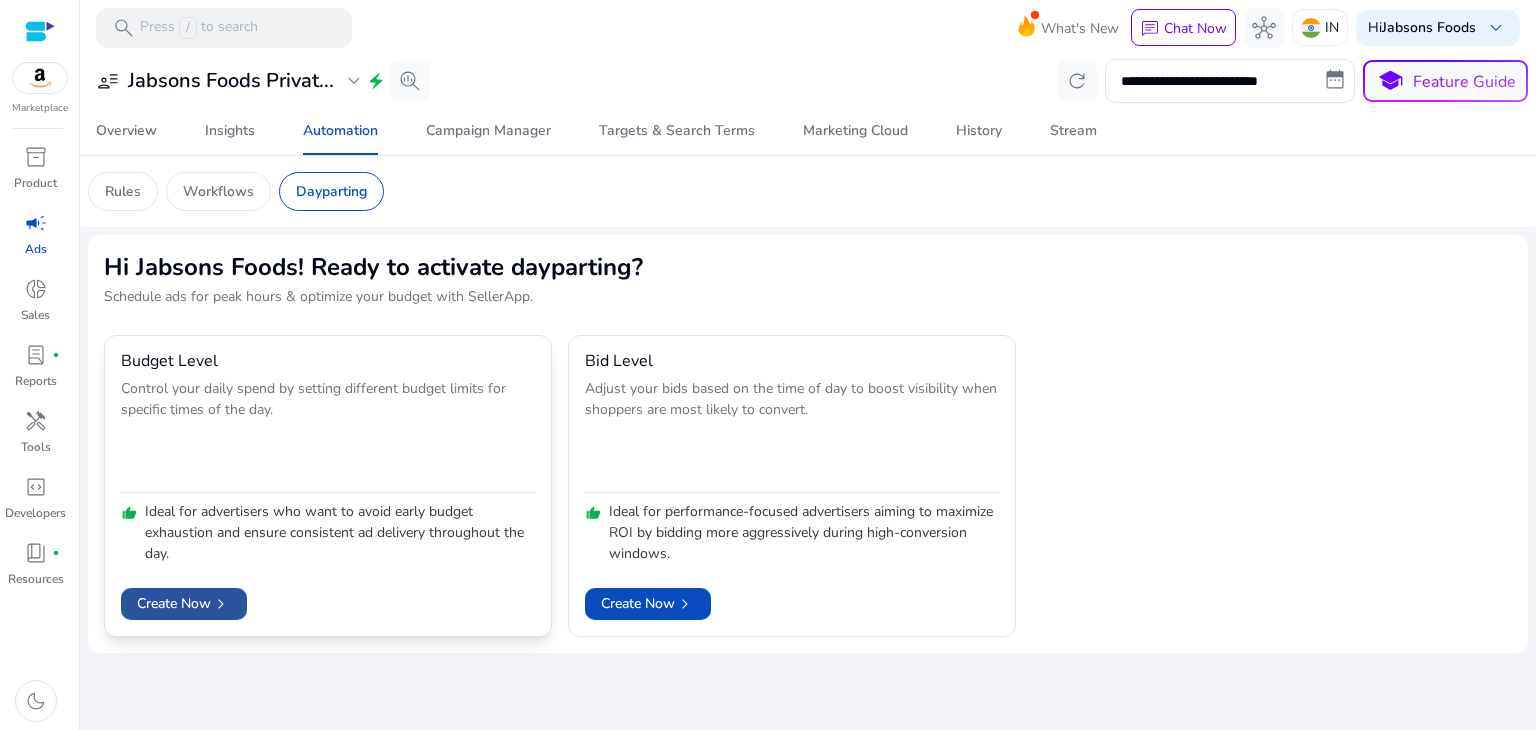 click on "Create Now   chevron_right" 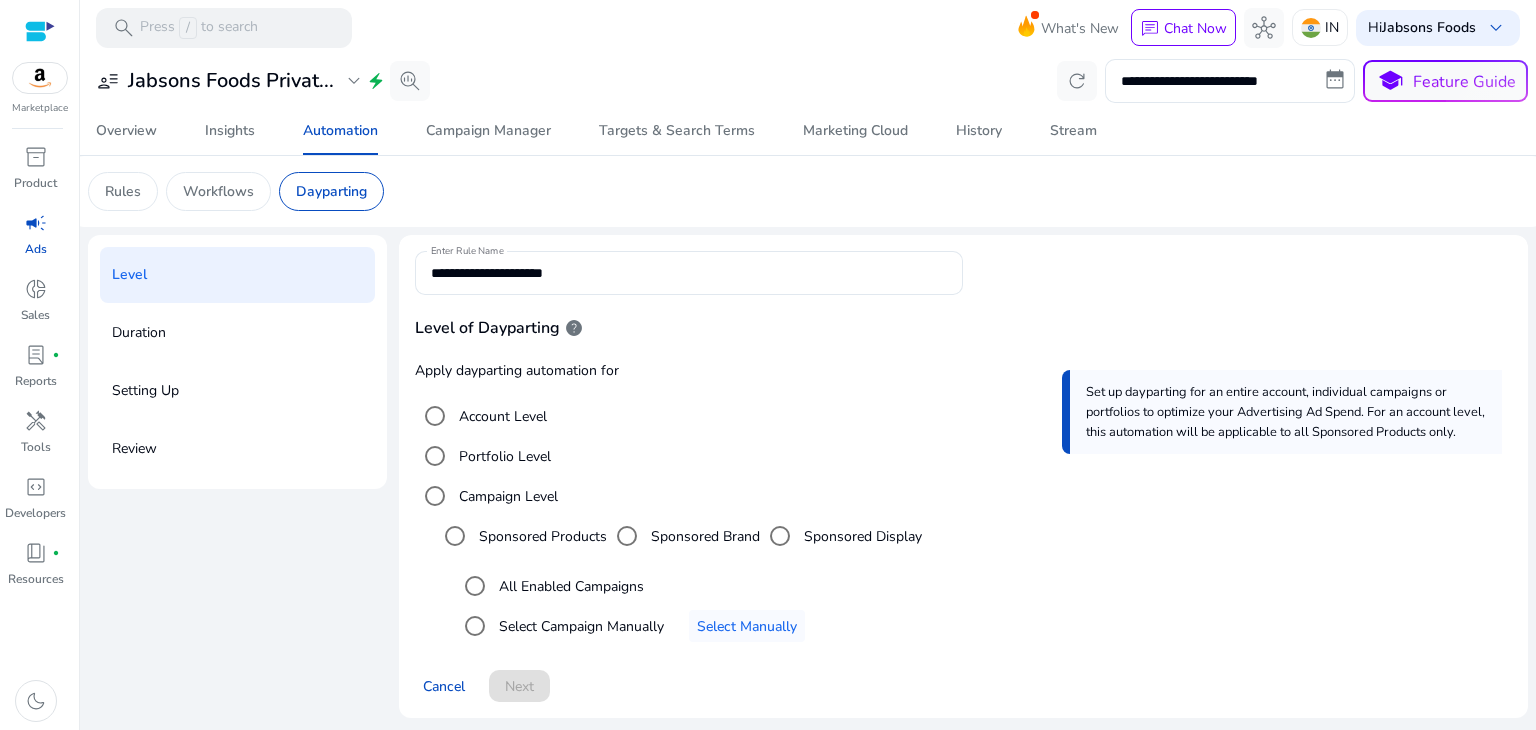 scroll, scrollTop: 4, scrollLeft: 0, axis: vertical 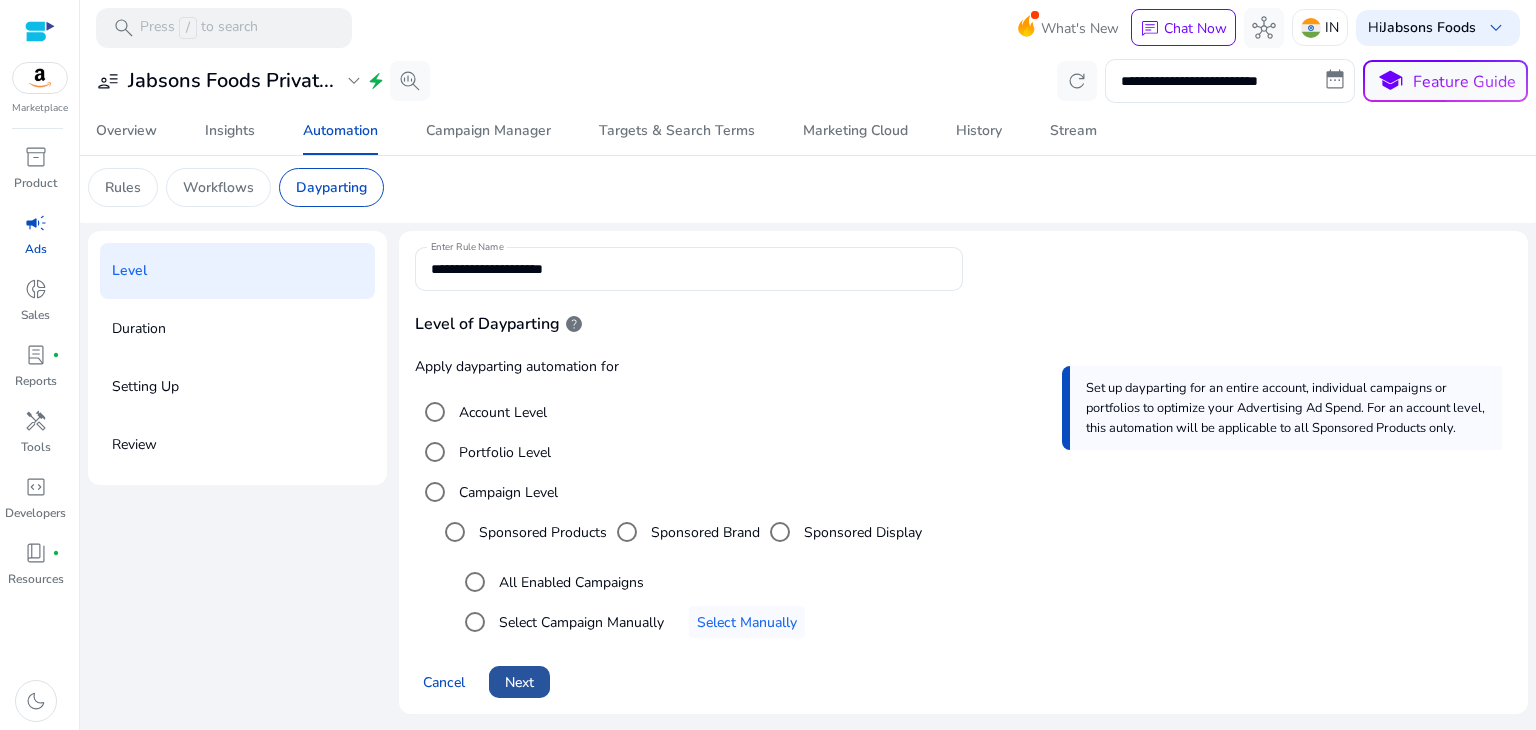 click on "Next" at bounding box center [519, 682] 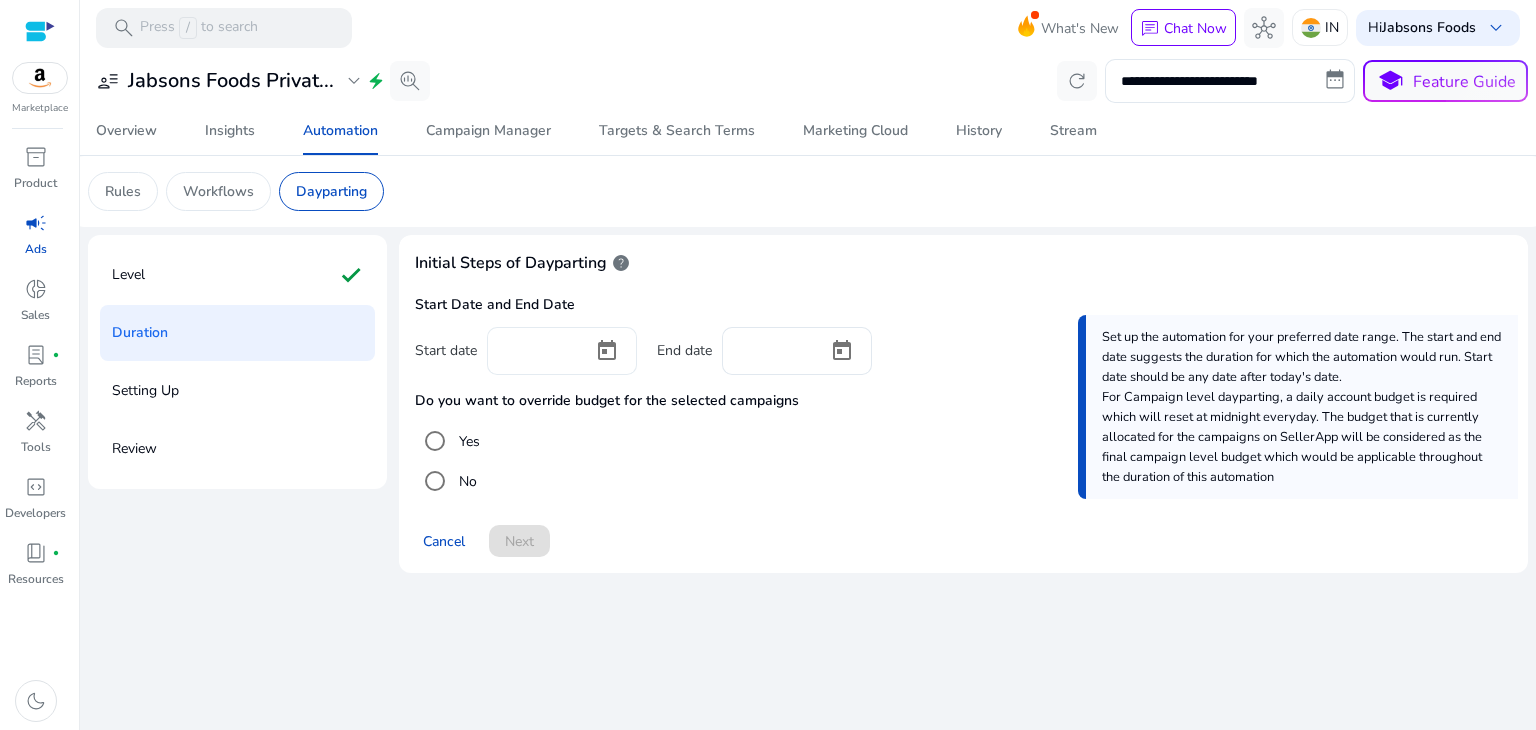 click at bounding box center [540, 349] 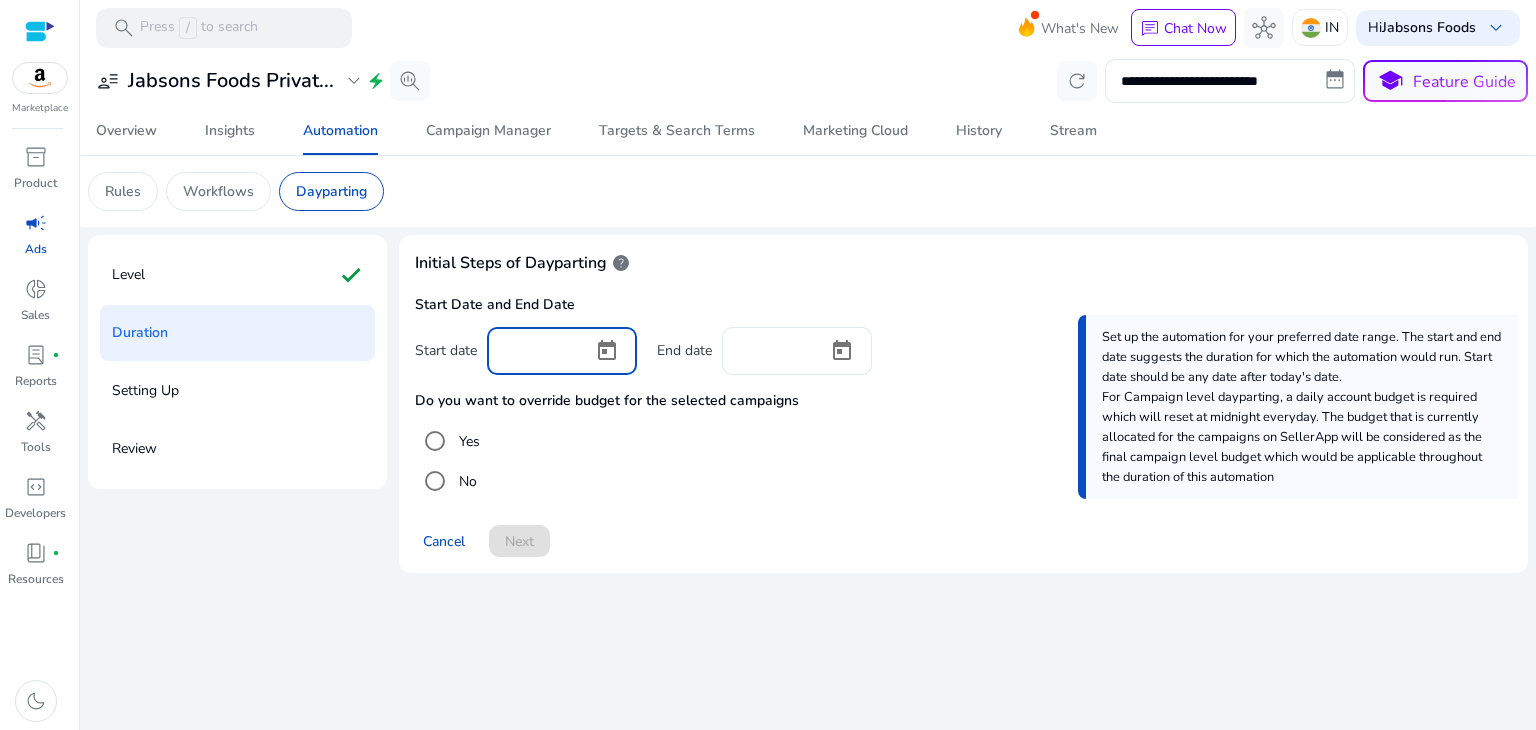 click at bounding box center (540, 349) 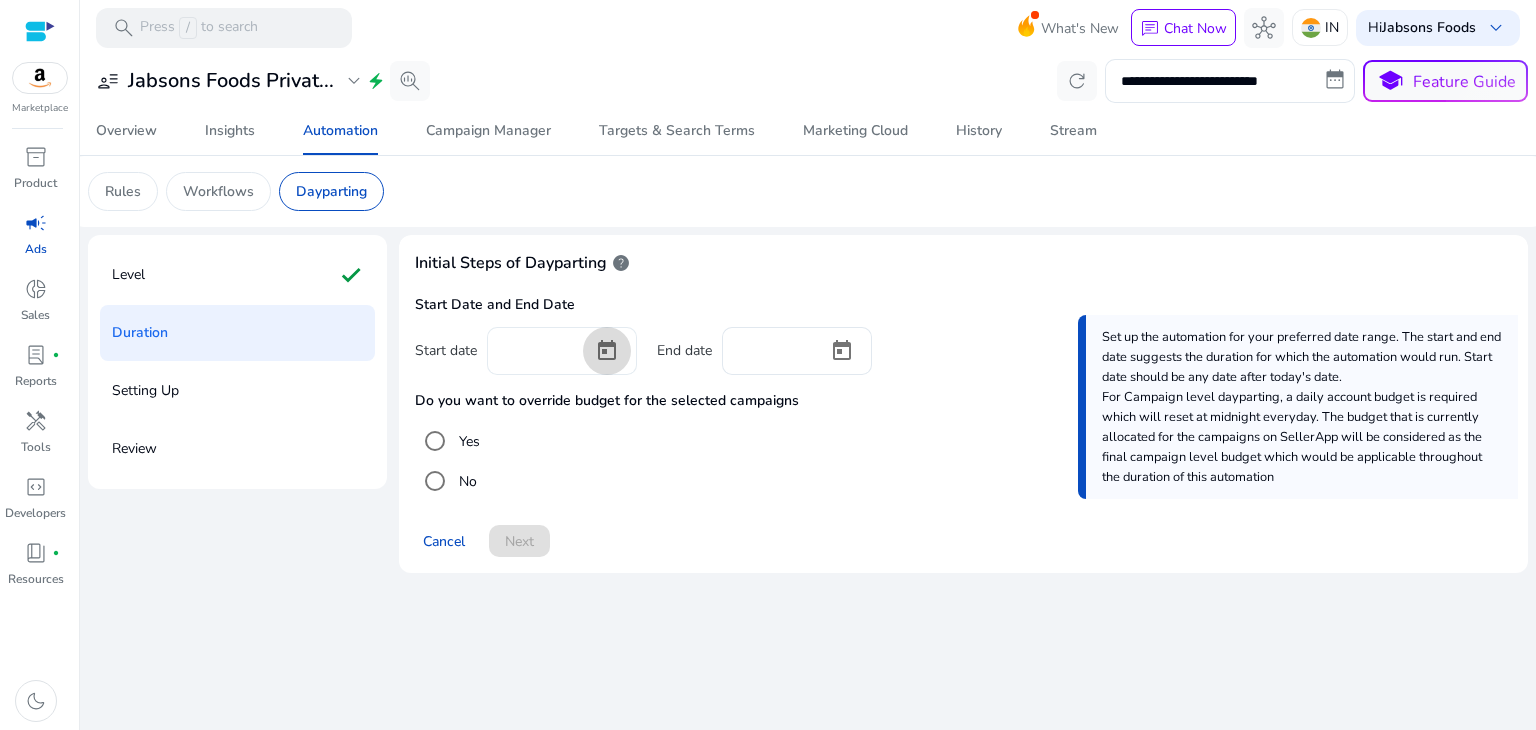click at bounding box center (607, 351) 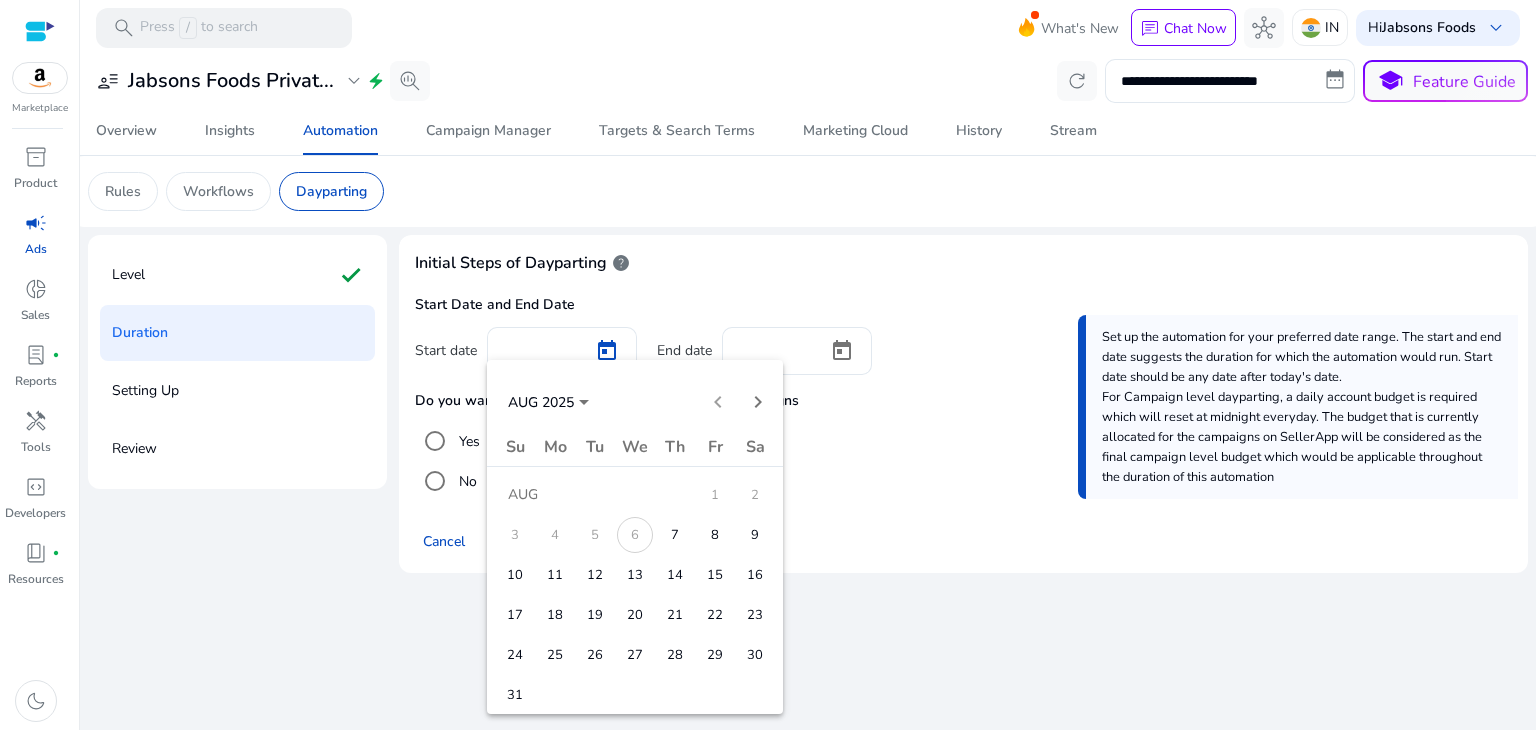 click at bounding box center (768, 365) 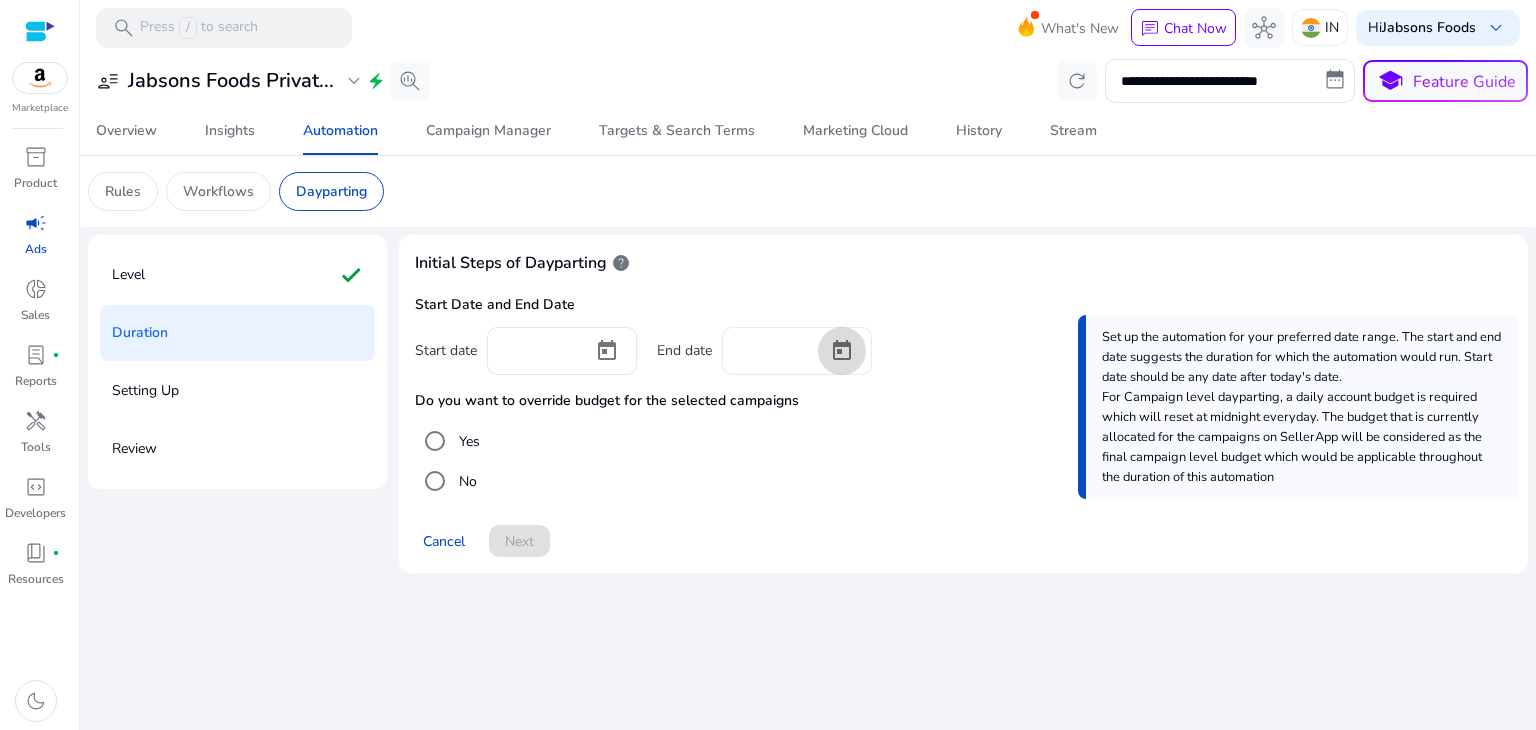 click at bounding box center [842, 351] 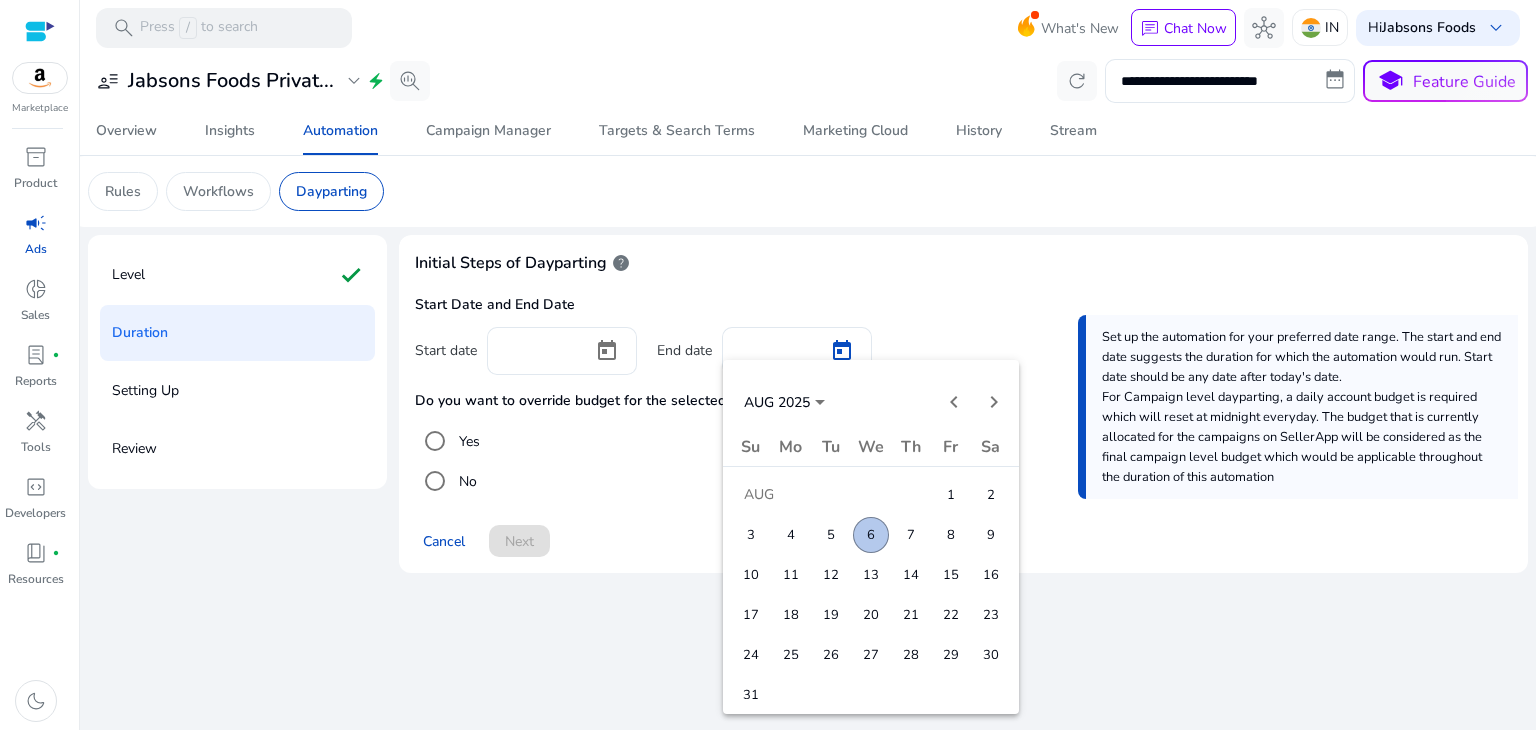 click on "13" at bounding box center [871, 575] 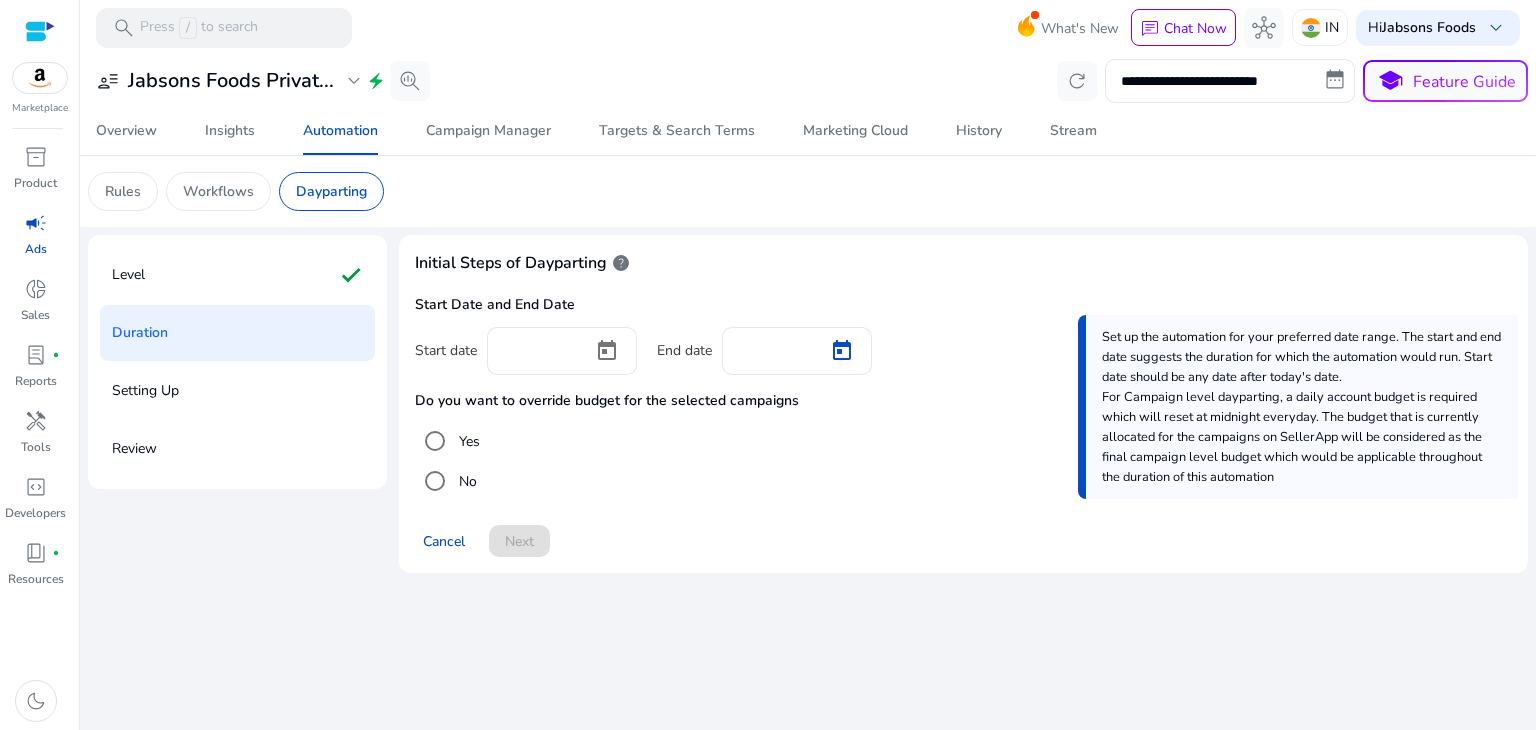 type on "*********" 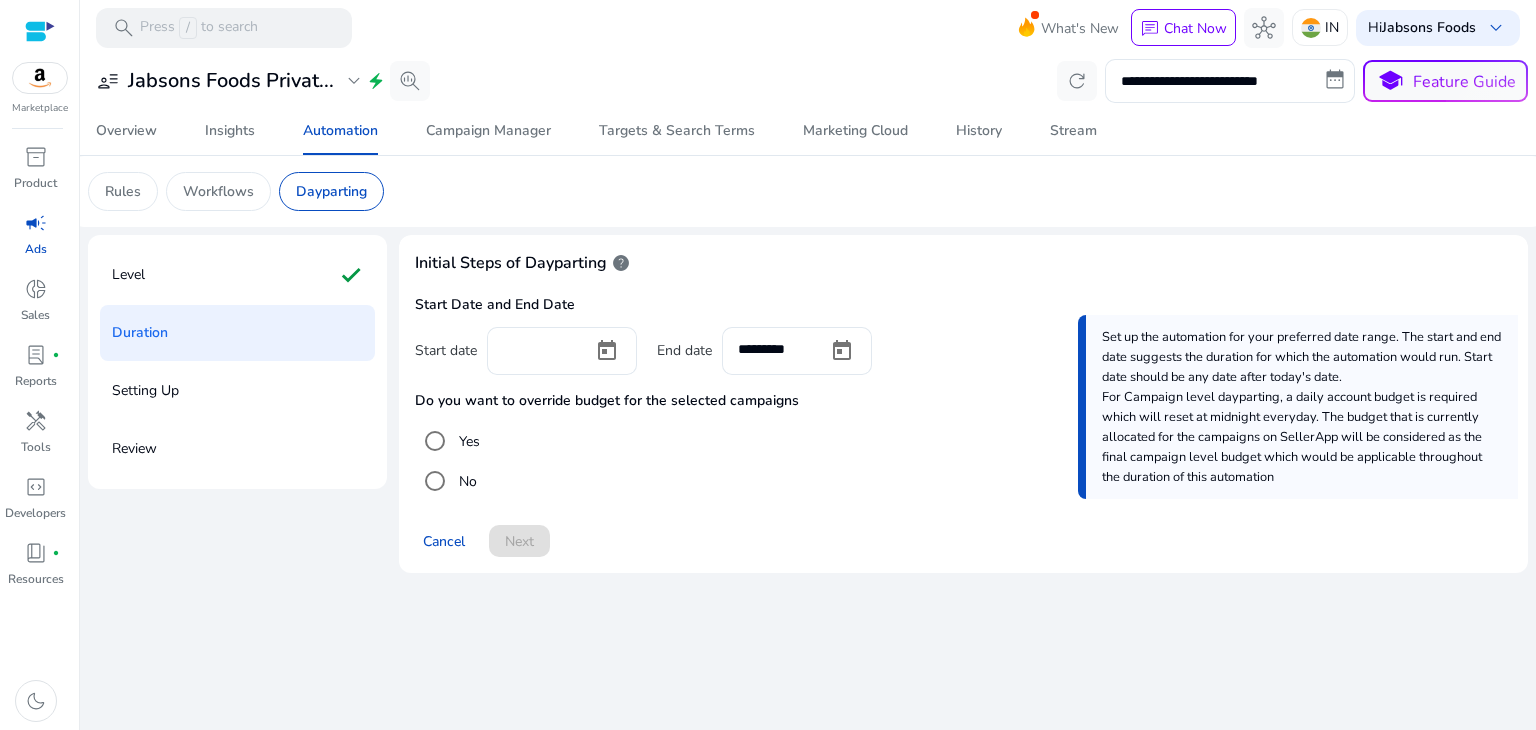 click on "No" at bounding box center [963, 481] 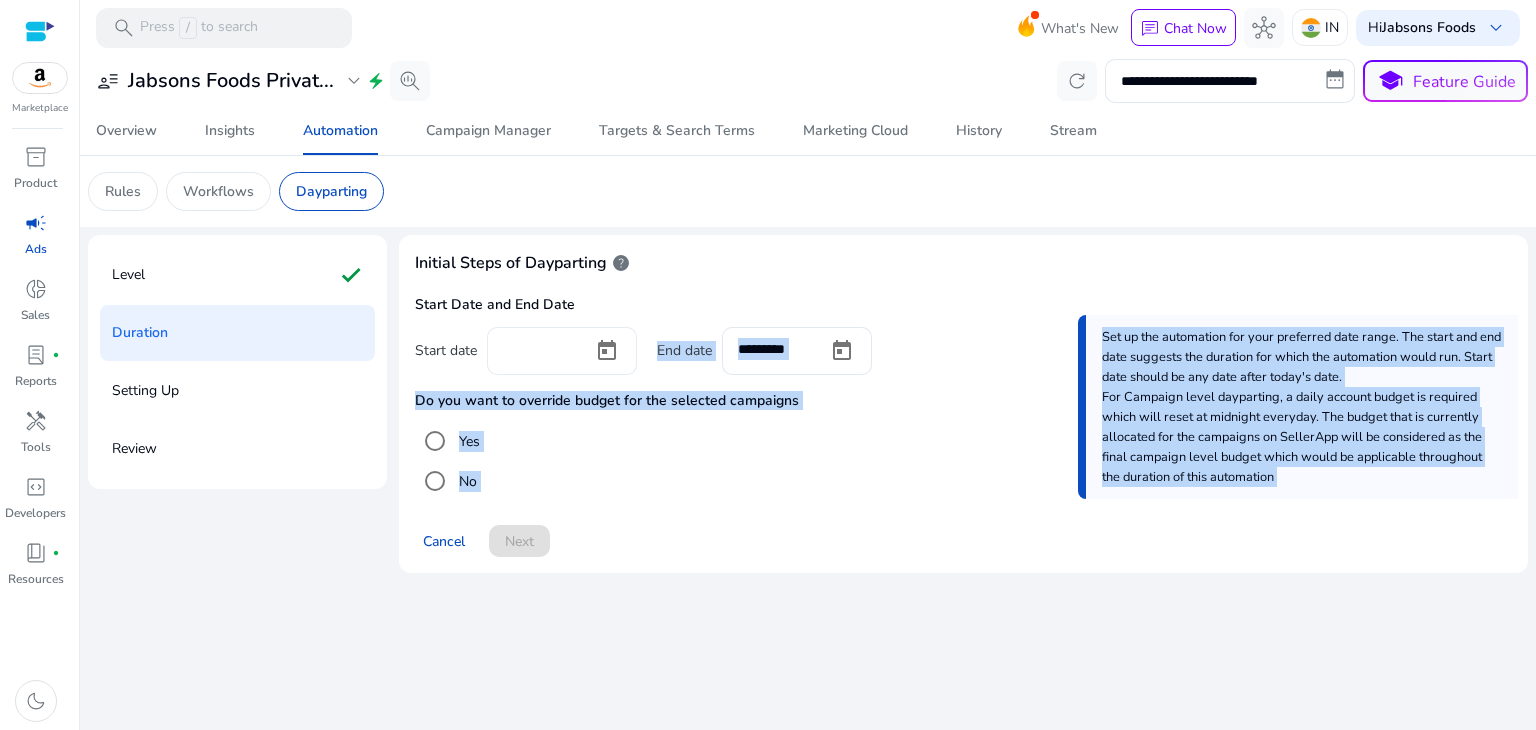 drag, startPoint x: 512, startPoint y: 539, endPoint x: 534, endPoint y: 344, distance: 196.2371 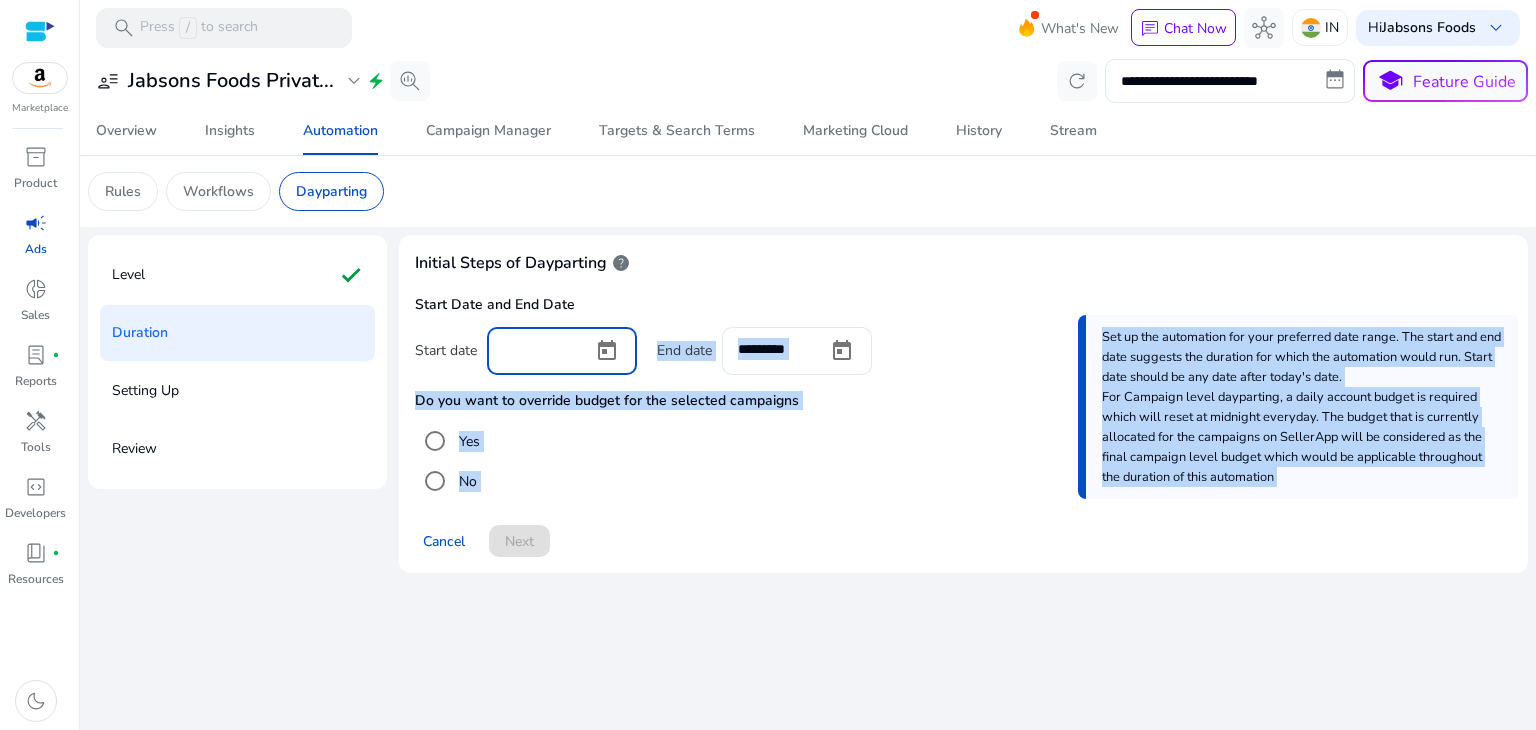 click at bounding box center [540, 349] 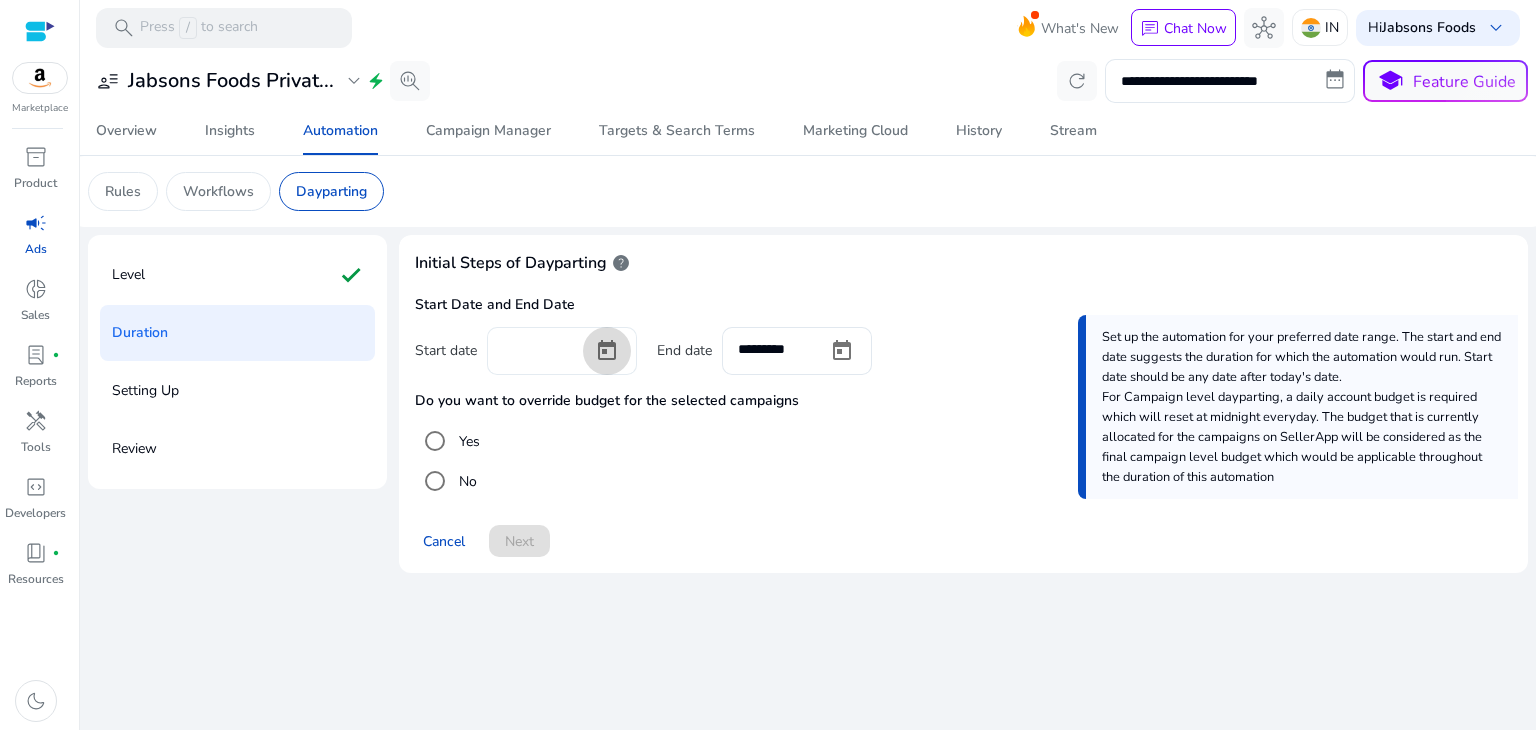 click at bounding box center (607, 351) 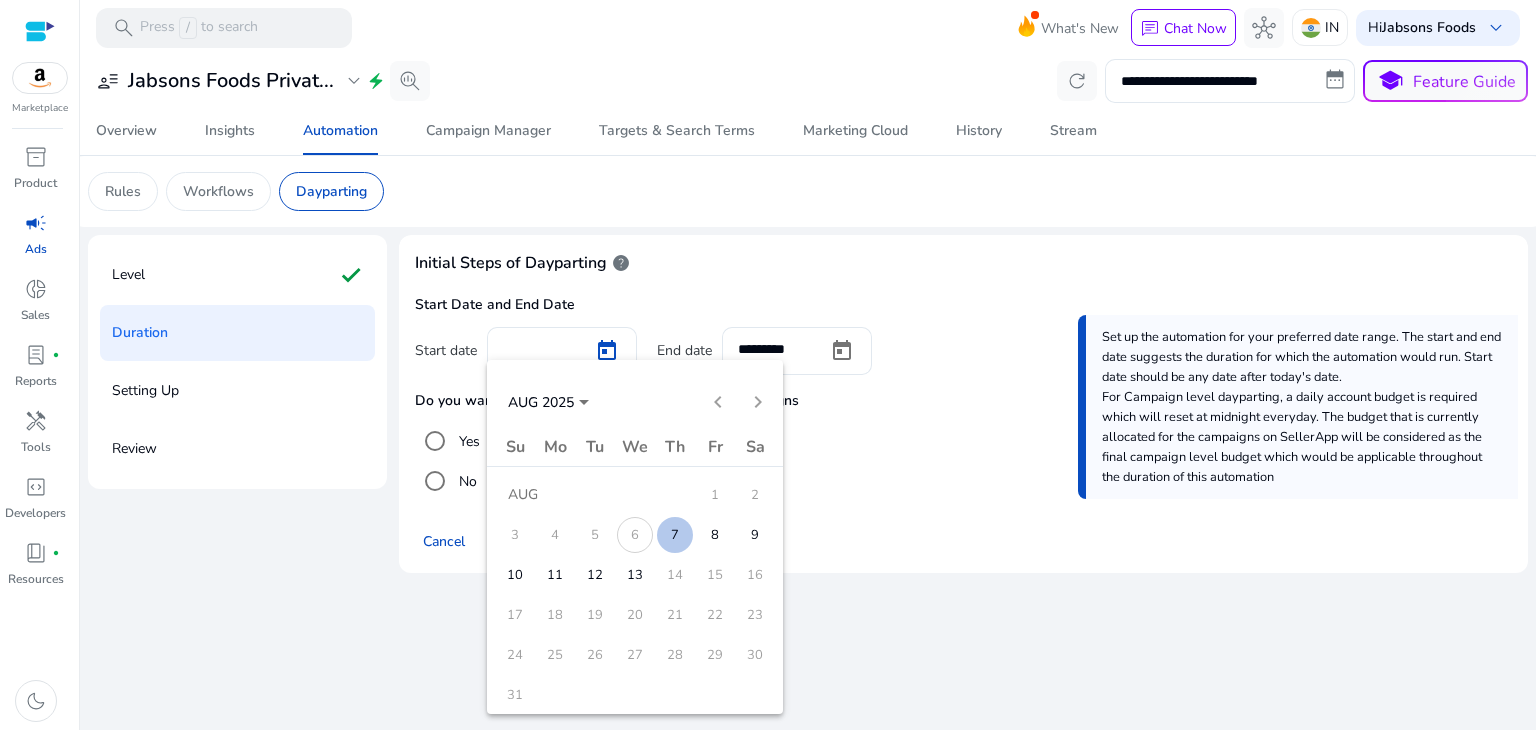 click on "7" at bounding box center [675, 535] 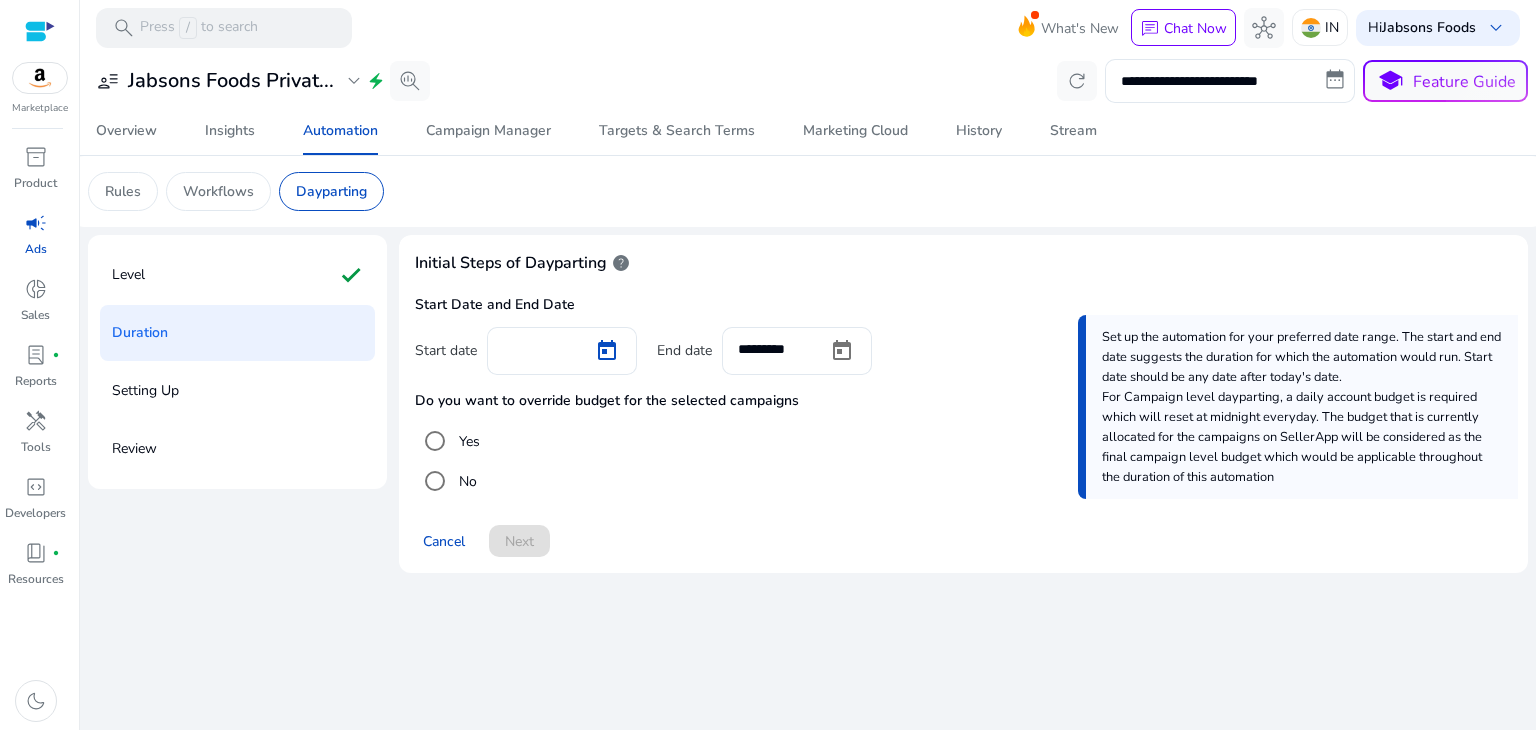 type on "********" 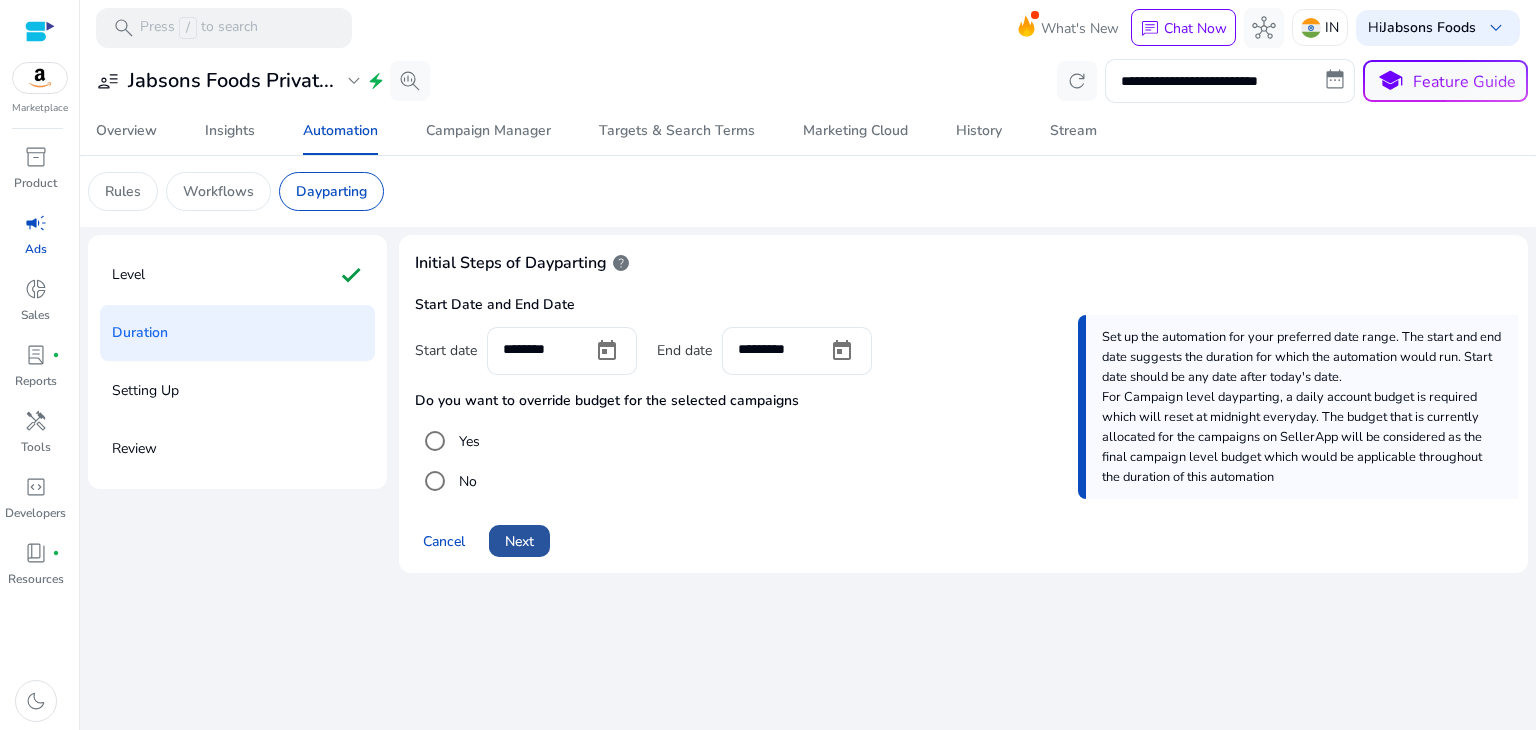 click on "Next" at bounding box center (519, 541) 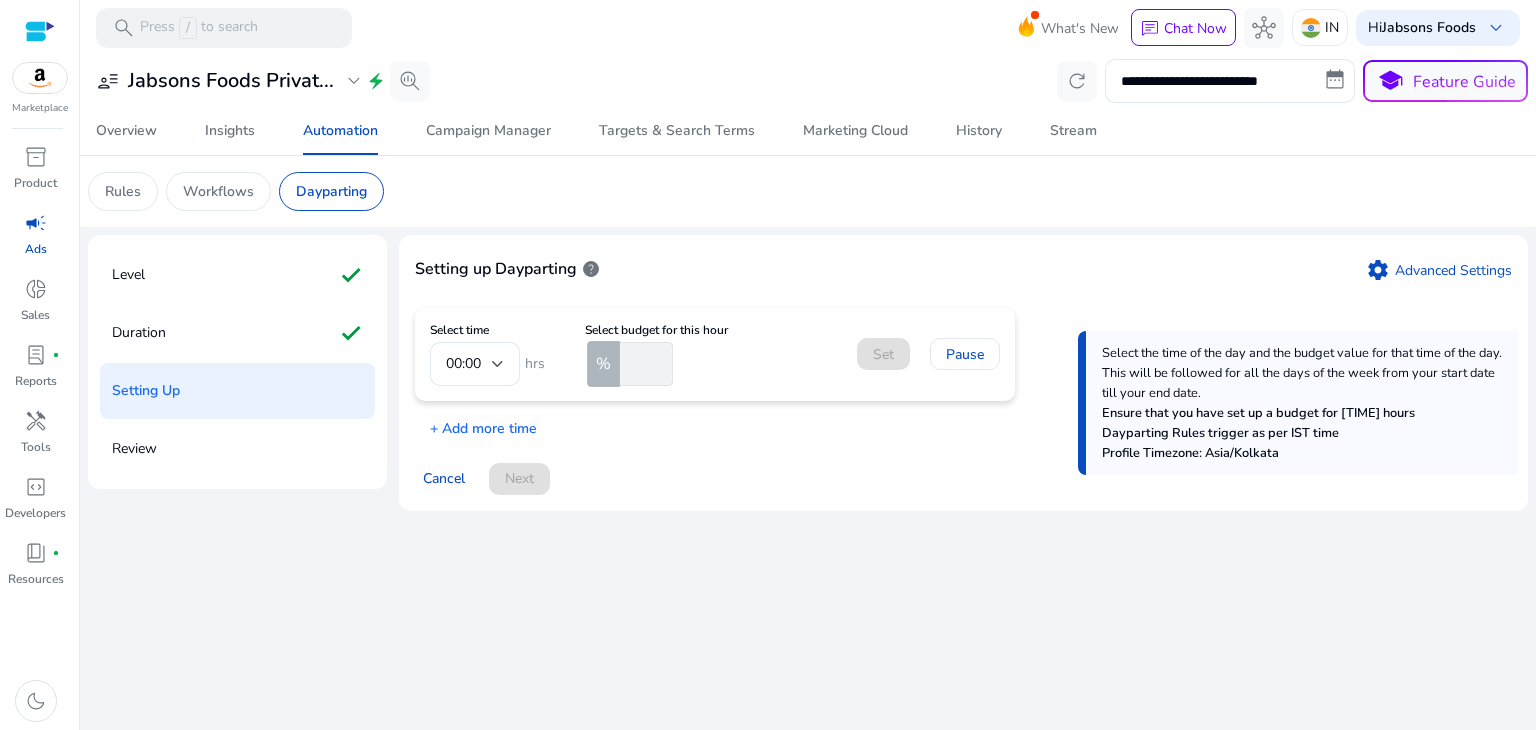 click on "00:00" at bounding box center [475, 364] 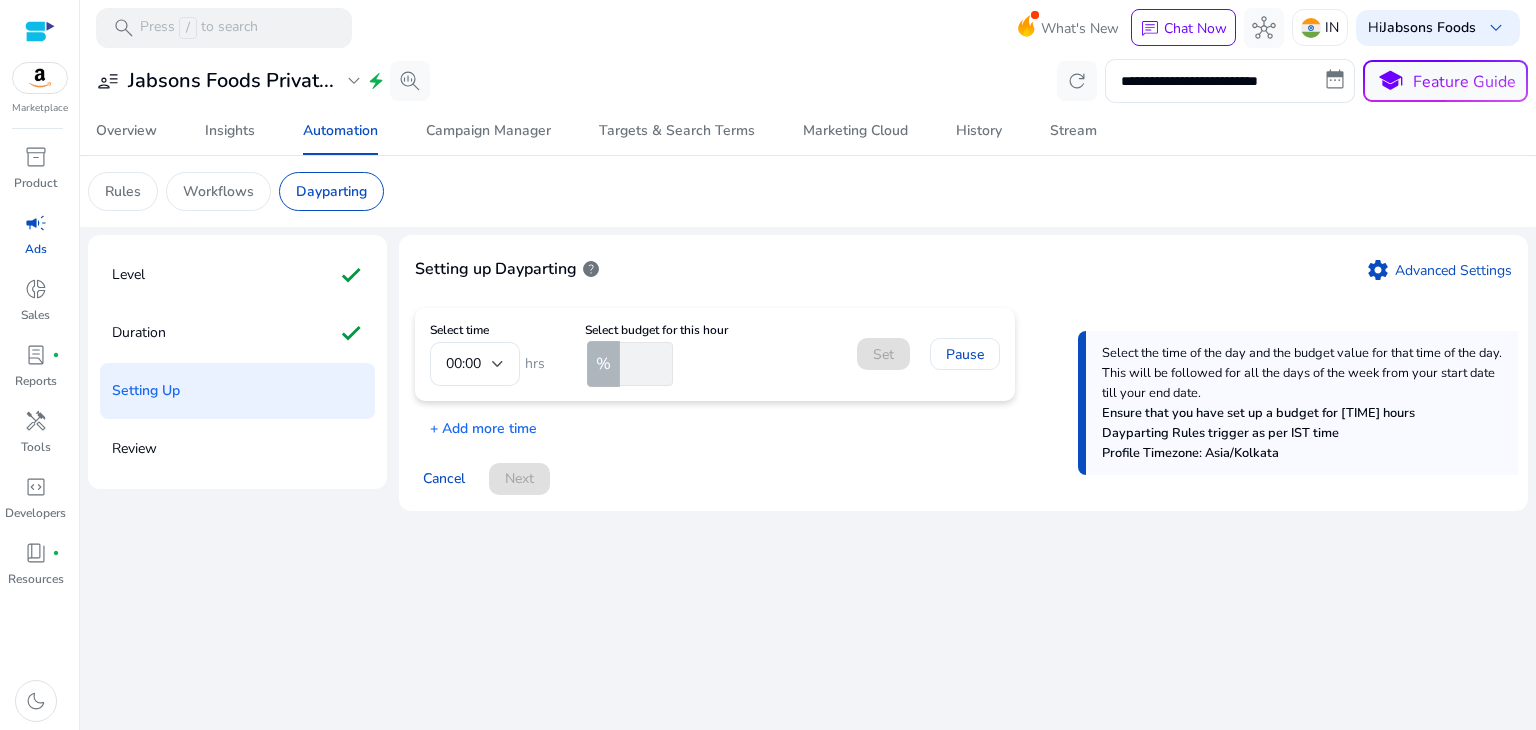 click on "00:00" at bounding box center (475, 364) 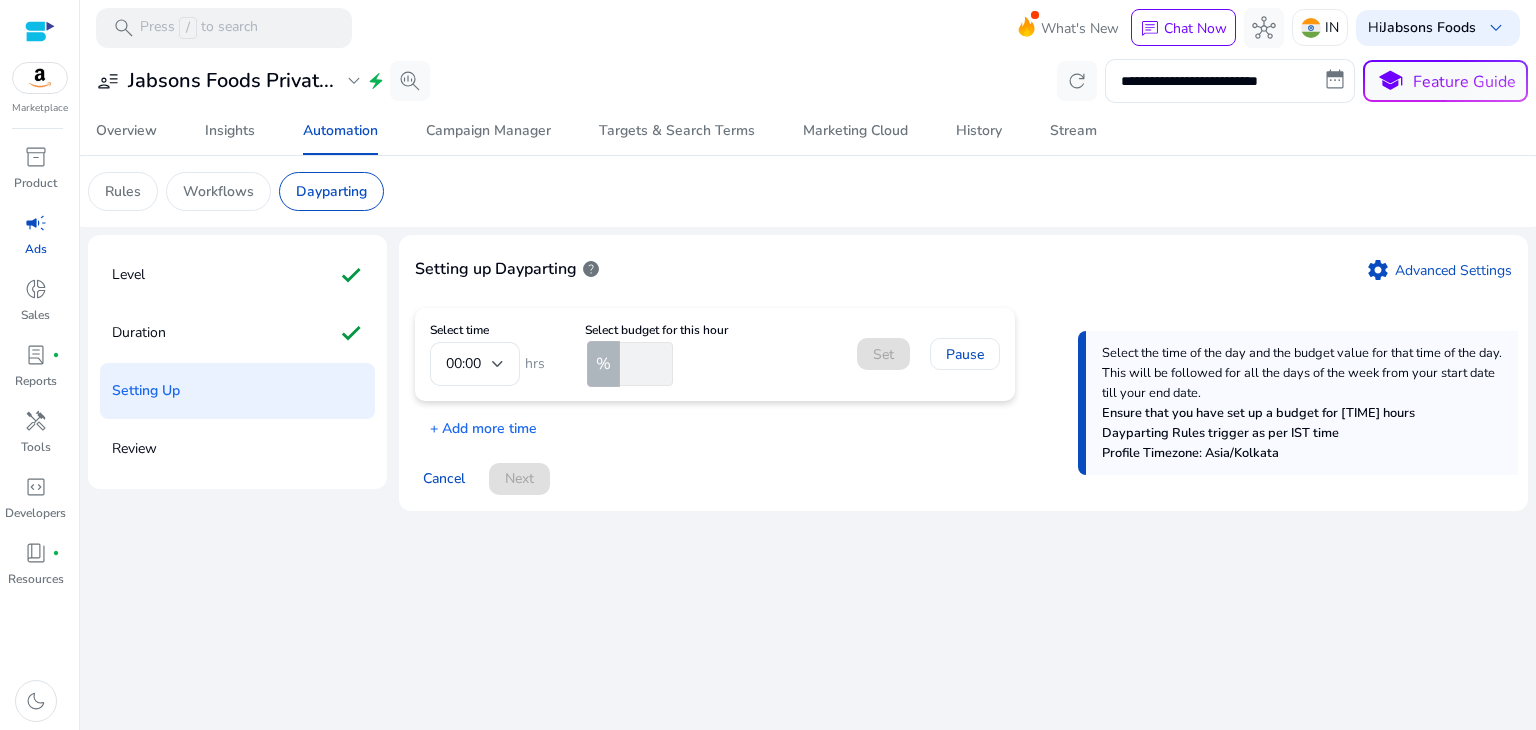 click on "00:00" at bounding box center [475, 364] 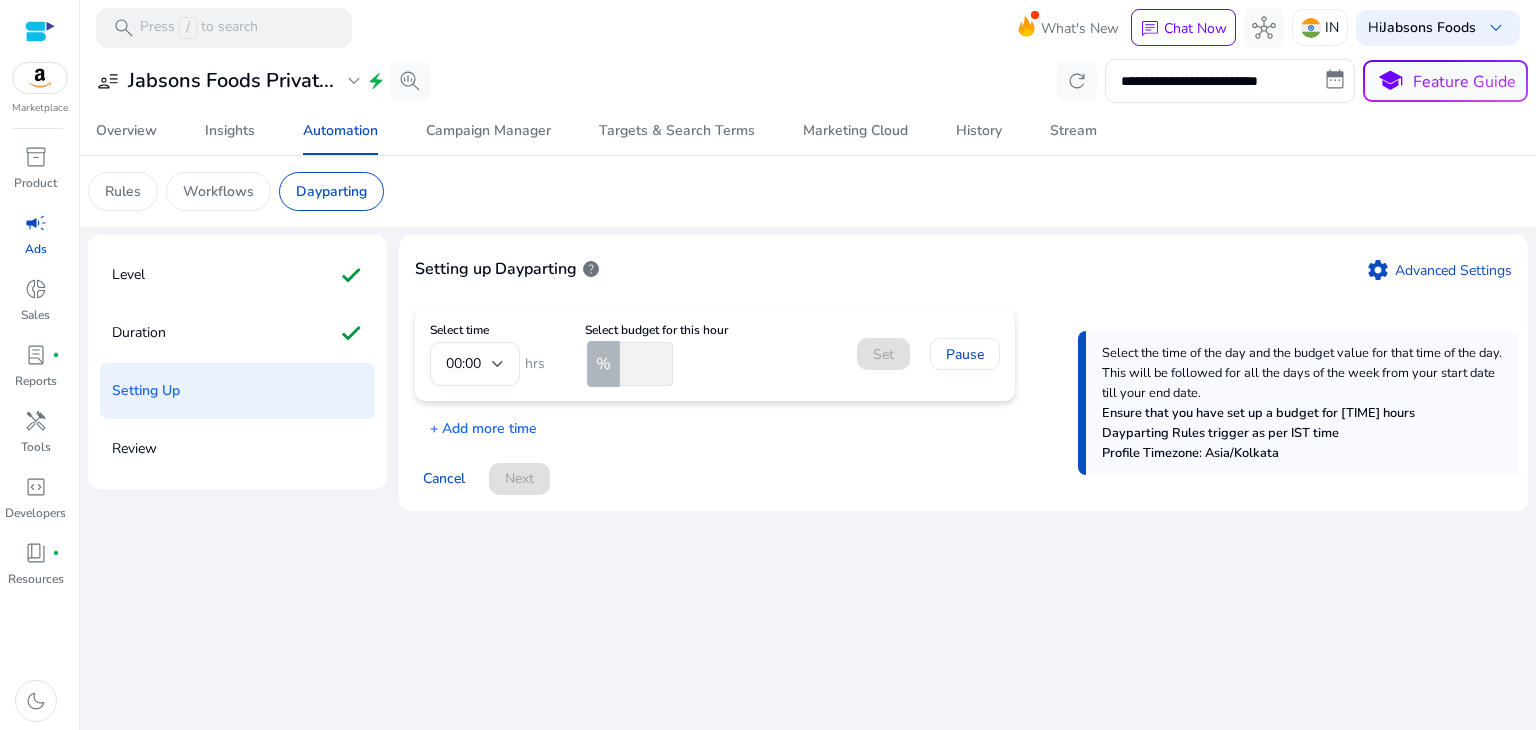 click on "00:00" at bounding box center [475, 364] 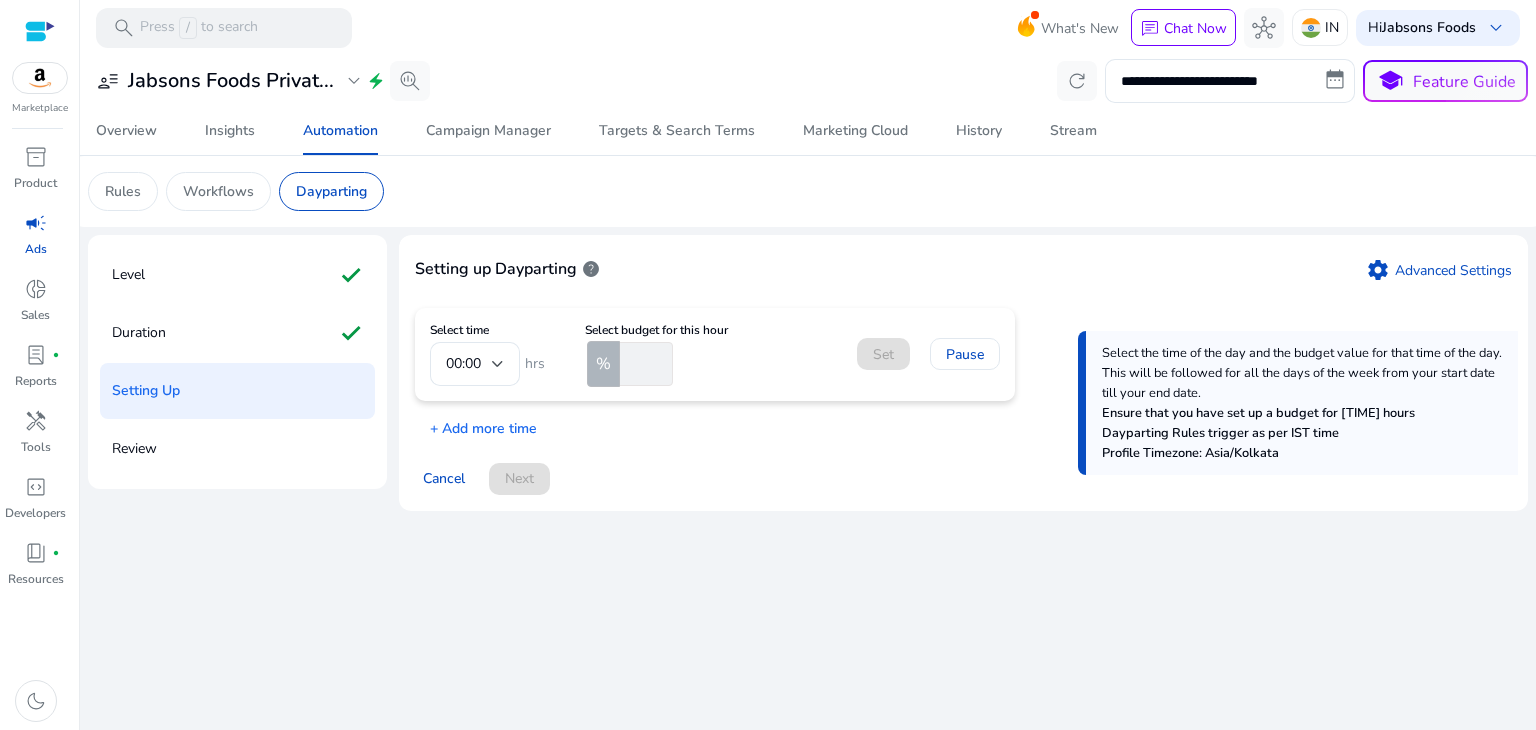 click on "00:00" at bounding box center (475, 364) 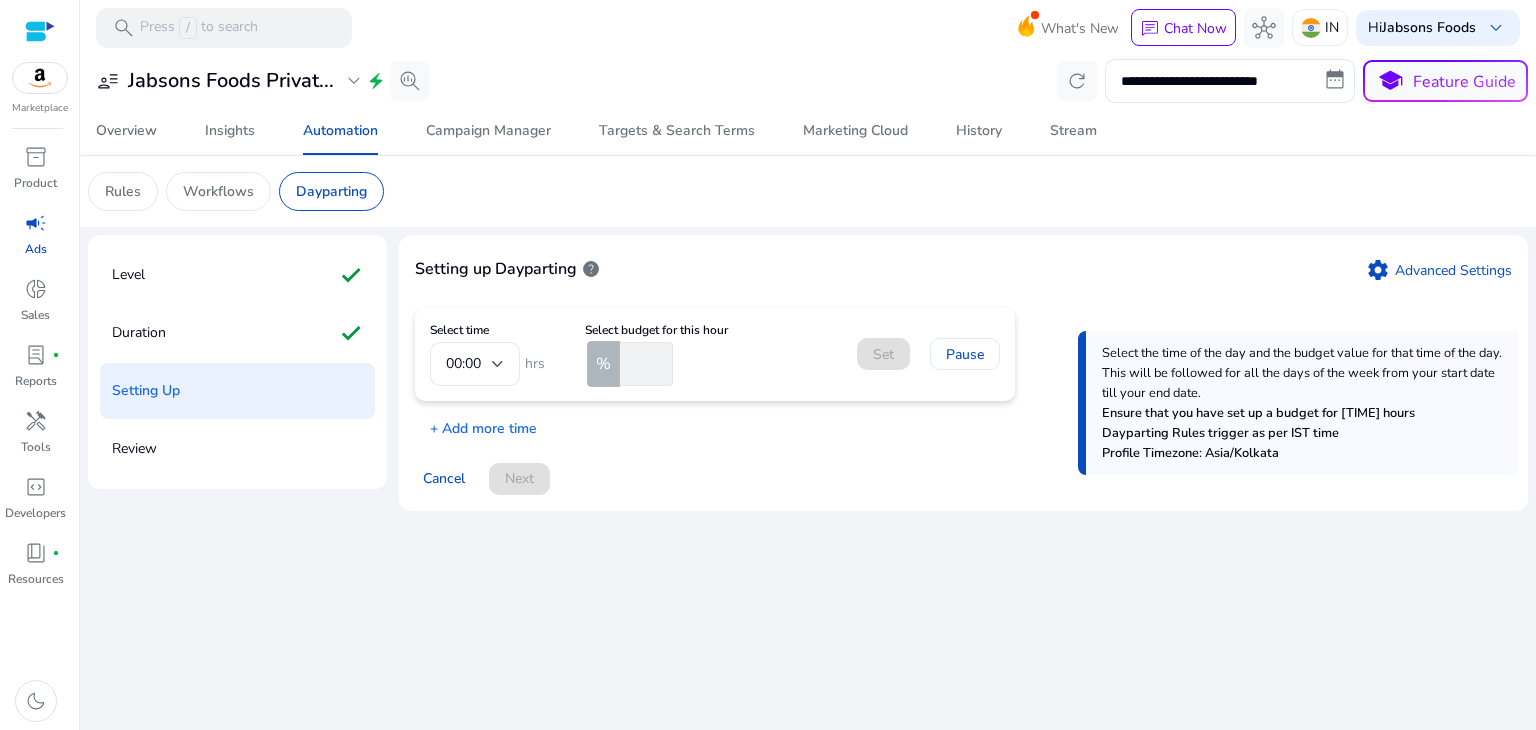 click on "00:00" at bounding box center [475, 364] 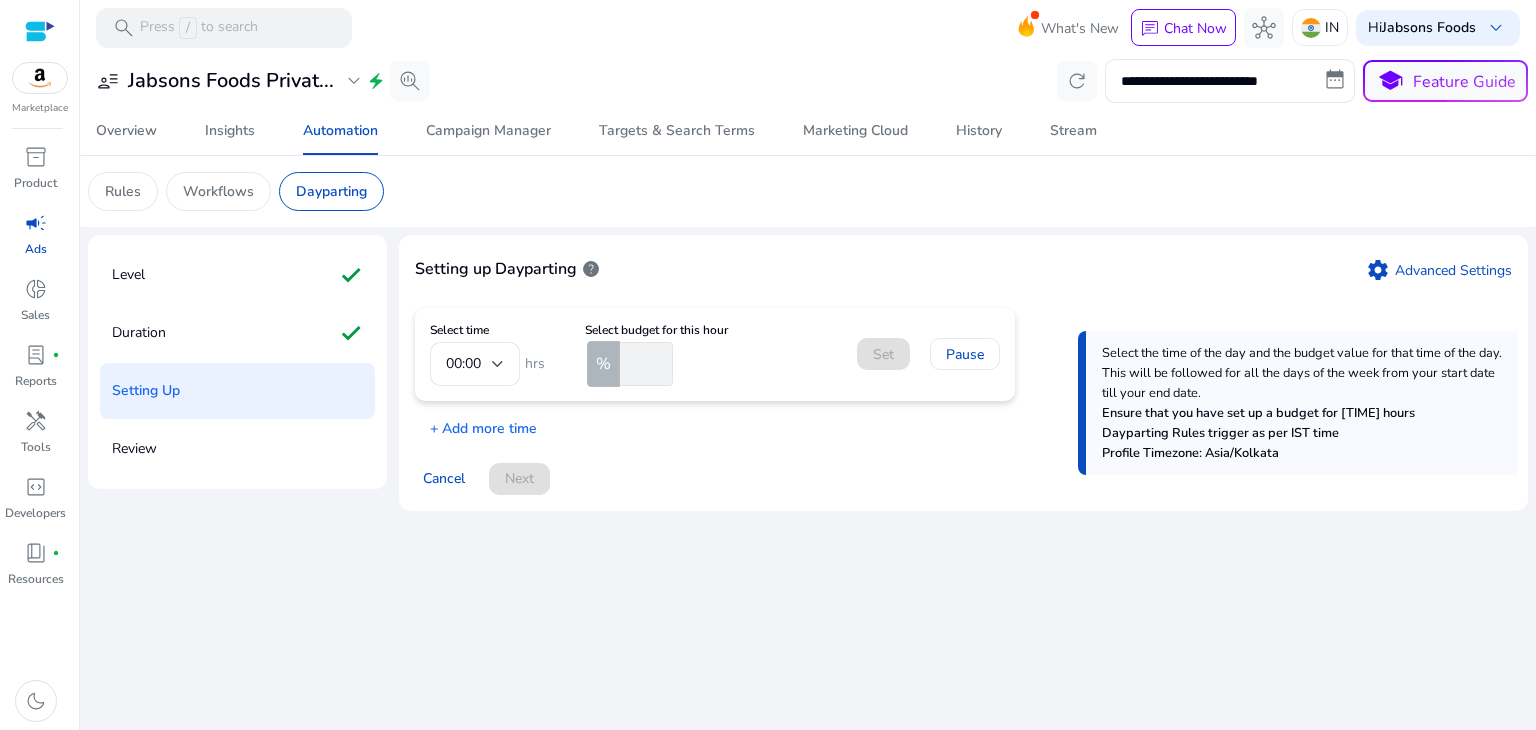 click at bounding box center (644, 364) 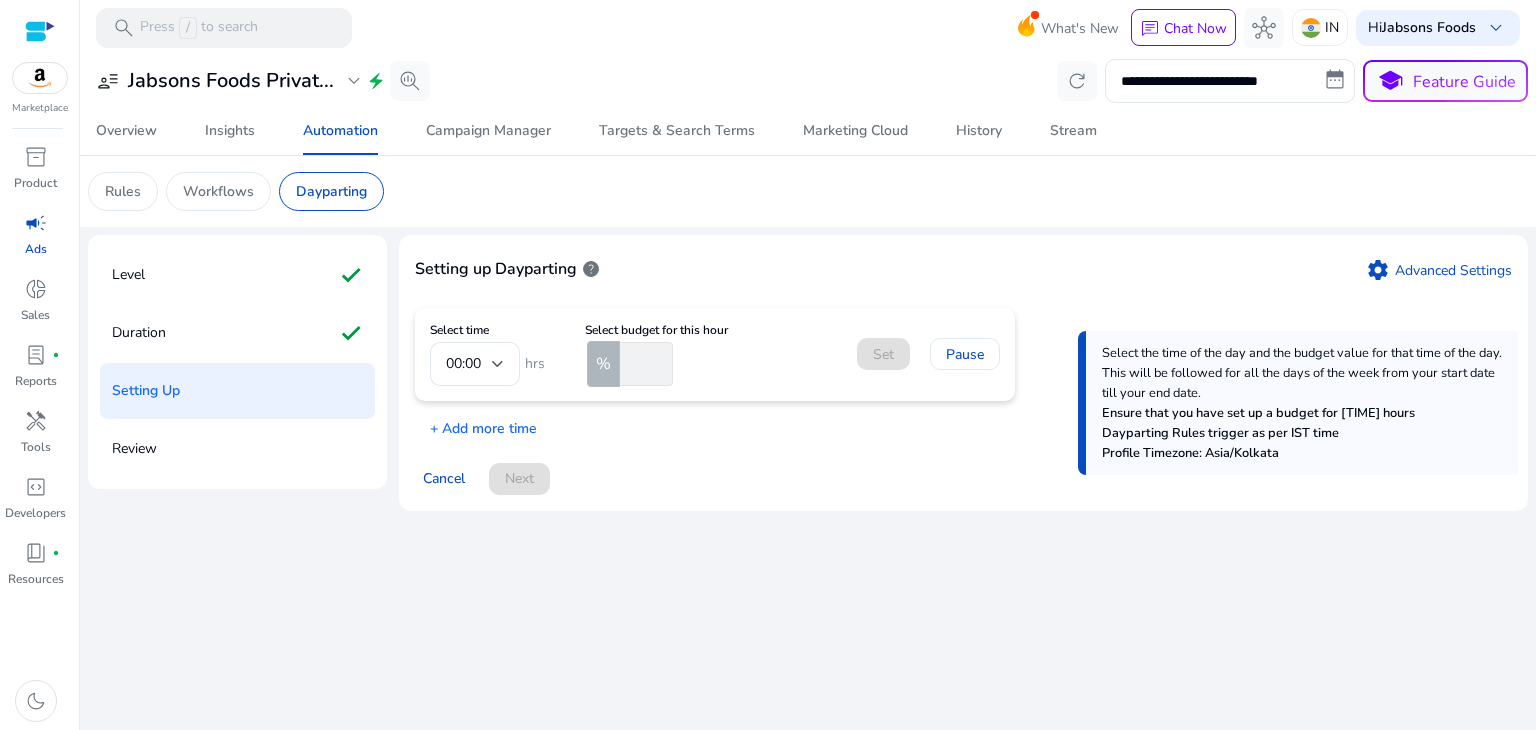click on "00:00" at bounding box center [475, 364] 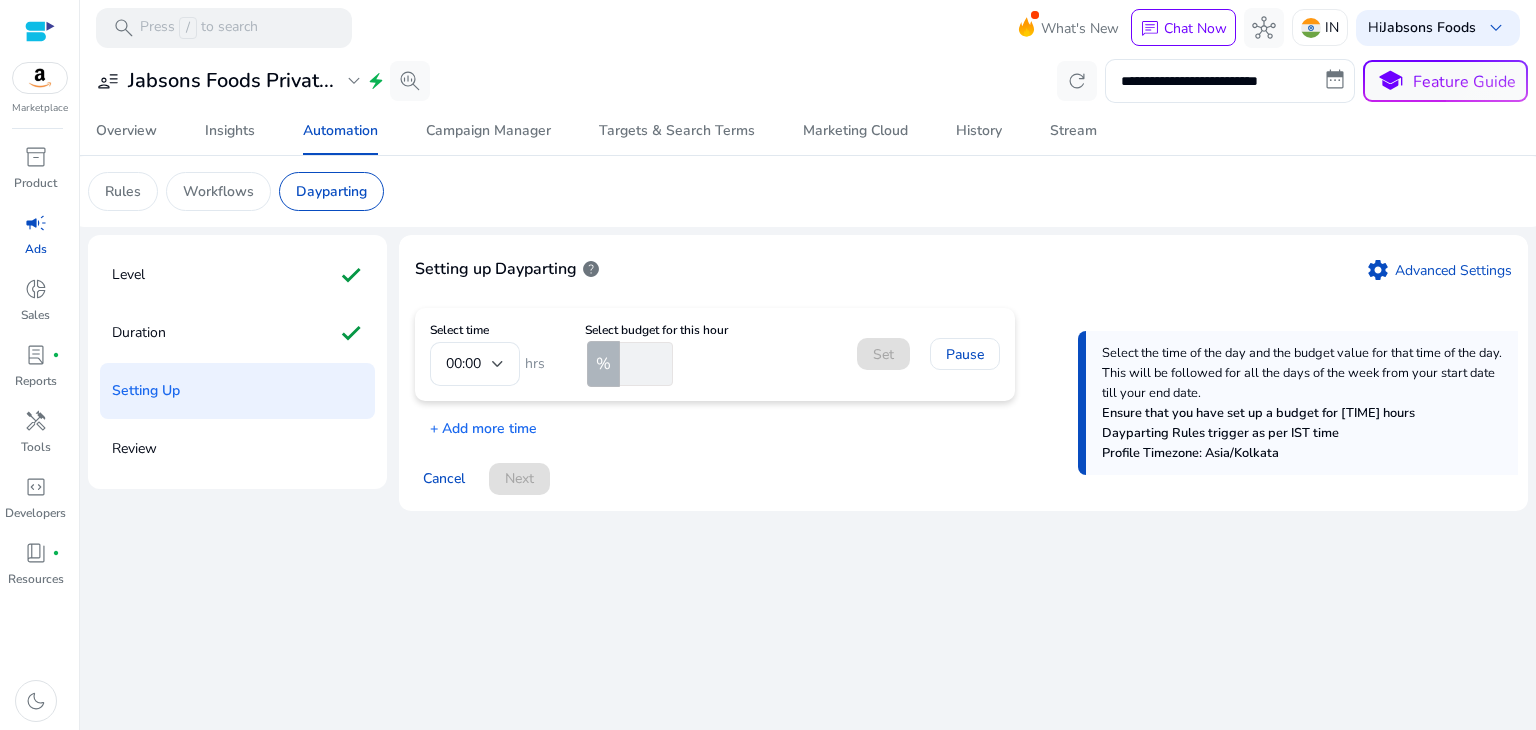 click on "00:00" at bounding box center [475, 364] 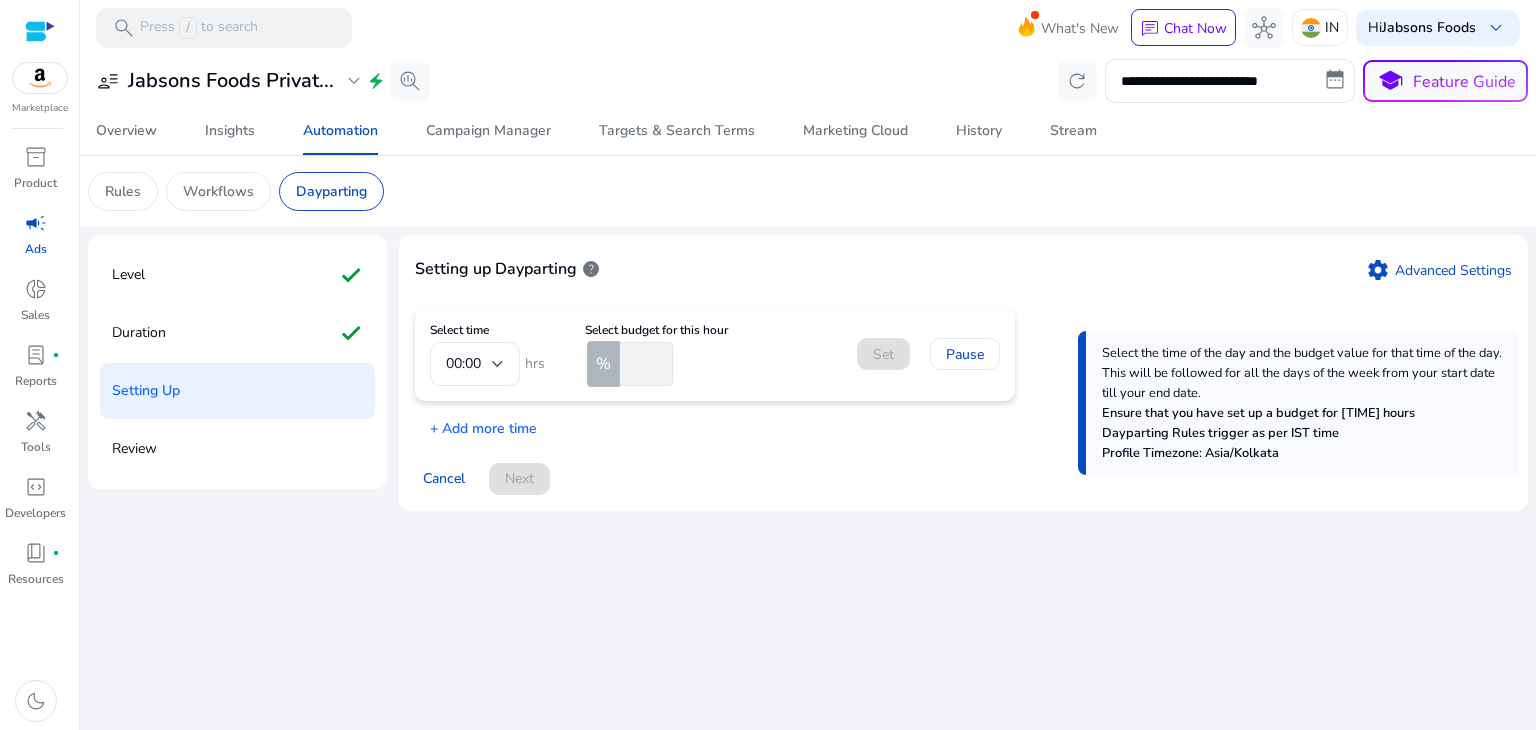 click on "00:00" at bounding box center (475, 364) 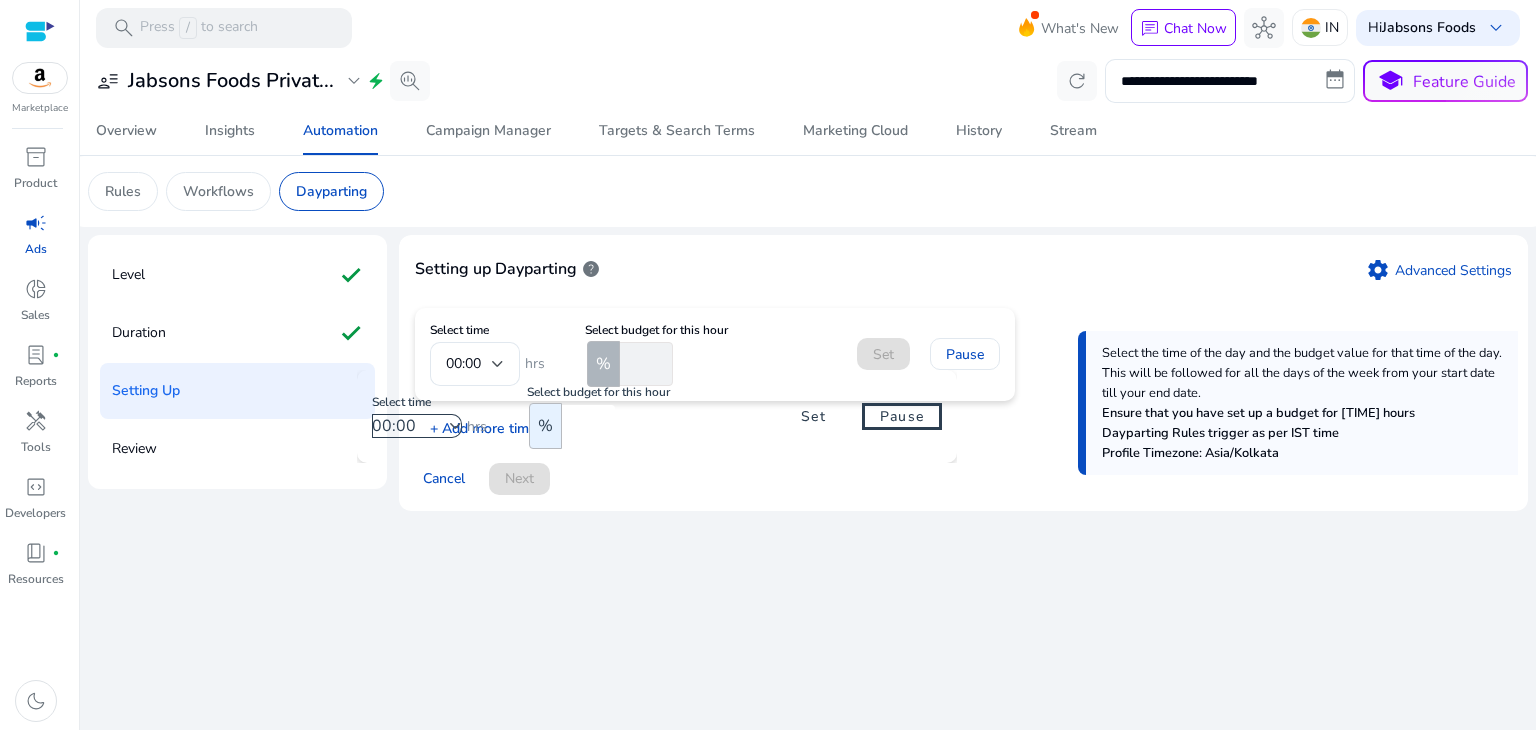 drag, startPoint x: 496, startPoint y: 361, endPoint x: 440, endPoint y: 423, distance: 83.546394 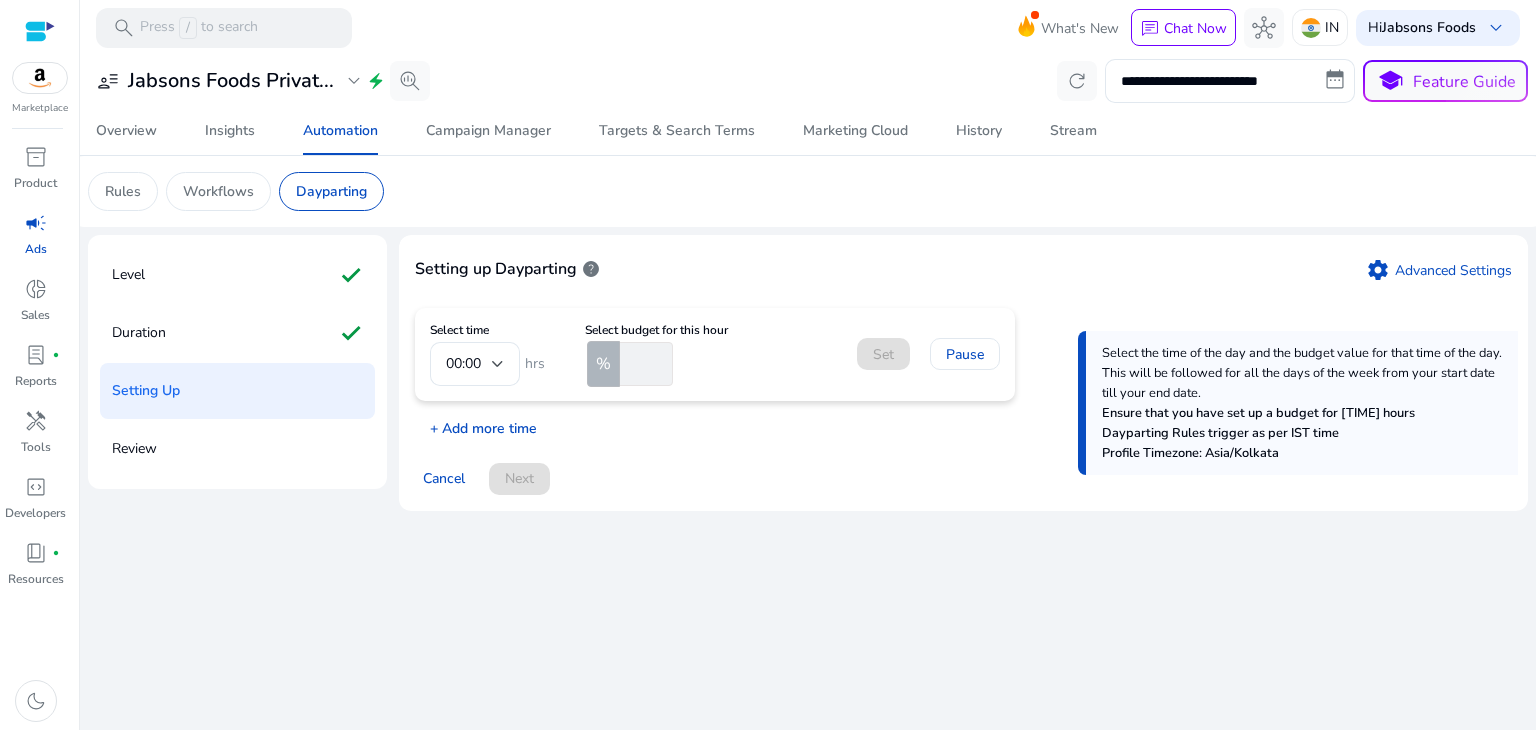click on "+ Add more time" at bounding box center (476, 423) 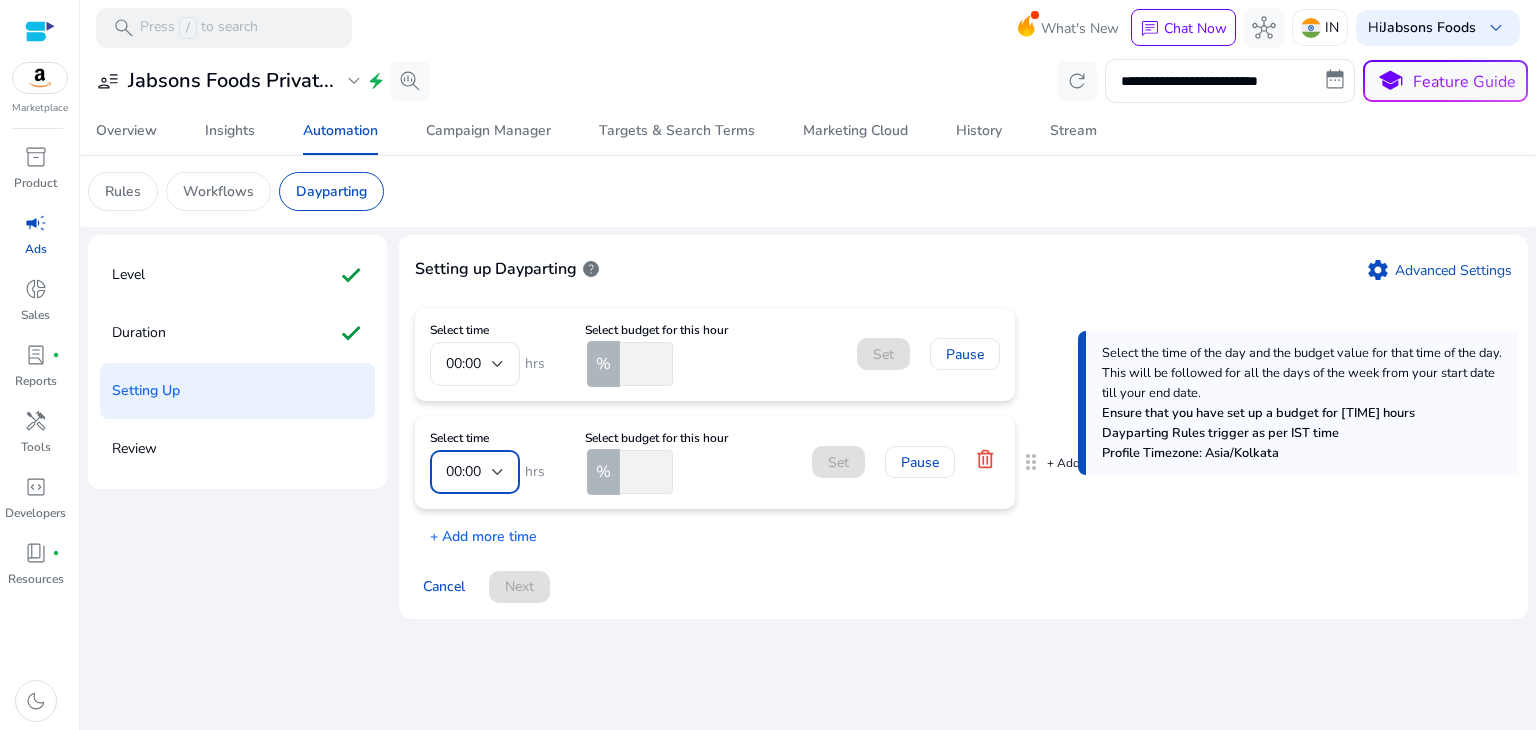 click at bounding box center (498, 472) 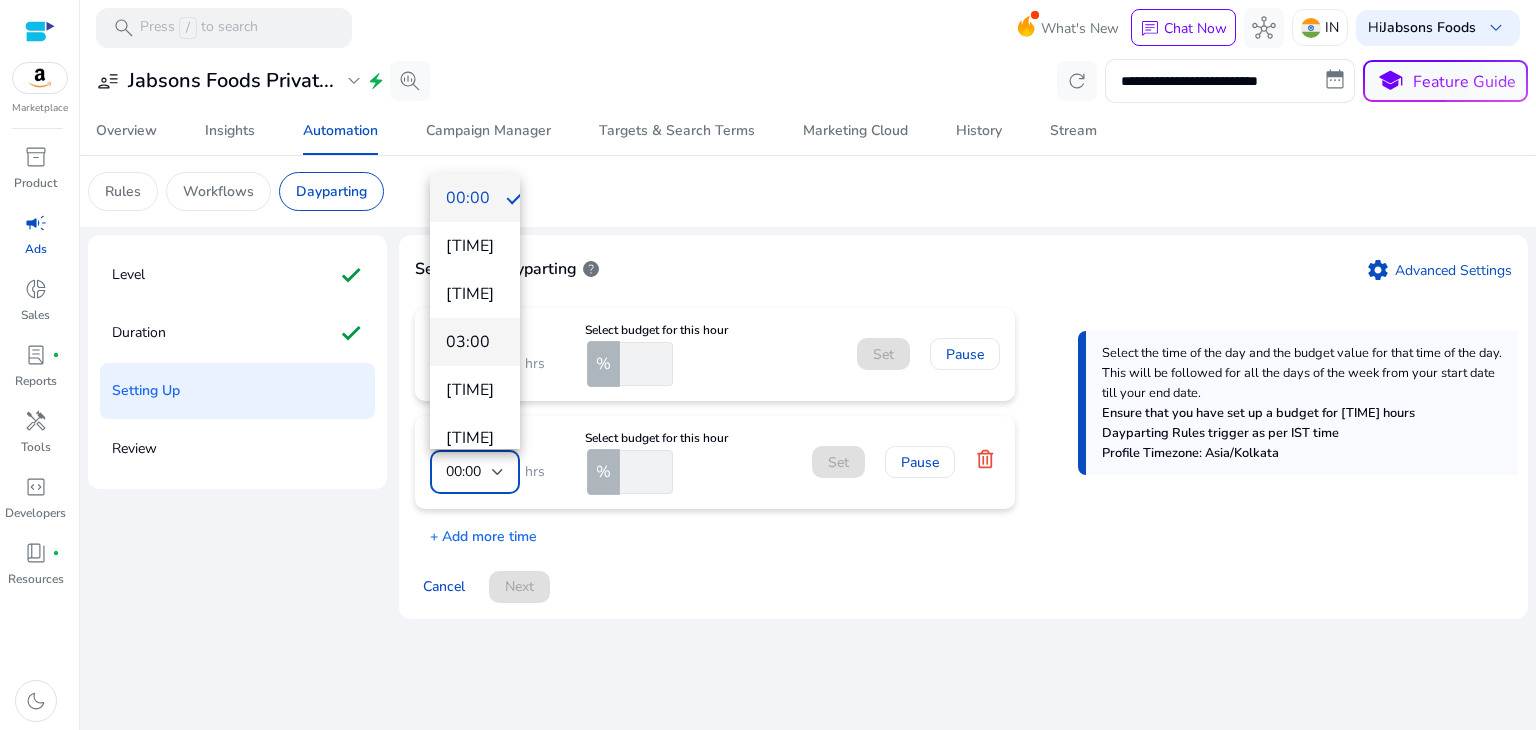 scroll, scrollTop: 8, scrollLeft: 0, axis: vertical 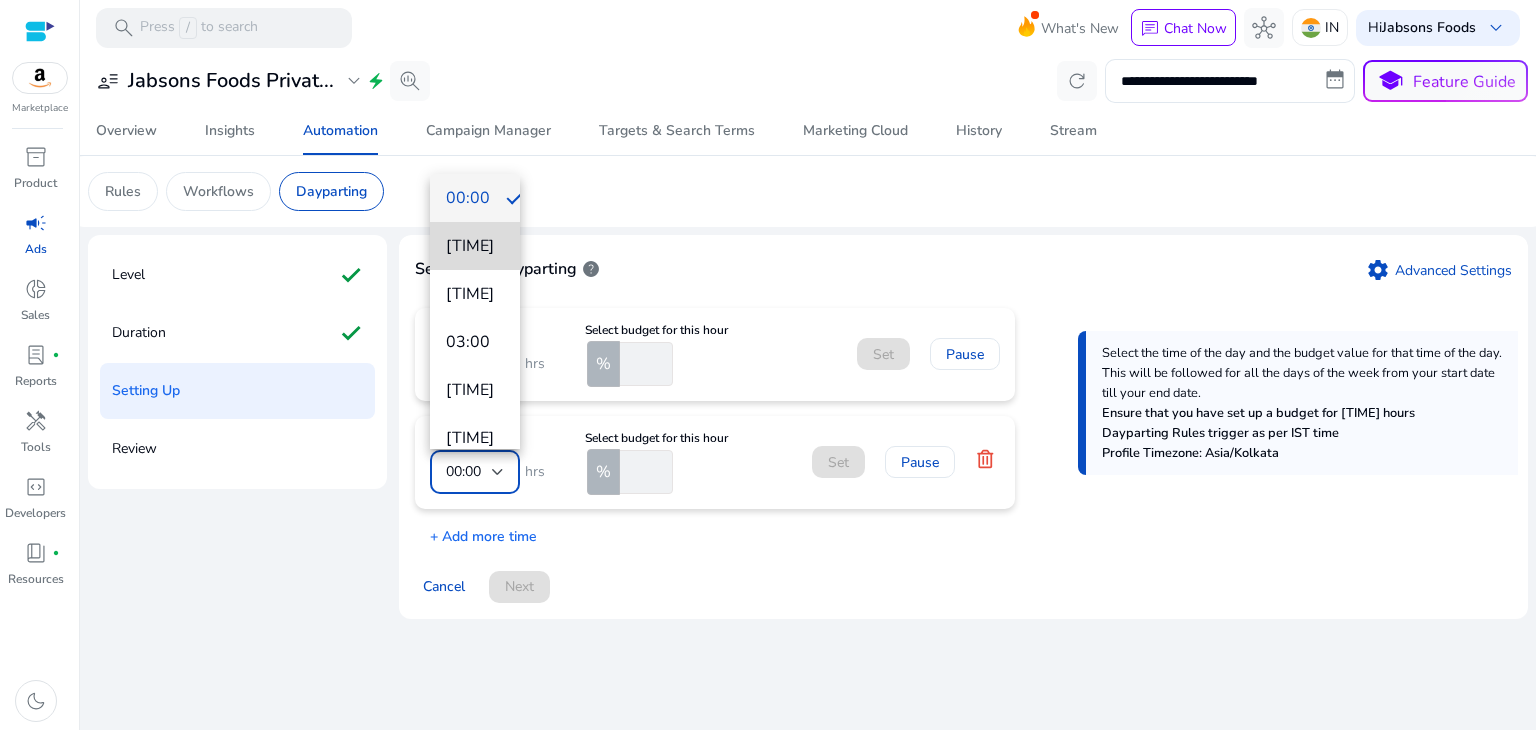 click on "01:00" at bounding box center [475, 246] 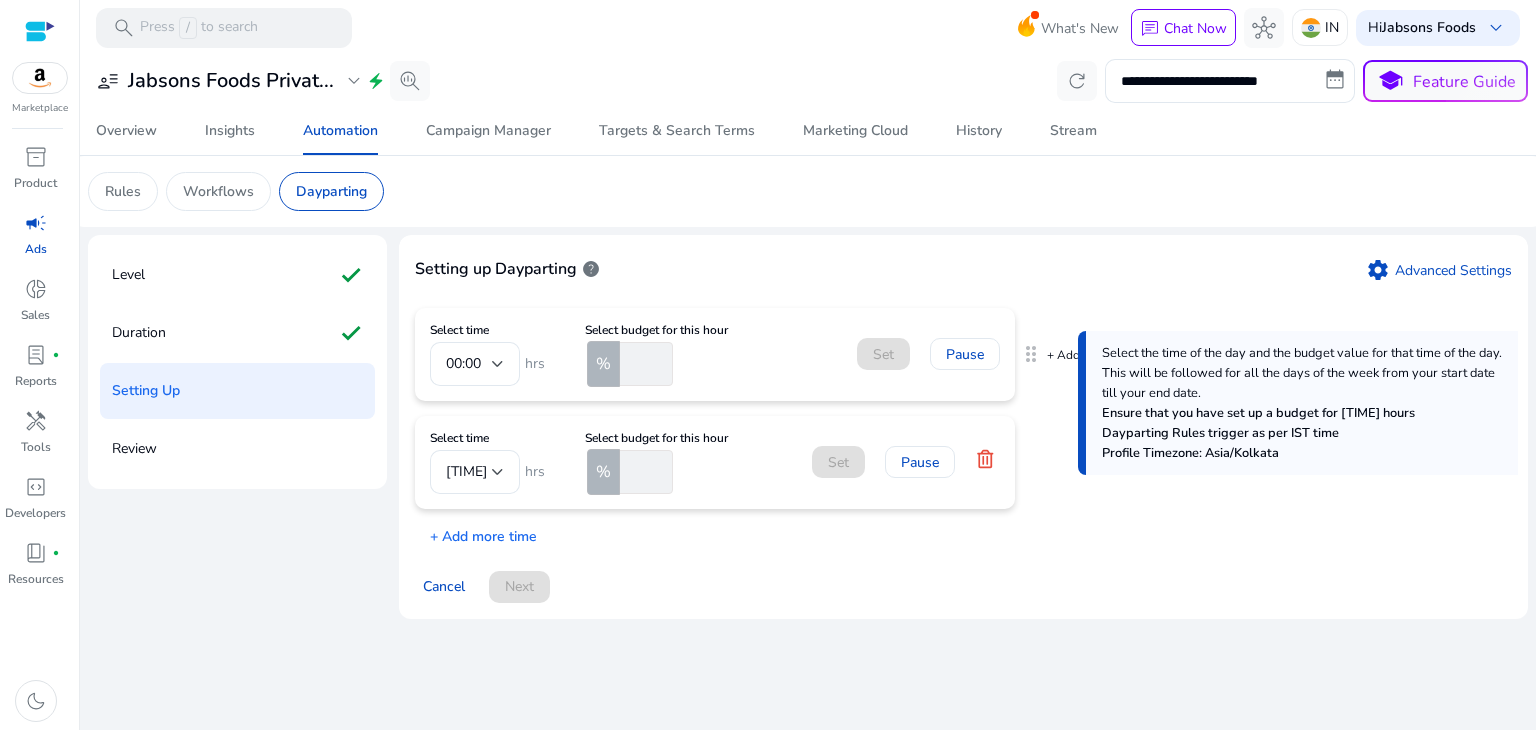 click on "00:00" at bounding box center [475, 364] 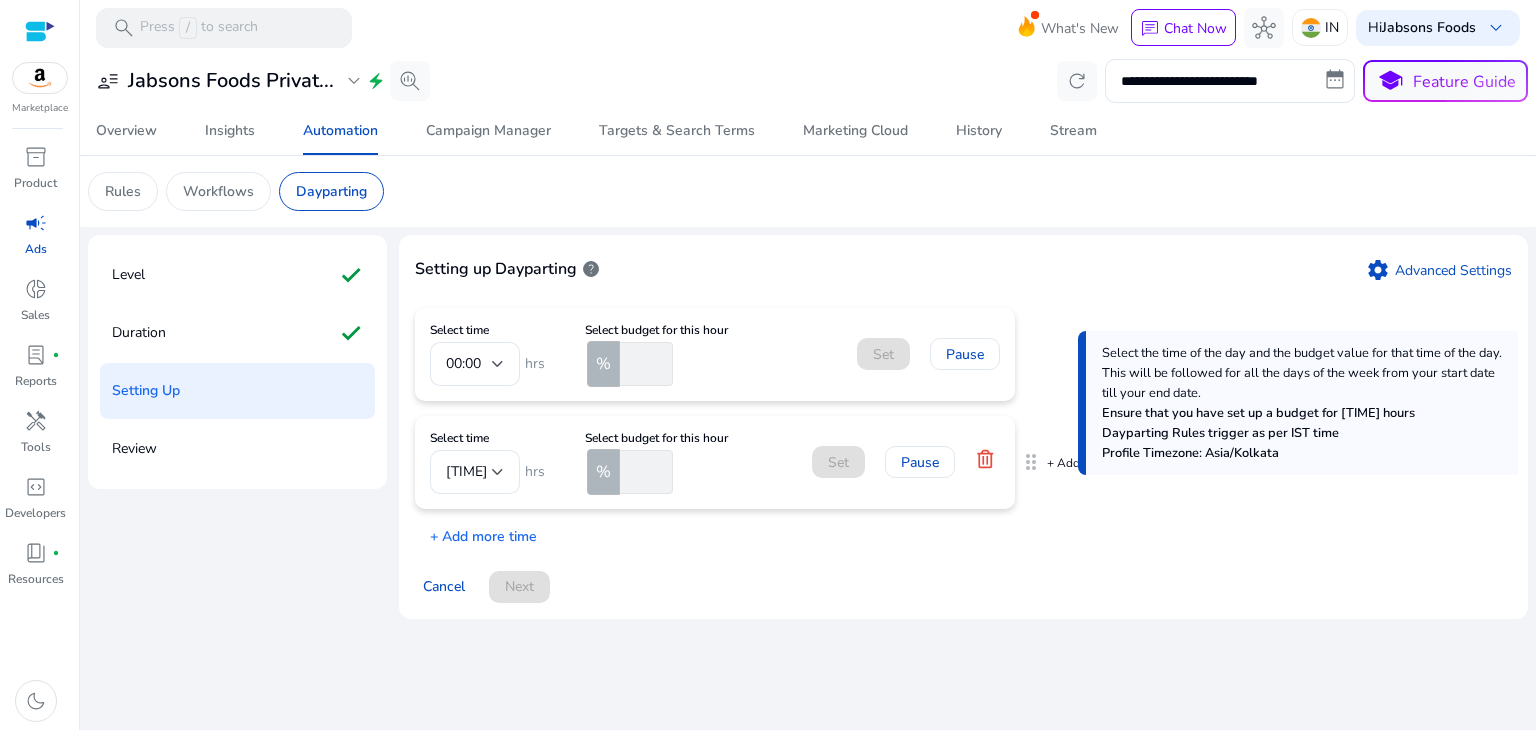 click at bounding box center (644, 472) 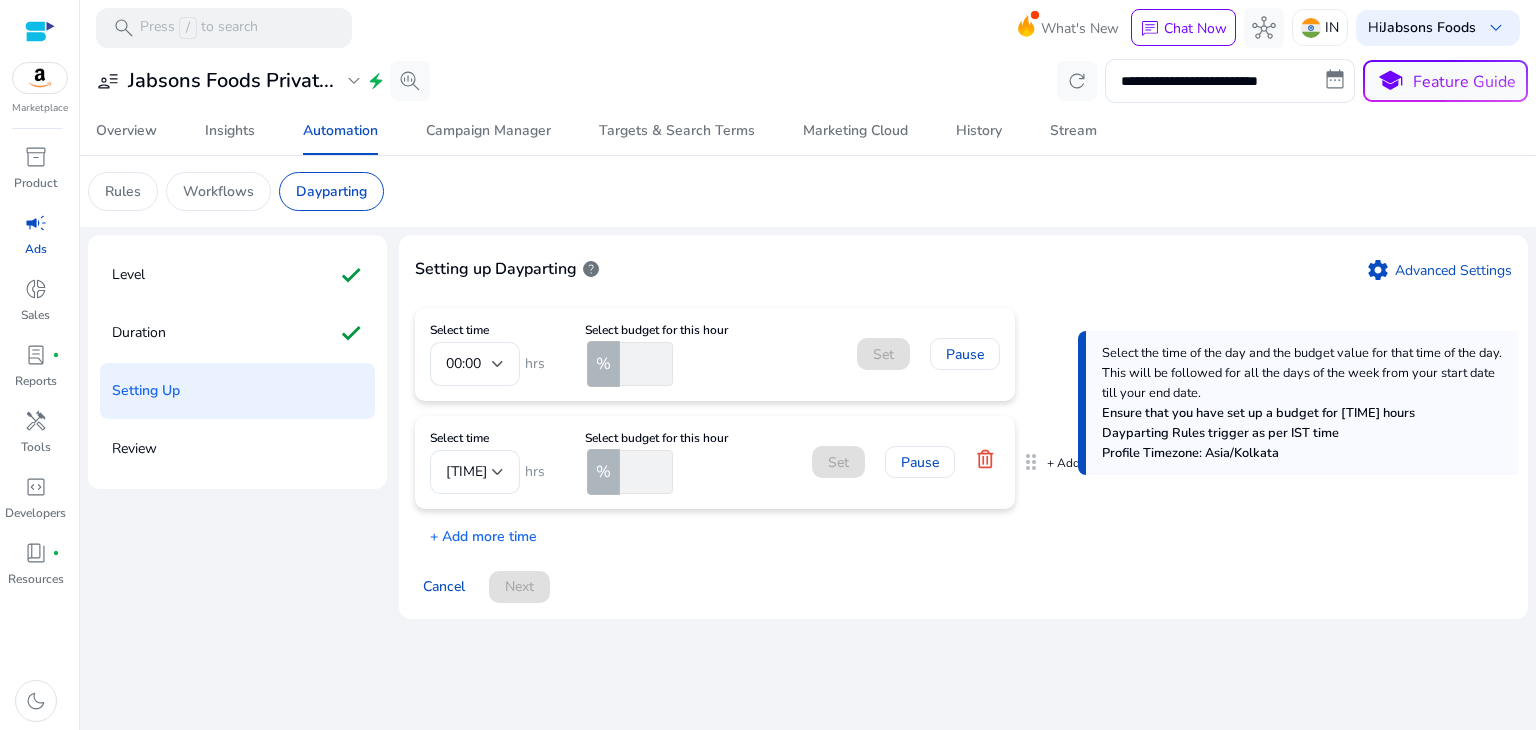 type on "*" 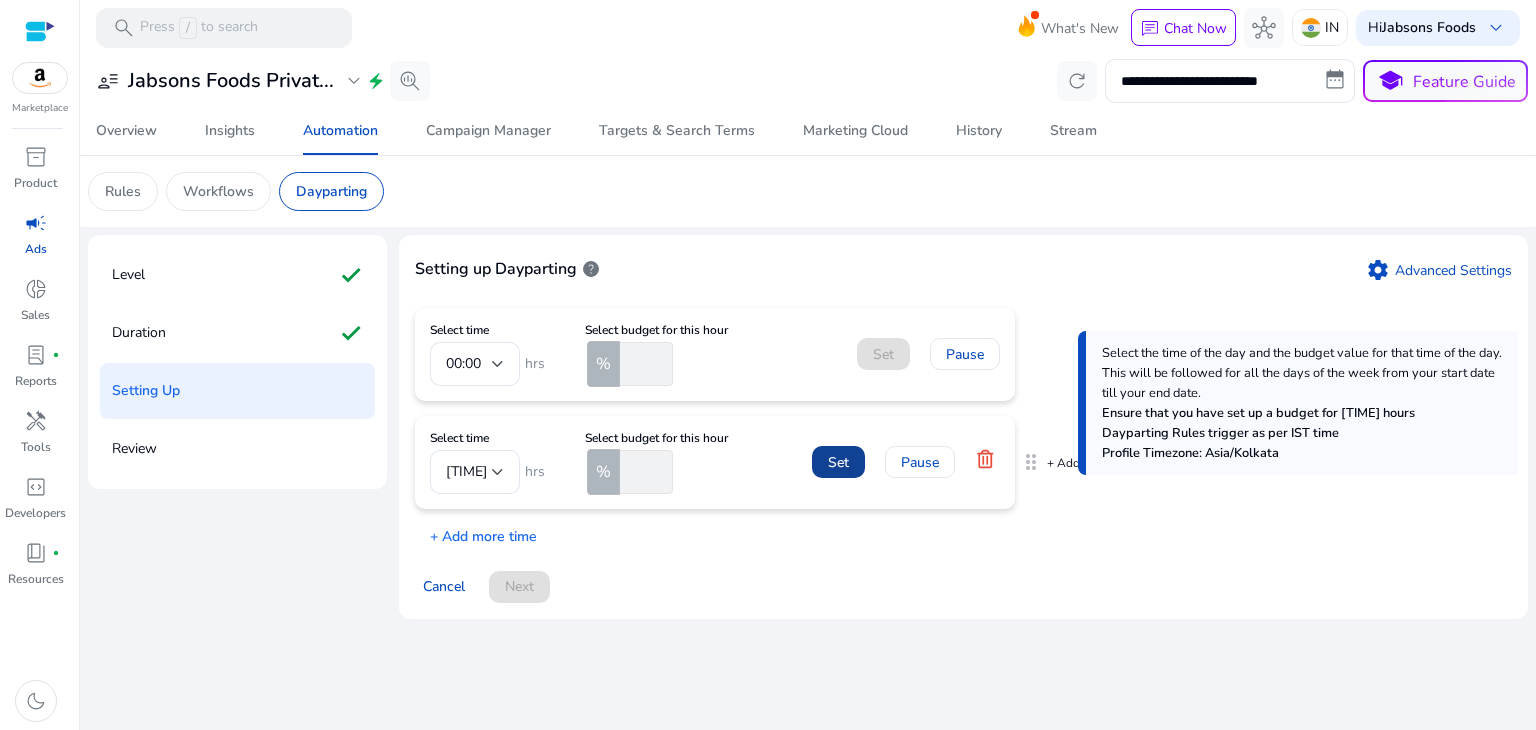 type on "*" 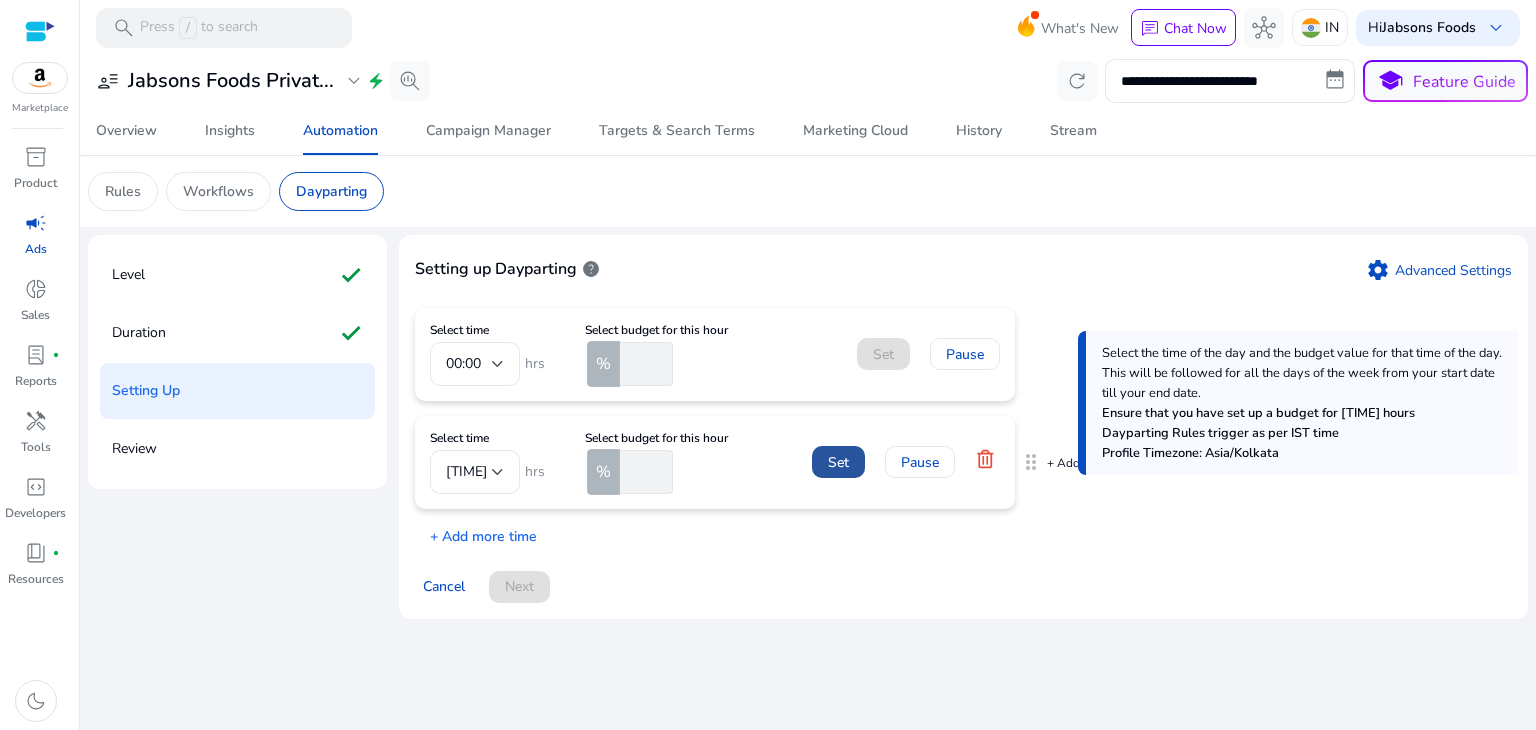 click at bounding box center [838, 462] 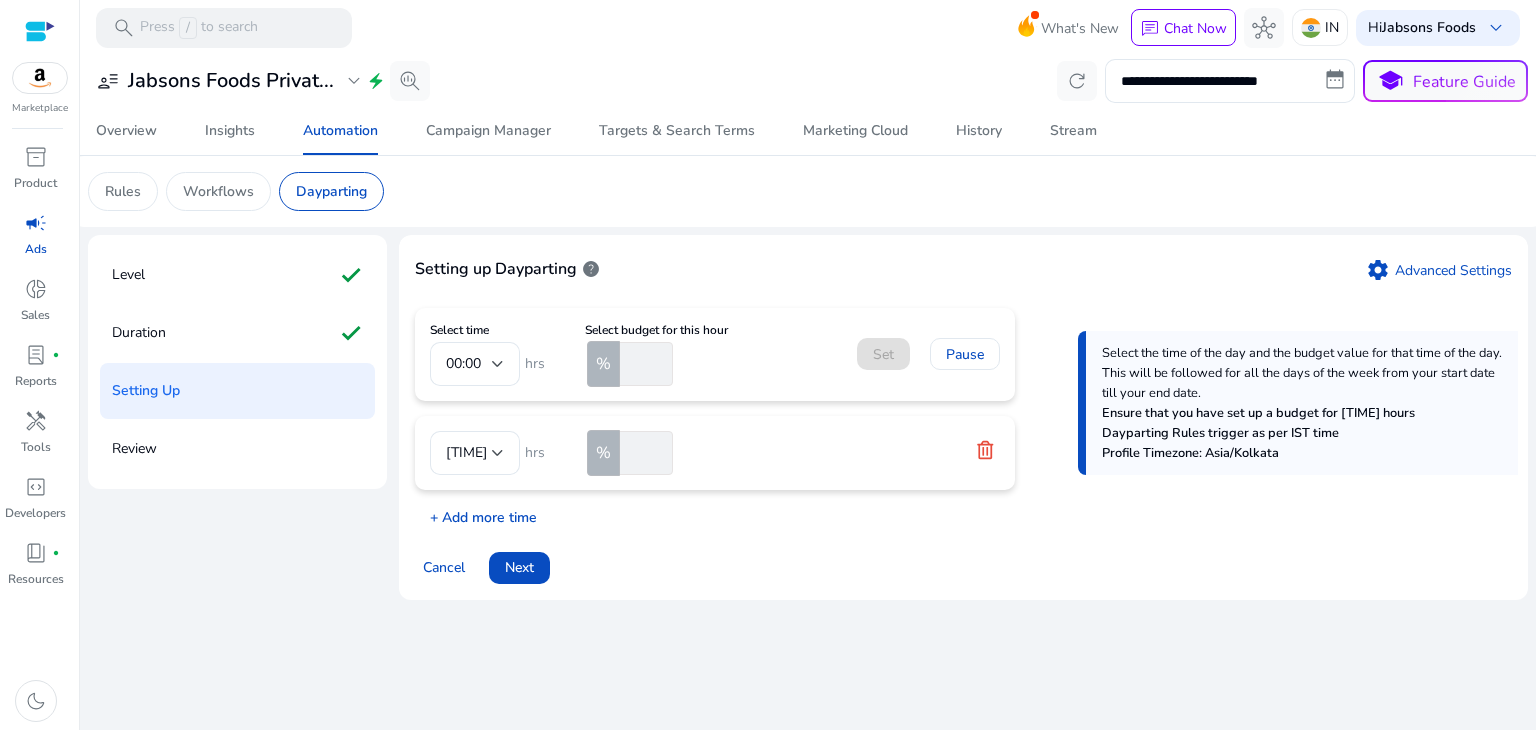 click on "+ Add more time" at bounding box center (476, 512) 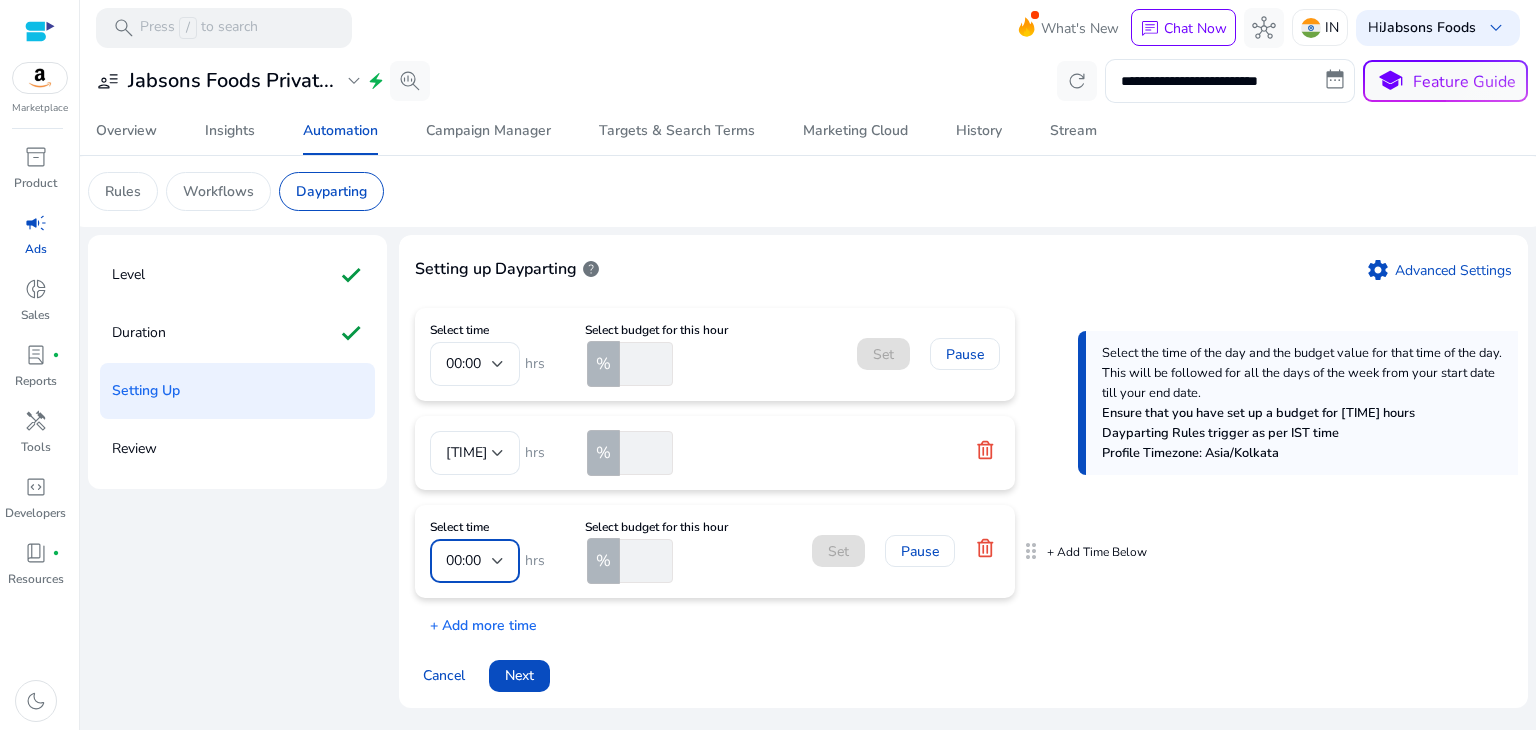 click at bounding box center [498, 561] 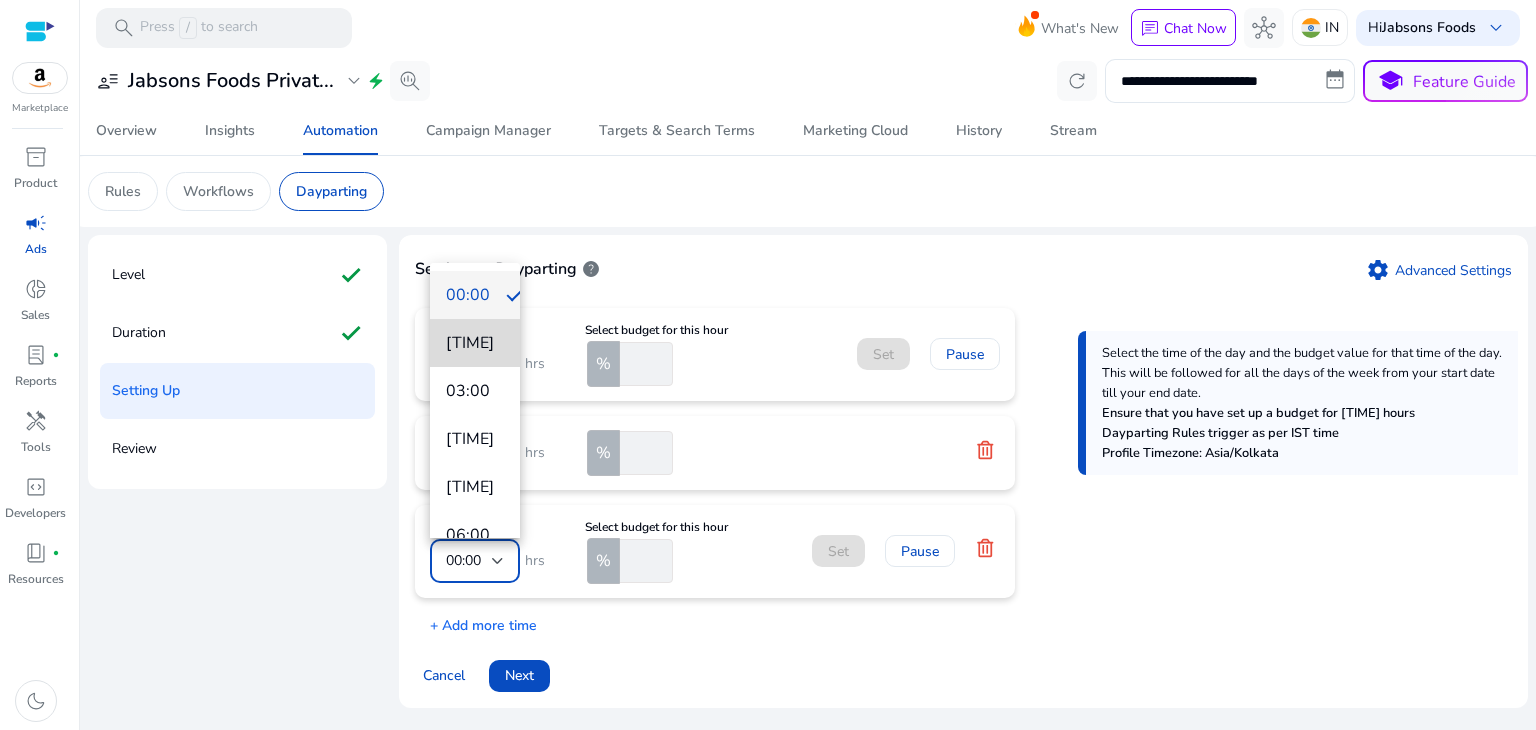 click on "02:00" at bounding box center [475, 343] 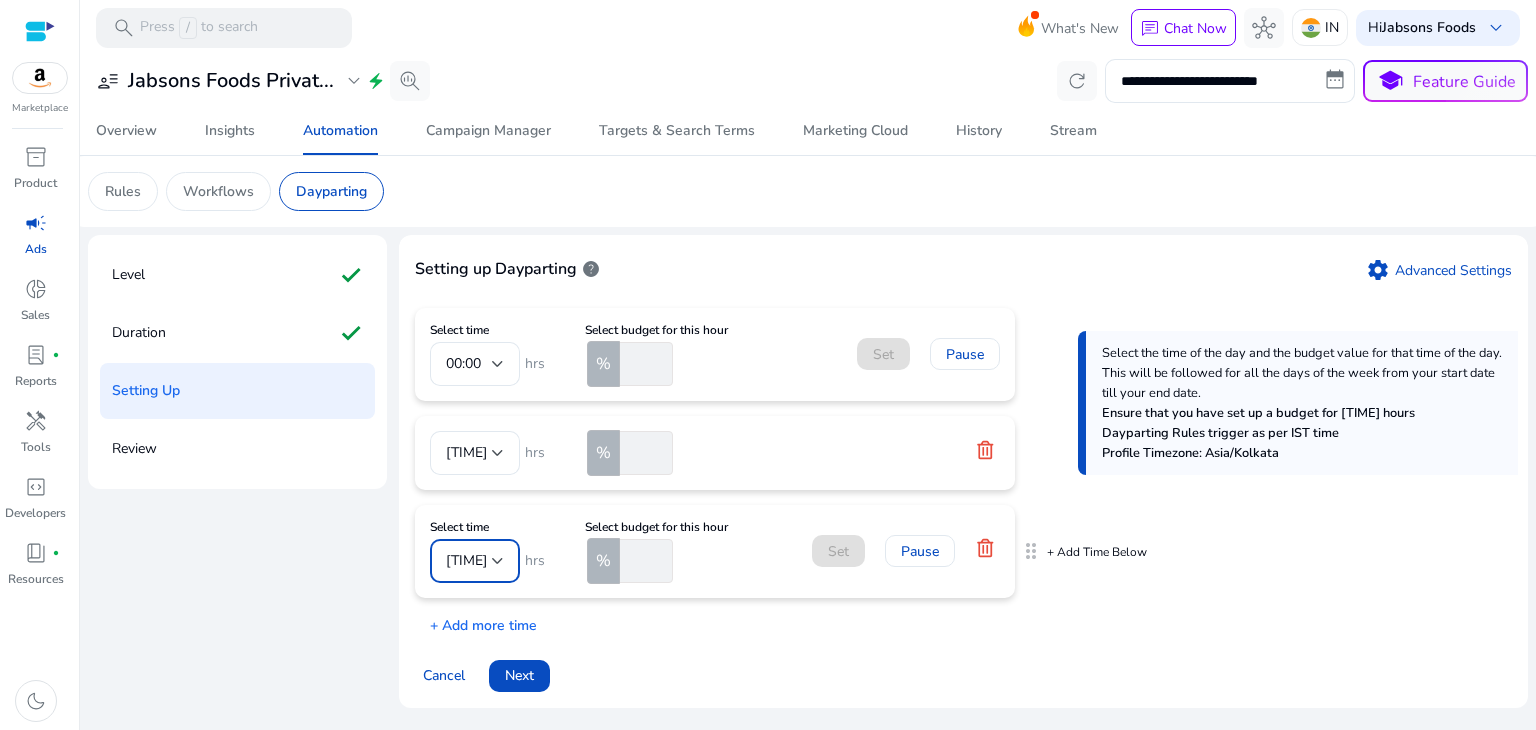 click at bounding box center [498, 561] 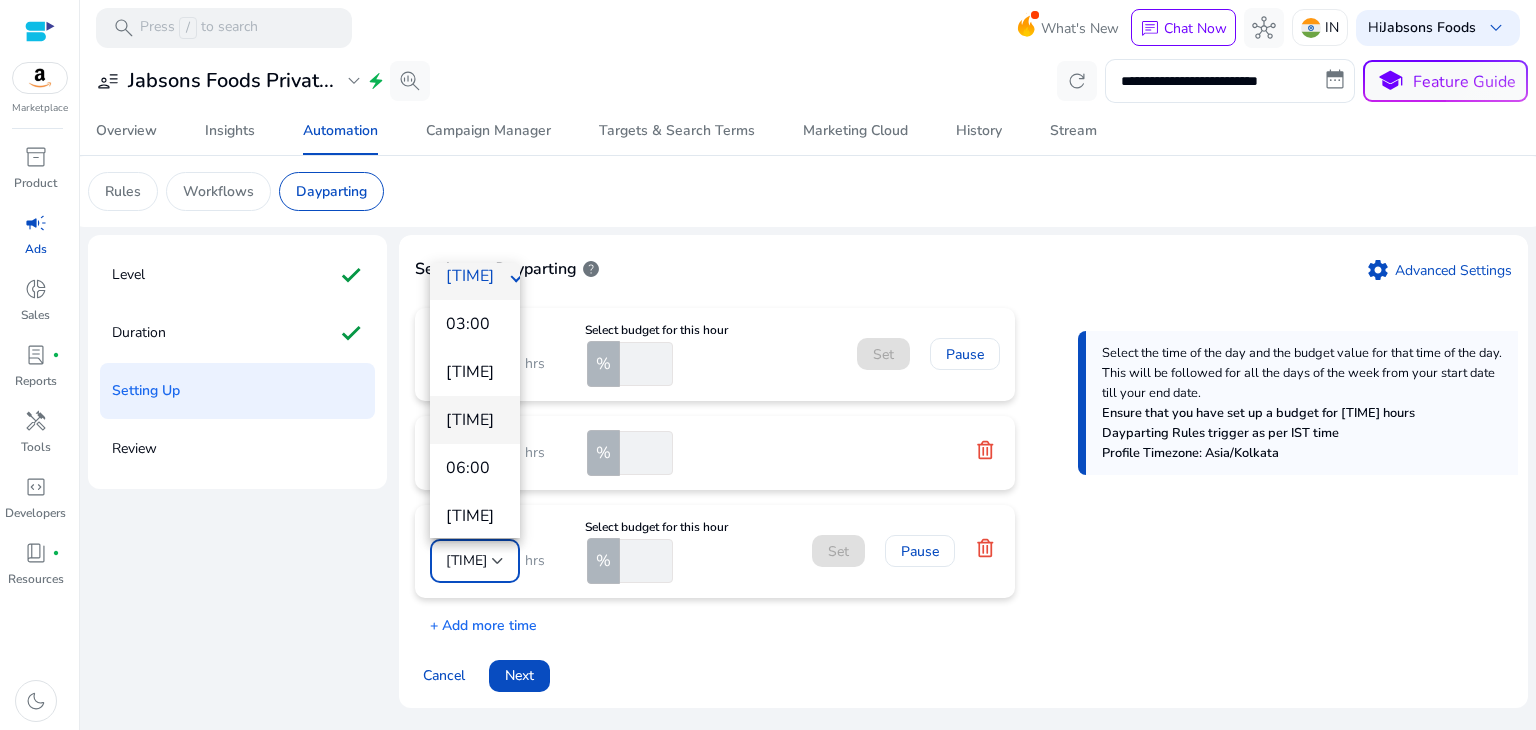 scroll, scrollTop: 0, scrollLeft: 0, axis: both 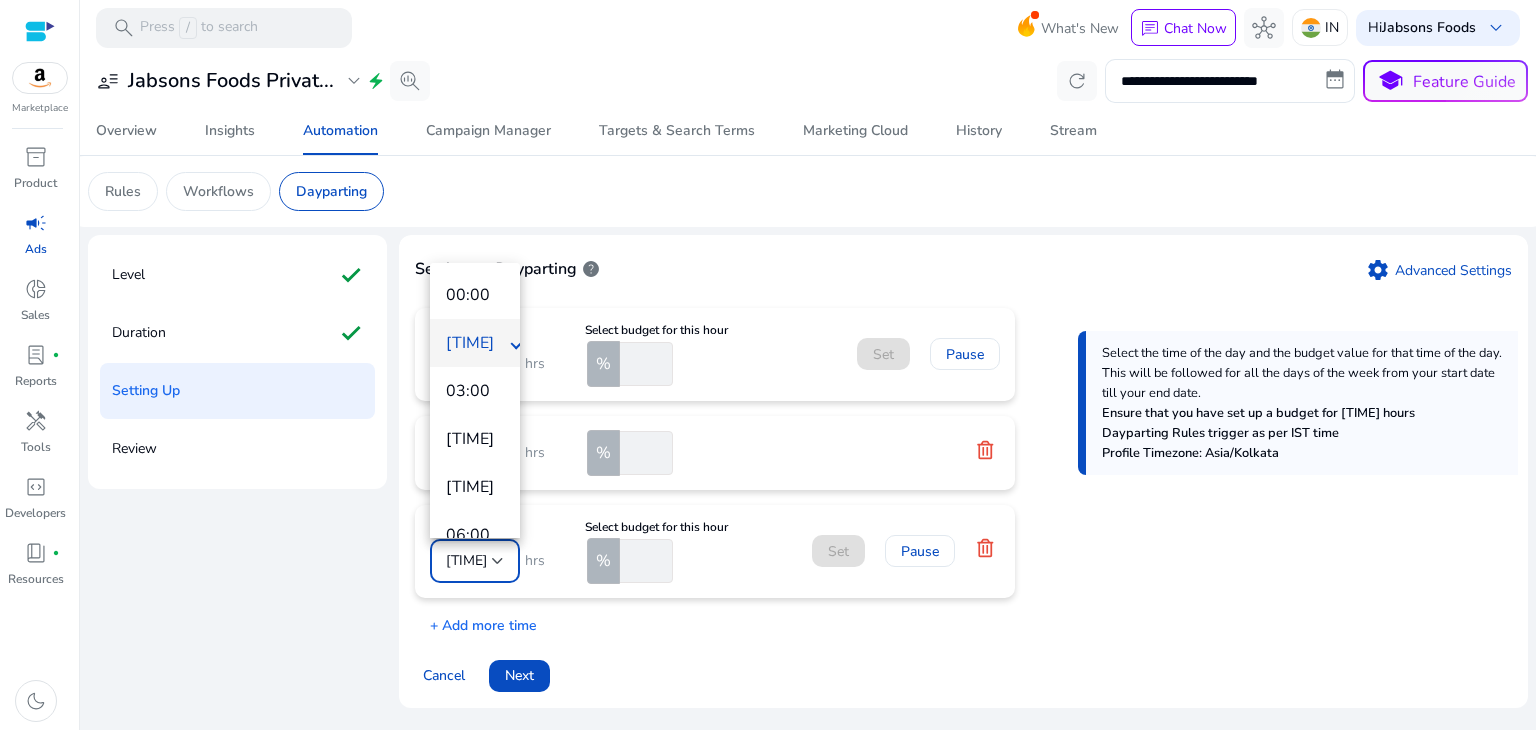 click at bounding box center (768, 365) 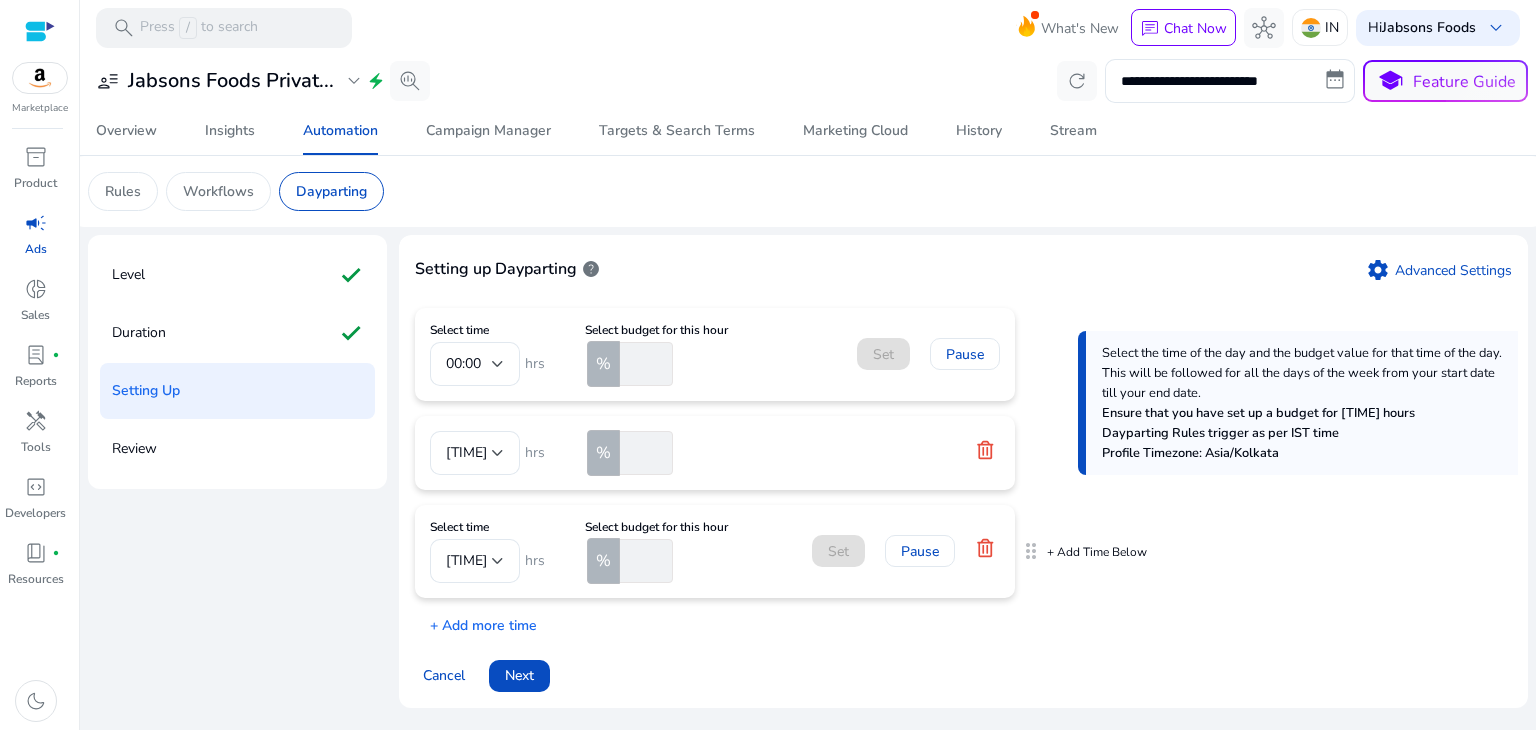 click at bounding box center (644, 561) 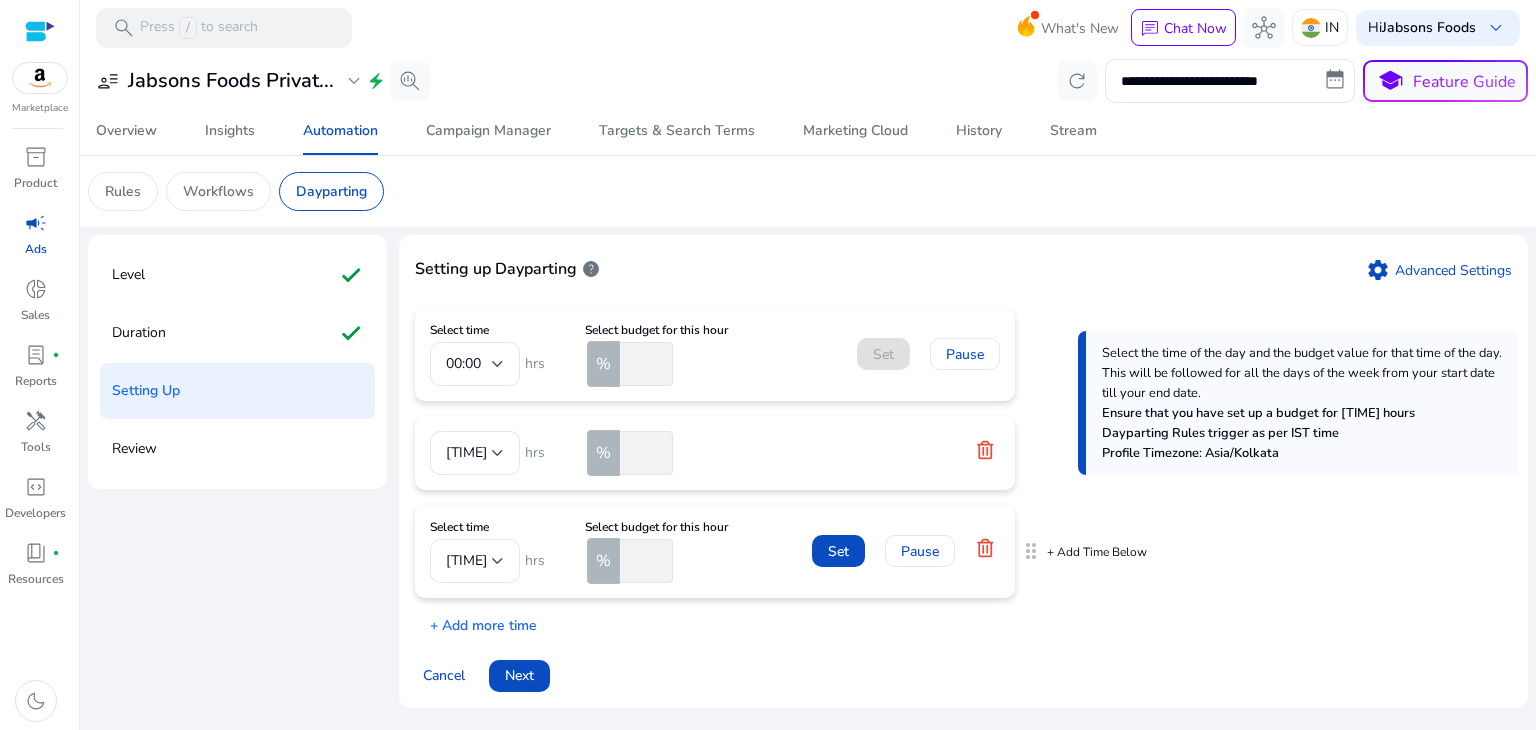 type on "*" 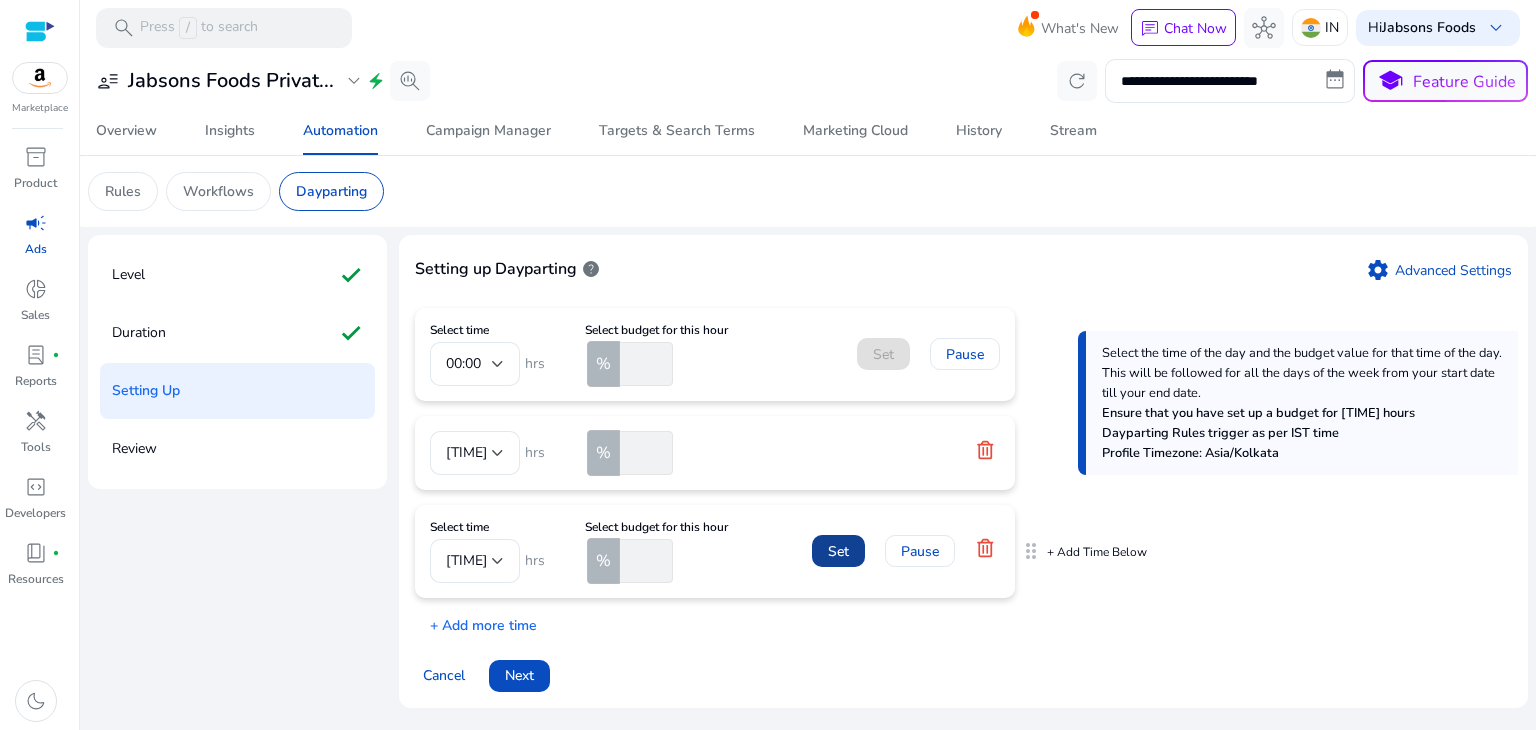 type on "*" 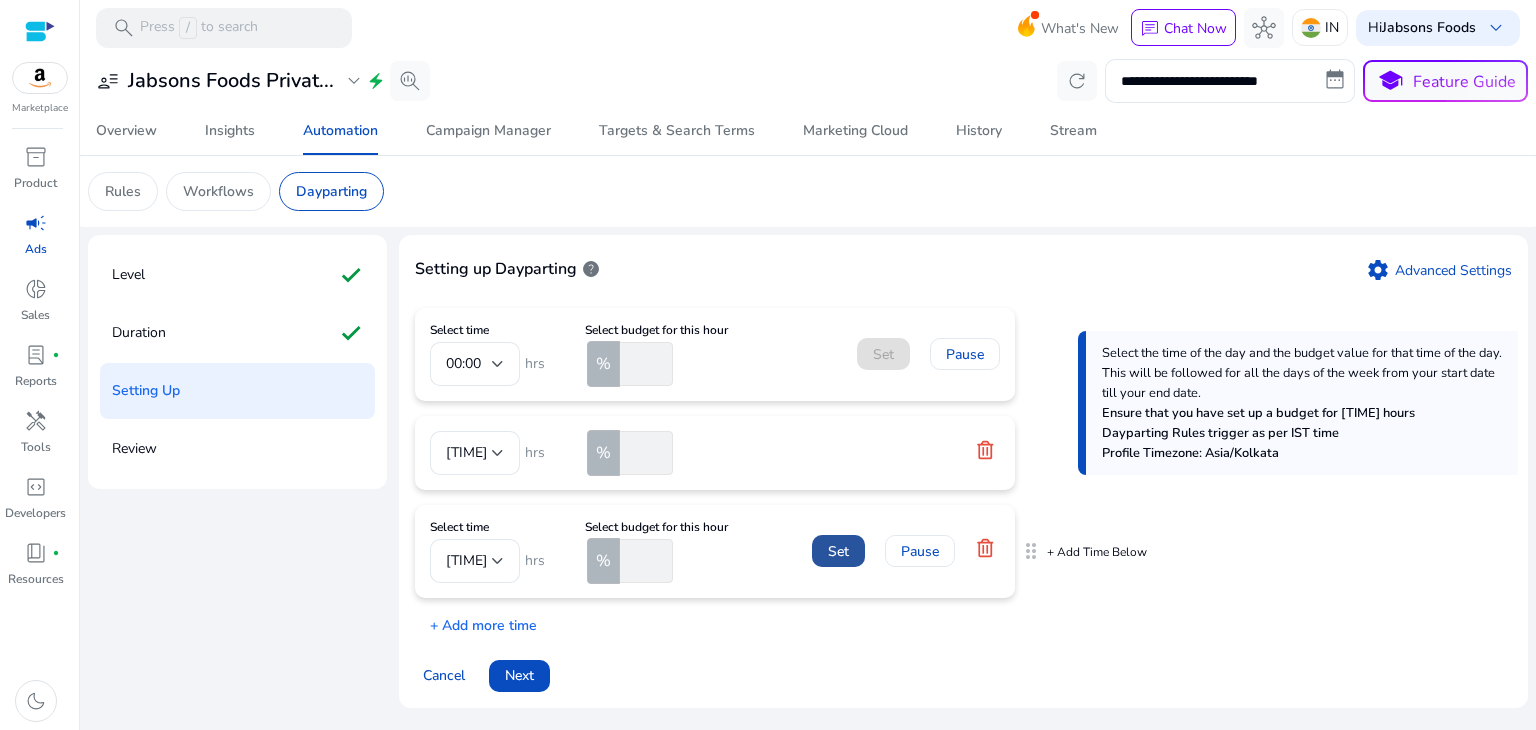 click on "Set" at bounding box center (838, 551) 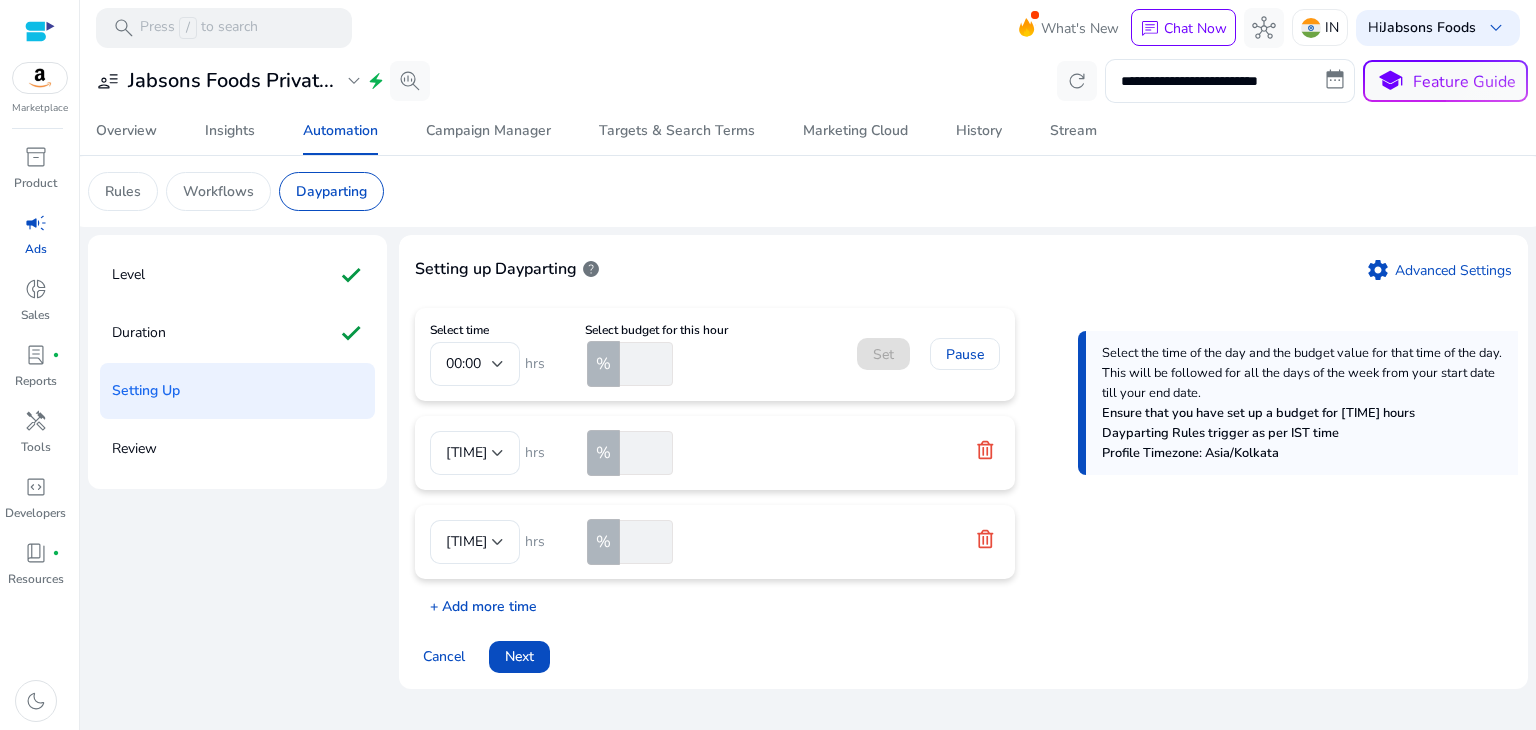 click on "+ Add more time" at bounding box center [476, 601] 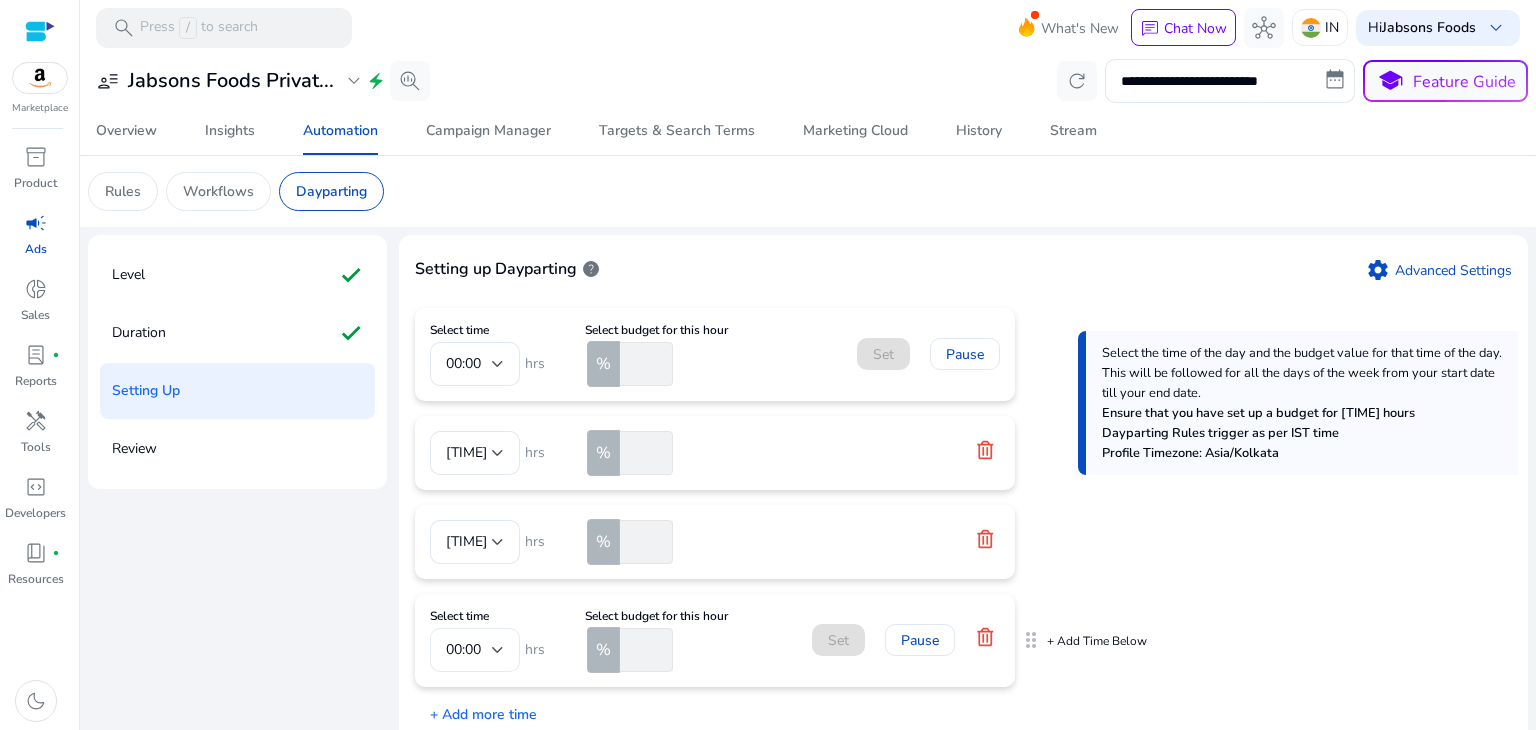 click on "00:00" at bounding box center (475, 650) 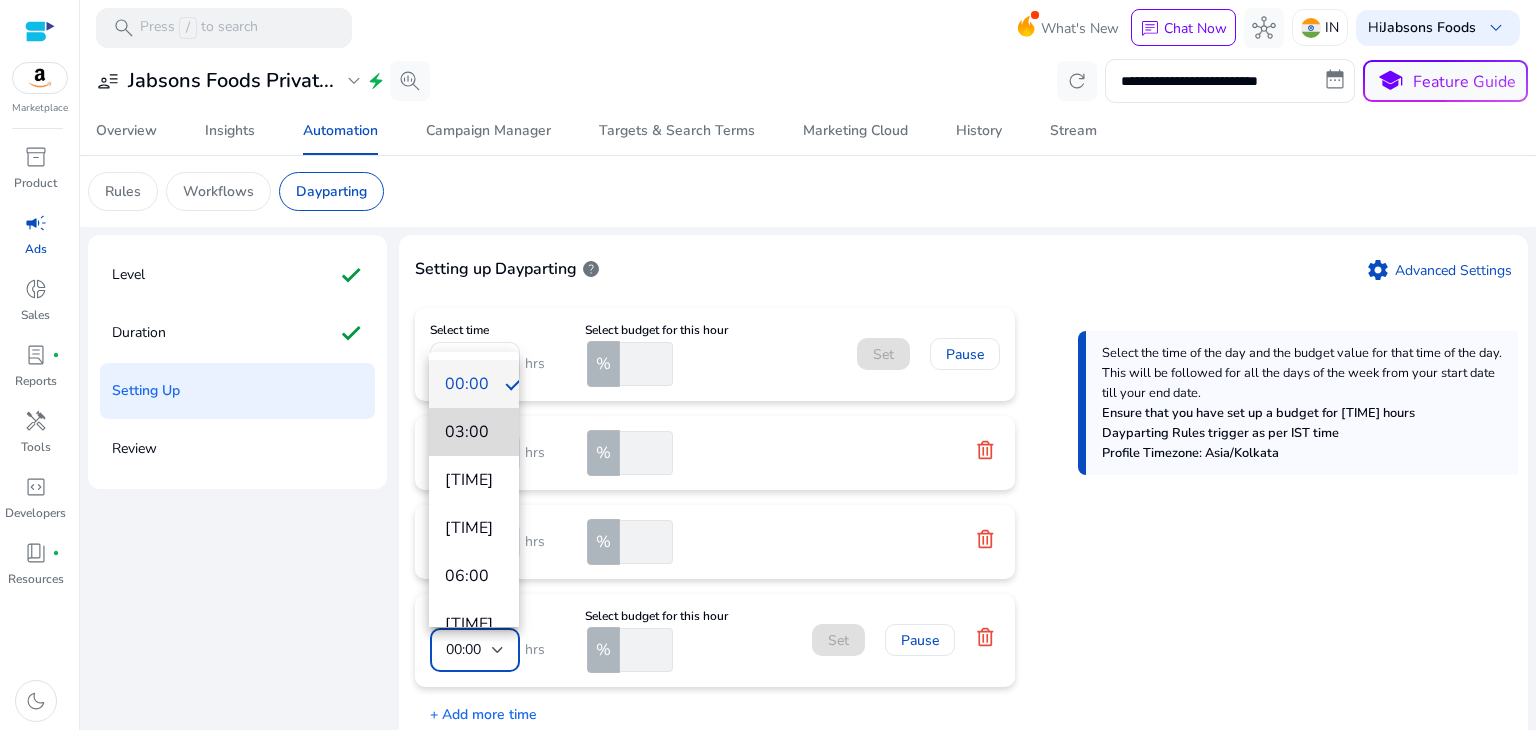click on "03:00" at bounding box center (474, 432) 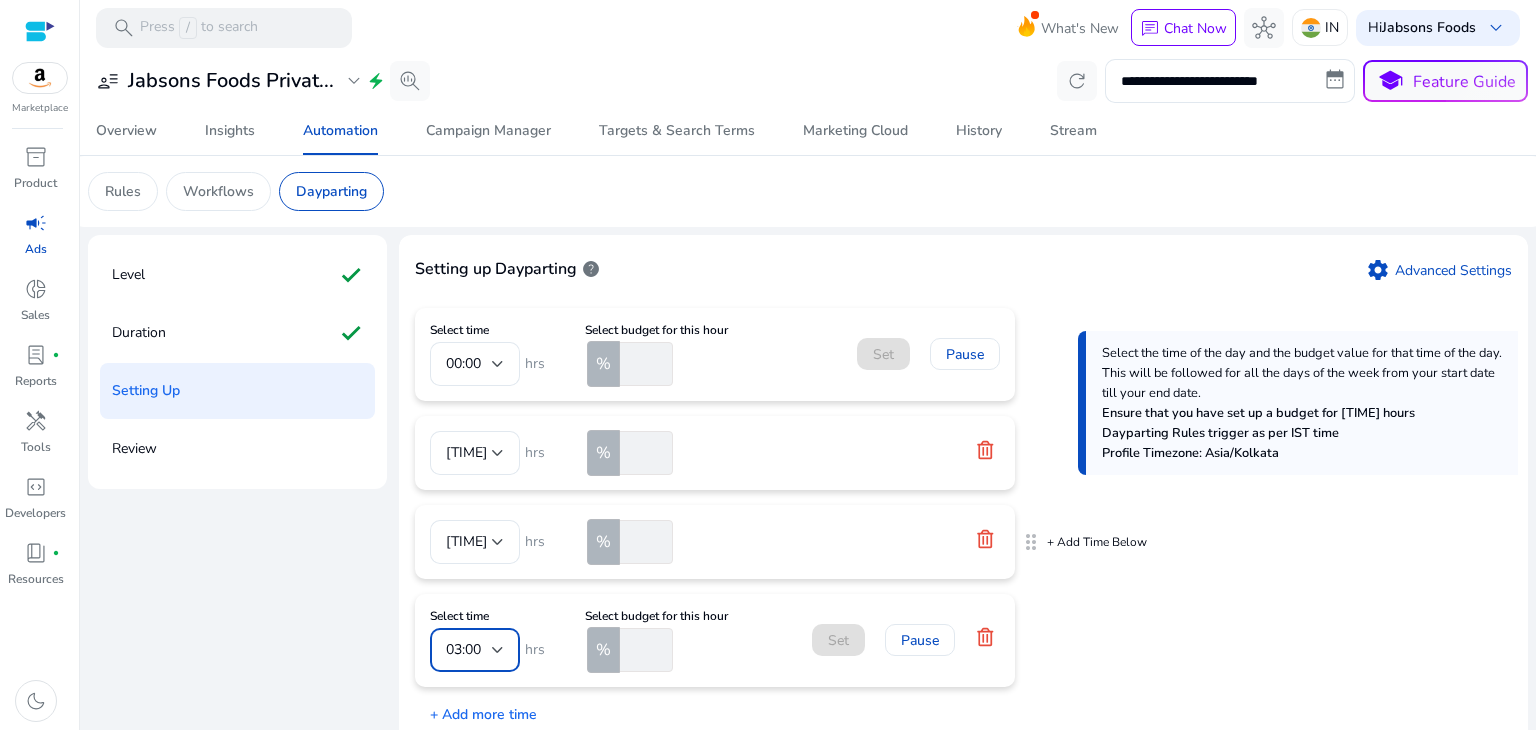 scroll, scrollTop: 83, scrollLeft: 0, axis: vertical 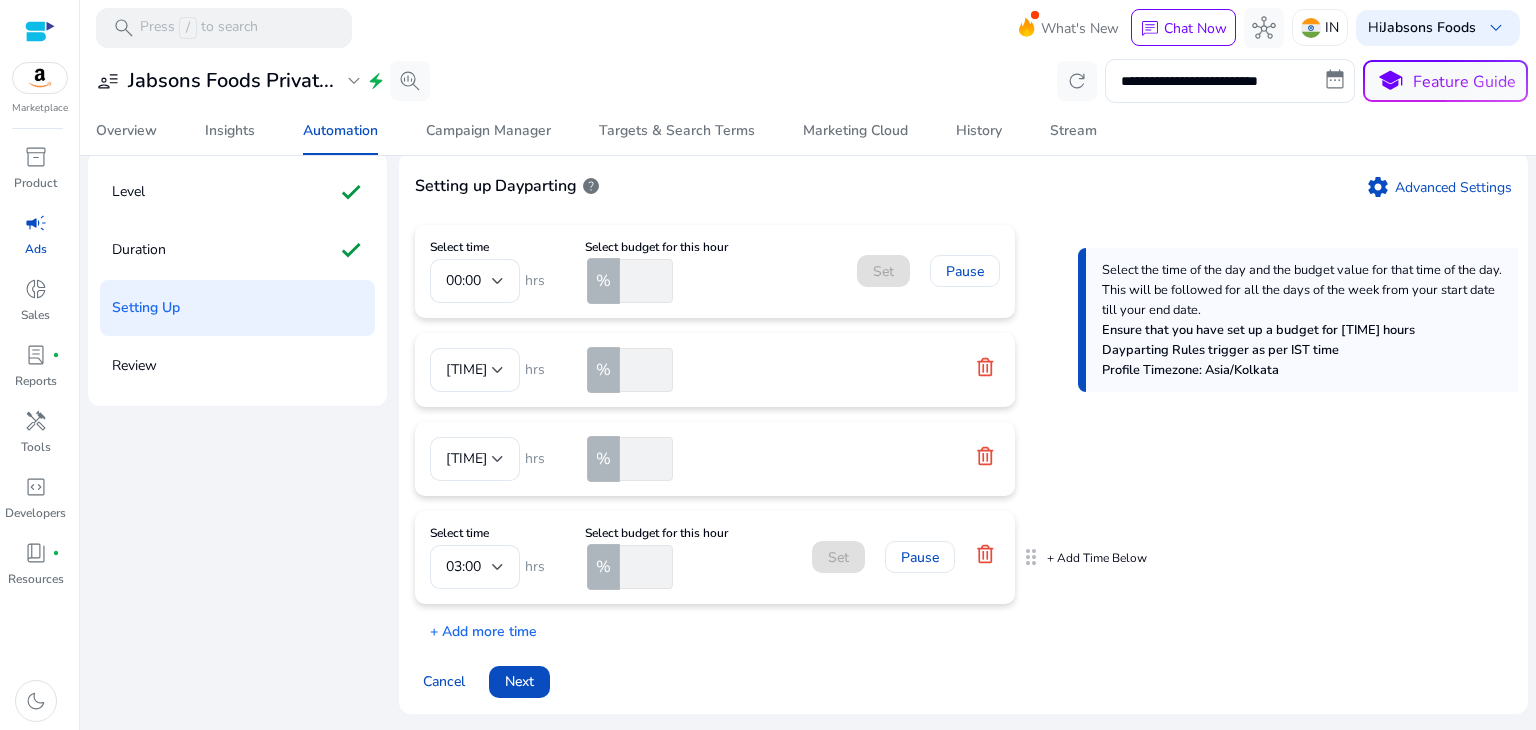 click at bounding box center [644, 567] 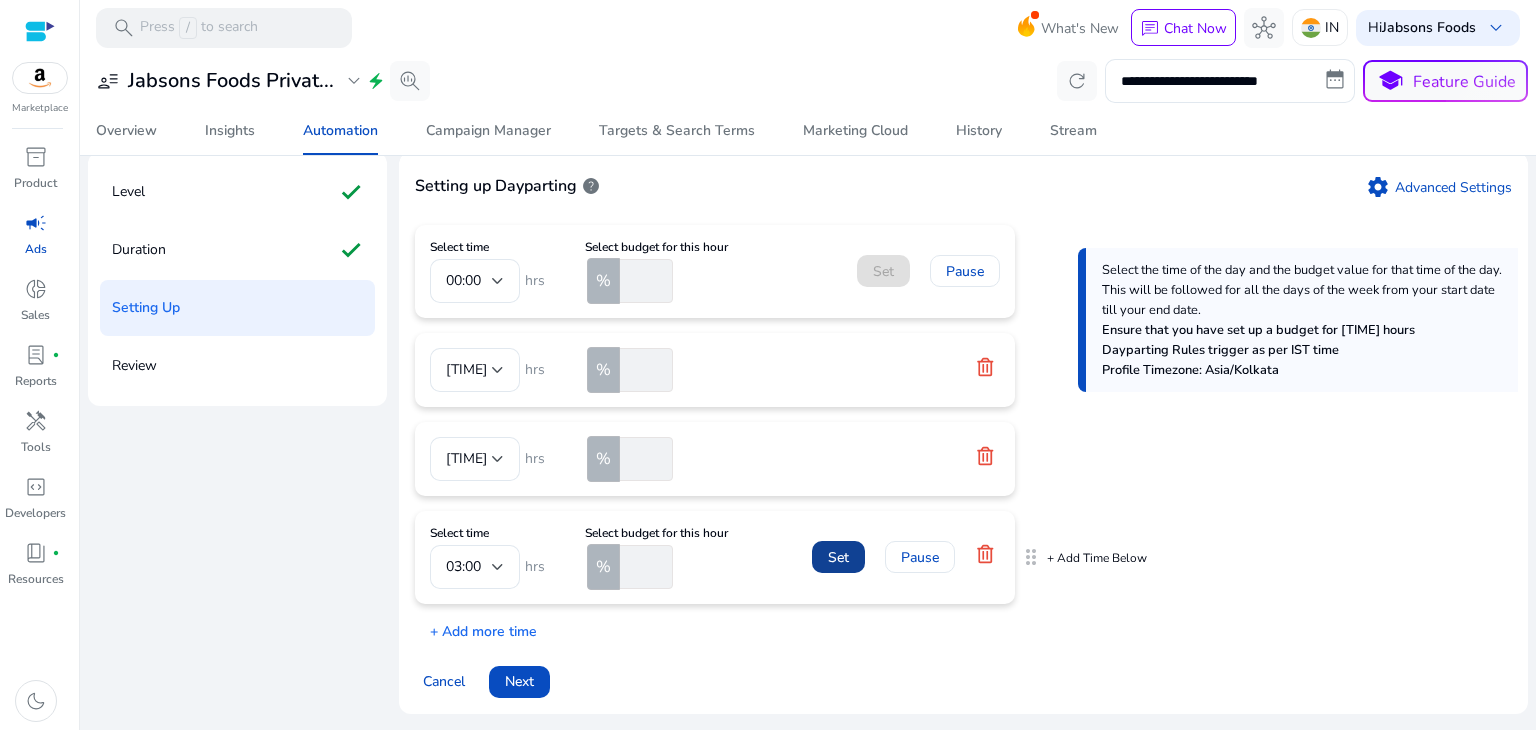 type on "*" 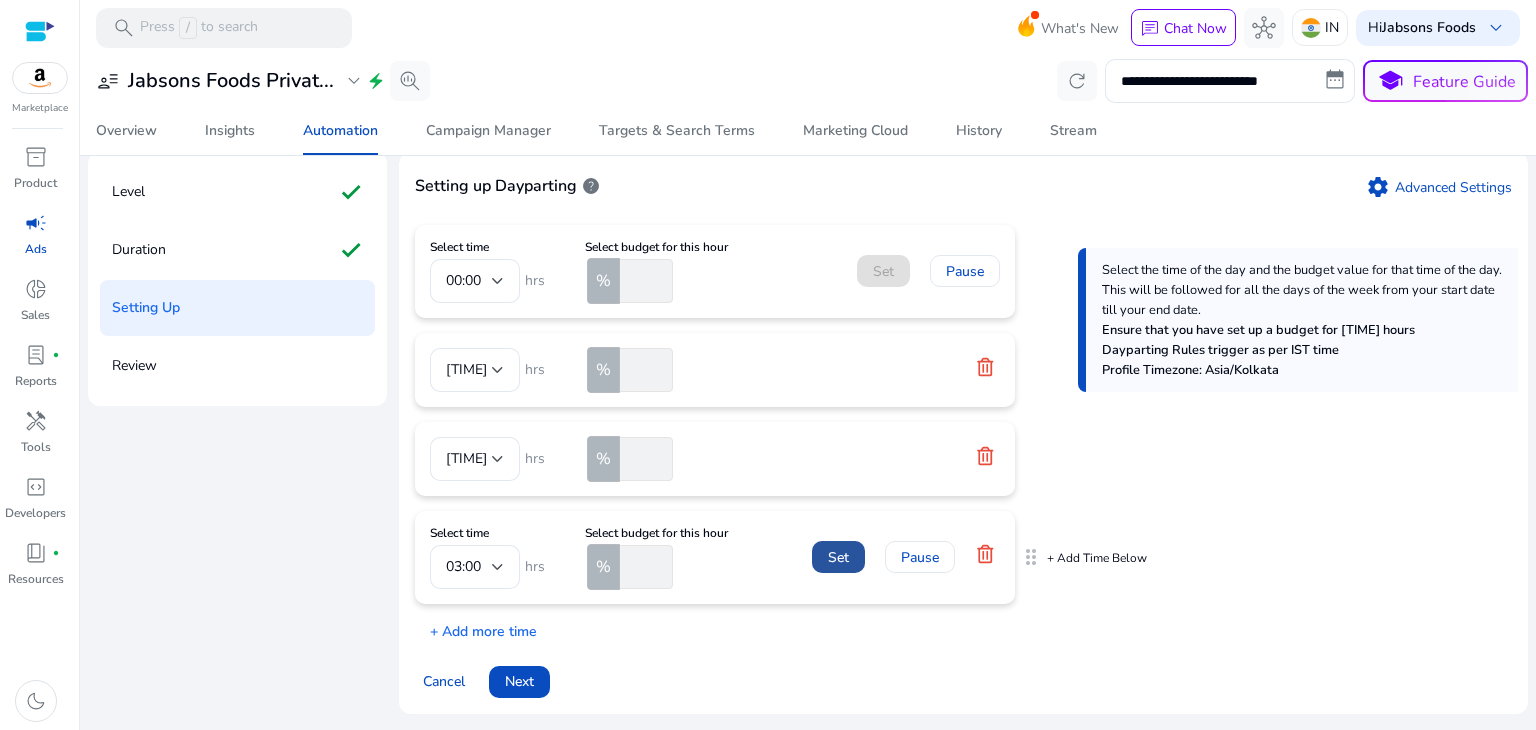 click on "Set" at bounding box center [838, 557] 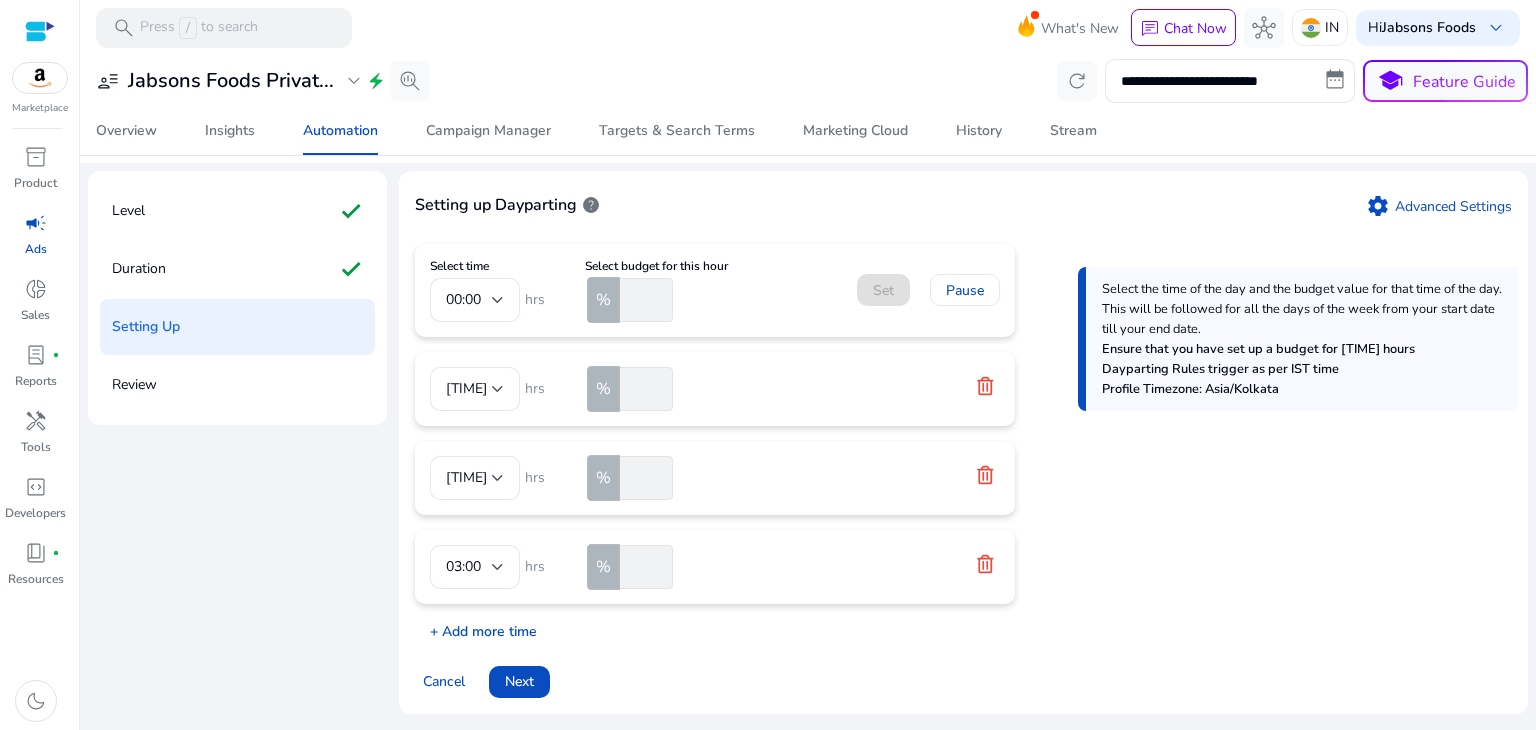 click on "+ Add more time" at bounding box center (476, 626) 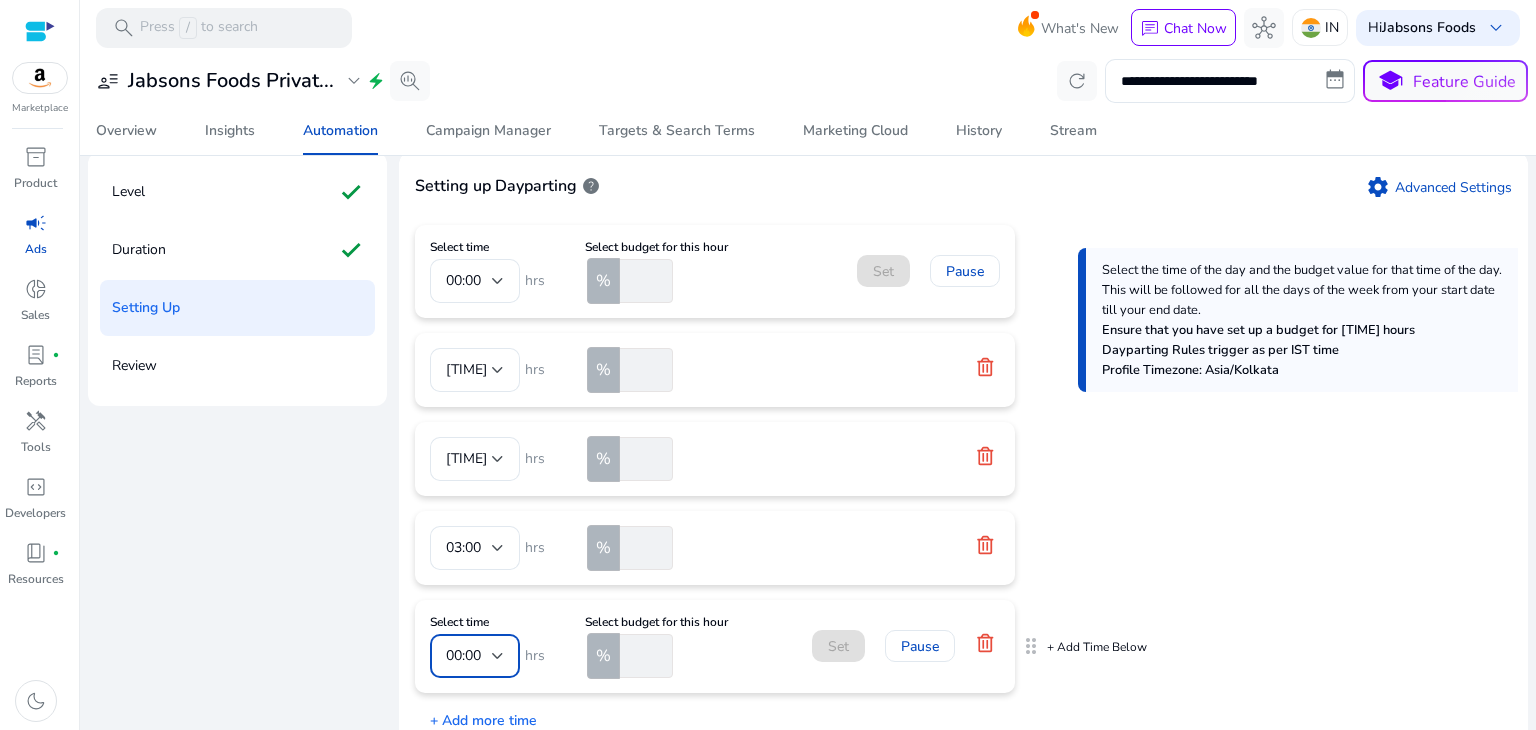 click at bounding box center (498, 656) 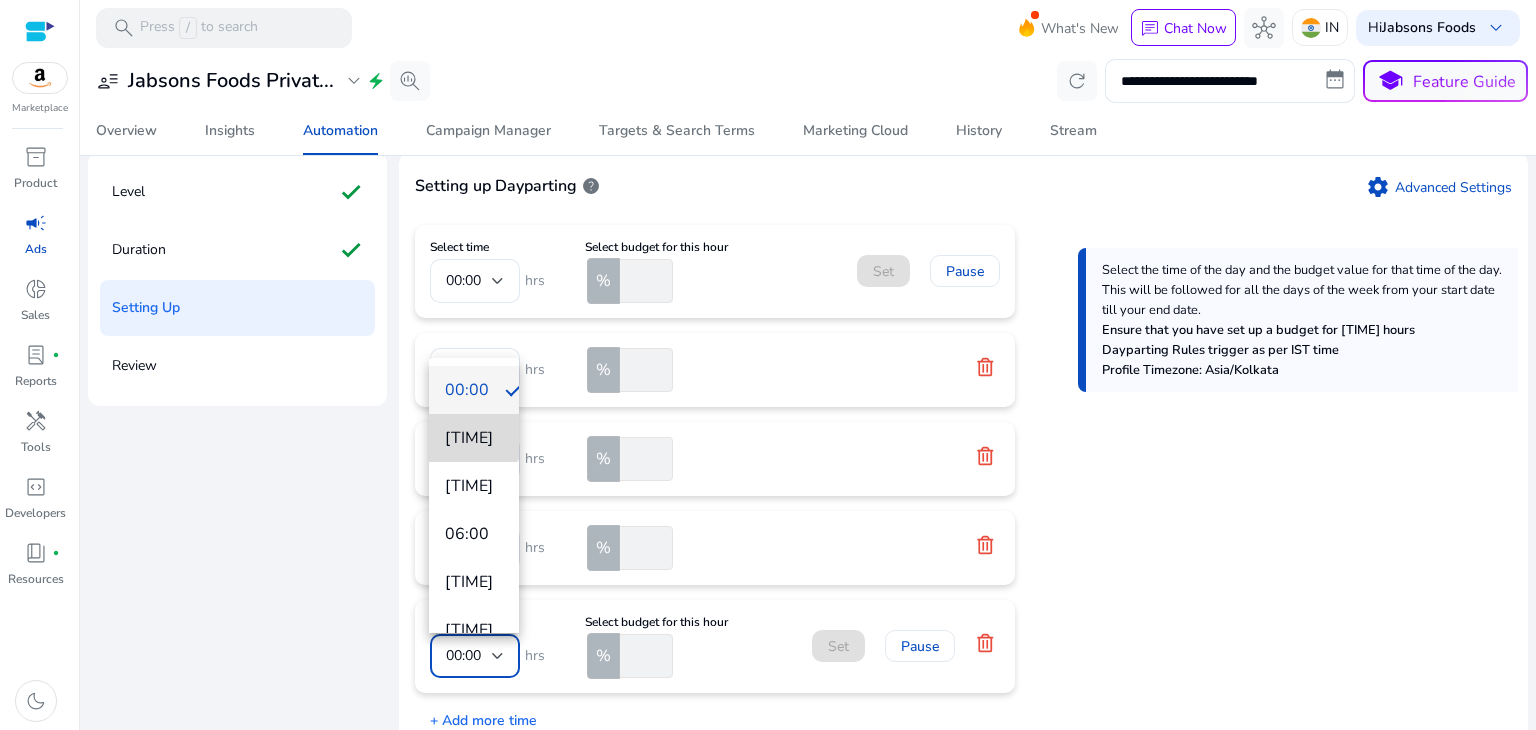click on "04:00" at bounding box center [474, 438] 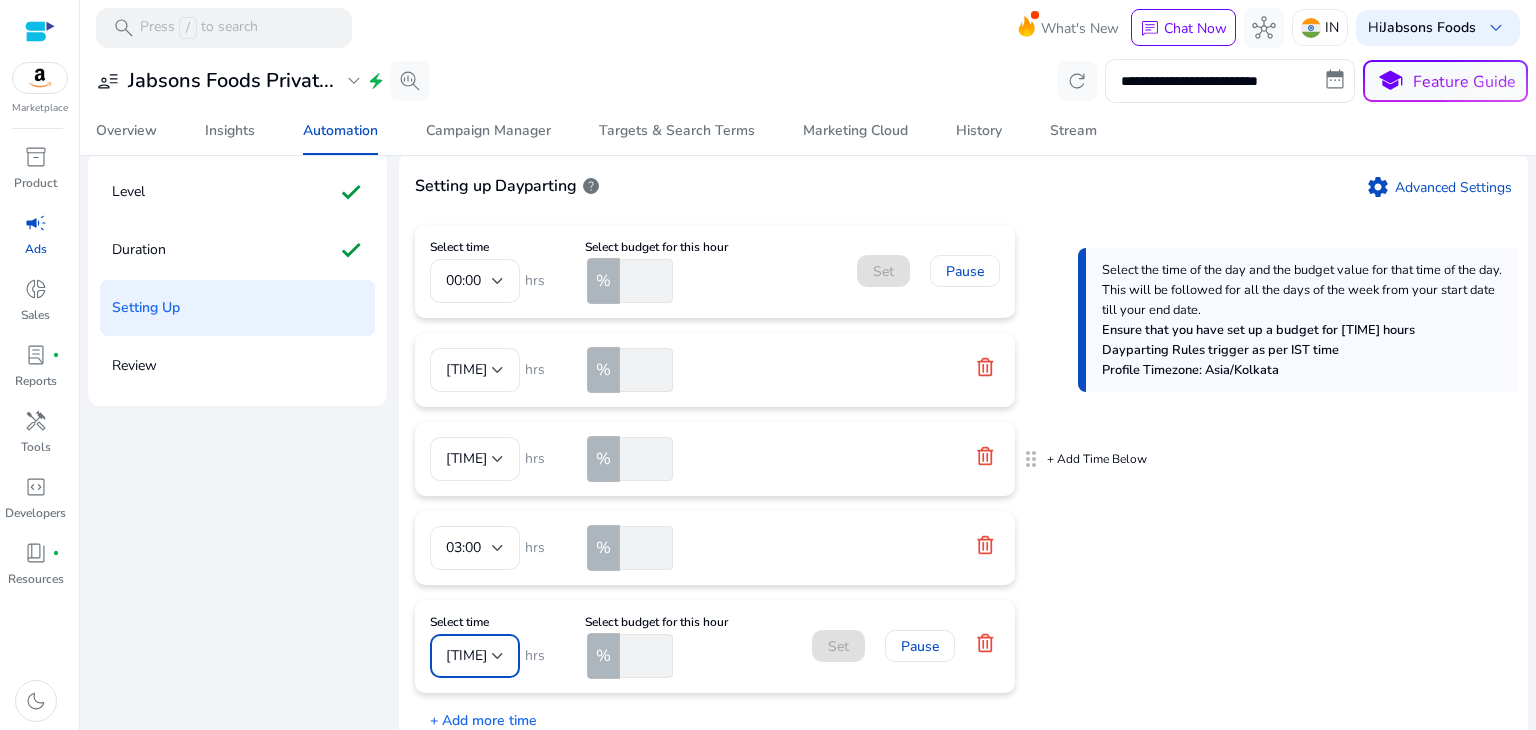 scroll, scrollTop: 172, scrollLeft: 0, axis: vertical 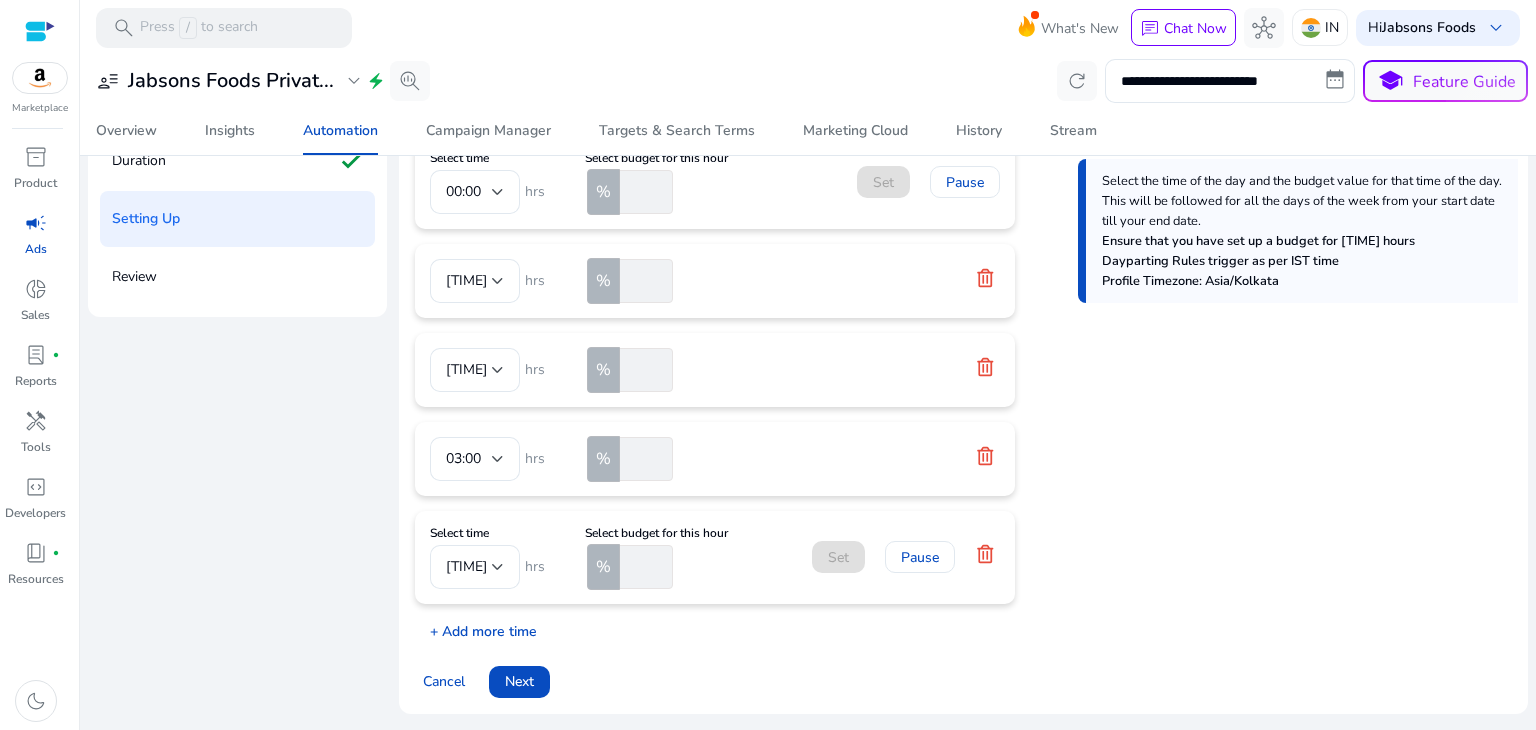 click on "+ Add more time" at bounding box center [476, 626] 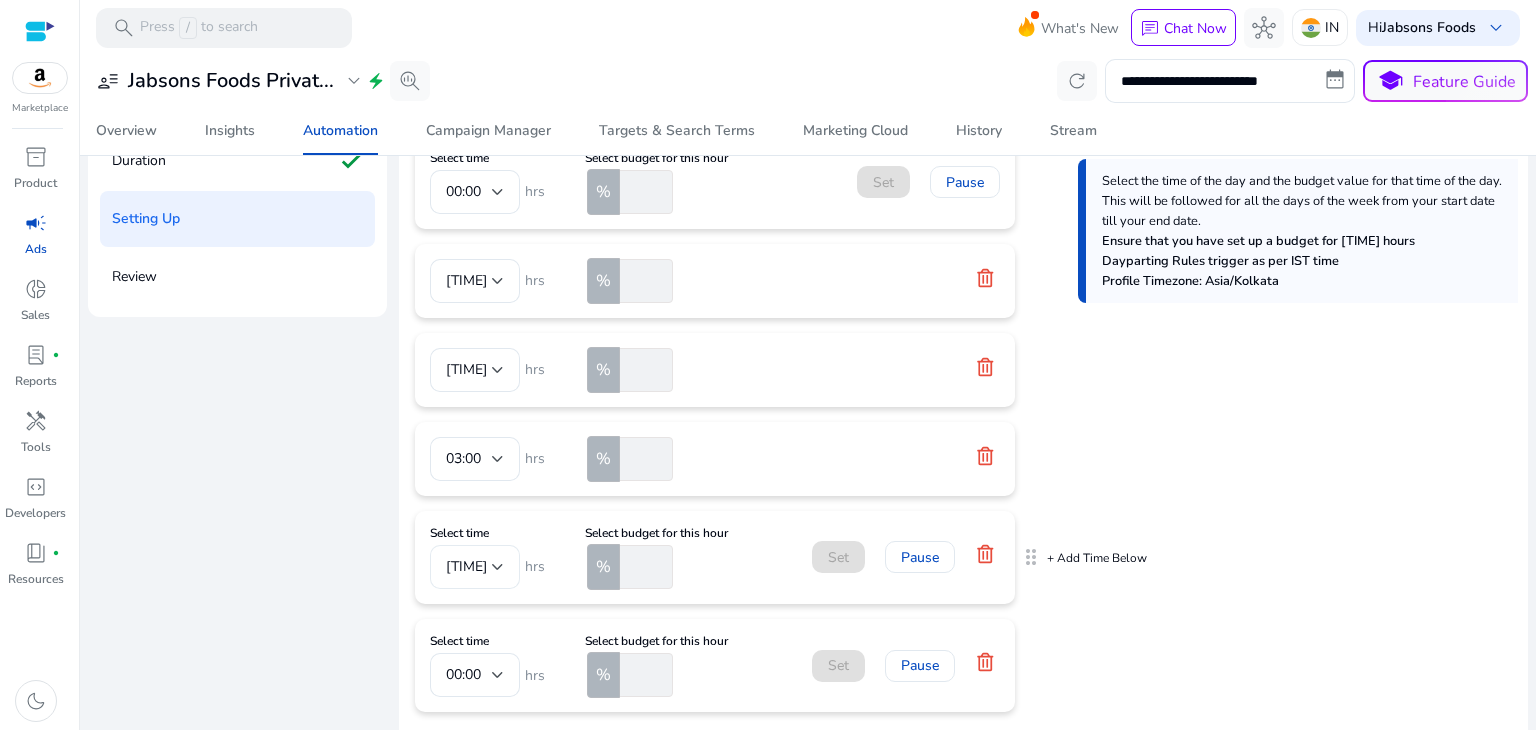 scroll, scrollTop: 45, scrollLeft: 0, axis: vertical 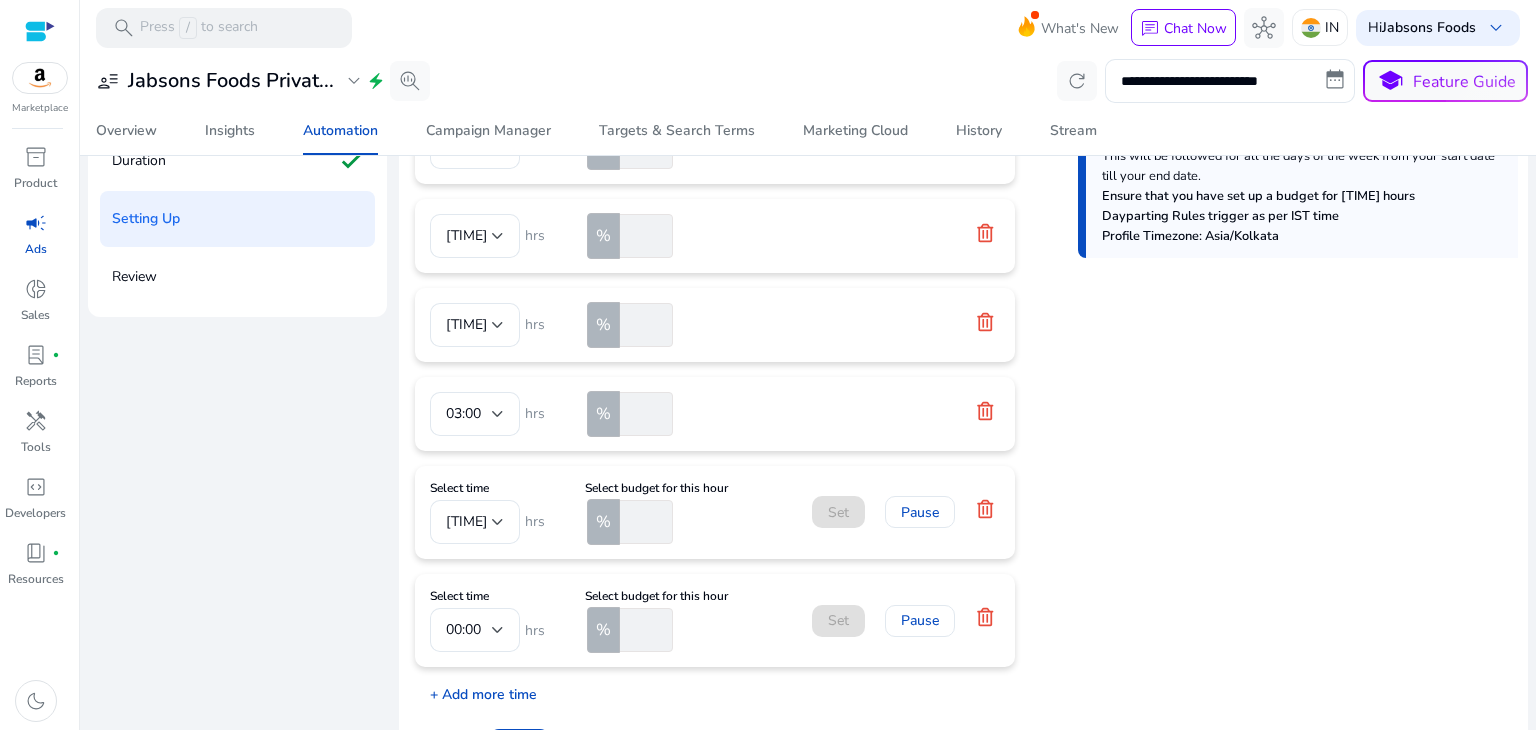 click on "+ Add more time" at bounding box center (476, 689) 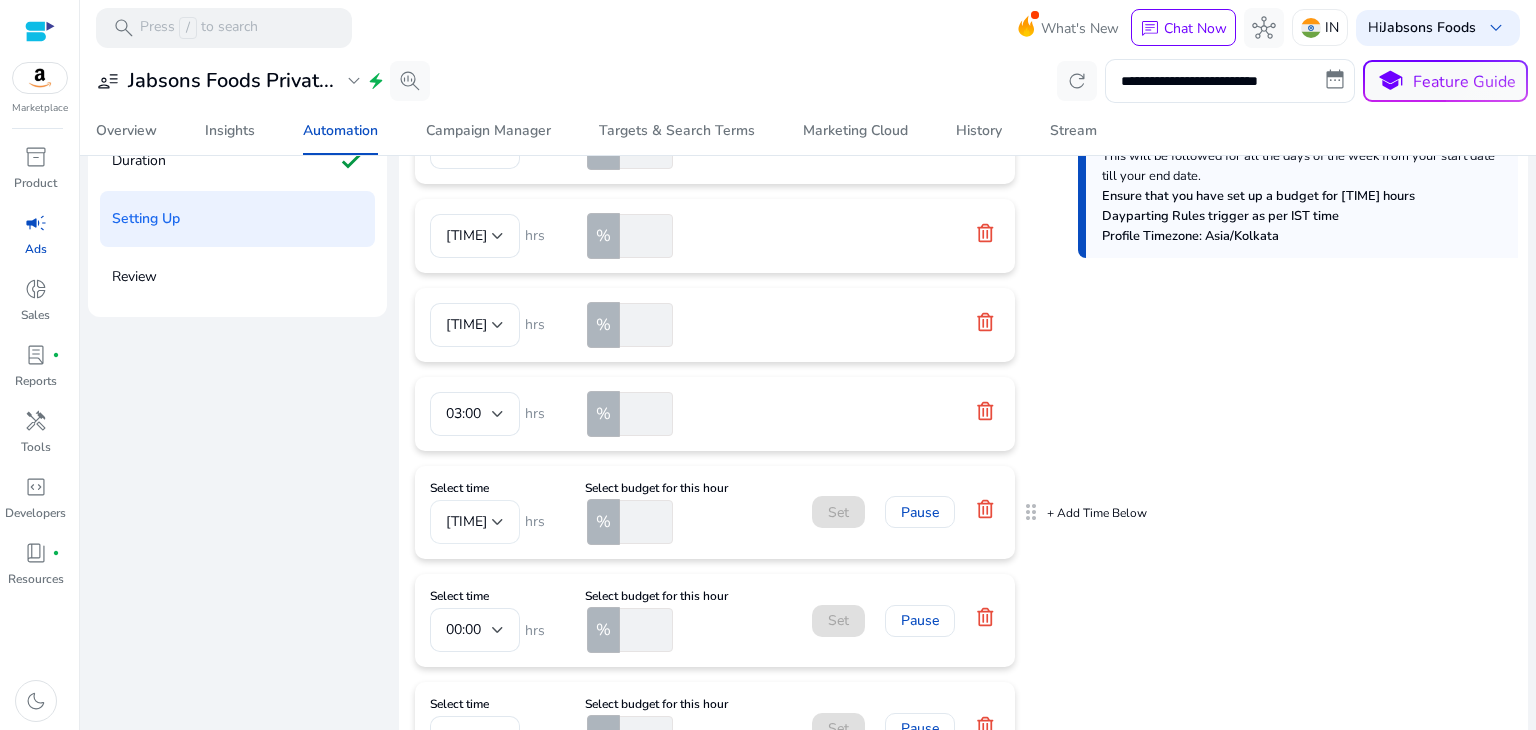 scroll, scrollTop: 153, scrollLeft: 0, axis: vertical 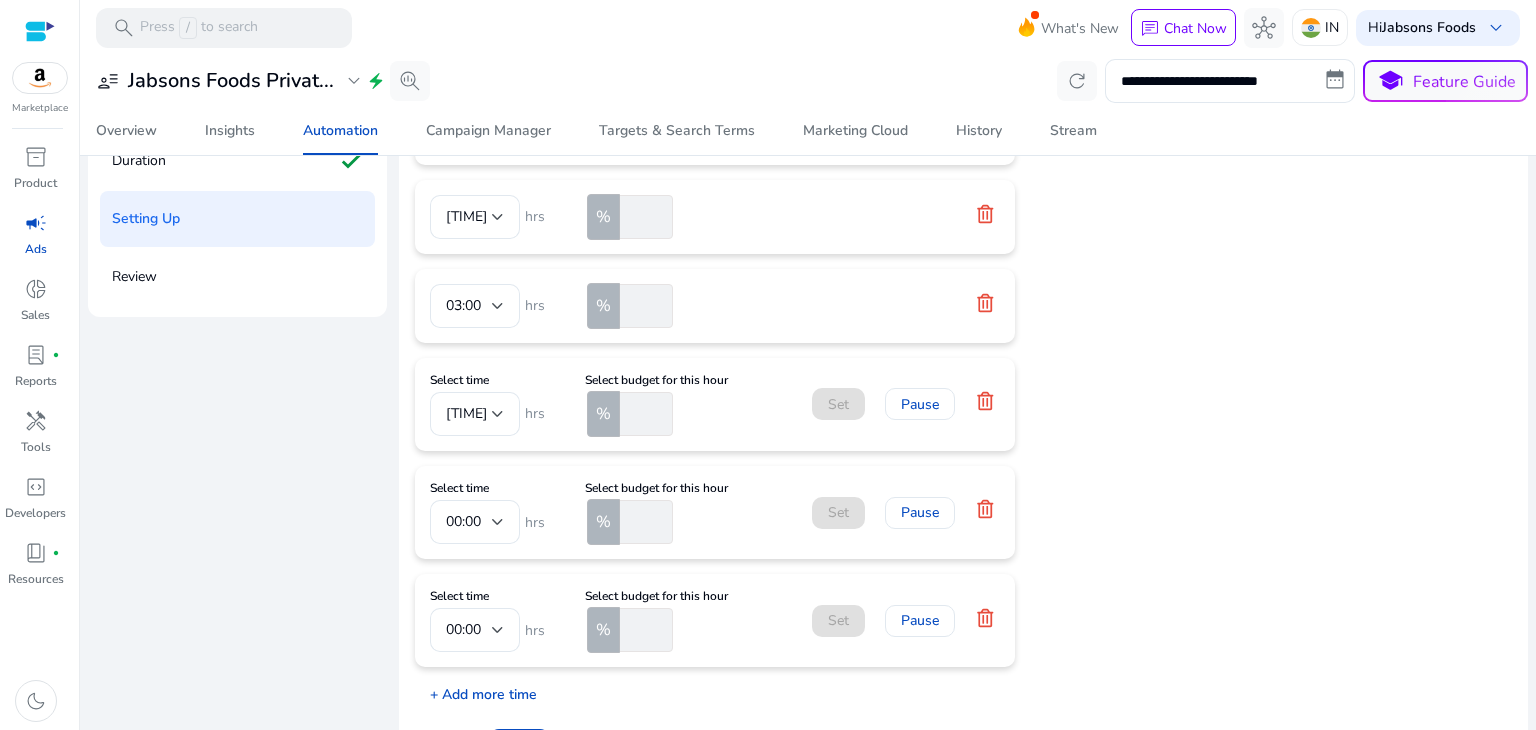 click on "+ Add more time" at bounding box center (476, 689) 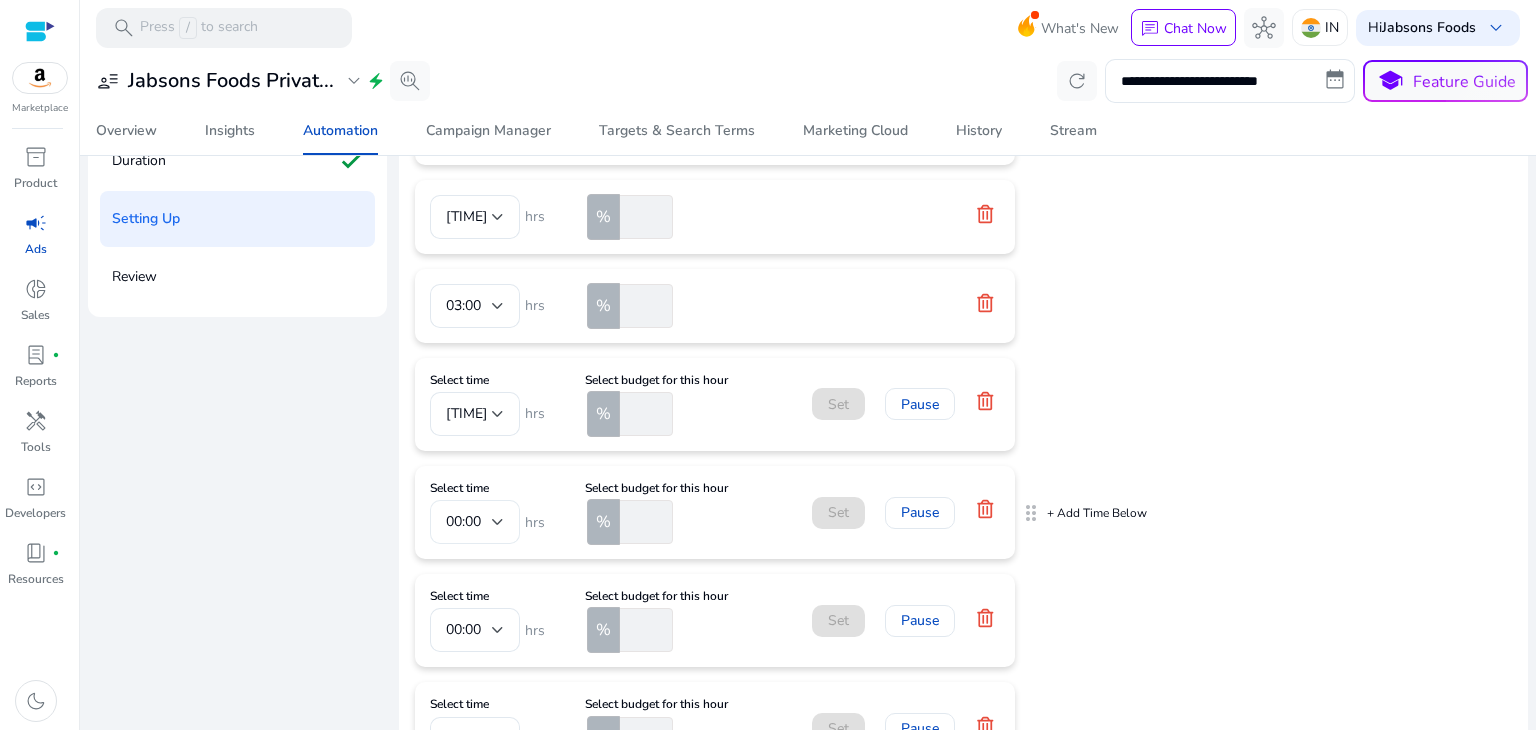 scroll, scrollTop: 262, scrollLeft: 0, axis: vertical 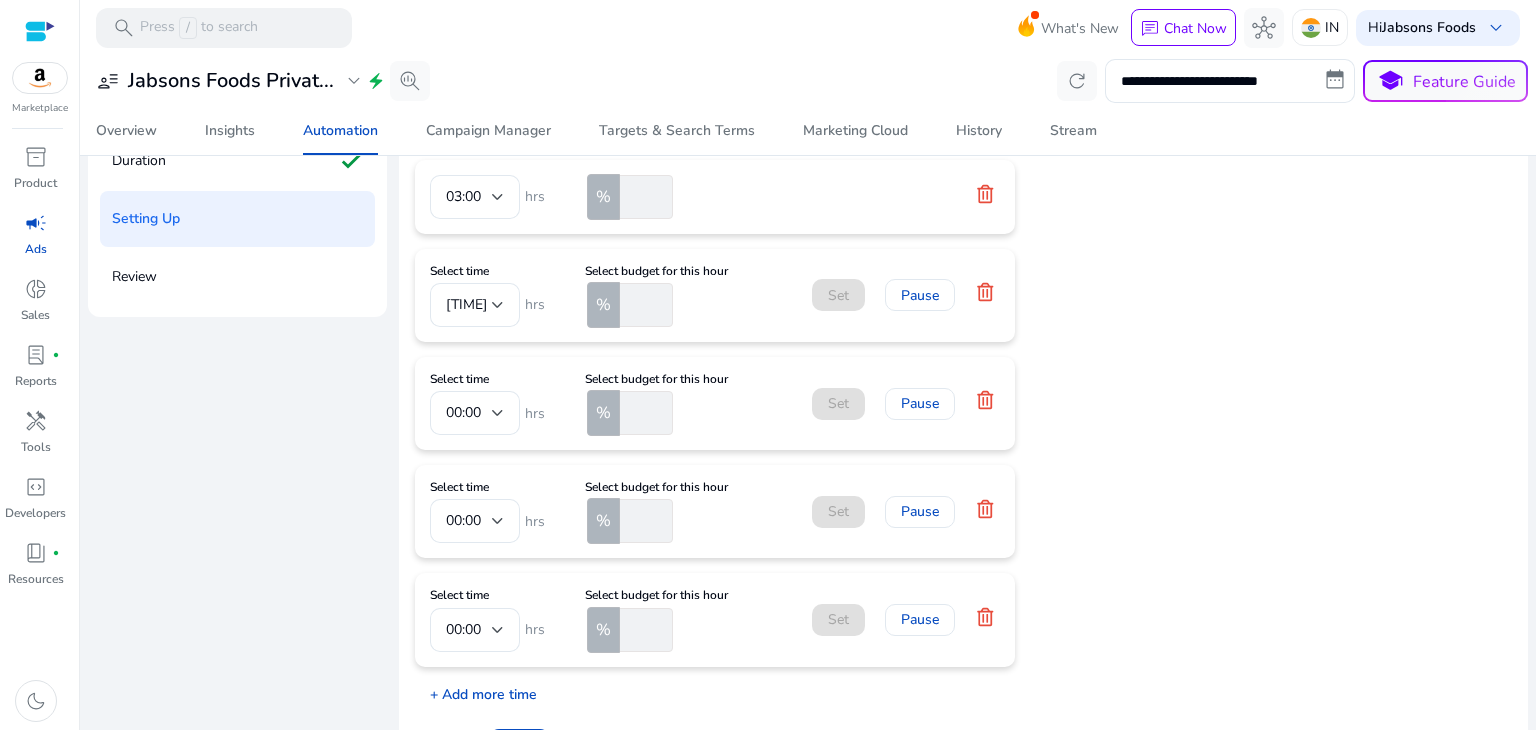 click on "+ Add more time" at bounding box center [476, 689] 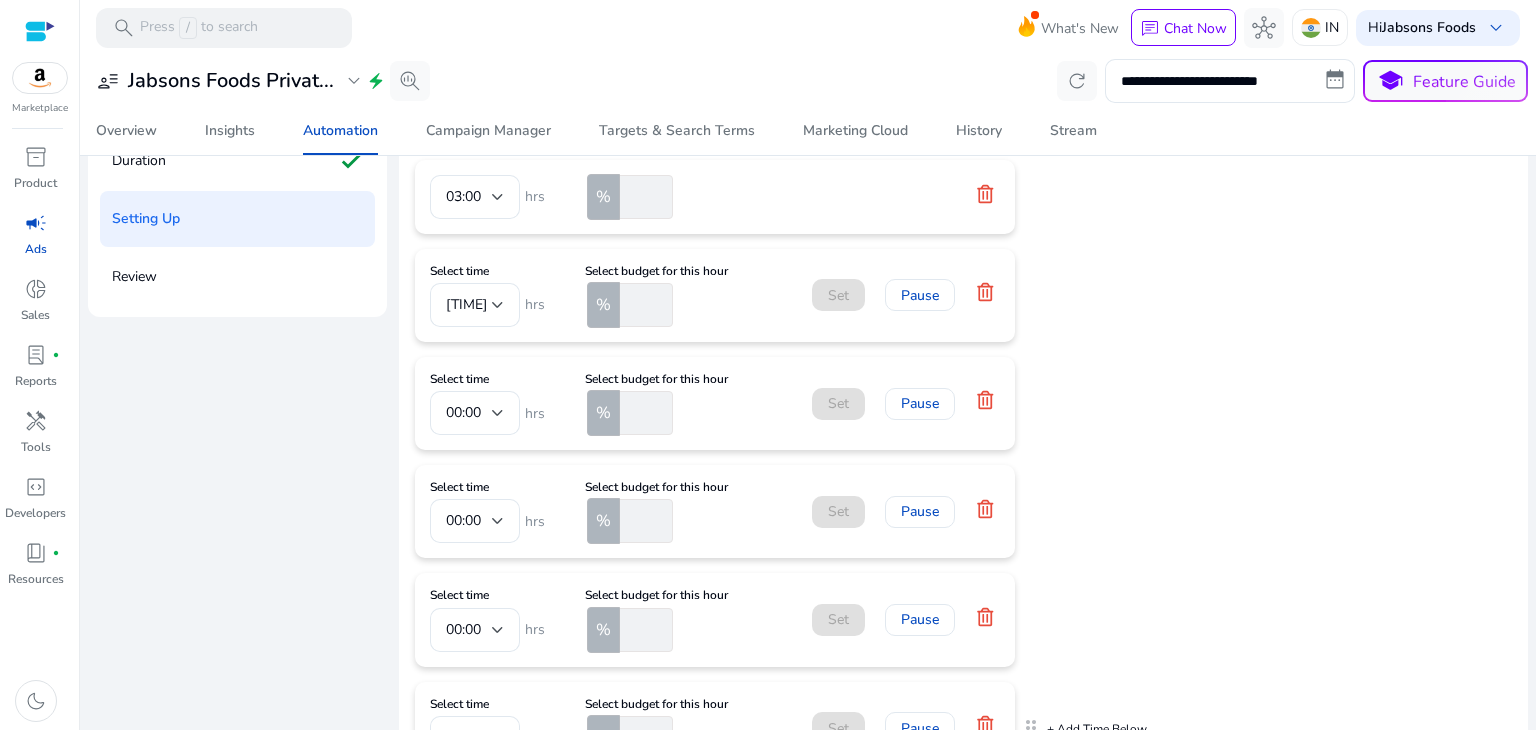scroll, scrollTop: 370, scrollLeft: 0, axis: vertical 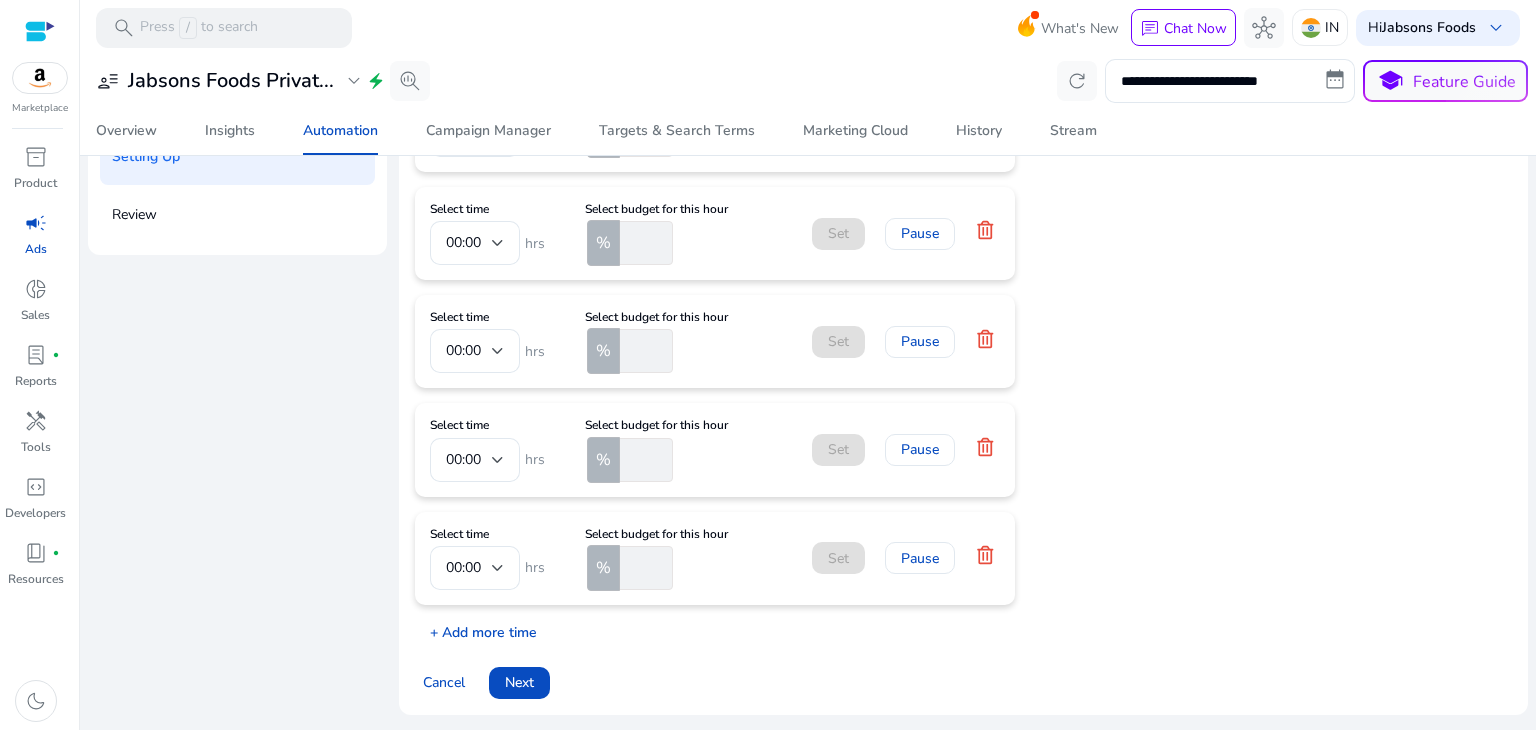 click on "+ Add more time" at bounding box center (476, 627) 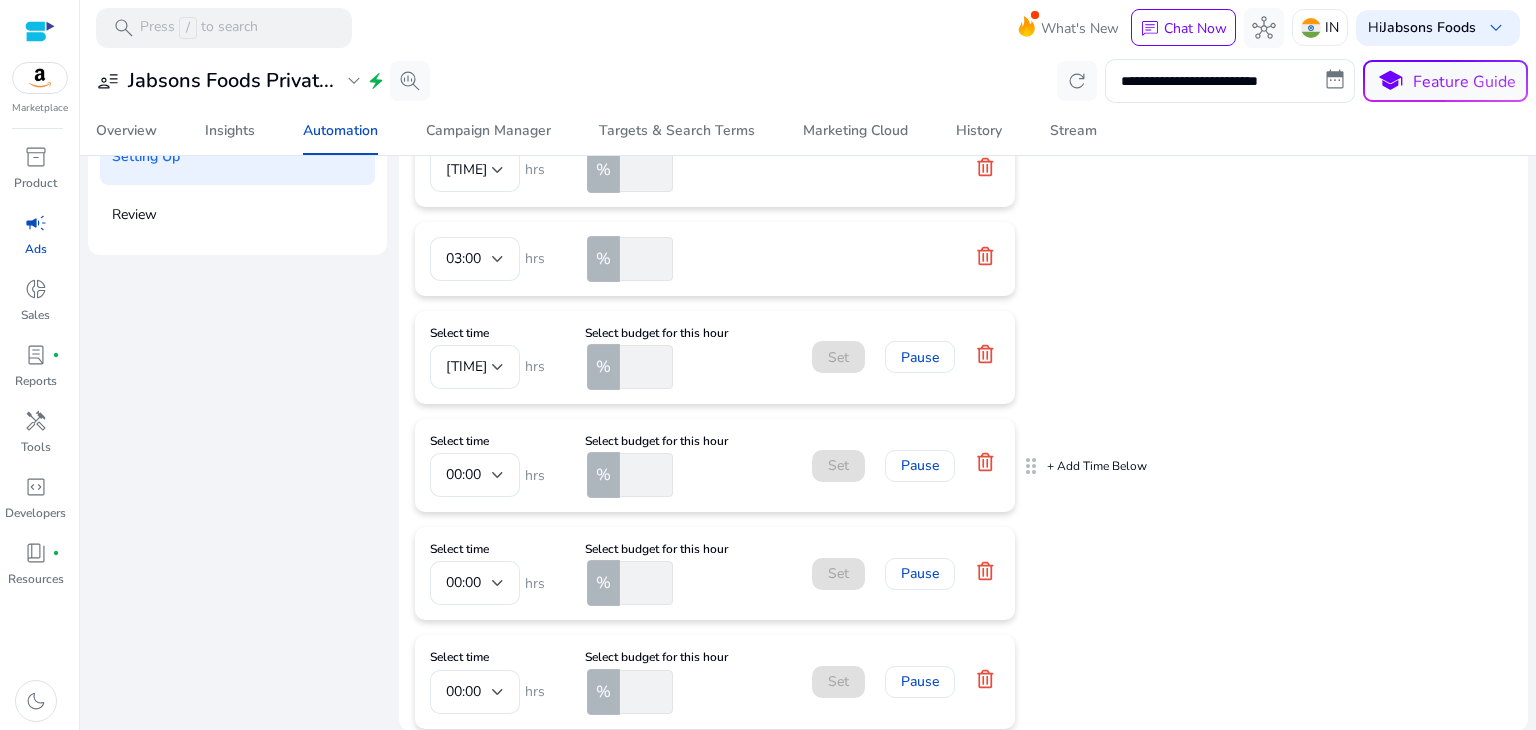 scroll, scrollTop: 139, scrollLeft: 0, axis: vertical 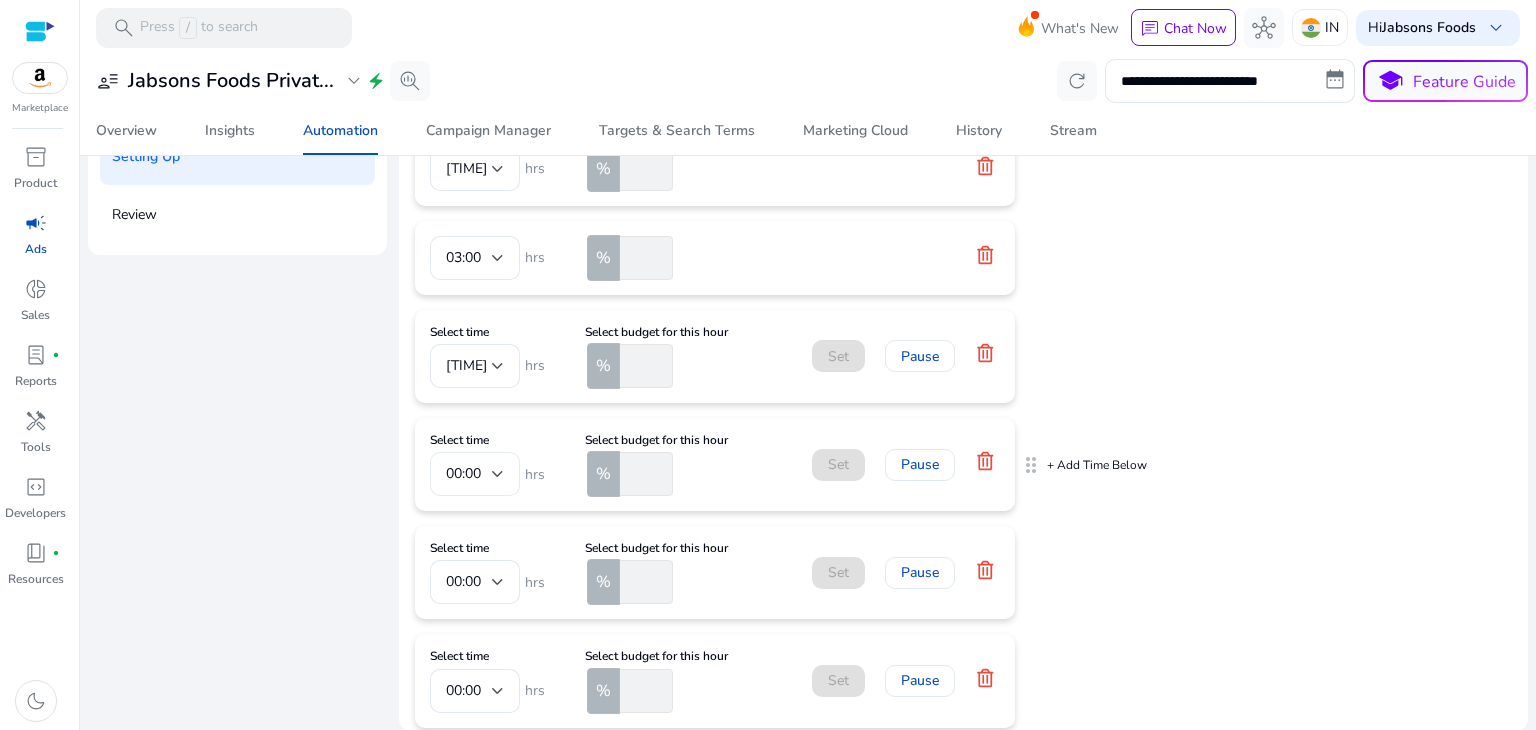 click at bounding box center [498, 474] 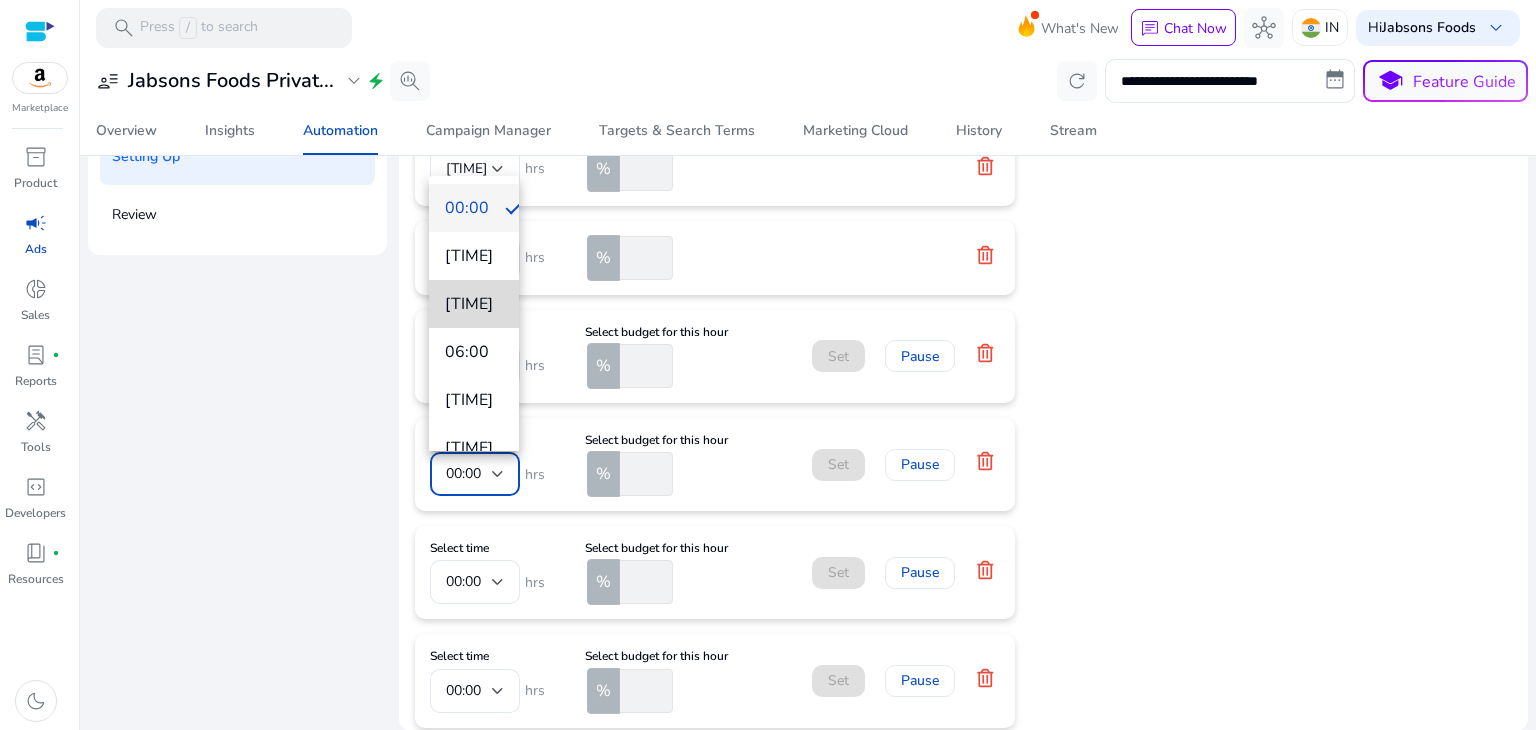 click on "05:00" at bounding box center [474, 304] 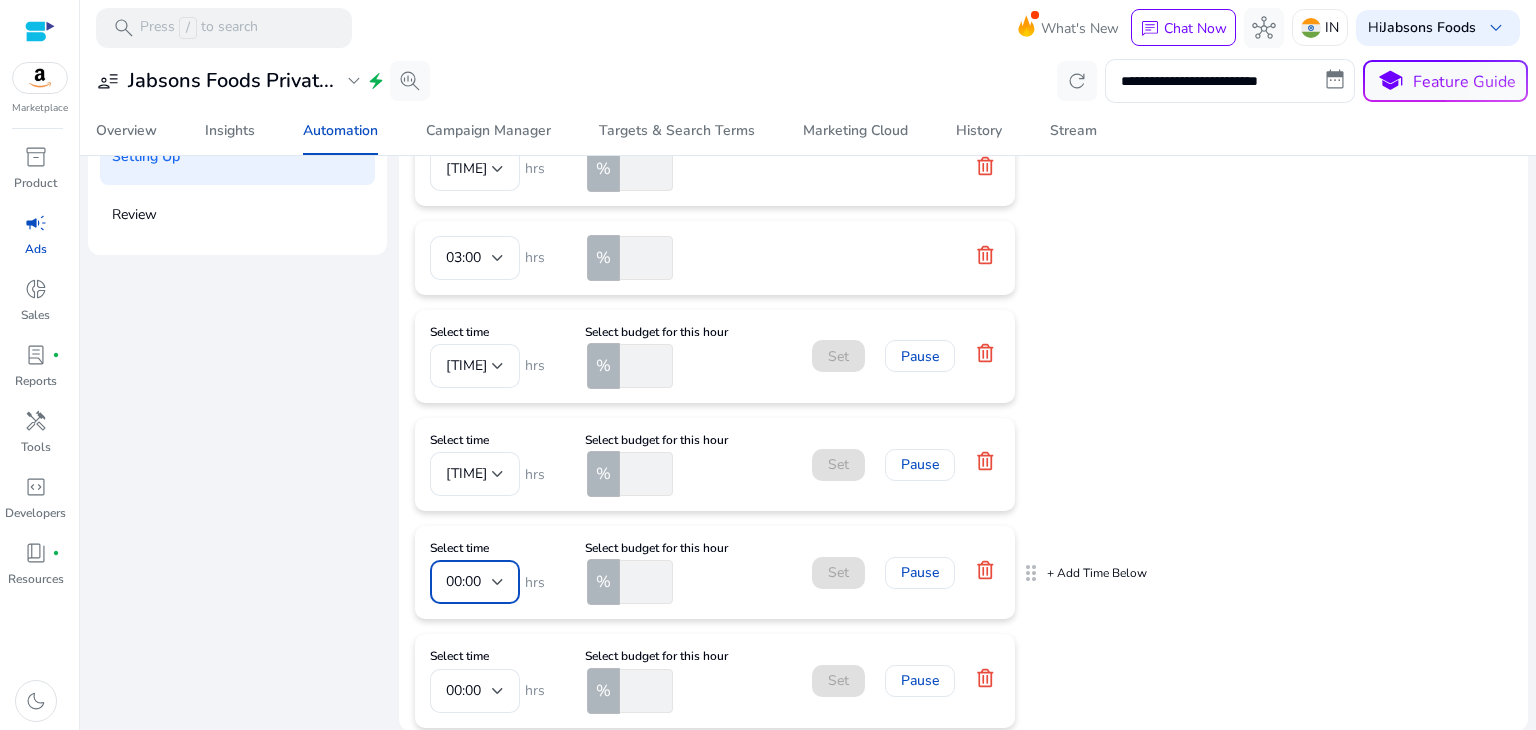 click on "00:00" at bounding box center [463, 581] 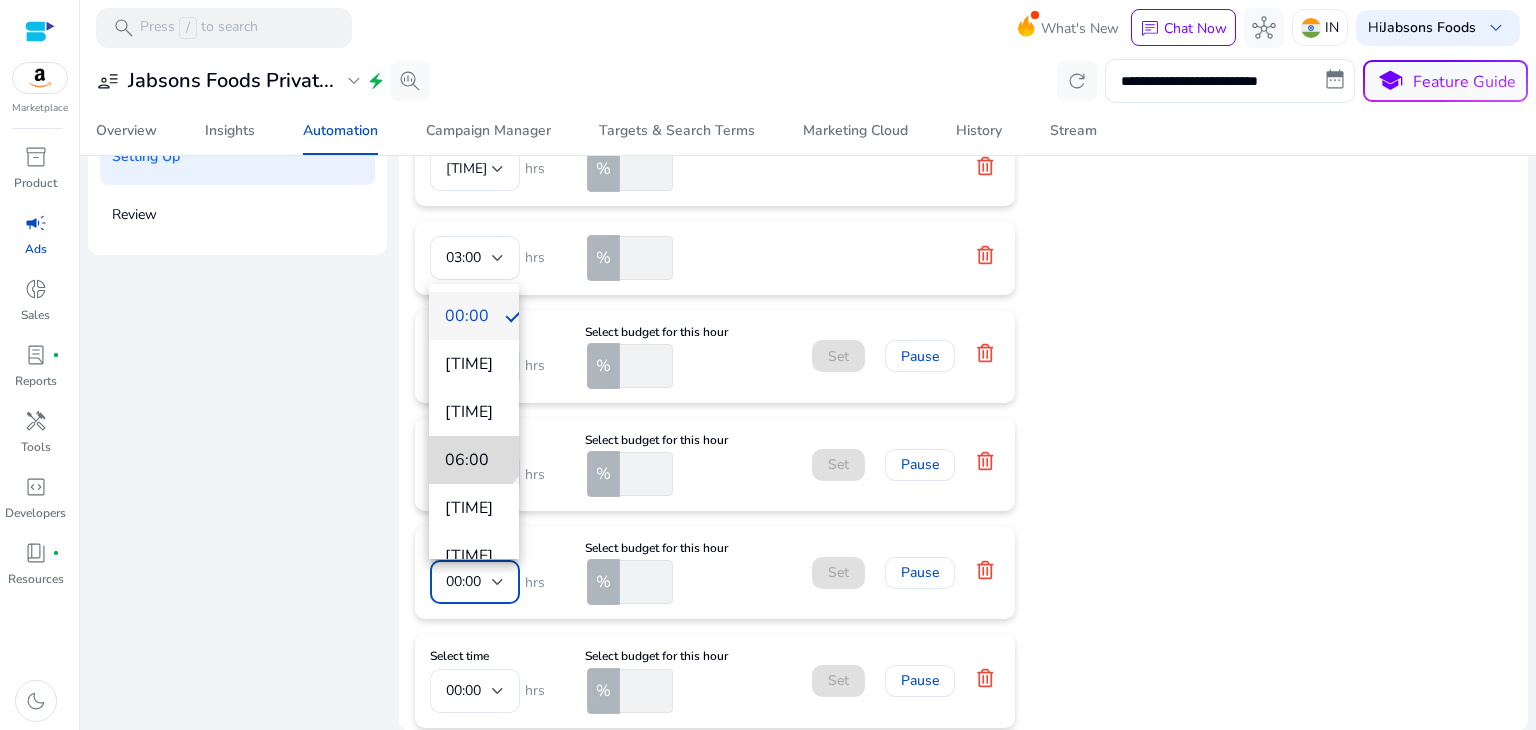 click on "06:00" at bounding box center (474, 460) 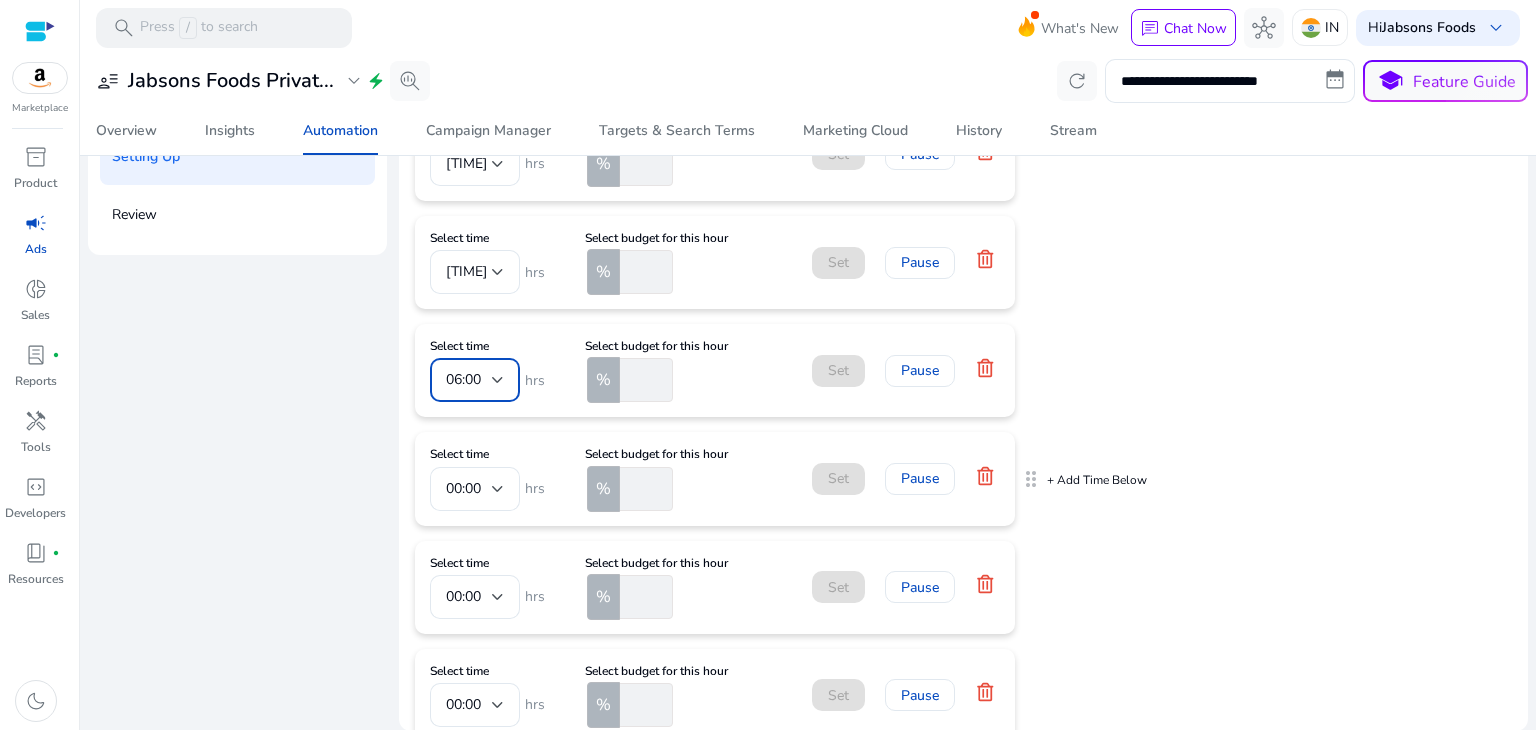 scroll, scrollTop: 342, scrollLeft: 0, axis: vertical 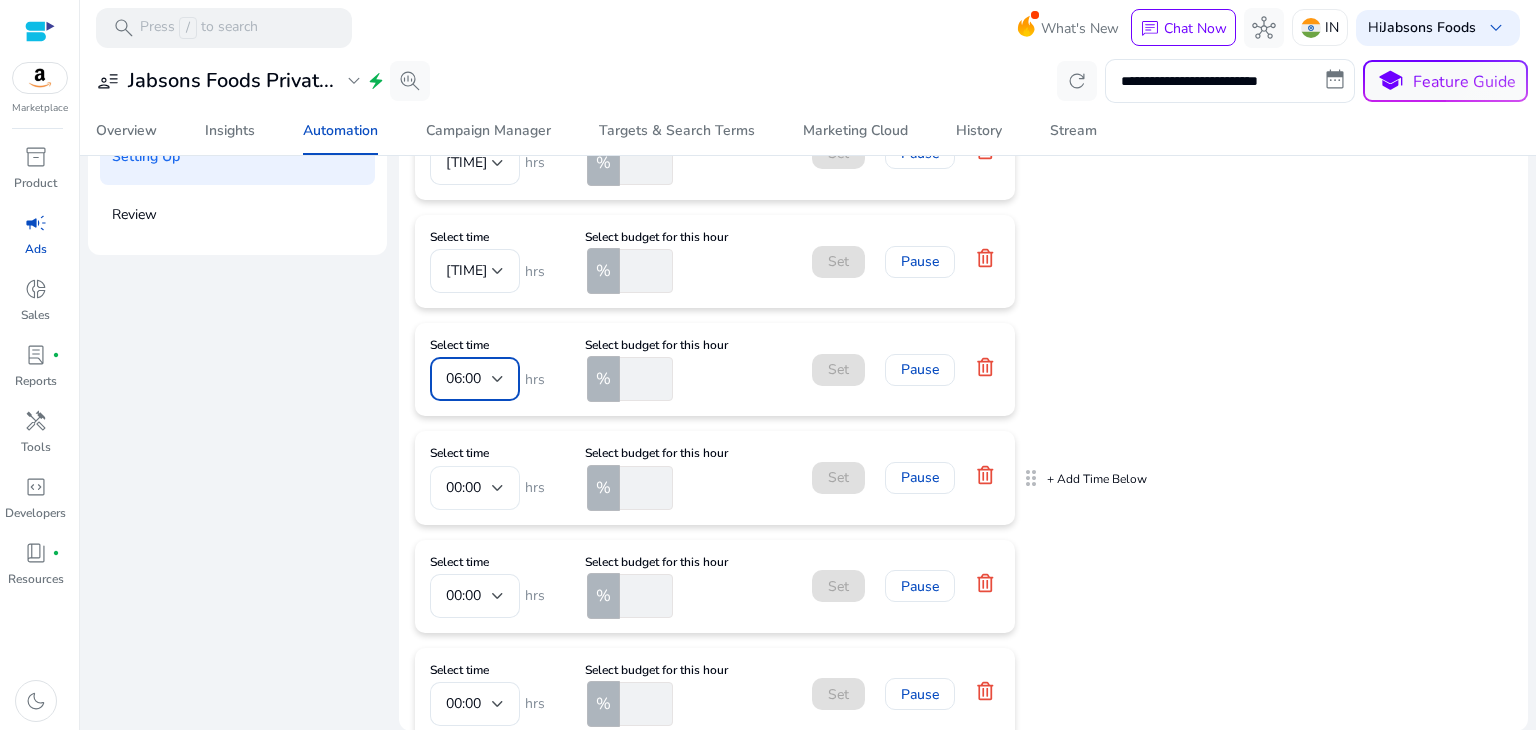 click on "00:00" at bounding box center (475, 488) 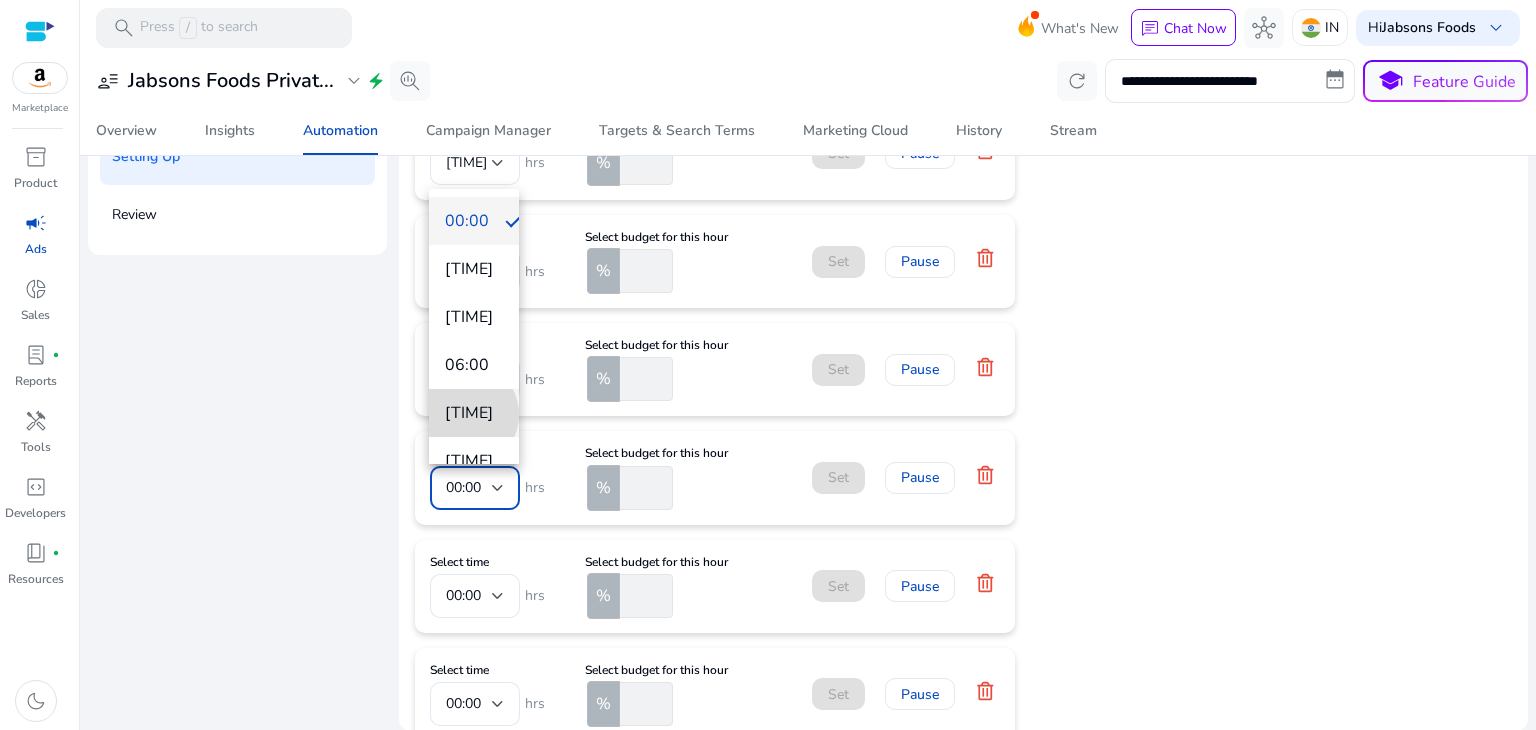 click on "07:00" at bounding box center (474, 413) 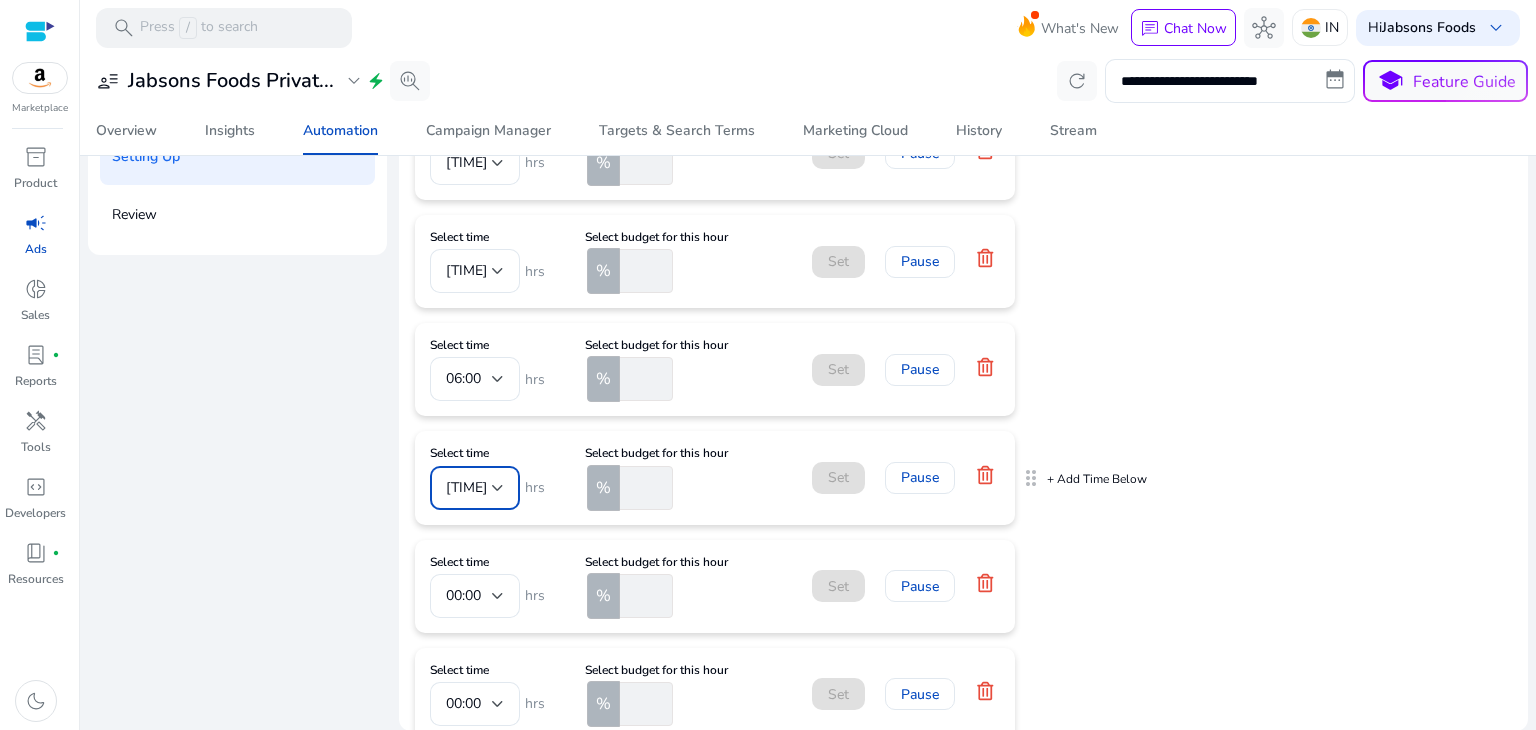 scroll, scrollTop: 478, scrollLeft: 0, axis: vertical 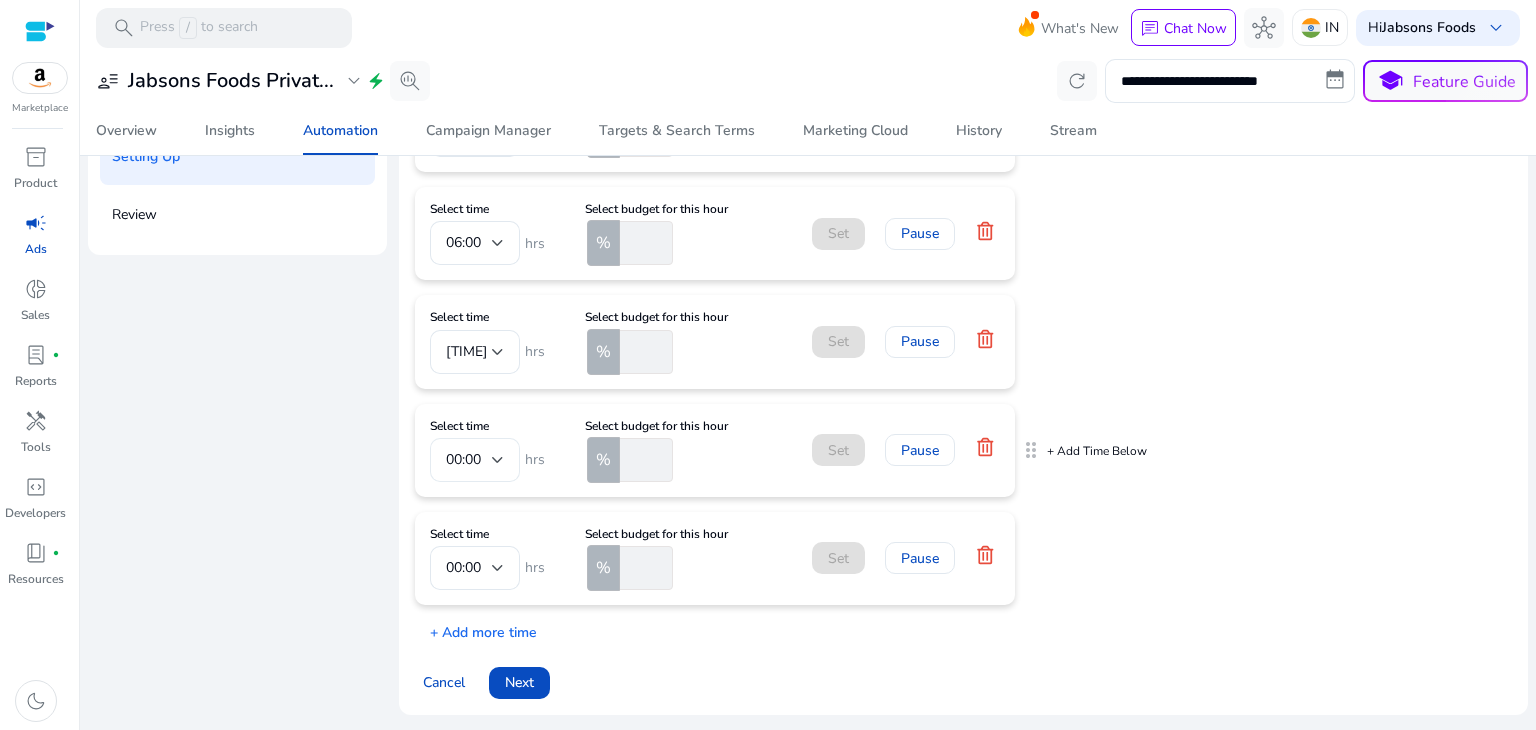 click on "00:00" at bounding box center (475, 460) 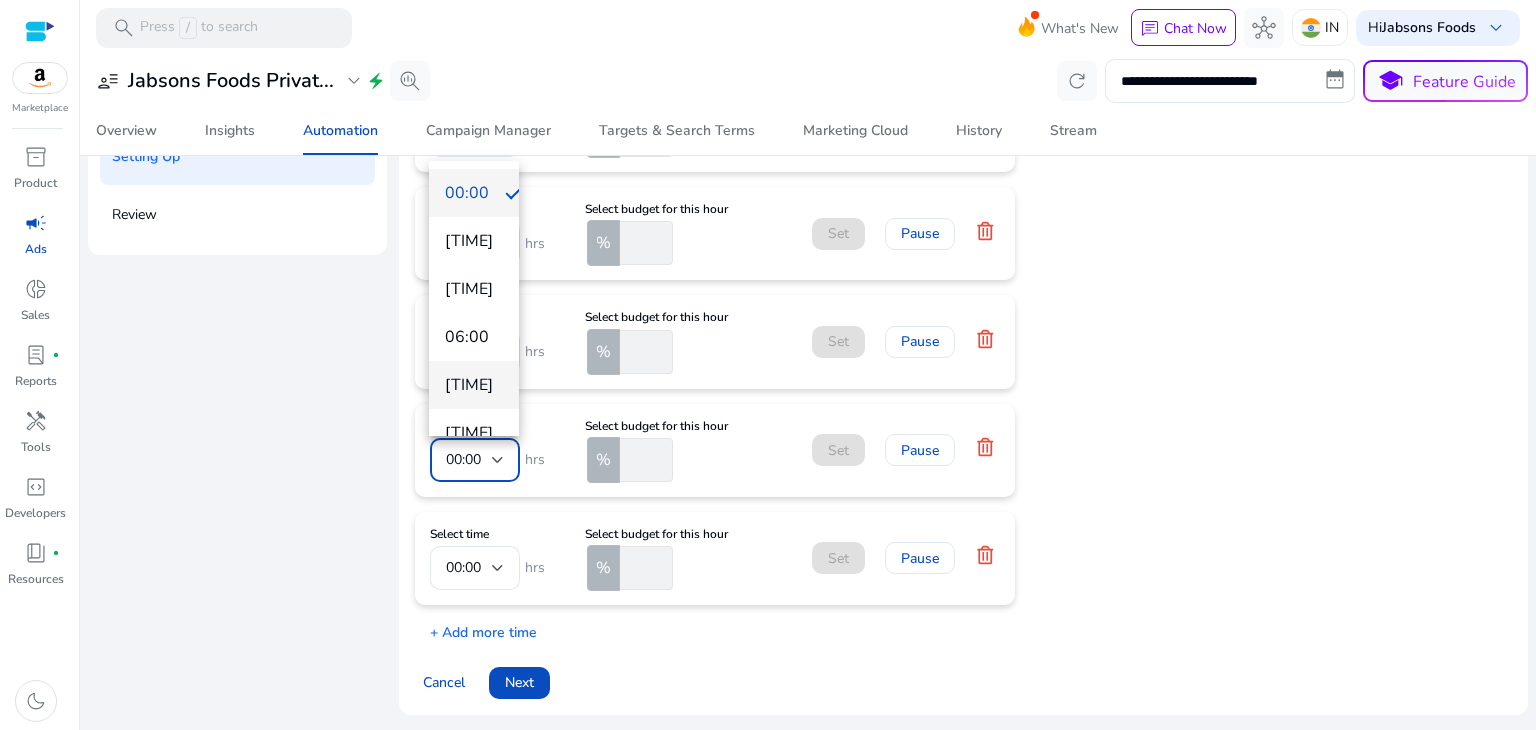 scroll, scrollTop: 72, scrollLeft: 0, axis: vertical 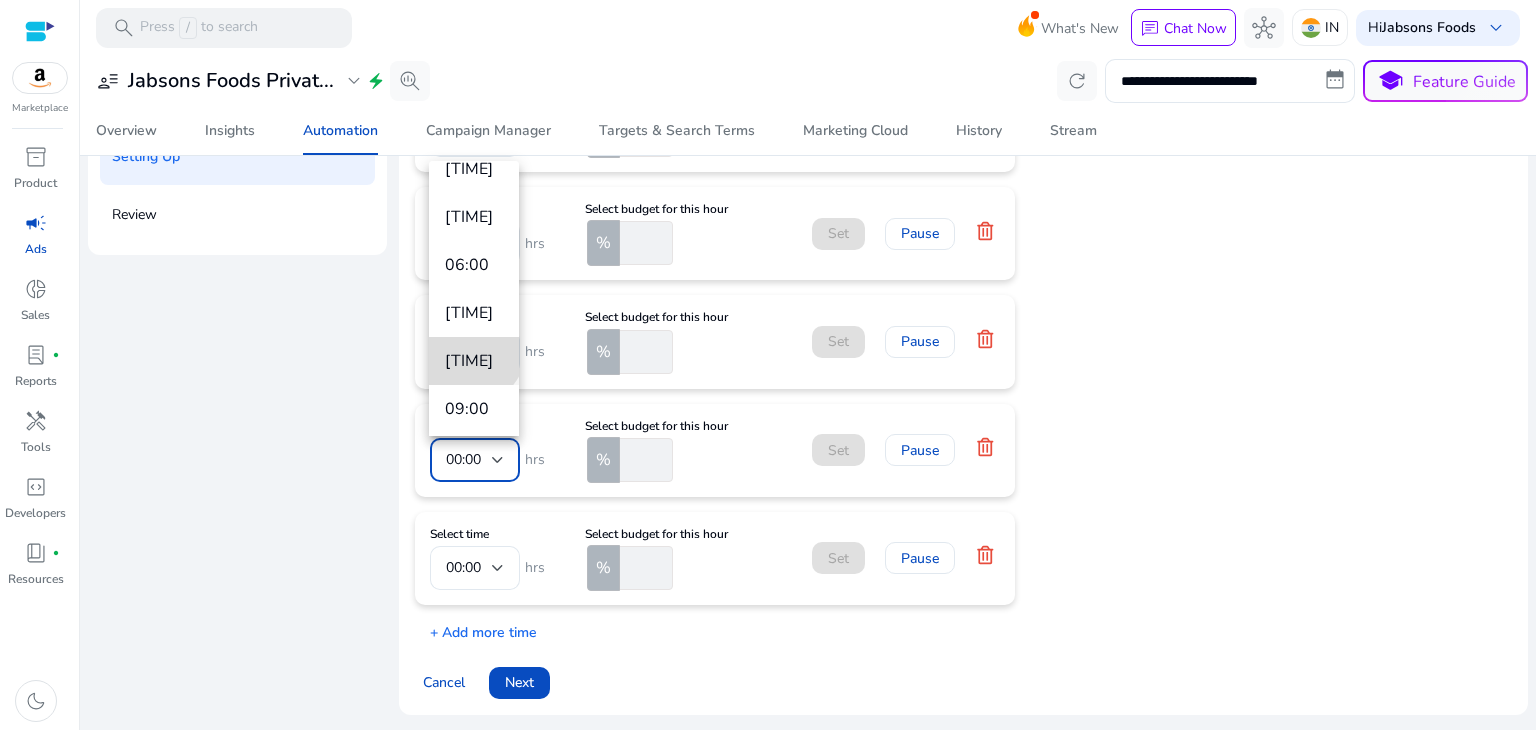 click on "08:00" at bounding box center [474, 361] 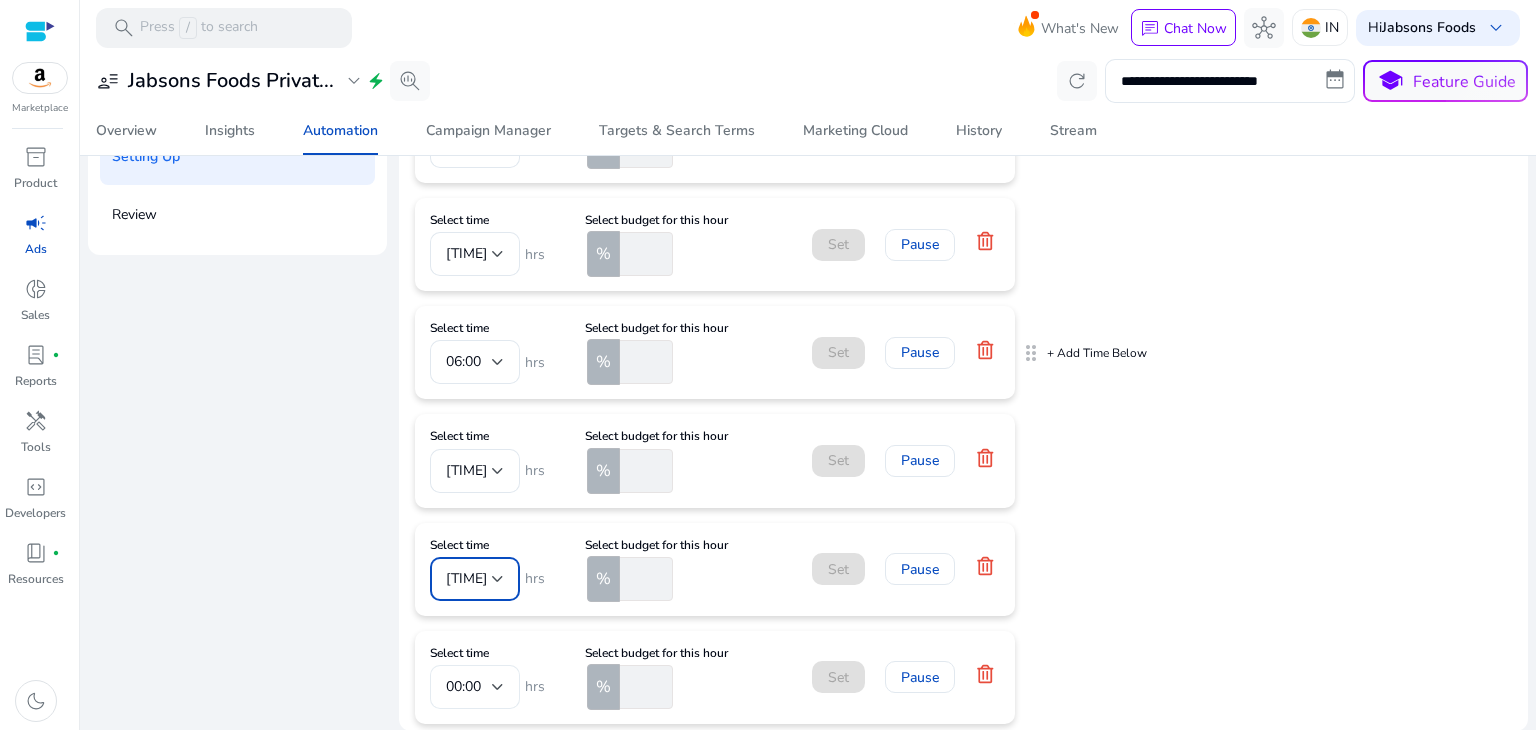 scroll, scrollTop: 0, scrollLeft: 0, axis: both 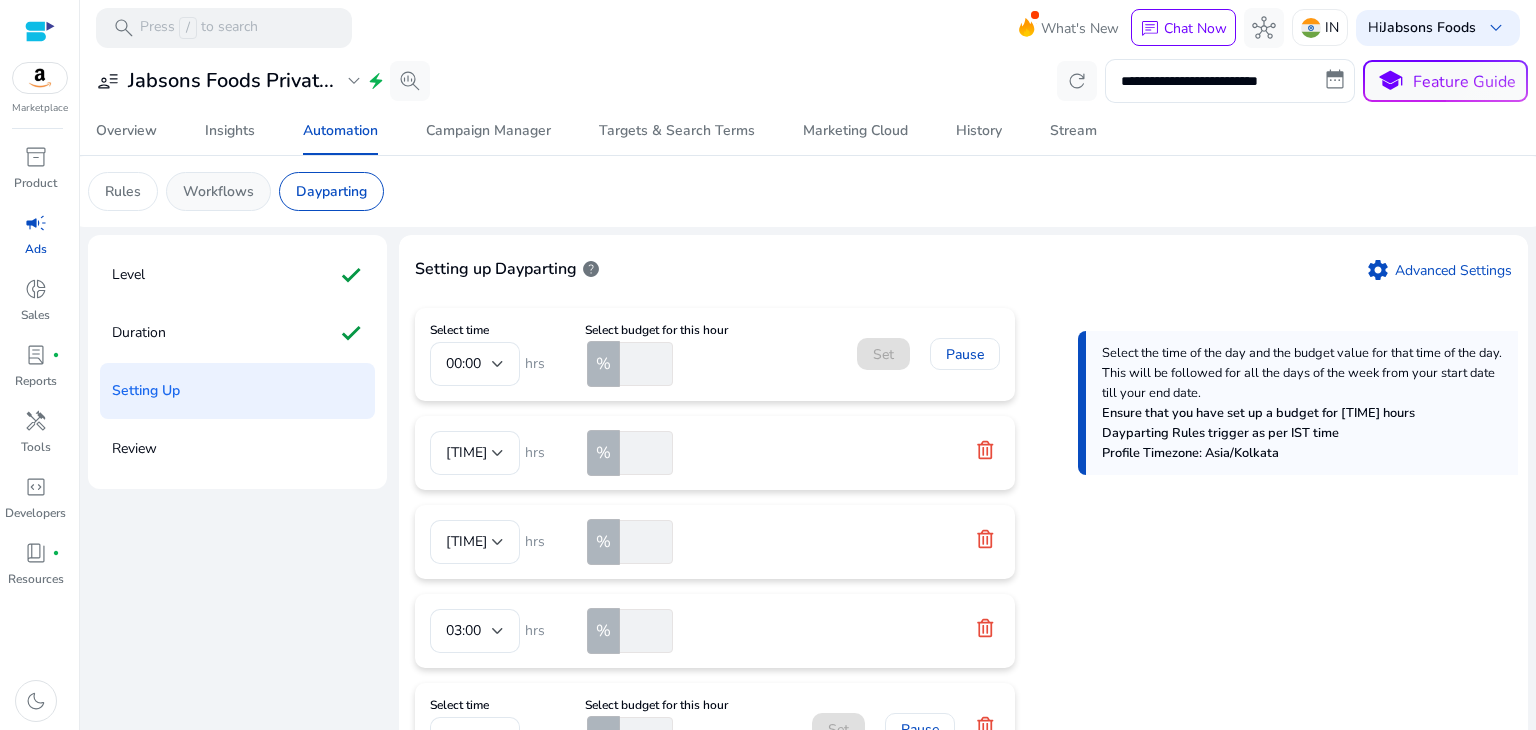 click on "Workflows" 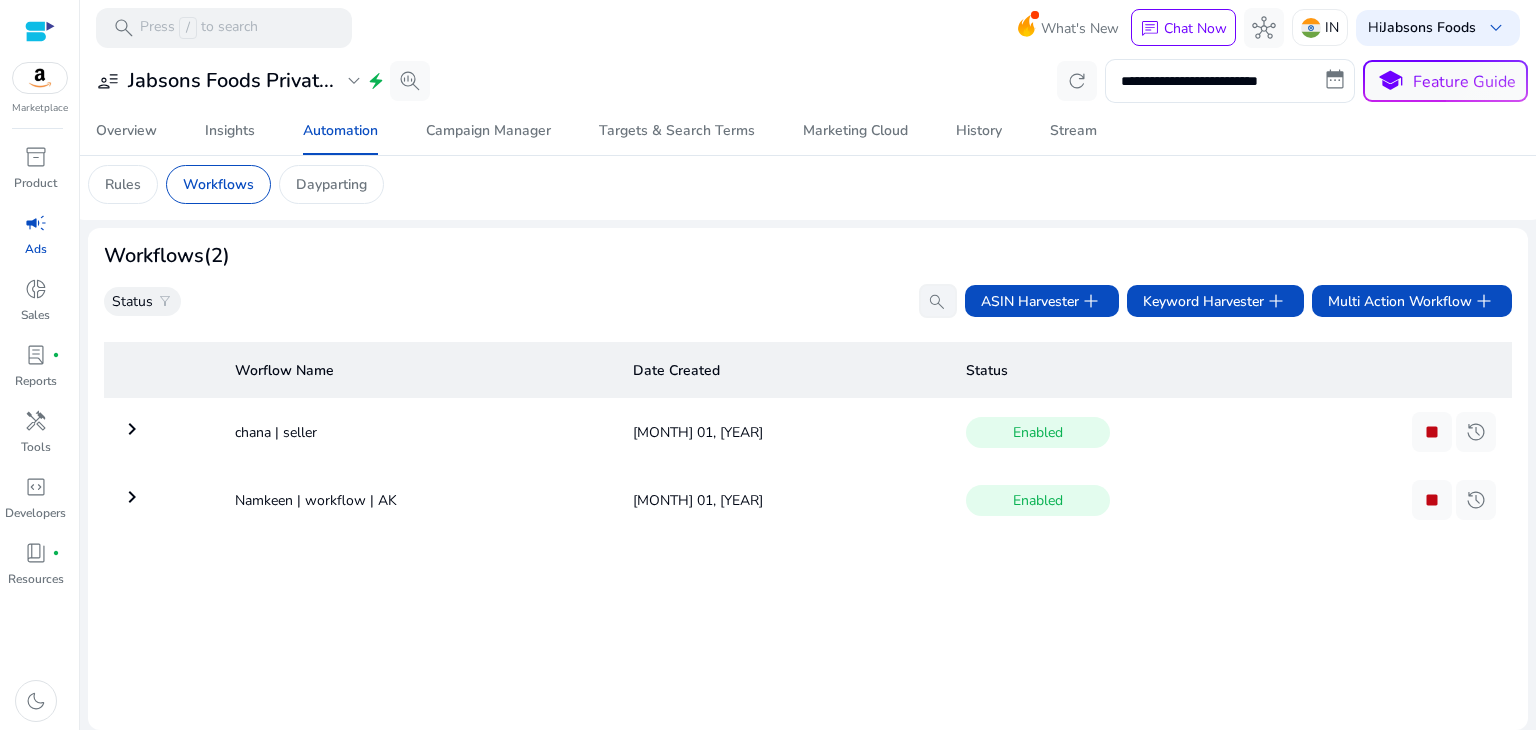 scroll, scrollTop: 0, scrollLeft: 0, axis: both 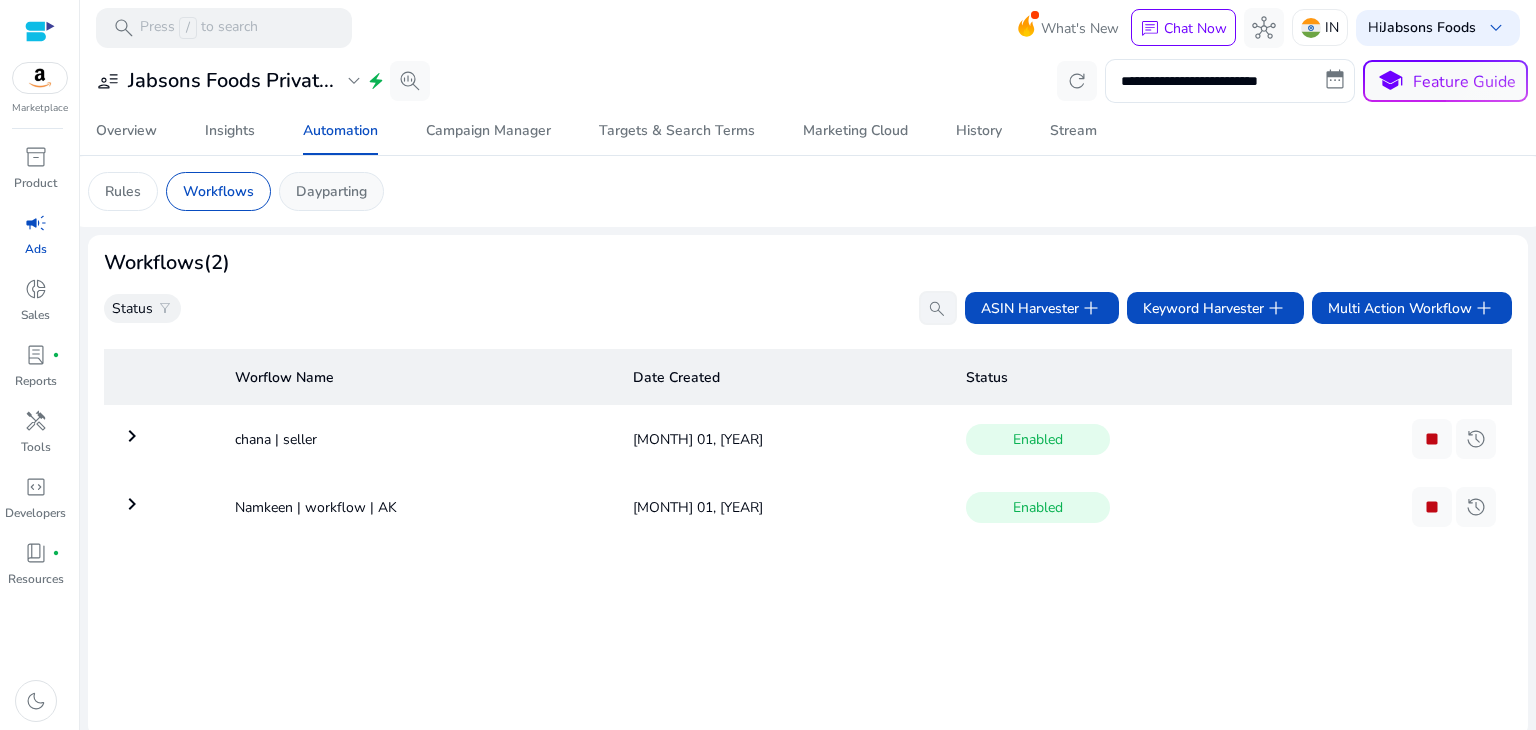 click on "Dayparting" 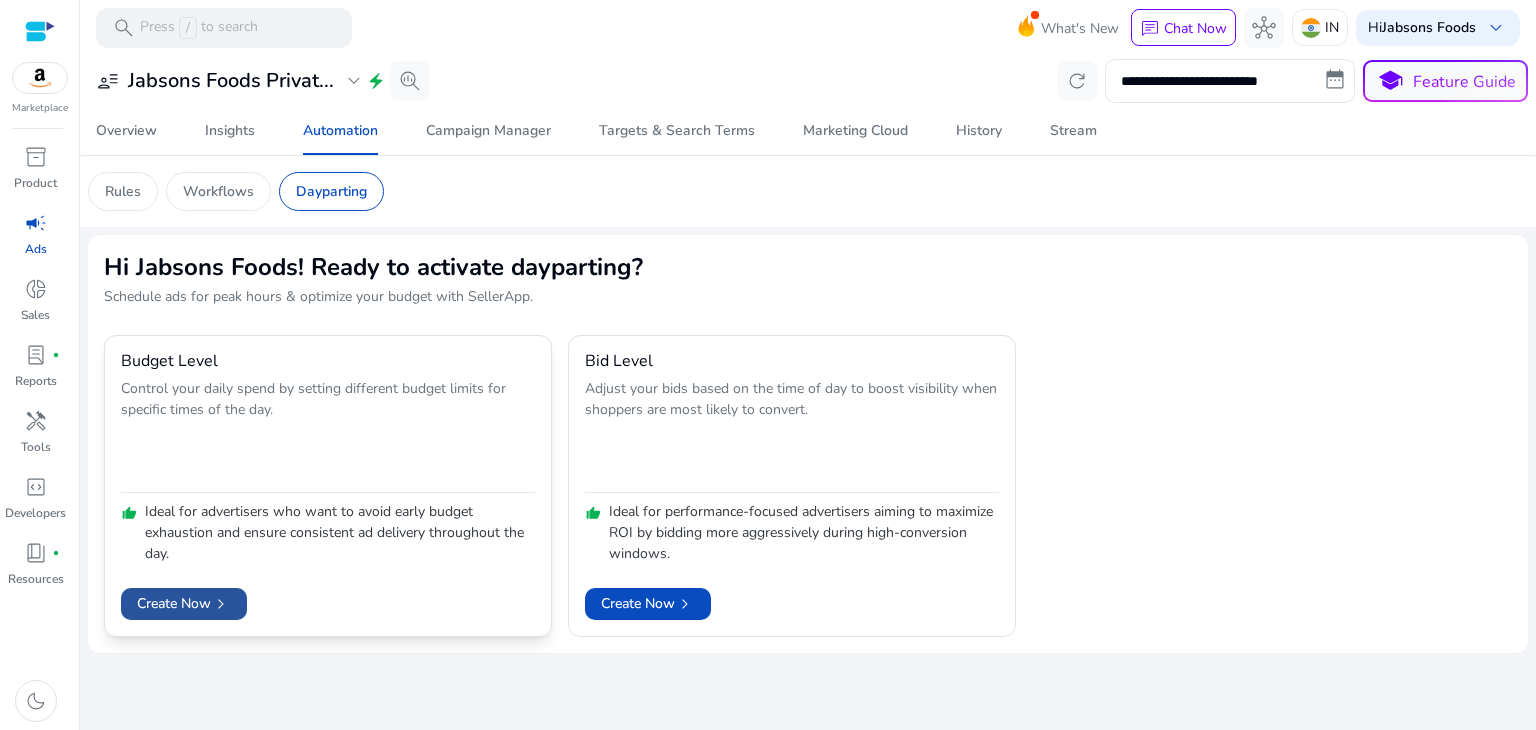 click on "chevron_right" 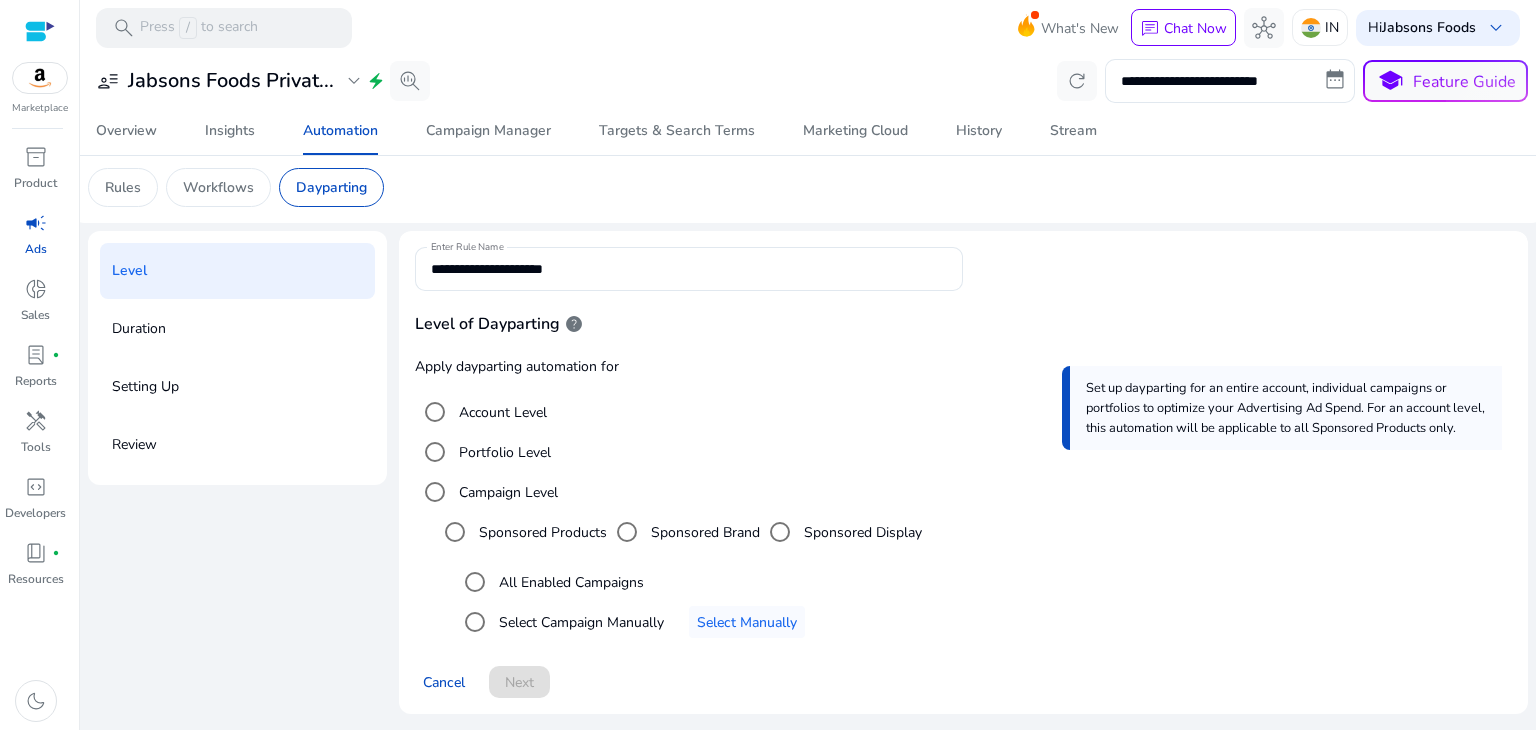 scroll, scrollTop: 3, scrollLeft: 0, axis: vertical 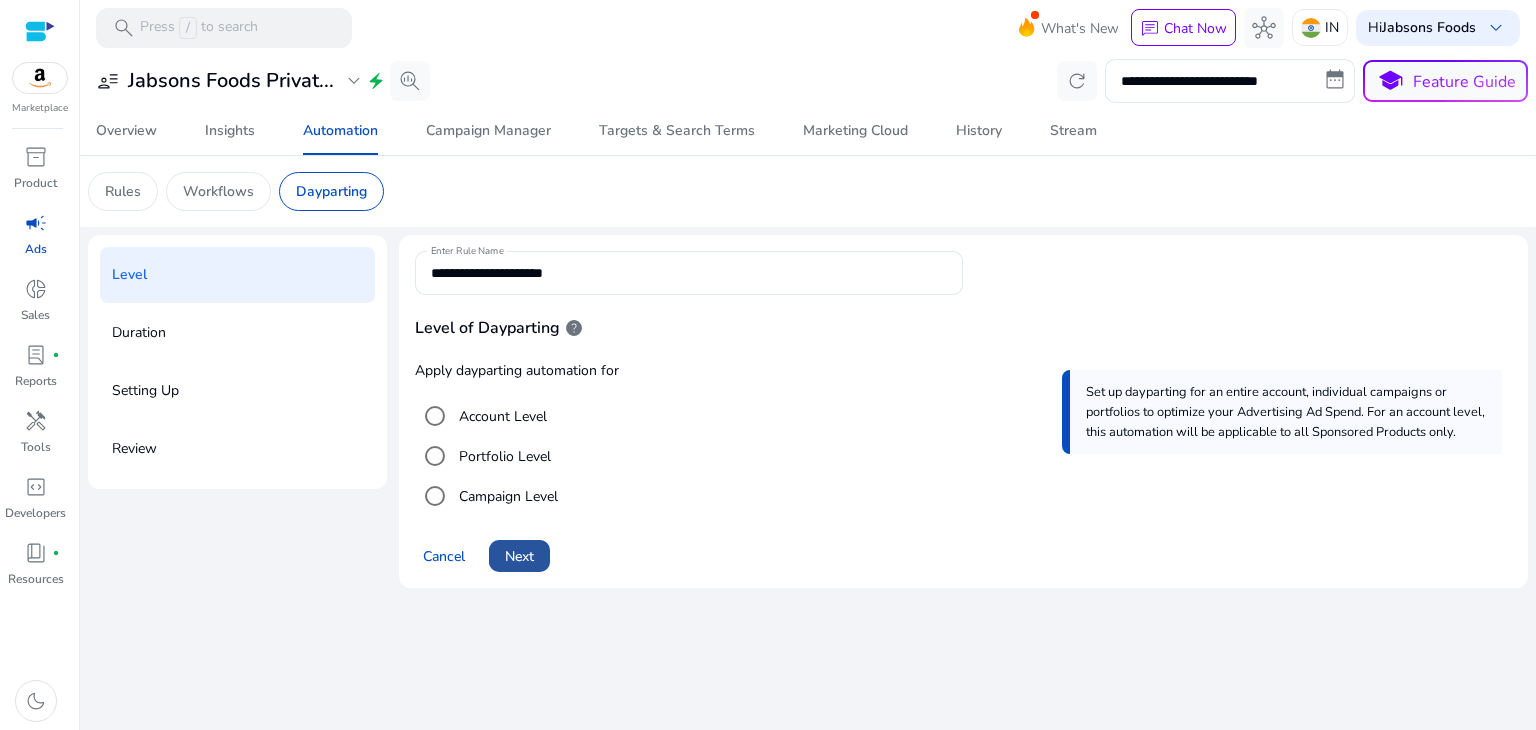 click at bounding box center (519, 556) 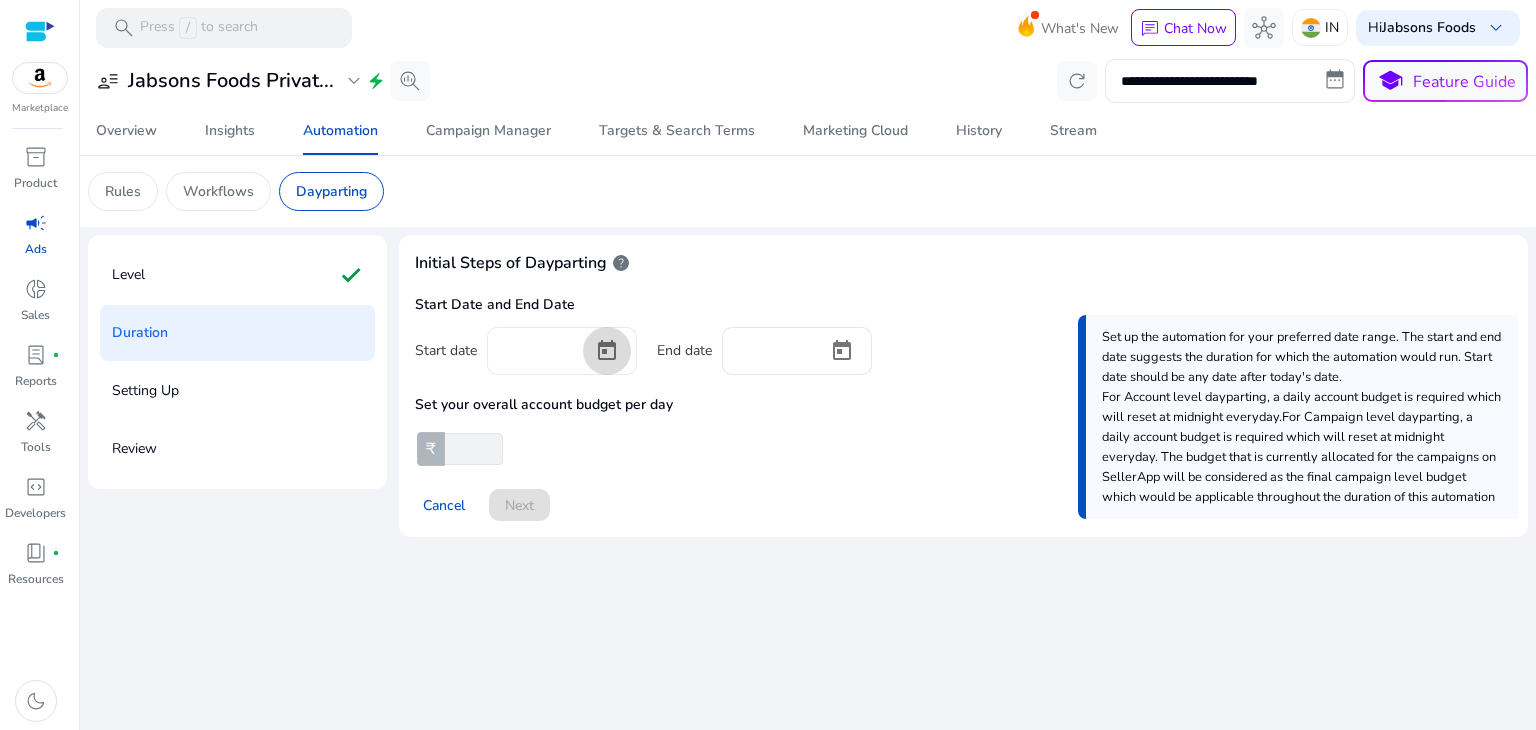 click at bounding box center [607, 351] 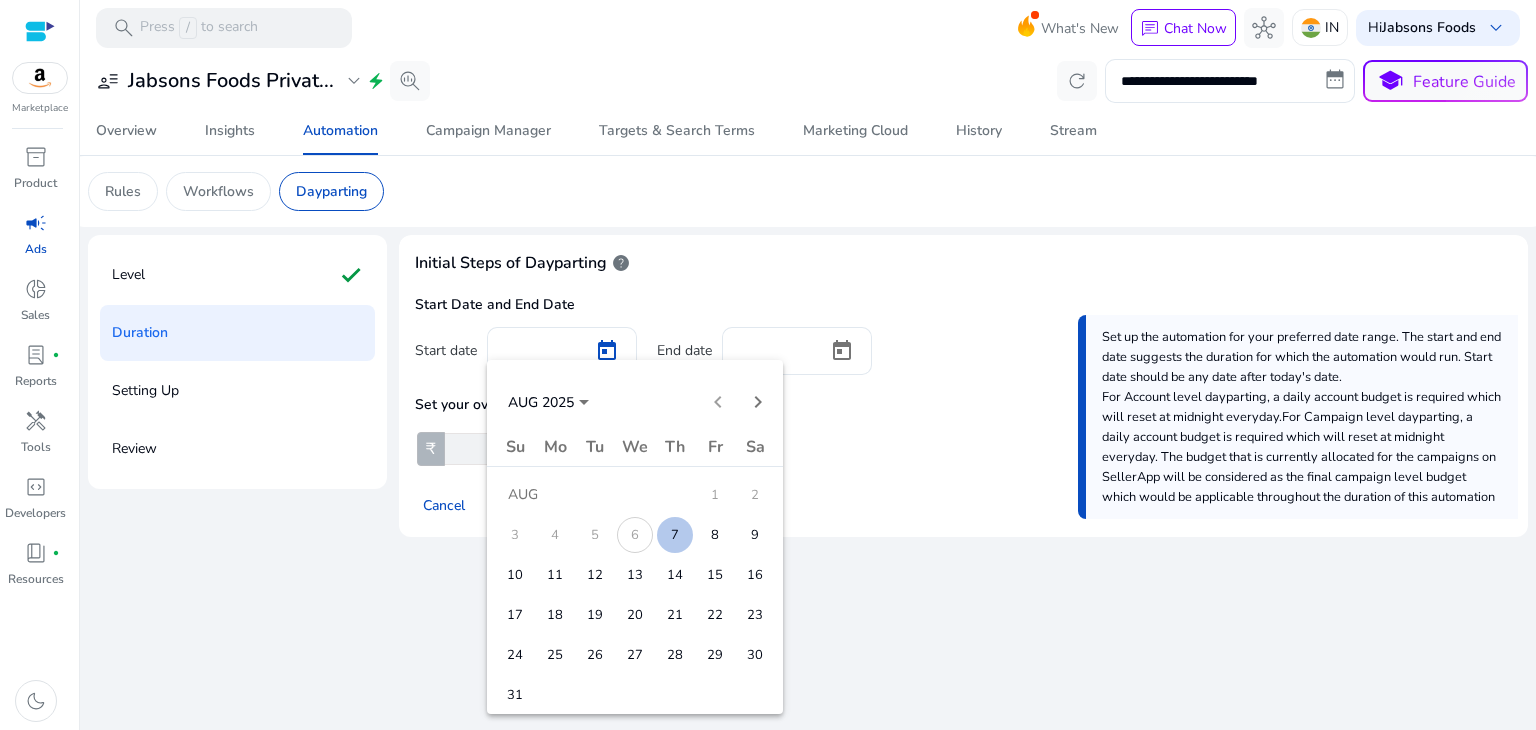click on "7" at bounding box center (675, 535) 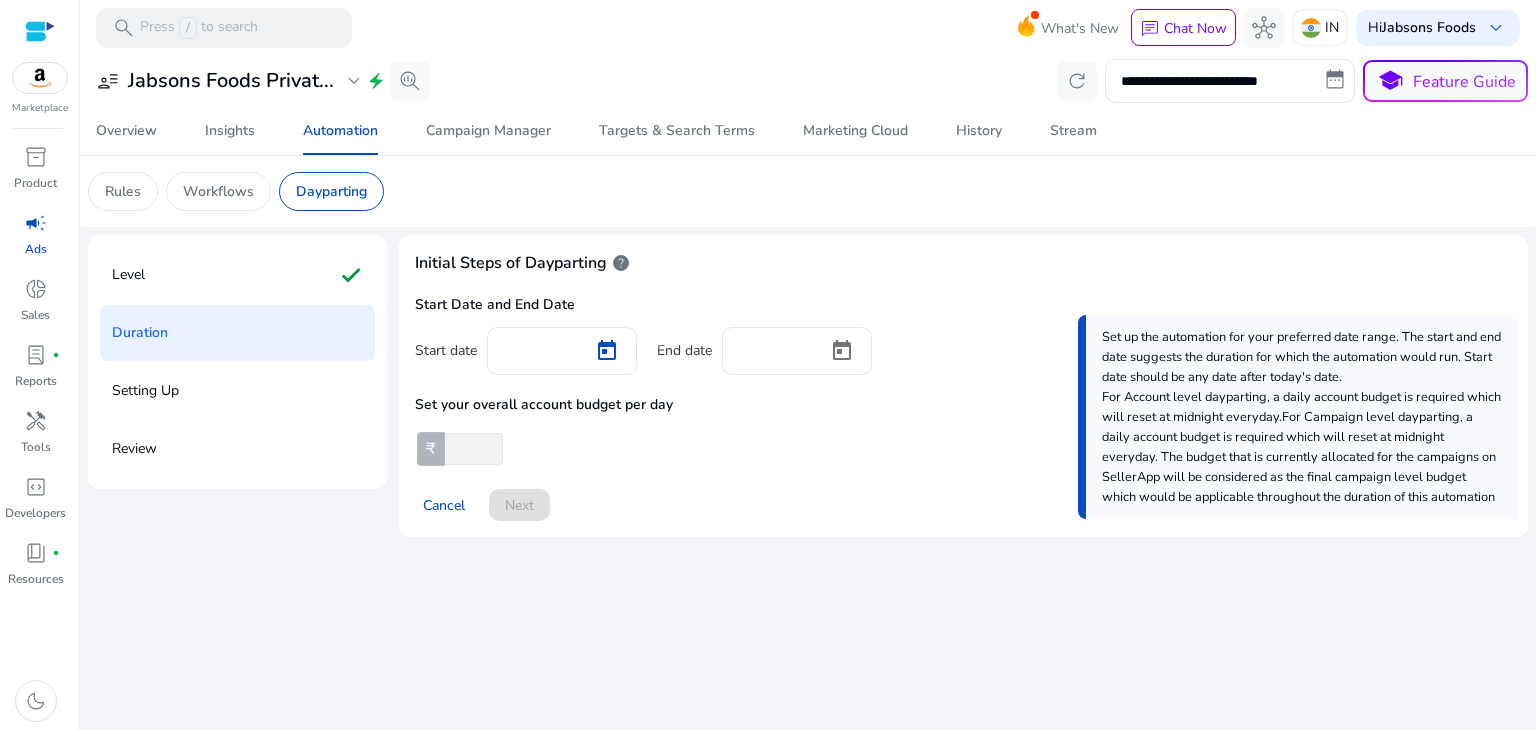type on "********" 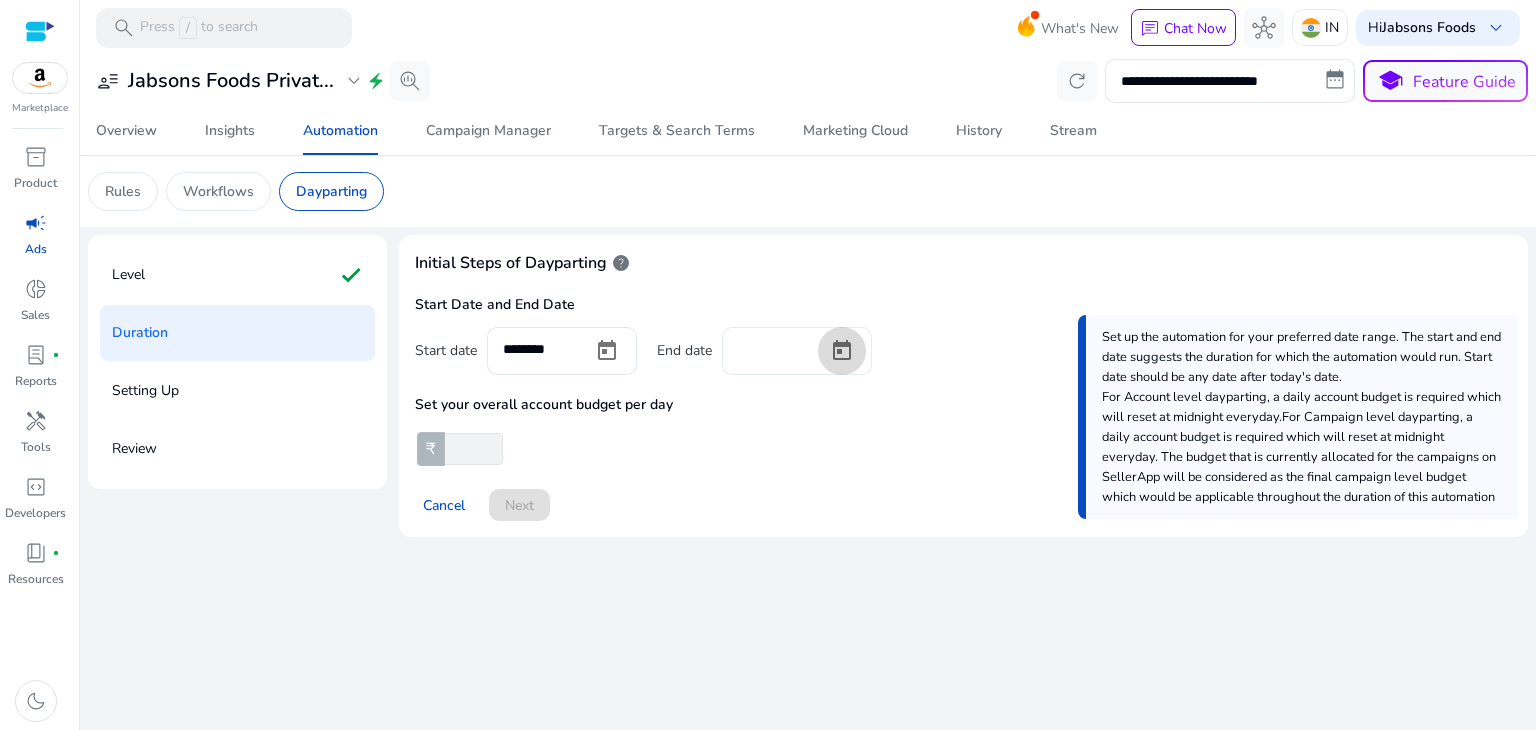 click at bounding box center [842, 351] 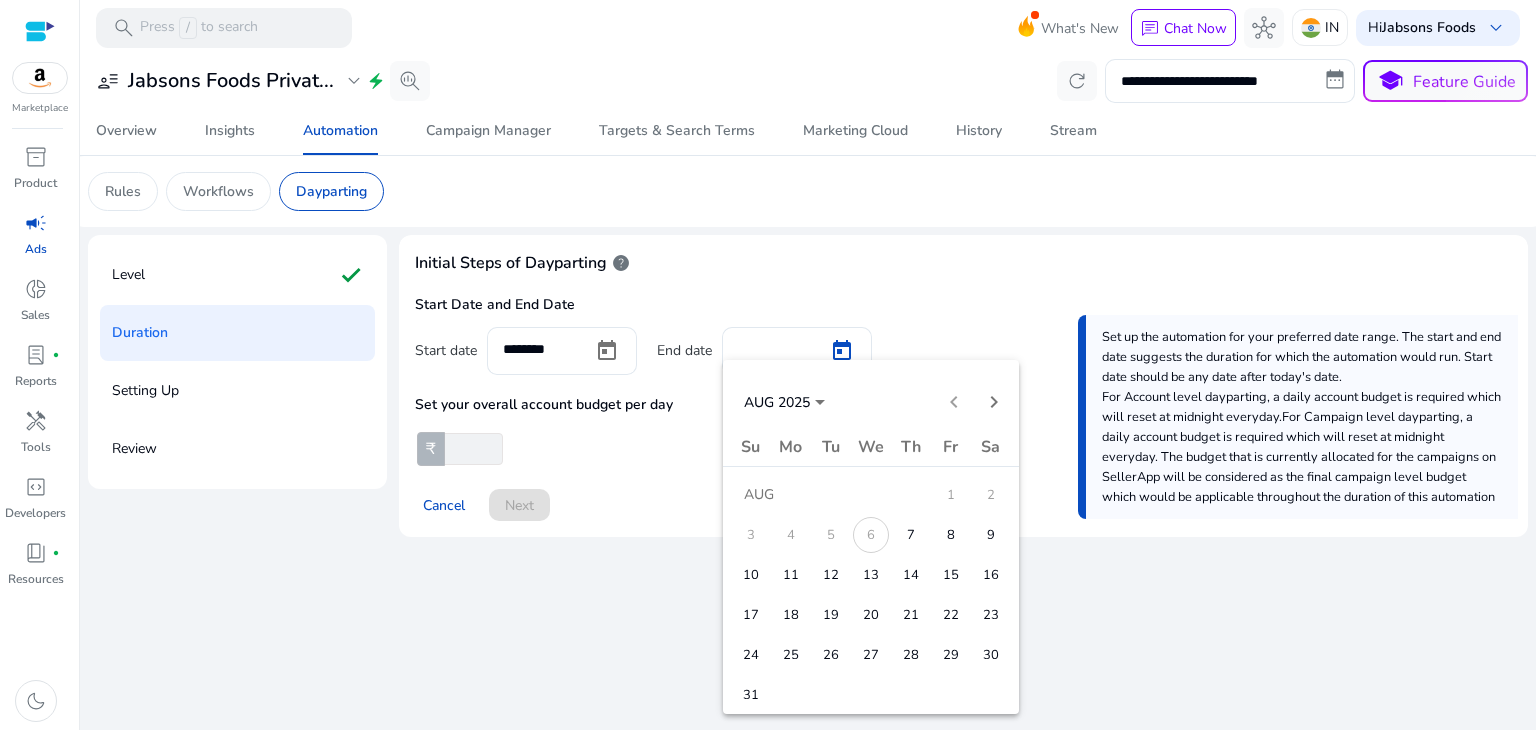 click on "13" at bounding box center (871, 575) 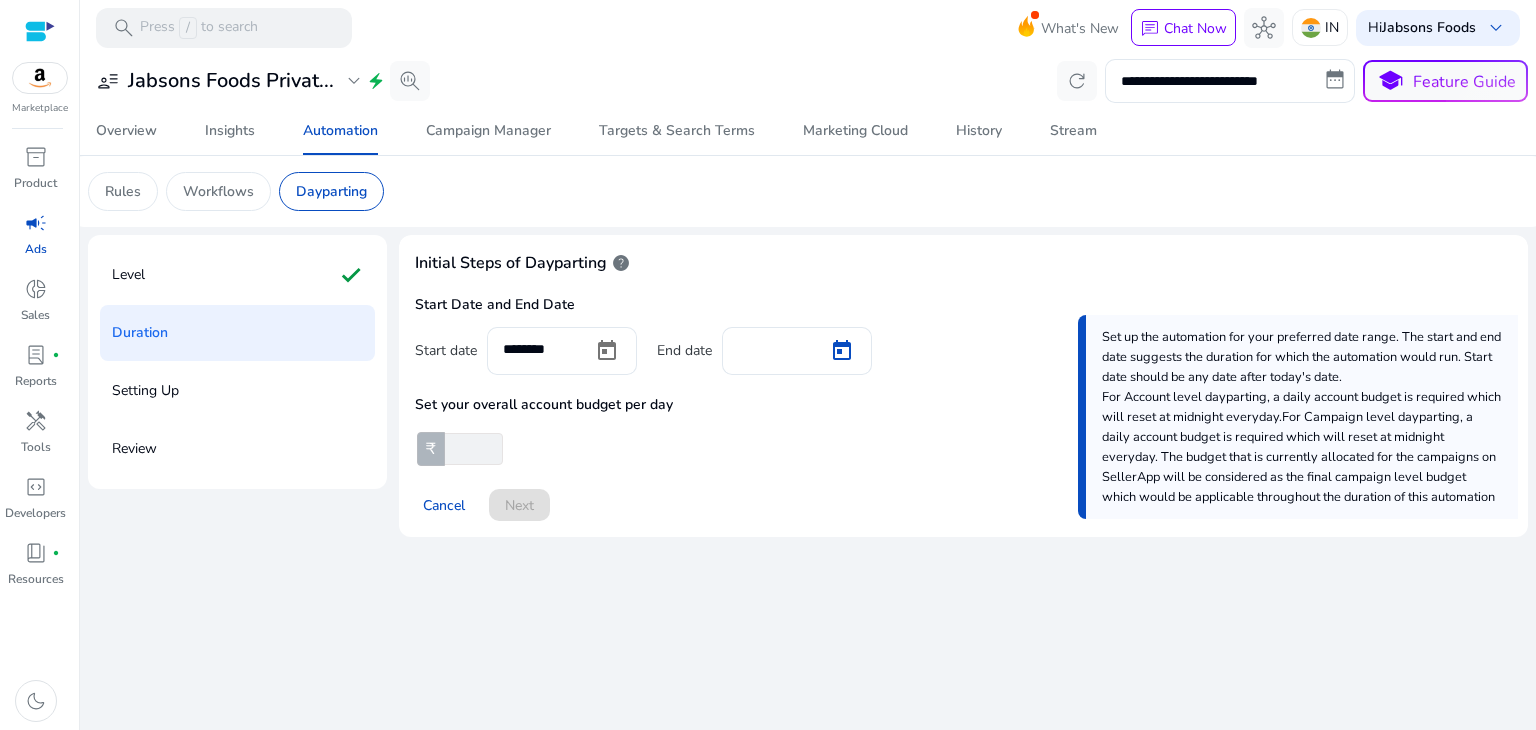 type on "*********" 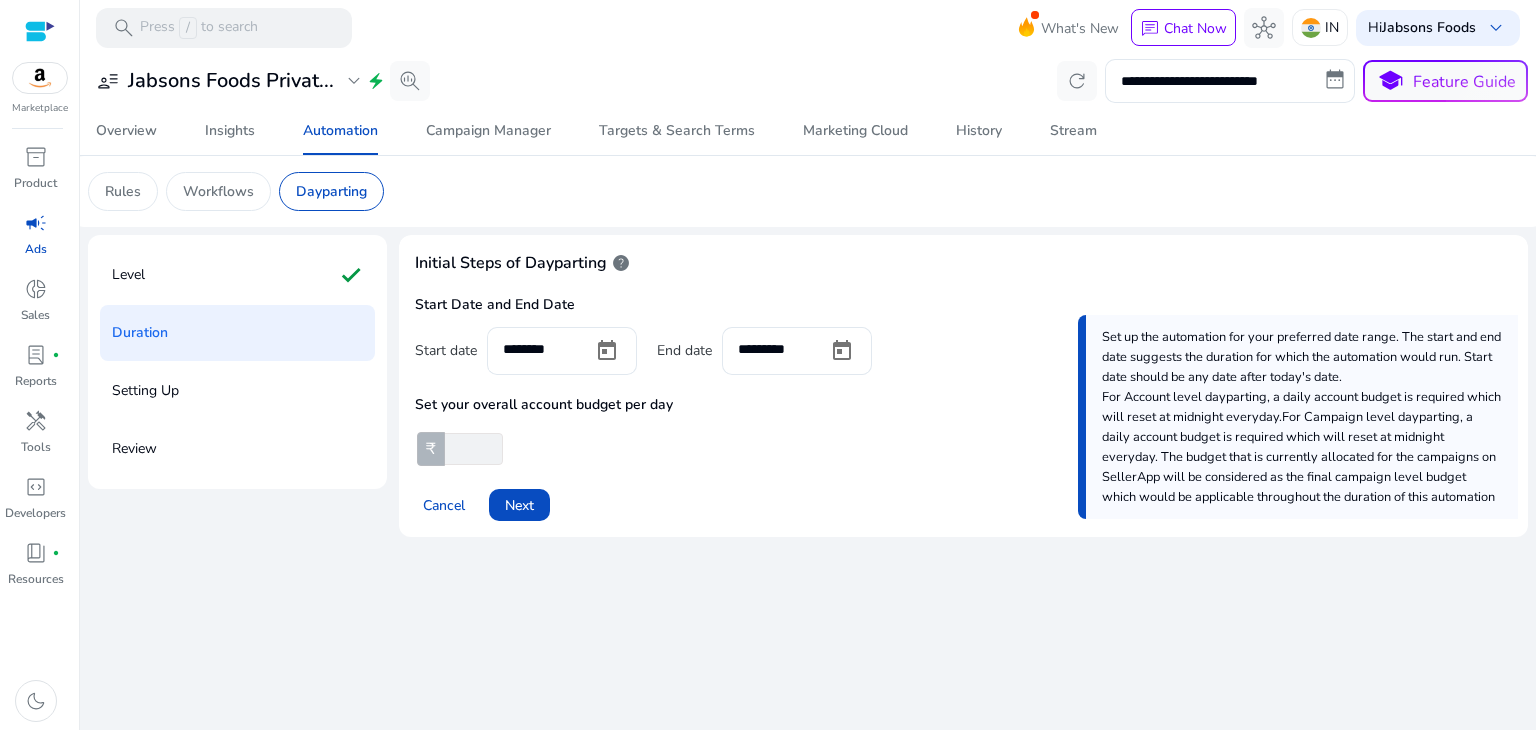 click at bounding box center [472, 449] 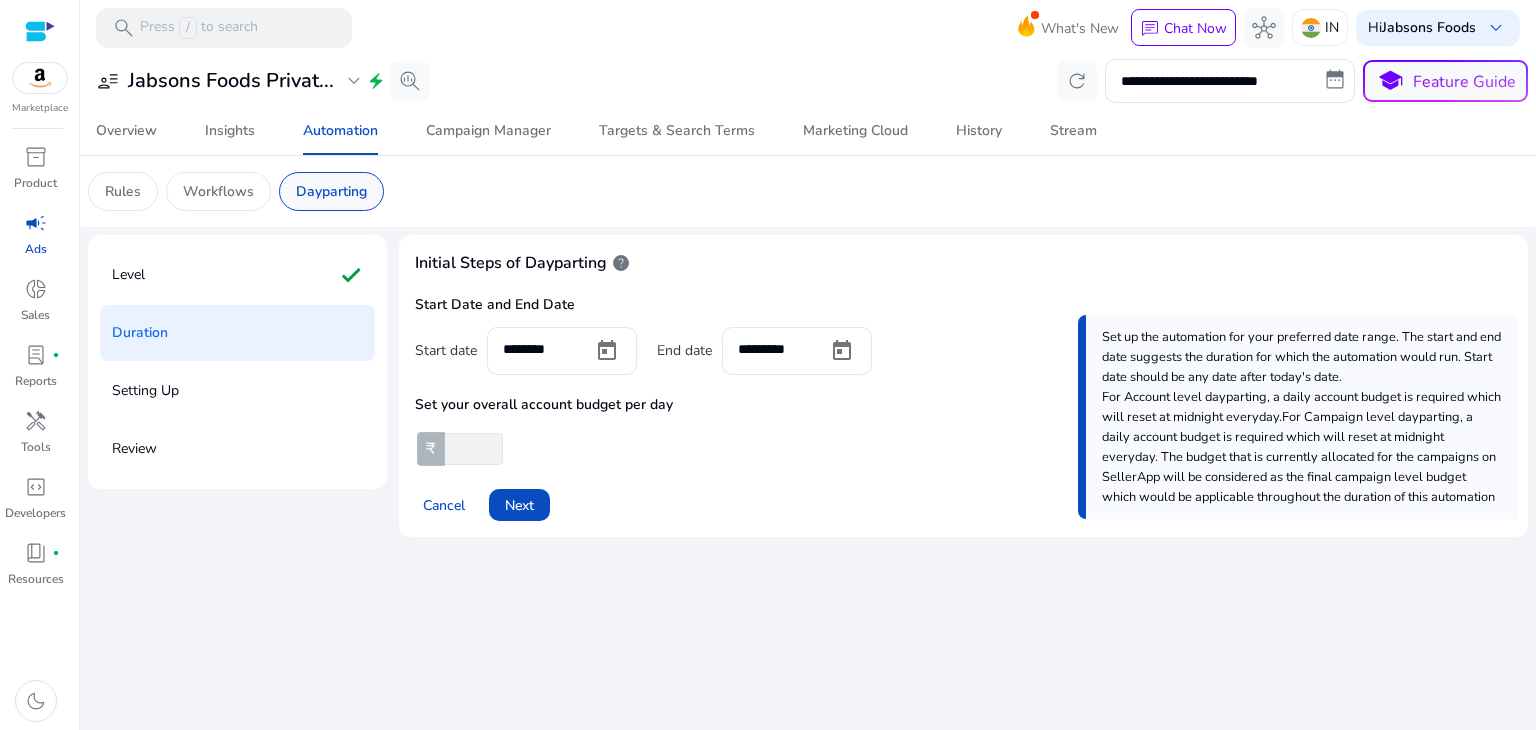 click on "Dayparting" 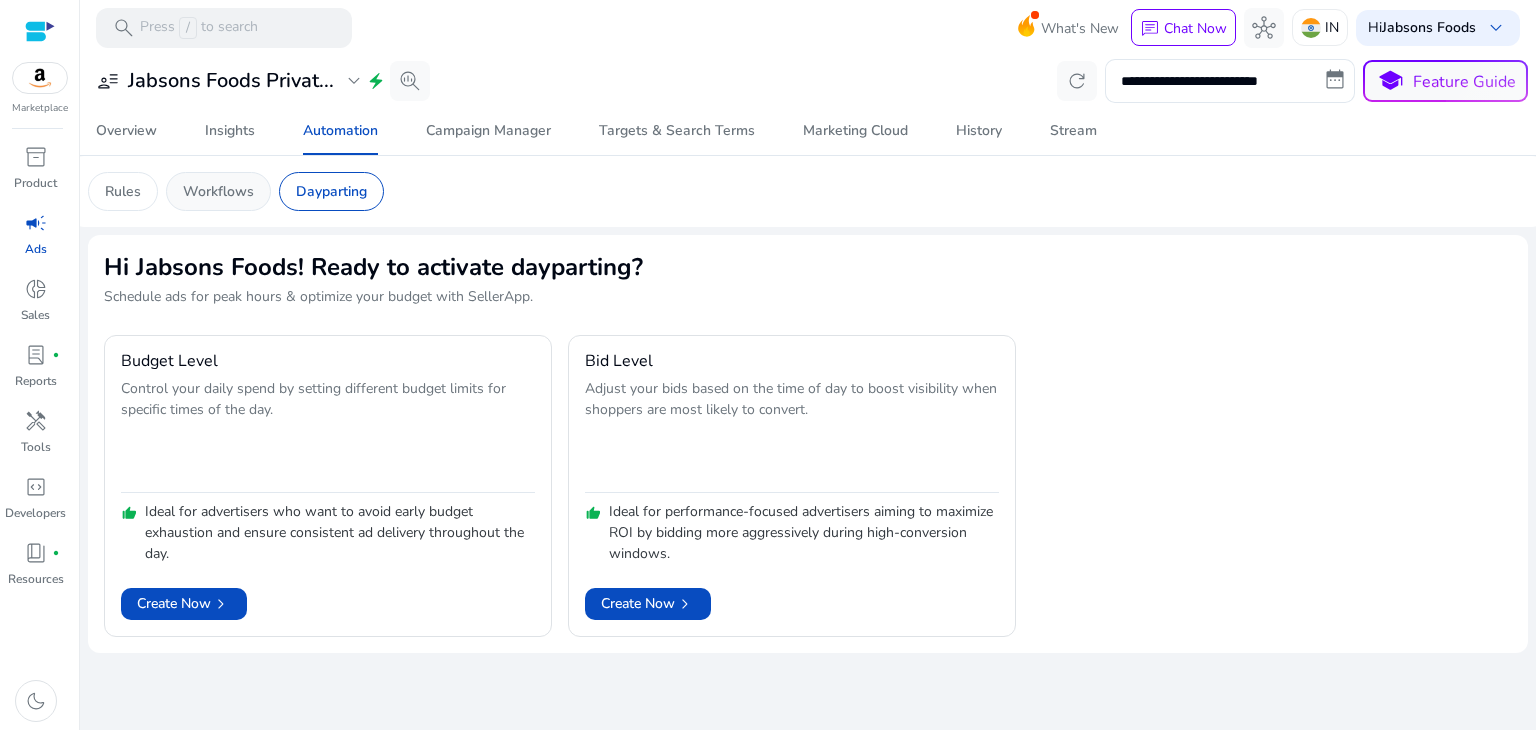 click on "Workflows" 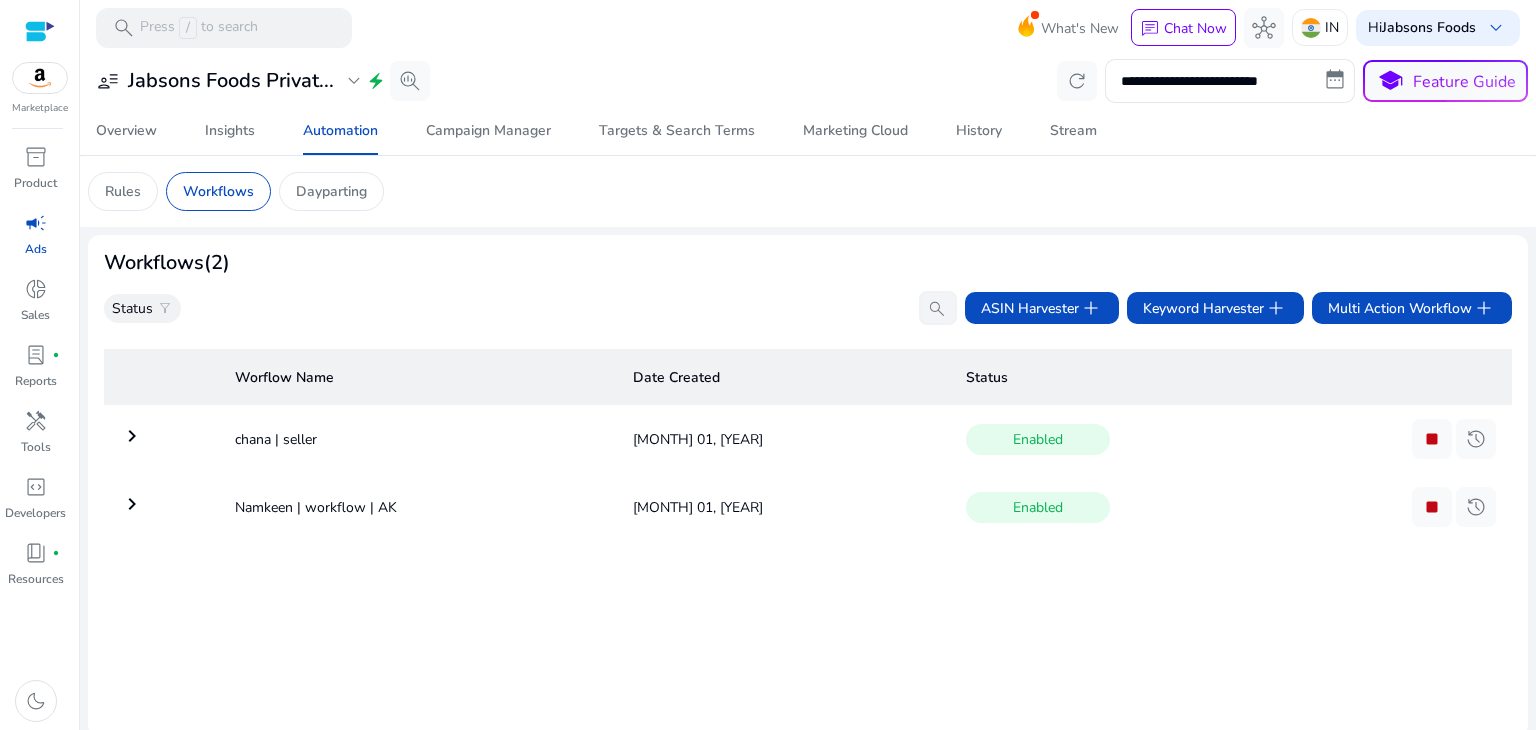 scroll, scrollTop: 7, scrollLeft: 0, axis: vertical 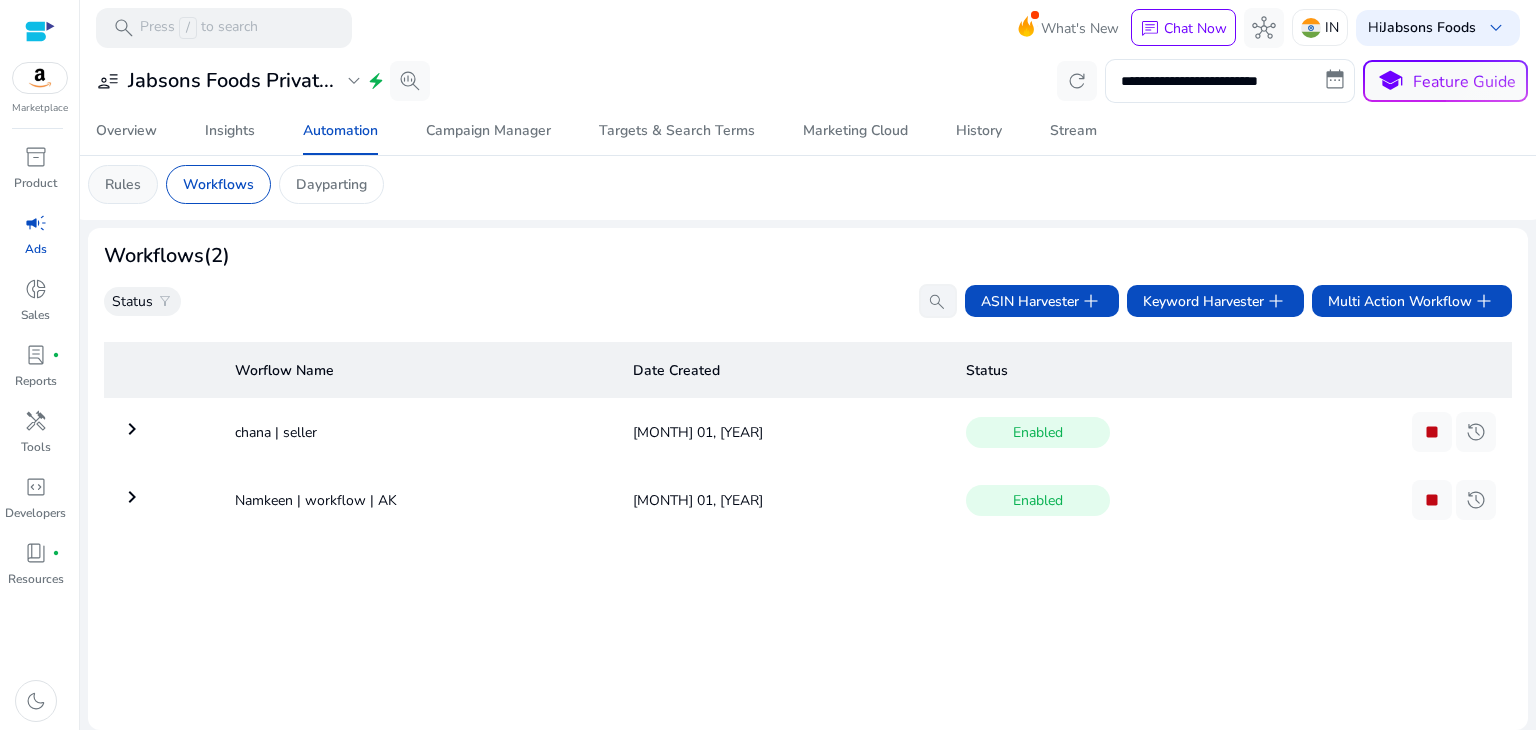click on "Rules" 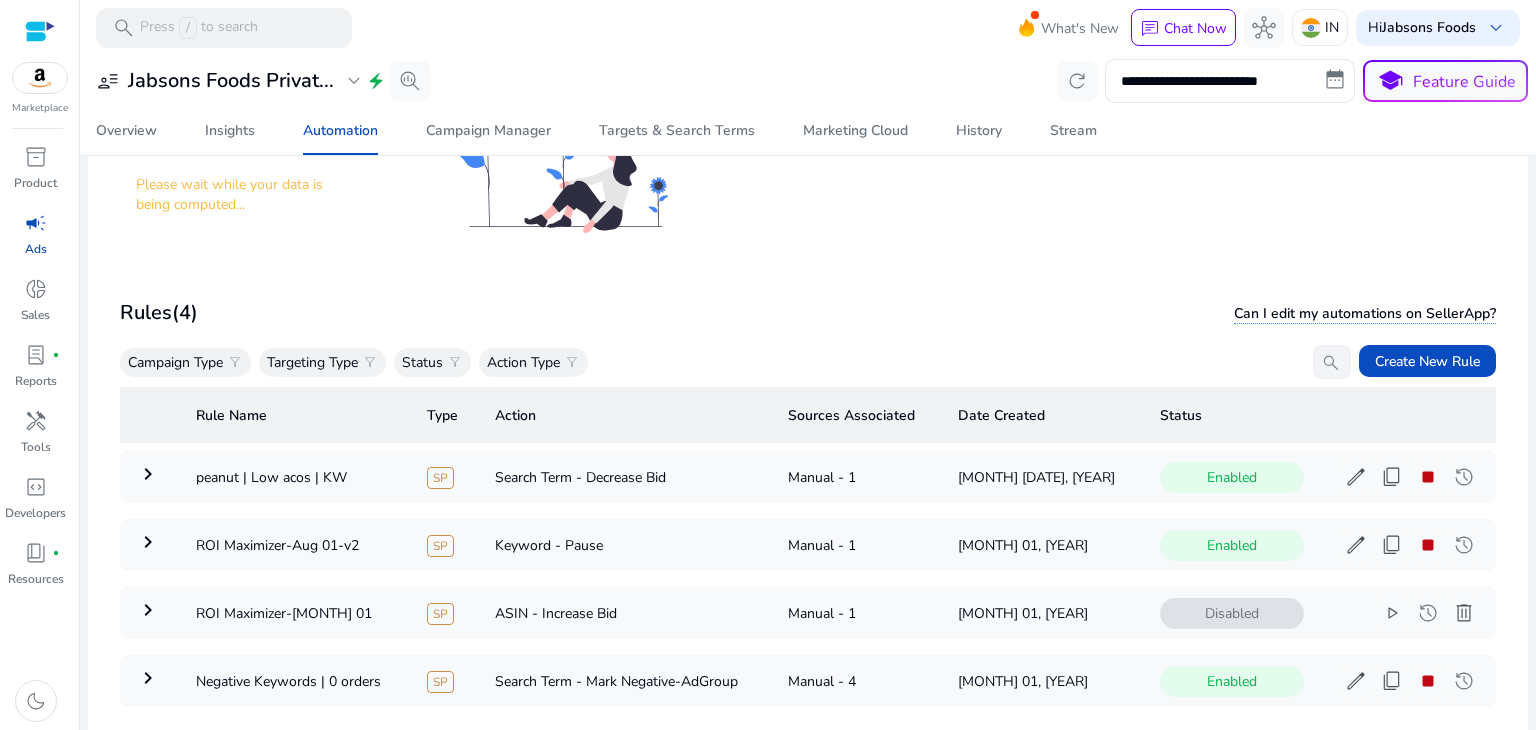 scroll, scrollTop: 262, scrollLeft: 0, axis: vertical 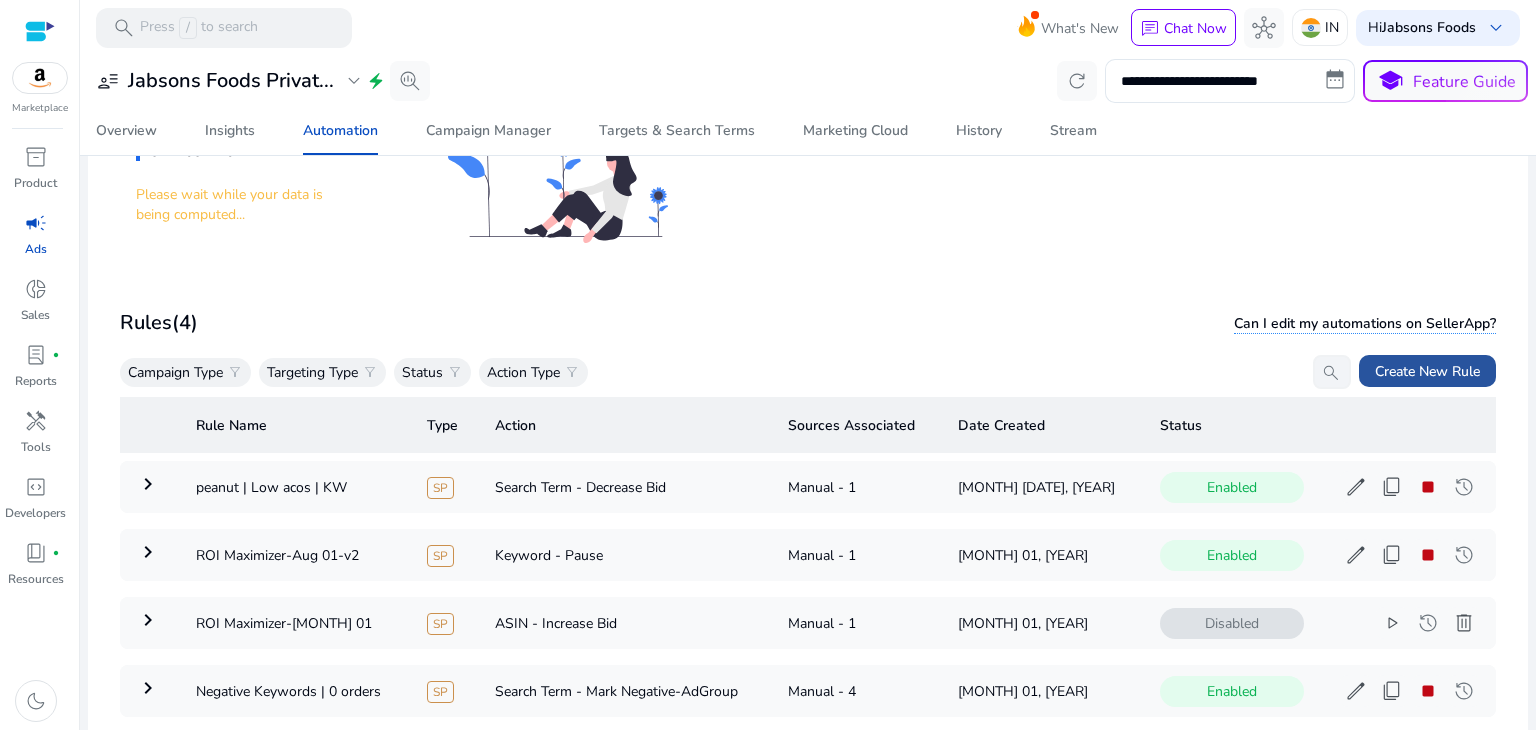 click on "Create New Rule" 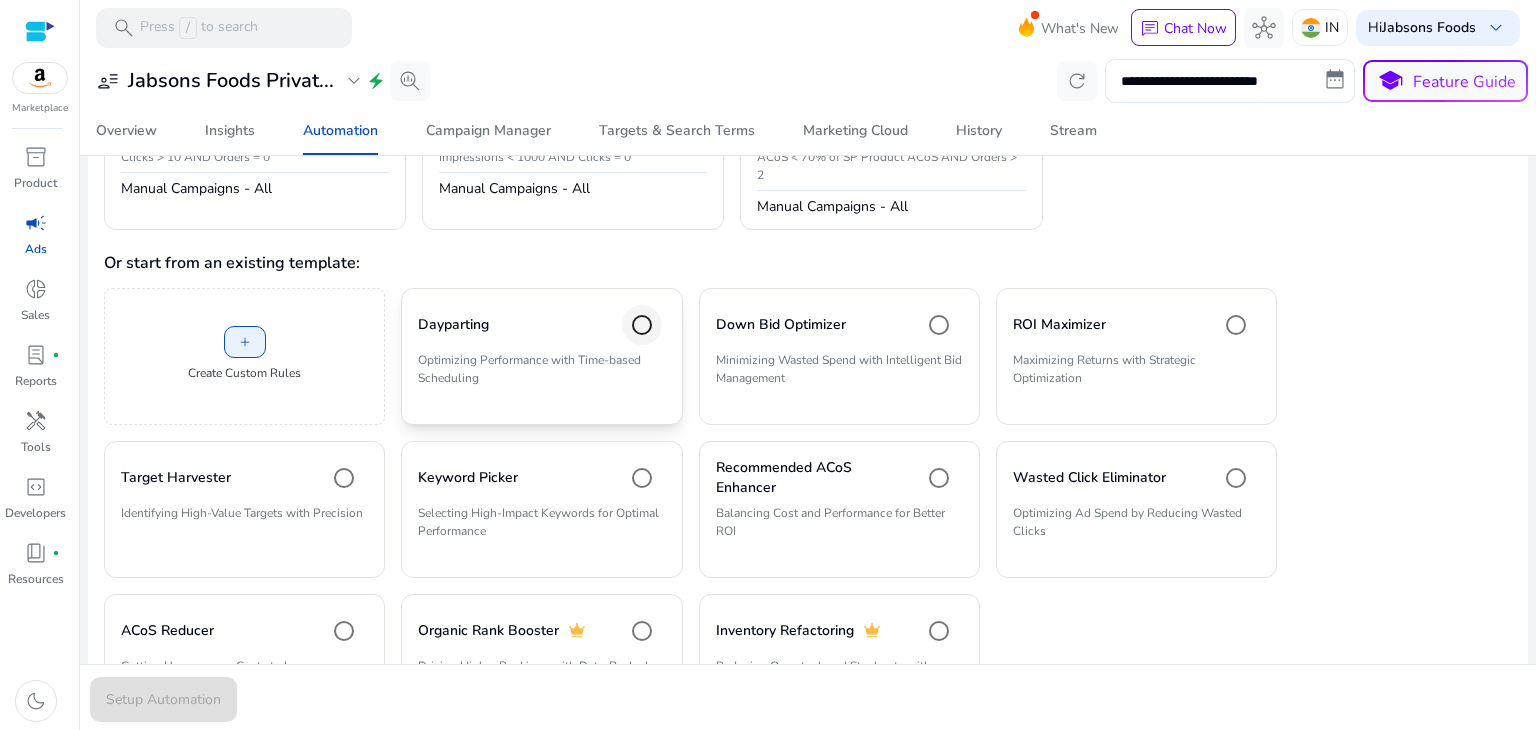 scroll, scrollTop: 356, scrollLeft: 0, axis: vertical 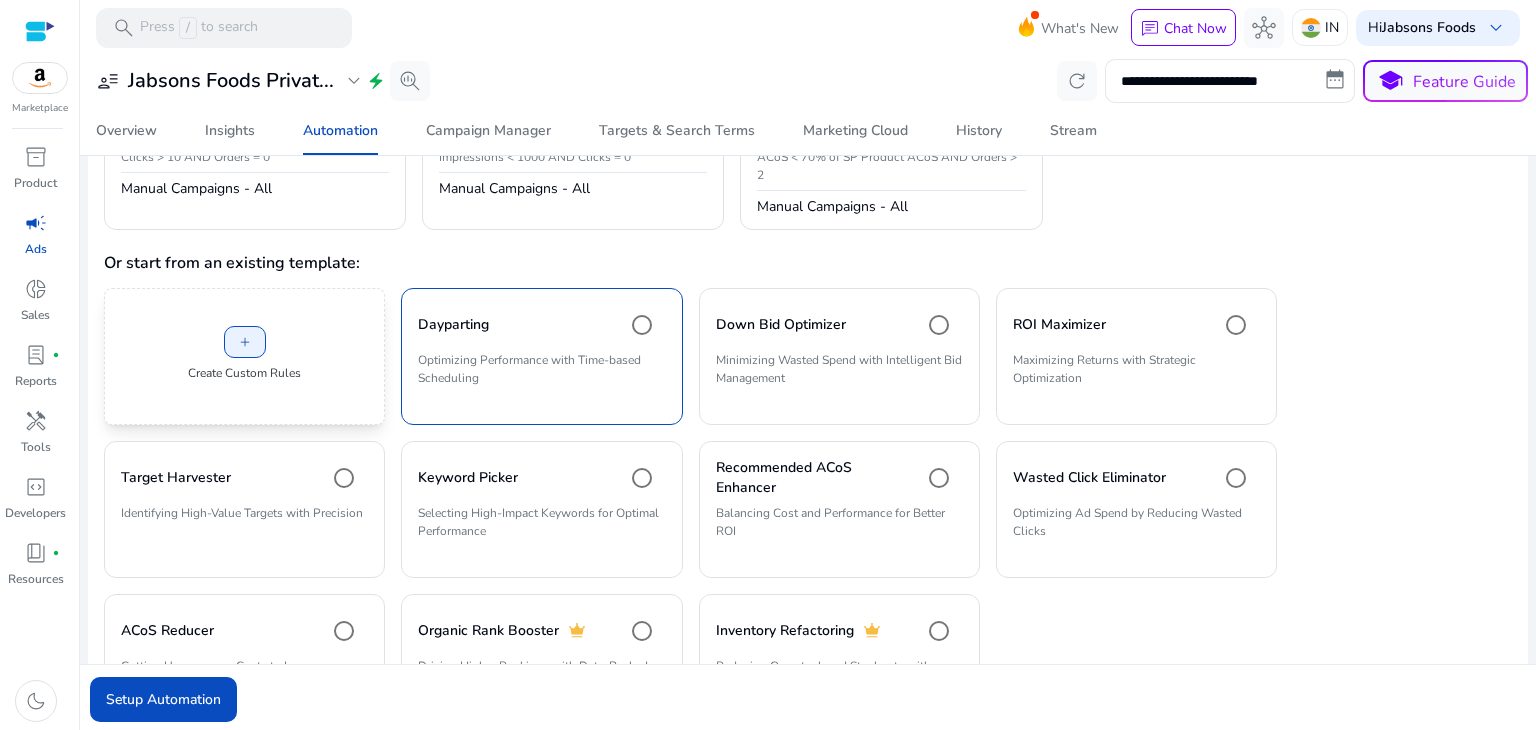 click on "Create Custom Rules" 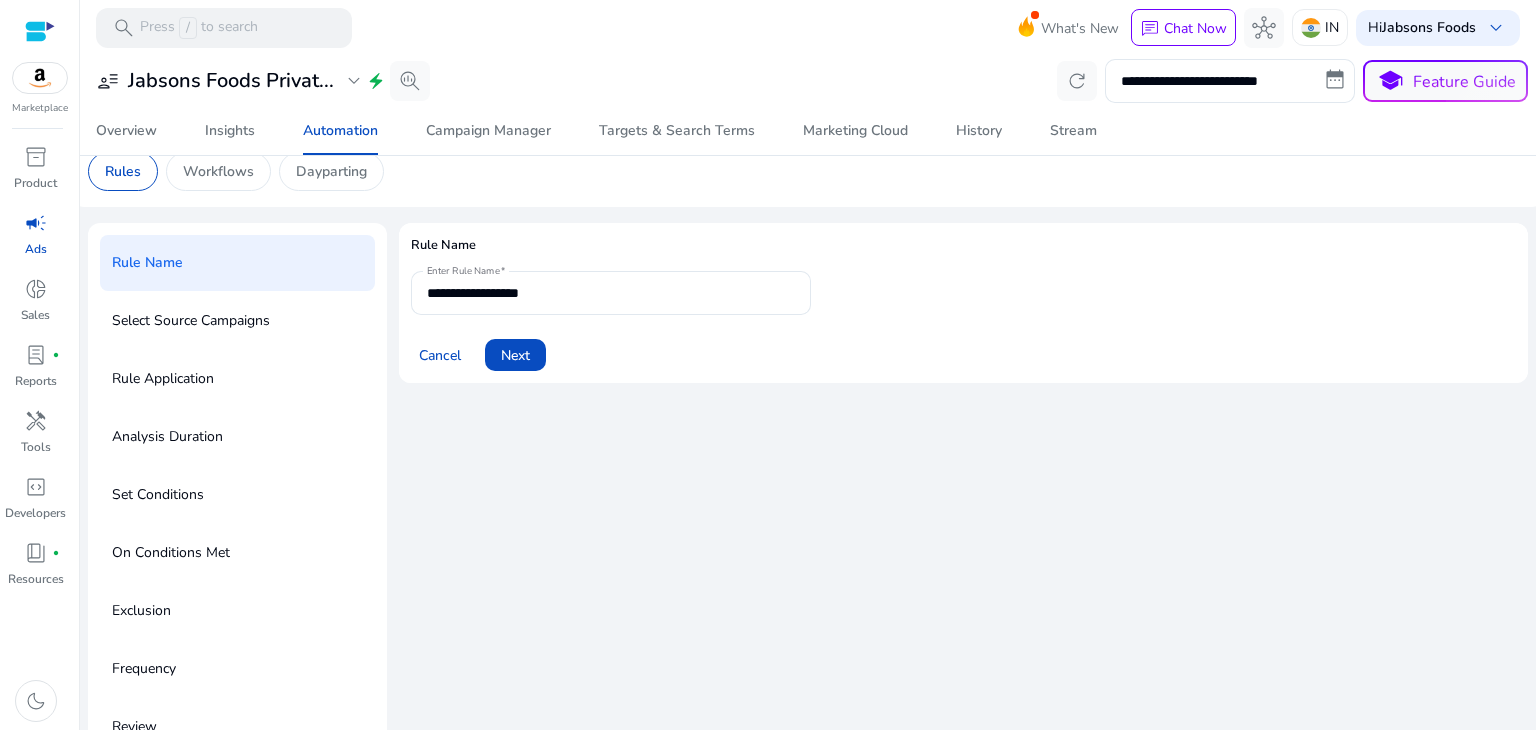 scroll, scrollTop: 0, scrollLeft: 0, axis: both 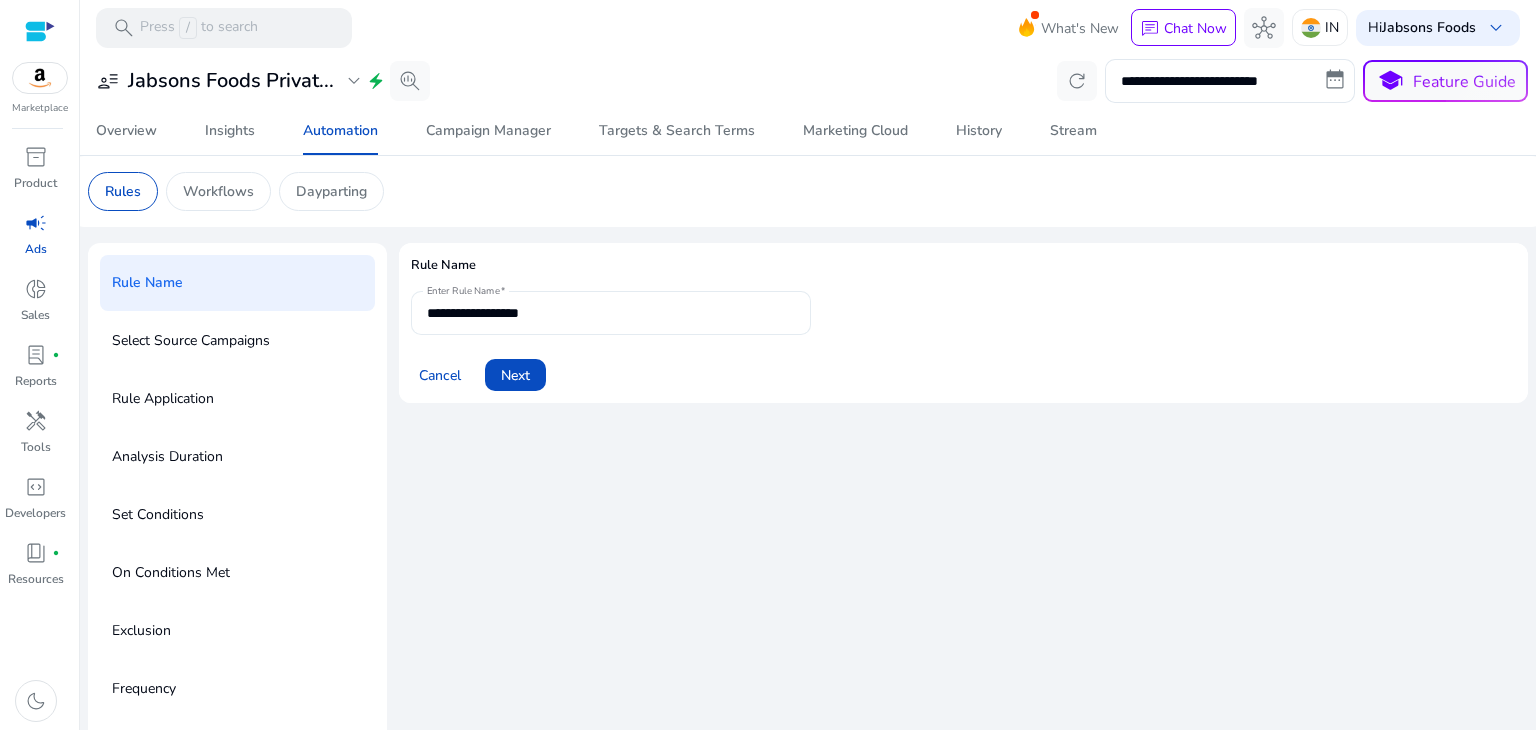 click on "**********" at bounding box center [611, 313] 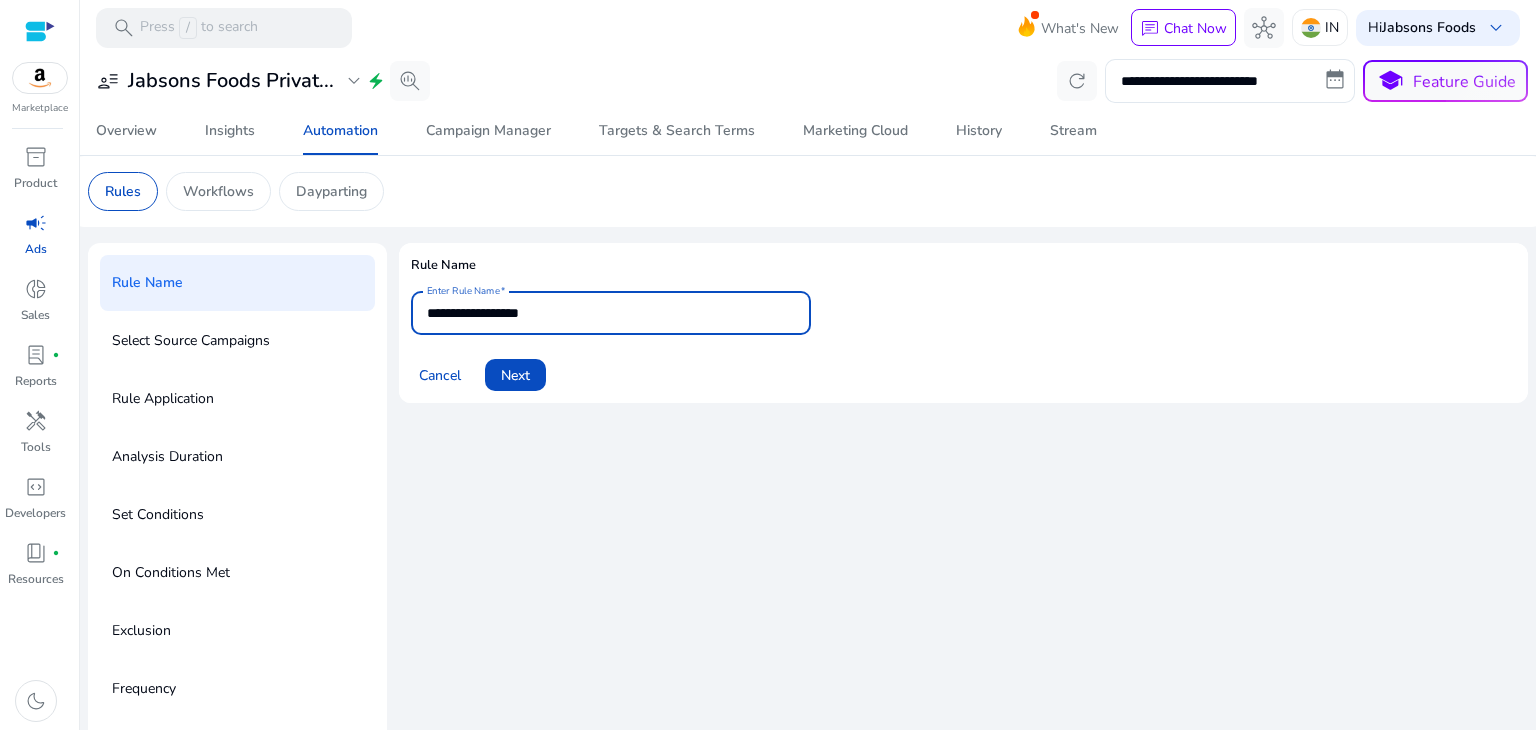 click on "**********" at bounding box center [611, 313] 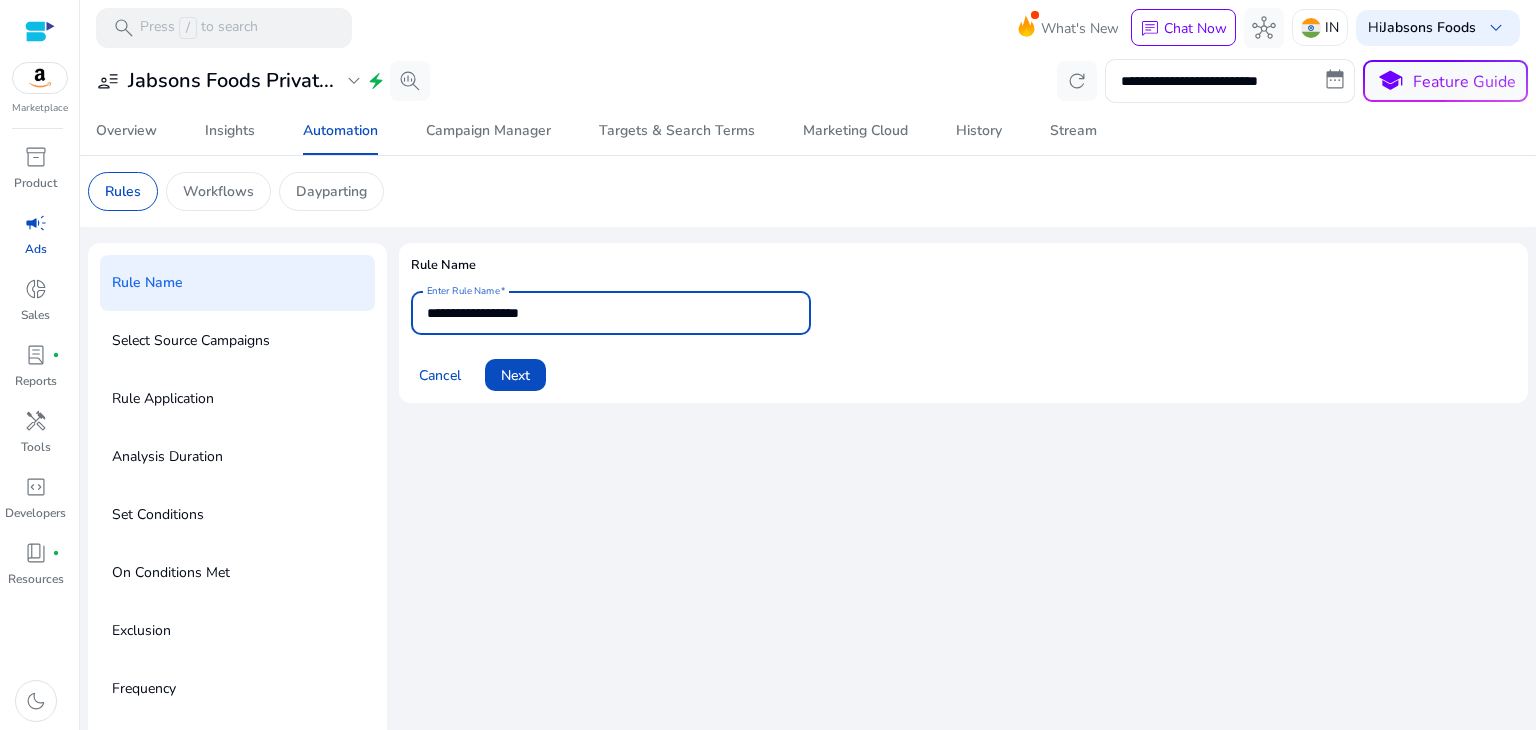 click on "**********" at bounding box center [611, 313] 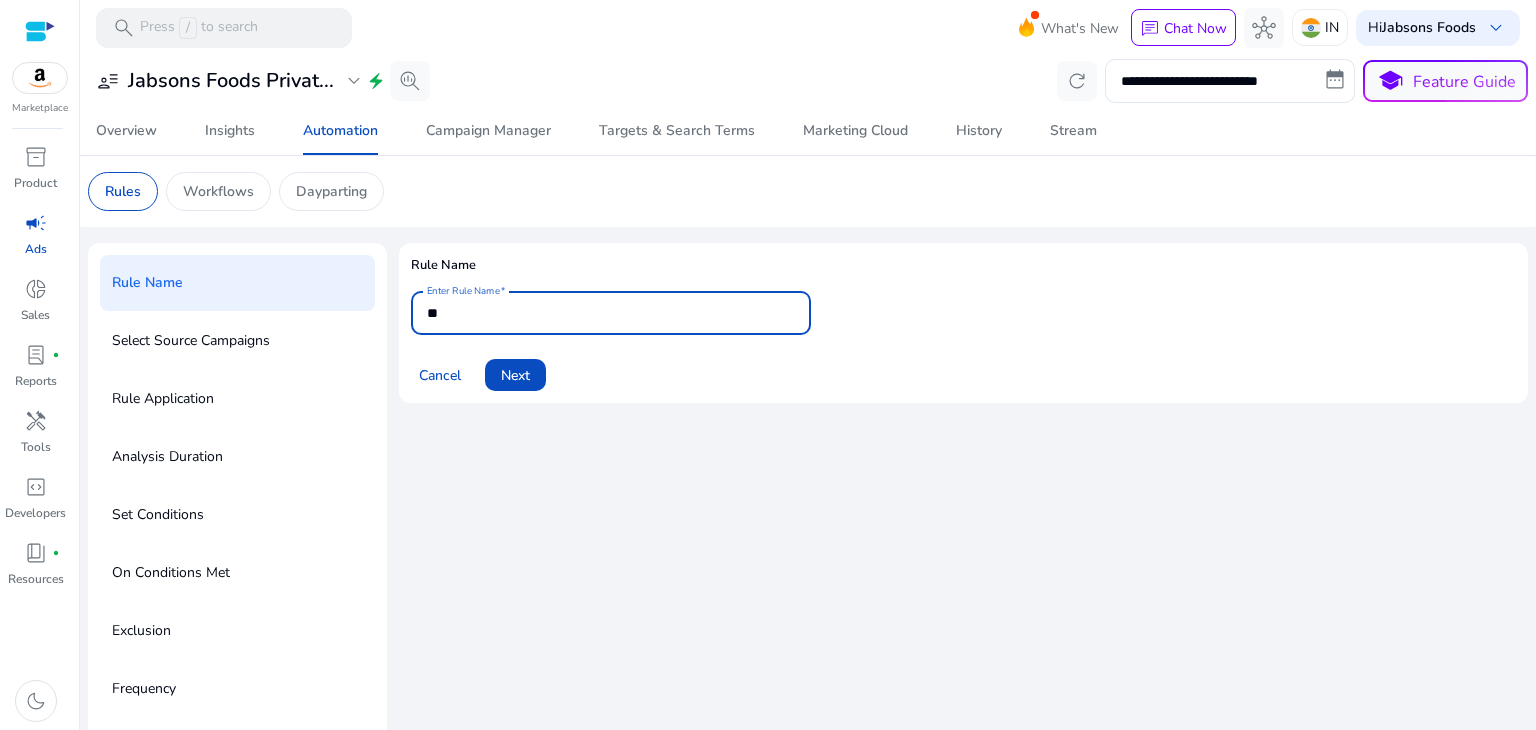 type on "*" 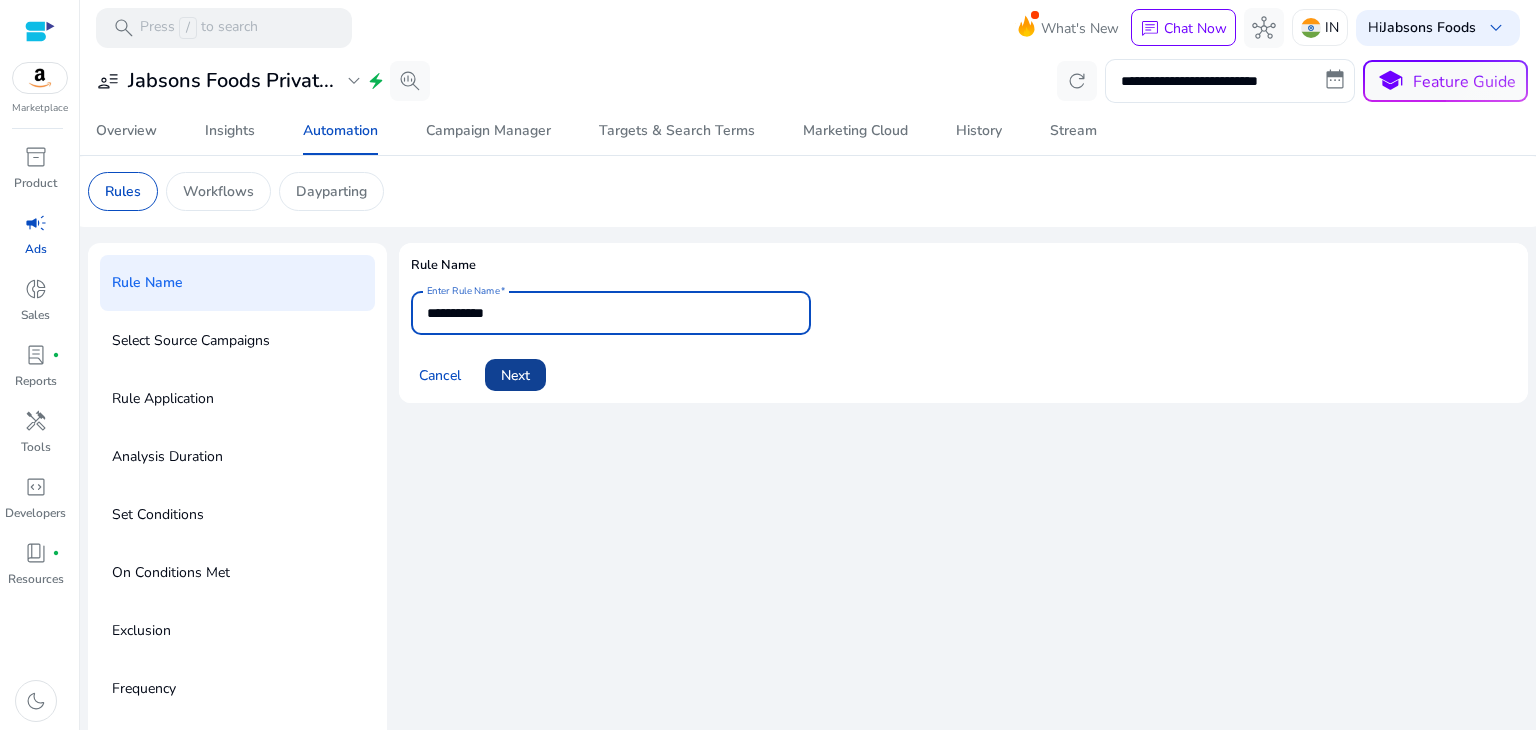 type on "**********" 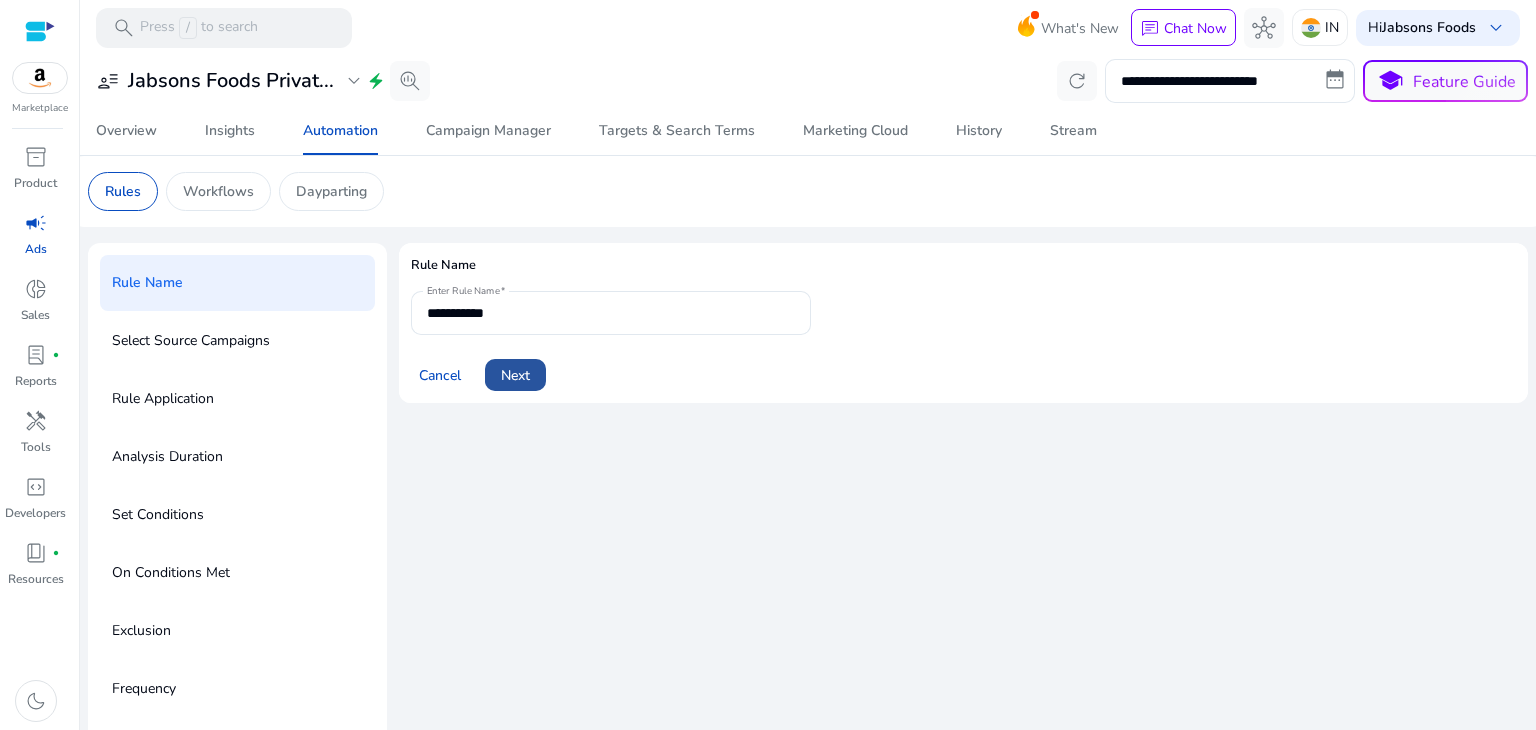 click 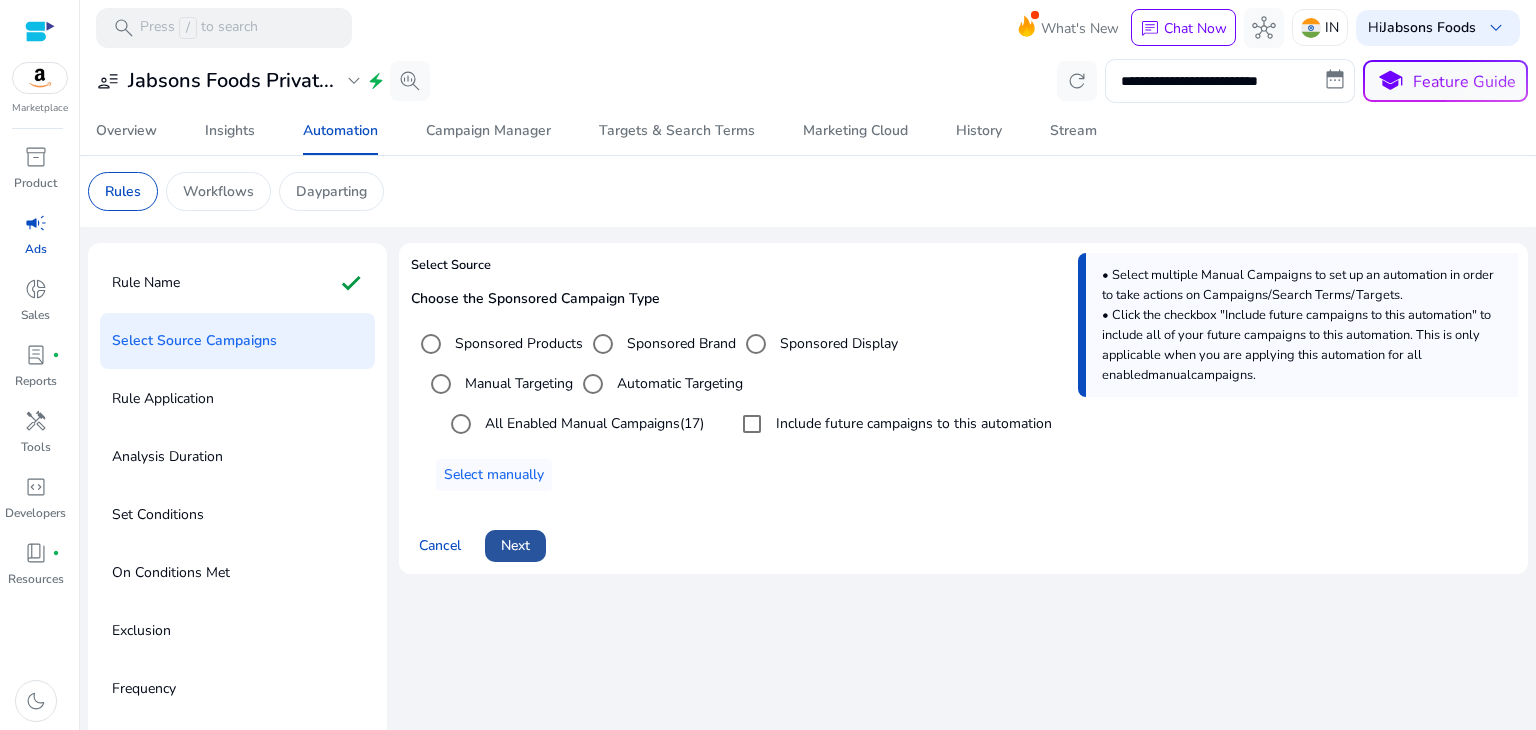 click on "Next" at bounding box center (515, 545) 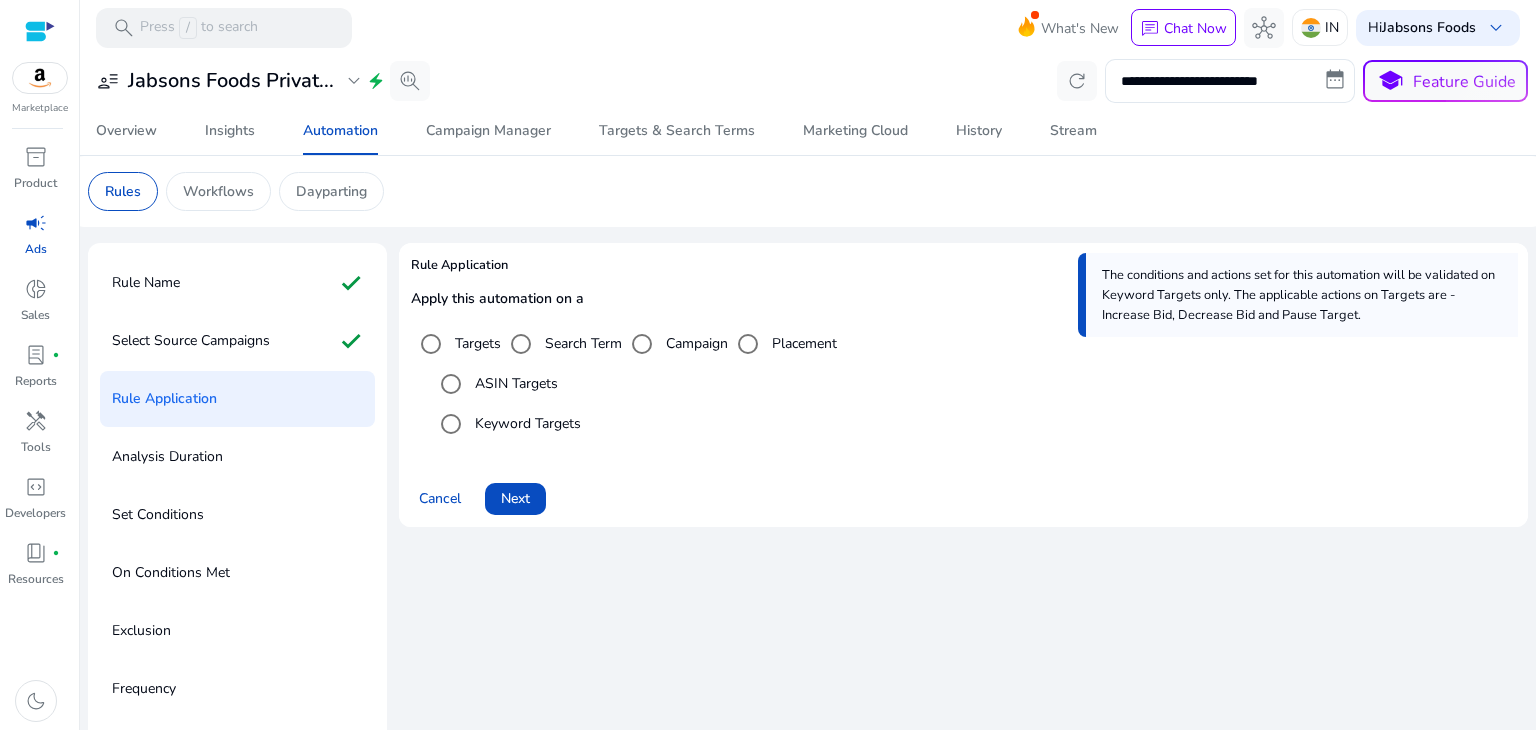 scroll, scrollTop: 4, scrollLeft: 0, axis: vertical 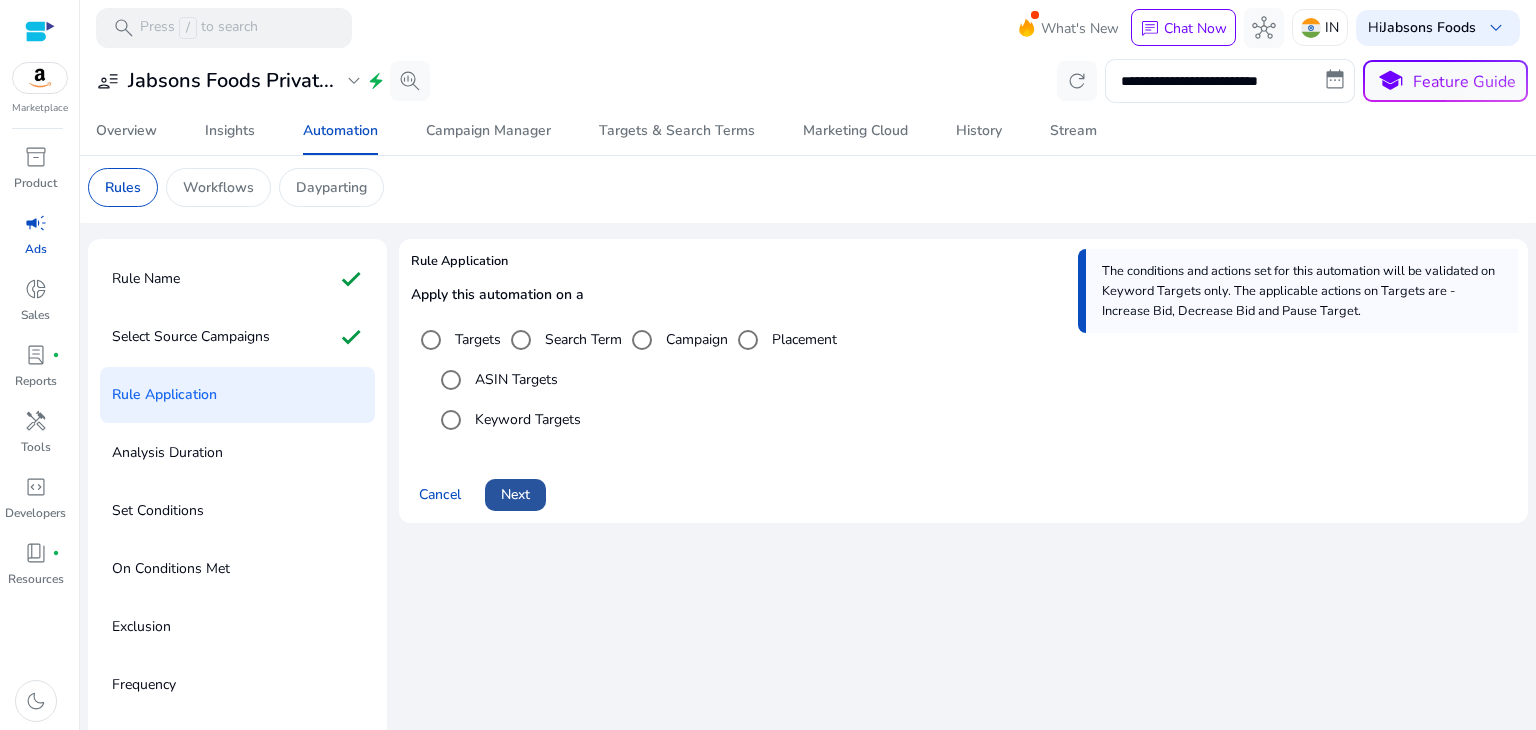 click at bounding box center (515, 495) 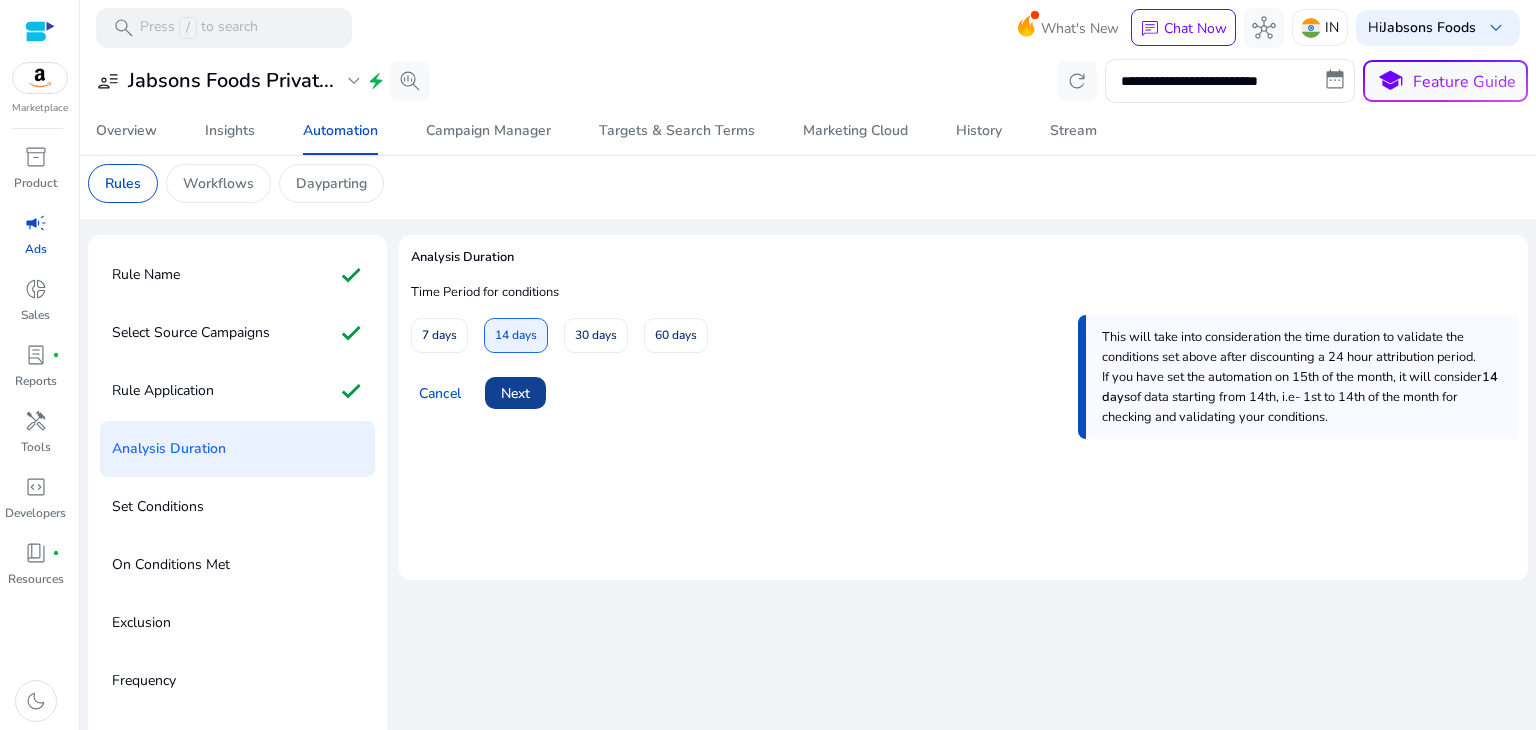 scroll, scrollTop: 11, scrollLeft: 0, axis: vertical 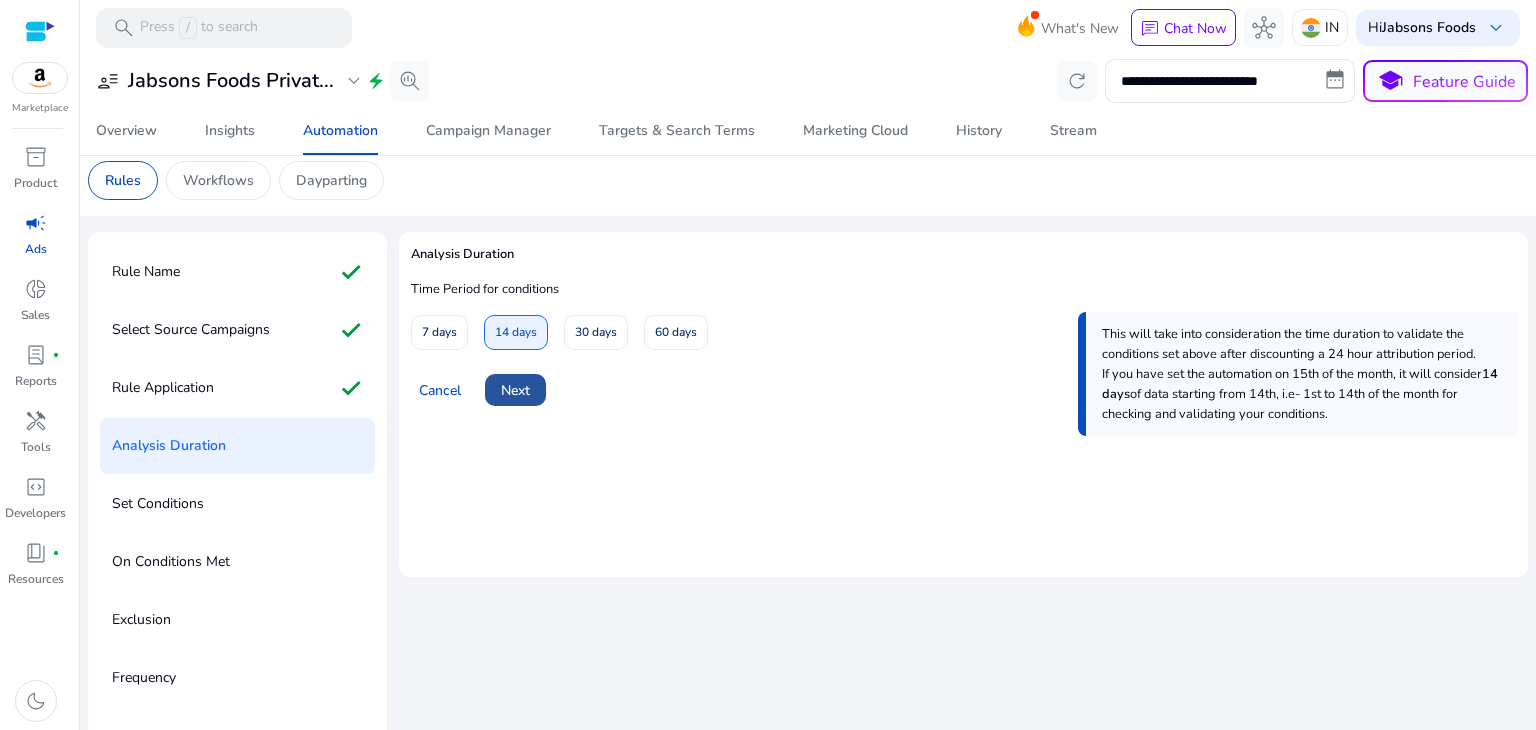 click on "Next" at bounding box center (515, 390) 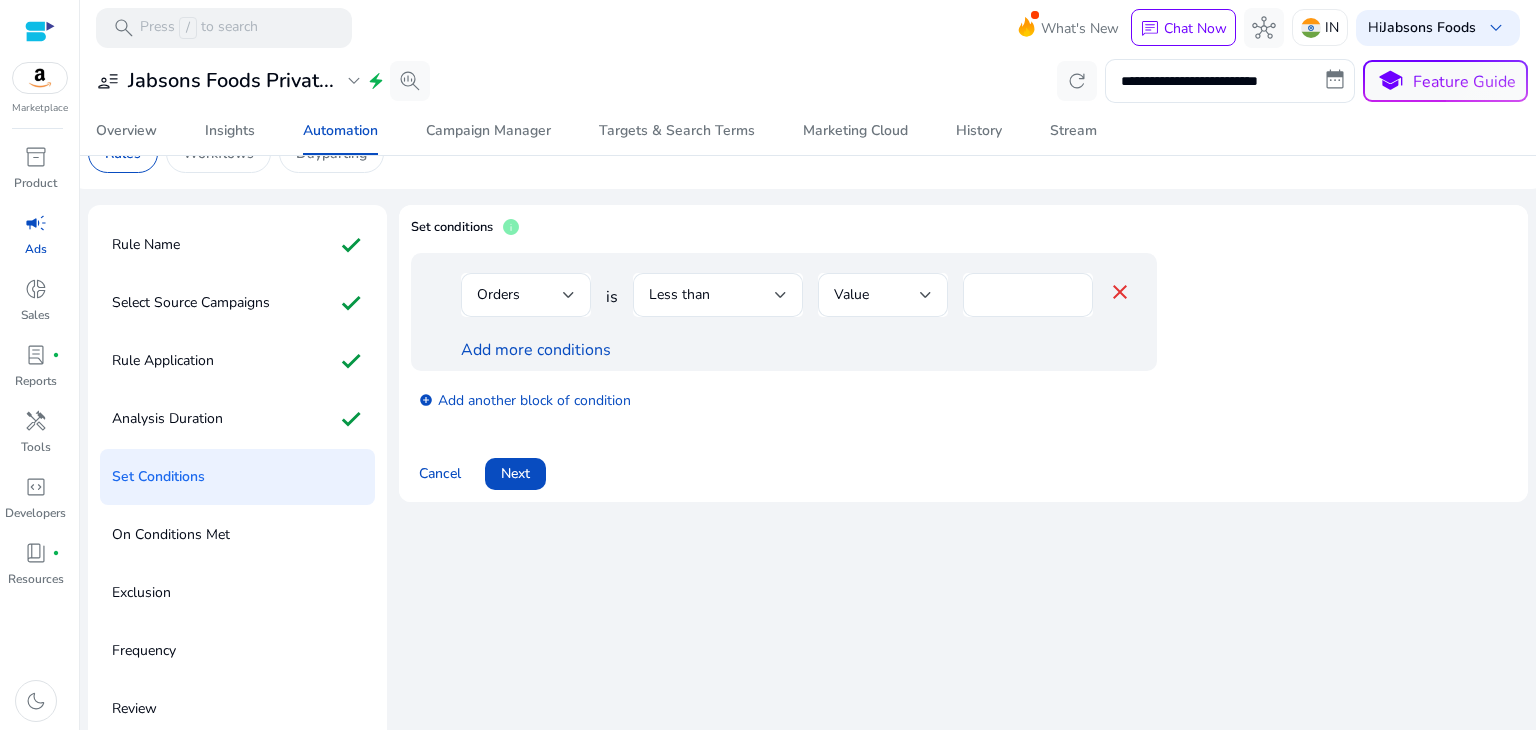 scroll, scrollTop: 40, scrollLeft: 0, axis: vertical 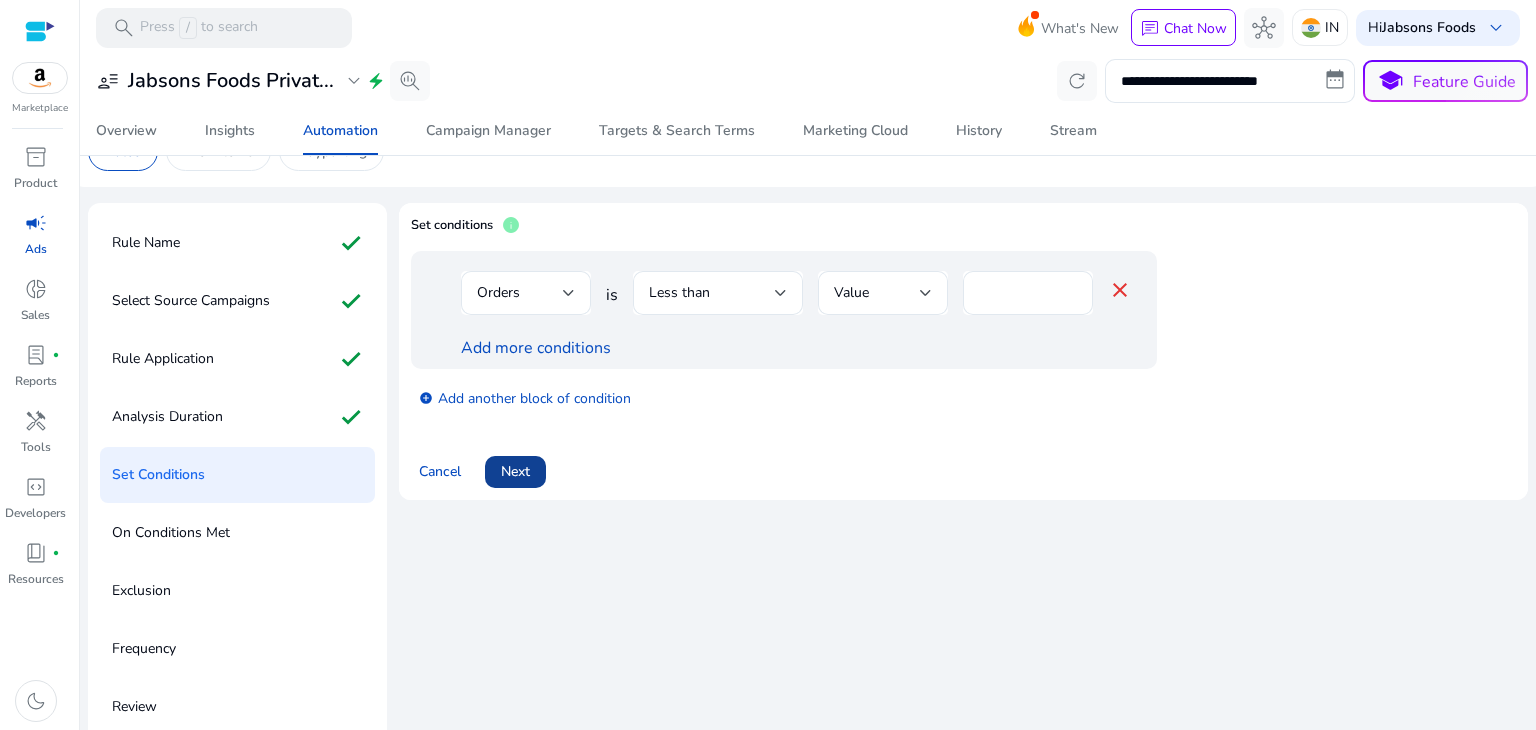 click on "Next" at bounding box center [515, 471] 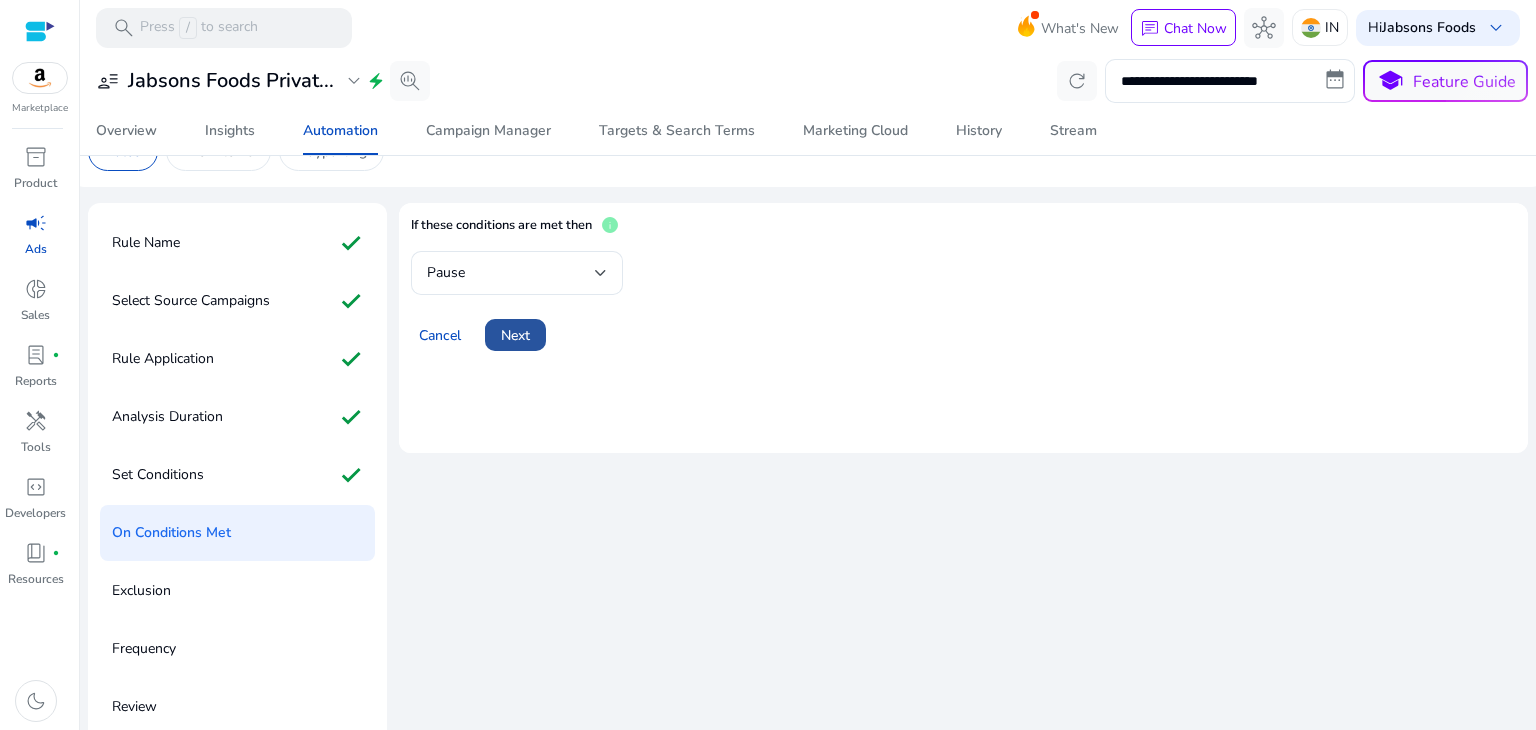click on "Next" at bounding box center (515, 335) 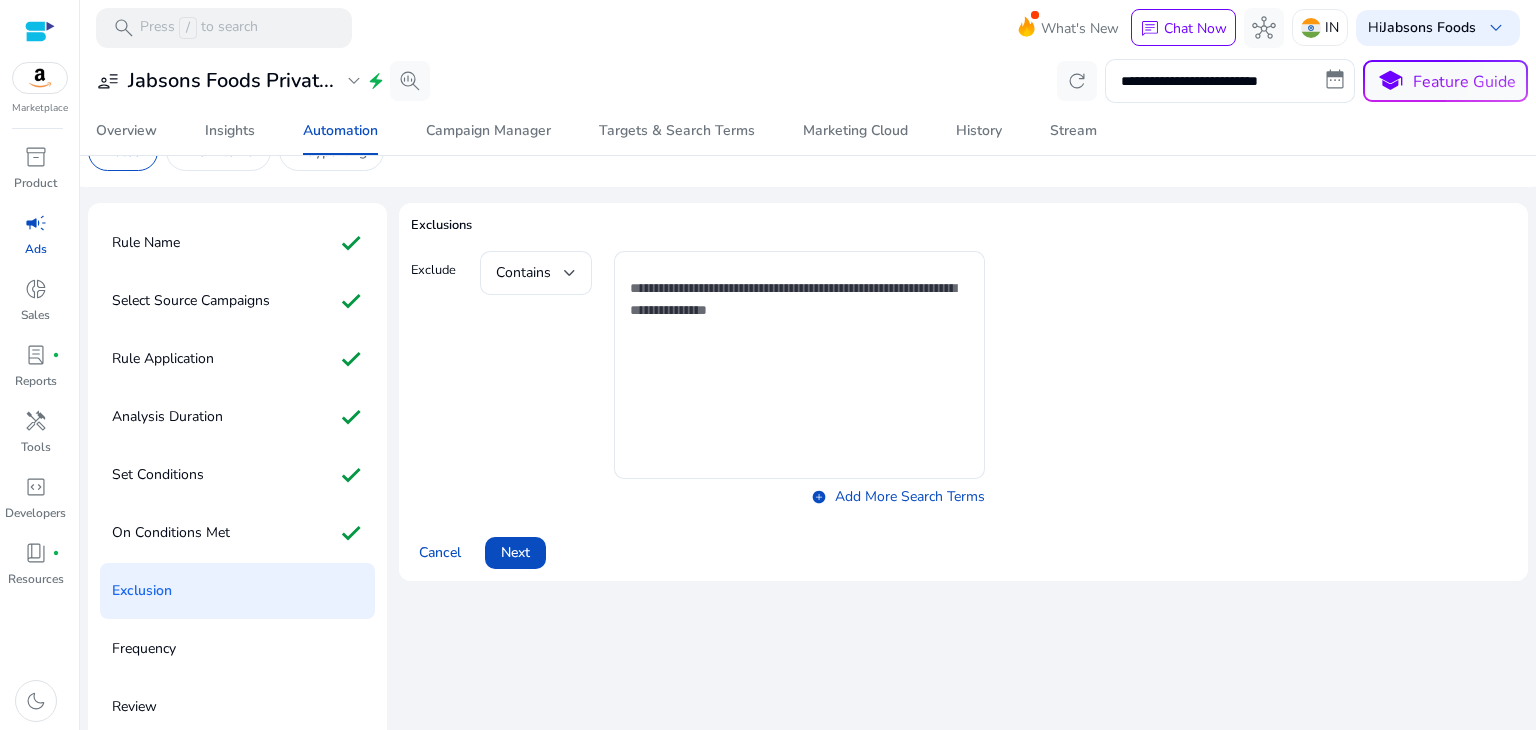 scroll, scrollTop: 56, scrollLeft: 0, axis: vertical 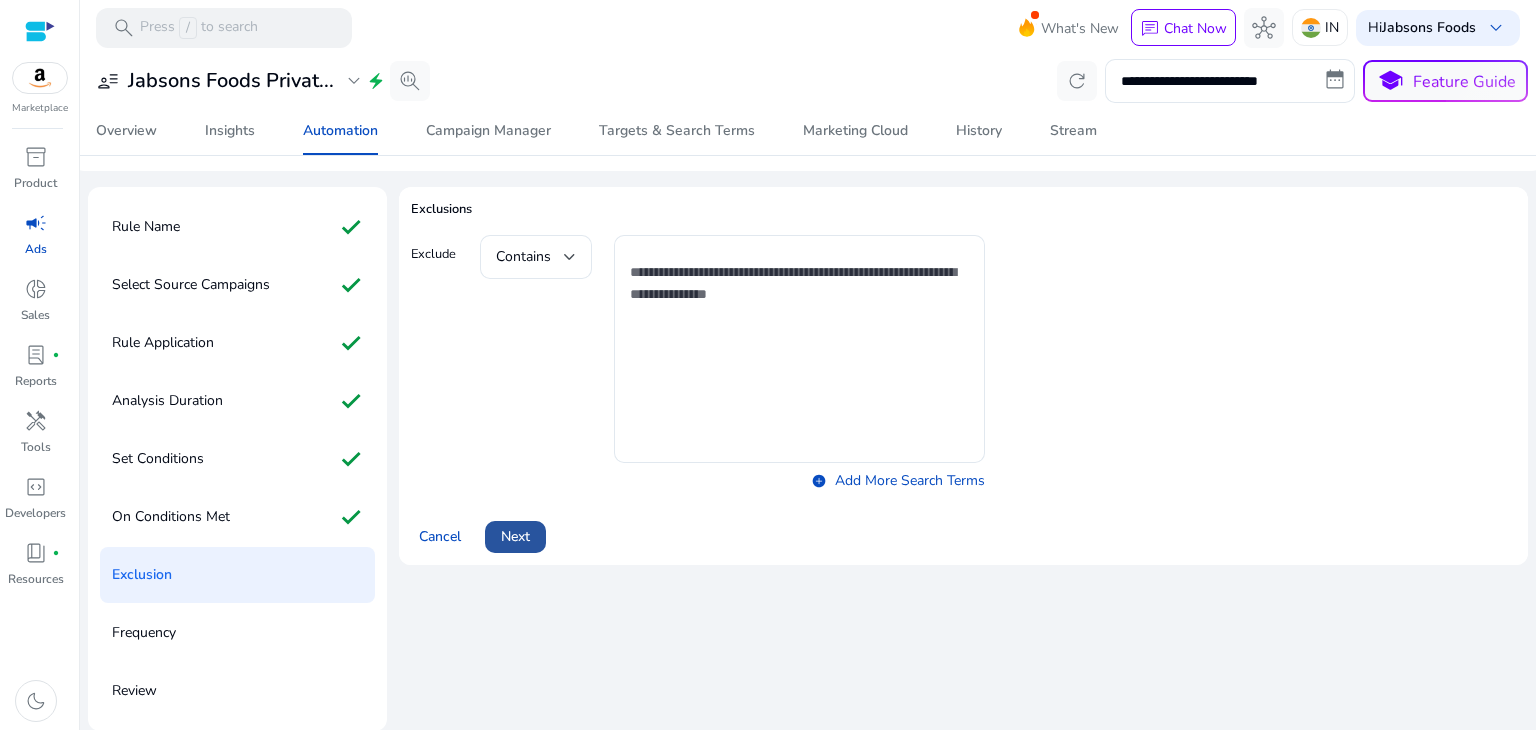 click at bounding box center (515, 537) 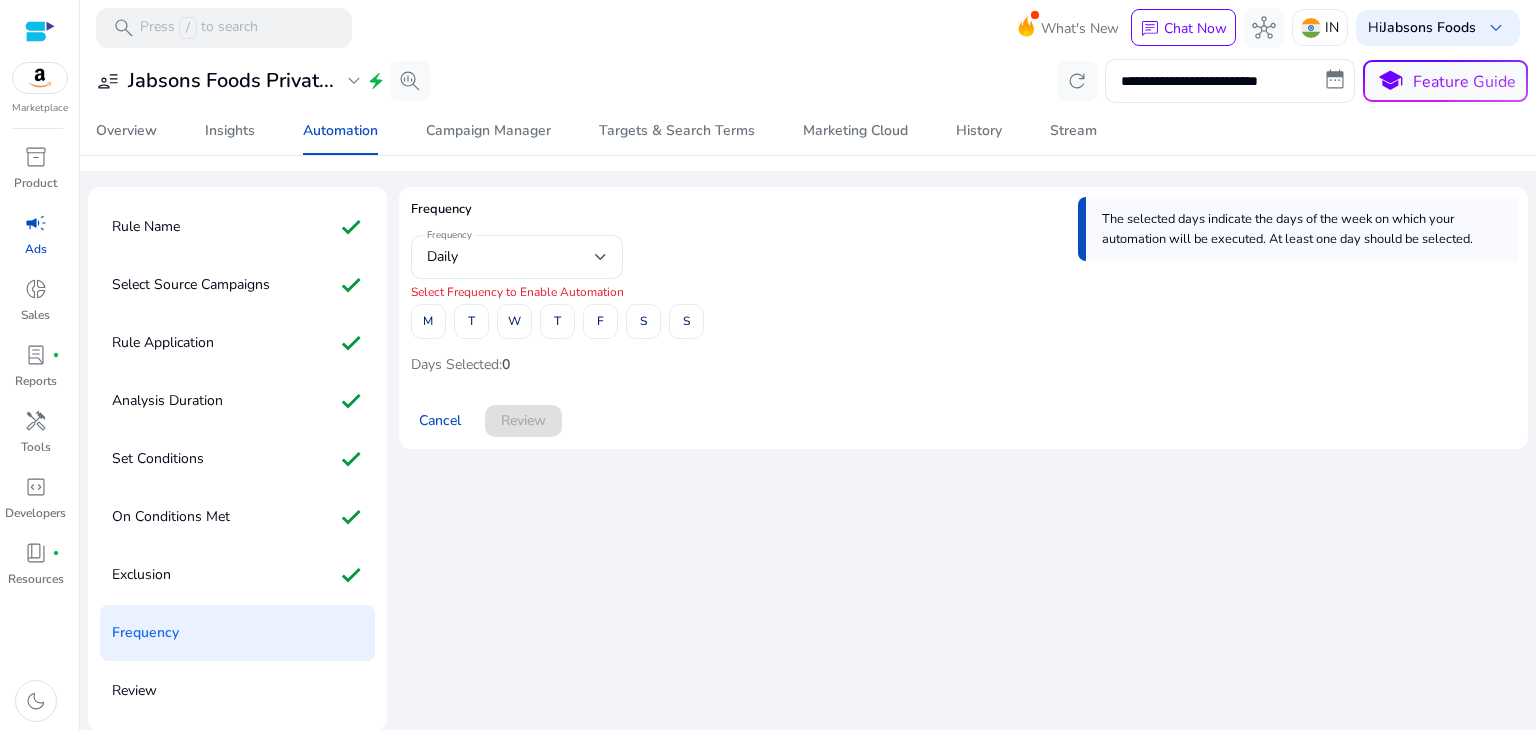 scroll, scrollTop: 0, scrollLeft: 0, axis: both 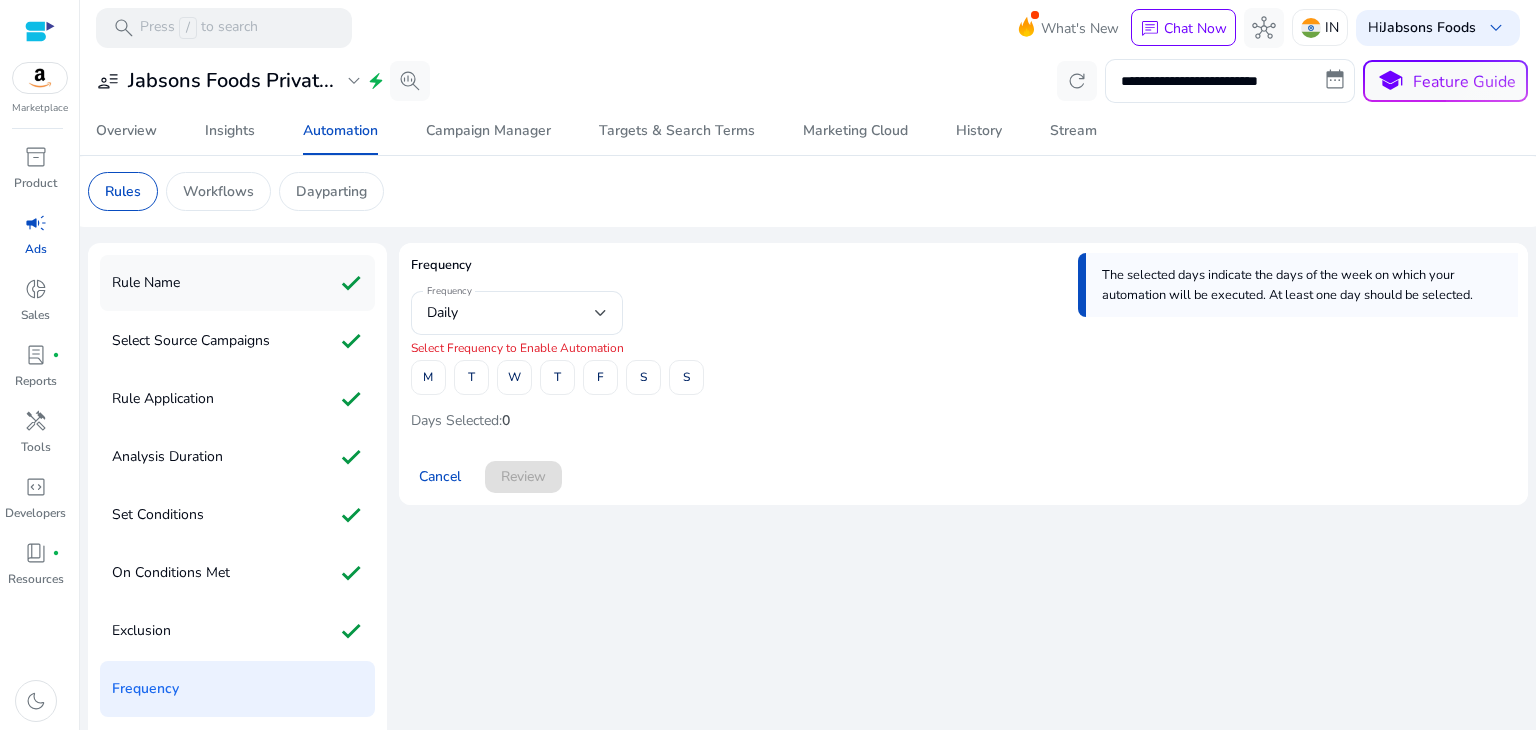 click on "Rule Name" 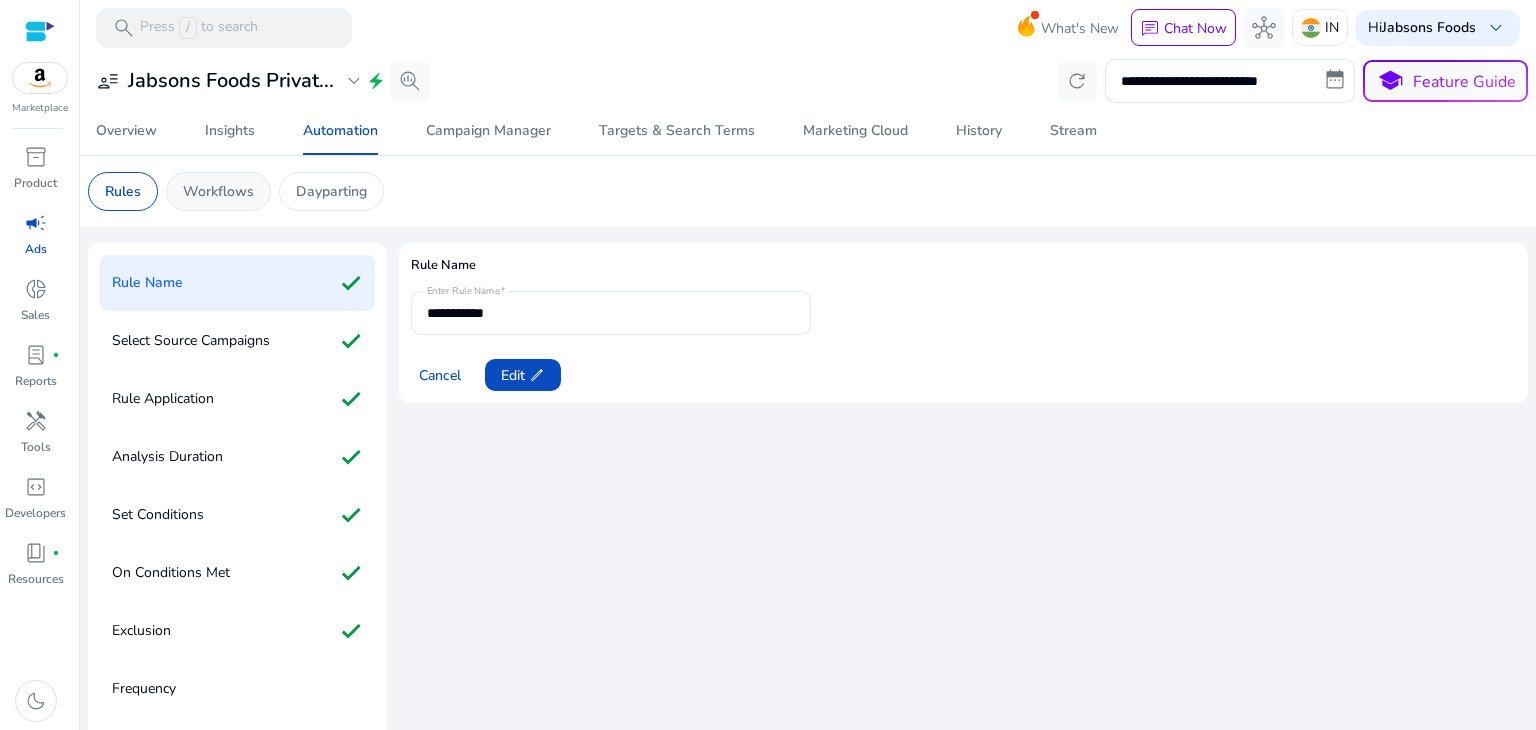 click on "Workflows" 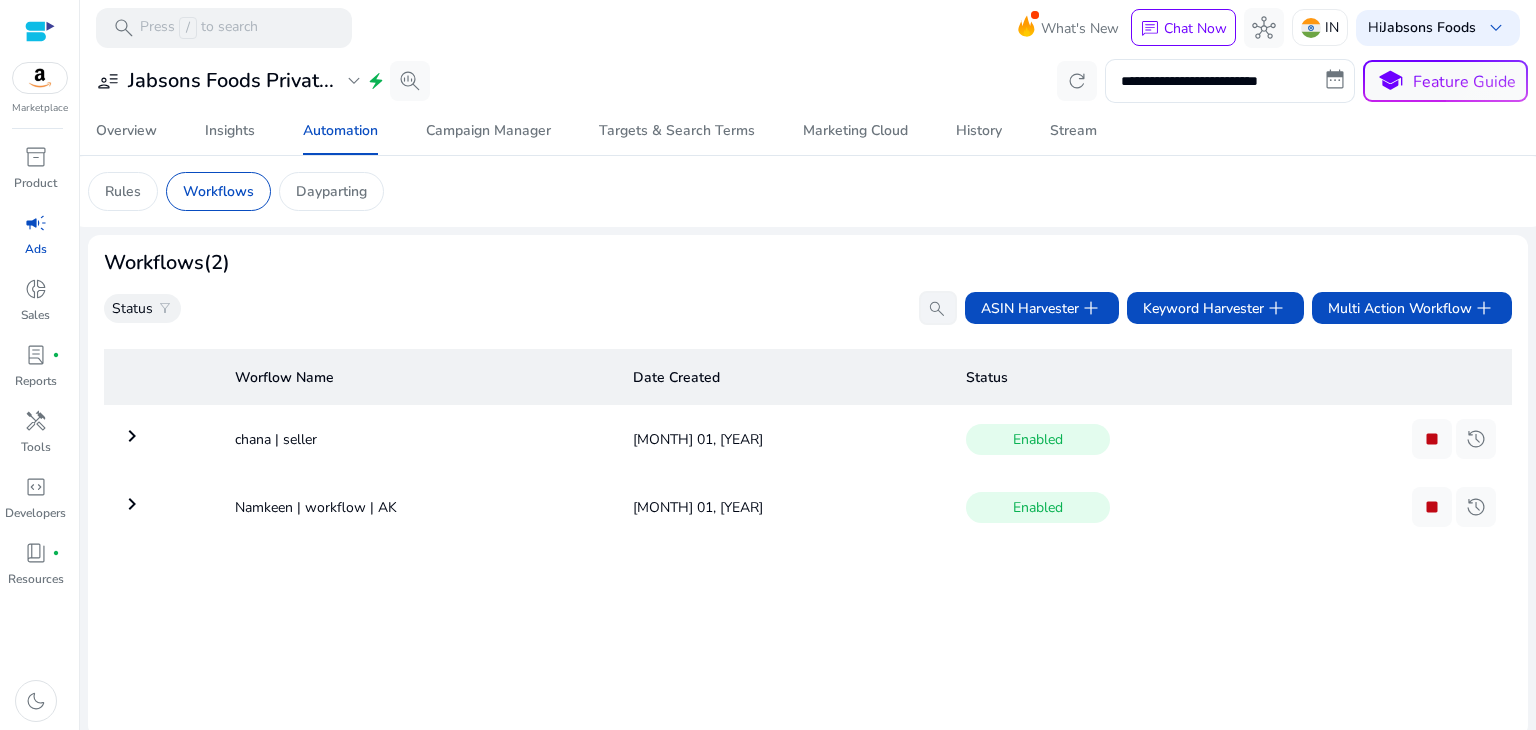 scroll, scrollTop: 7, scrollLeft: 0, axis: vertical 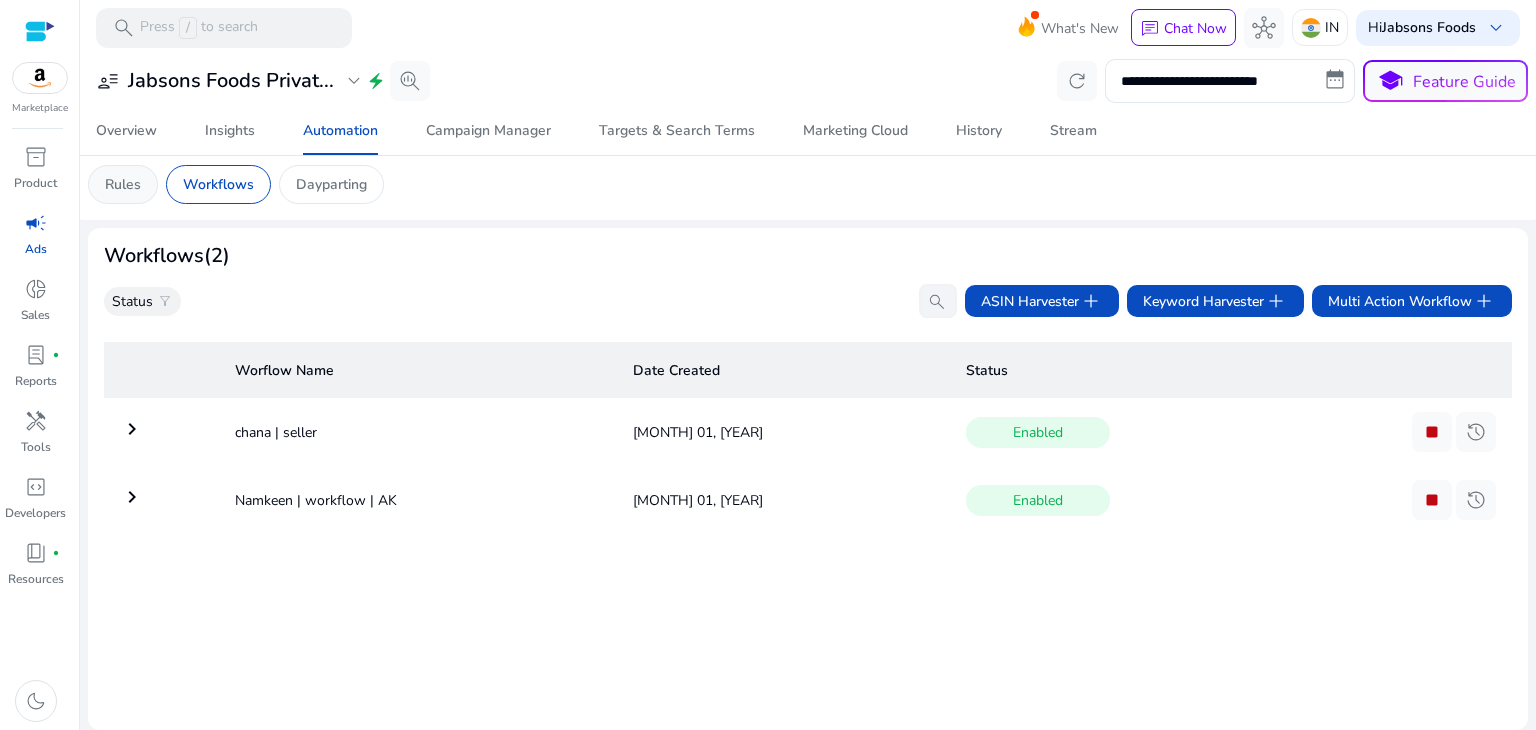 click on "Rules" 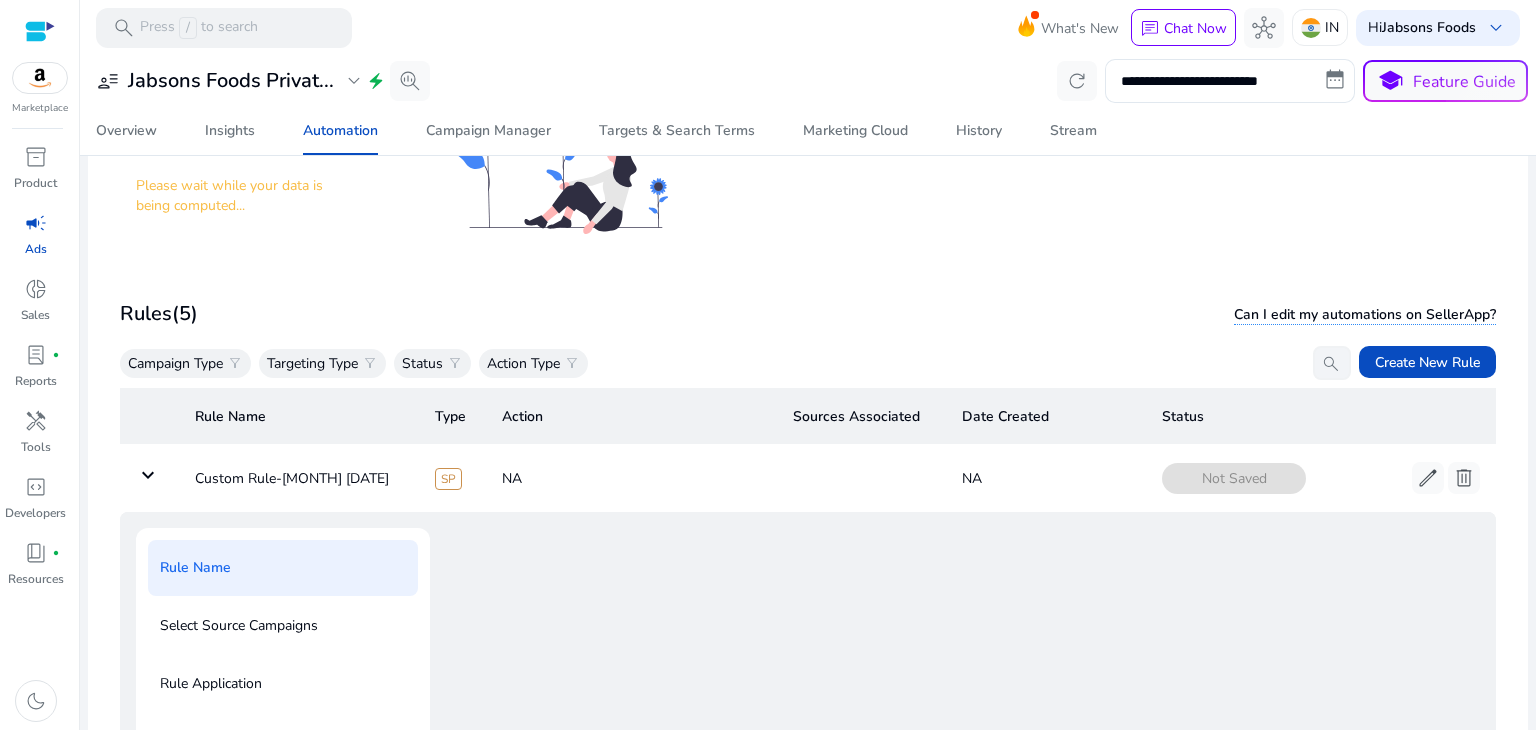 scroll, scrollTop: 277, scrollLeft: 0, axis: vertical 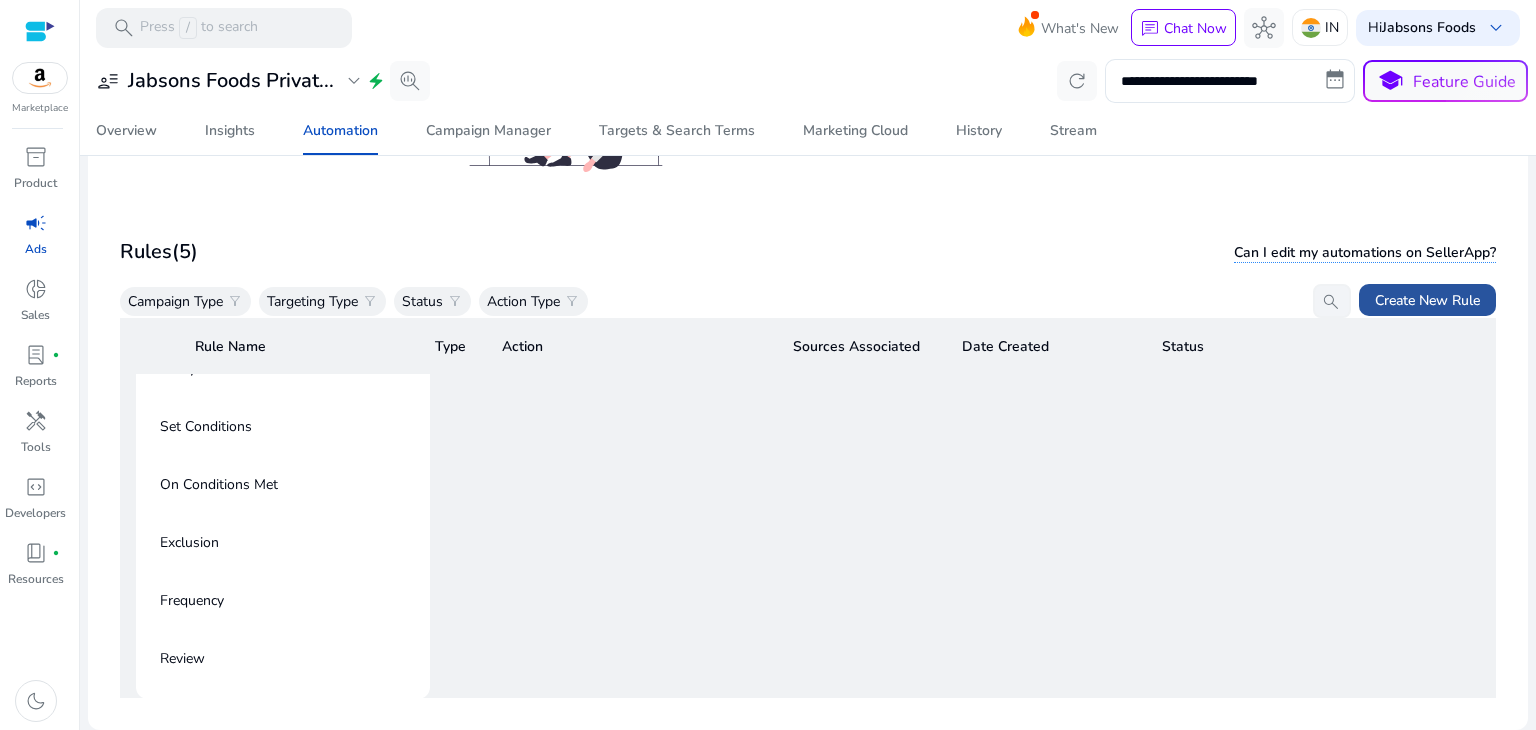 click on "Create New Rule" 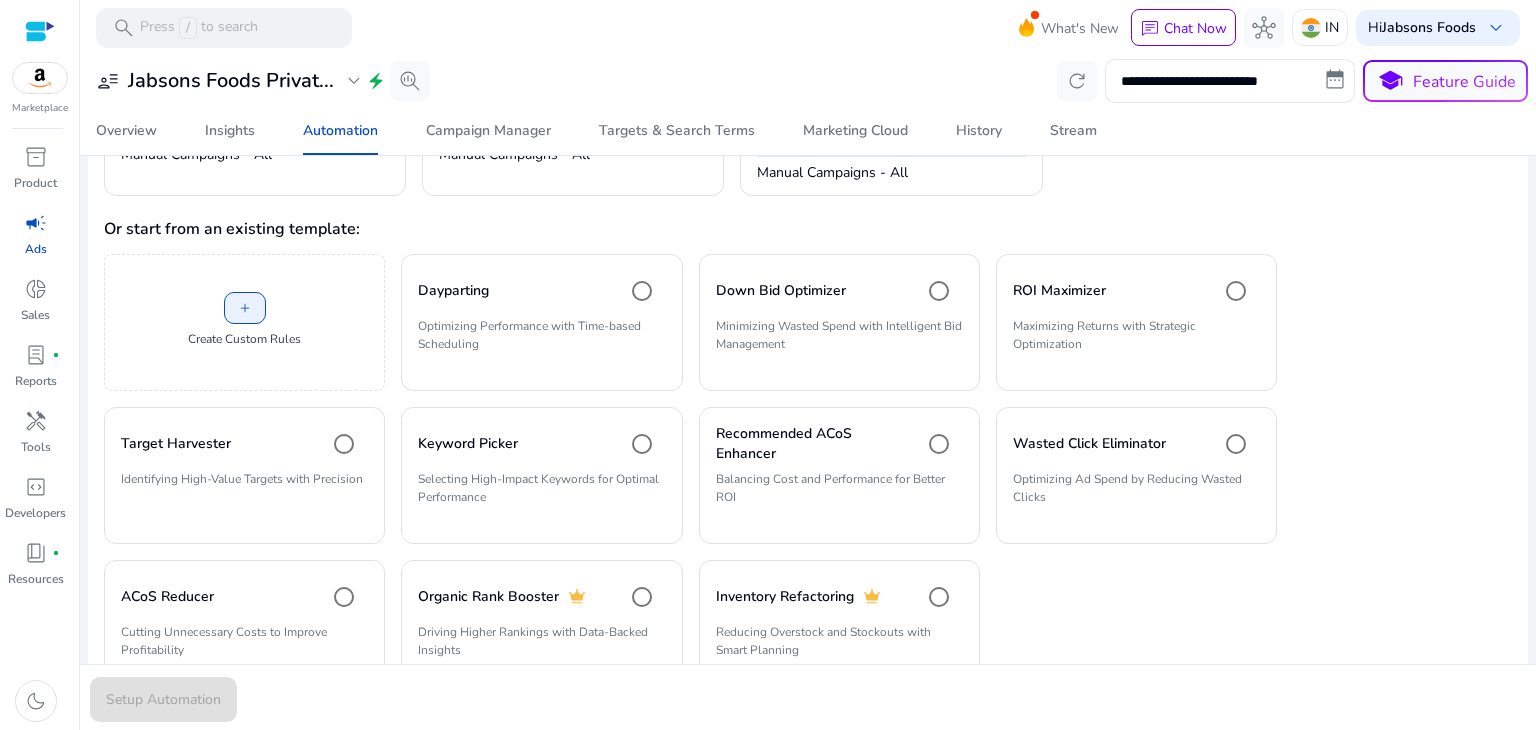 scroll, scrollTop: 391, scrollLeft: 0, axis: vertical 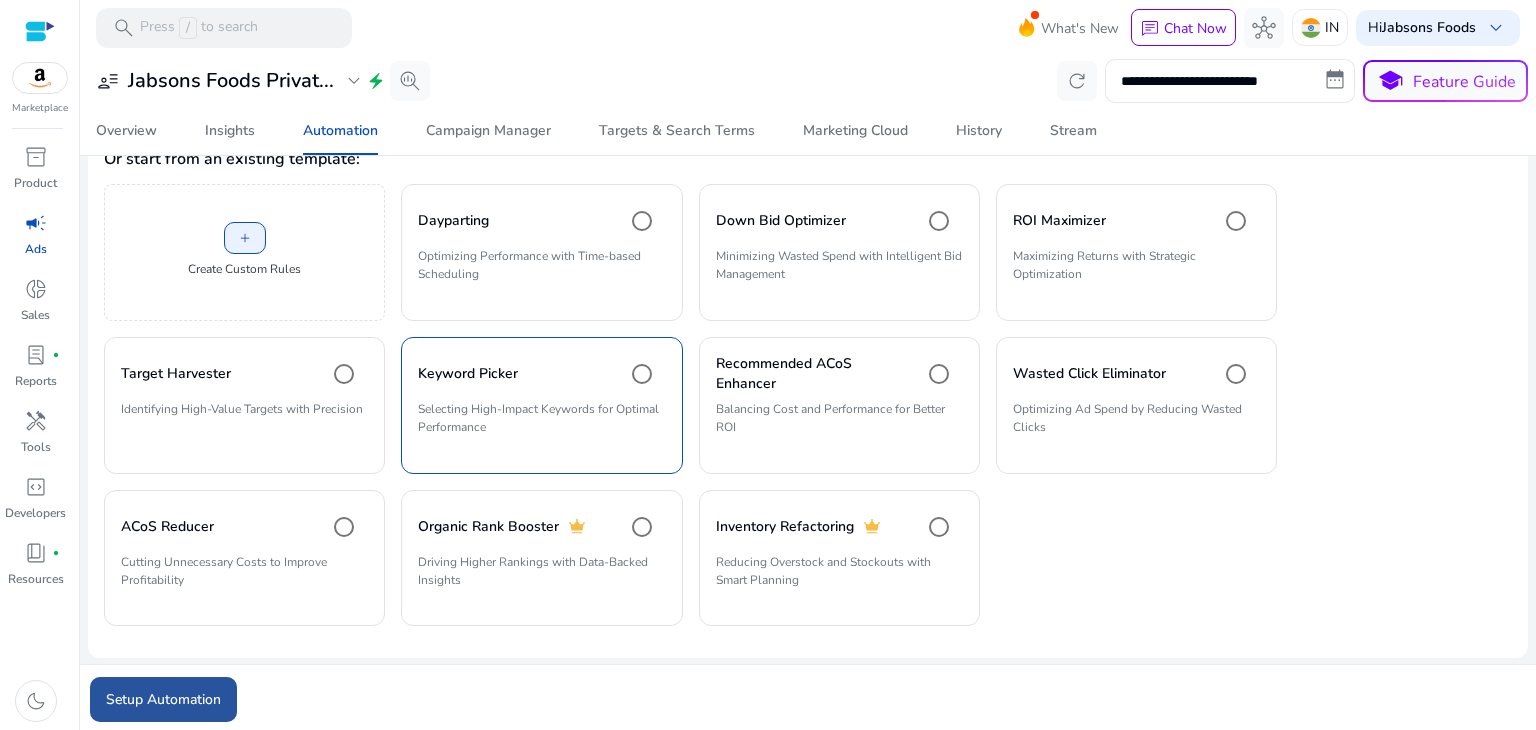 click 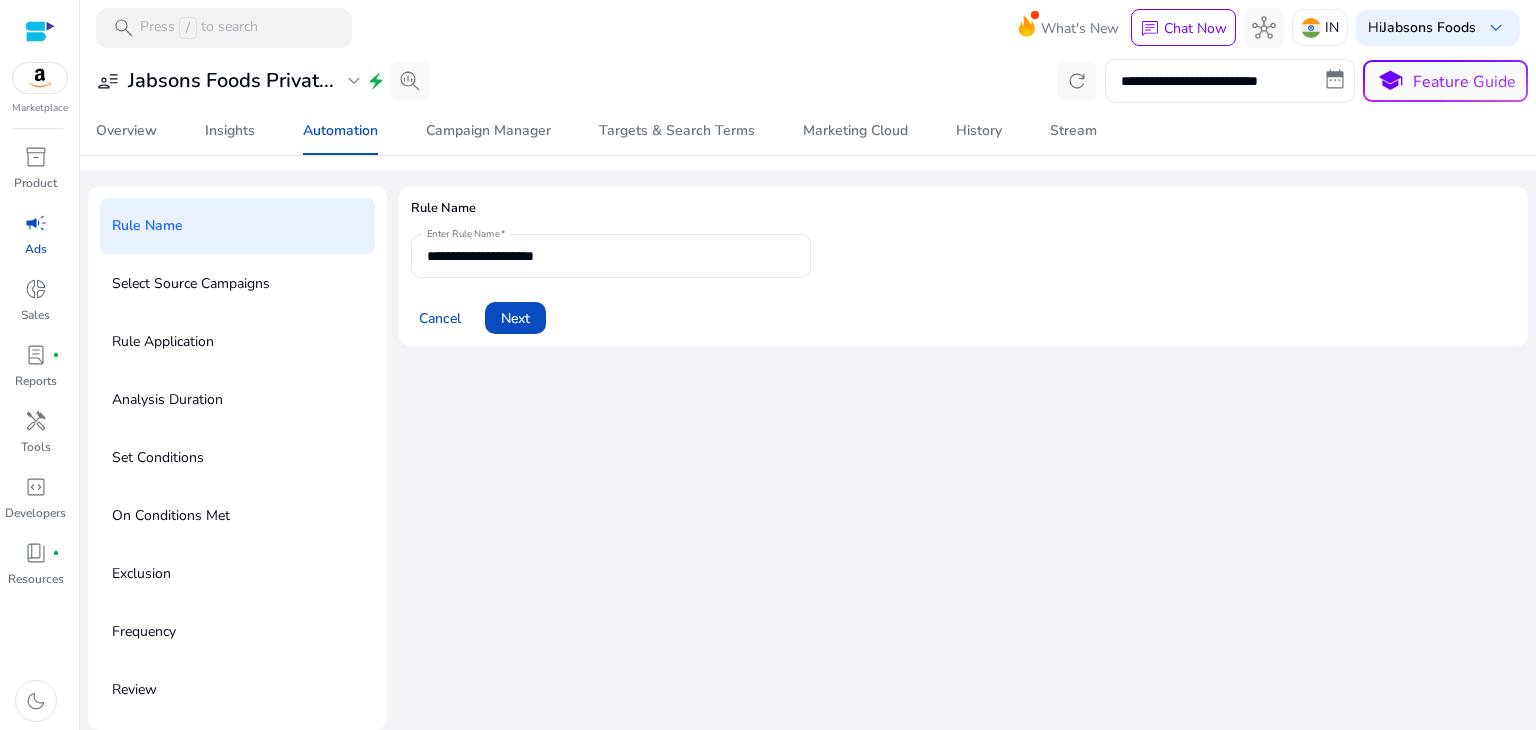 scroll, scrollTop: 0, scrollLeft: 0, axis: both 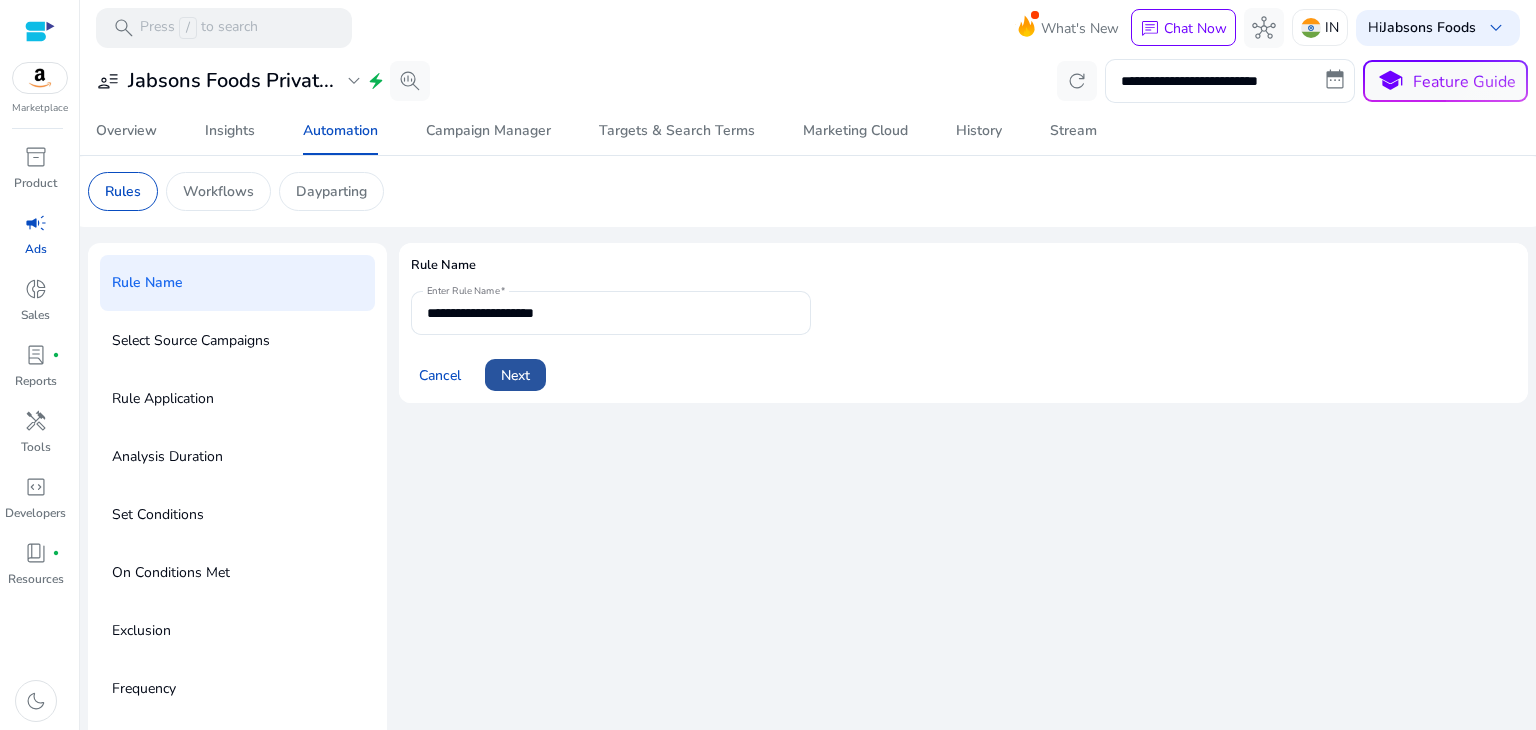 click 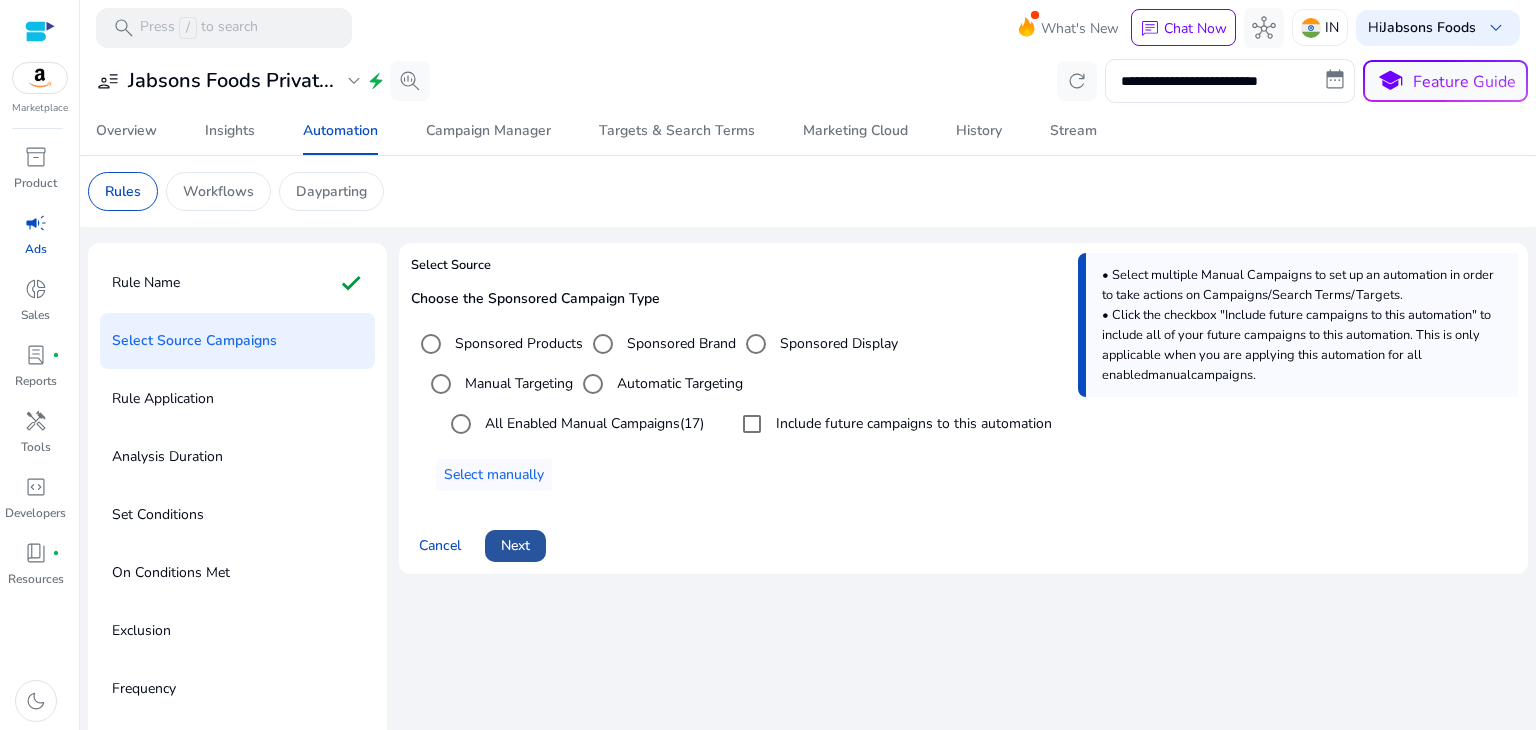 click on "Next" at bounding box center (515, 545) 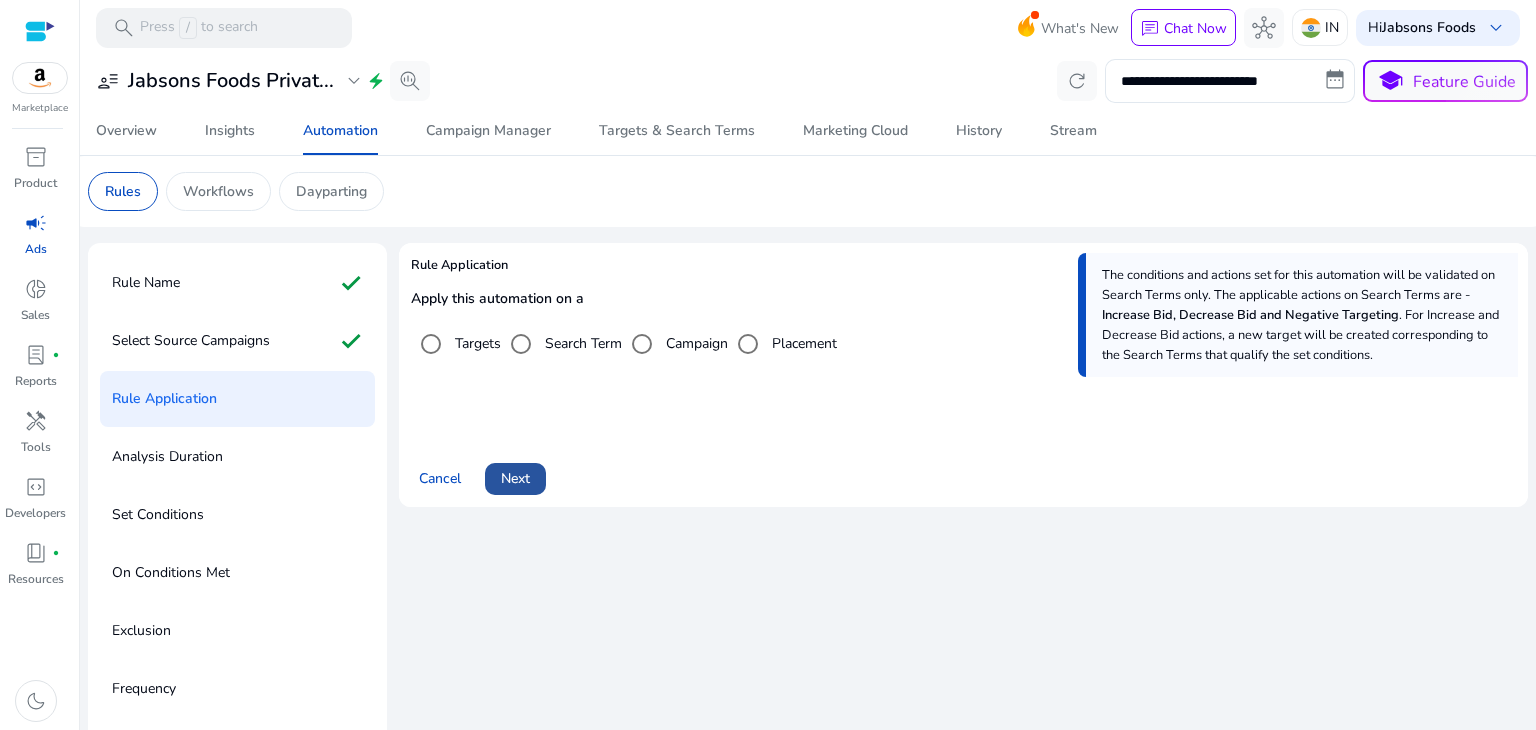 click on "Next" at bounding box center [515, 478] 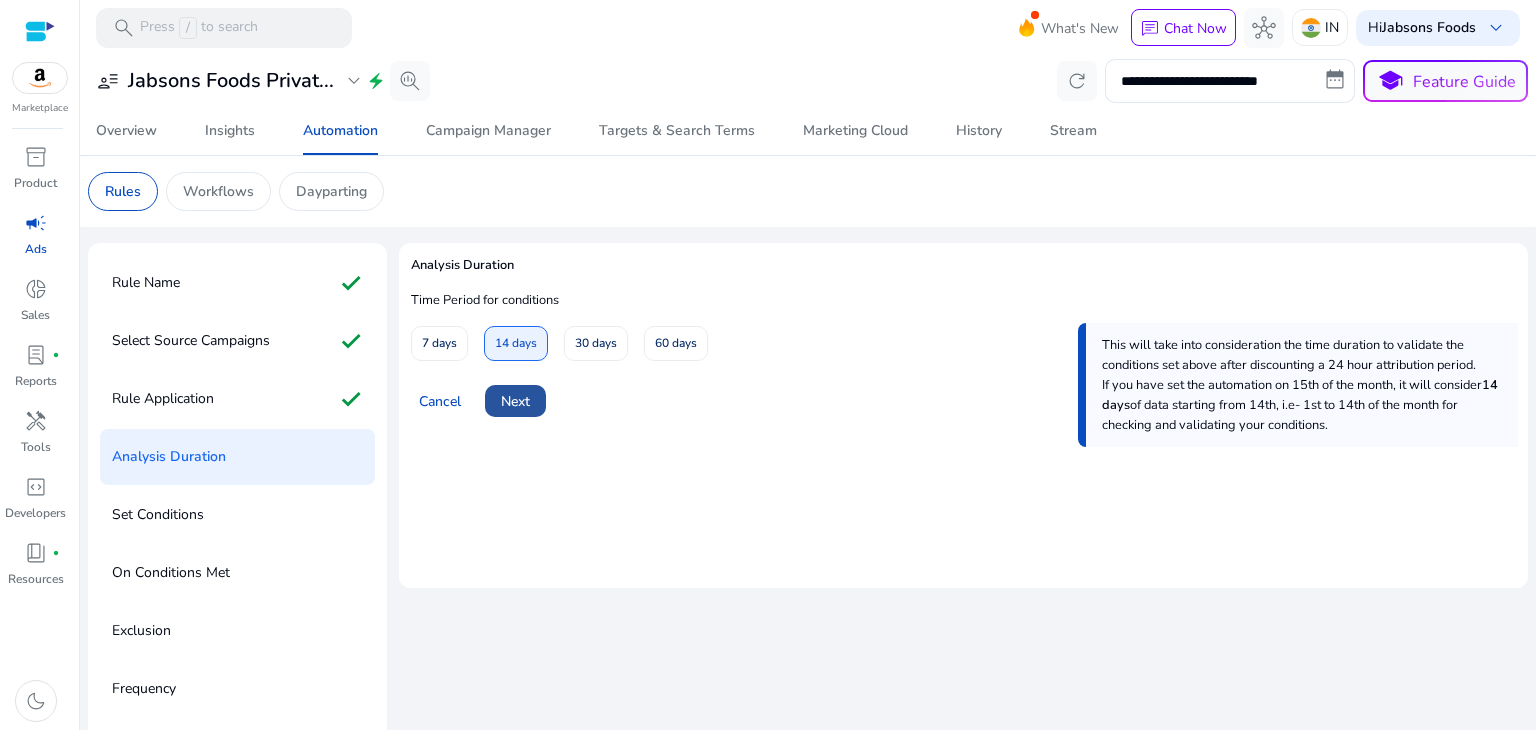 click at bounding box center (515, 401) 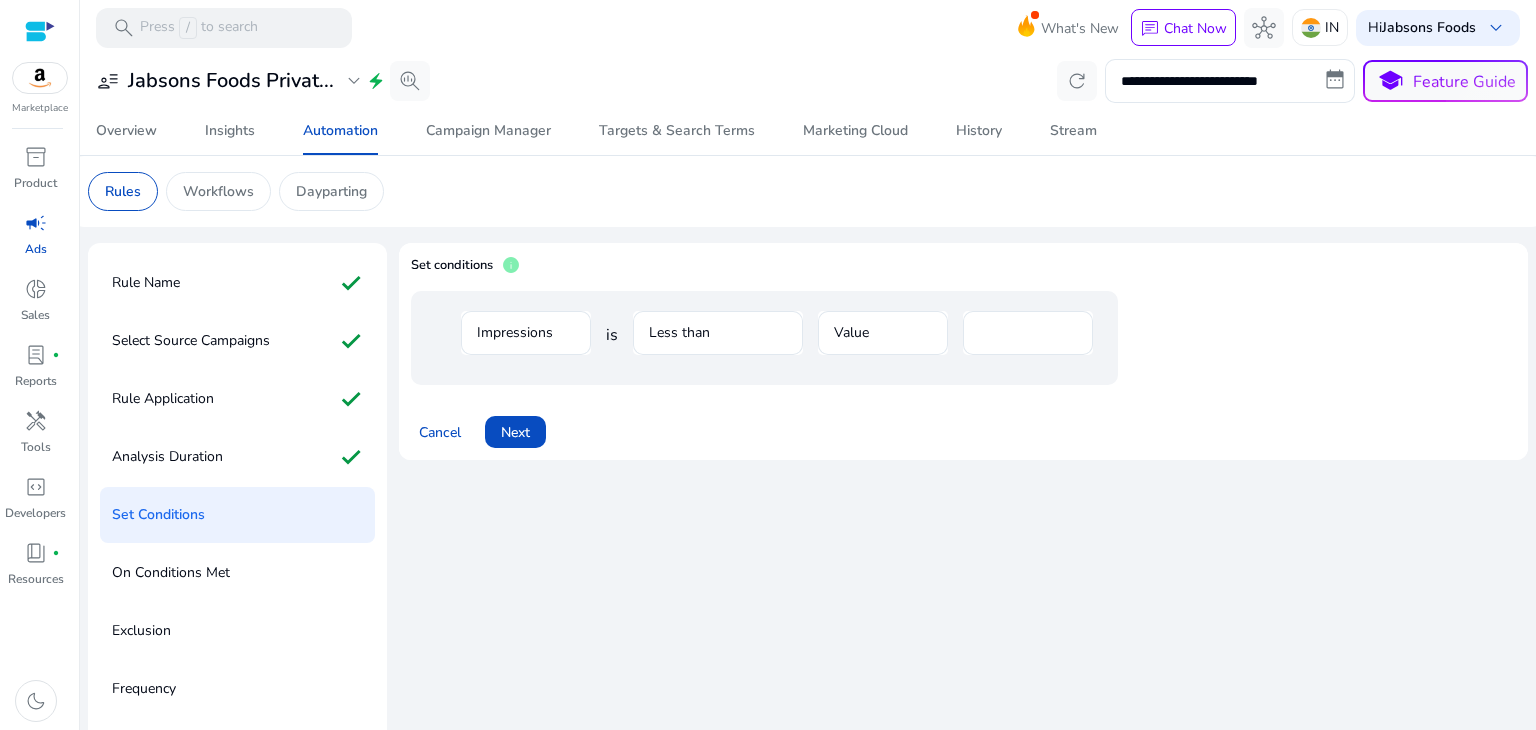 click on "Impressions" at bounding box center (526, 343) 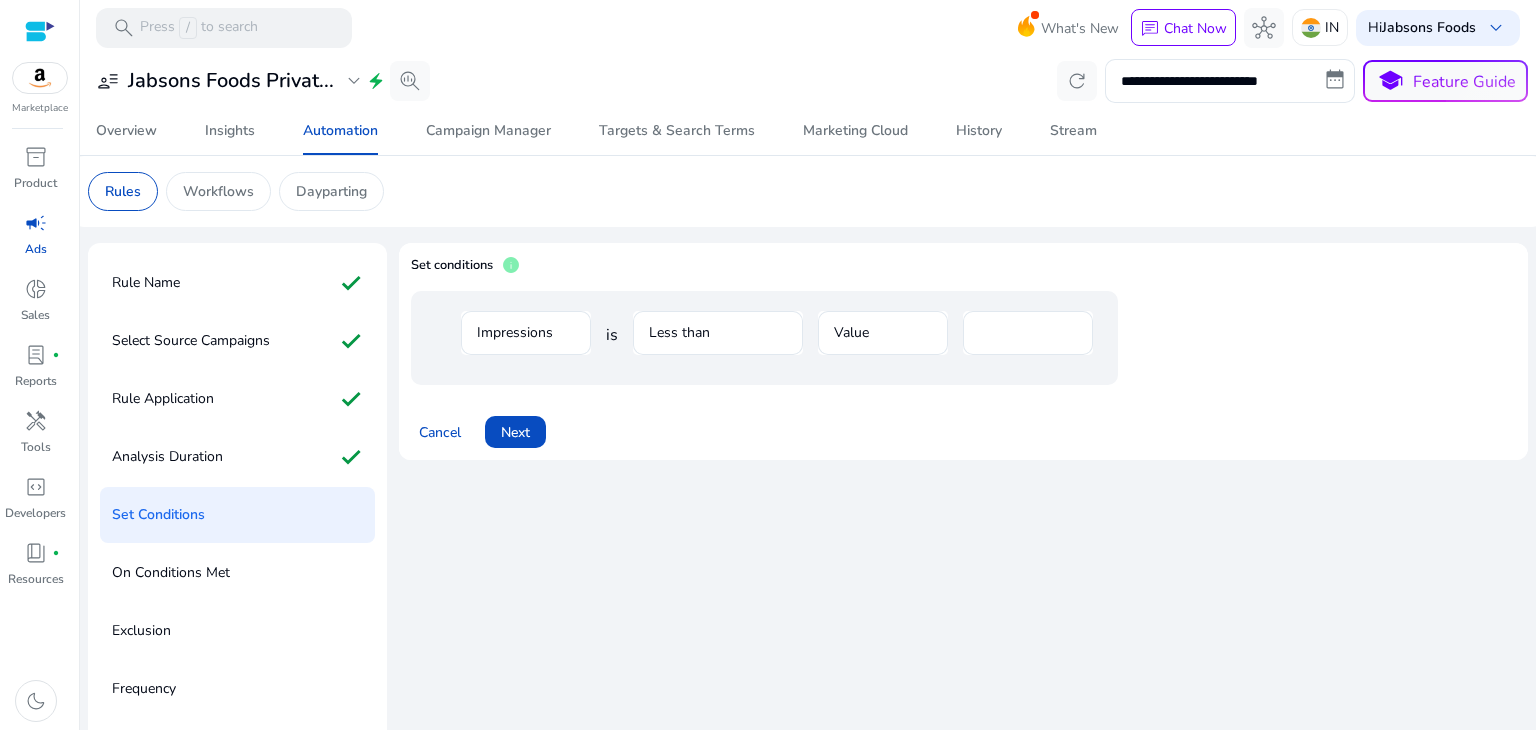 click on "Impressions" at bounding box center (526, 343) 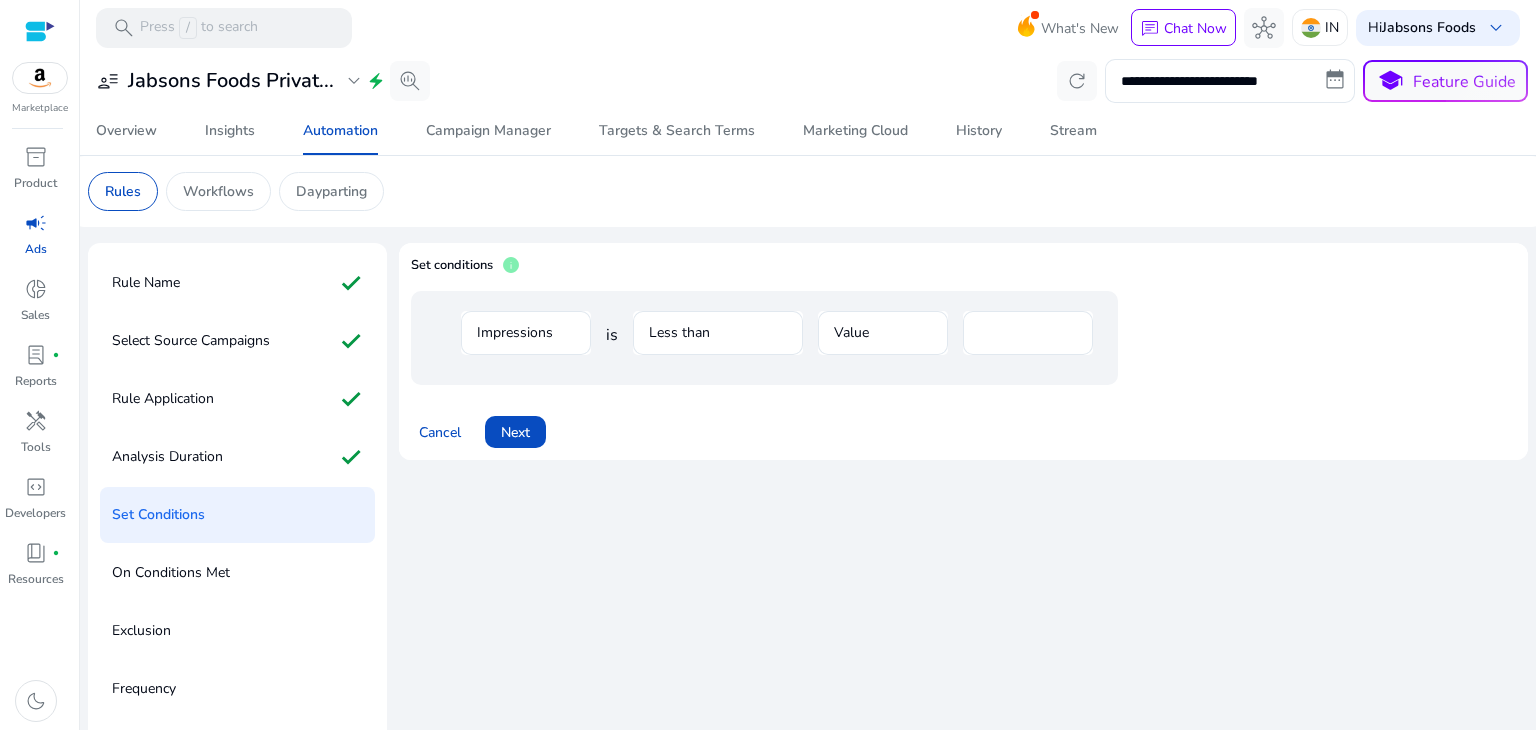 click on "Less than" at bounding box center [718, 343] 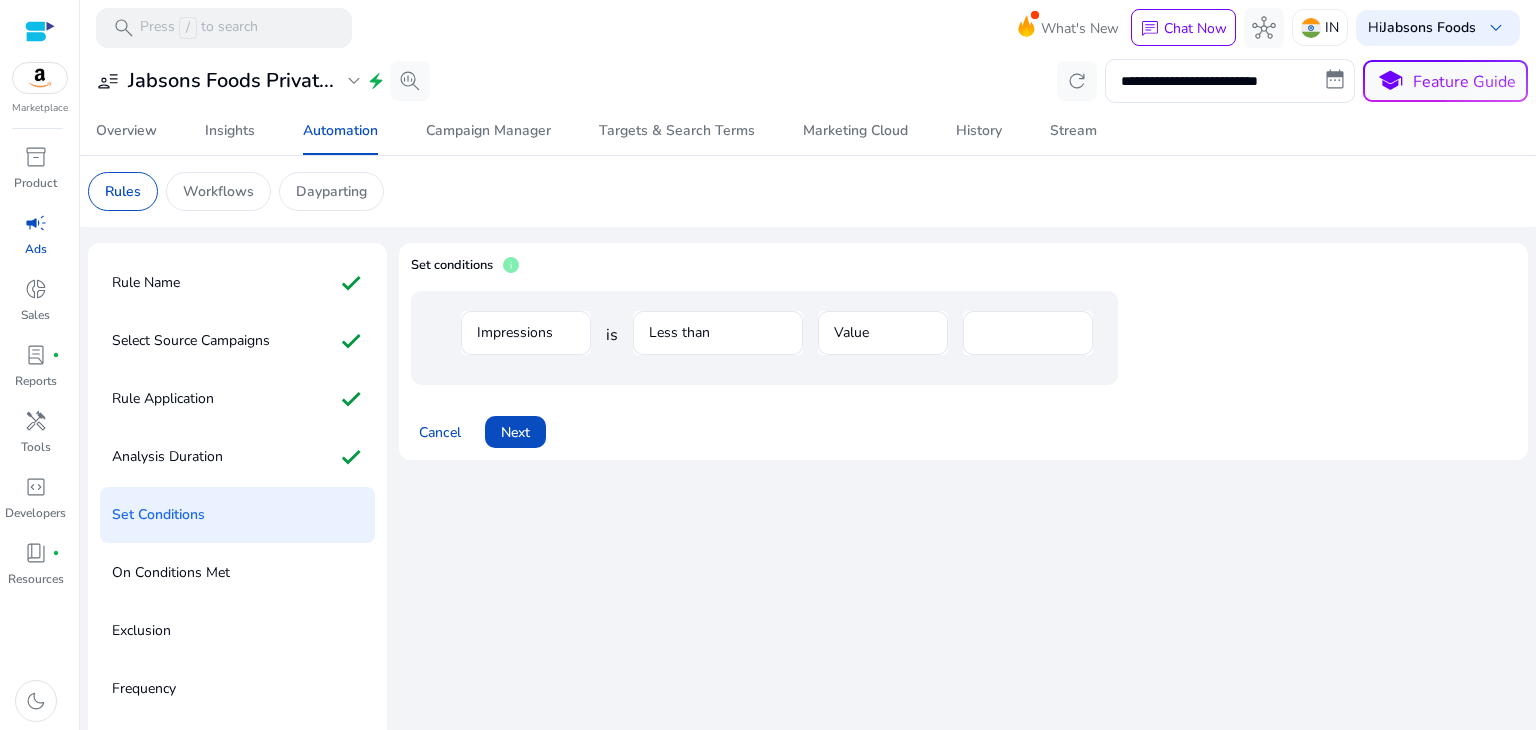 click on "Value" at bounding box center (883, 343) 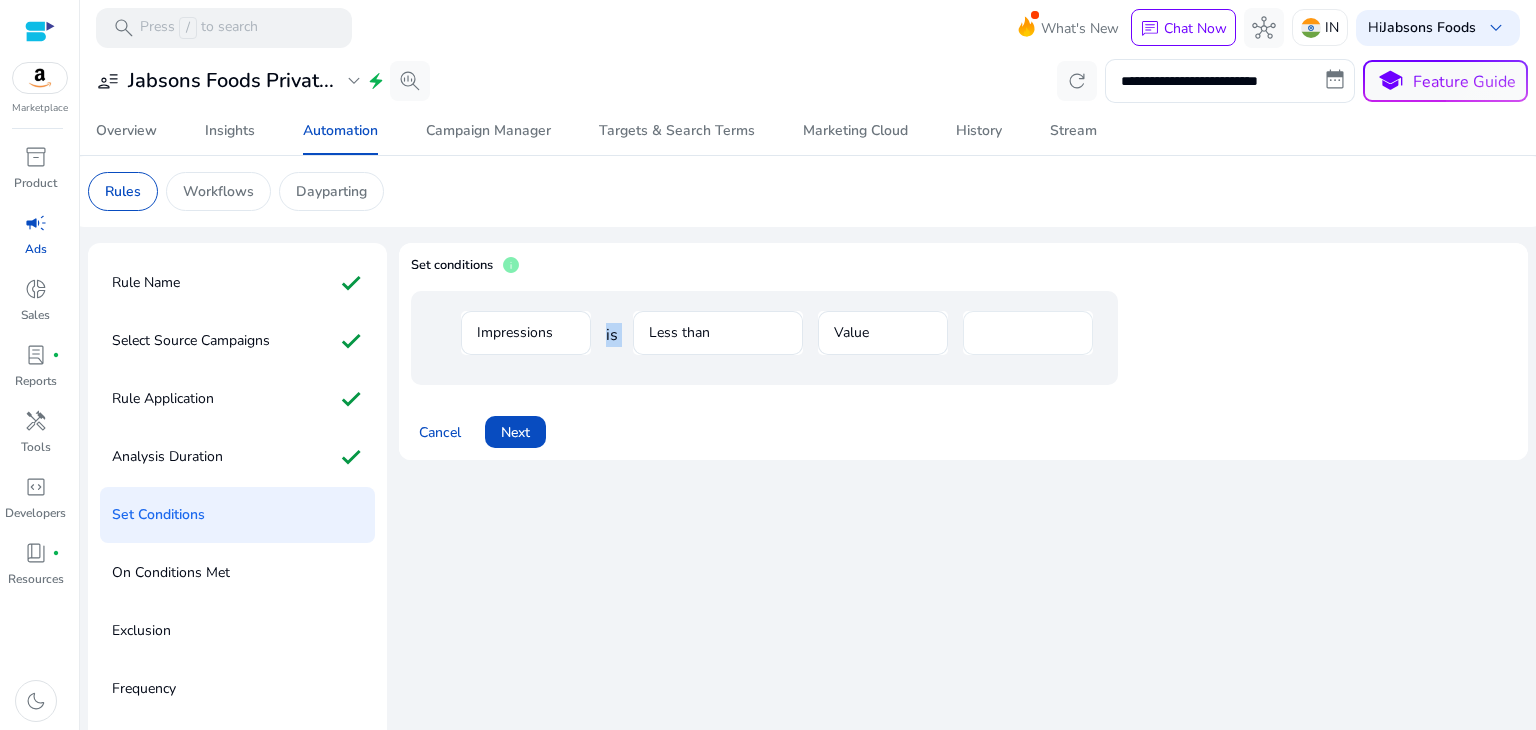 drag, startPoint x: 536, startPoint y: 341, endPoint x: 1011, endPoint y: 326, distance: 475.2368 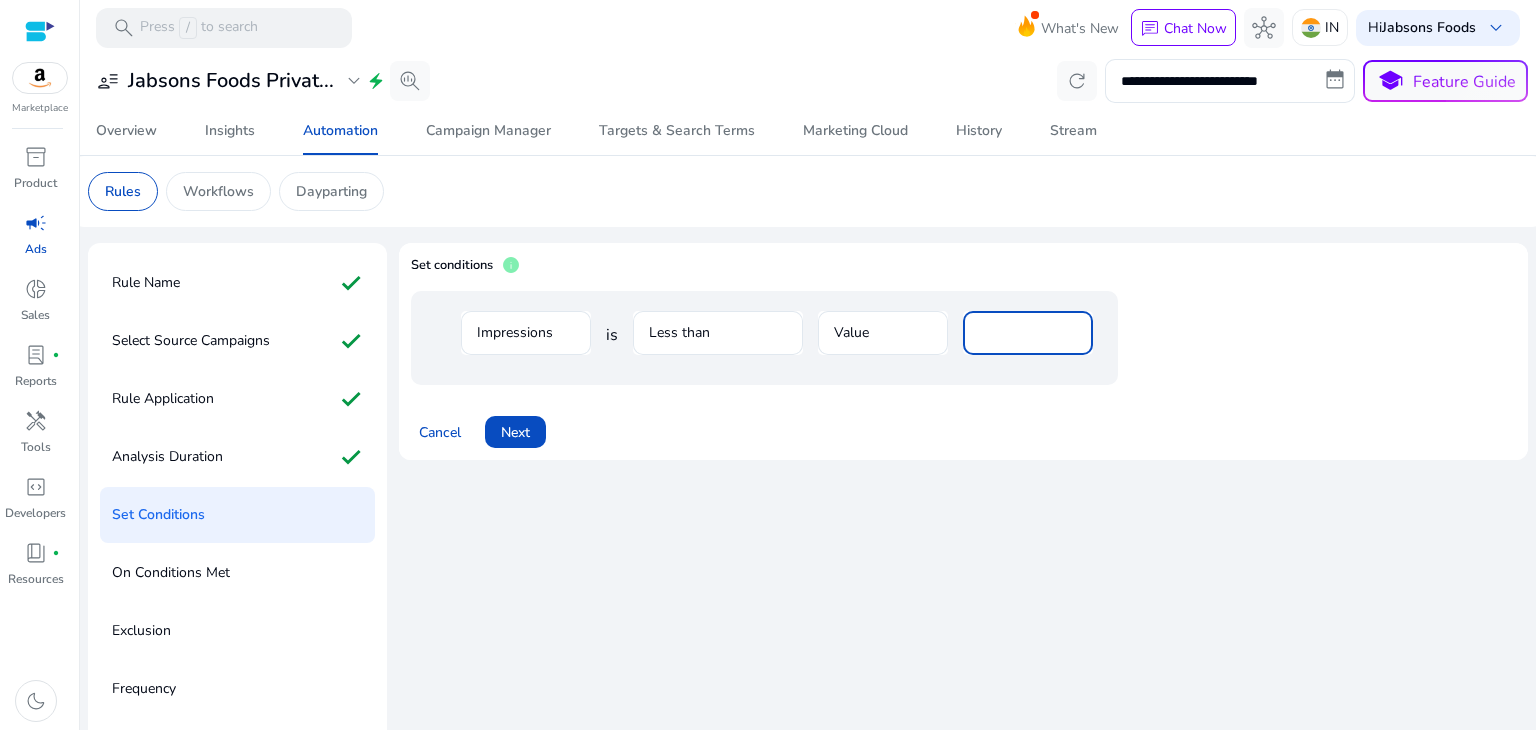 click on "****" at bounding box center [1028, 333] 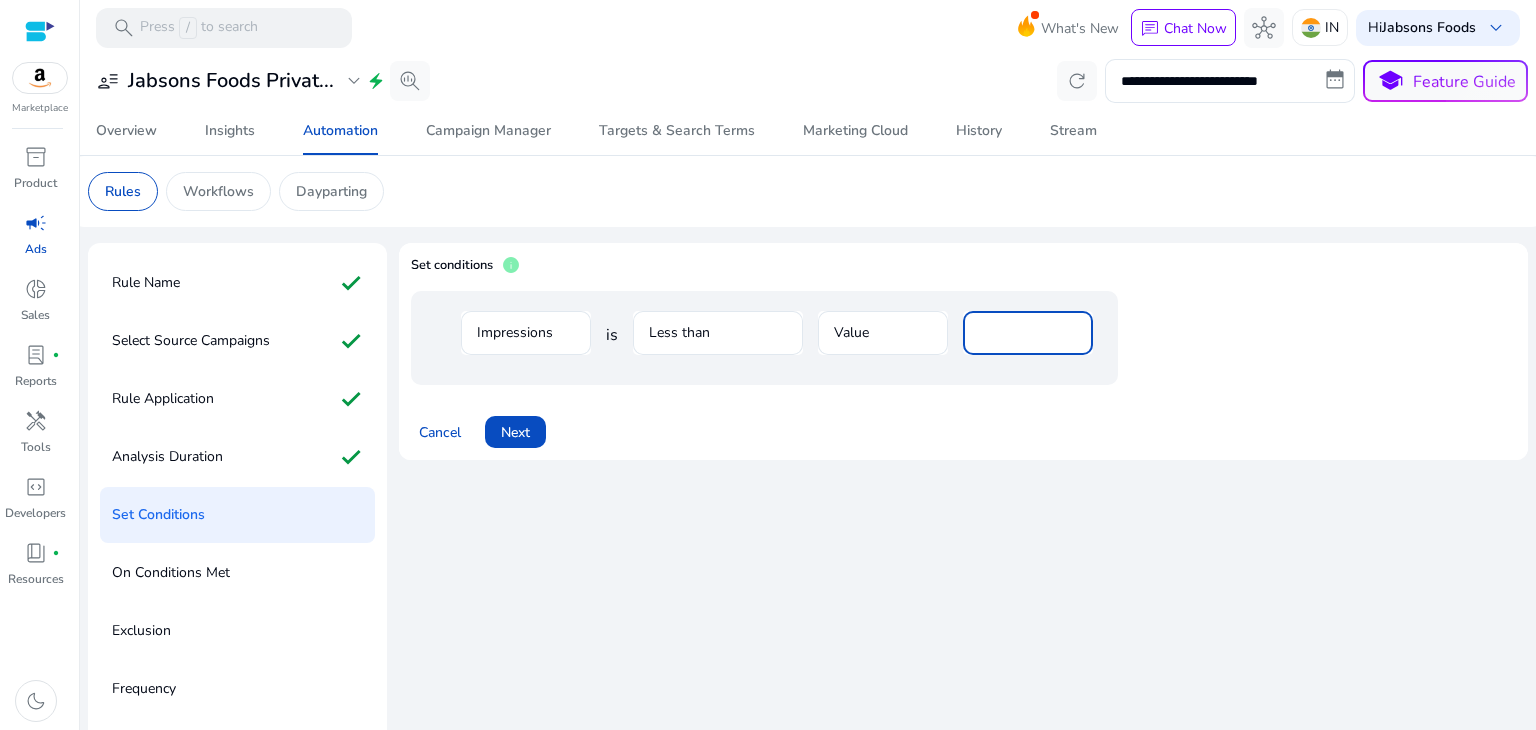 click on "Set conditions   info  Impressions is Less than Value ****  Cancel   Next" at bounding box center (963, 351) 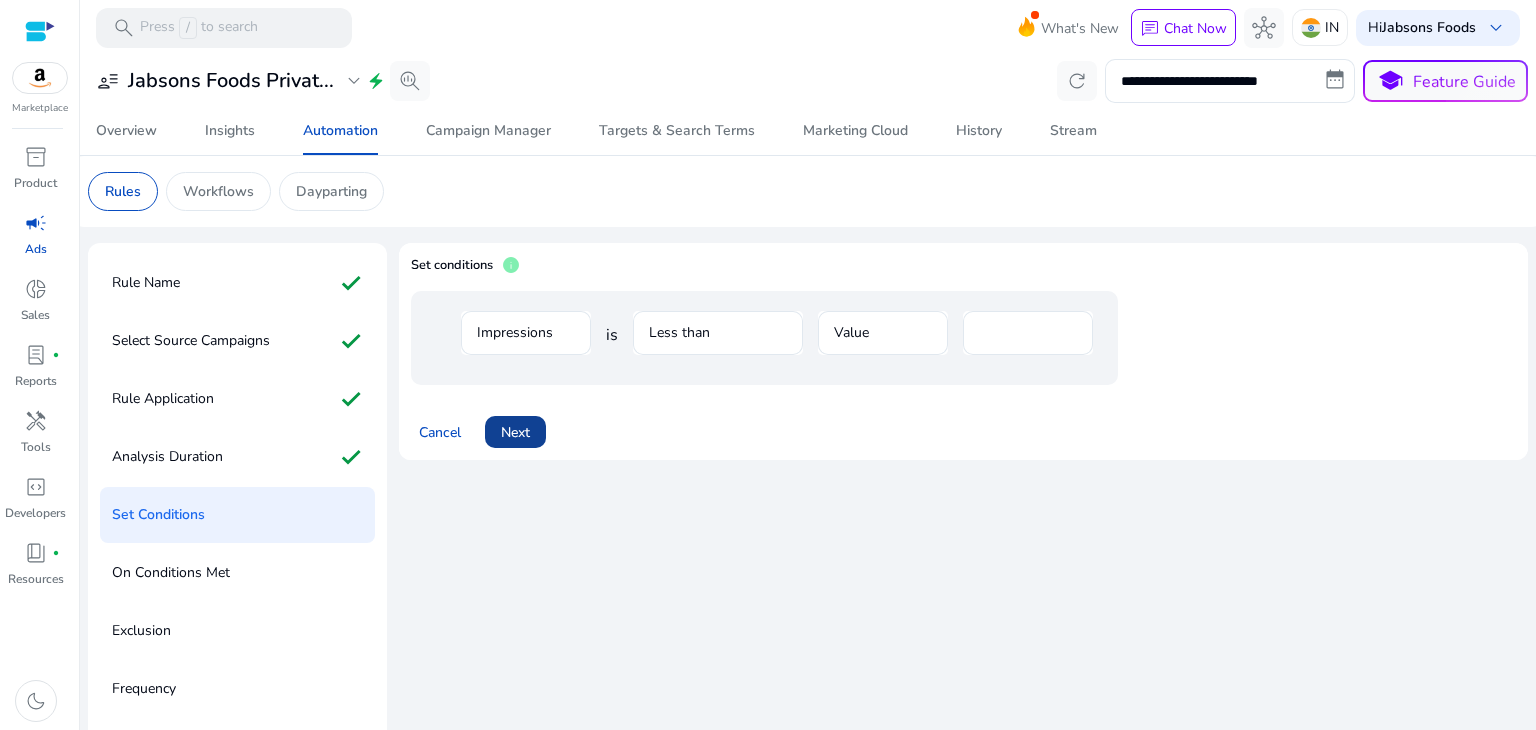 click at bounding box center [515, 432] 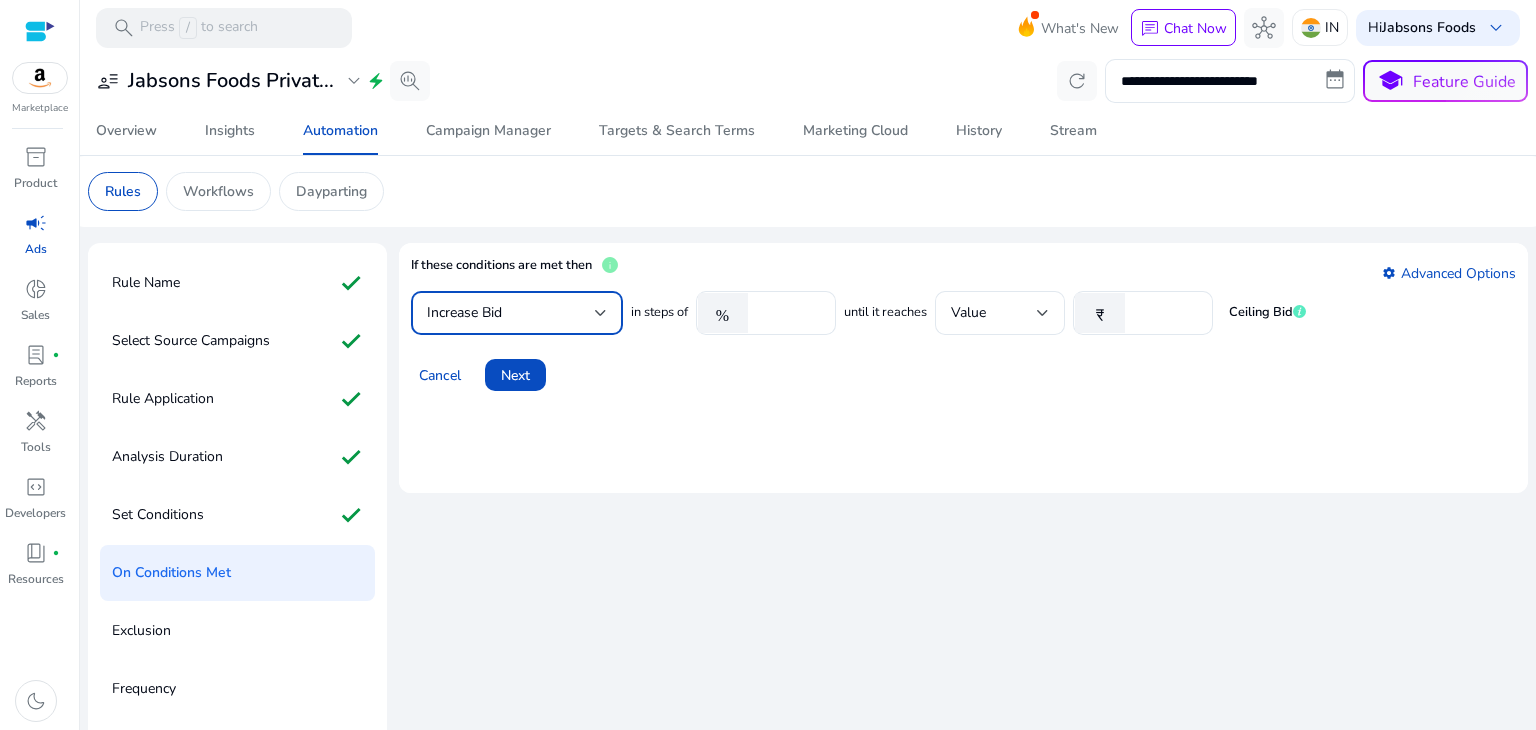 click on "Increase Bid" at bounding box center [511, 313] 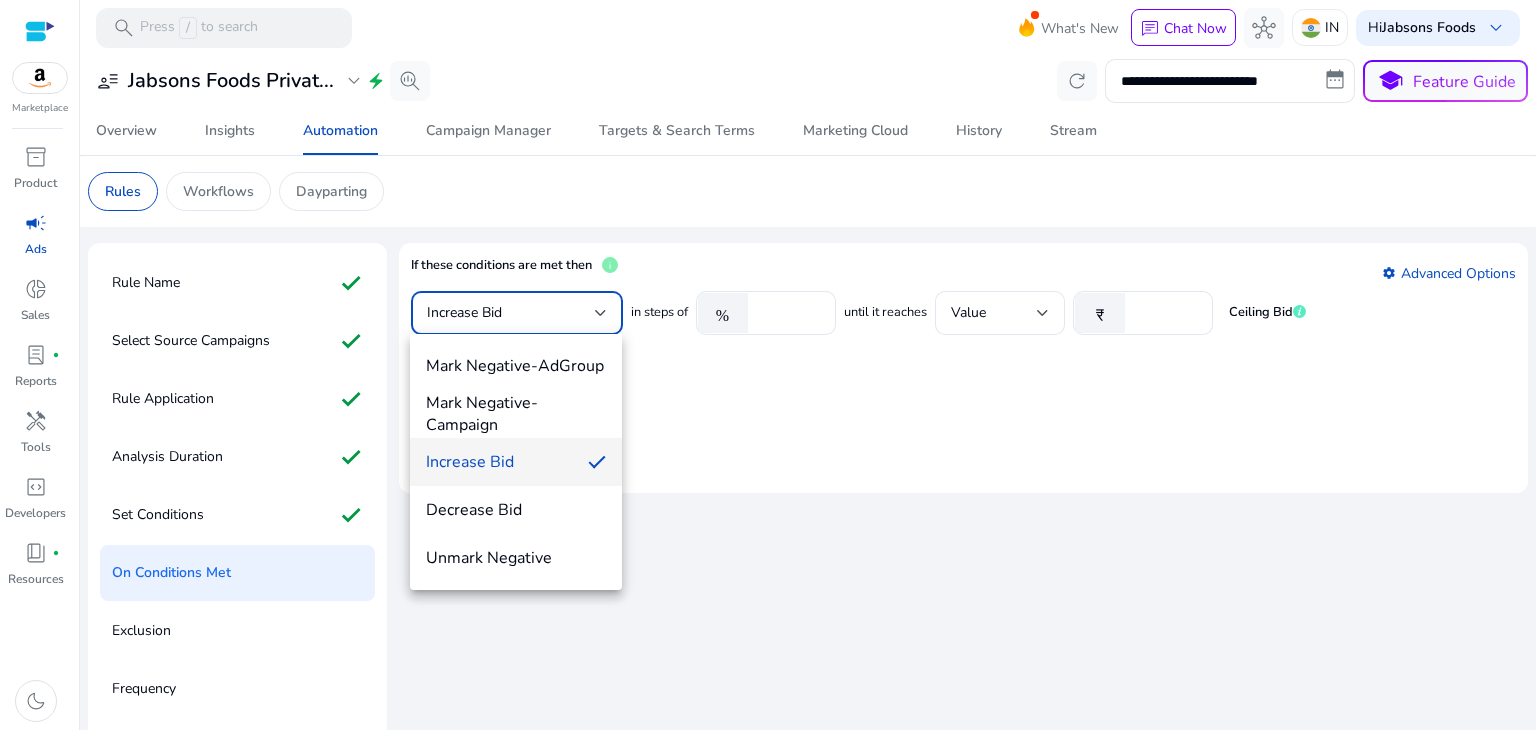 click at bounding box center (768, 365) 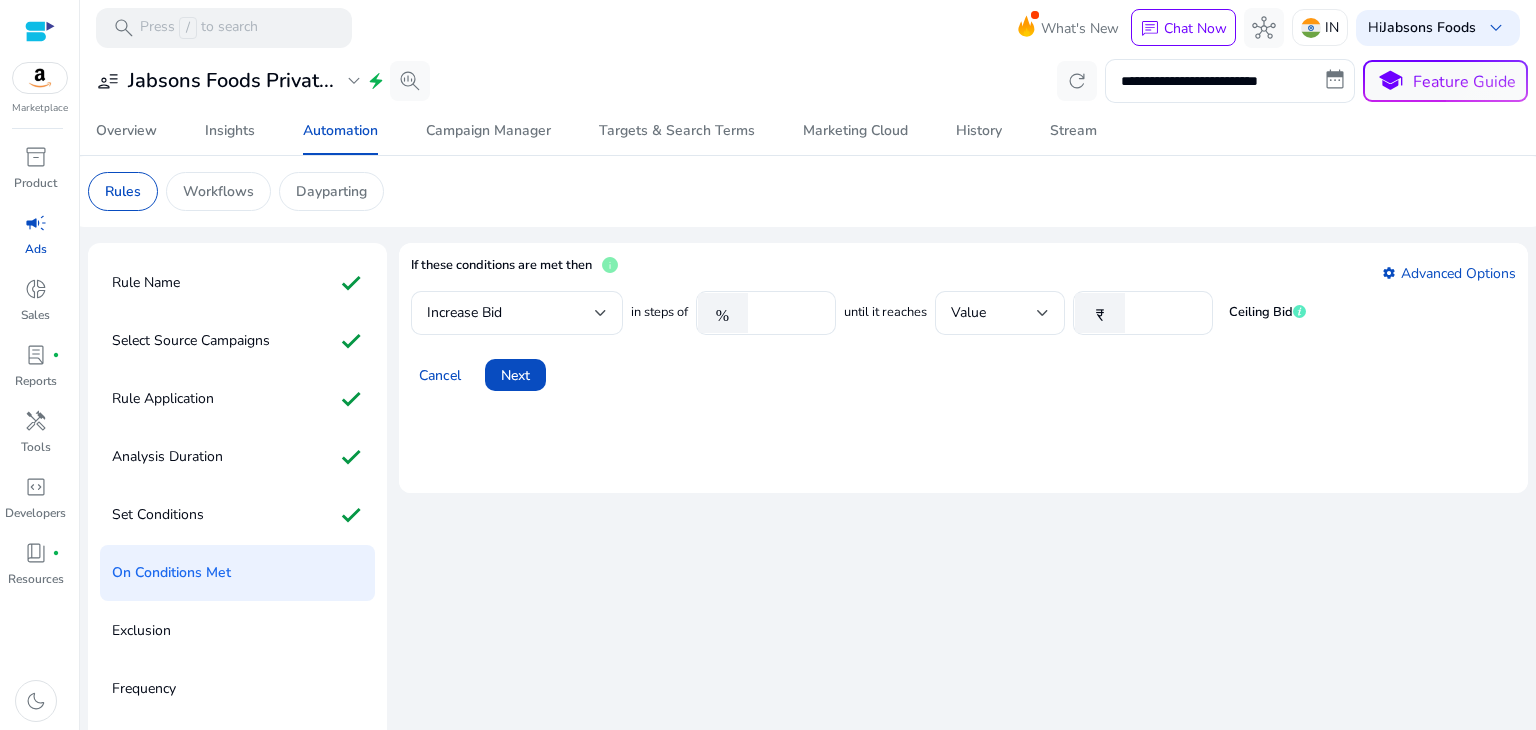 scroll, scrollTop: 56, scrollLeft: 0, axis: vertical 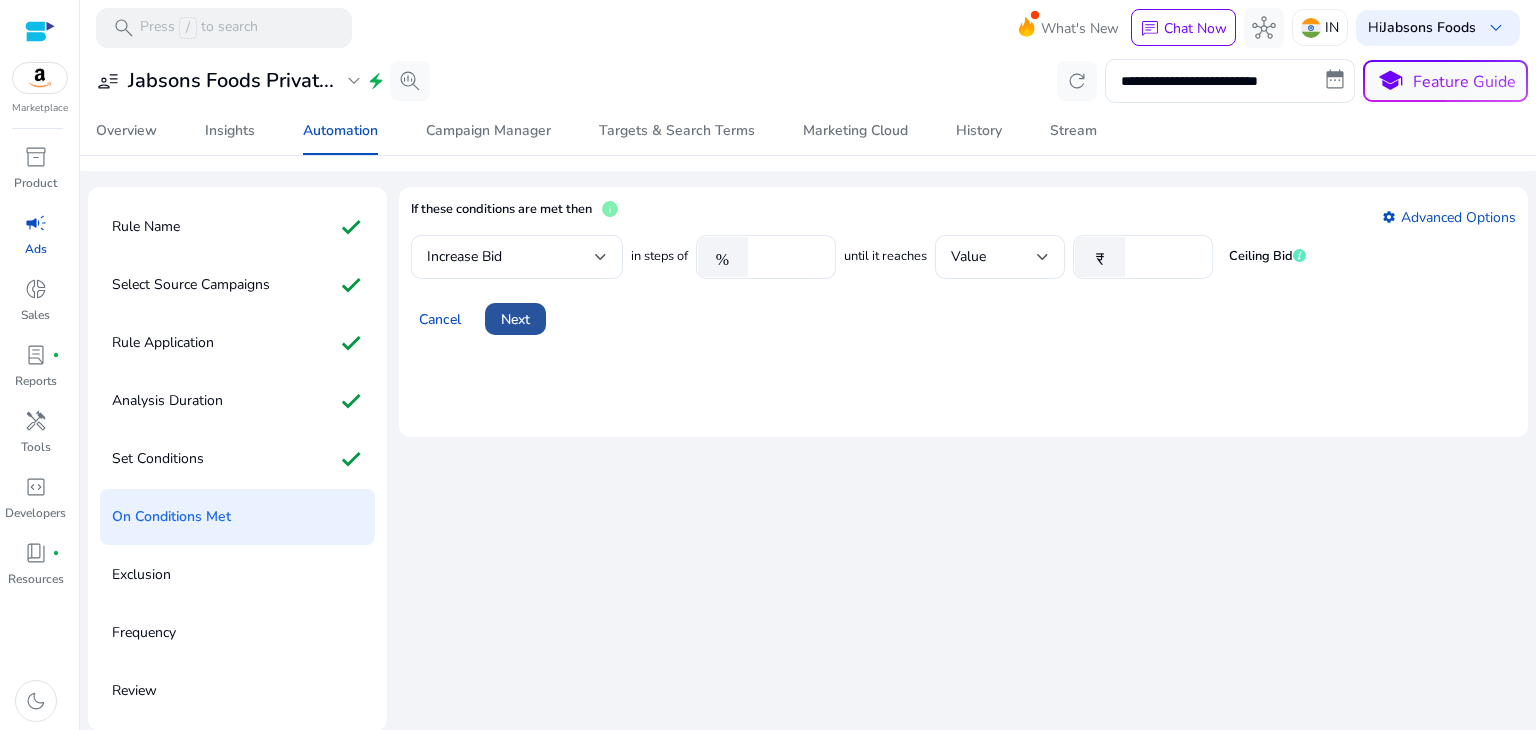 click on "Next" at bounding box center (515, 319) 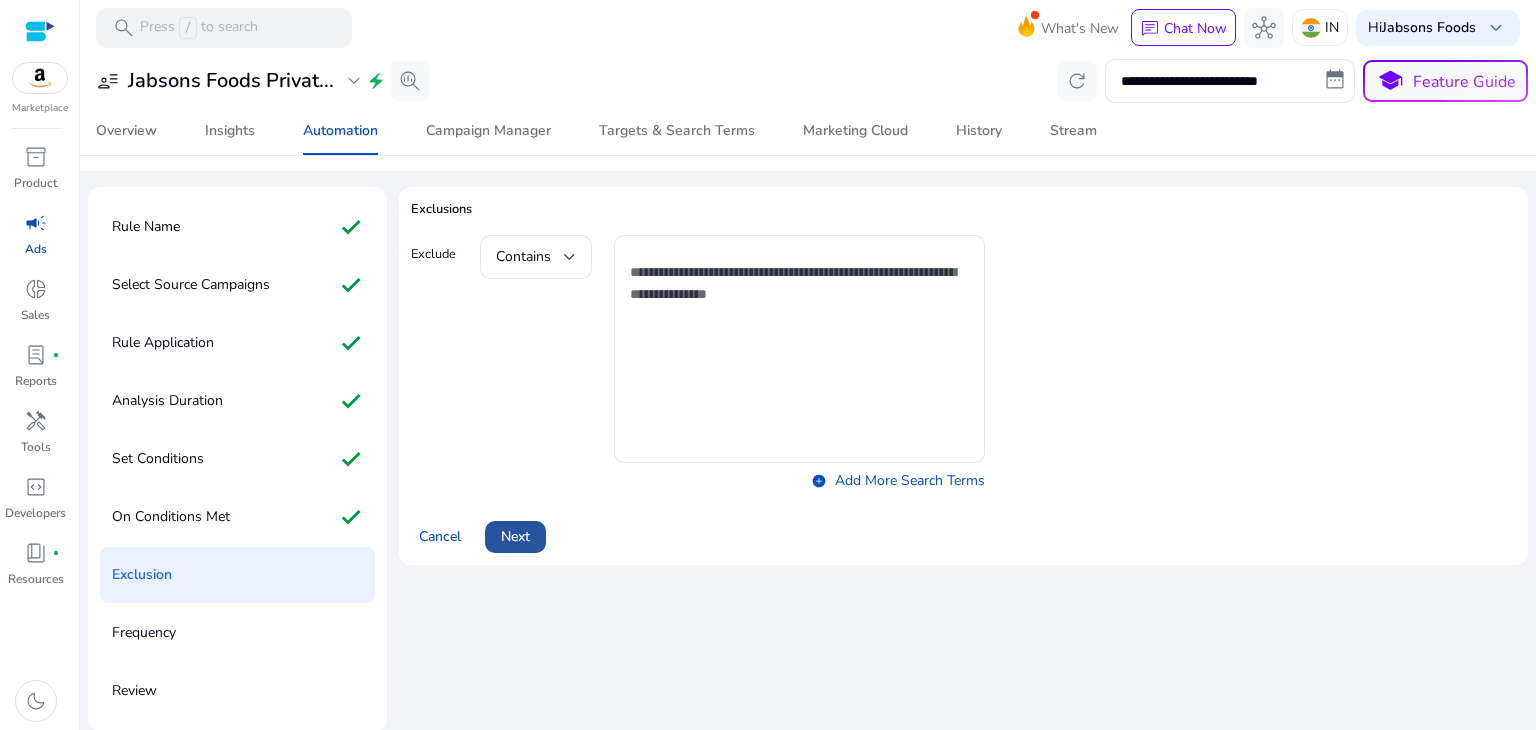 click on "Next" at bounding box center (515, 536) 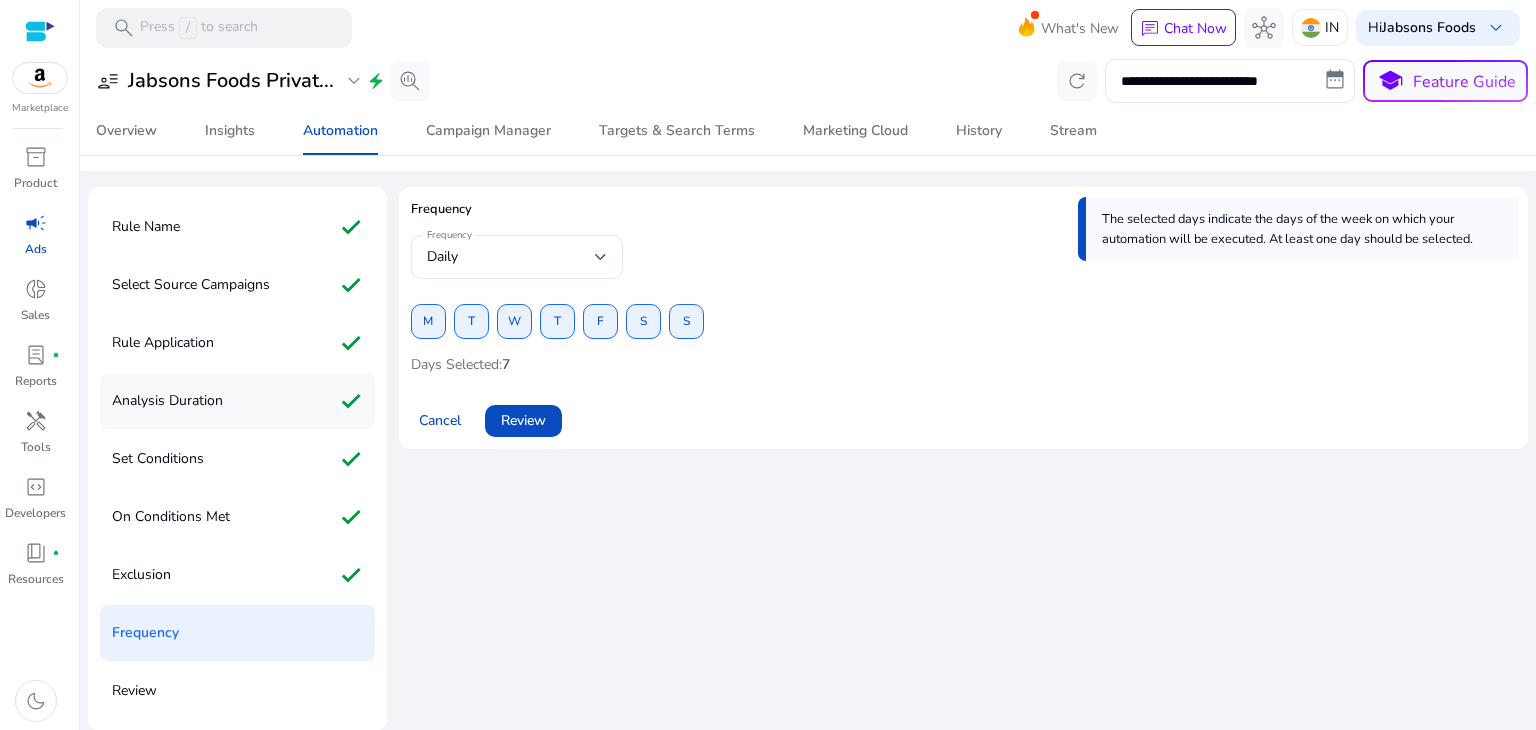 scroll, scrollTop: 0, scrollLeft: 0, axis: both 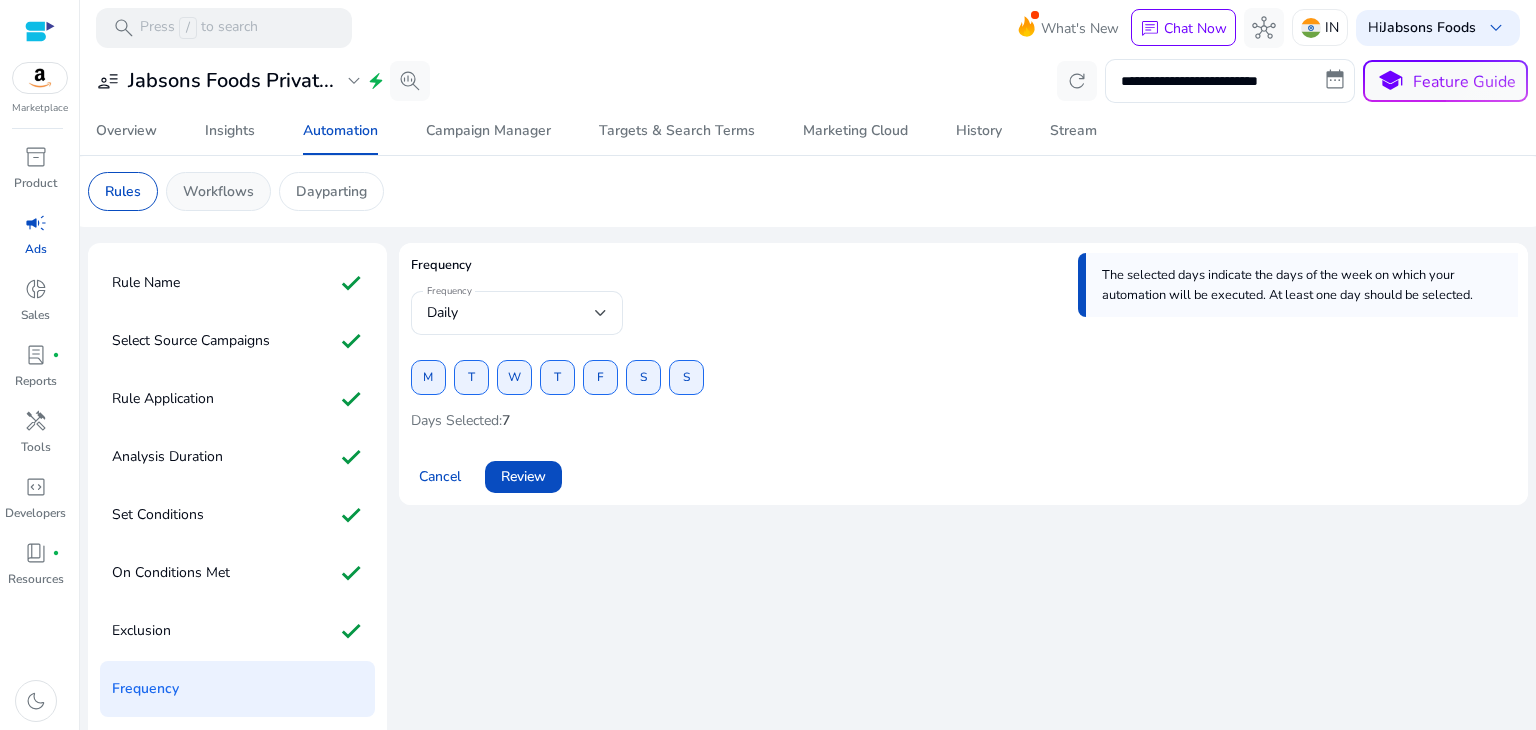 click on "Workflows" 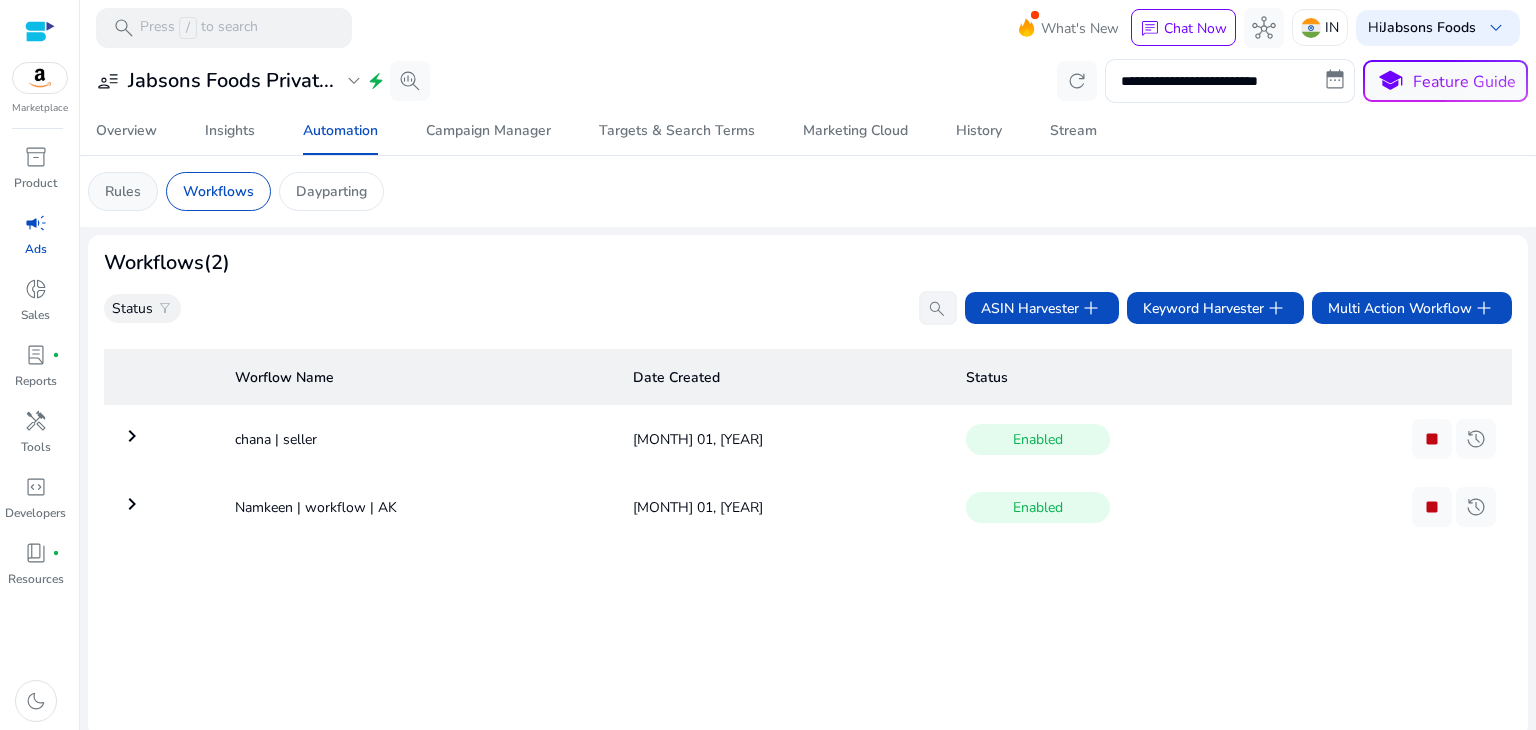 click on "Rules" 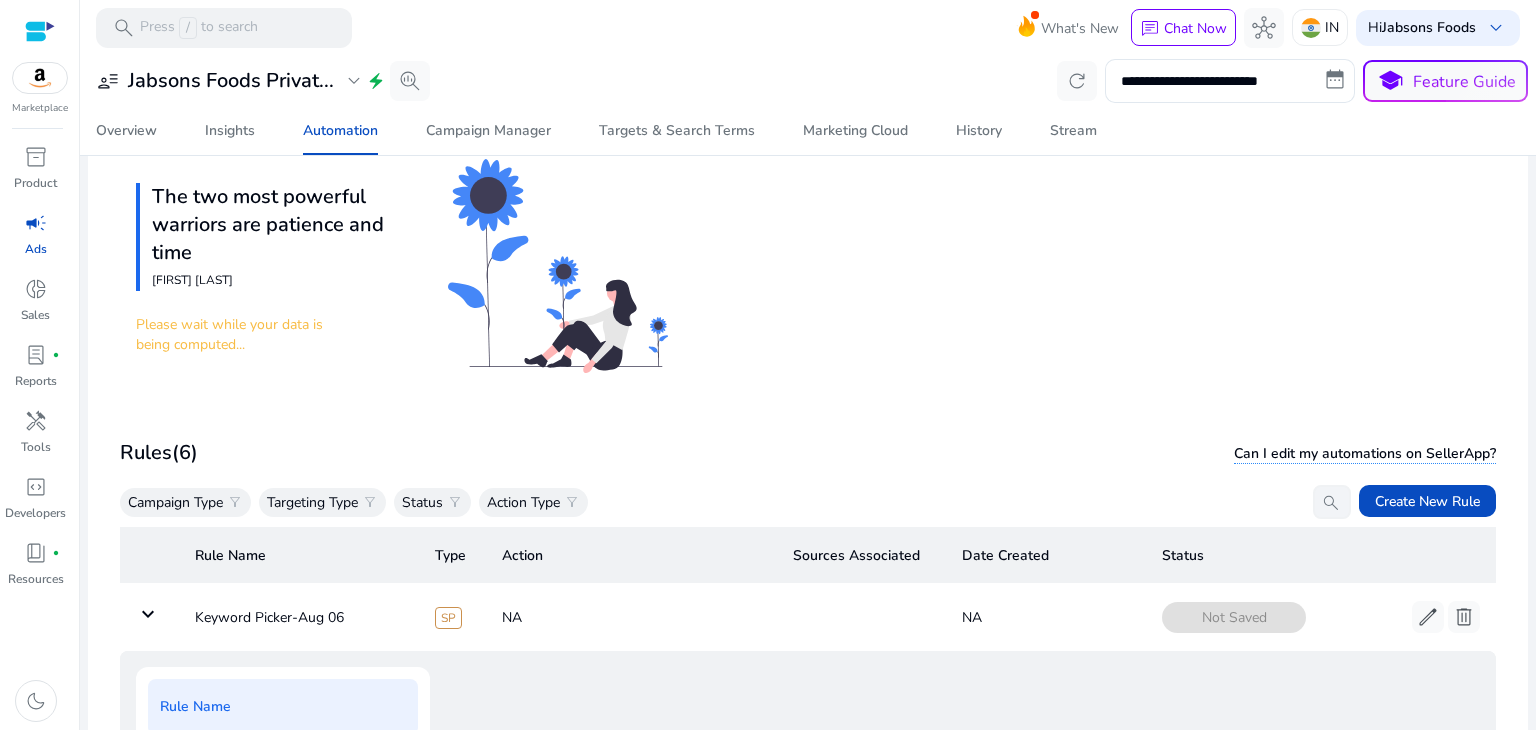 scroll, scrollTop: 204, scrollLeft: 0, axis: vertical 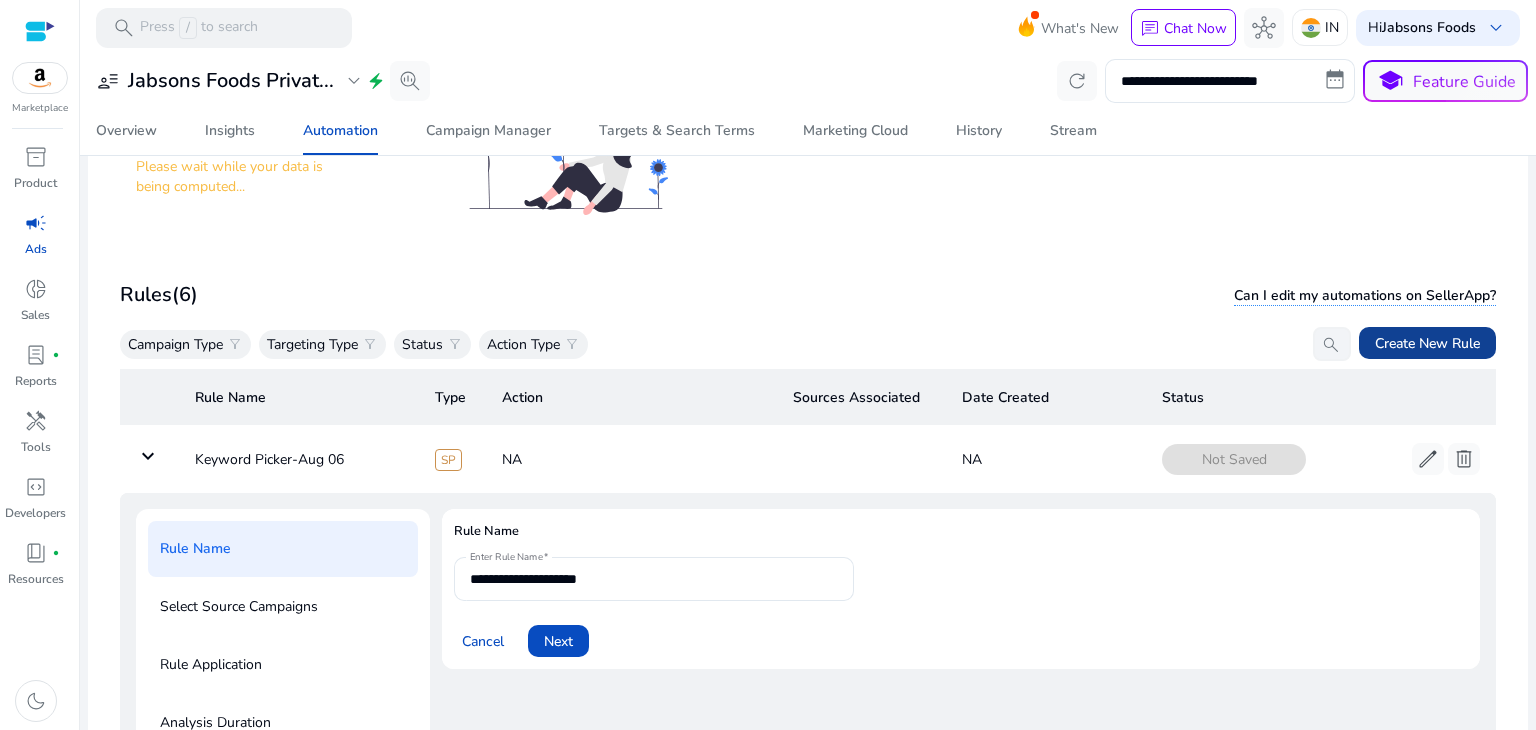 click on "Create New Rule" 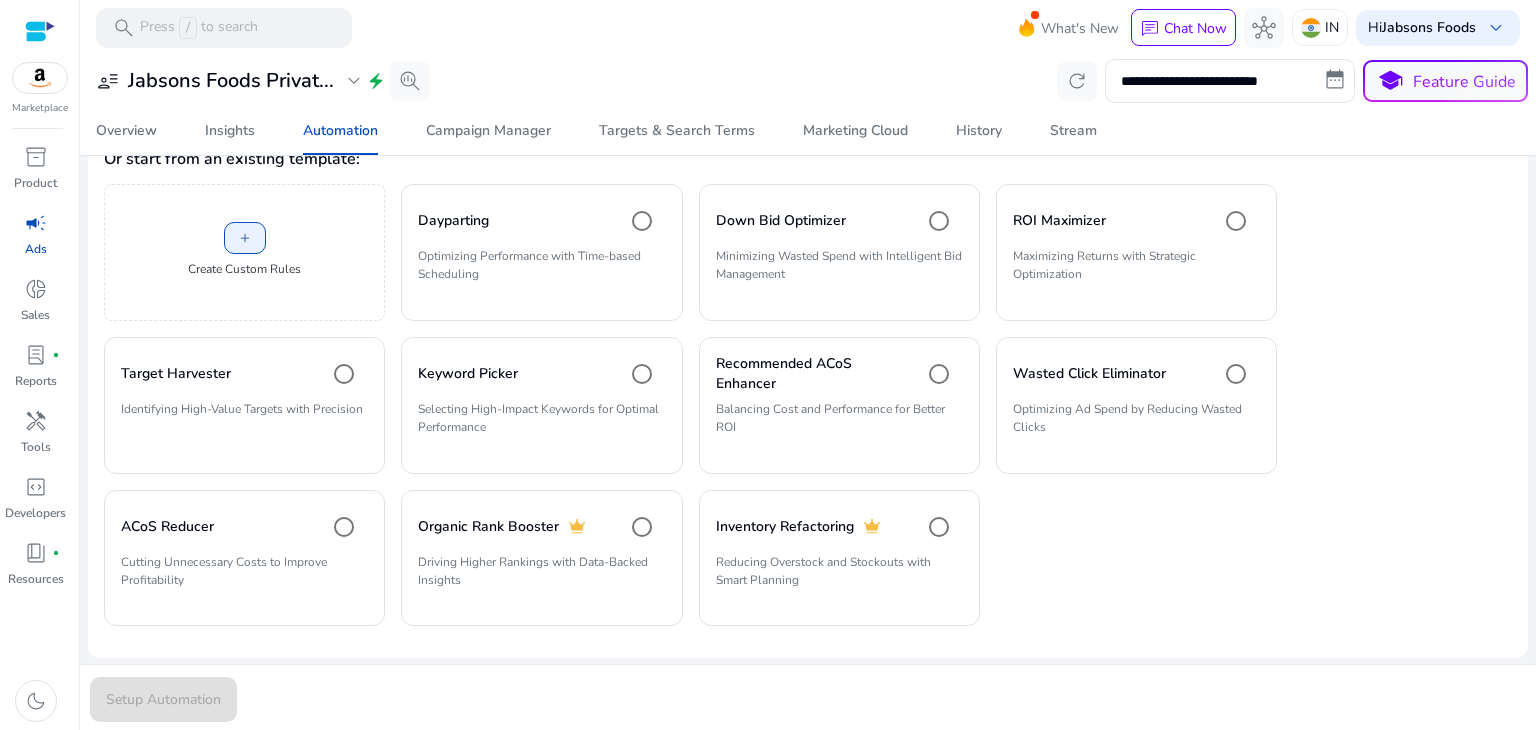 scroll, scrollTop: 304, scrollLeft: 0, axis: vertical 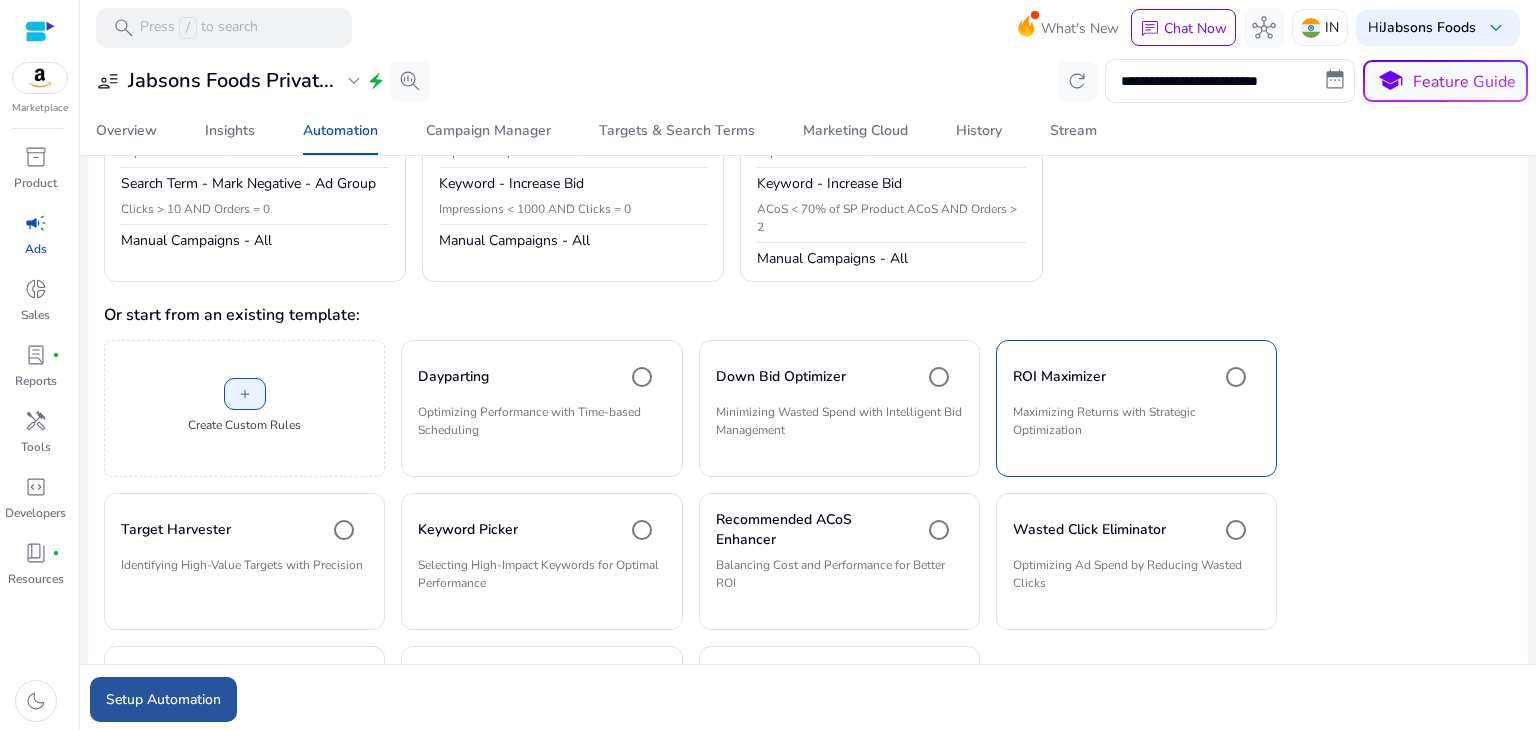 click on "Setup Automation" 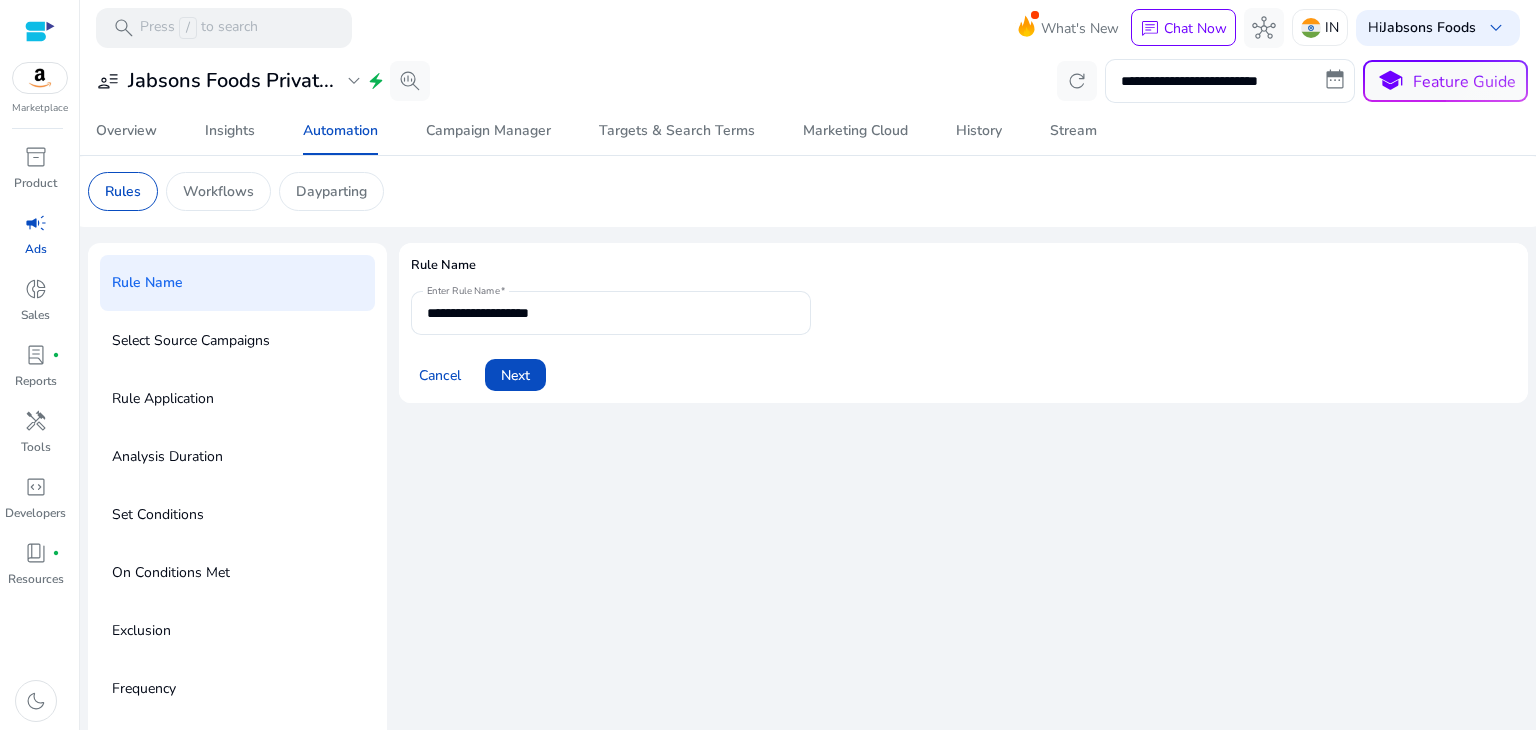 scroll, scrollTop: 19, scrollLeft: 0, axis: vertical 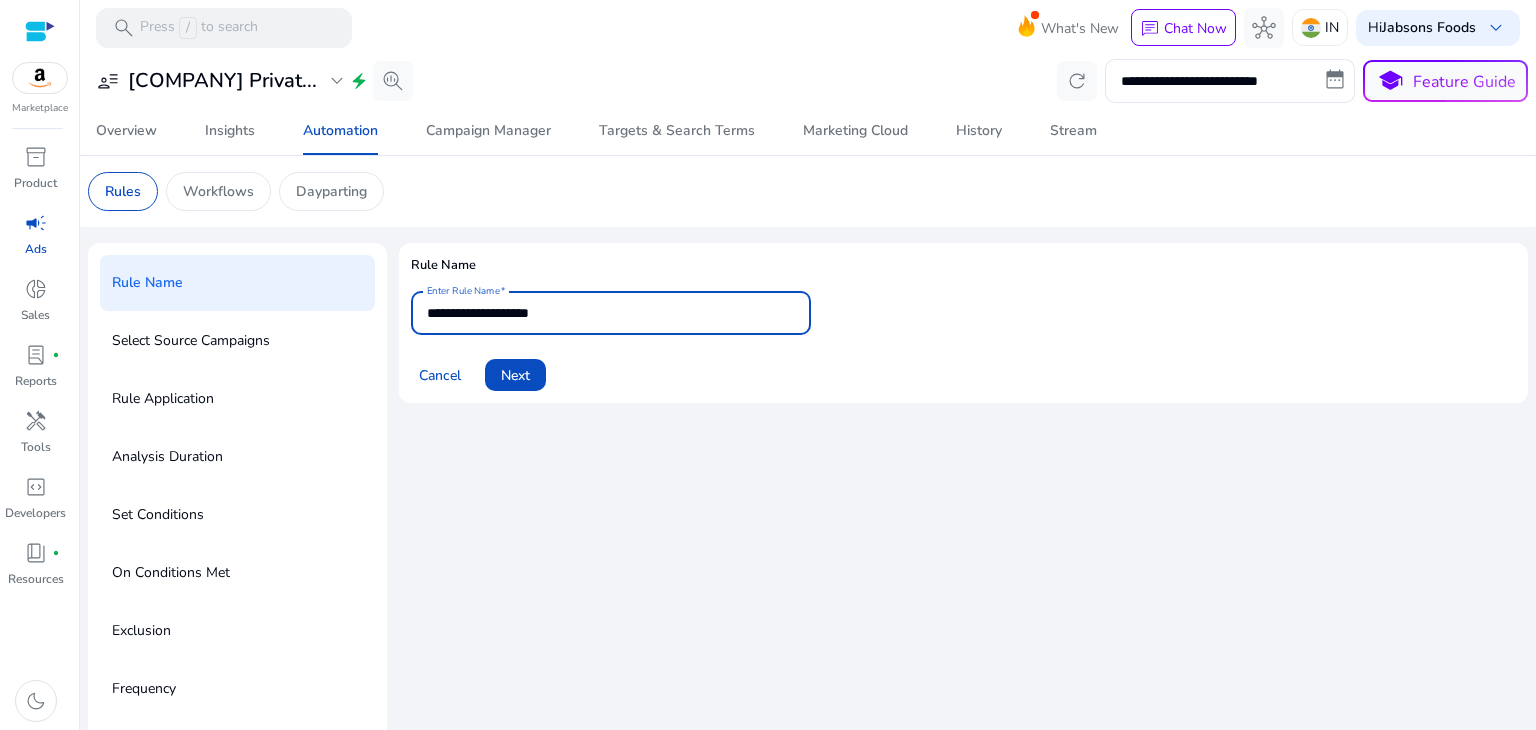 click on "**********" at bounding box center [611, 313] 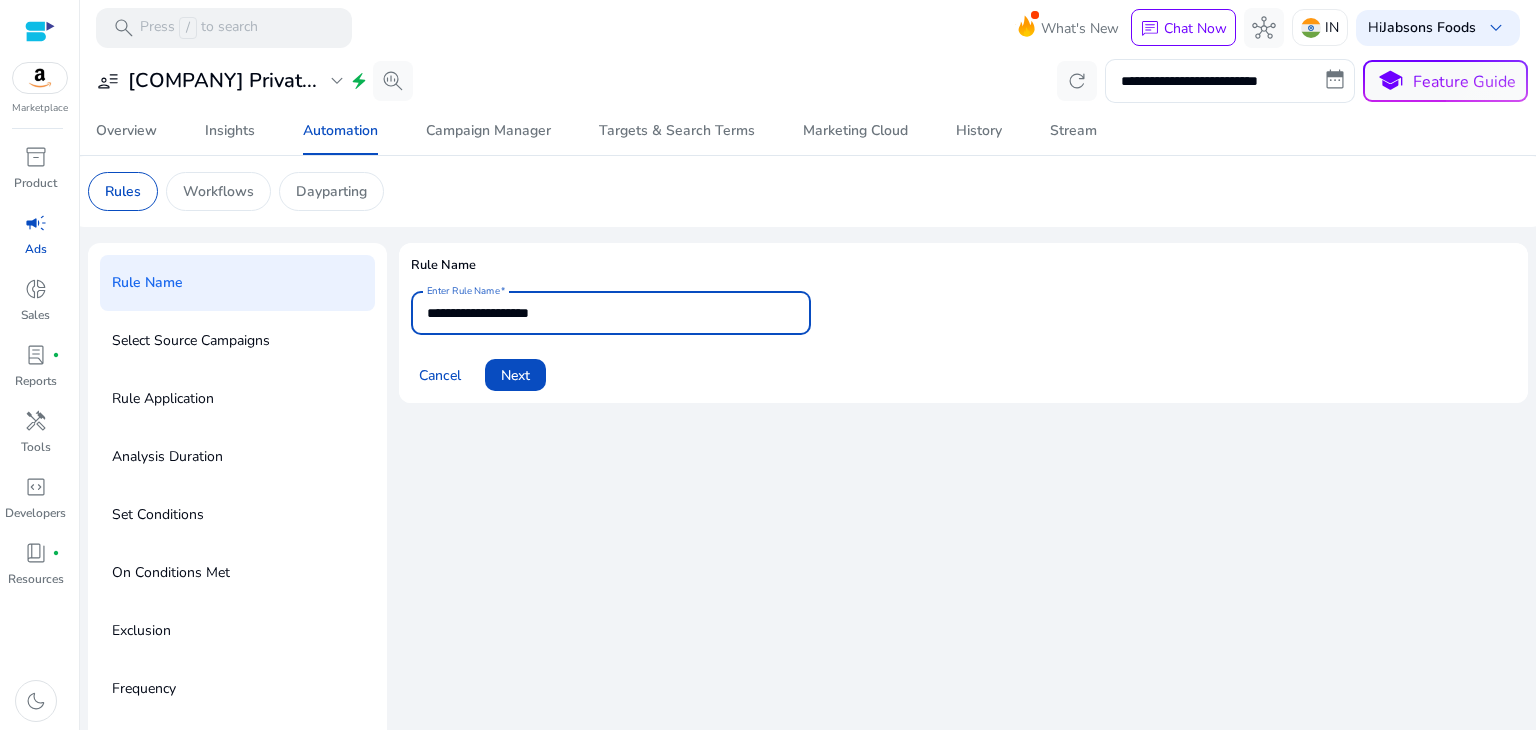 scroll, scrollTop: 19, scrollLeft: 0, axis: vertical 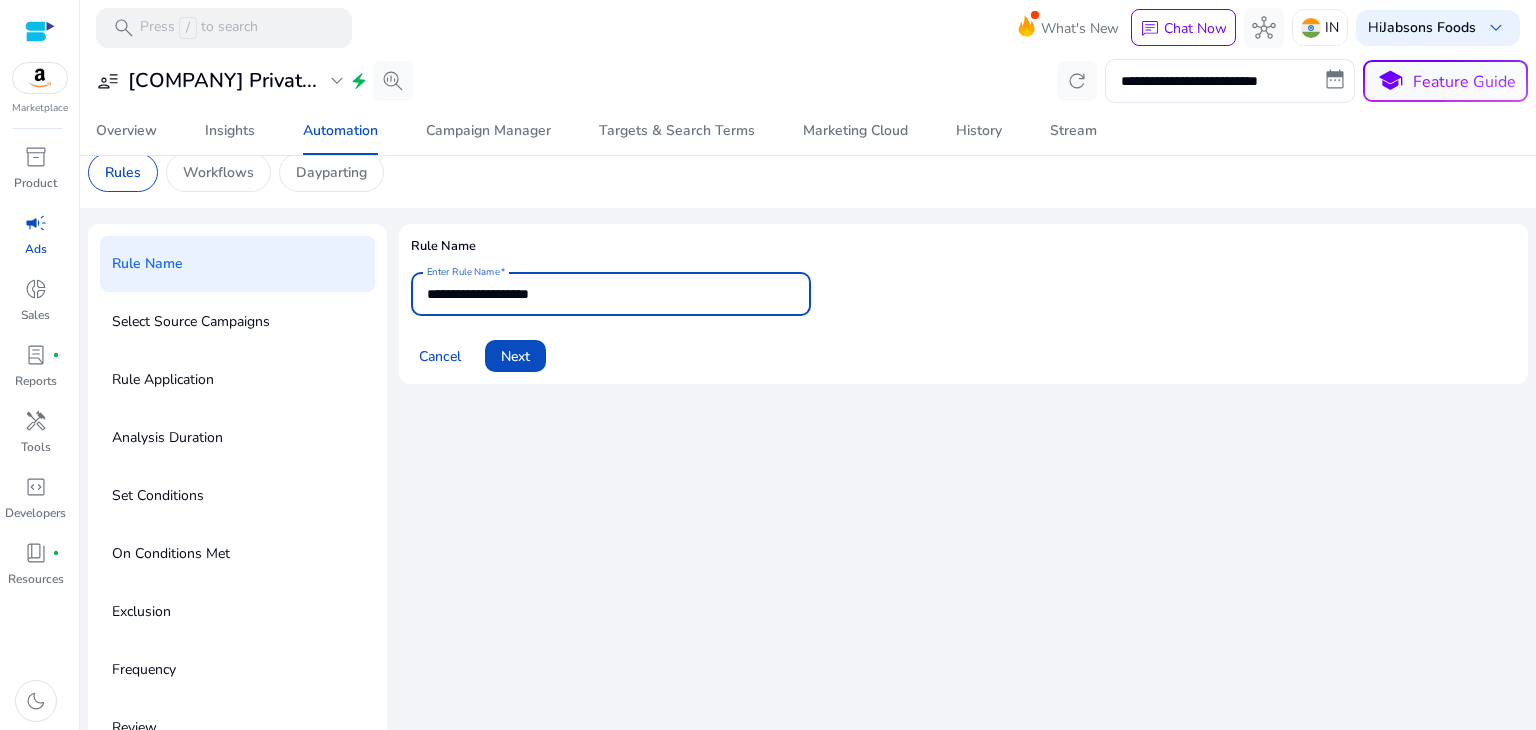 click on "**********" at bounding box center (611, 294) 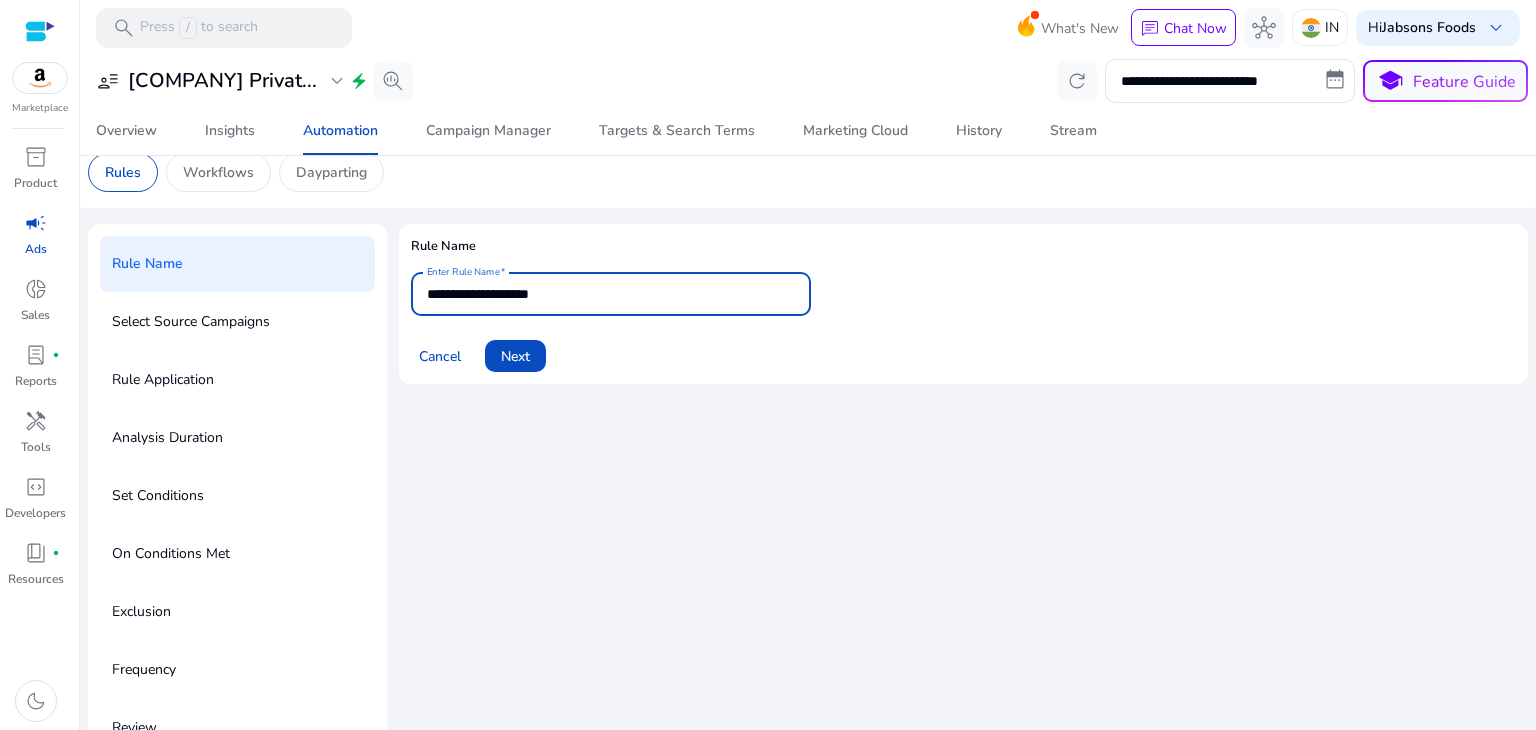 click on "**********" at bounding box center [611, 294] 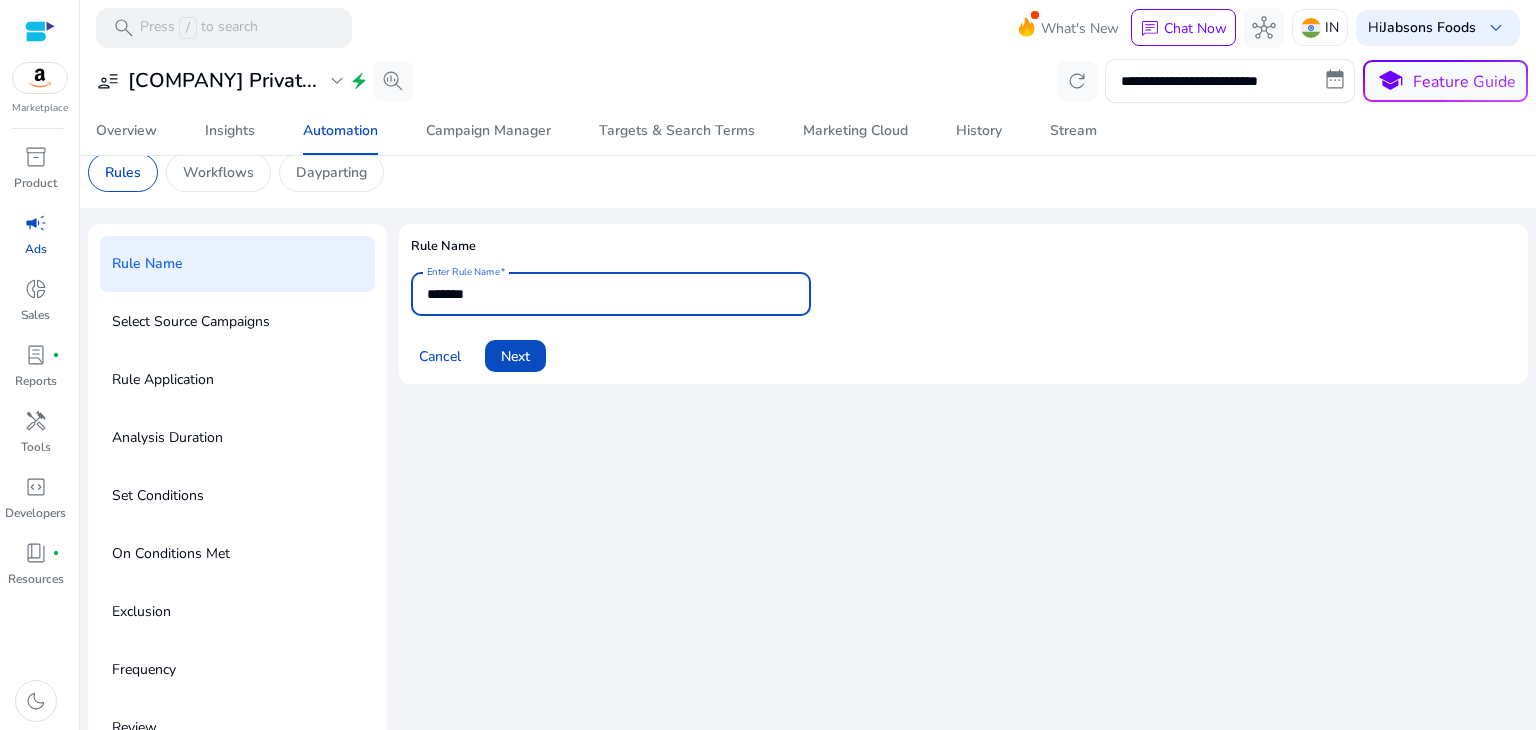 type on "******" 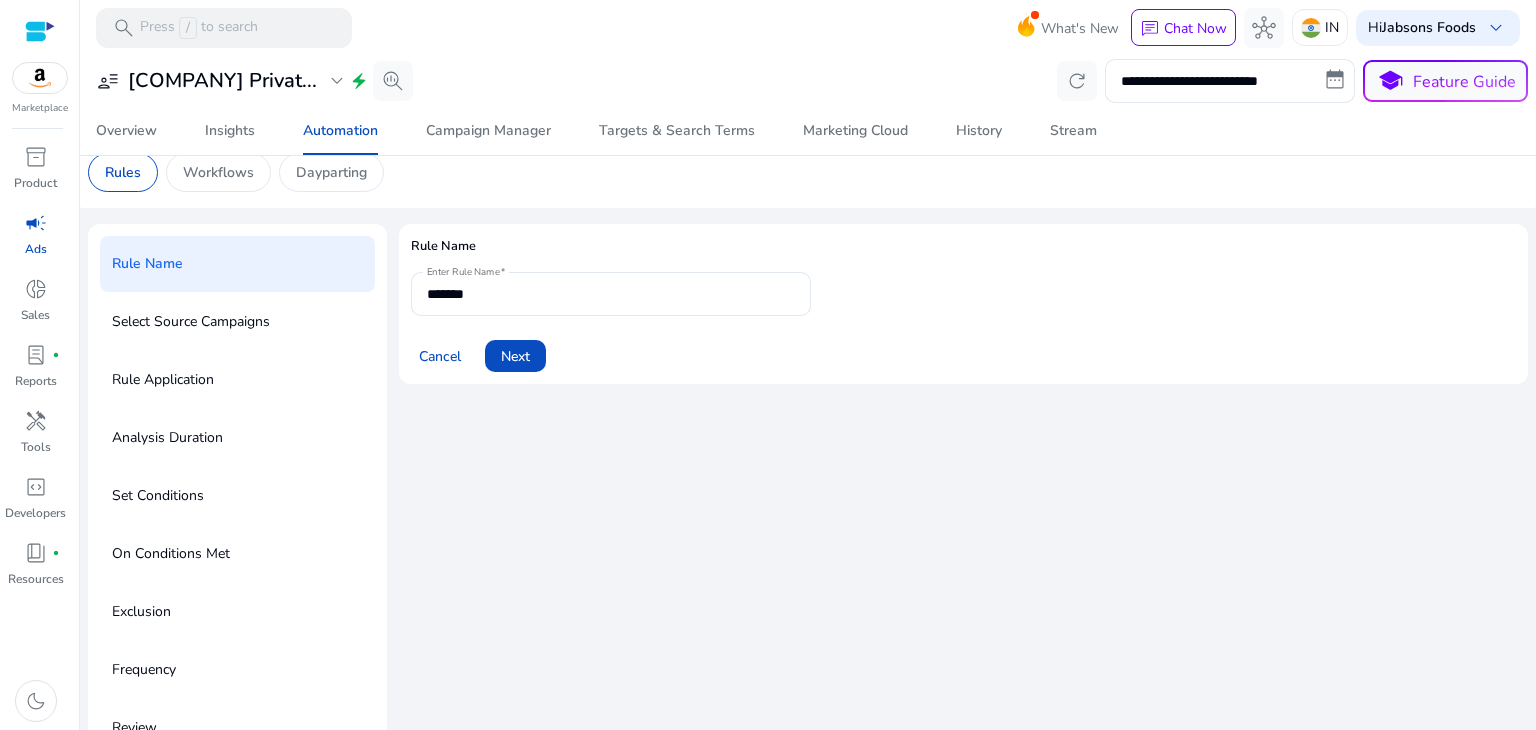 drag, startPoint x: 504, startPoint y: 402, endPoint x: 382, endPoint y: 284, distance: 169.7292 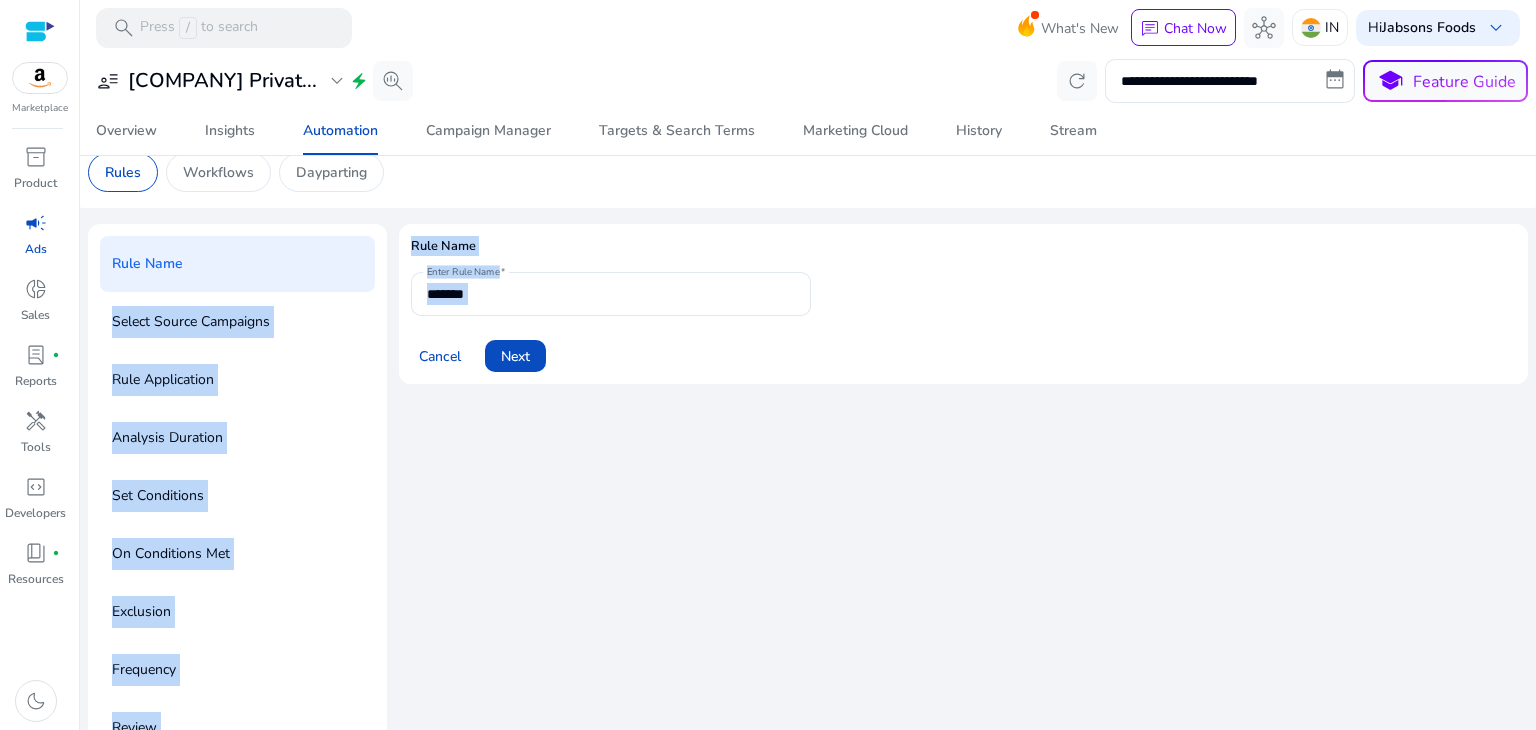 scroll, scrollTop: 0, scrollLeft: 0, axis: both 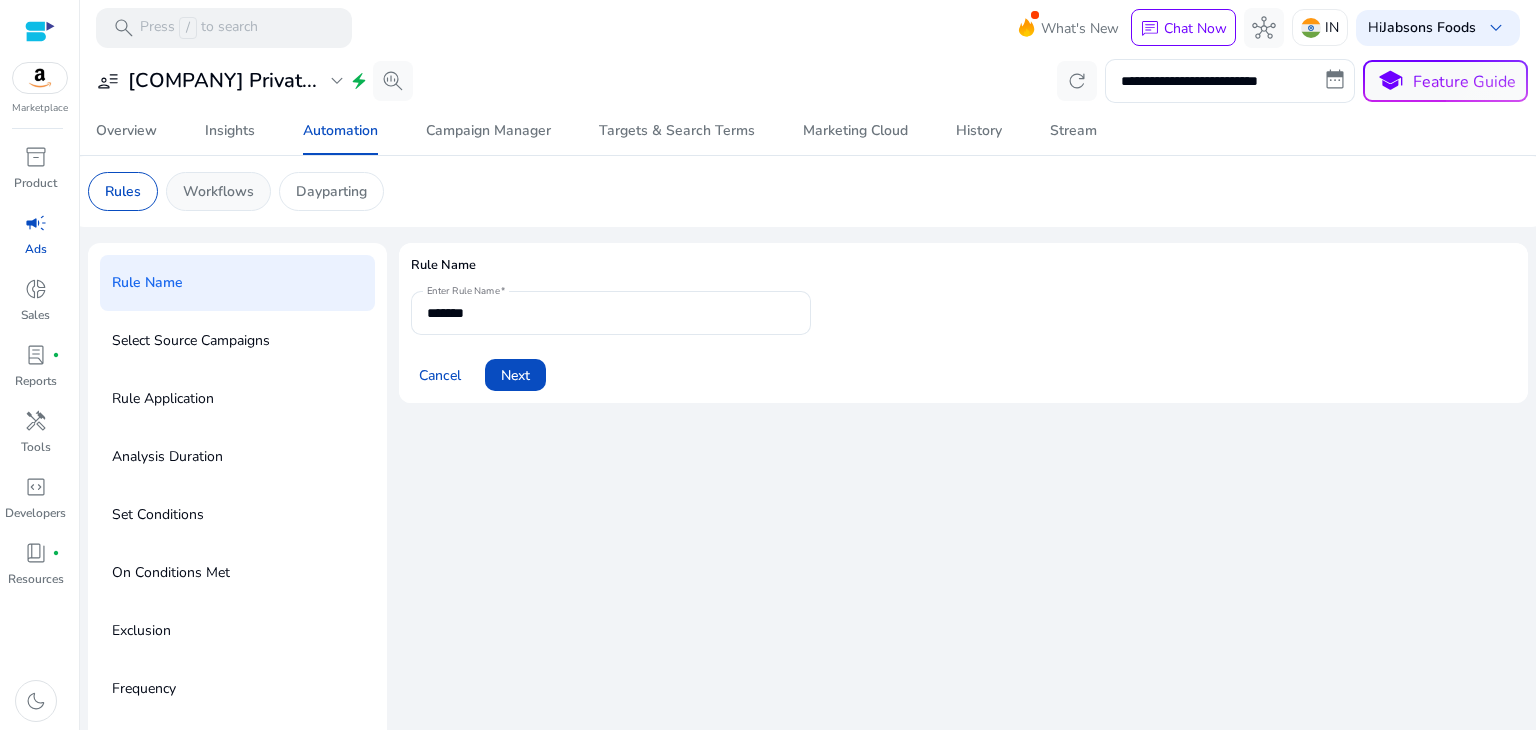 click on "Workflows" 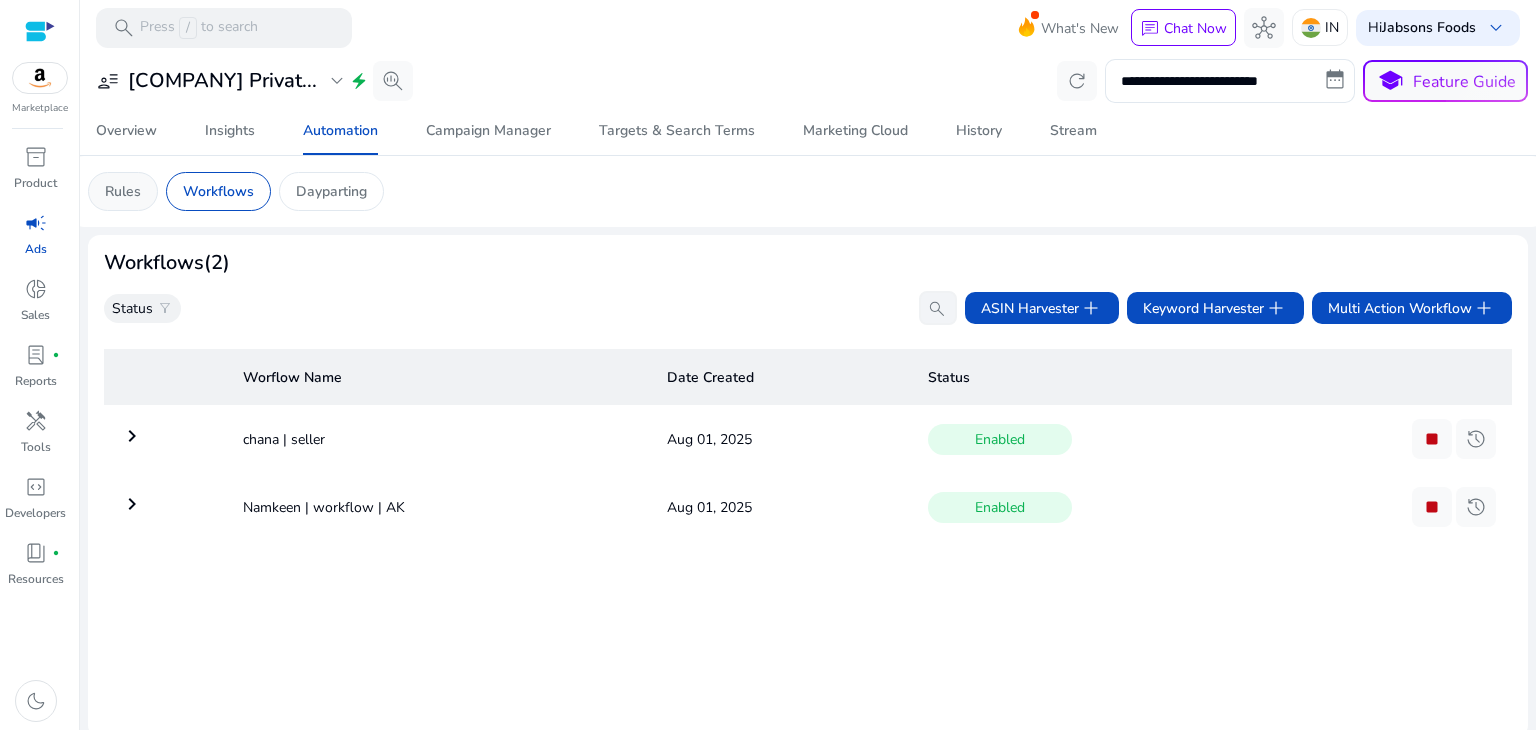click on "Rules" 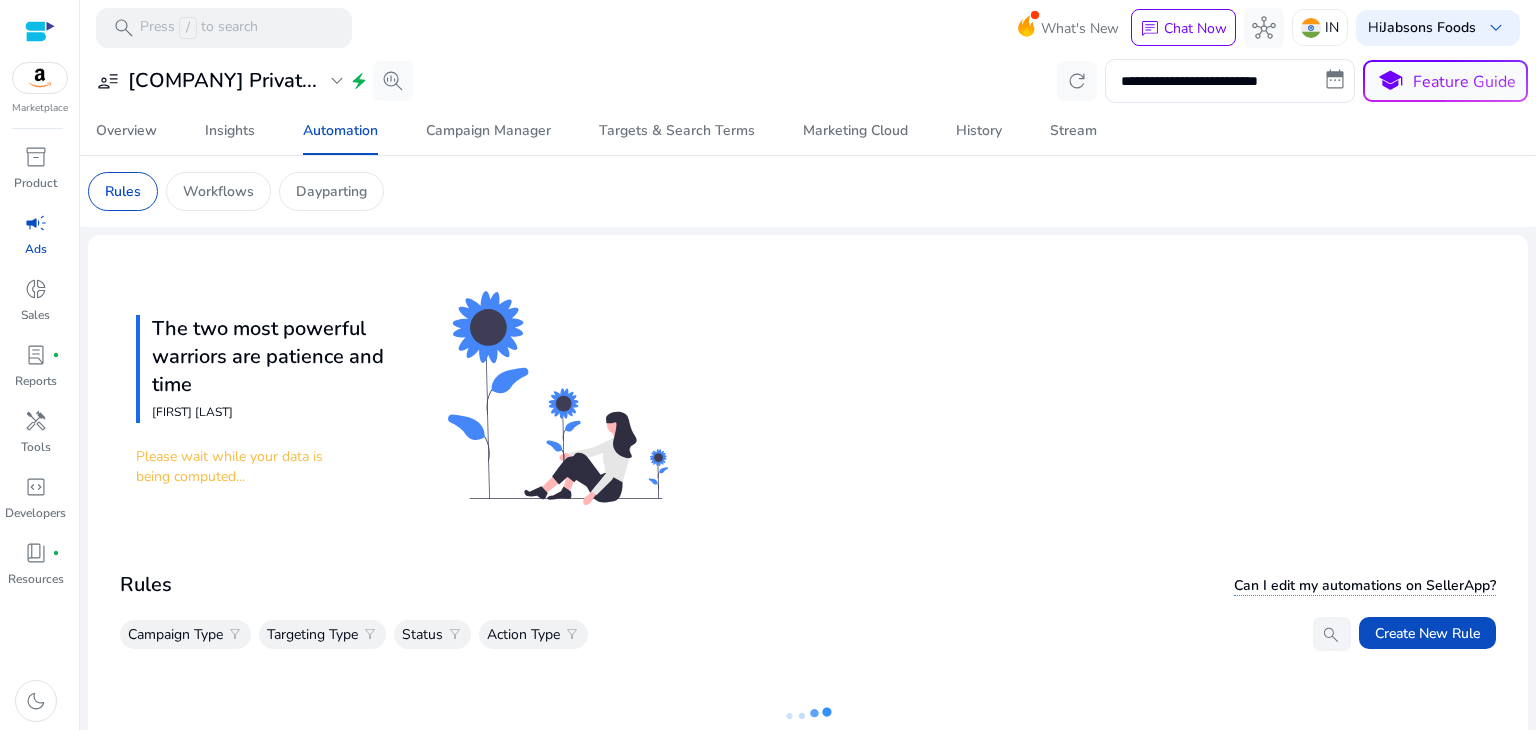 scroll, scrollTop: 84, scrollLeft: 0, axis: vertical 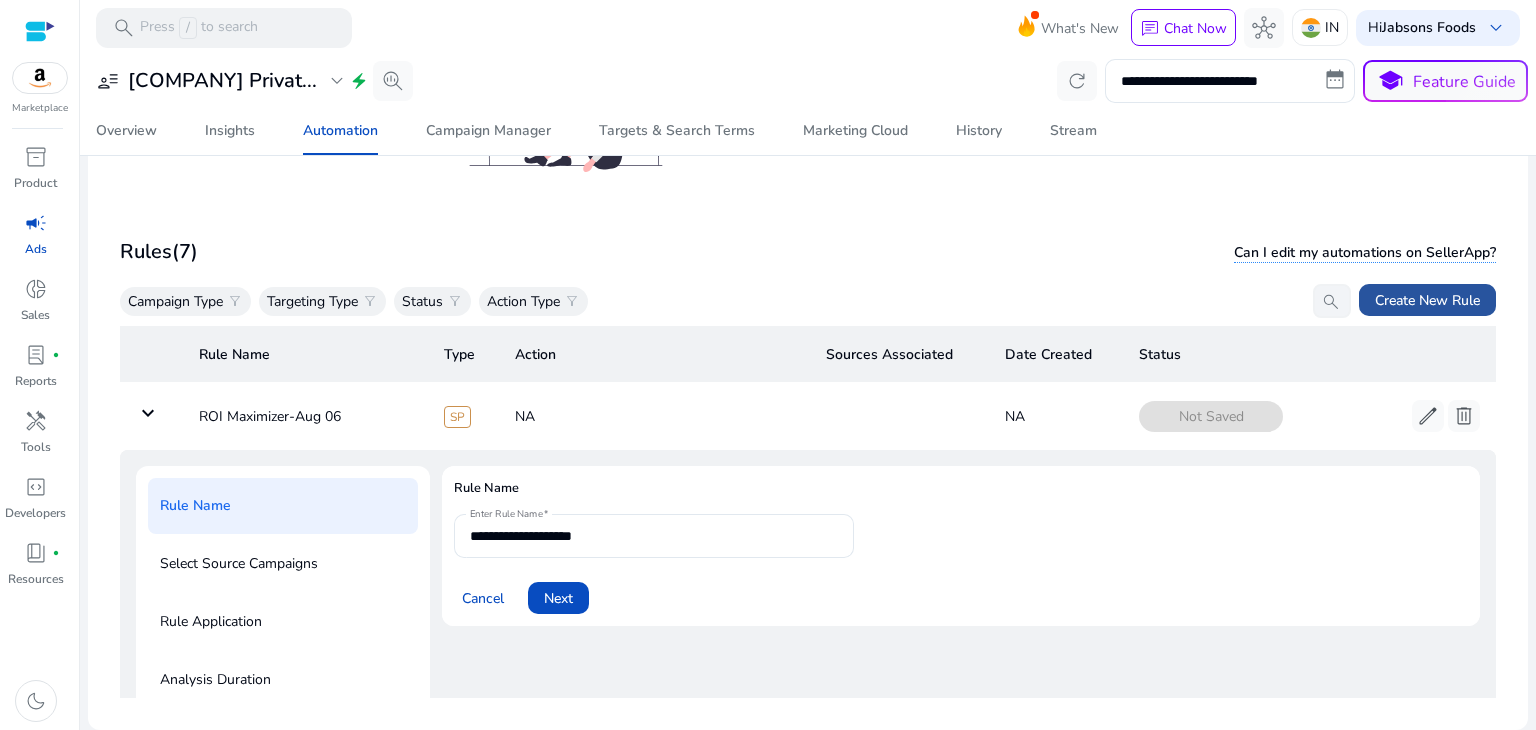 click on "Create New Rule" 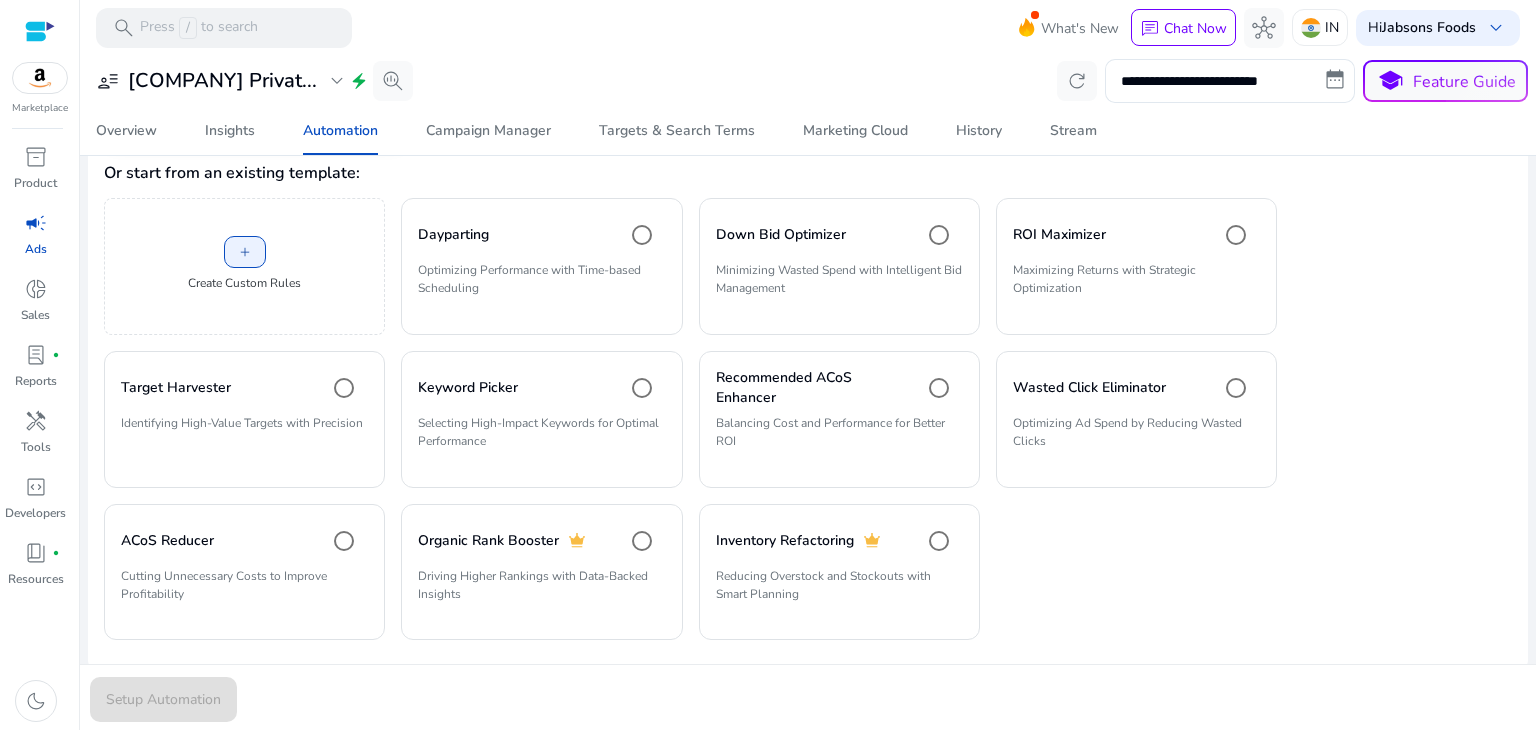 scroll, scrollTop: 460, scrollLeft: 0, axis: vertical 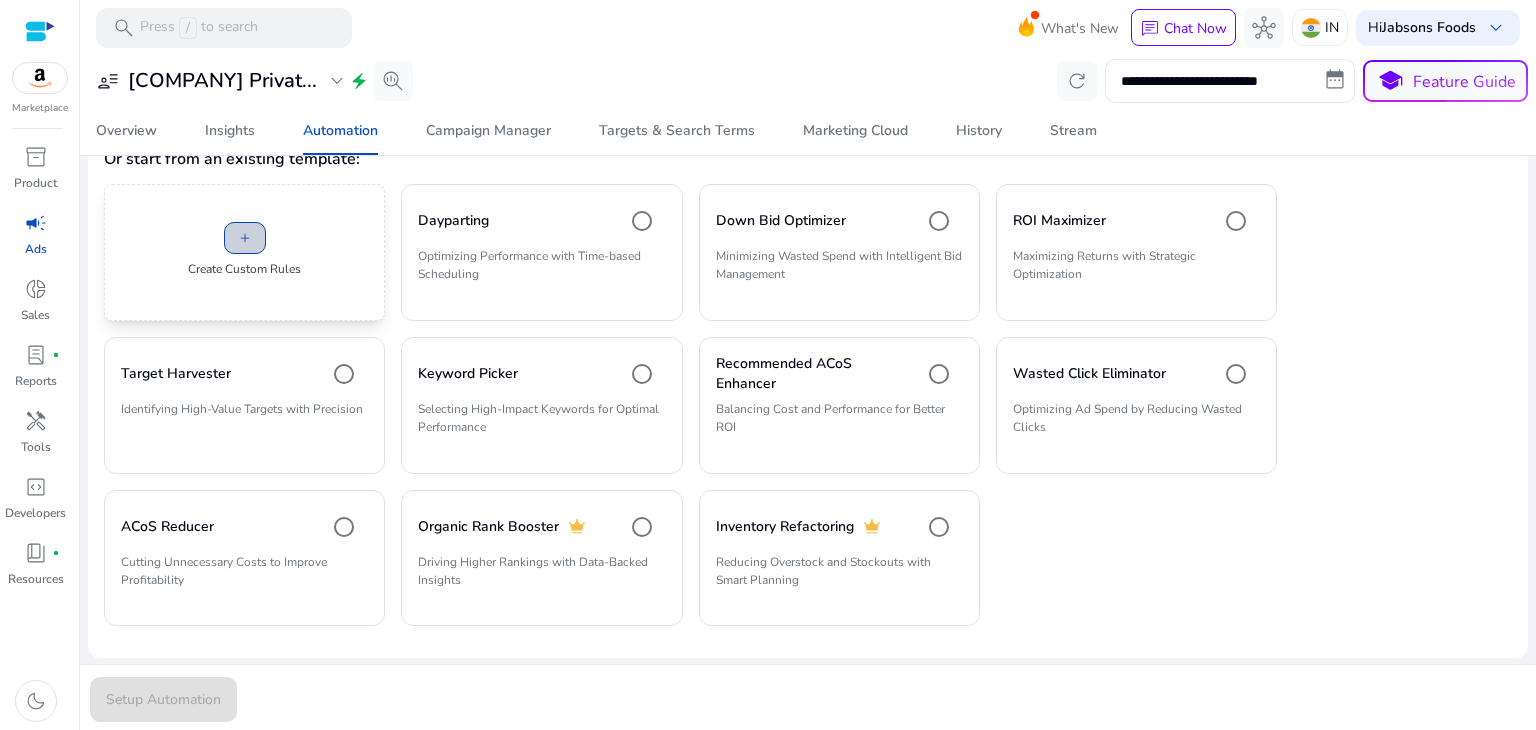 click 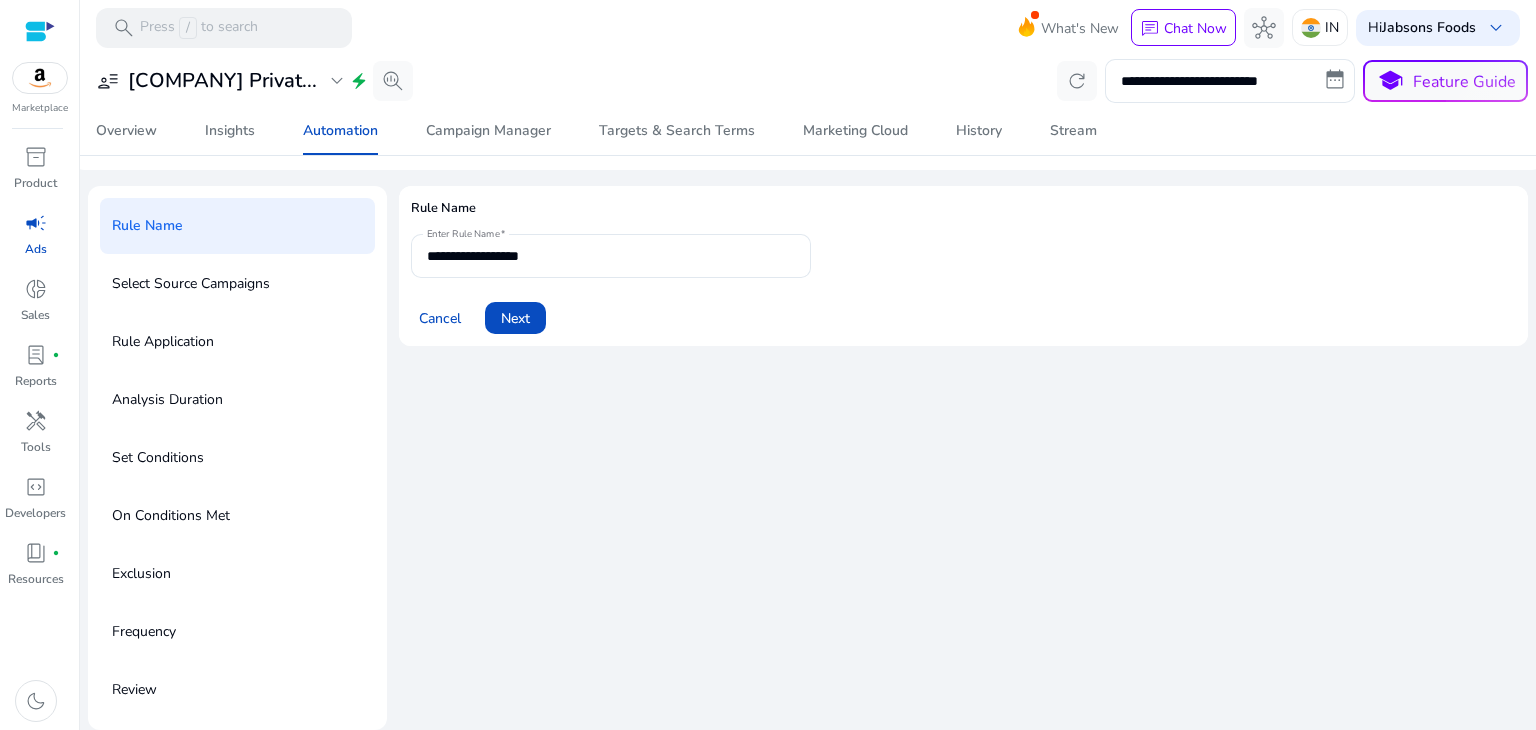 scroll, scrollTop: 0, scrollLeft: 0, axis: both 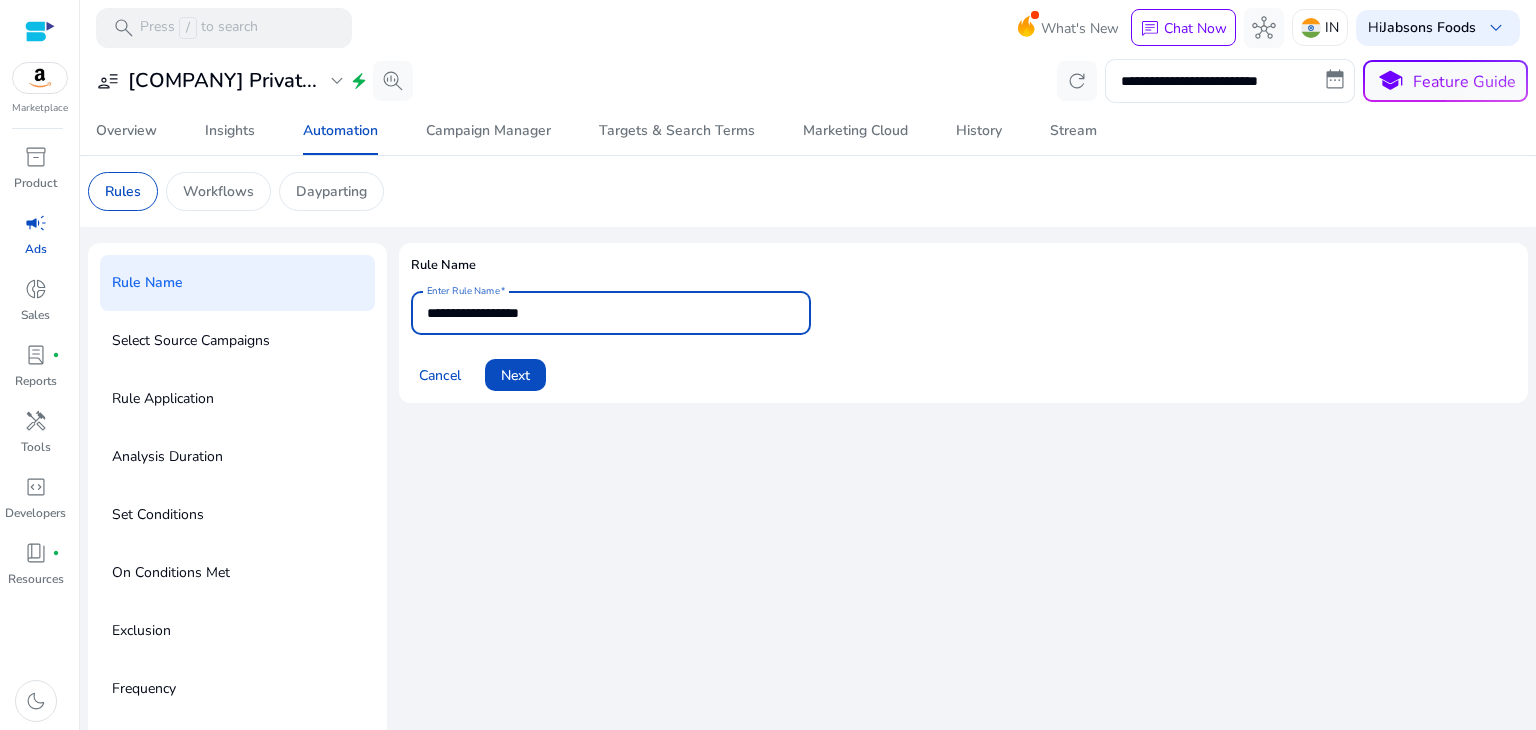 drag, startPoint x: 574, startPoint y: 315, endPoint x: 358, endPoint y: 315, distance: 216 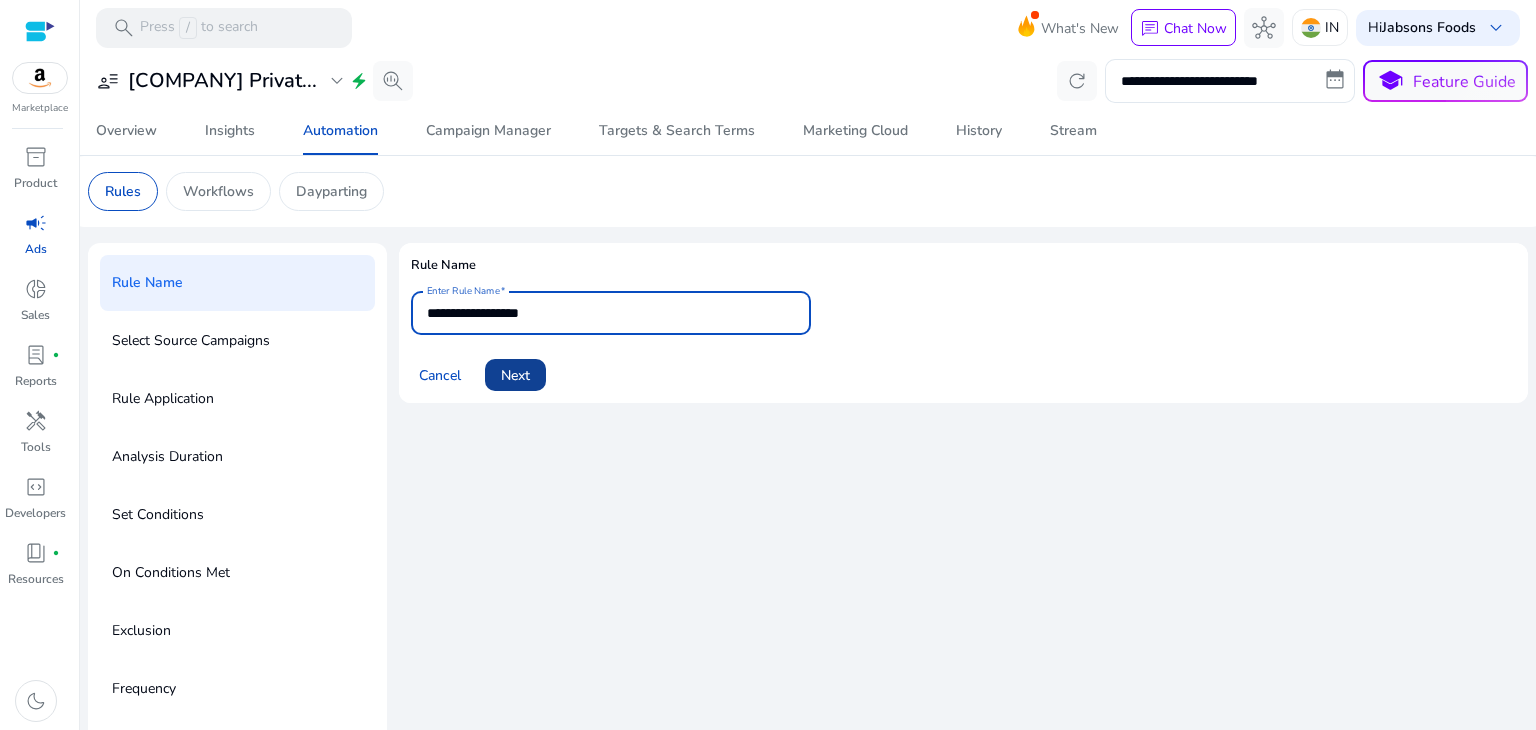 type on "**********" 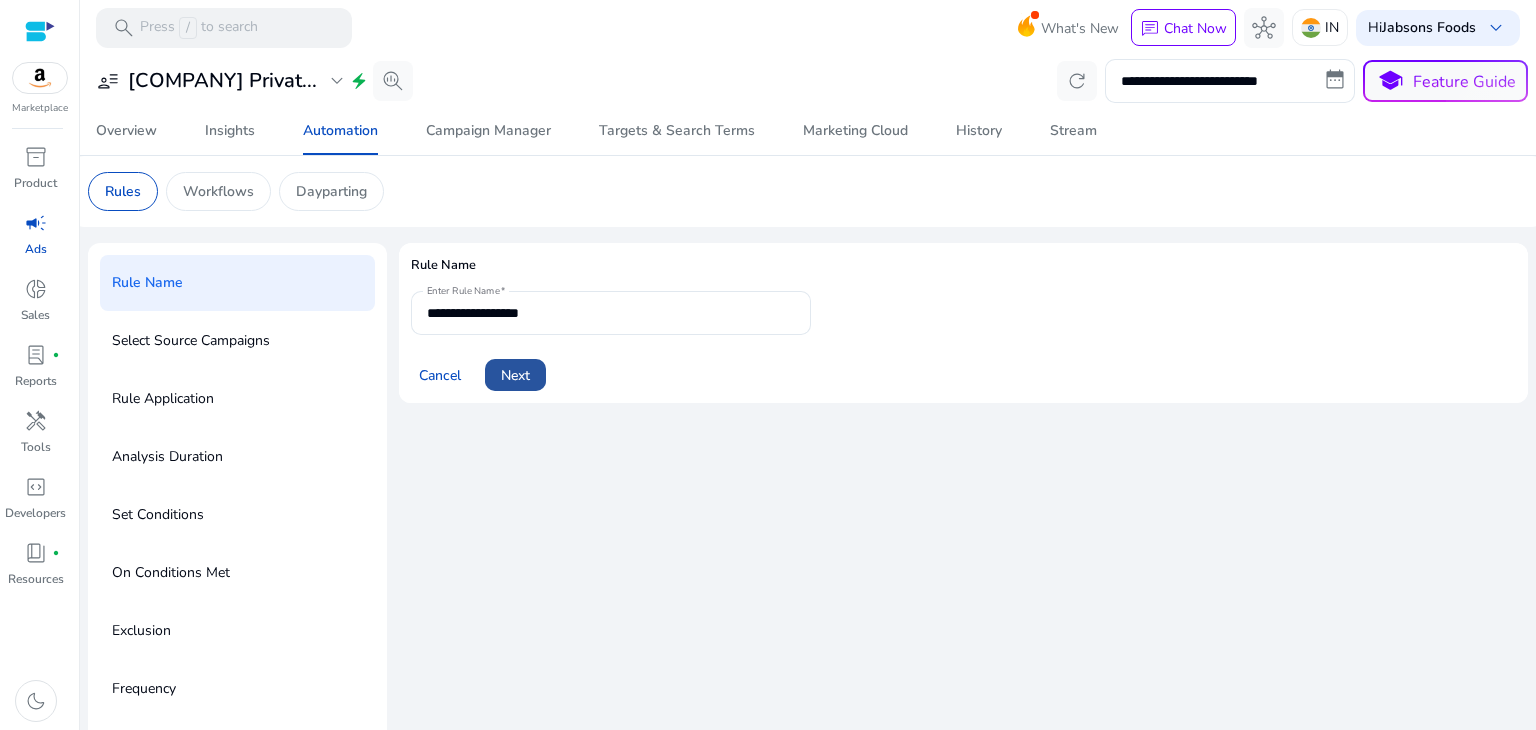 click on "Next" 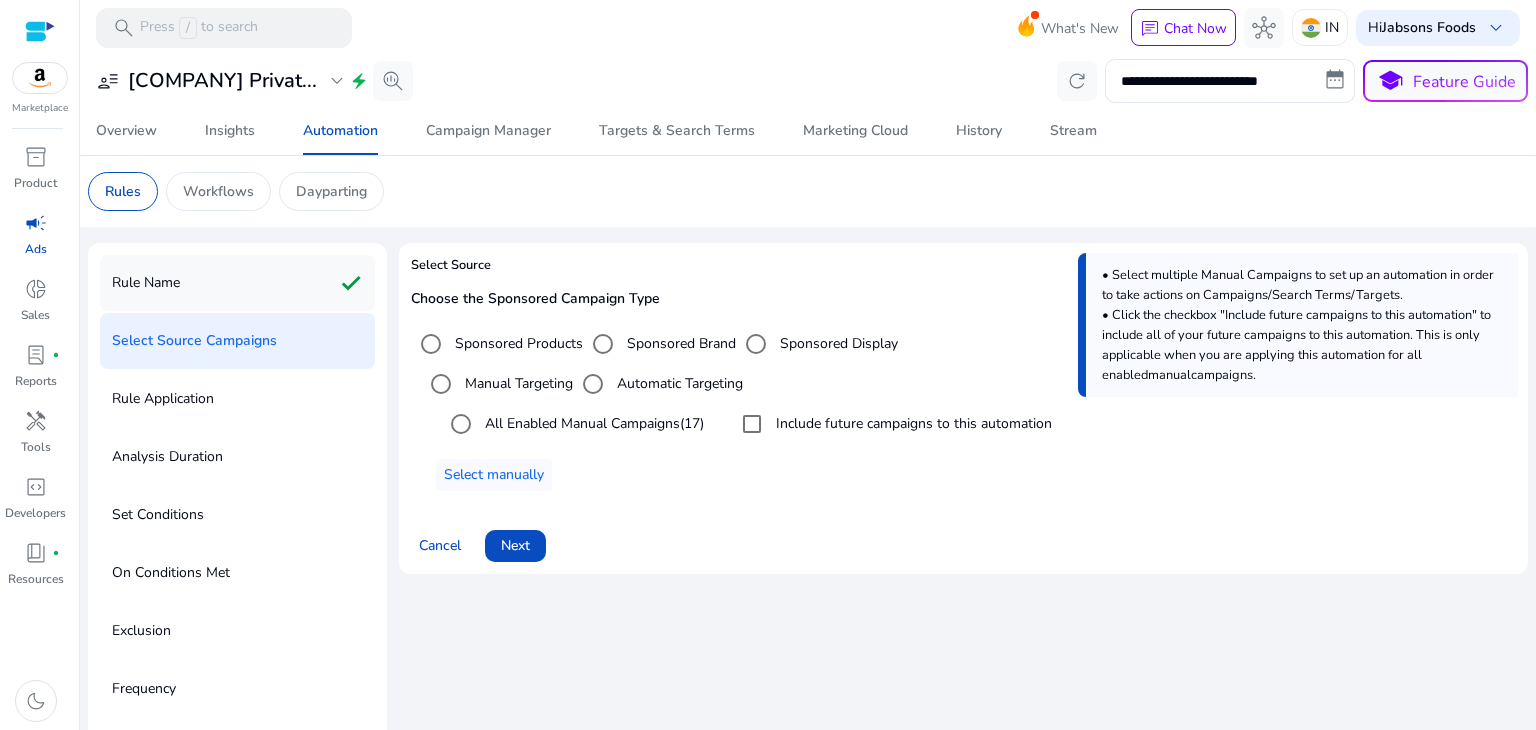 click on "Rule Name check" 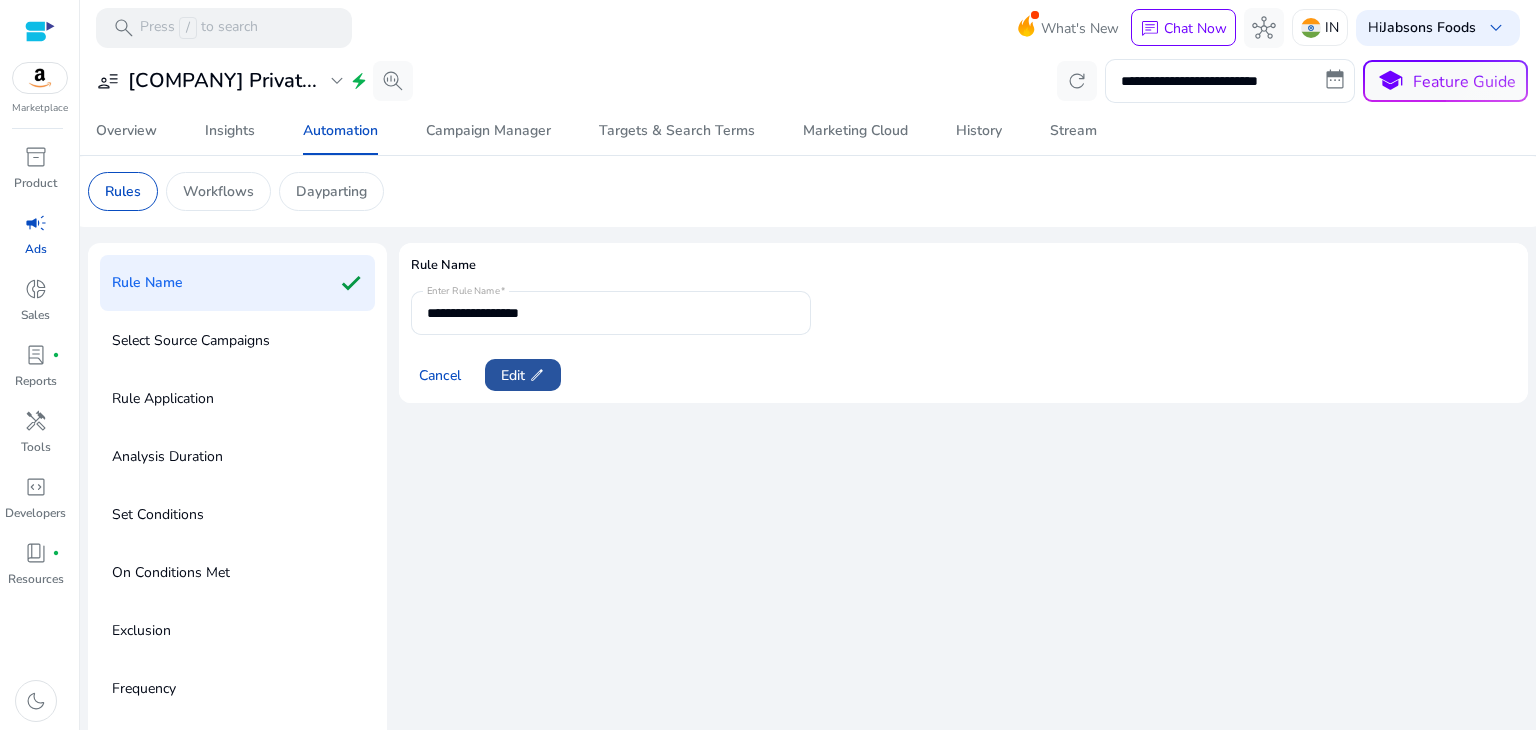 click 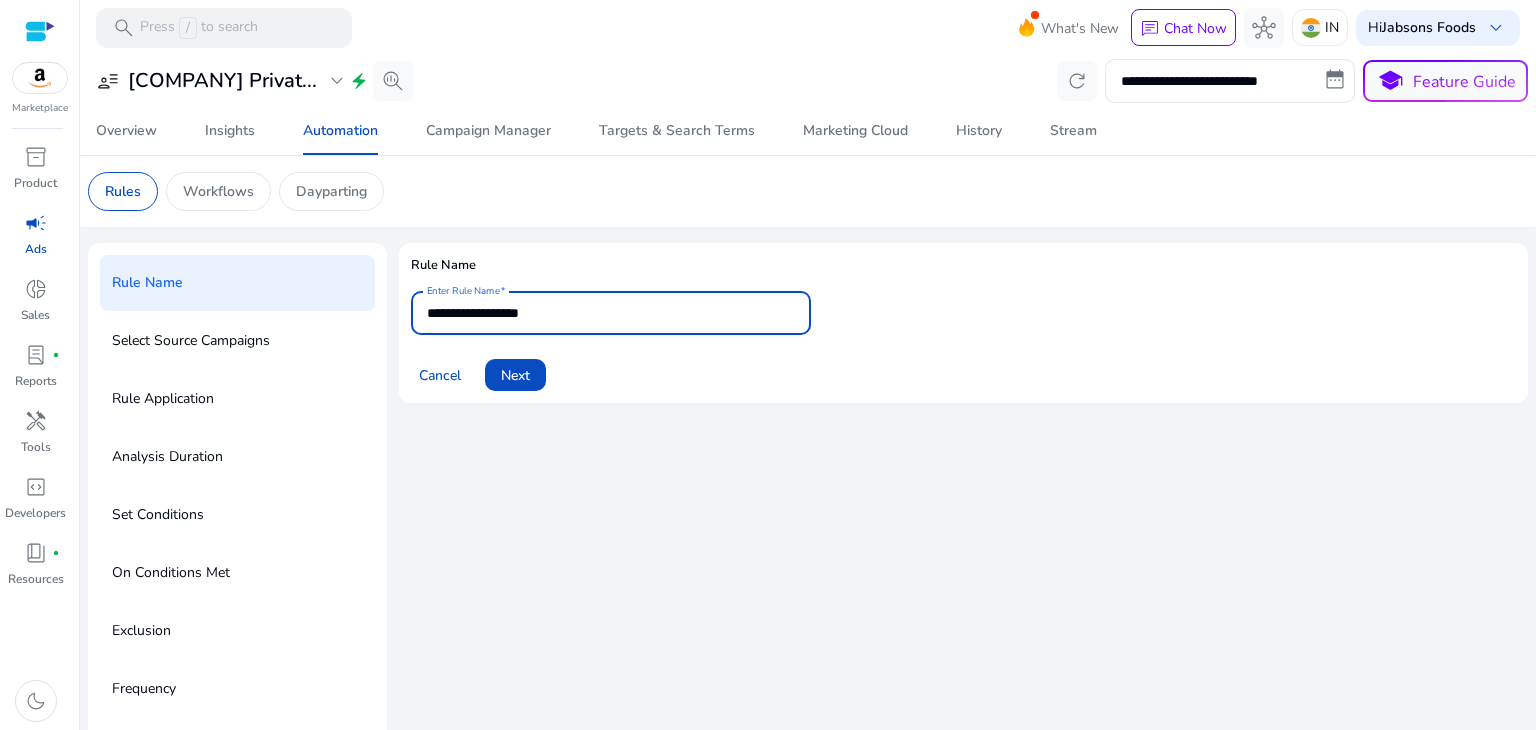 click on "**********" at bounding box center [611, 313] 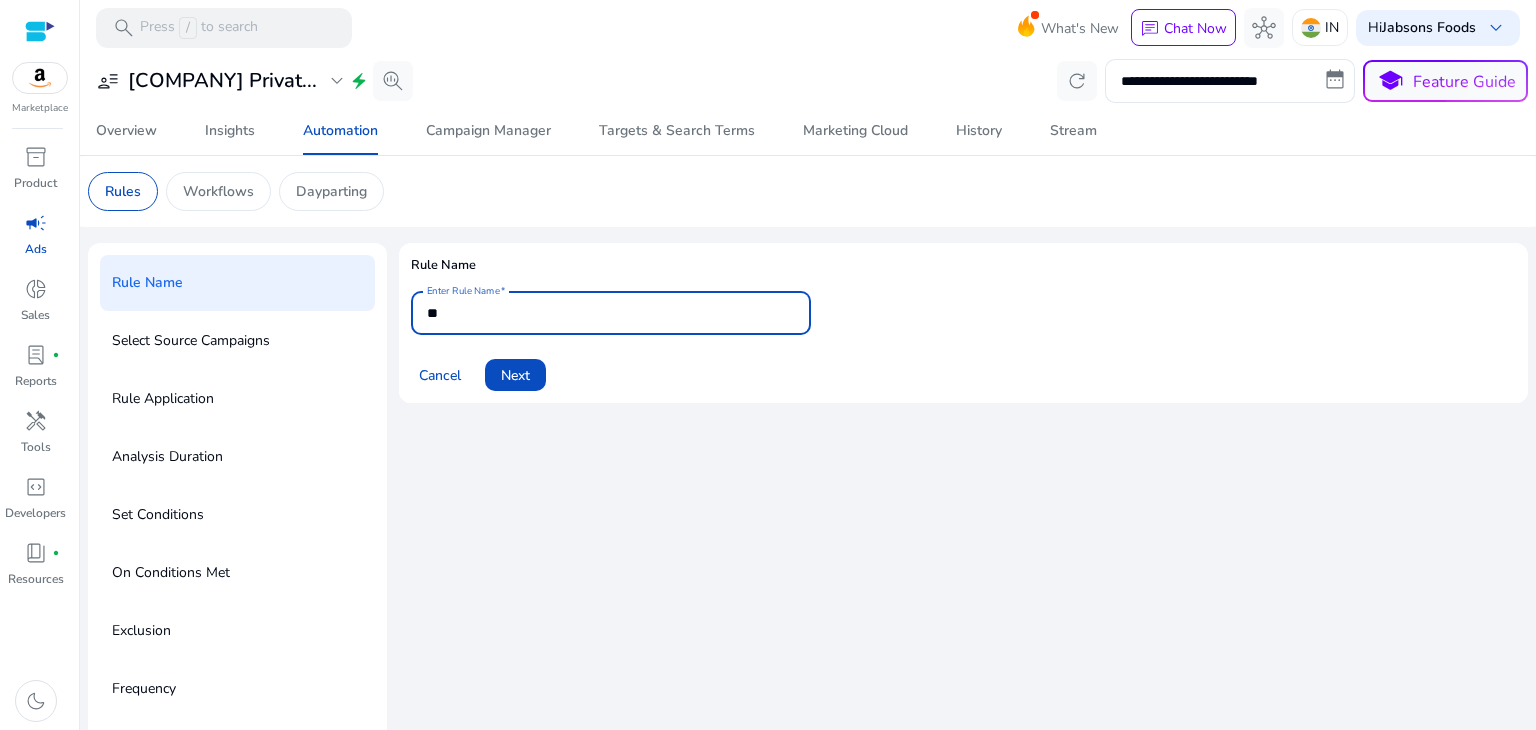 type on "*" 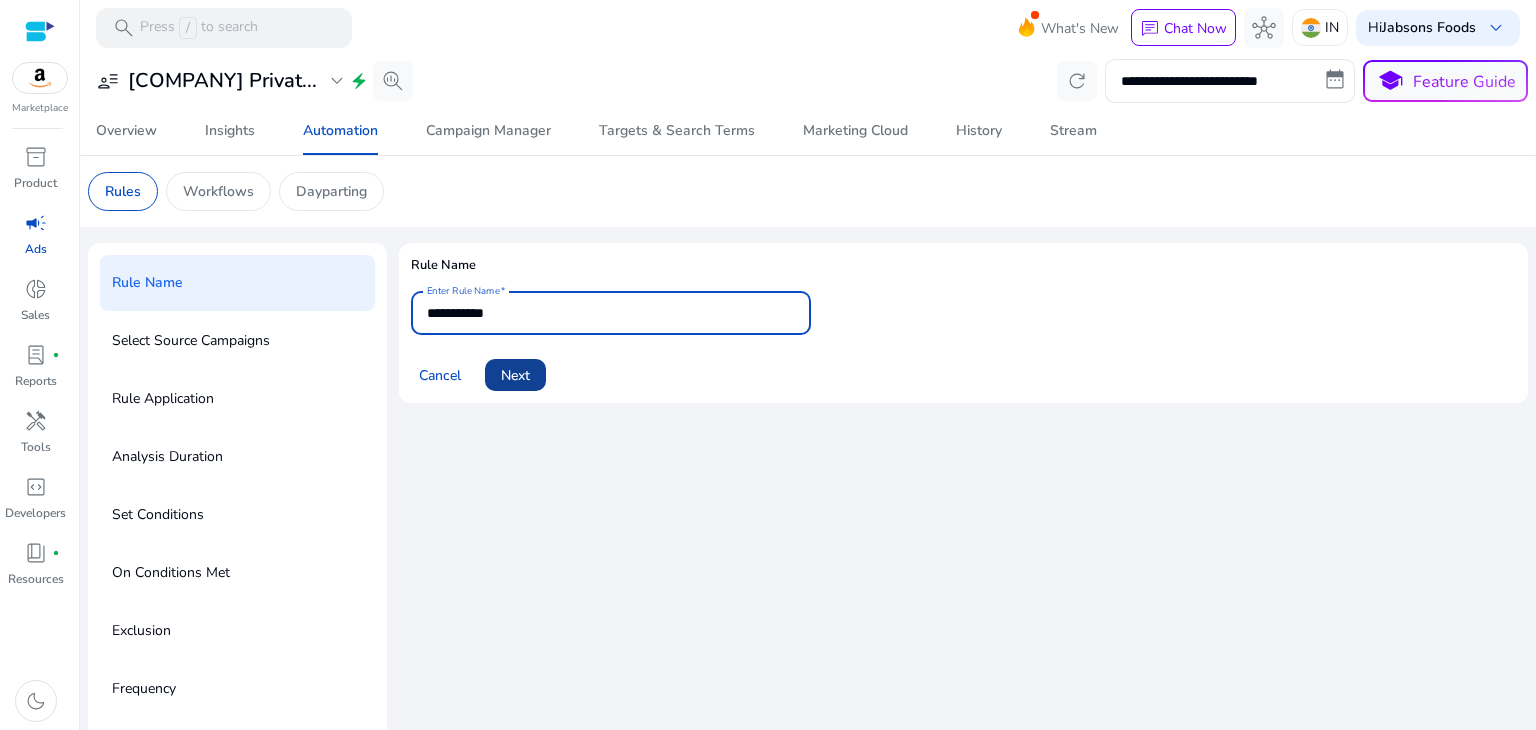 type on "**********" 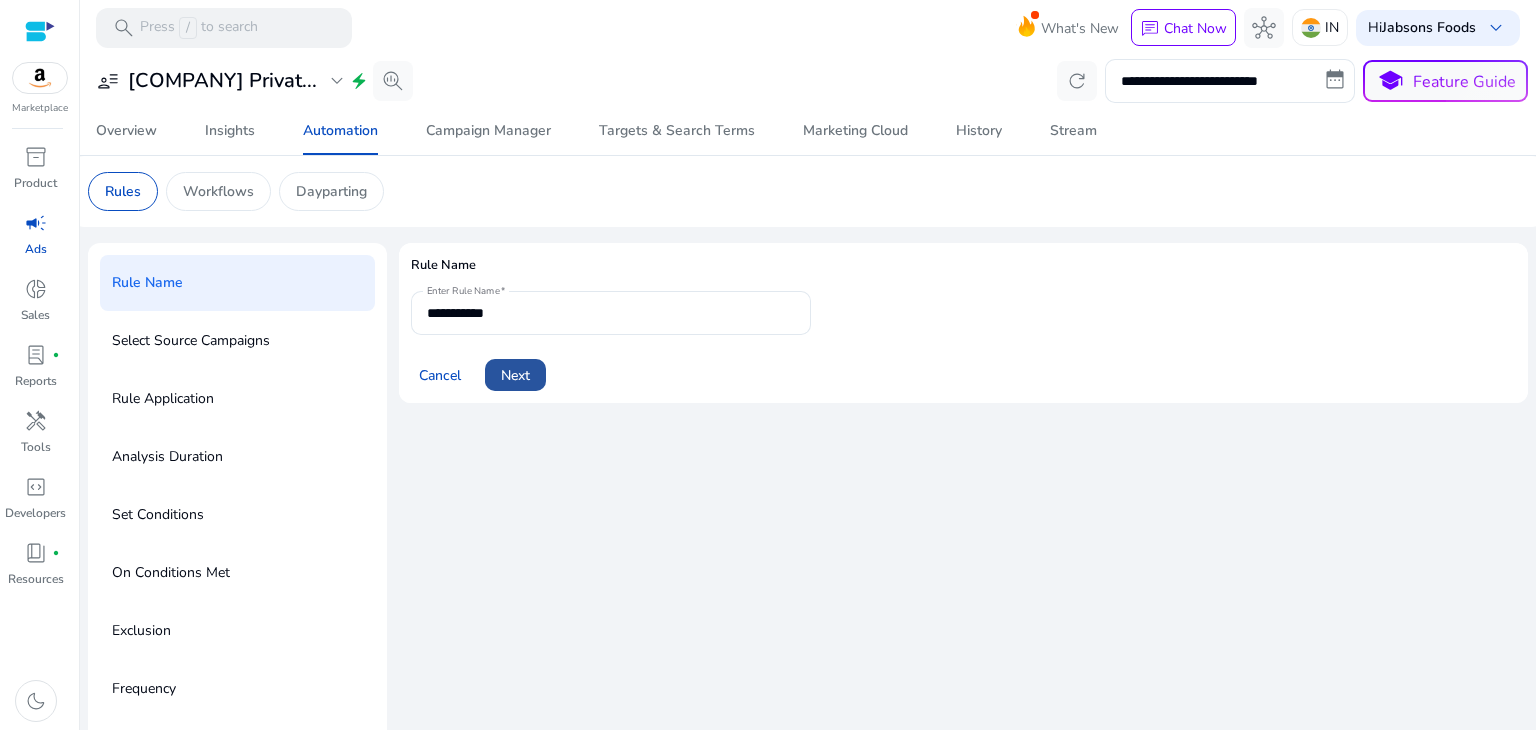 click 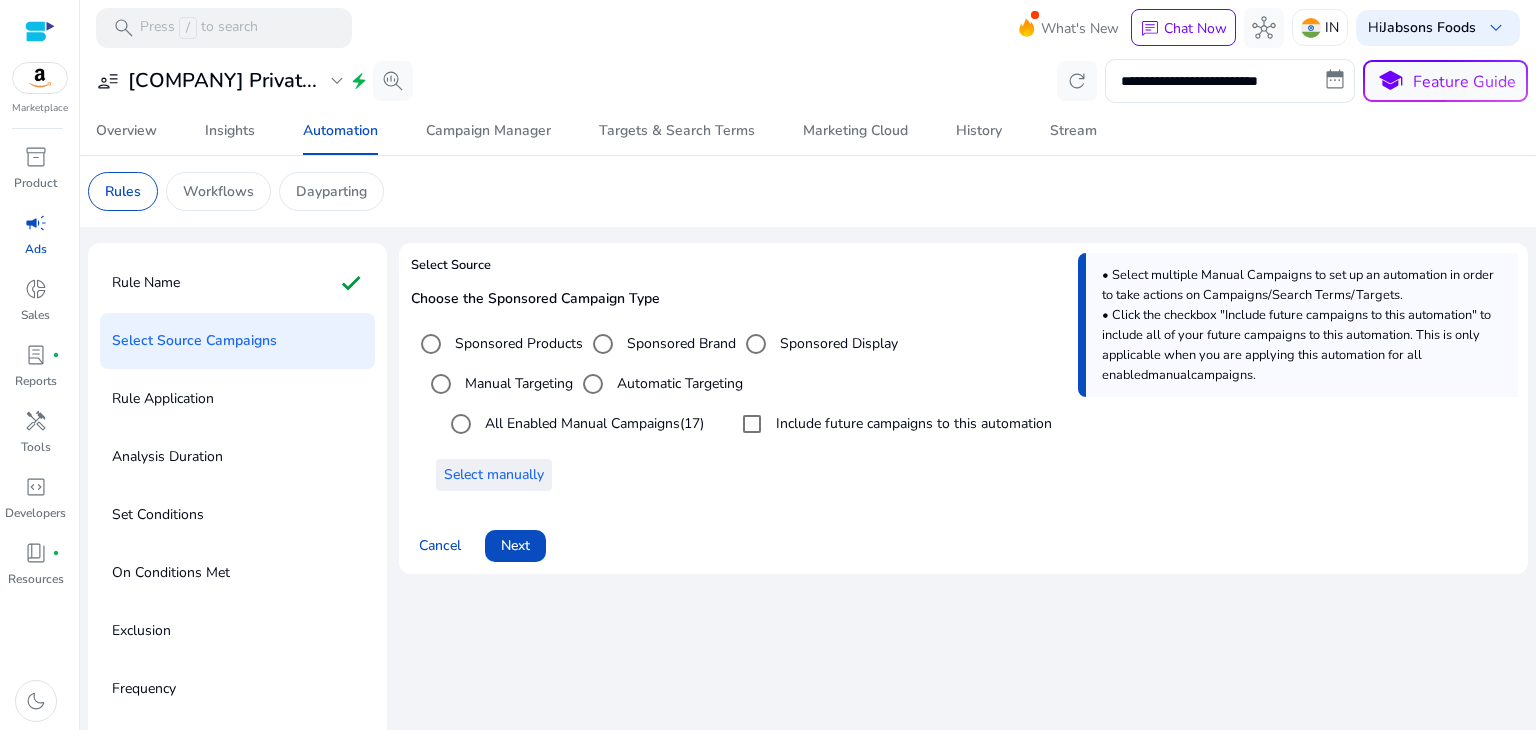 click on "Select manually" at bounding box center [494, 474] 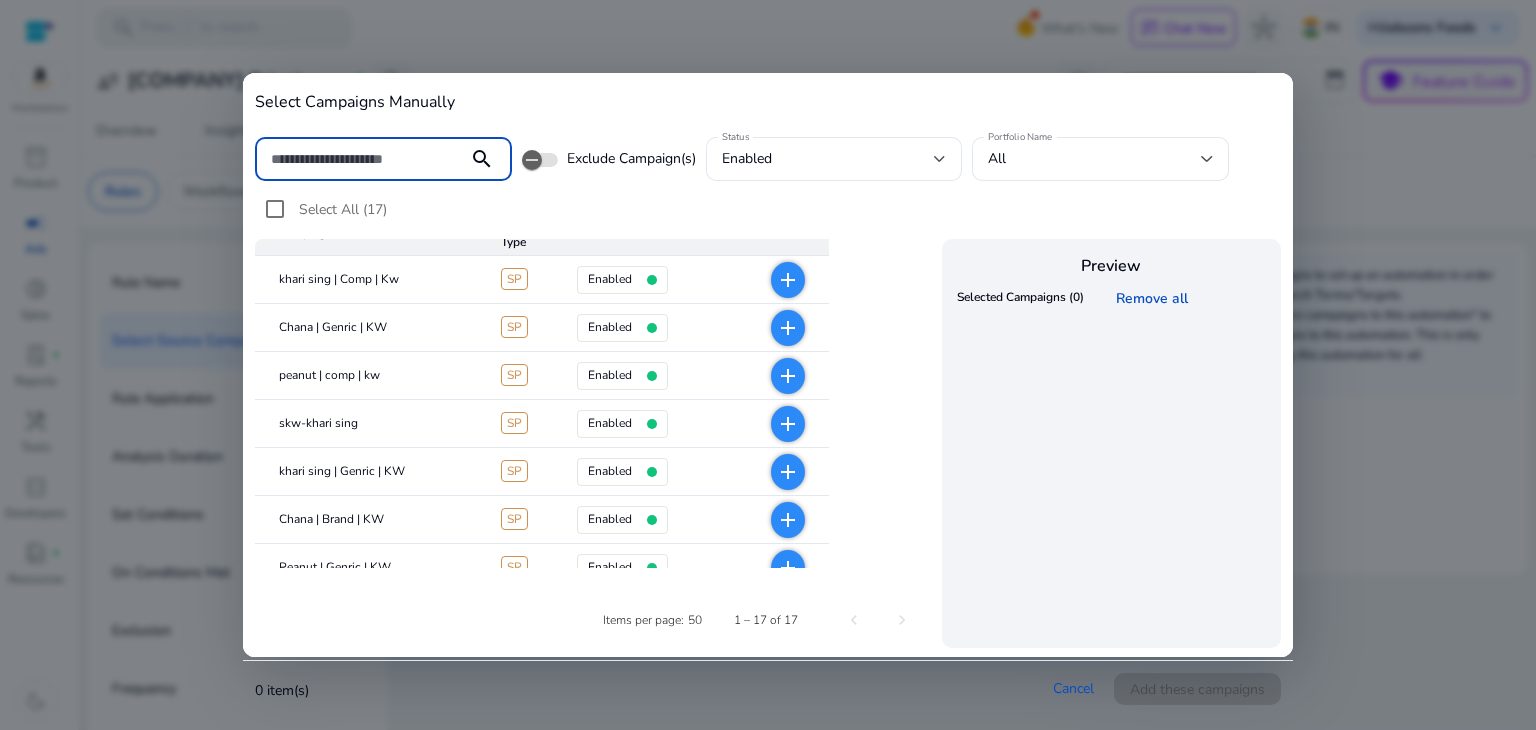 scroll, scrollTop: 0, scrollLeft: 0, axis: both 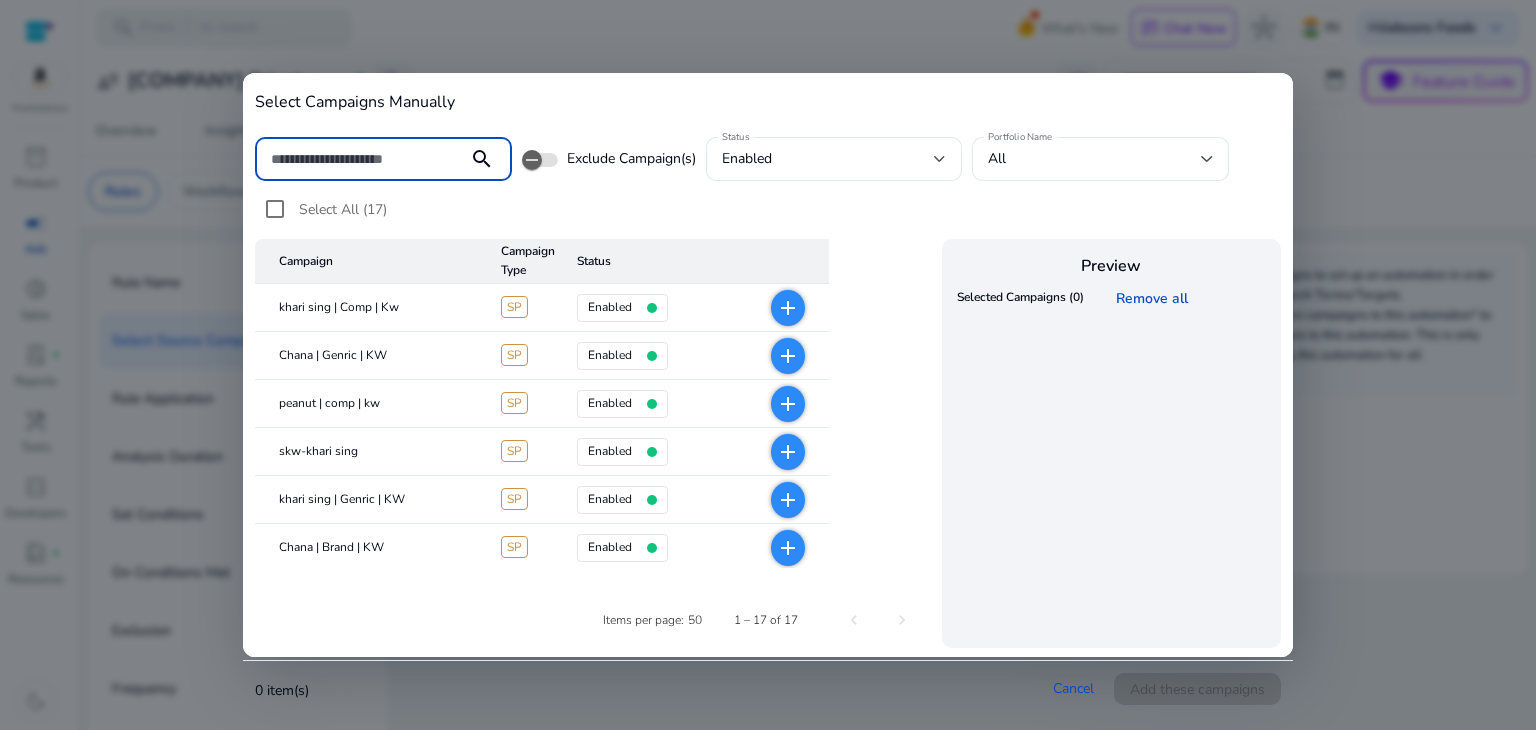 click at bounding box center [361, 159] 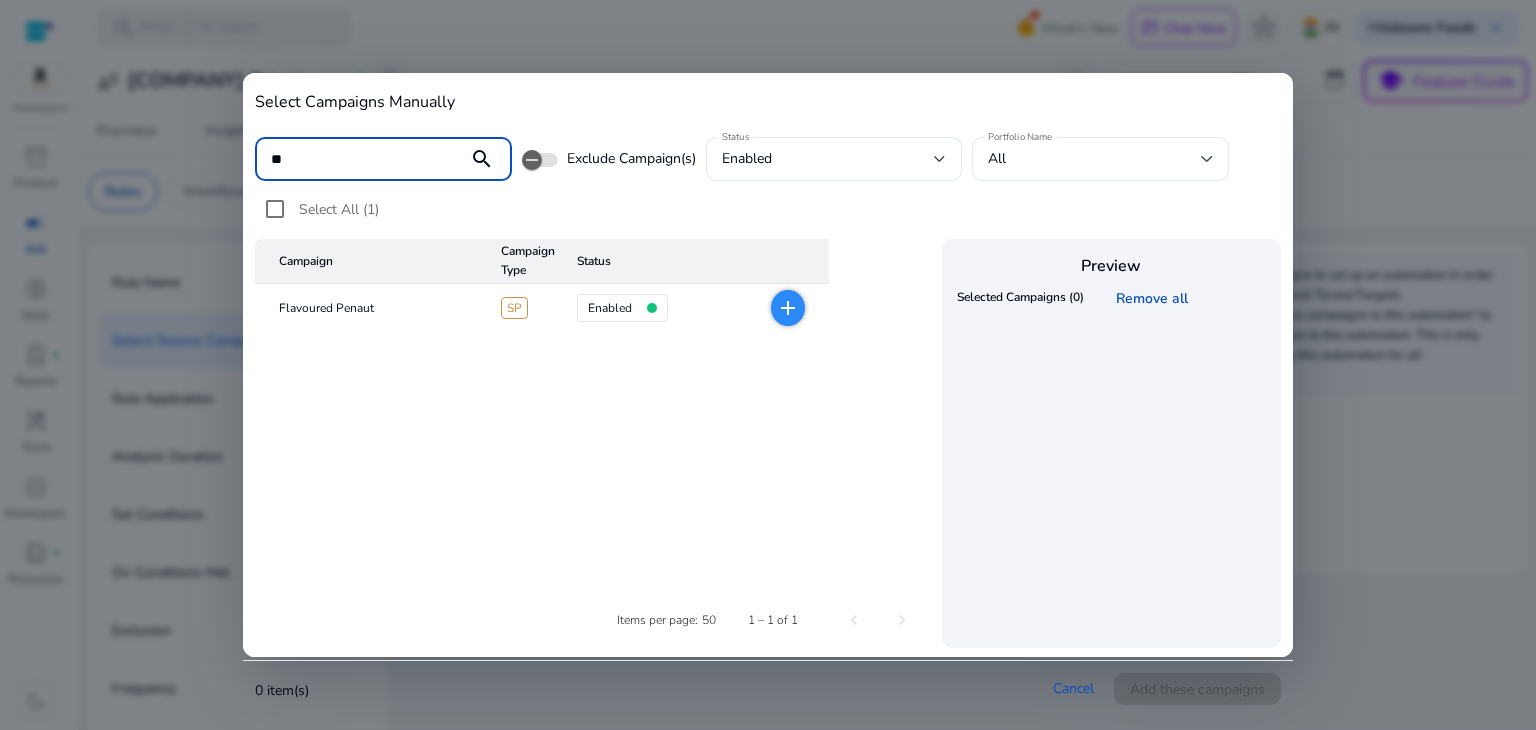 type on "**" 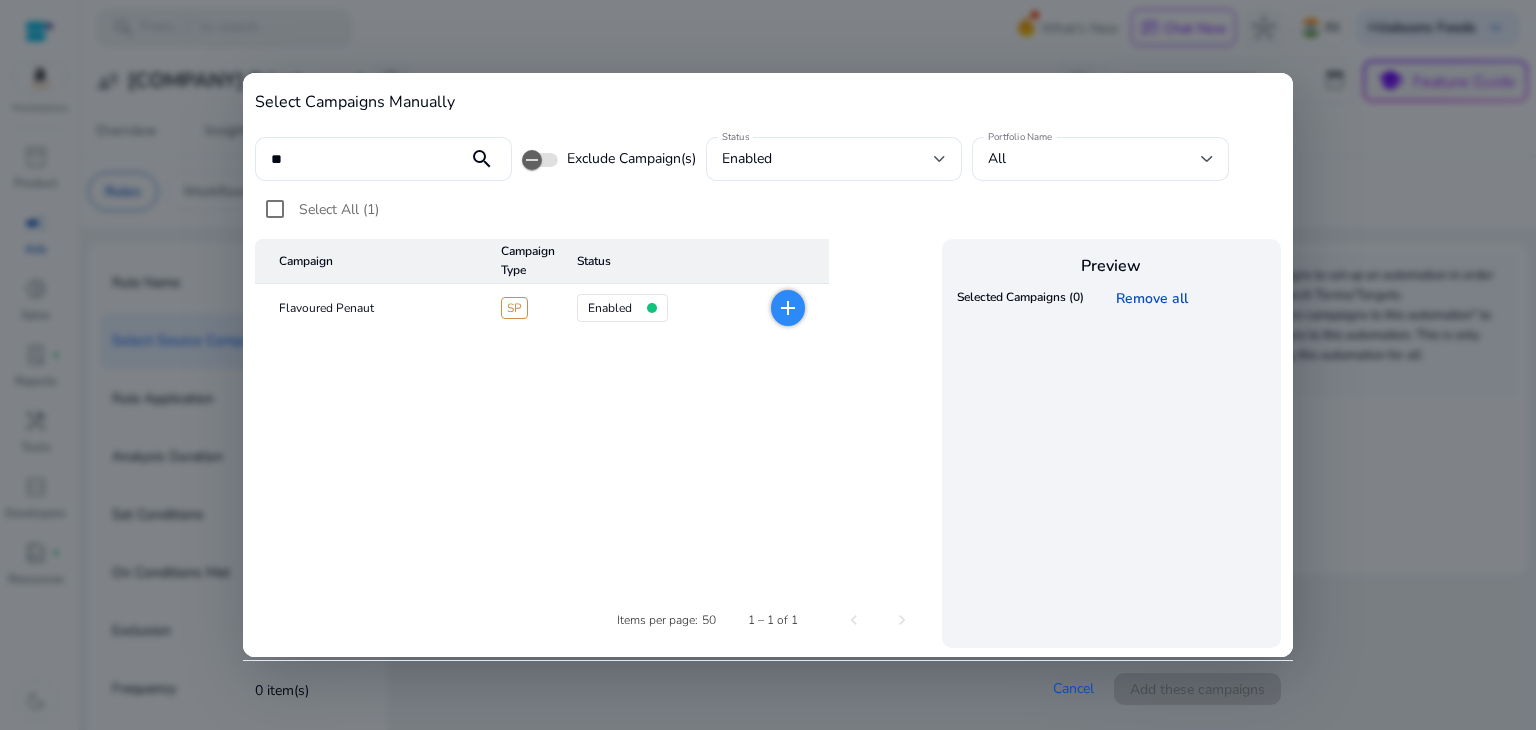 click on "Selected Campaigns (0)  Remove all" at bounding box center [1111, 462] 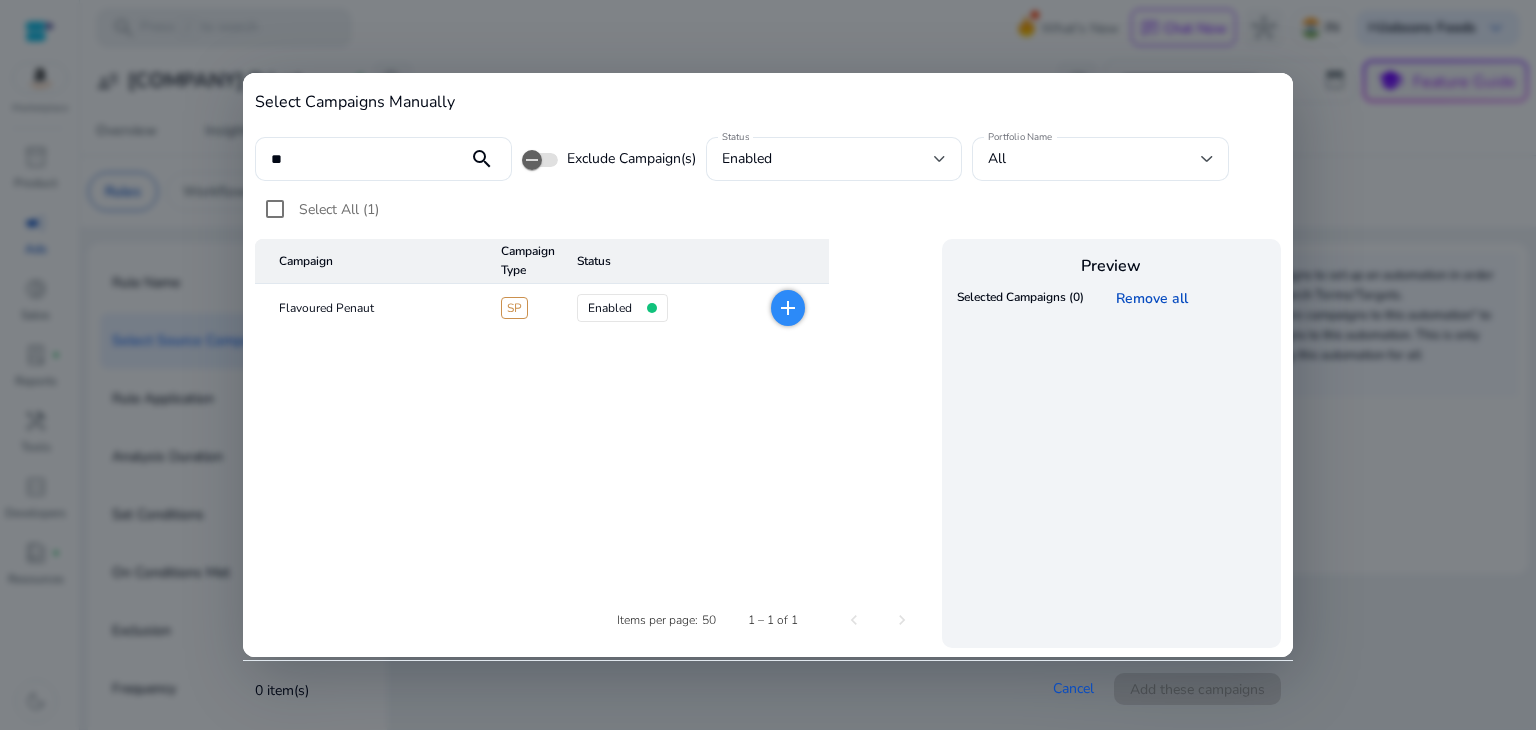 click at bounding box center [768, 365] 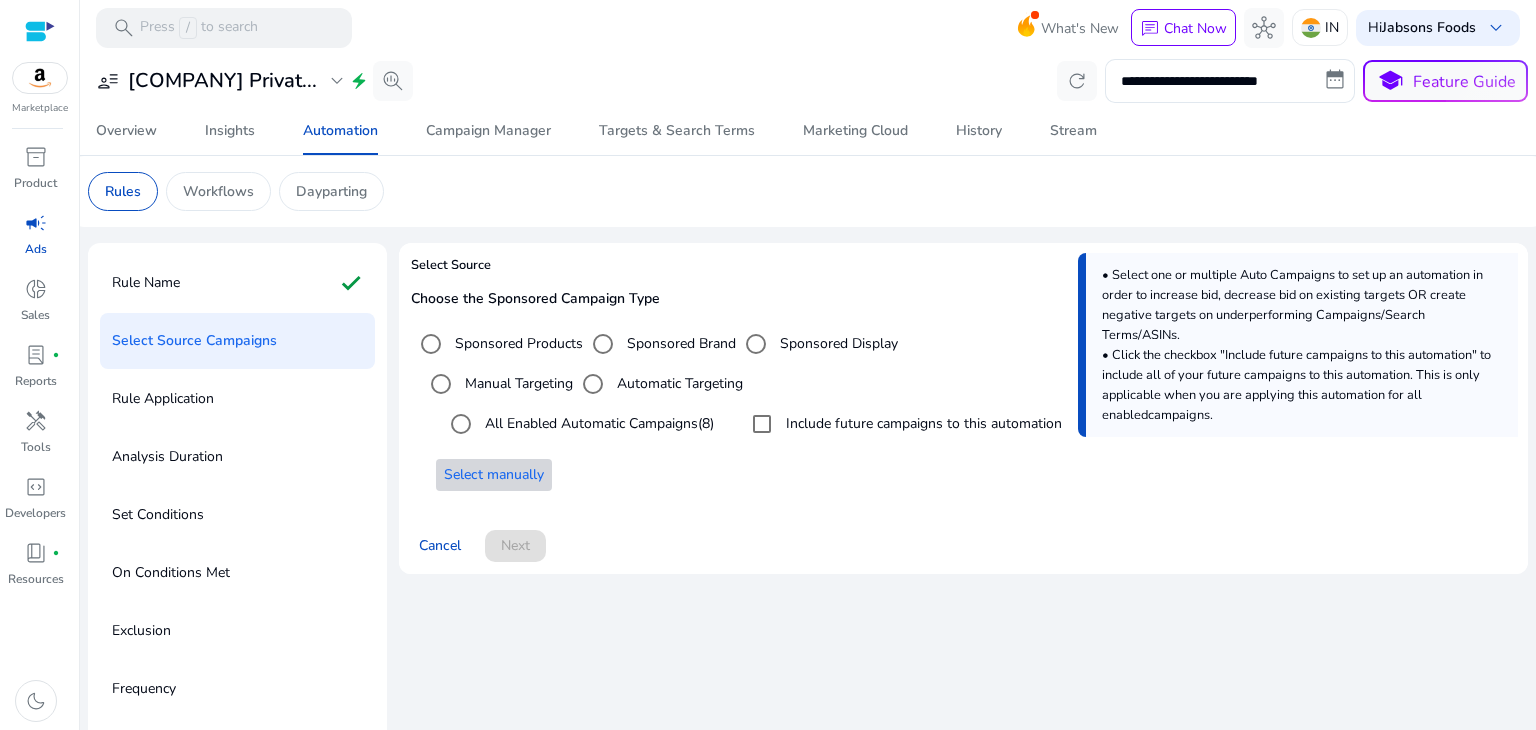 click on "Select manually" at bounding box center (494, 474) 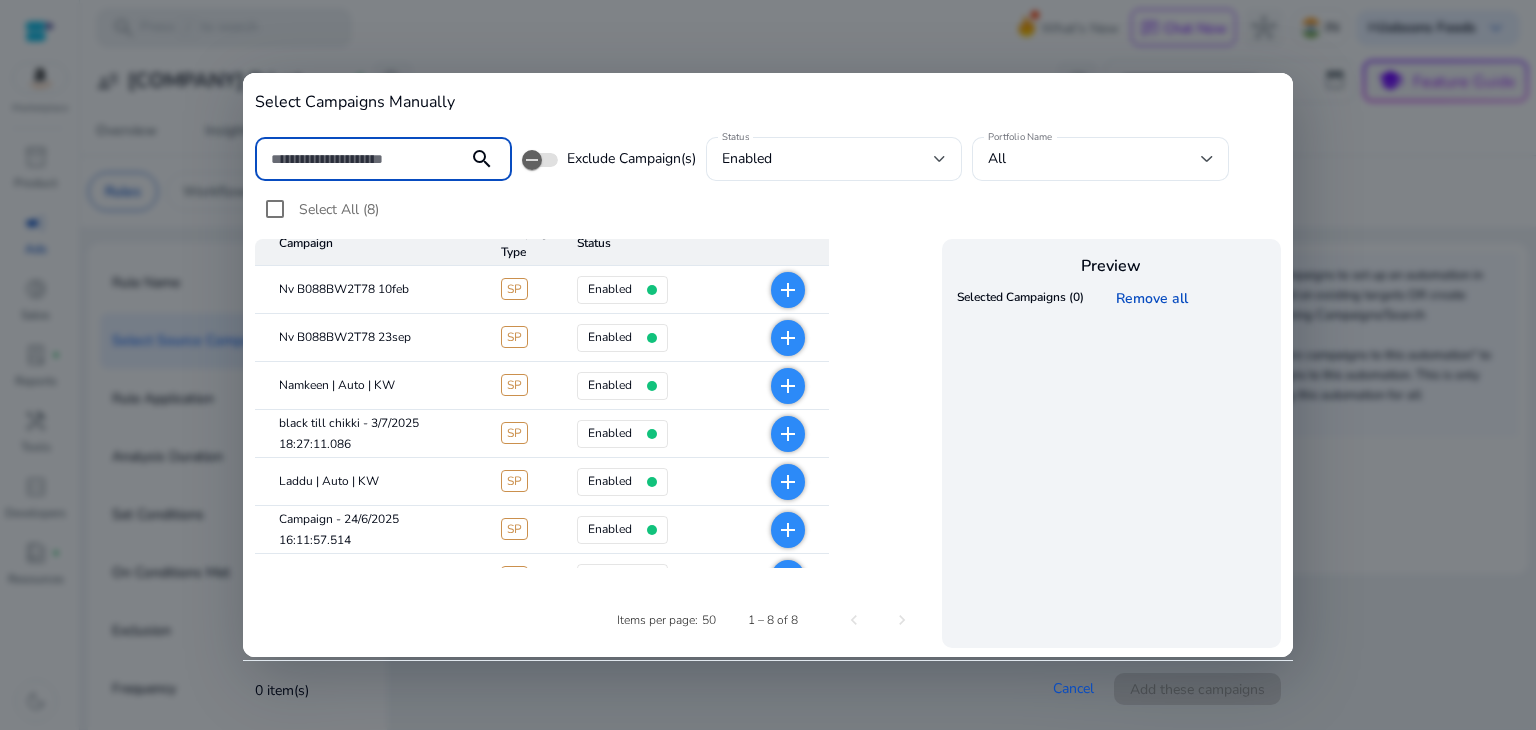 scroll, scrollTop: 20, scrollLeft: 0, axis: vertical 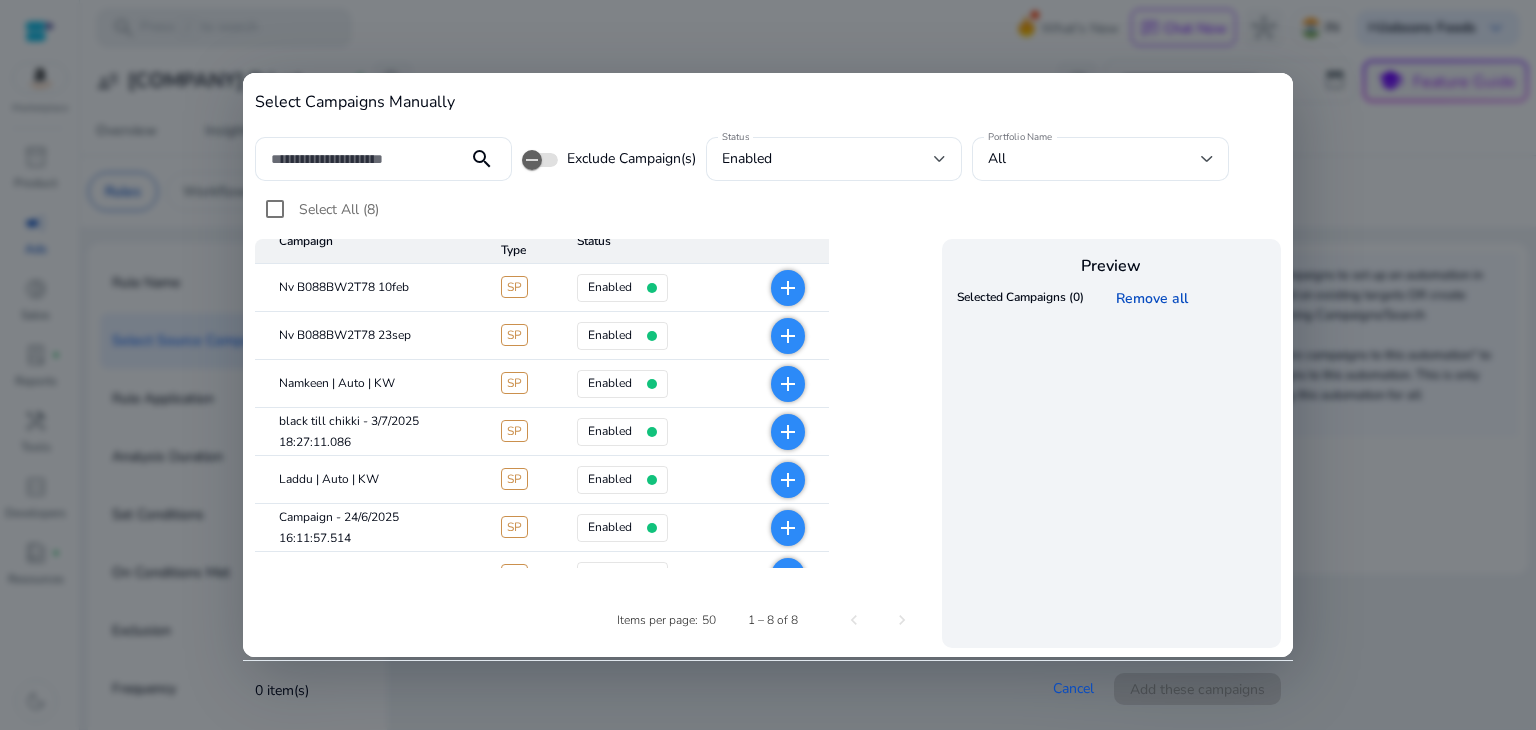 click on "add" at bounding box center (788, 480) 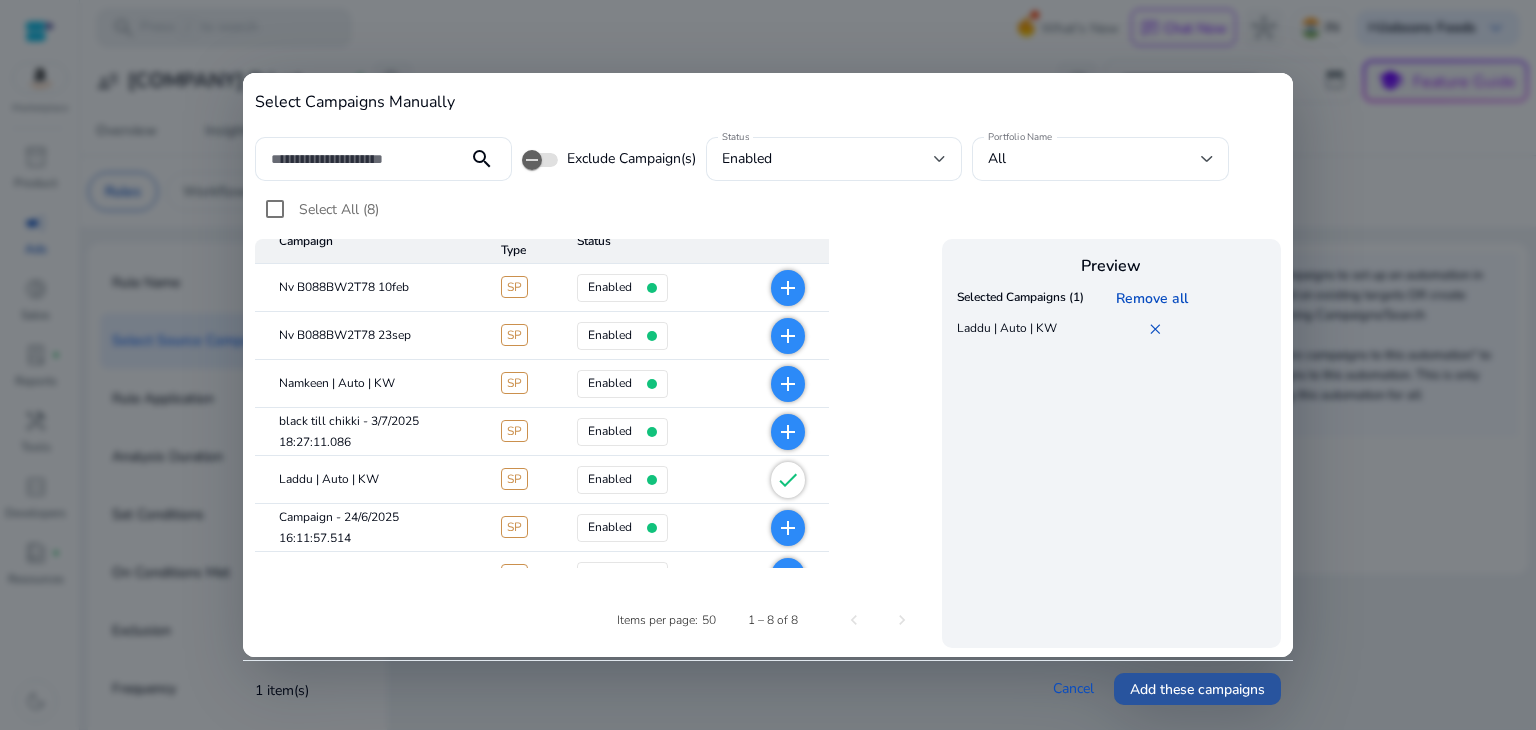 click on "Add these campaigns" at bounding box center [1197, 689] 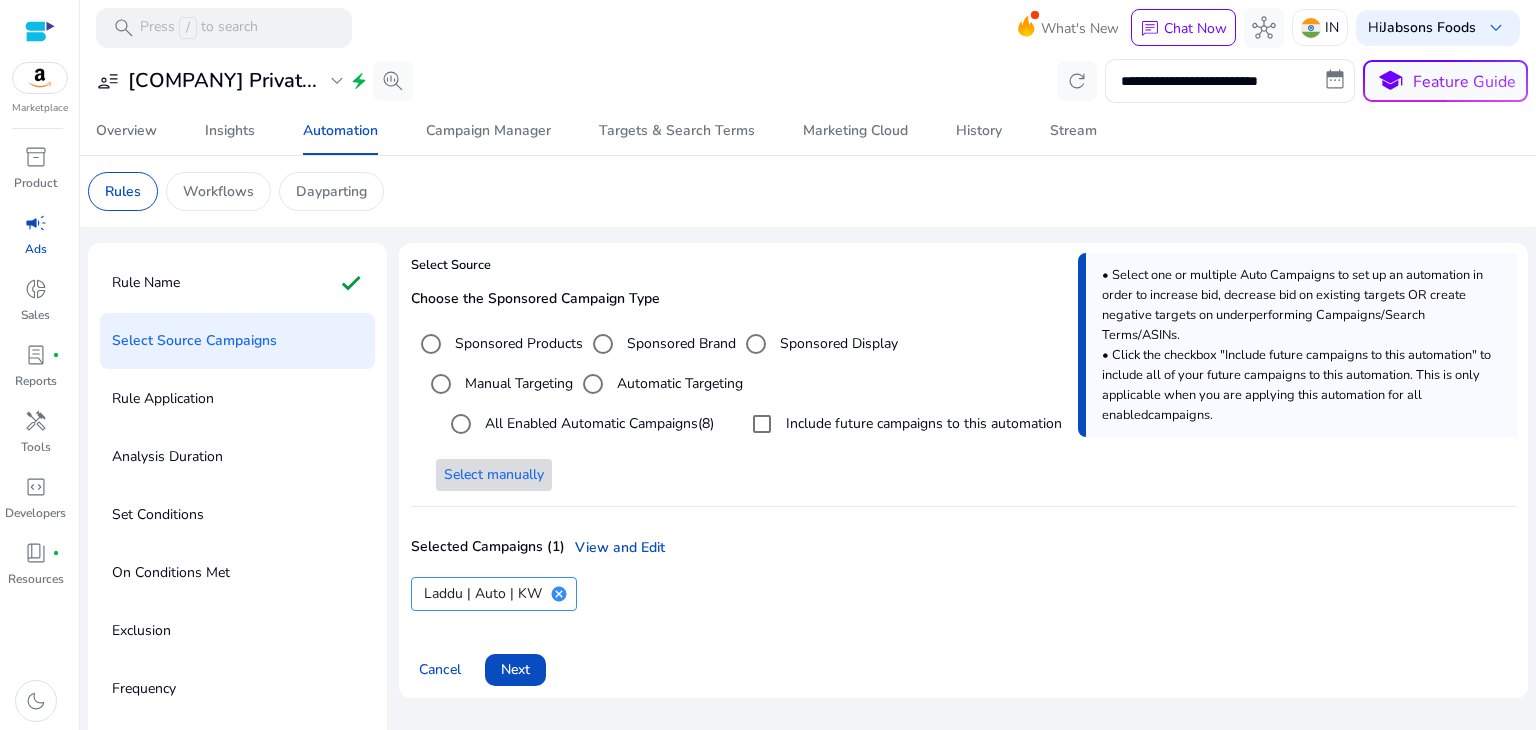 scroll, scrollTop: 56, scrollLeft: 0, axis: vertical 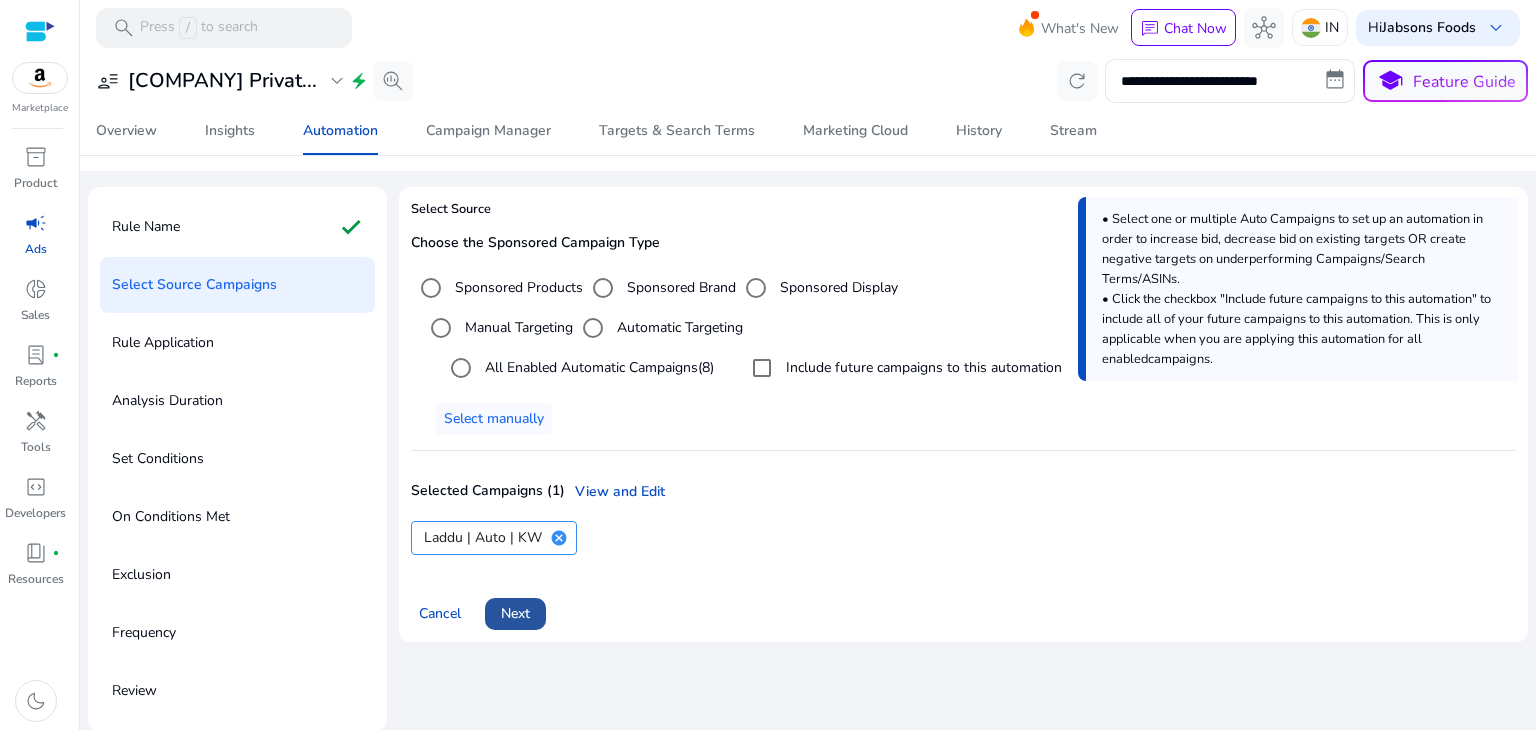 click on "Next" at bounding box center (515, 613) 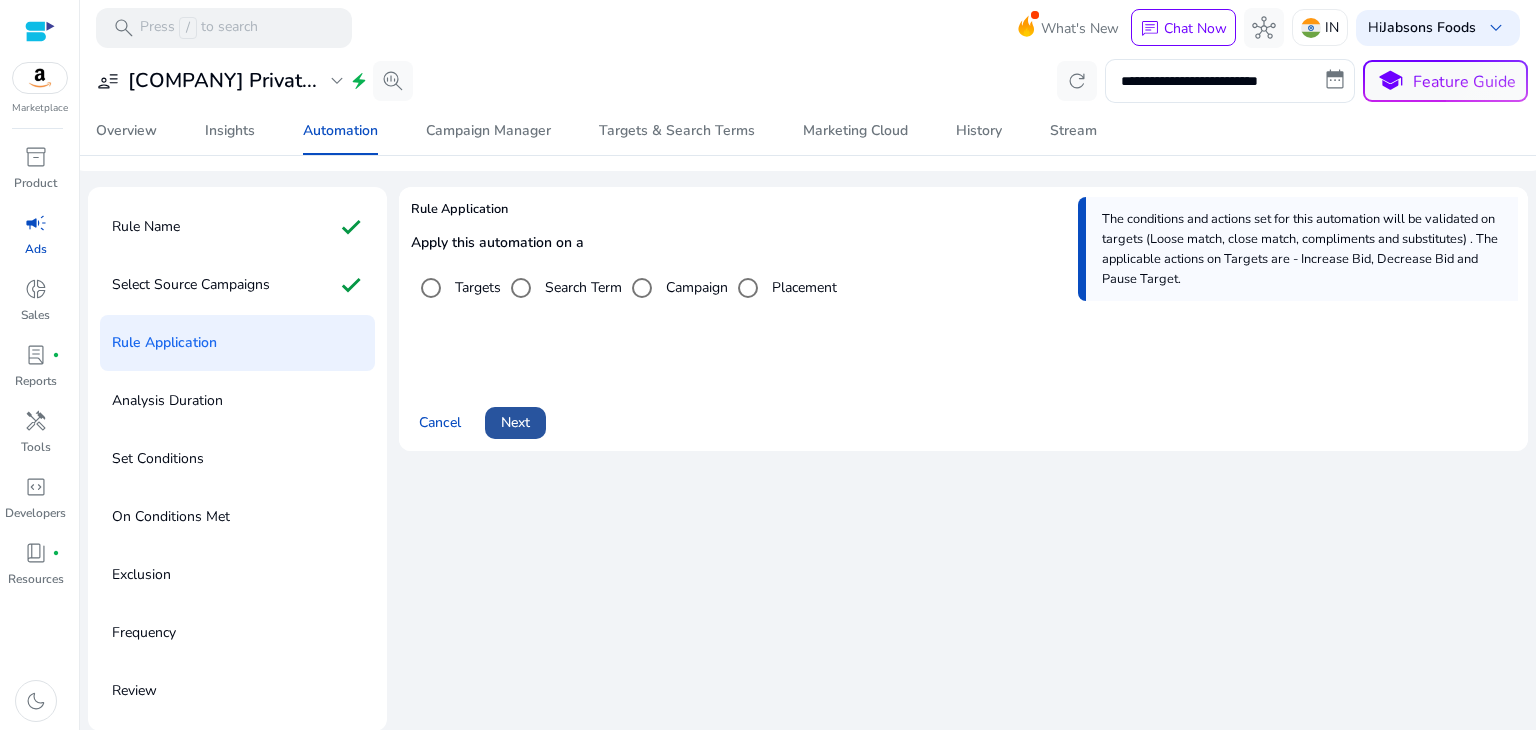 click at bounding box center [515, 423] 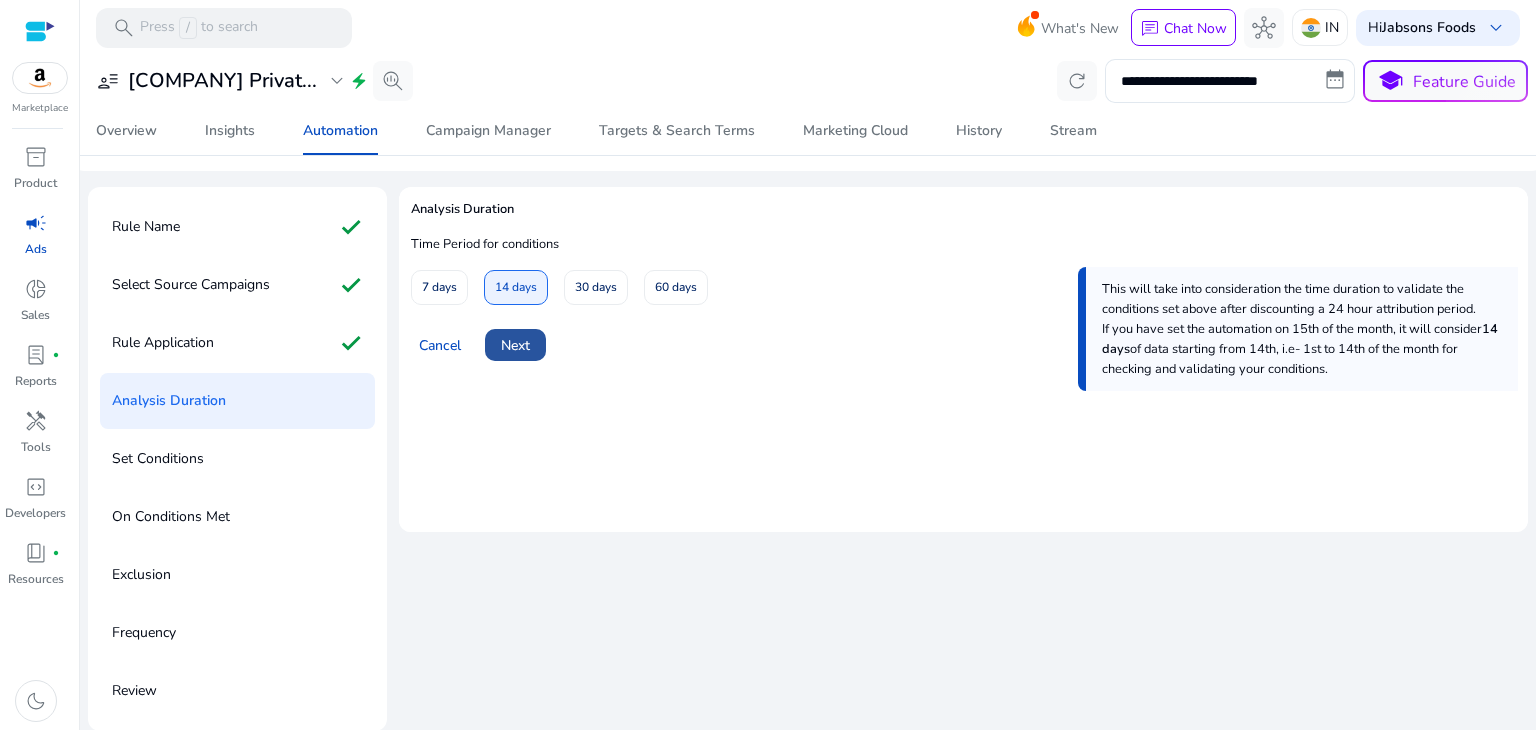 click on "Next" at bounding box center (515, 345) 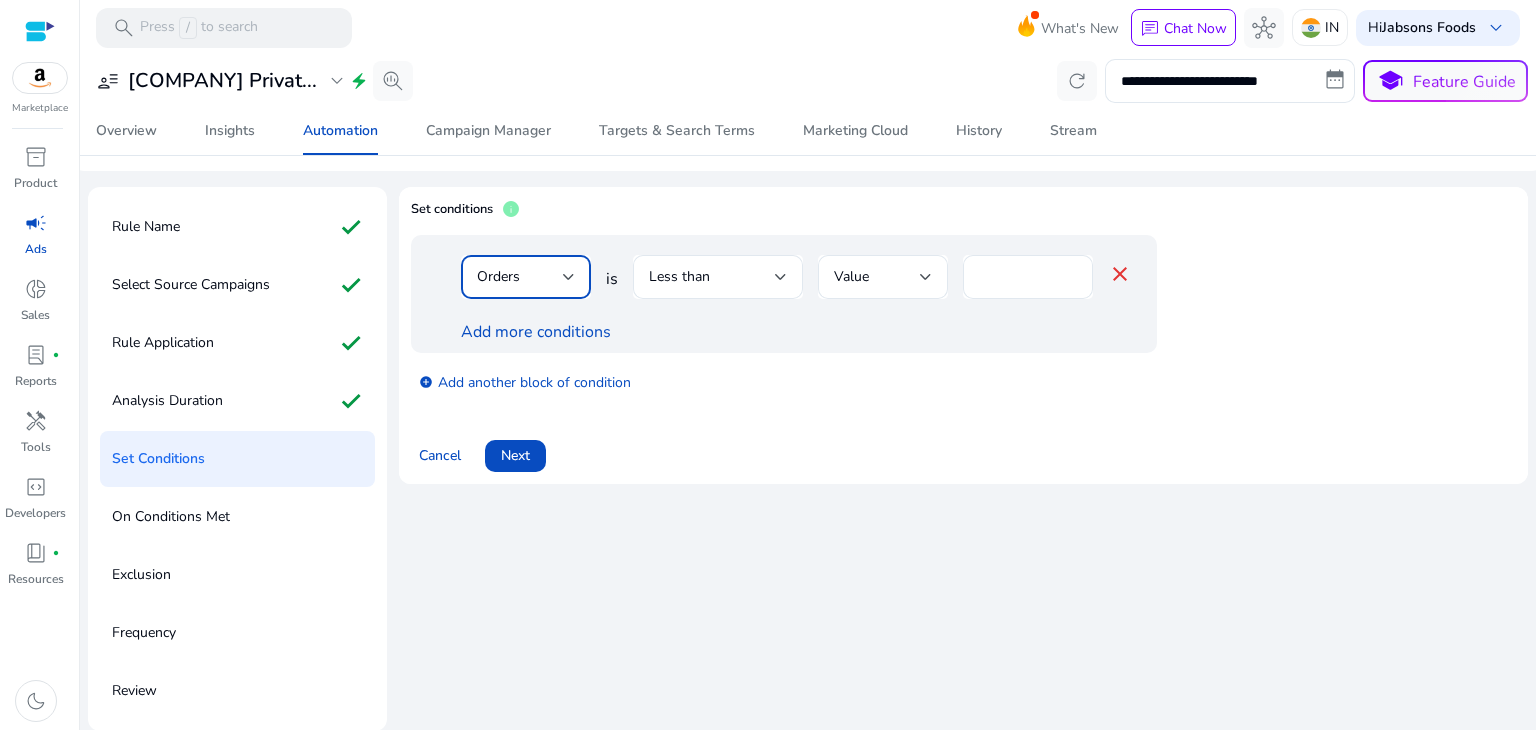 click at bounding box center [569, 277] 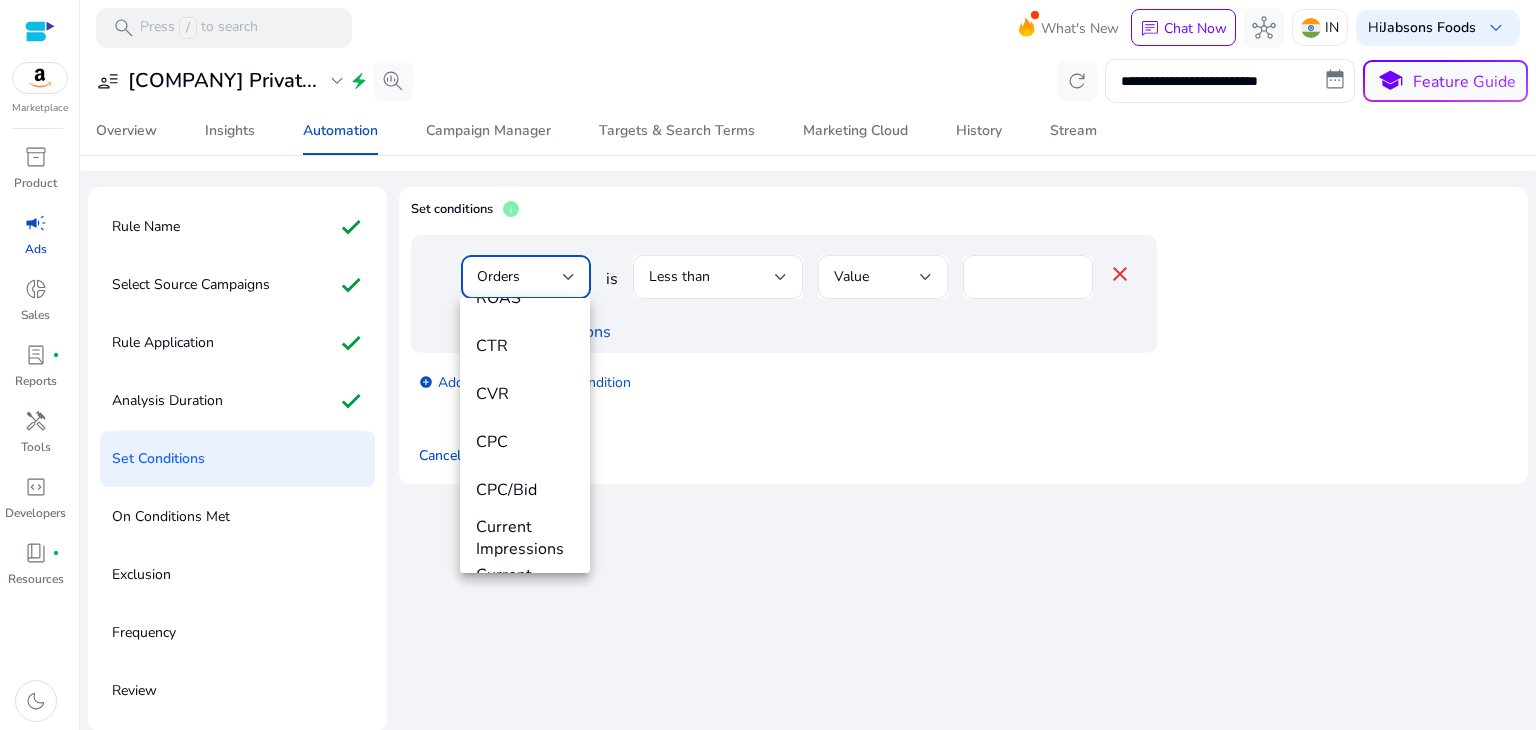scroll, scrollTop: 0, scrollLeft: 0, axis: both 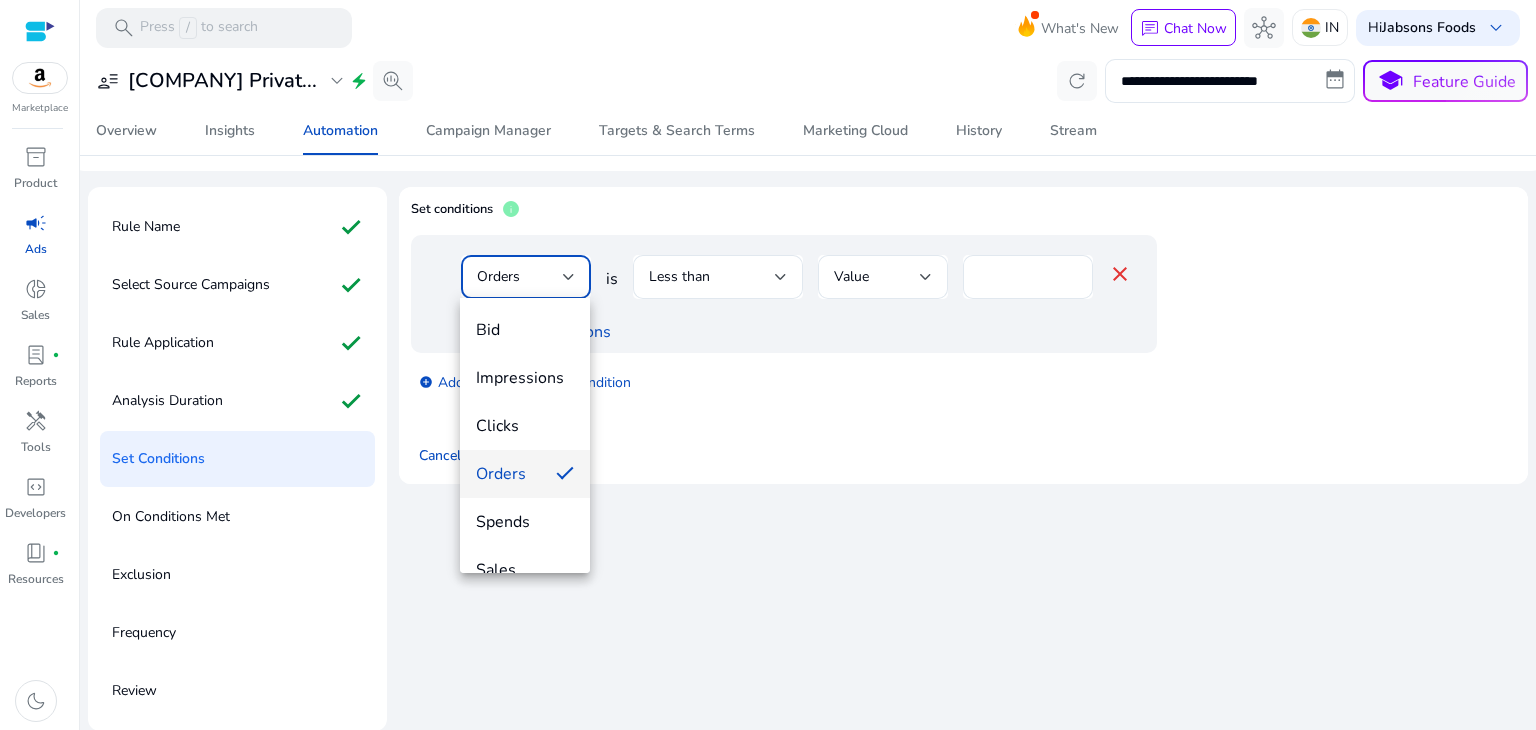 click at bounding box center [768, 365] 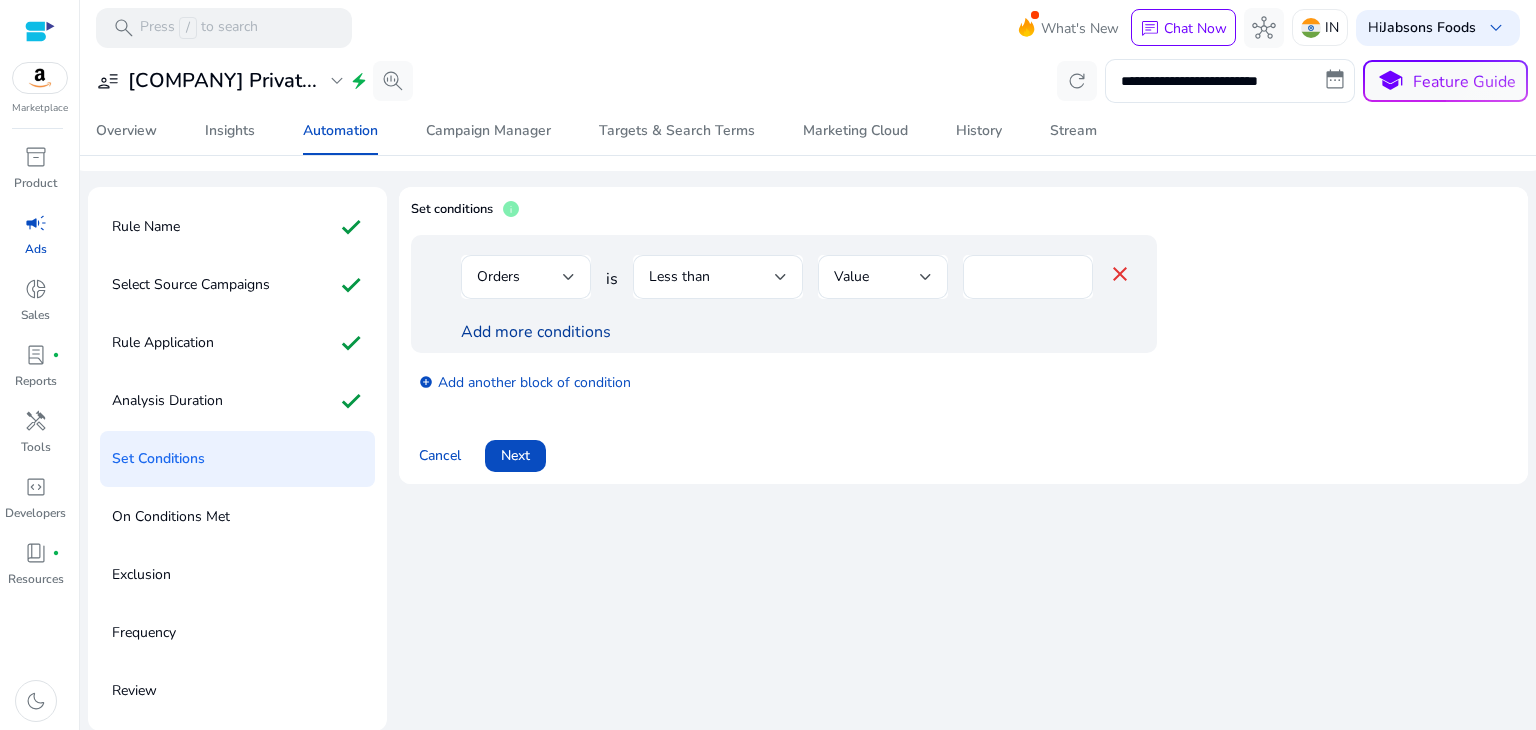 click on "Add more conditions" at bounding box center (536, 332) 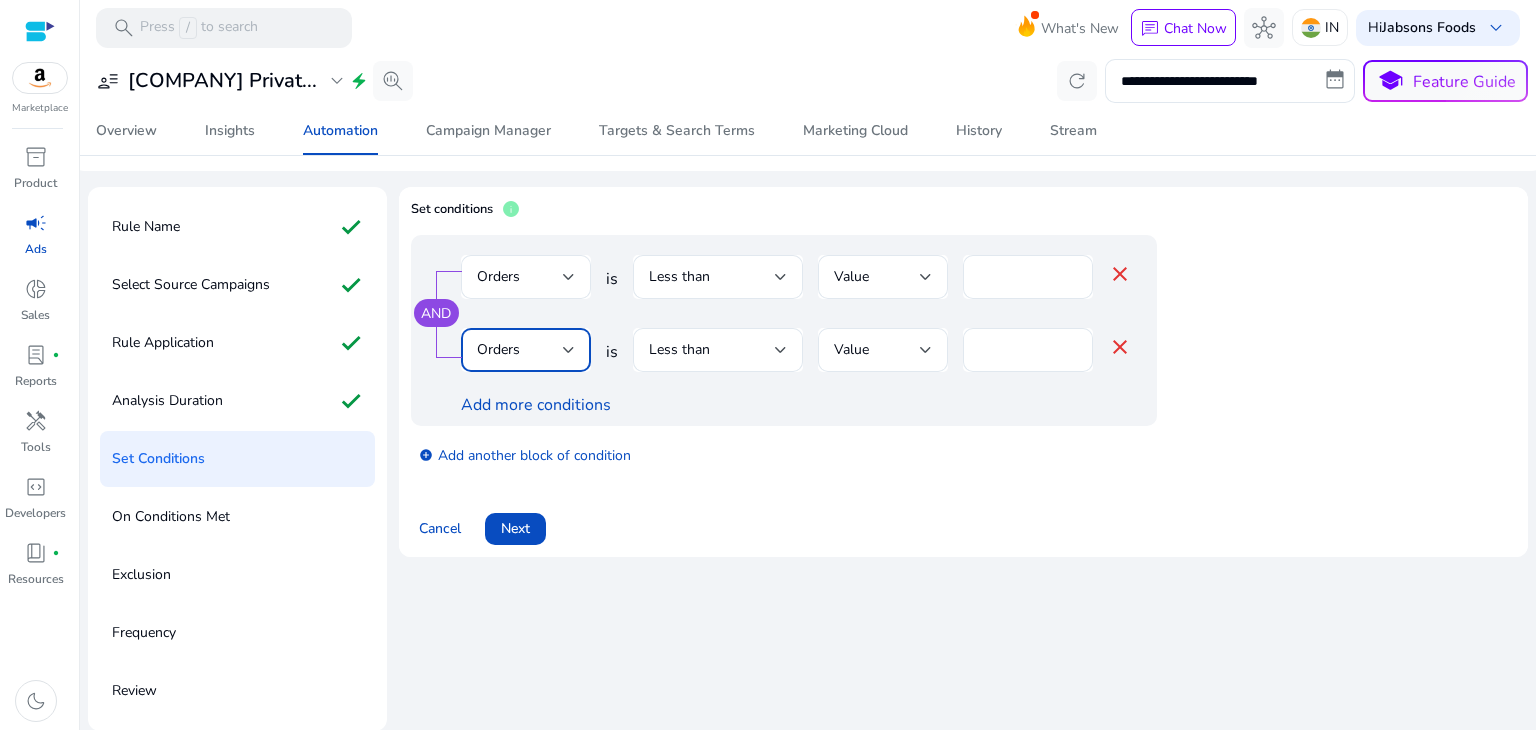 click at bounding box center (569, 350) 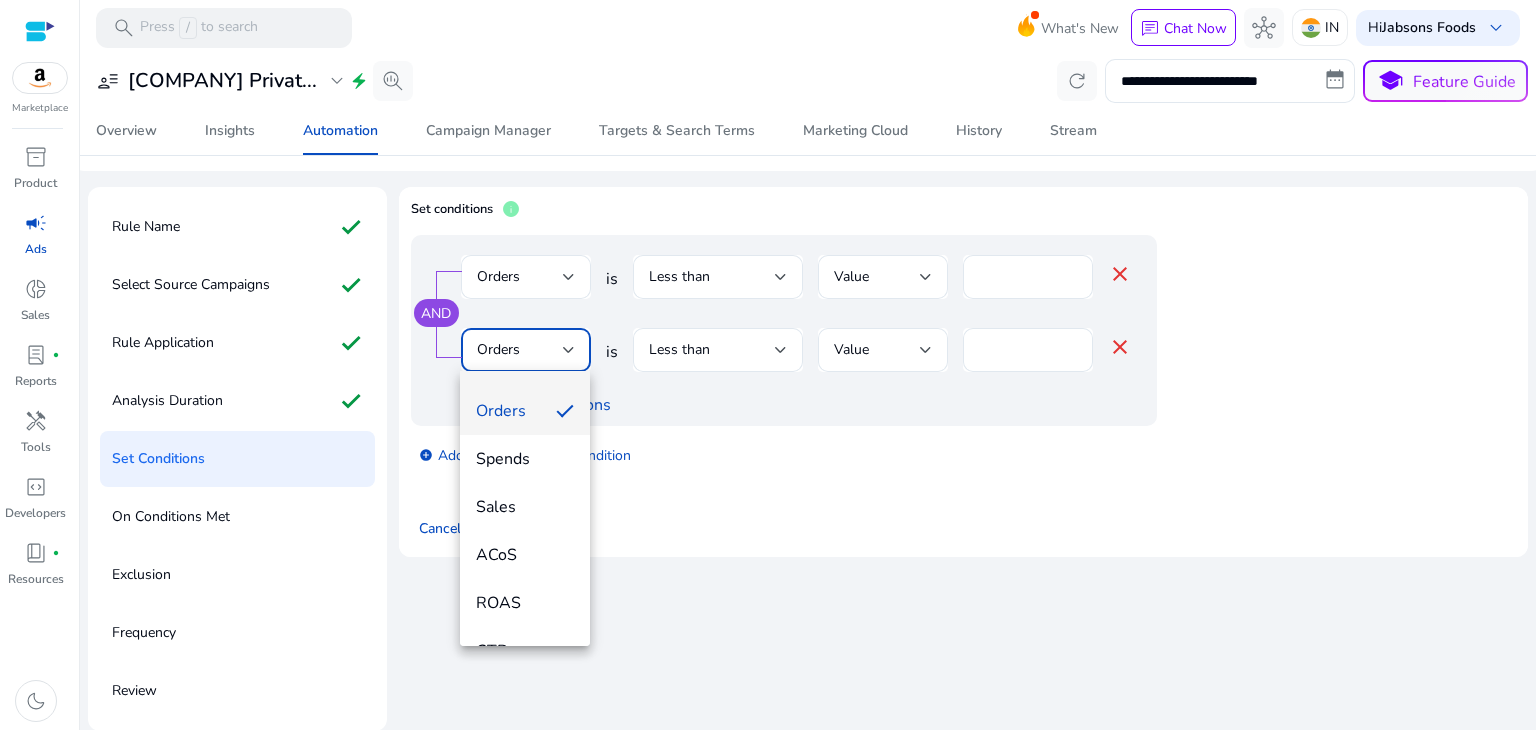 scroll, scrollTop: 172, scrollLeft: 0, axis: vertical 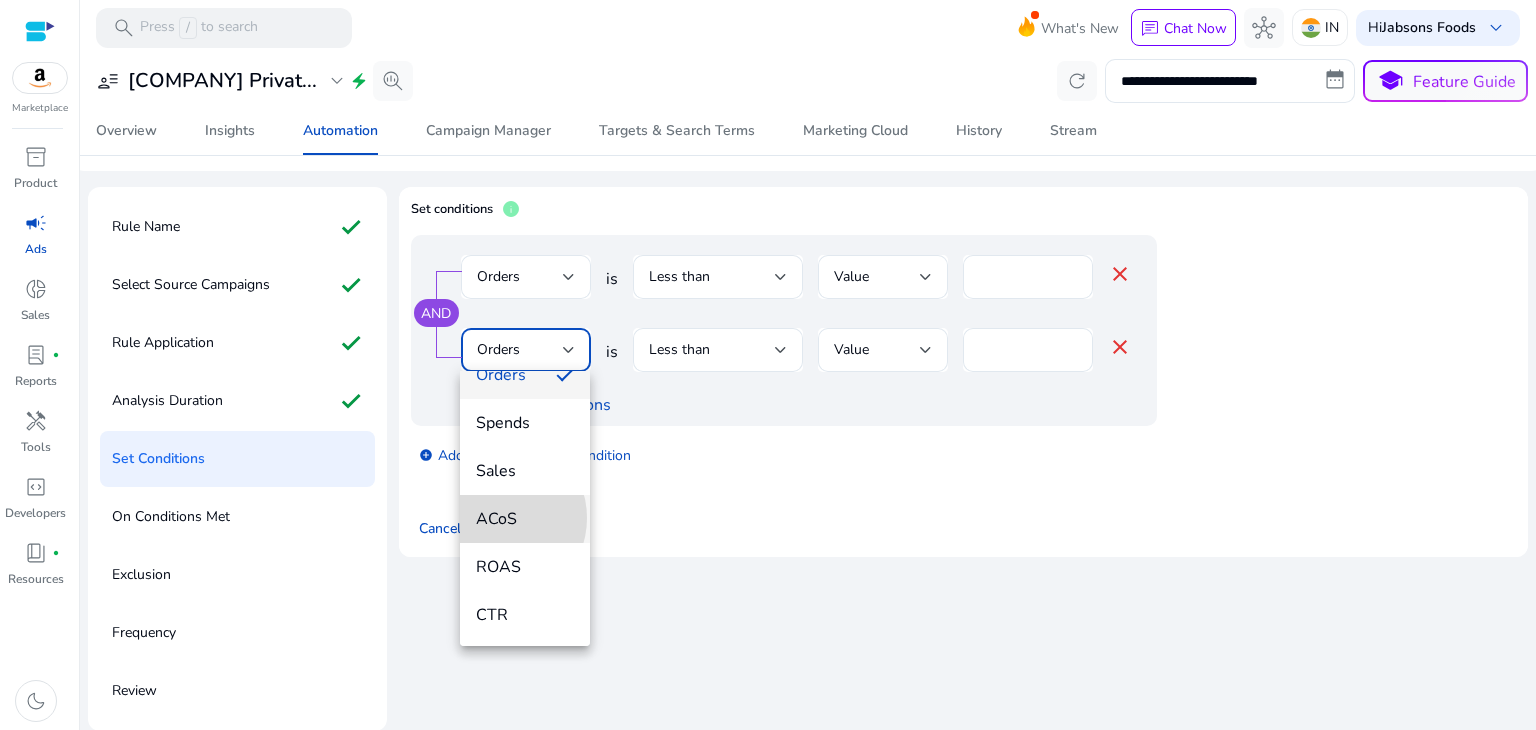 click on "ACoS" at bounding box center [525, 519] 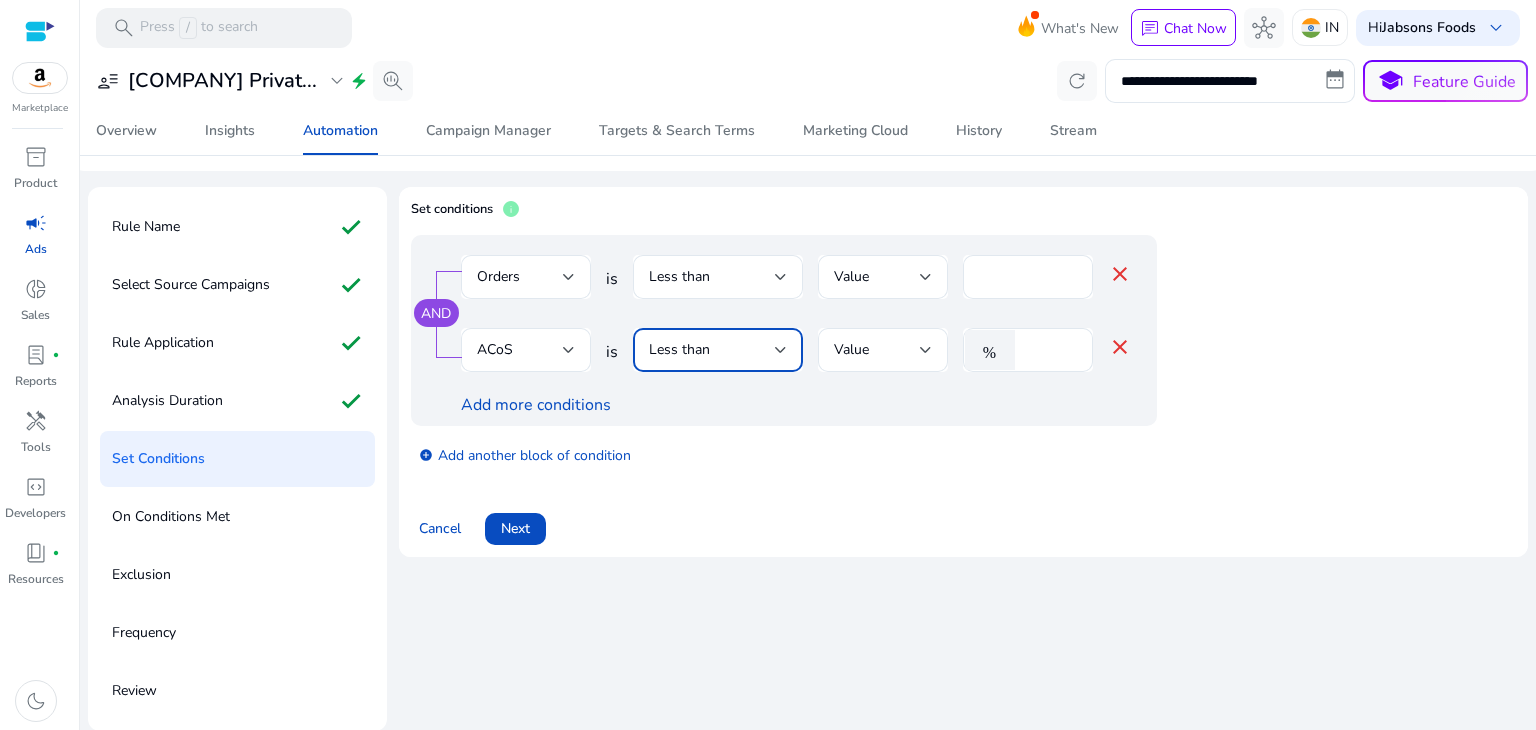 click at bounding box center (781, 350) 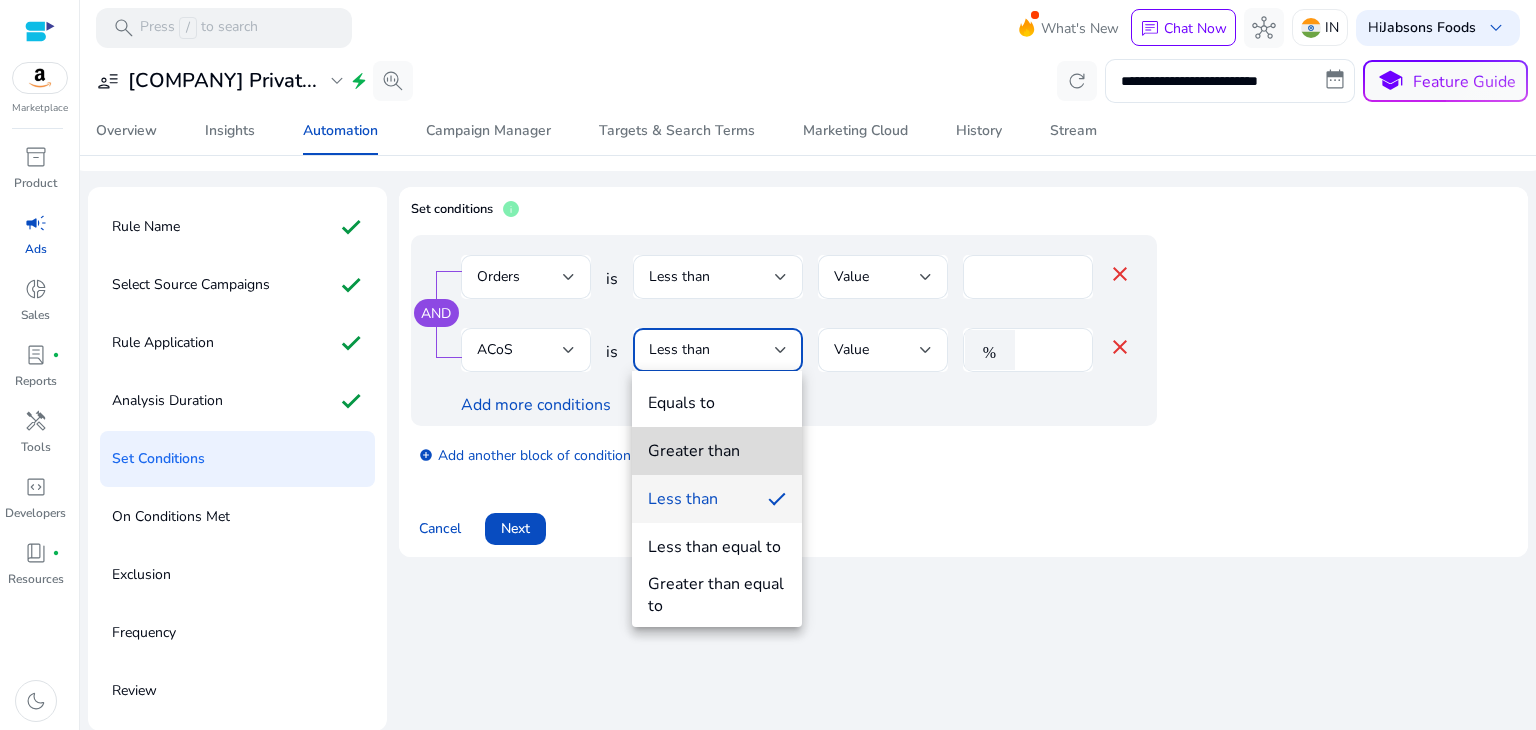 click on "Greater than" at bounding box center [694, 451] 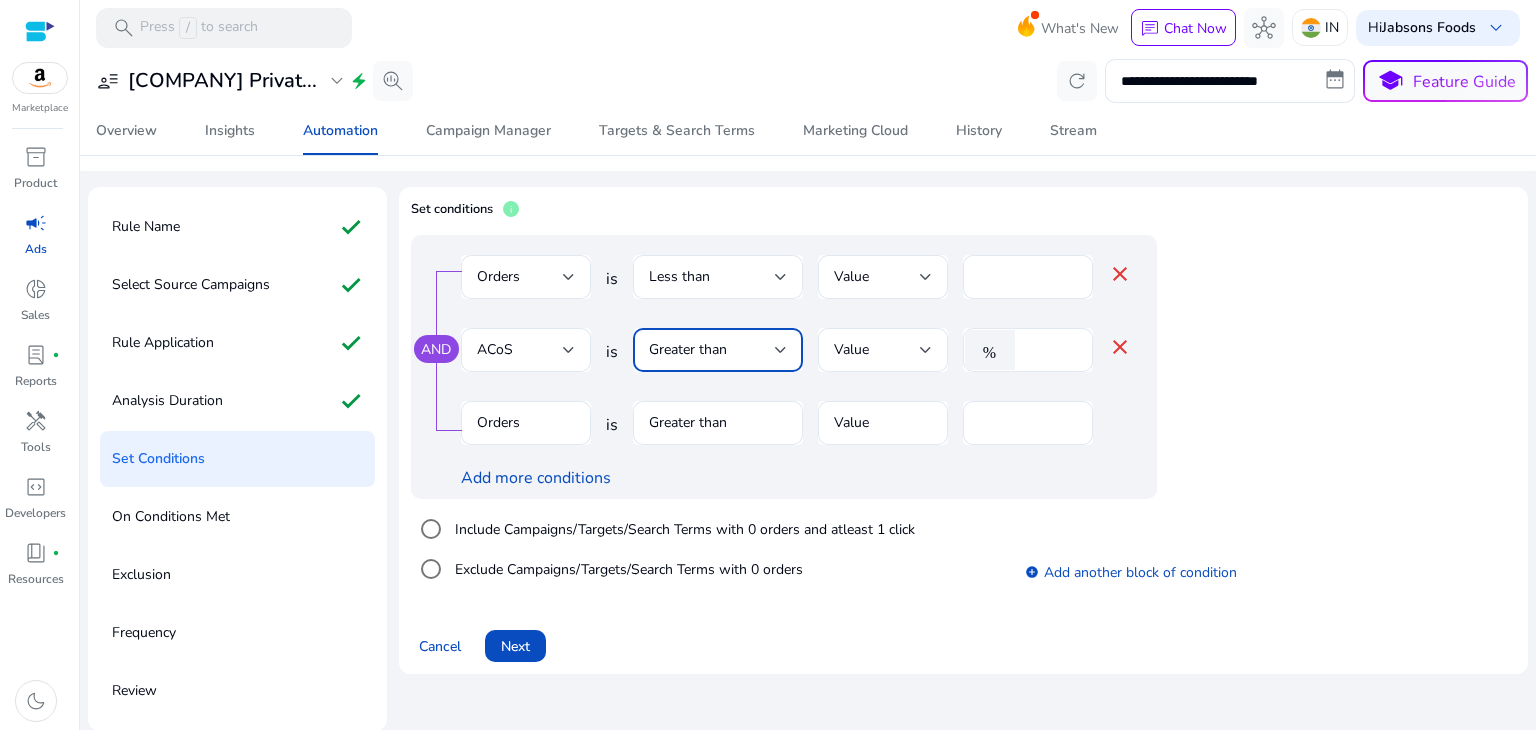 click on "Greater than" at bounding box center (712, 350) 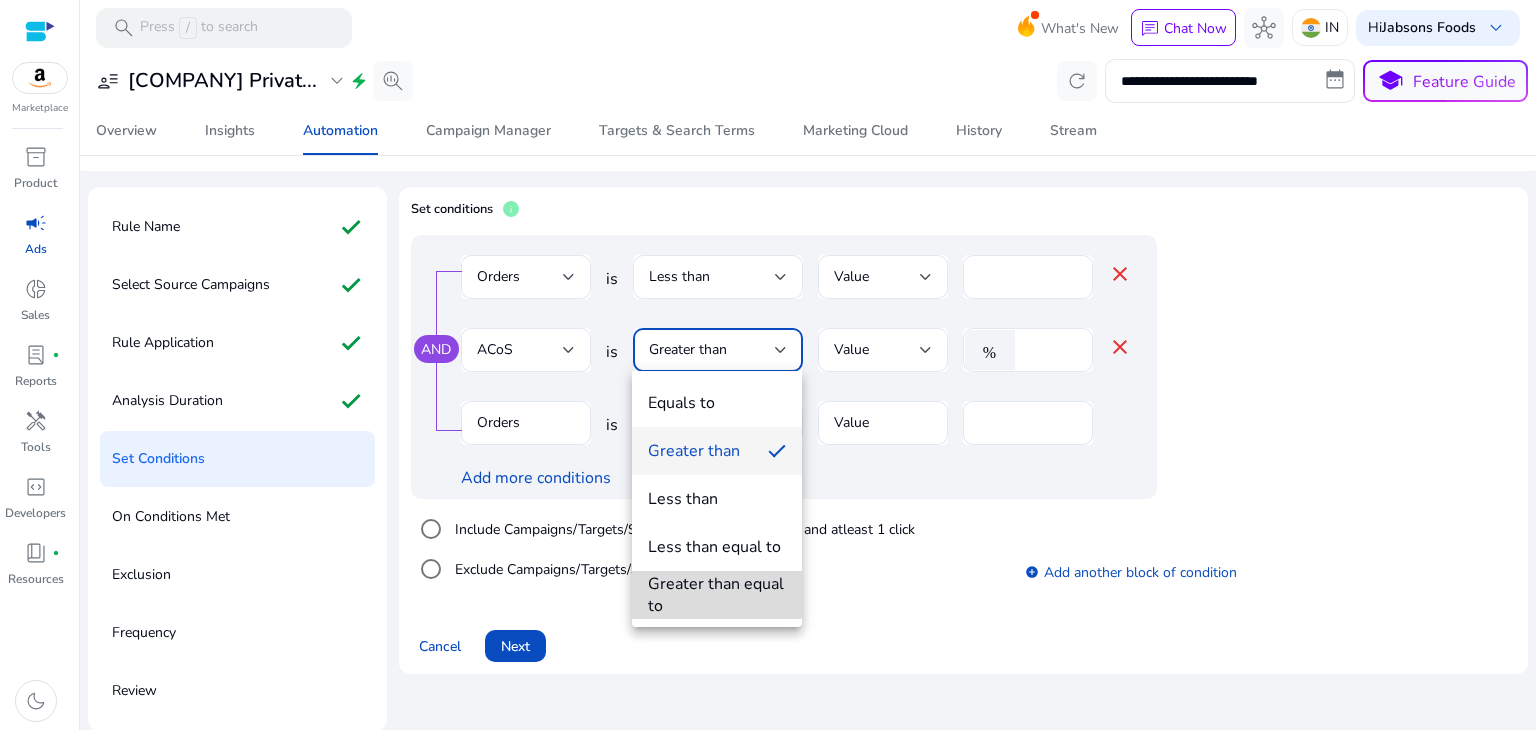 click on "Greater than equal to" at bounding box center [717, 595] 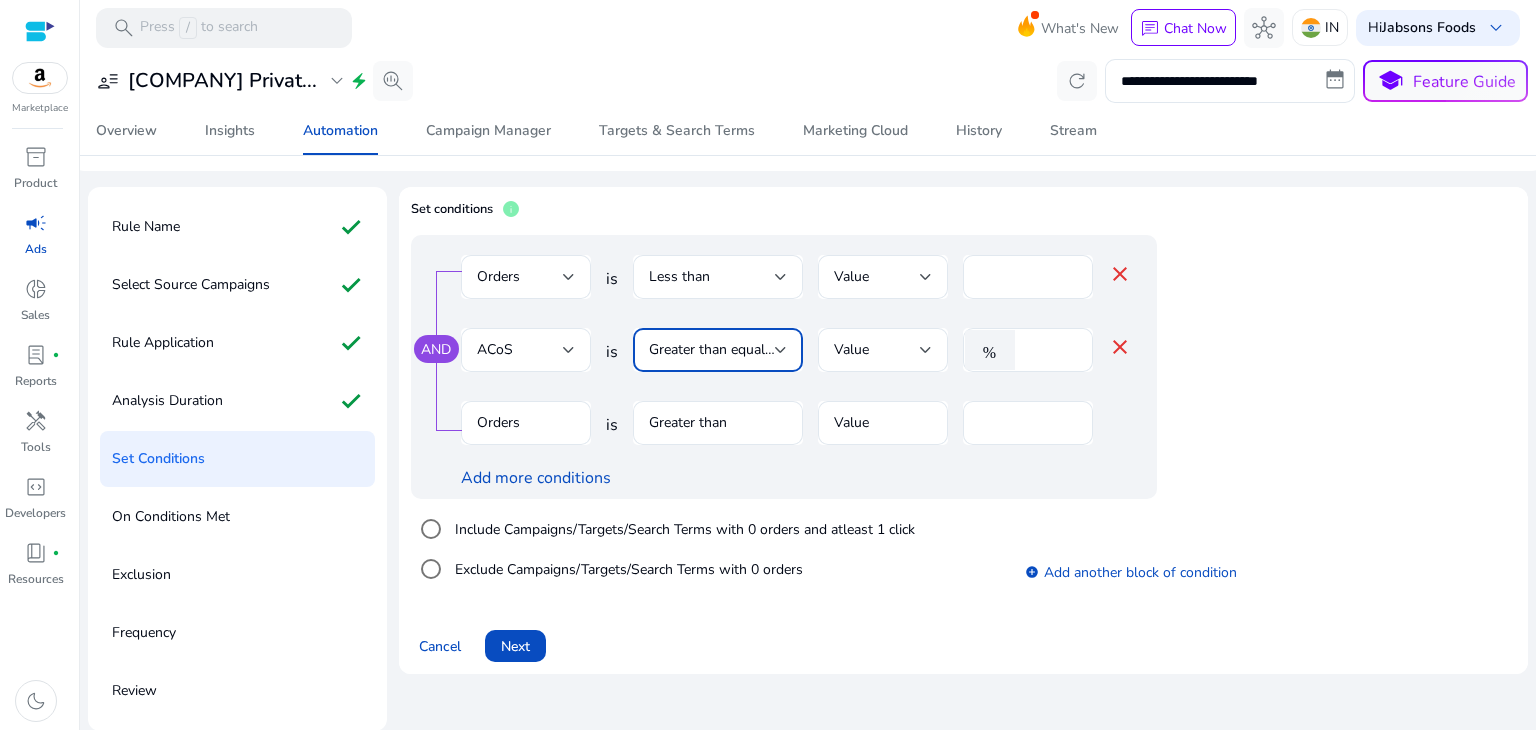 click at bounding box center [781, 350] 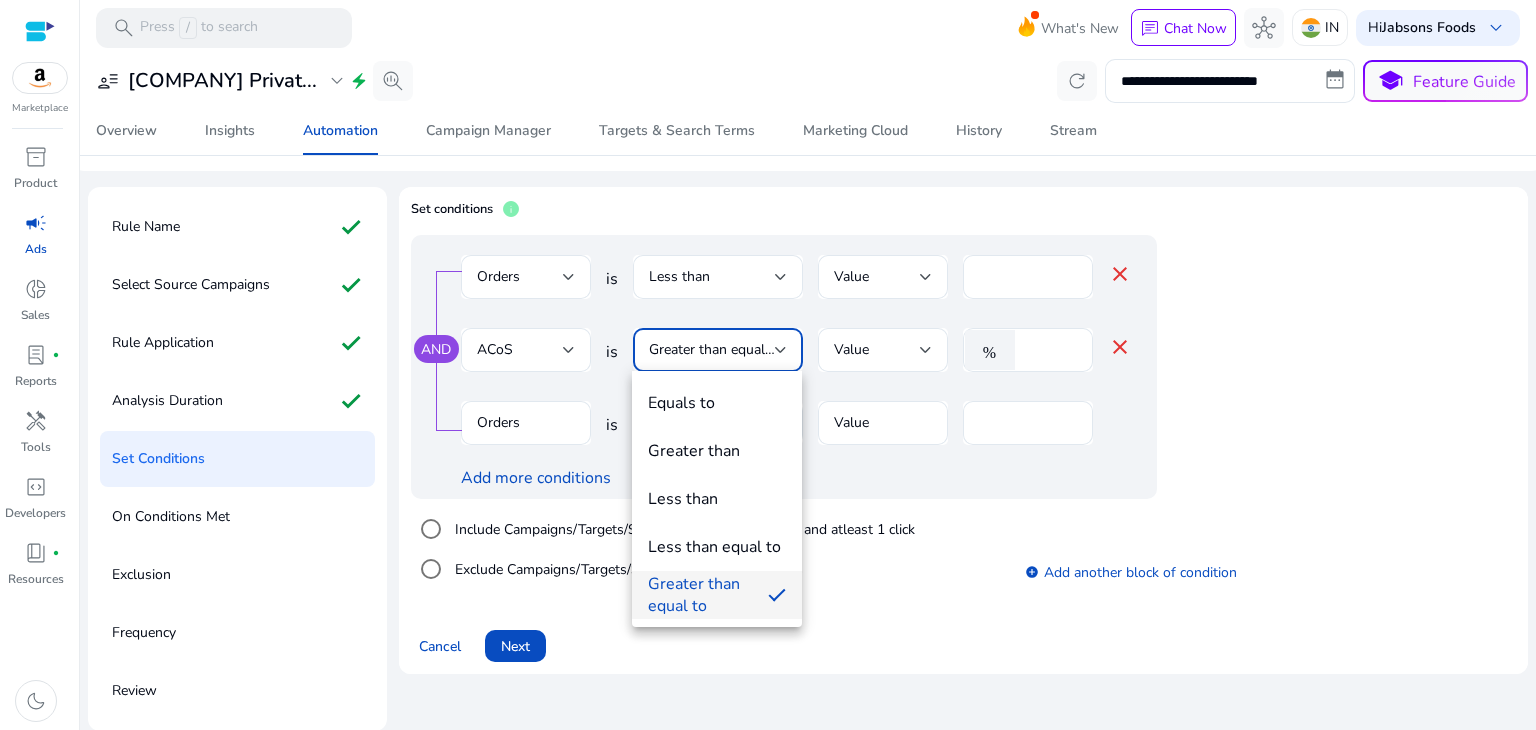 click at bounding box center [768, 365] 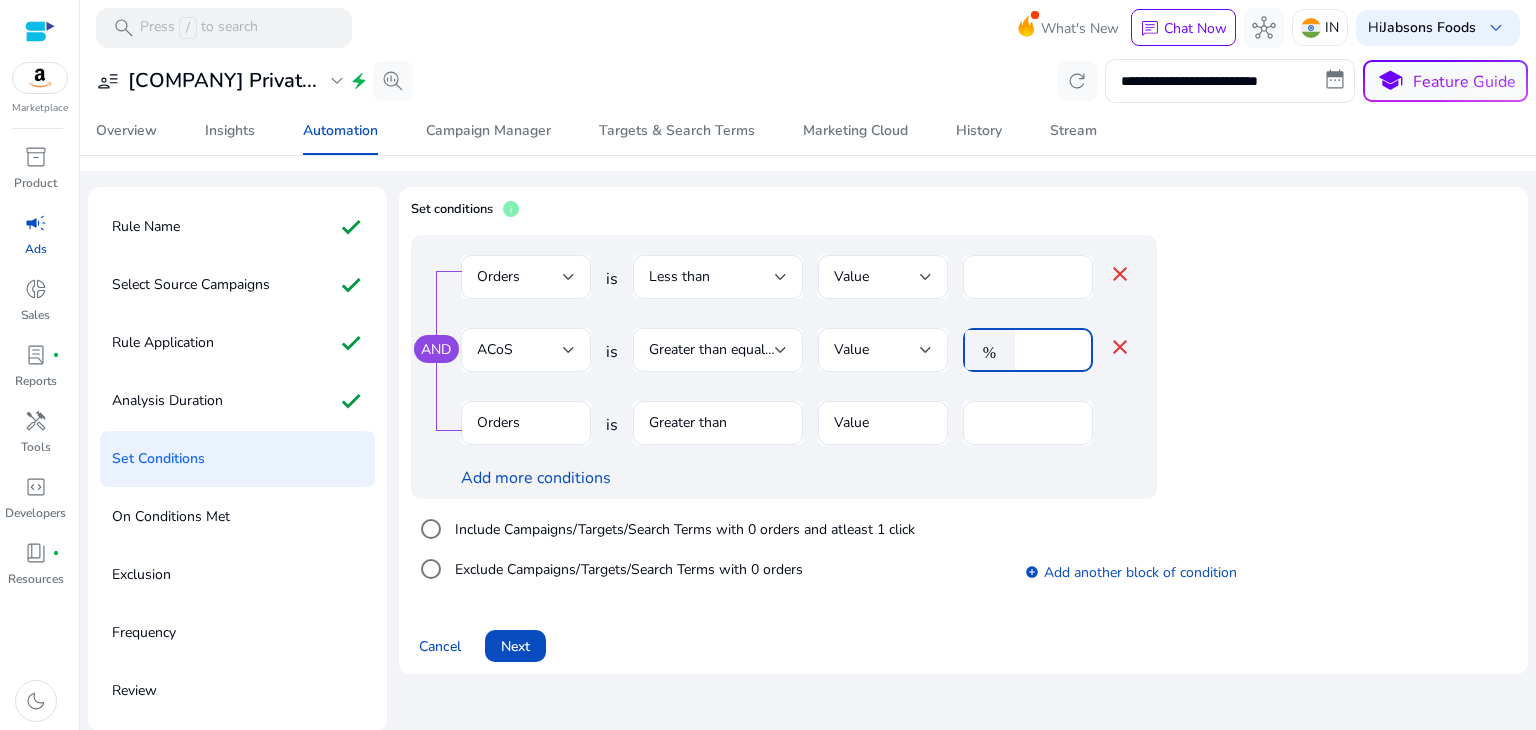 click on "*" at bounding box center (1051, 350) 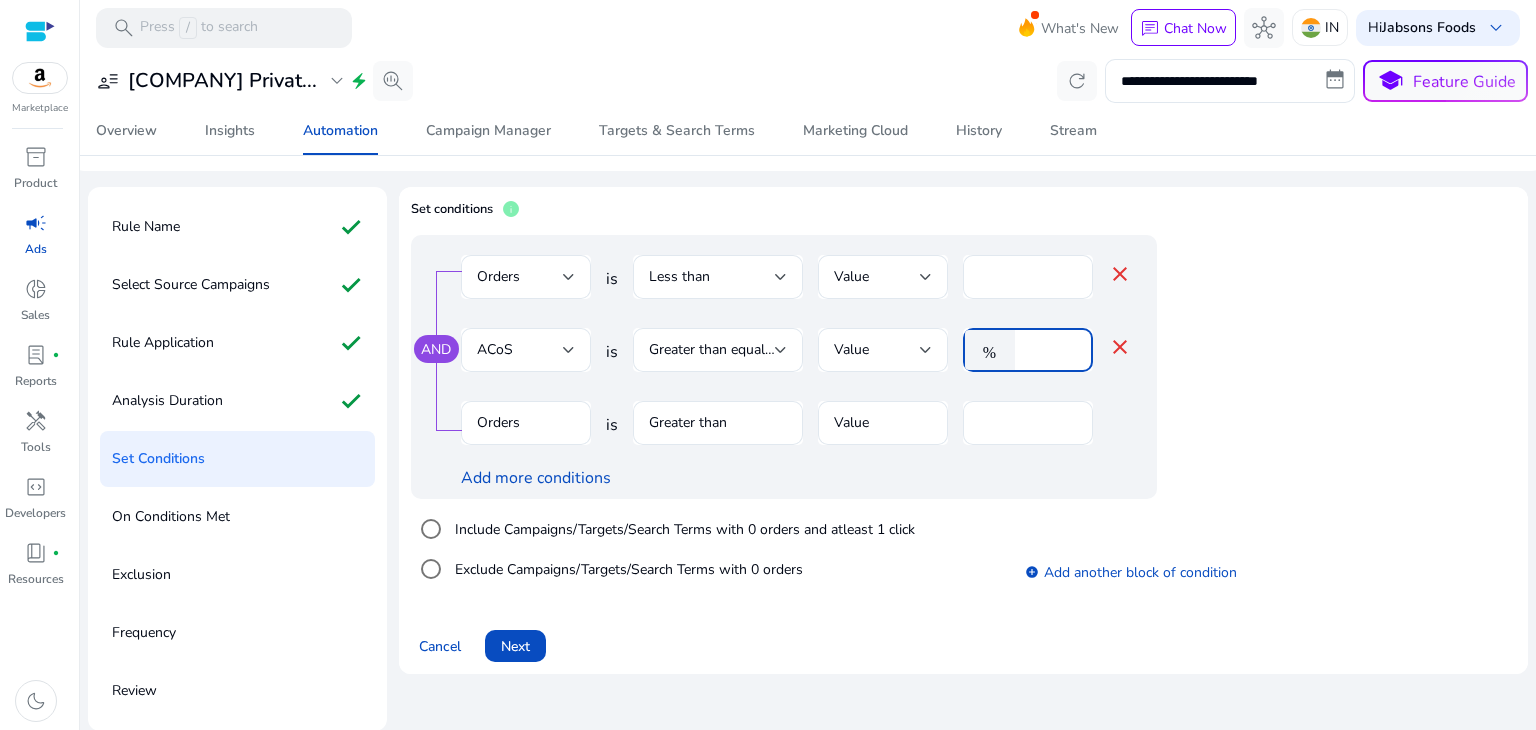 click on "*" at bounding box center (1051, 350) 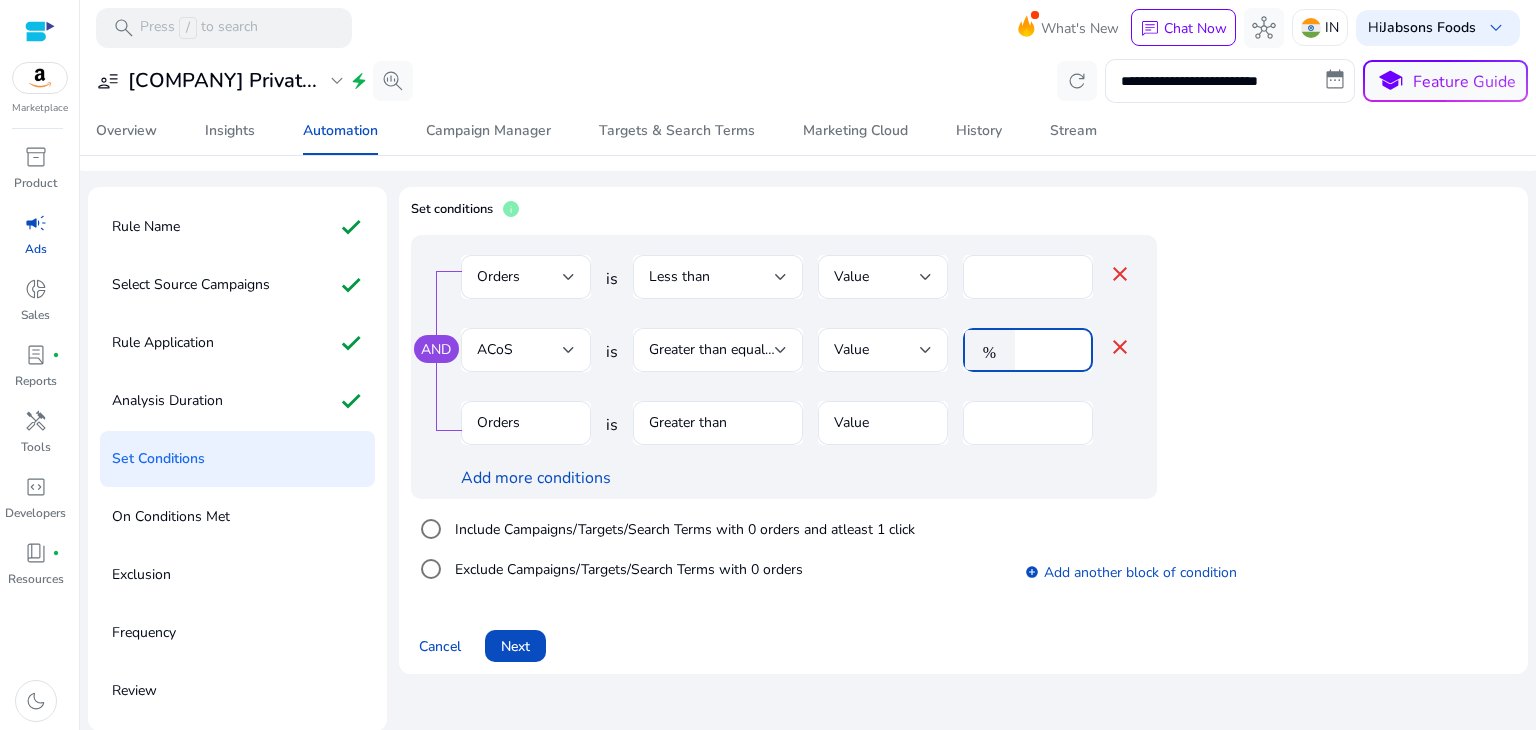 click on "*" at bounding box center (1051, 350) 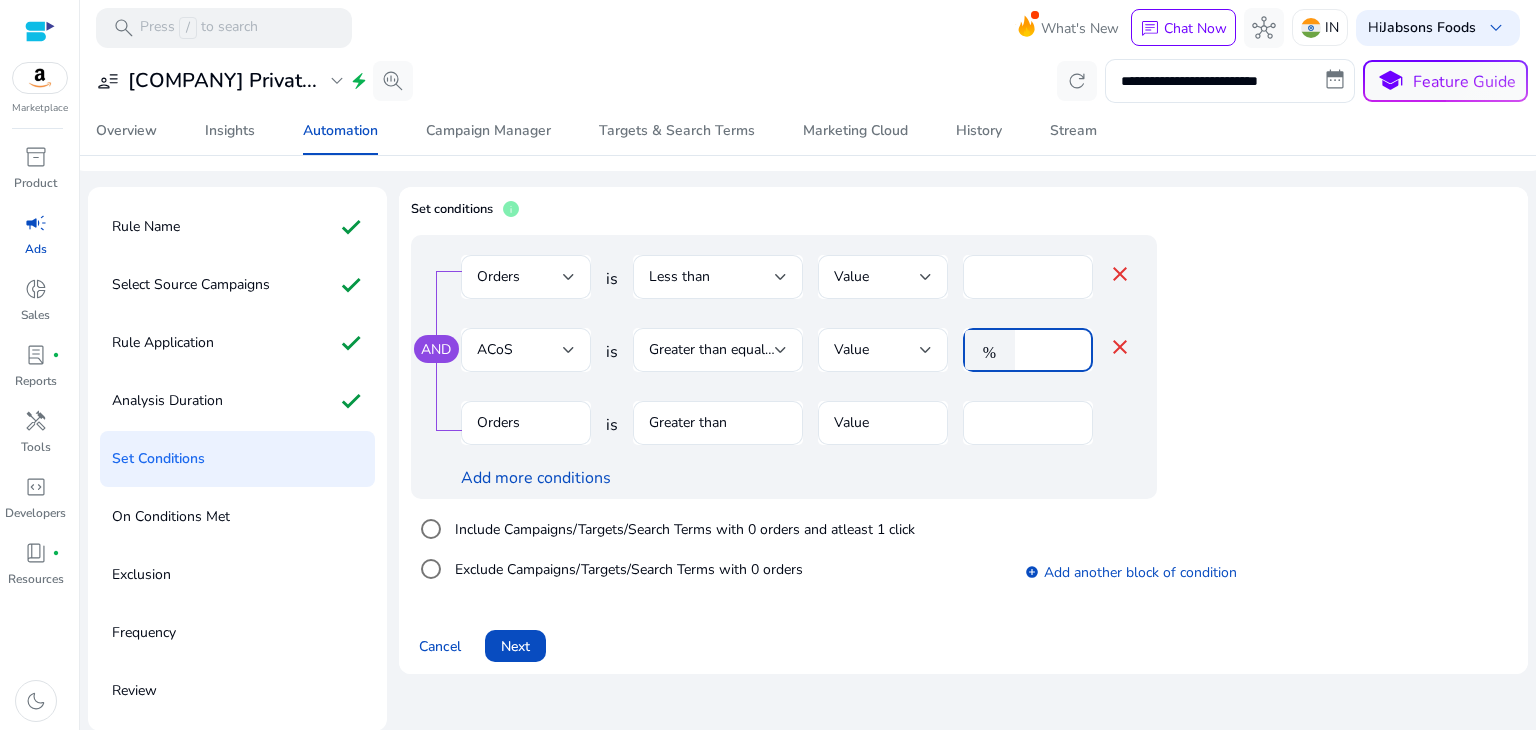 type on "**" 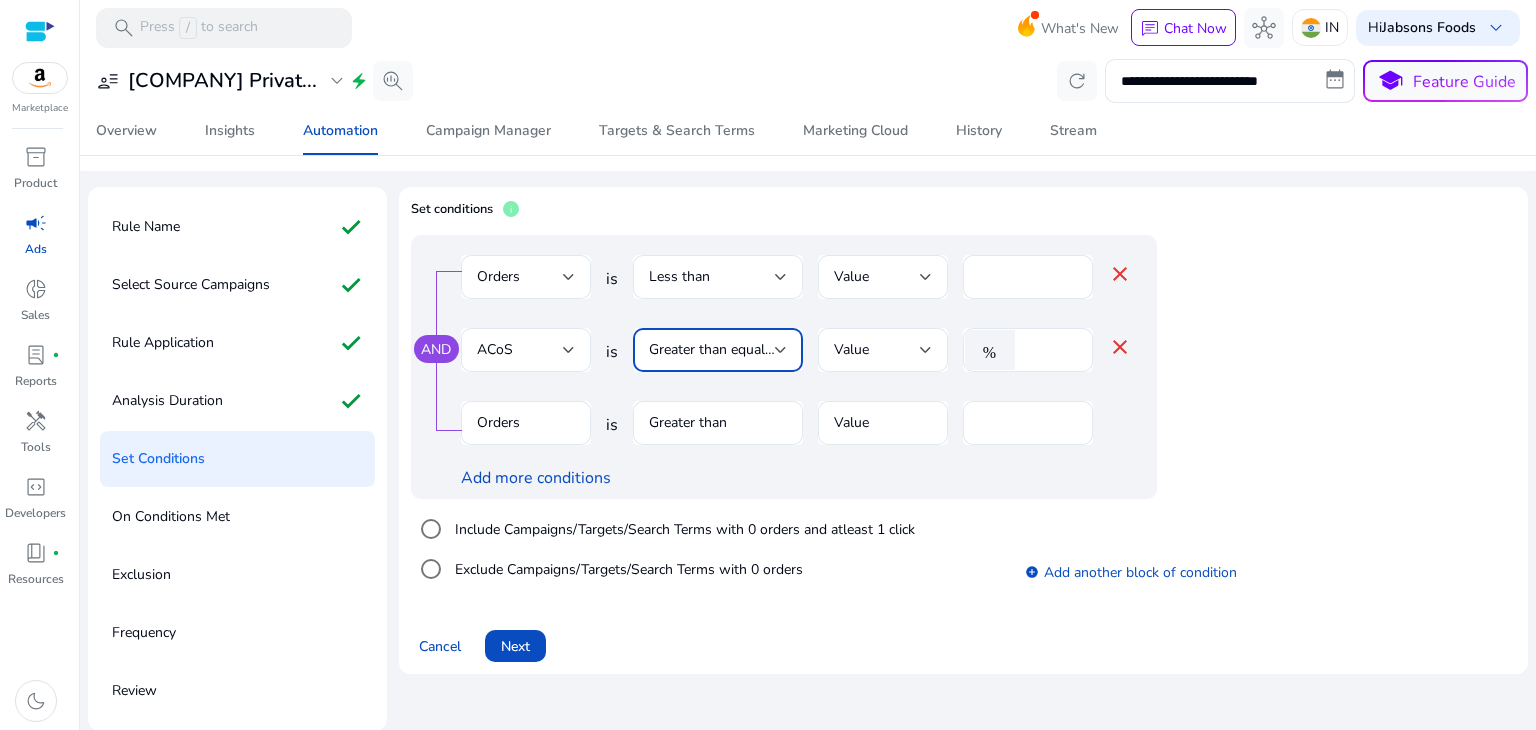 click on "Greater than equal to" at bounding box center [715, 349] 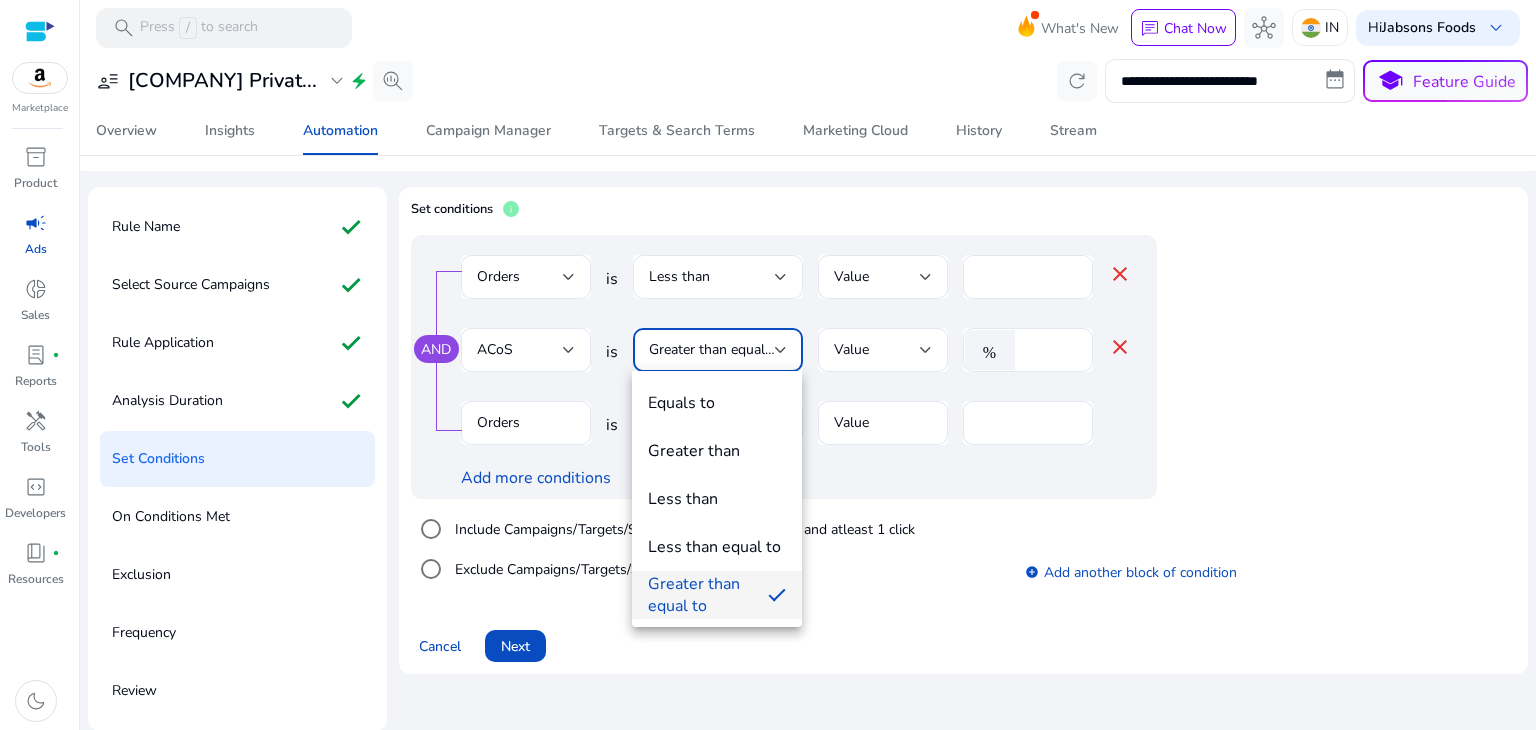 click at bounding box center (768, 365) 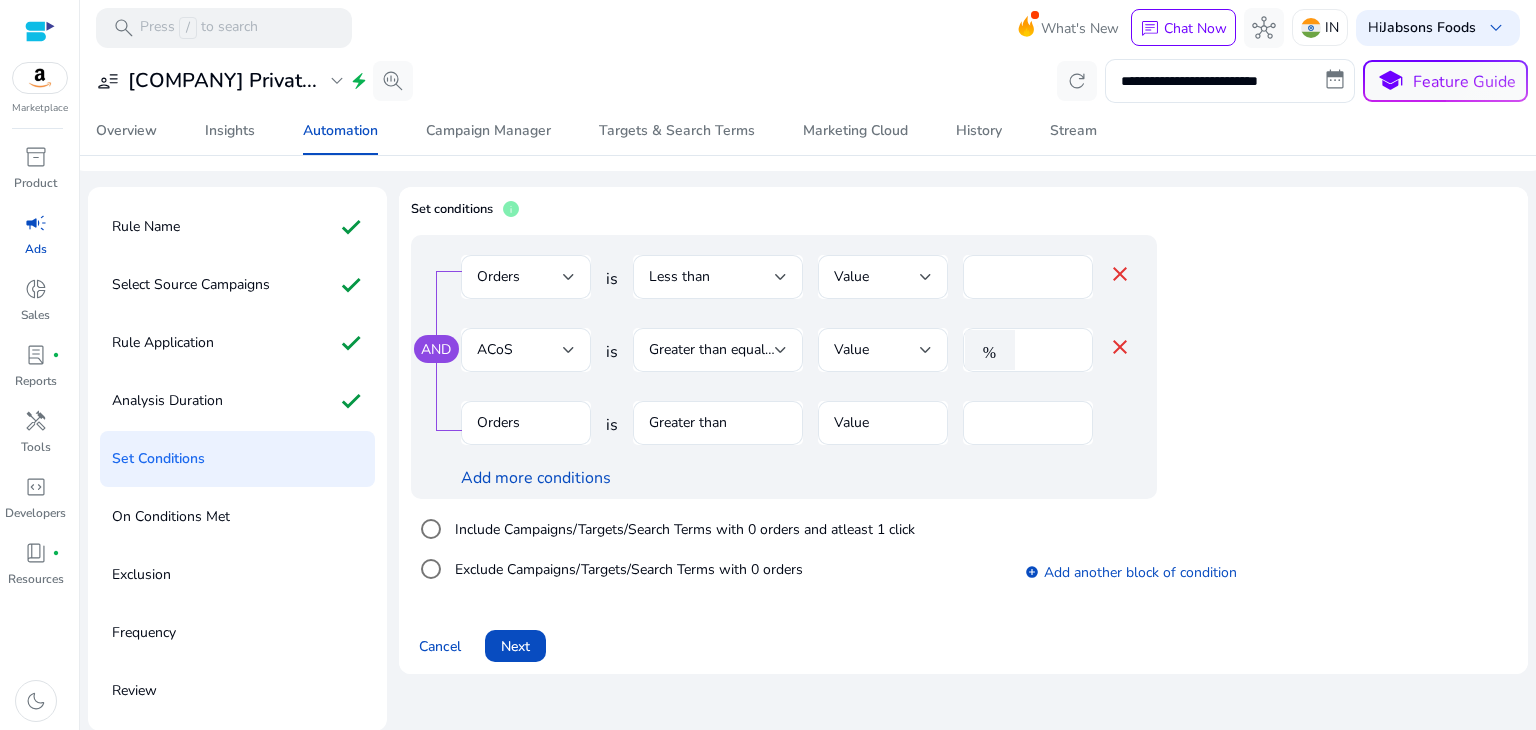 click on "close" at bounding box center [1120, 347] 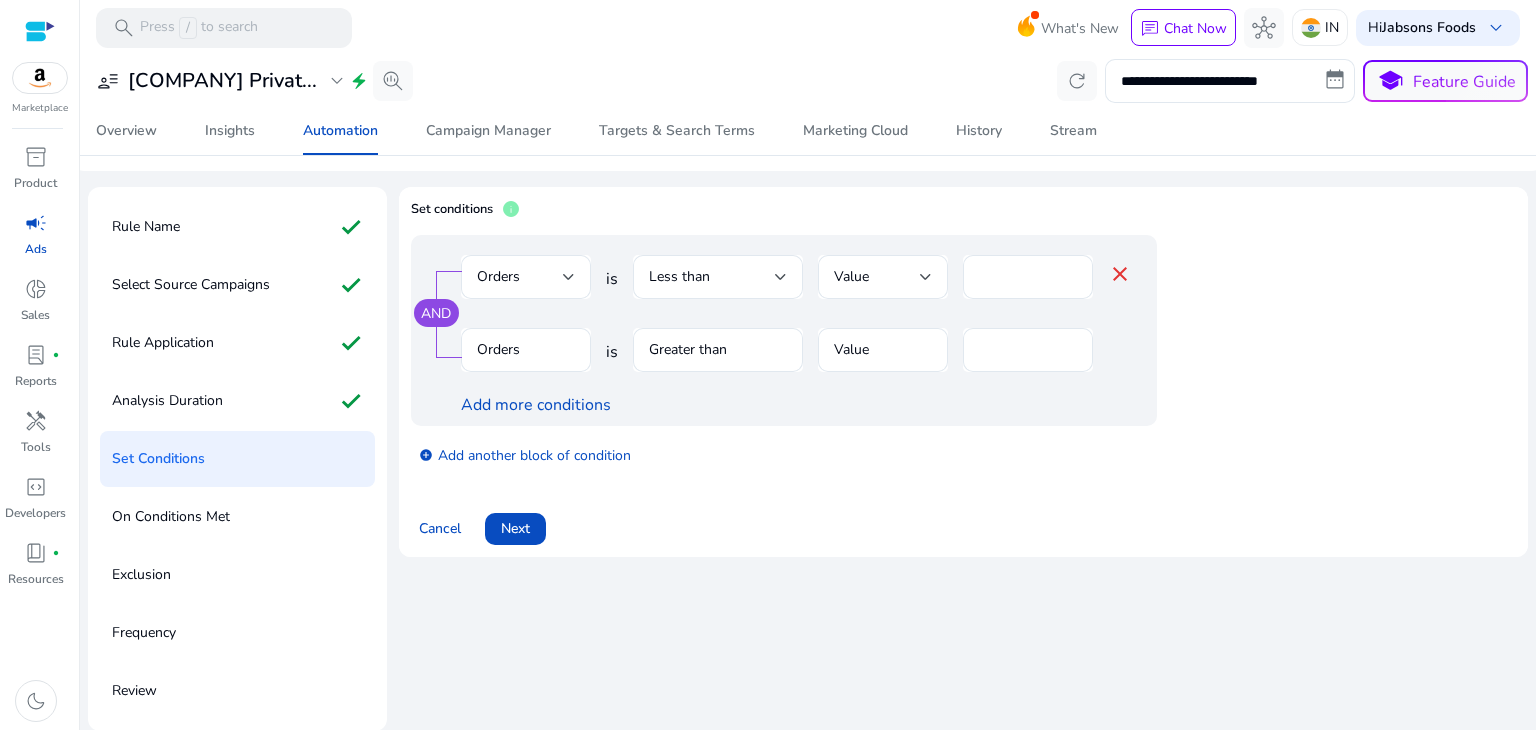 click on "Orders" at bounding box center [526, 360] 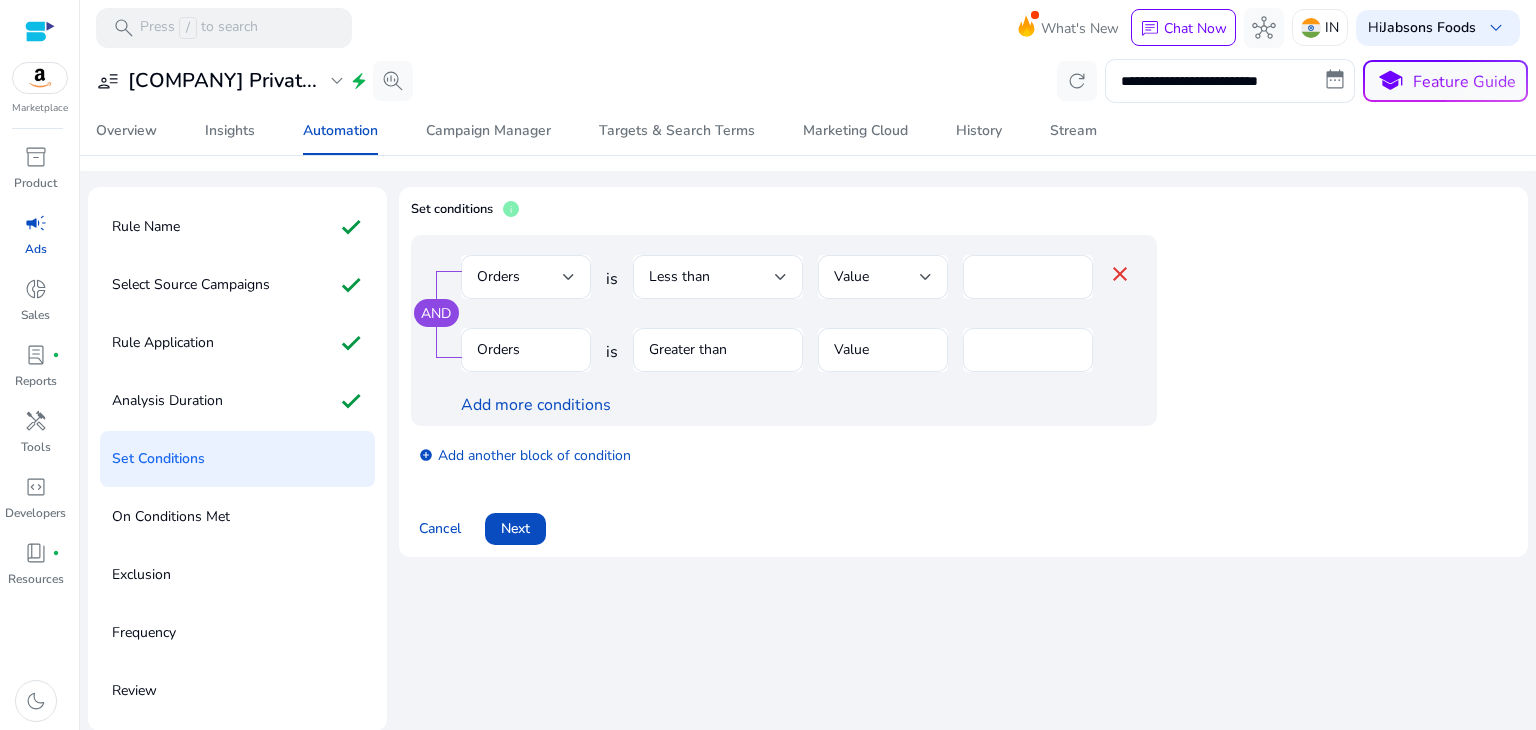 click on "Orders" at bounding box center [526, 360] 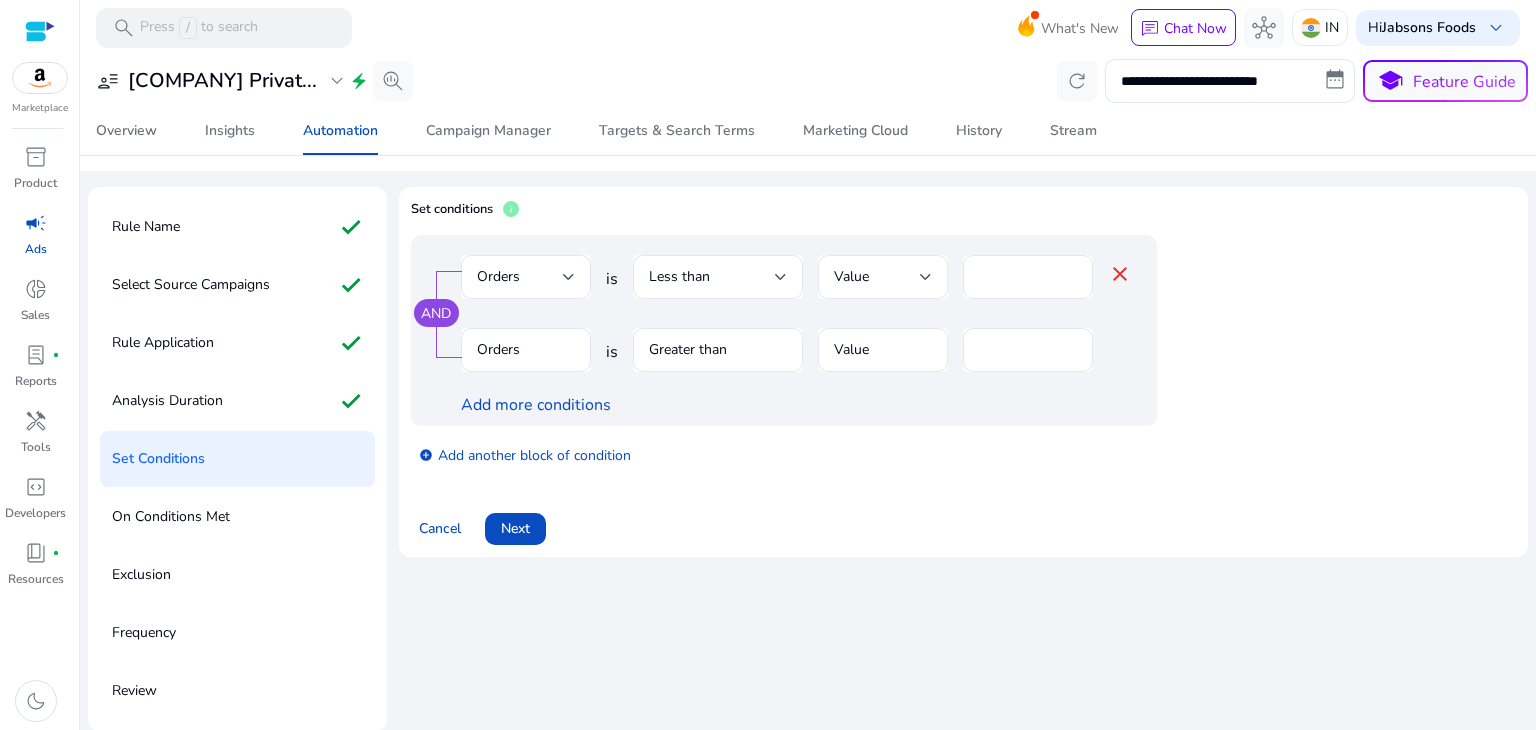 click on "close" at bounding box center [1120, 274] 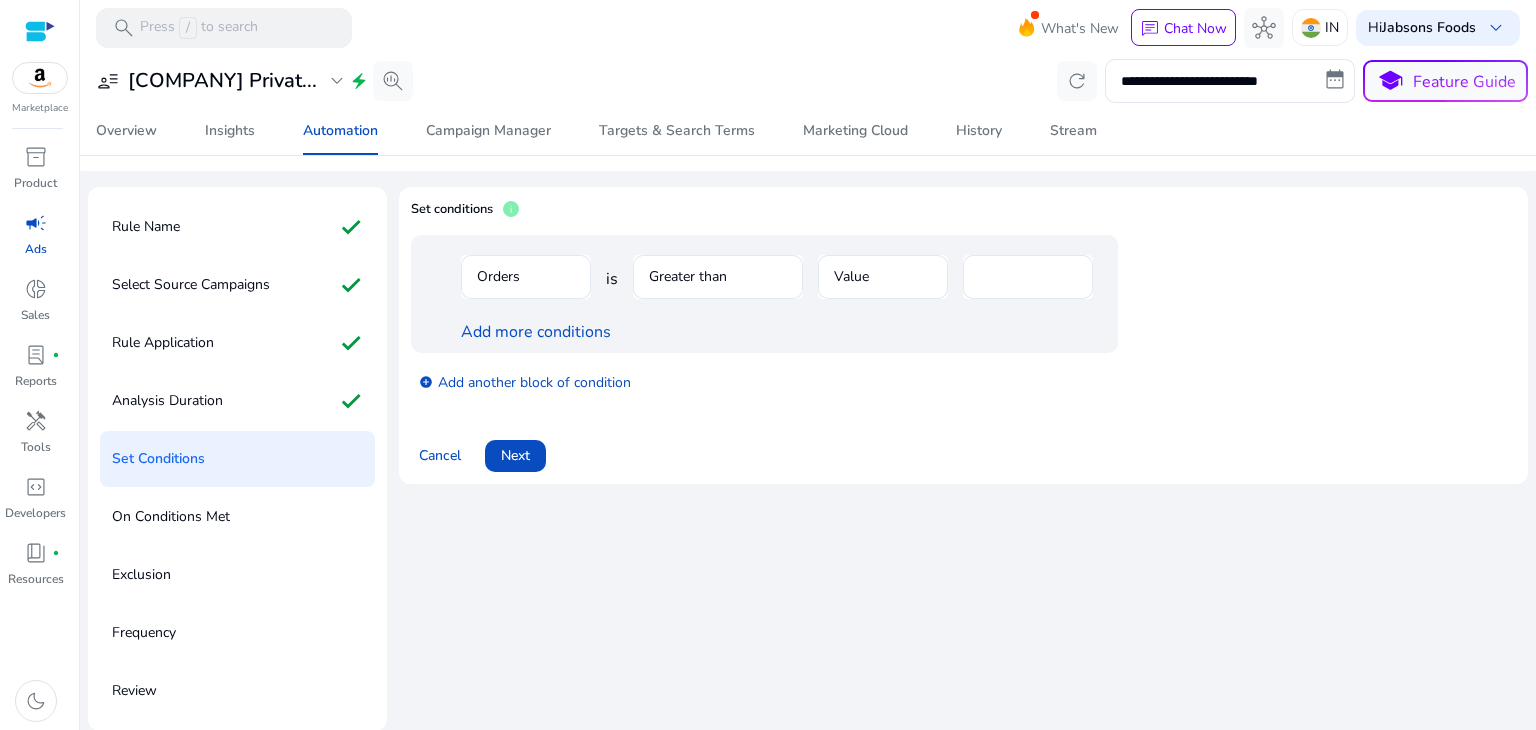 click on "Greater than" at bounding box center [718, 287] 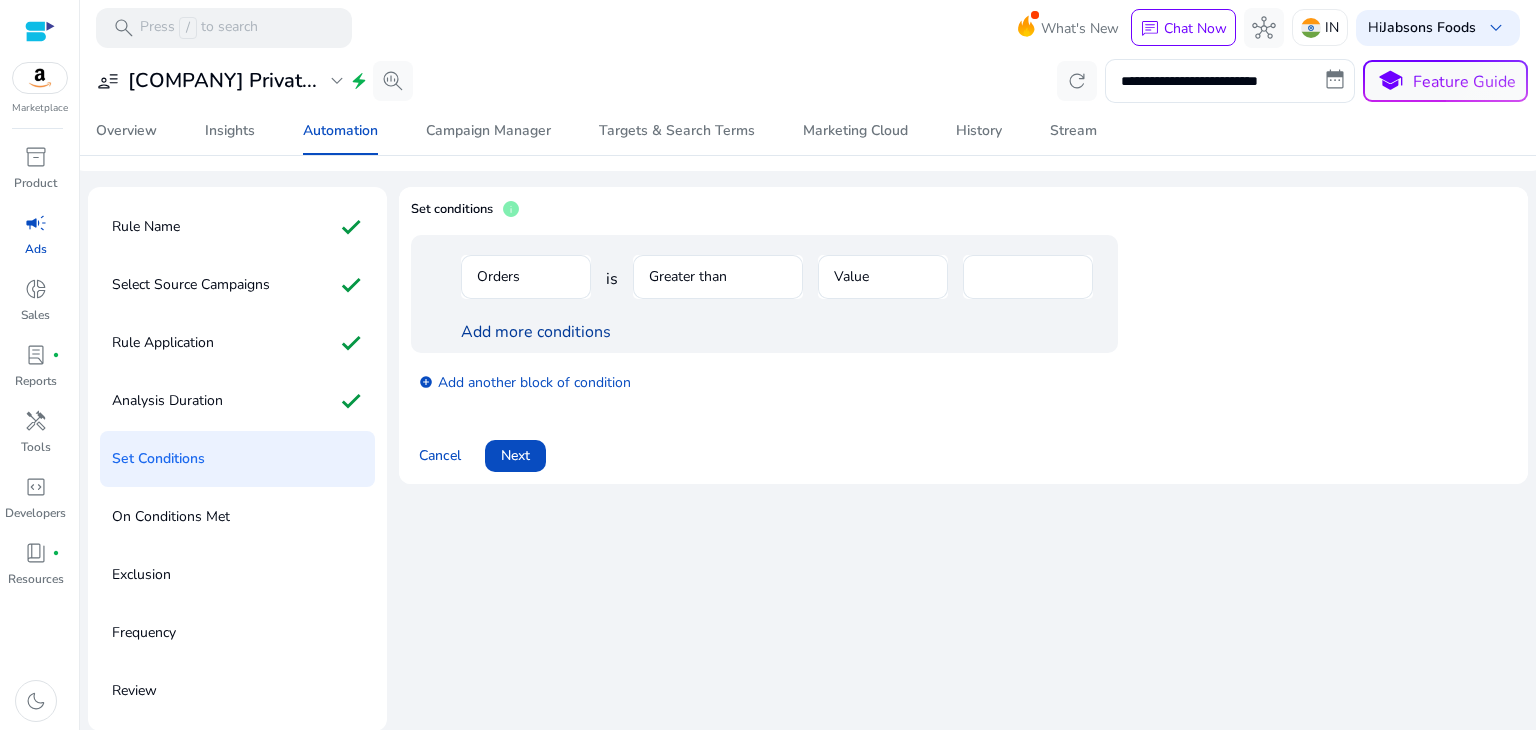 click on "Add more conditions" at bounding box center [536, 332] 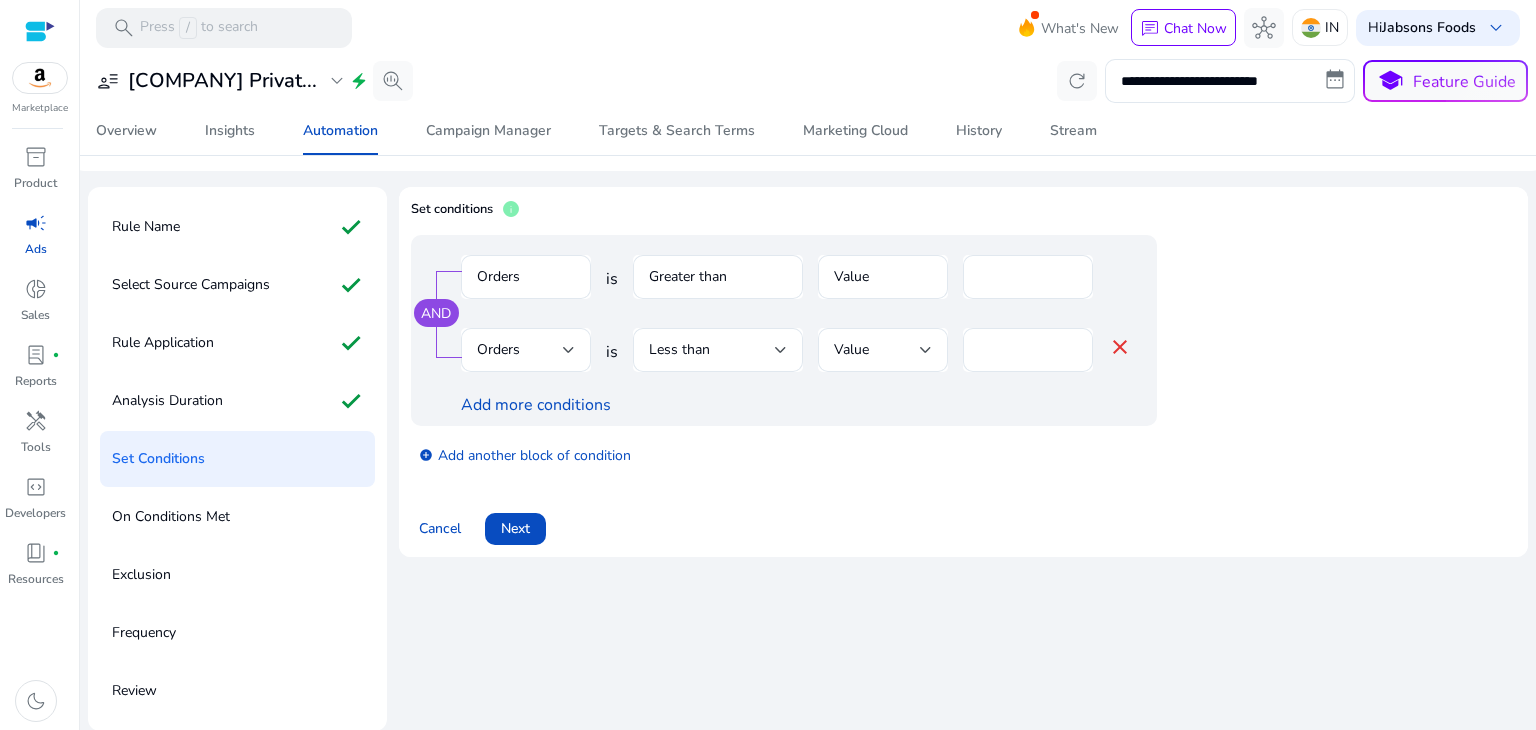 click on "Orders" at bounding box center (526, 287) 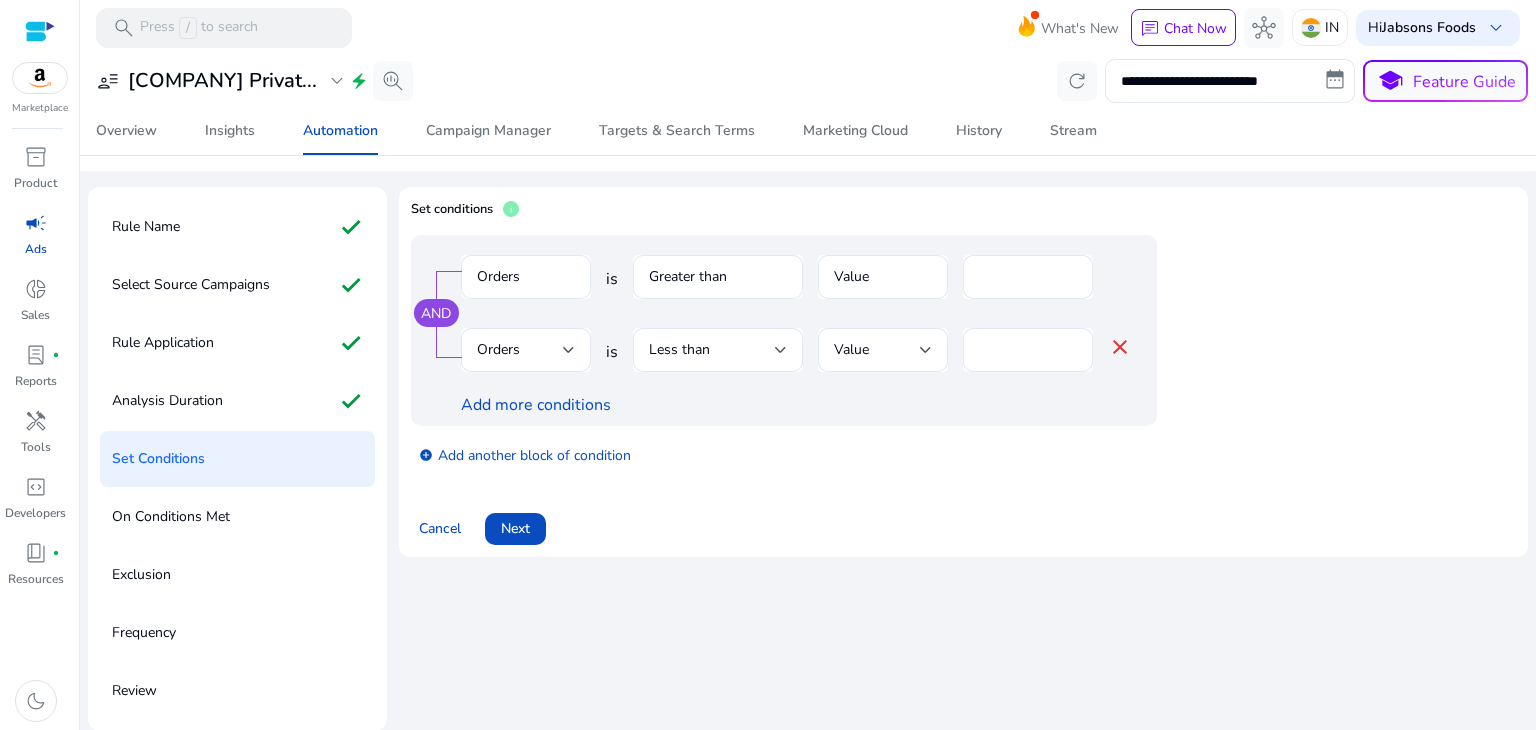 click on "AND" at bounding box center [436, 313] 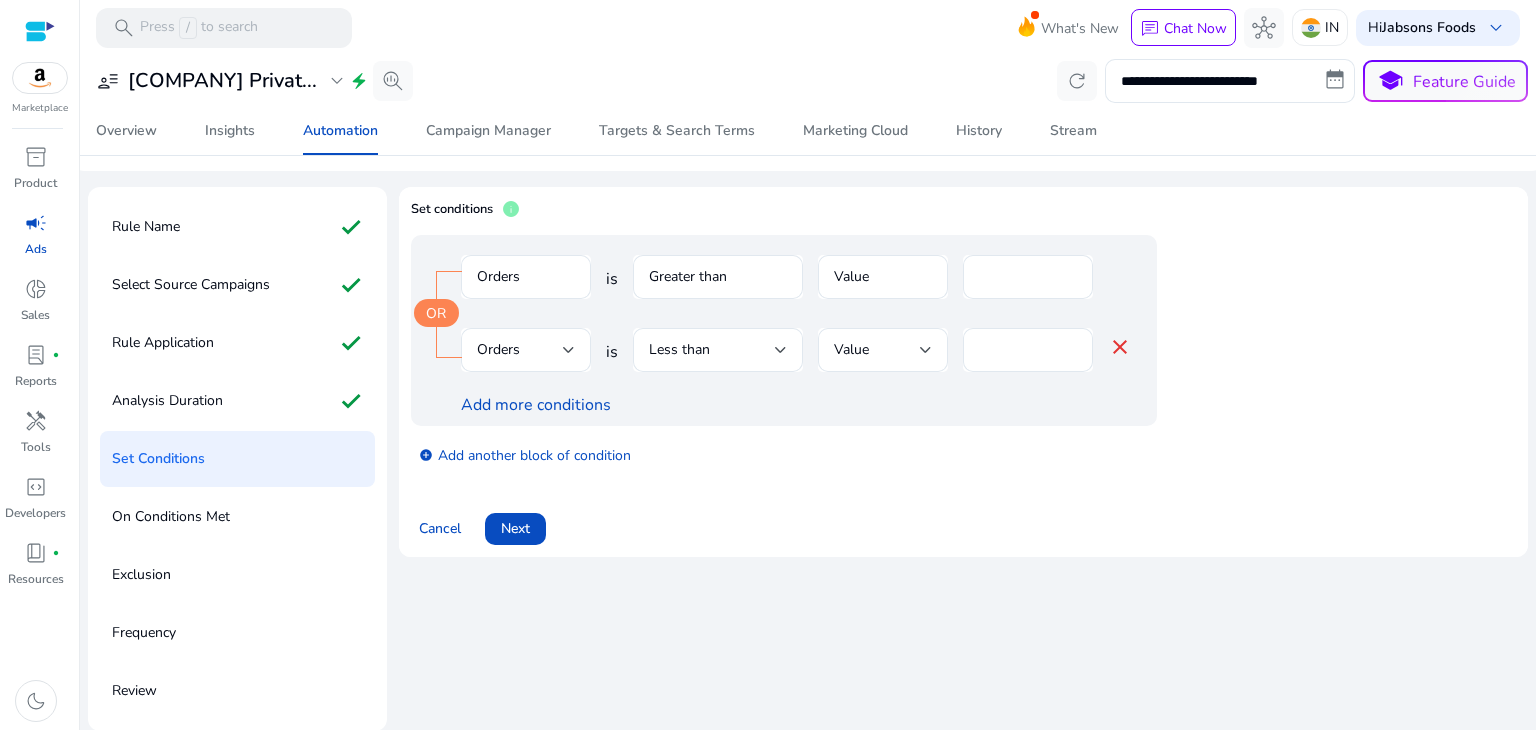 click on "OR" at bounding box center (436, 313) 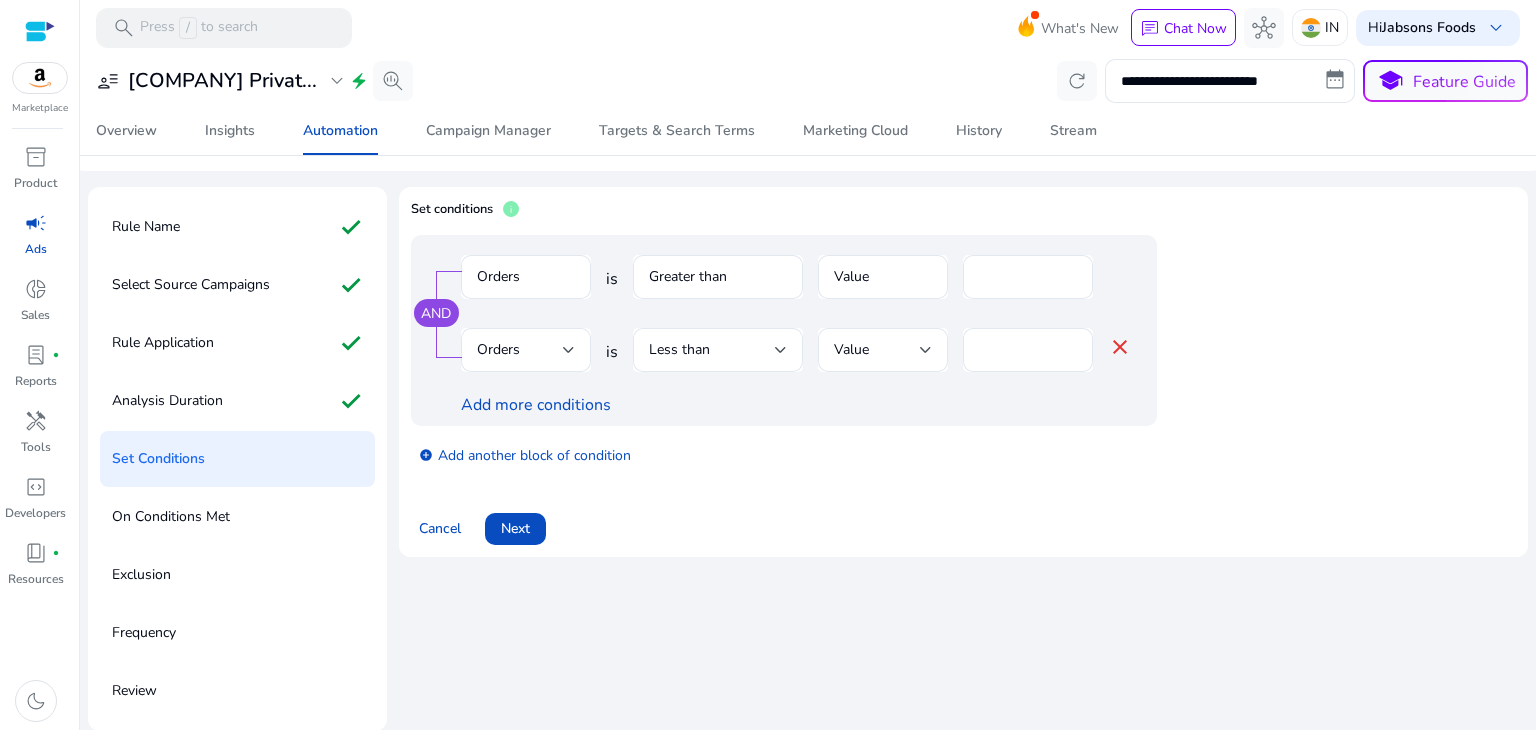 click on "AND" at bounding box center [436, 313] 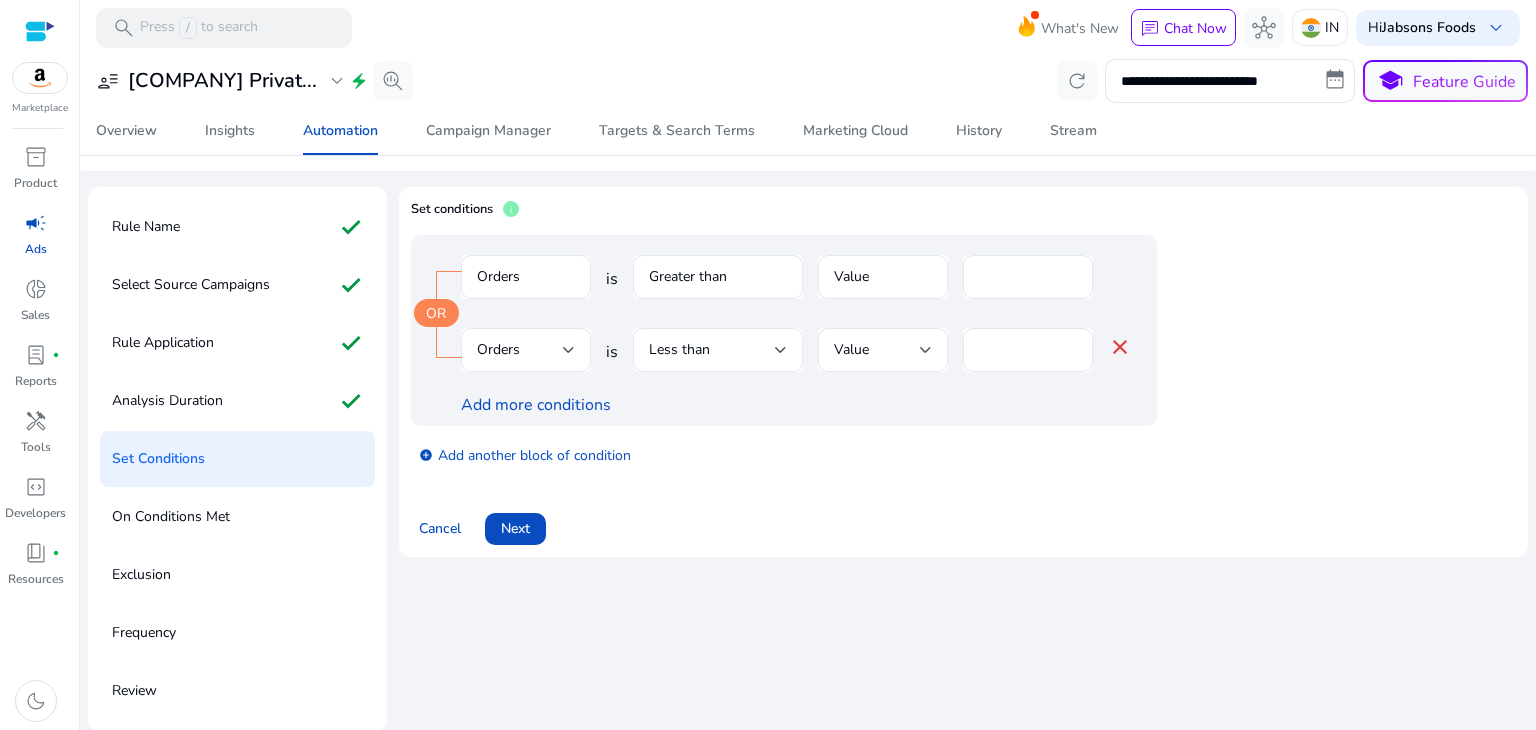 click on "Orders" at bounding box center (526, 287) 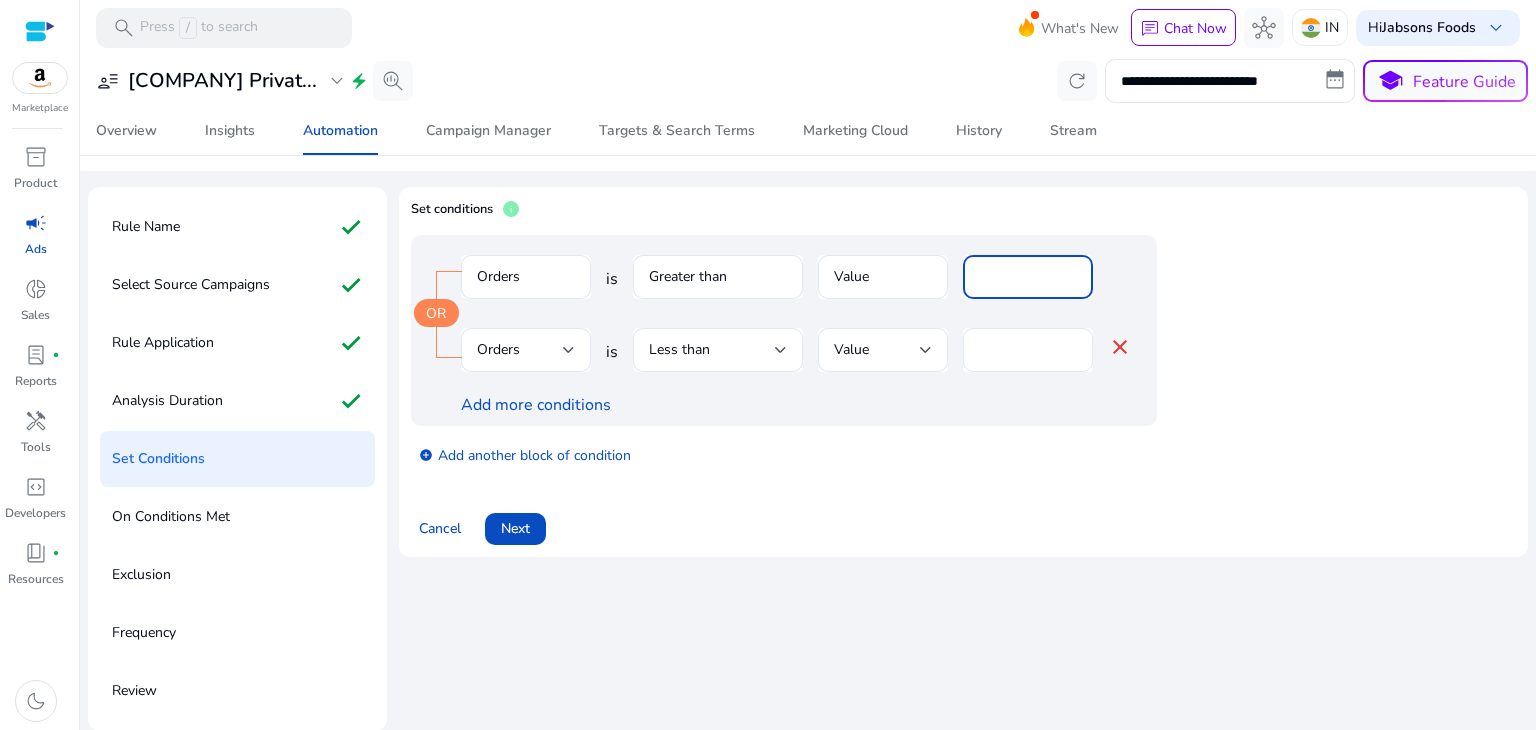 click on "*" at bounding box center (1028, 277) 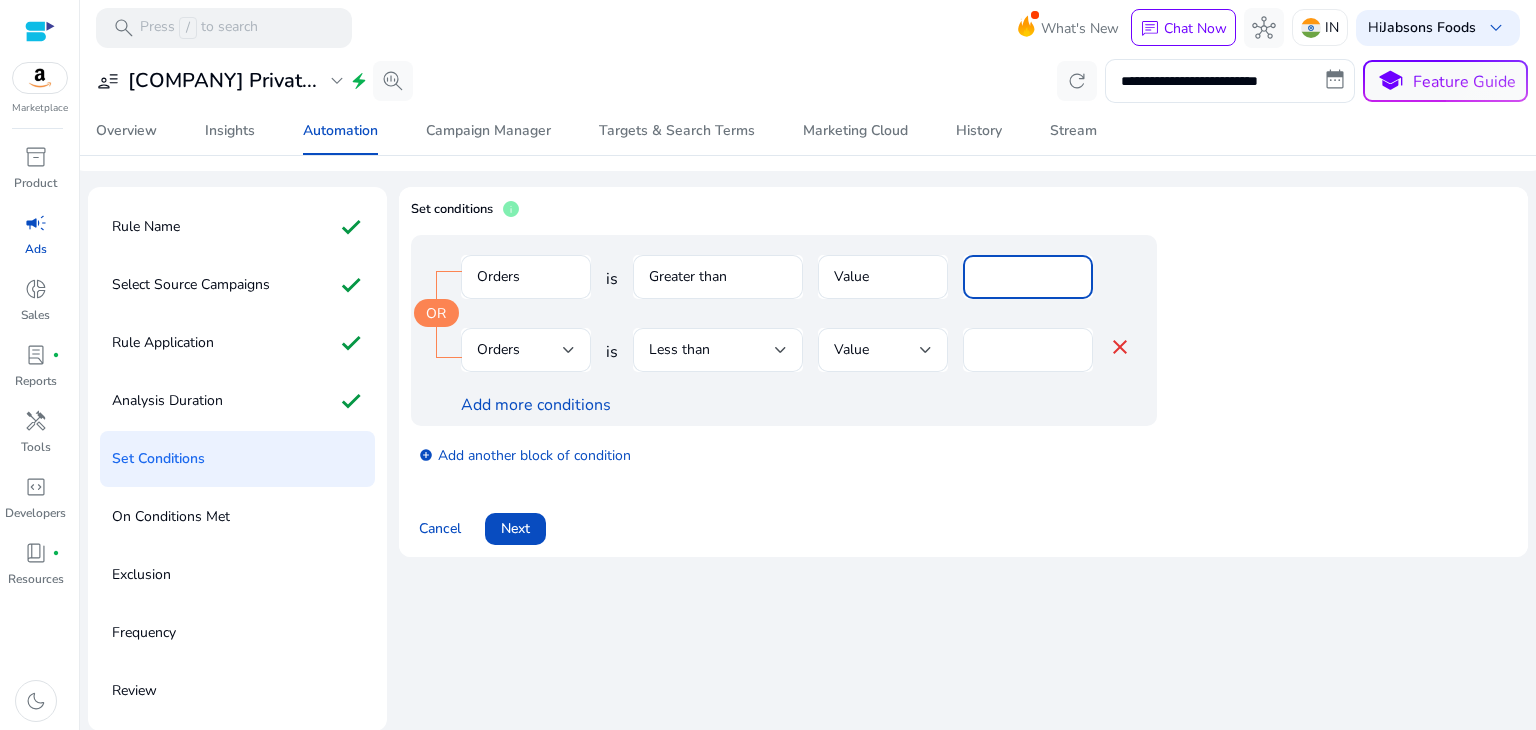 click on "*" at bounding box center [1028, 277] 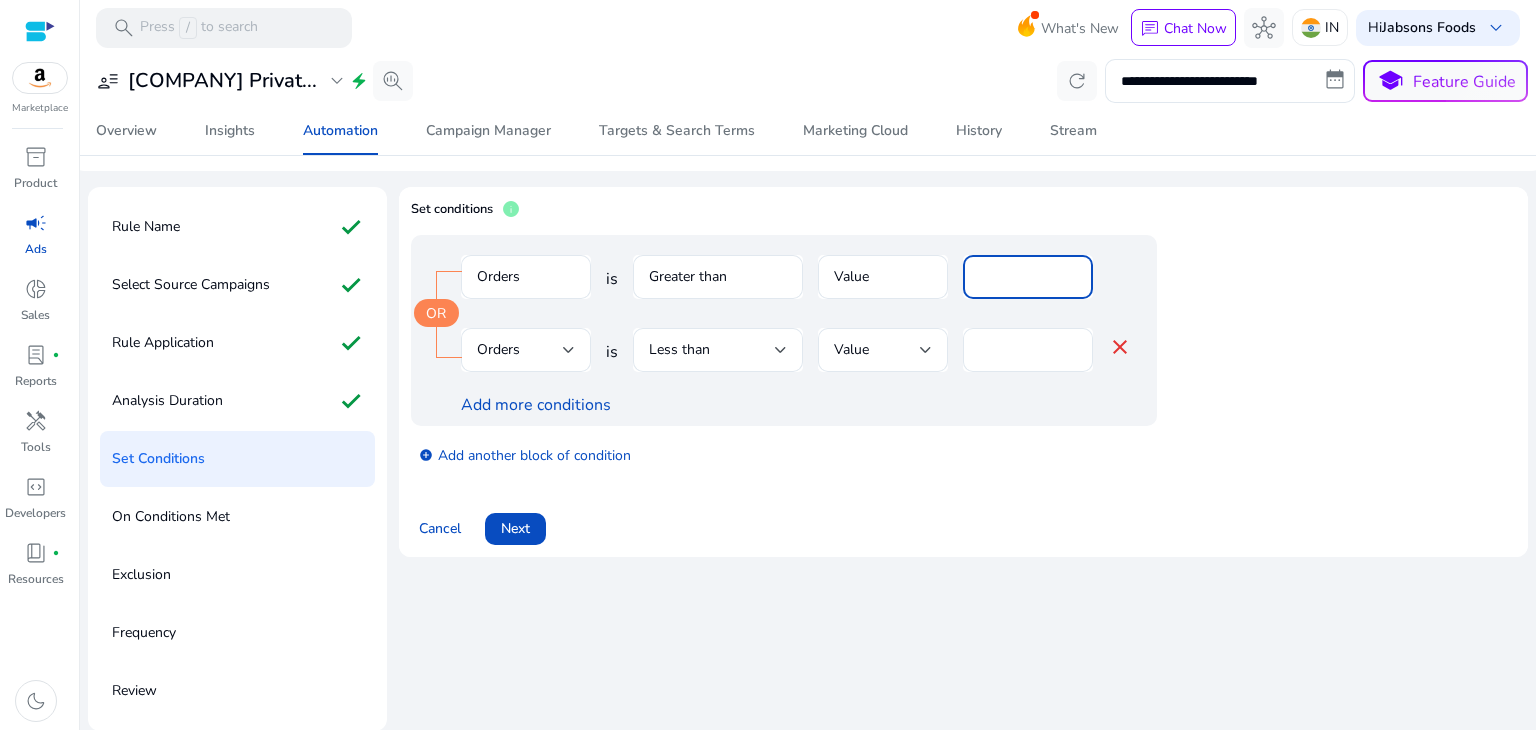 click on "*" at bounding box center (1028, 277) 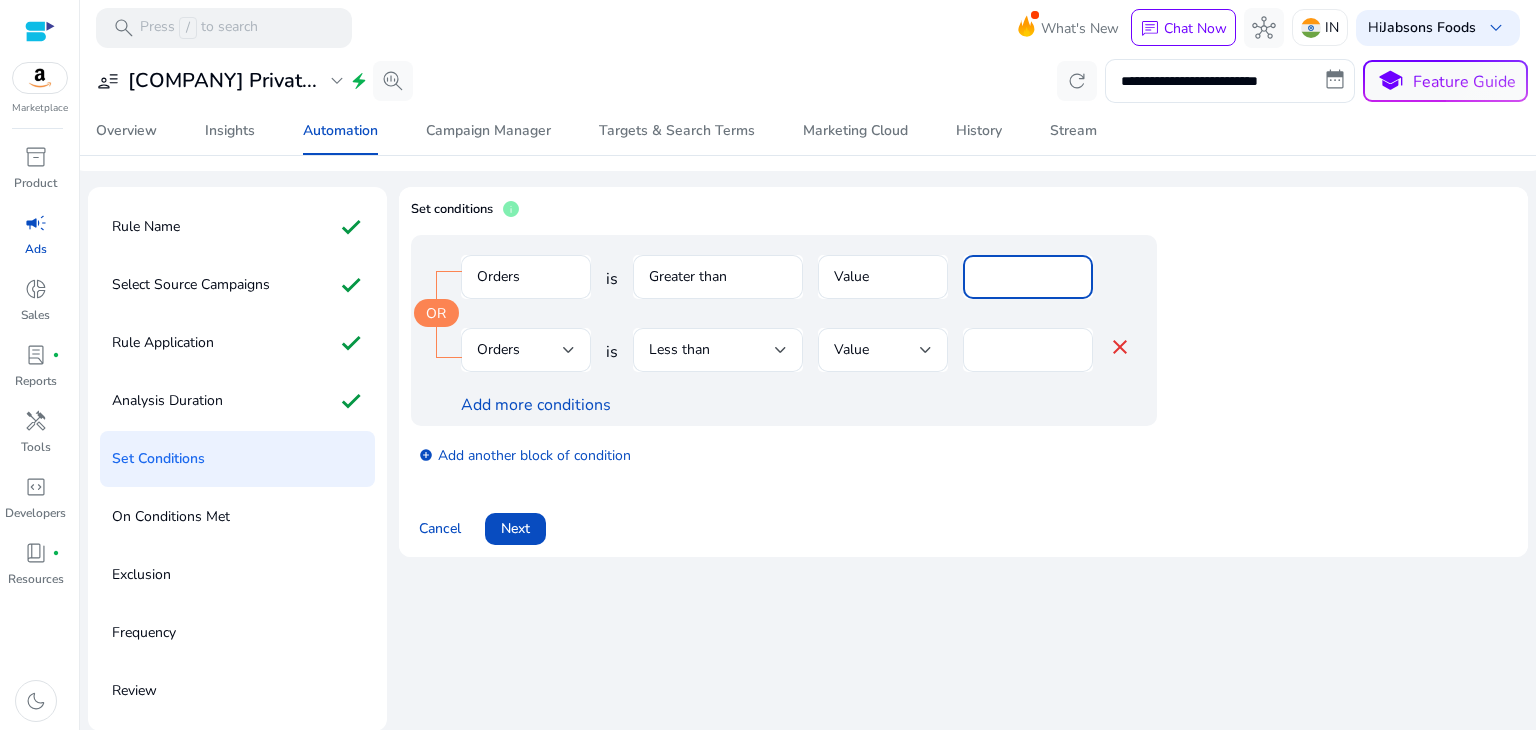 type 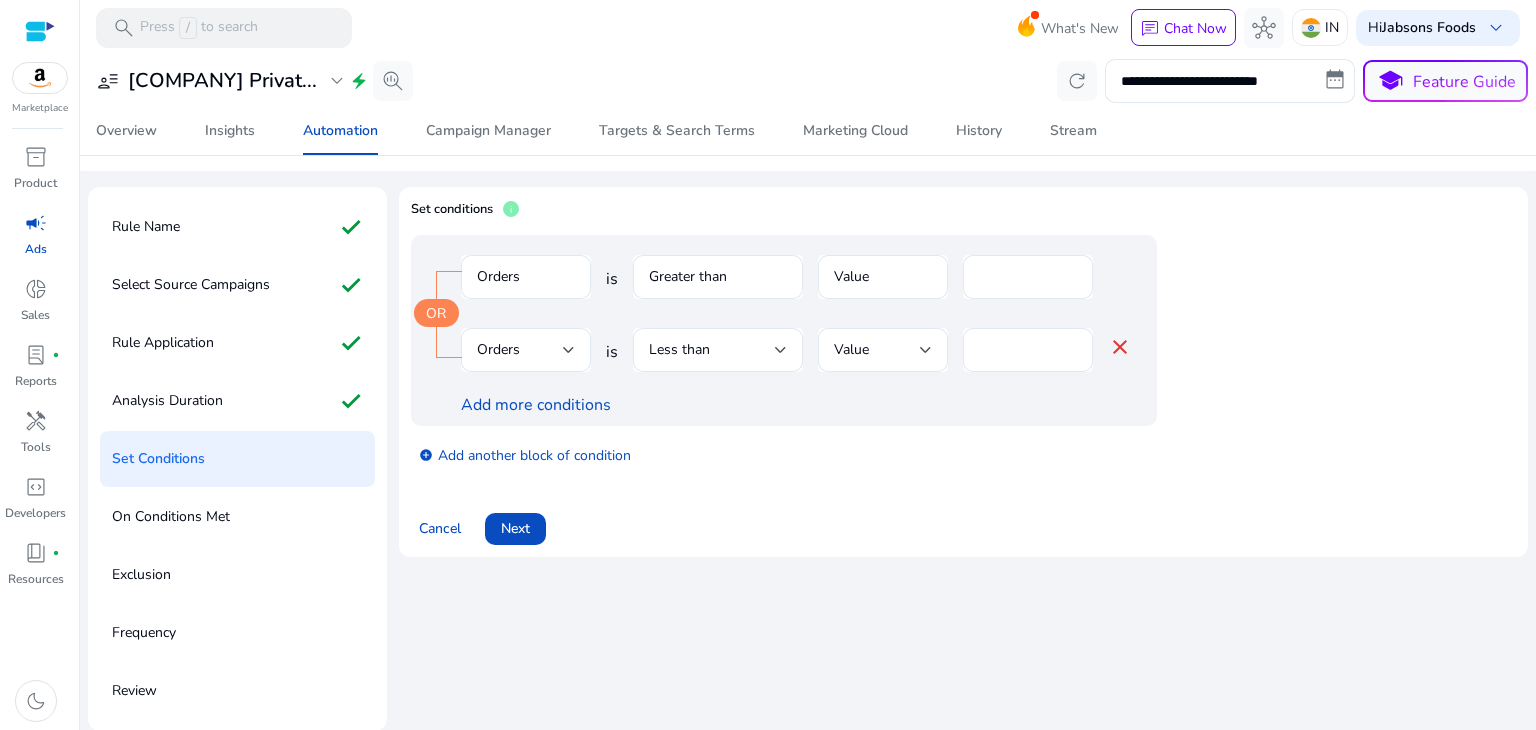 click on "close" at bounding box center [1120, 347] 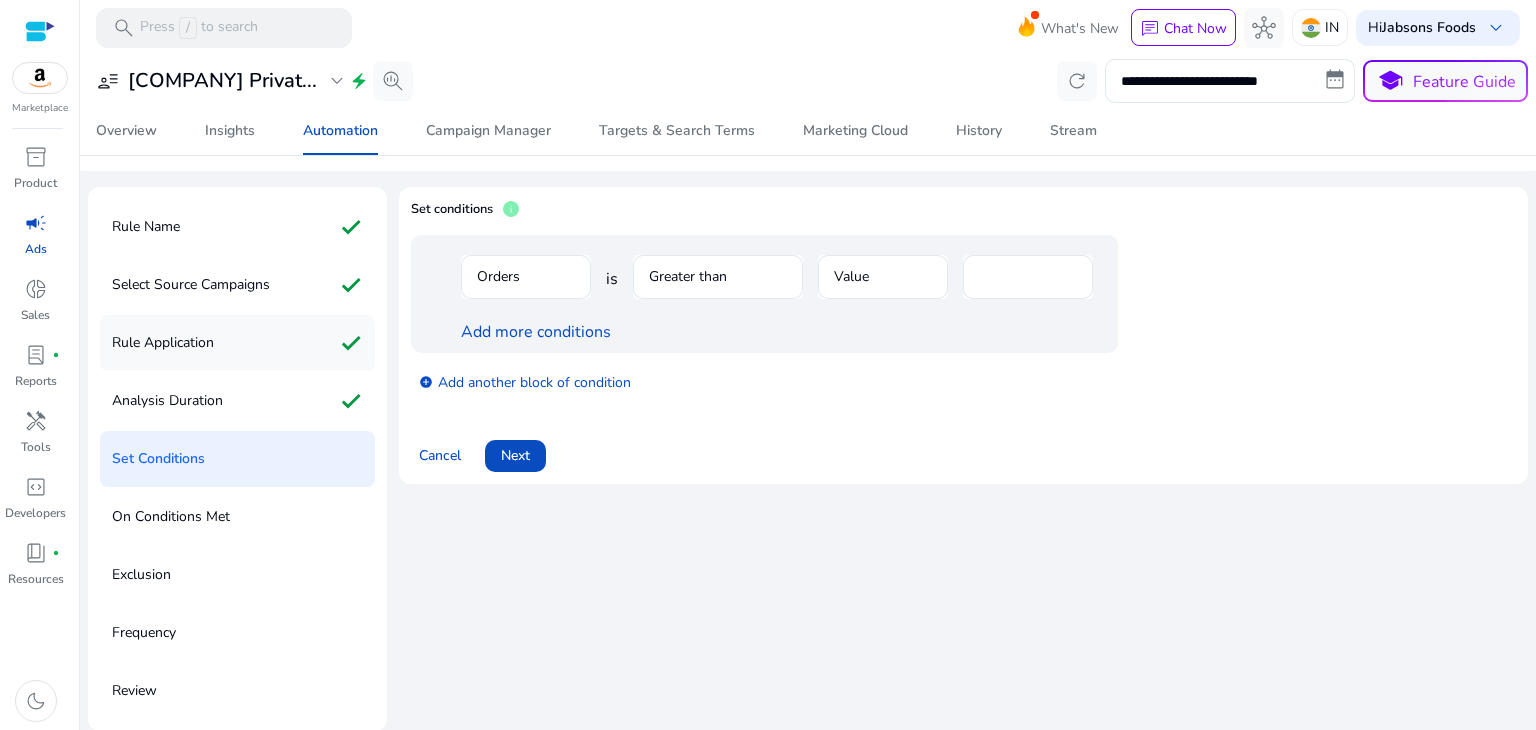 scroll, scrollTop: 0, scrollLeft: 0, axis: both 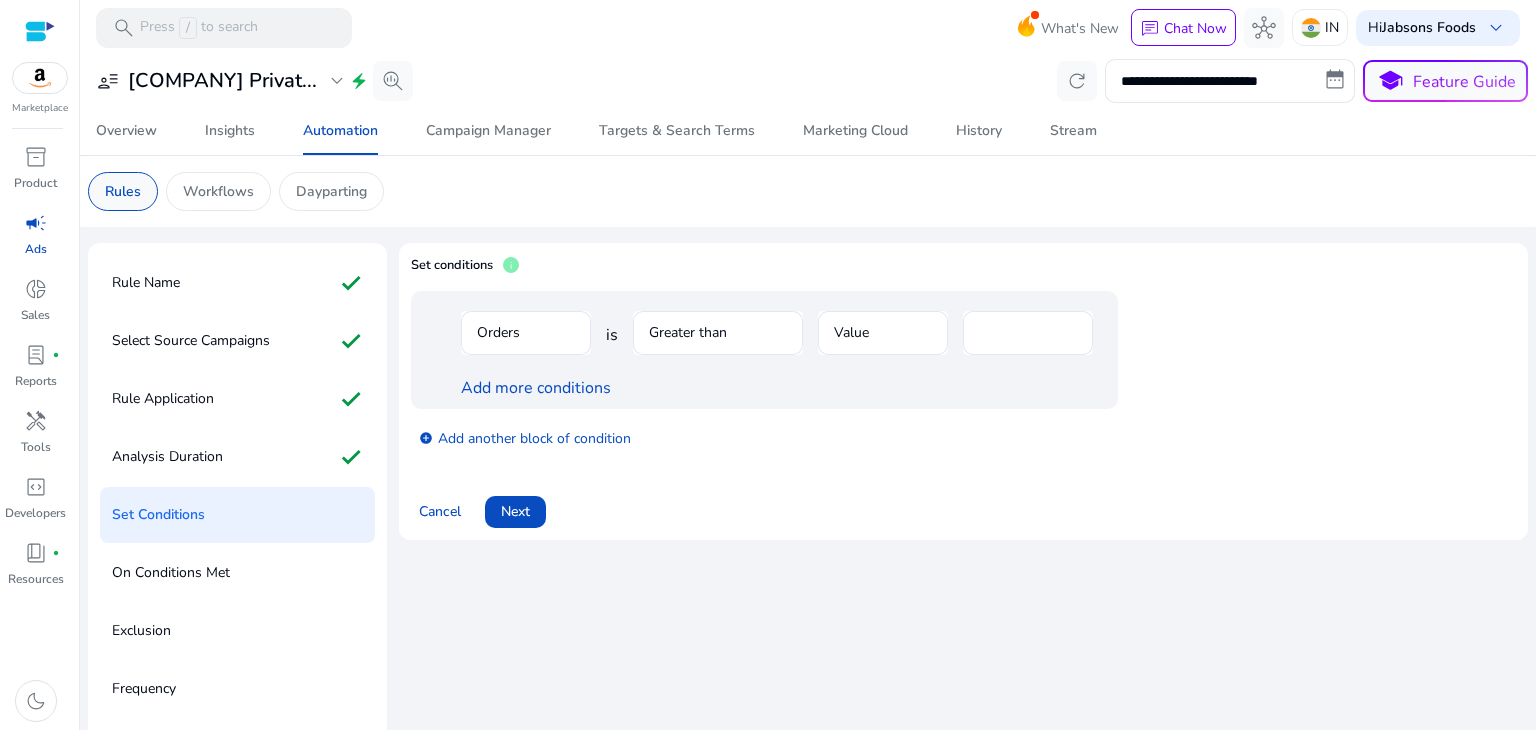 click on "Rules" 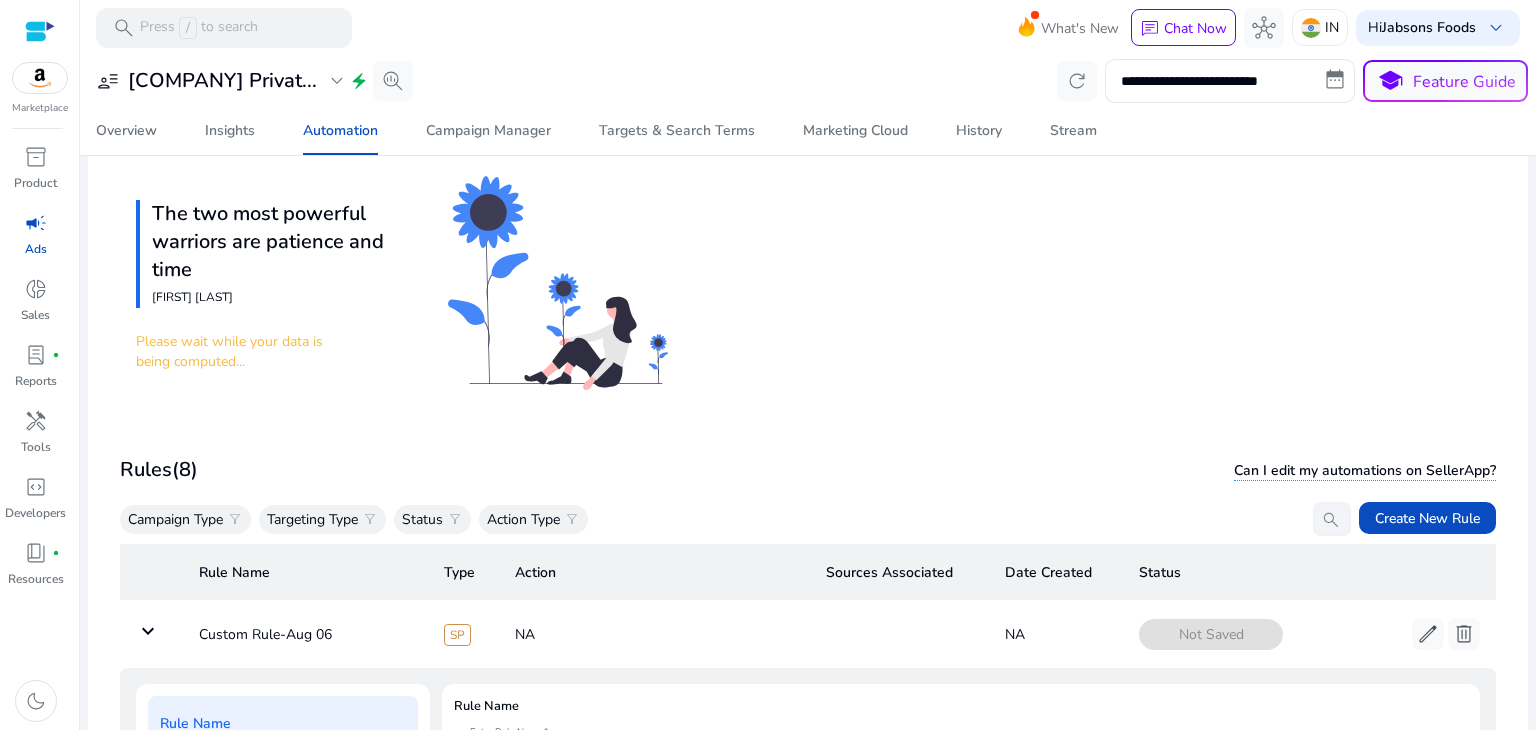 scroll, scrollTop: 300, scrollLeft: 0, axis: vertical 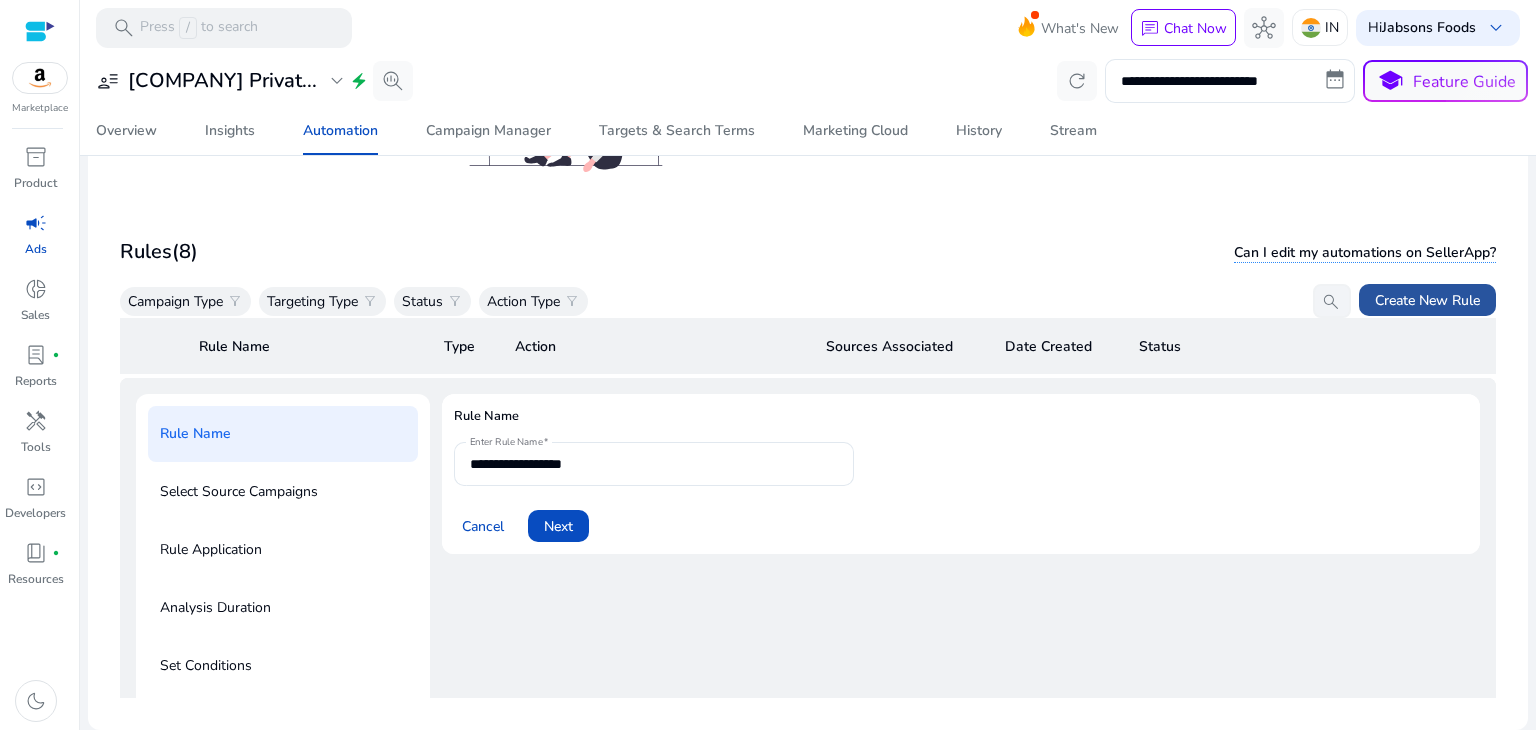 click on "Create New Rule" 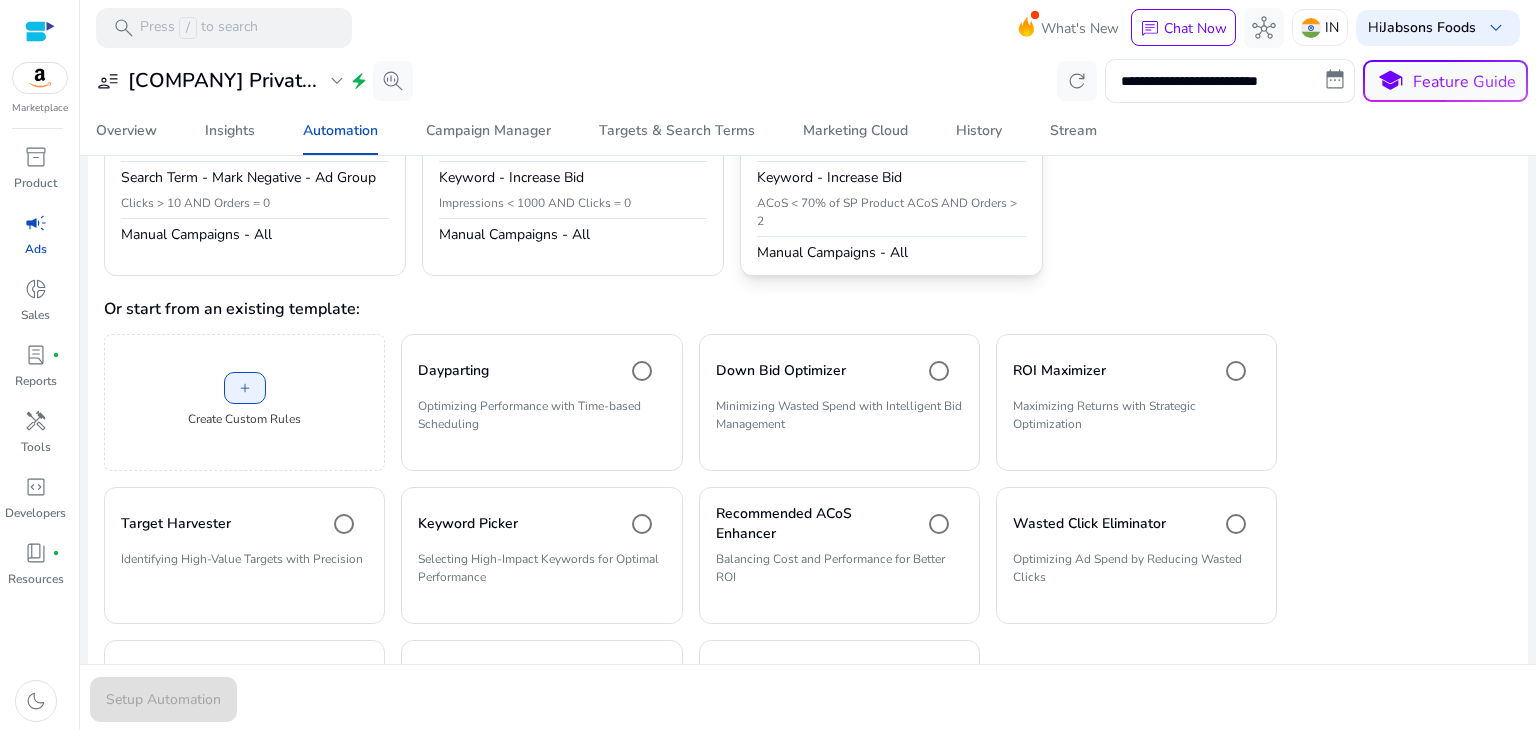 scroll, scrollTop: 307, scrollLeft: 0, axis: vertical 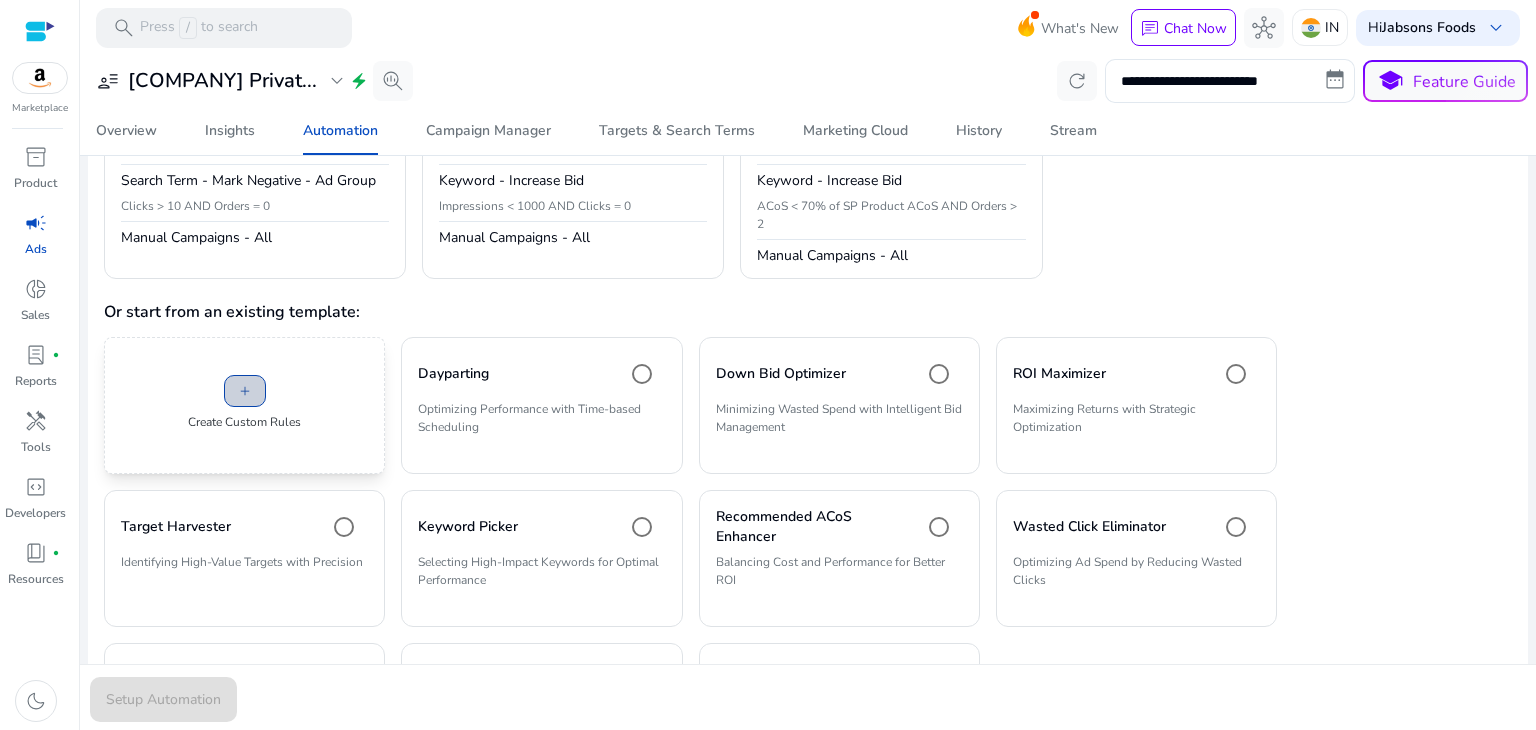 click on "add" 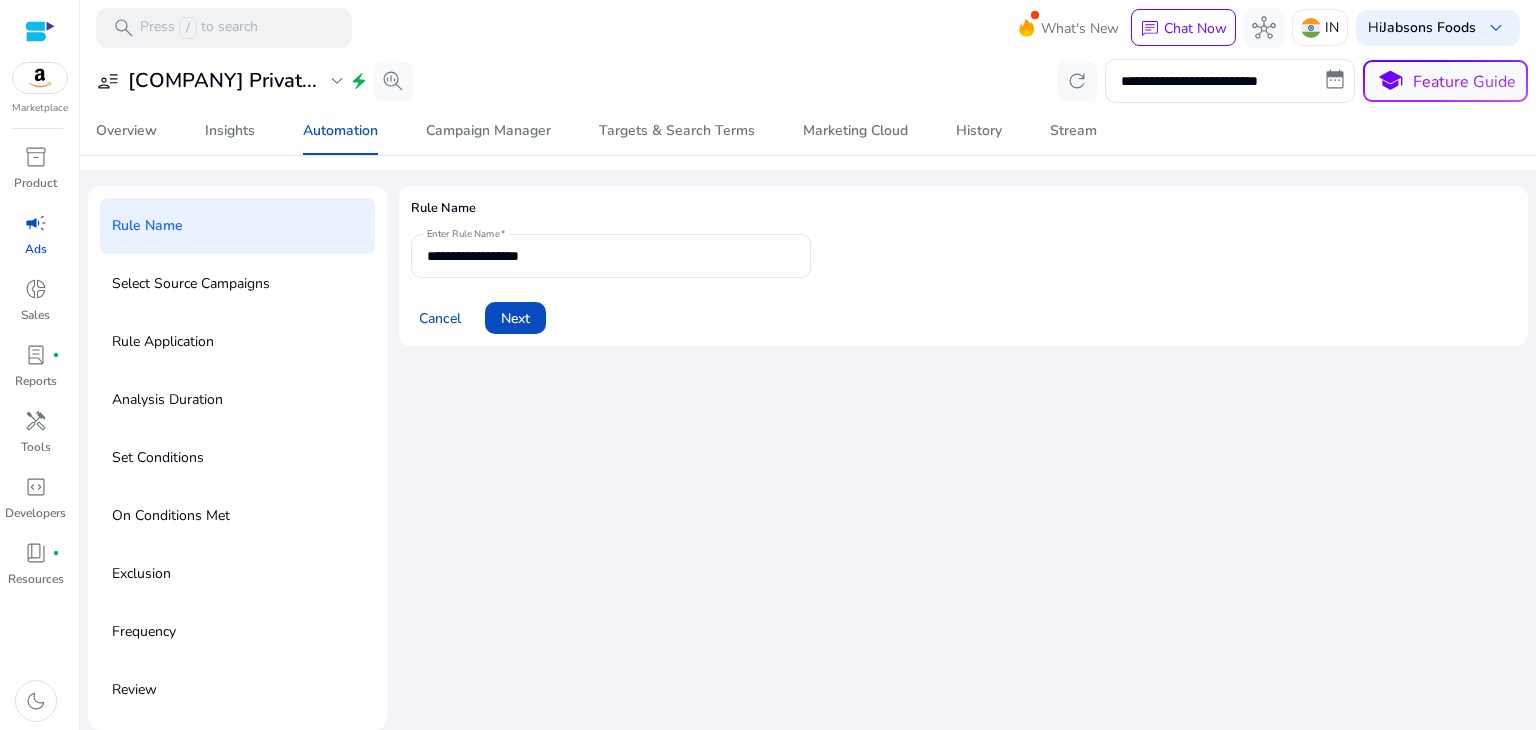 scroll, scrollTop: 0, scrollLeft: 0, axis: both 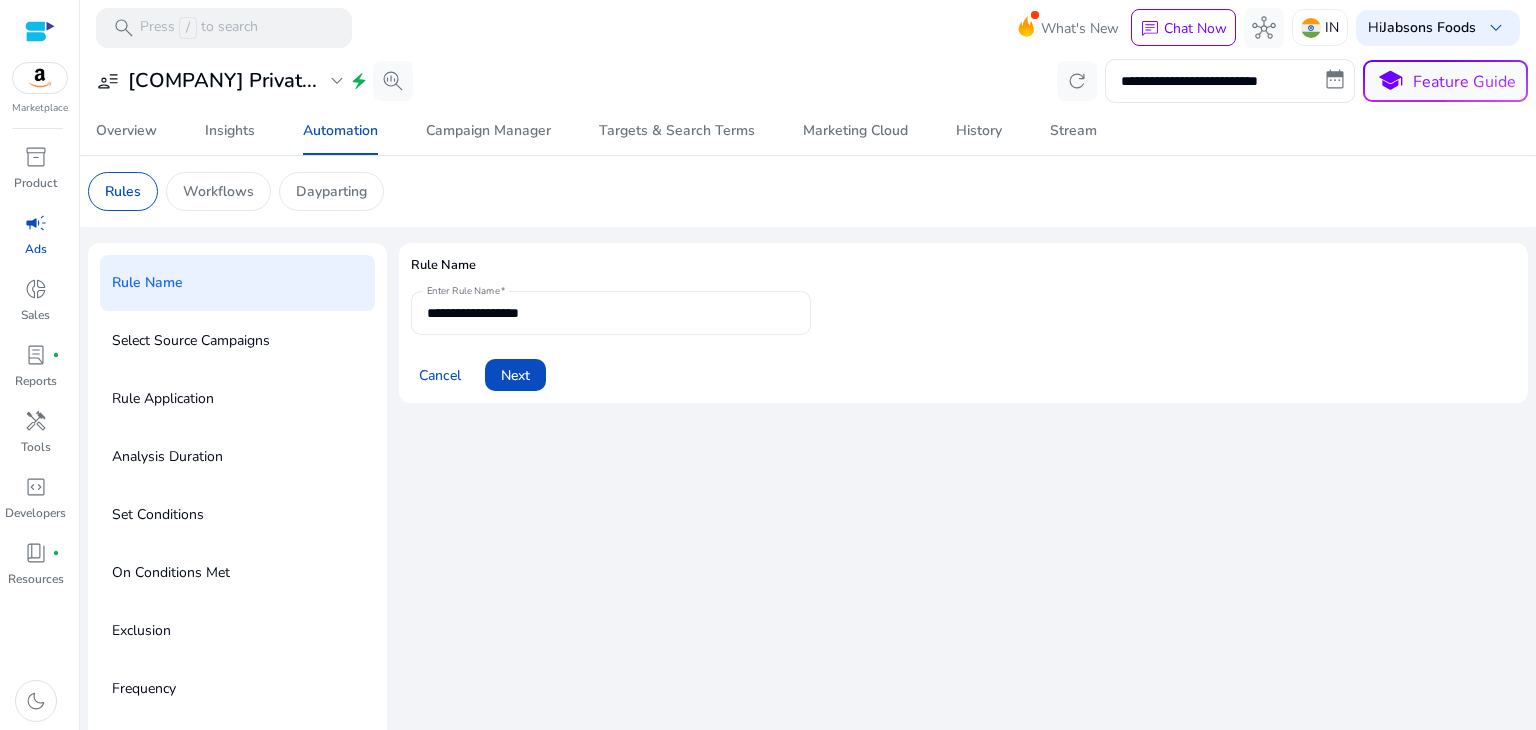 click on "**********" at bounding box center [611, 313] 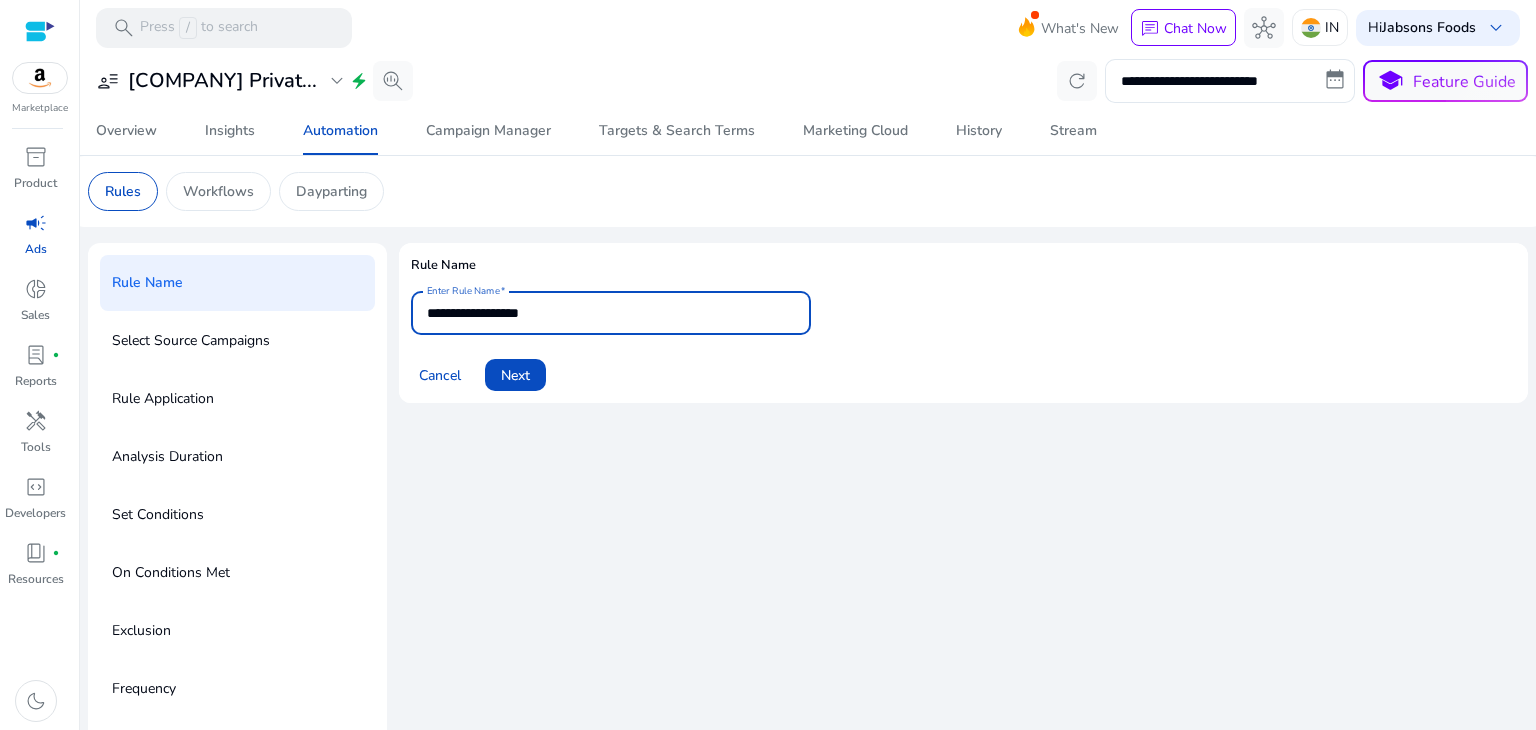 click on "**********" at bounding box center (611, 313) 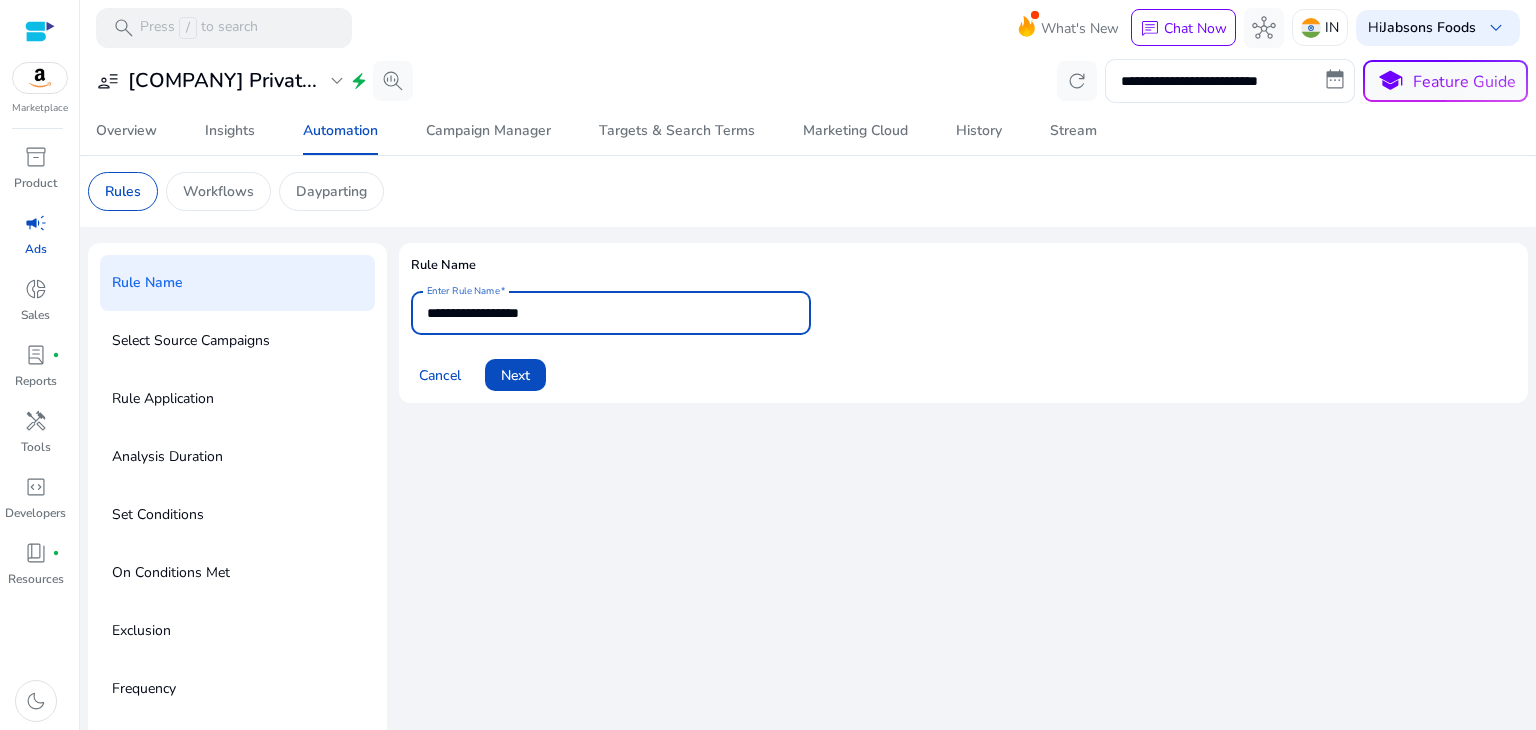 click on "**********" at bounding box center (611, 313) 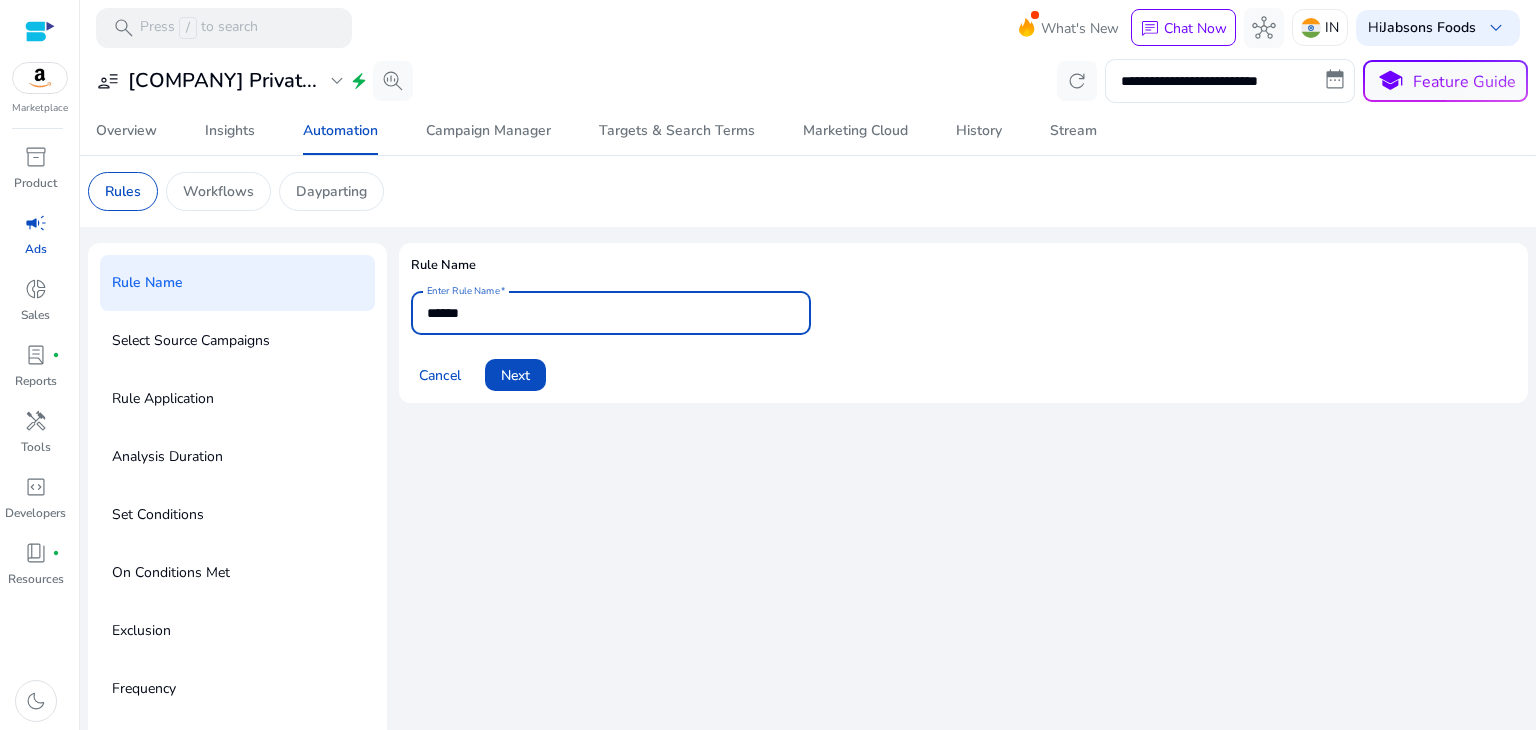 type on "**********" 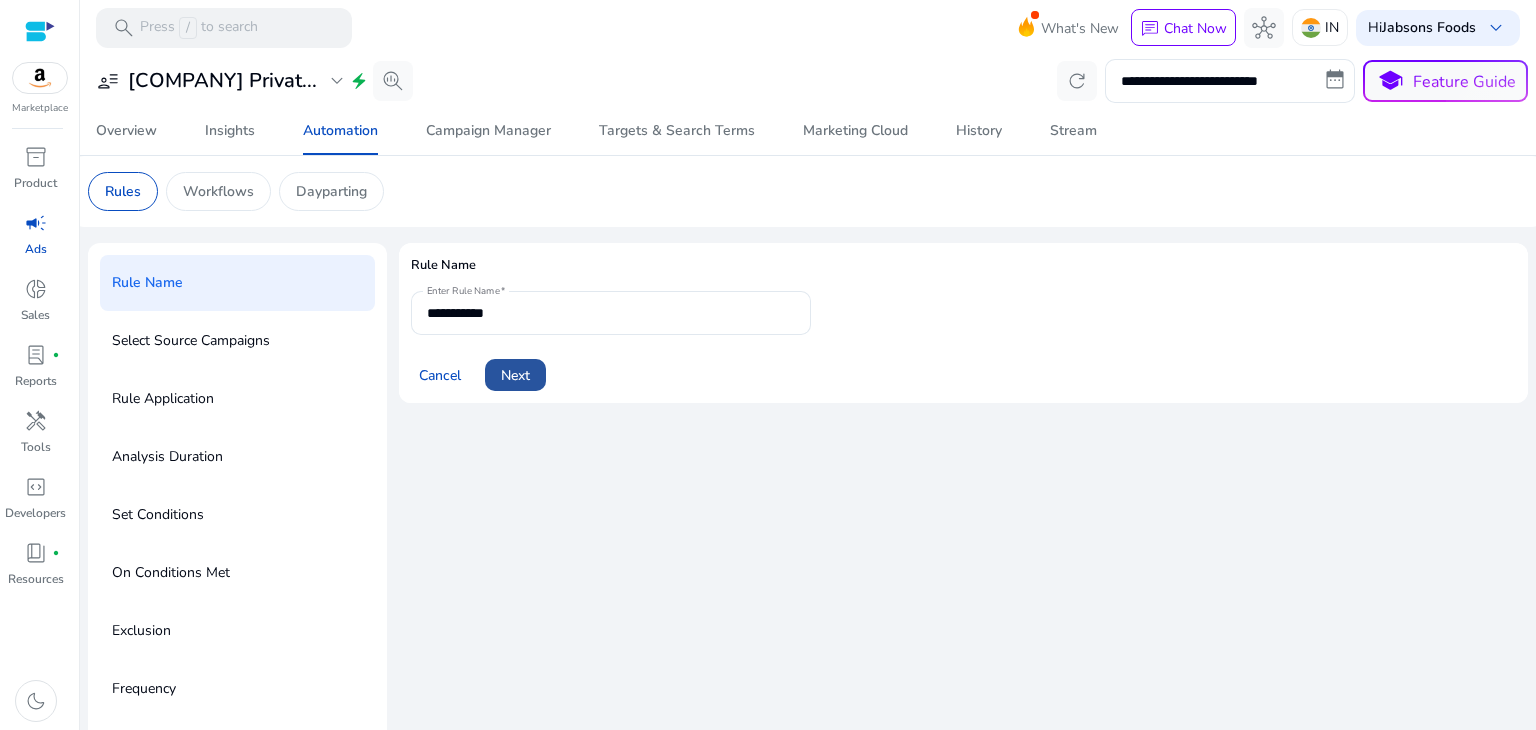 click on "Next" 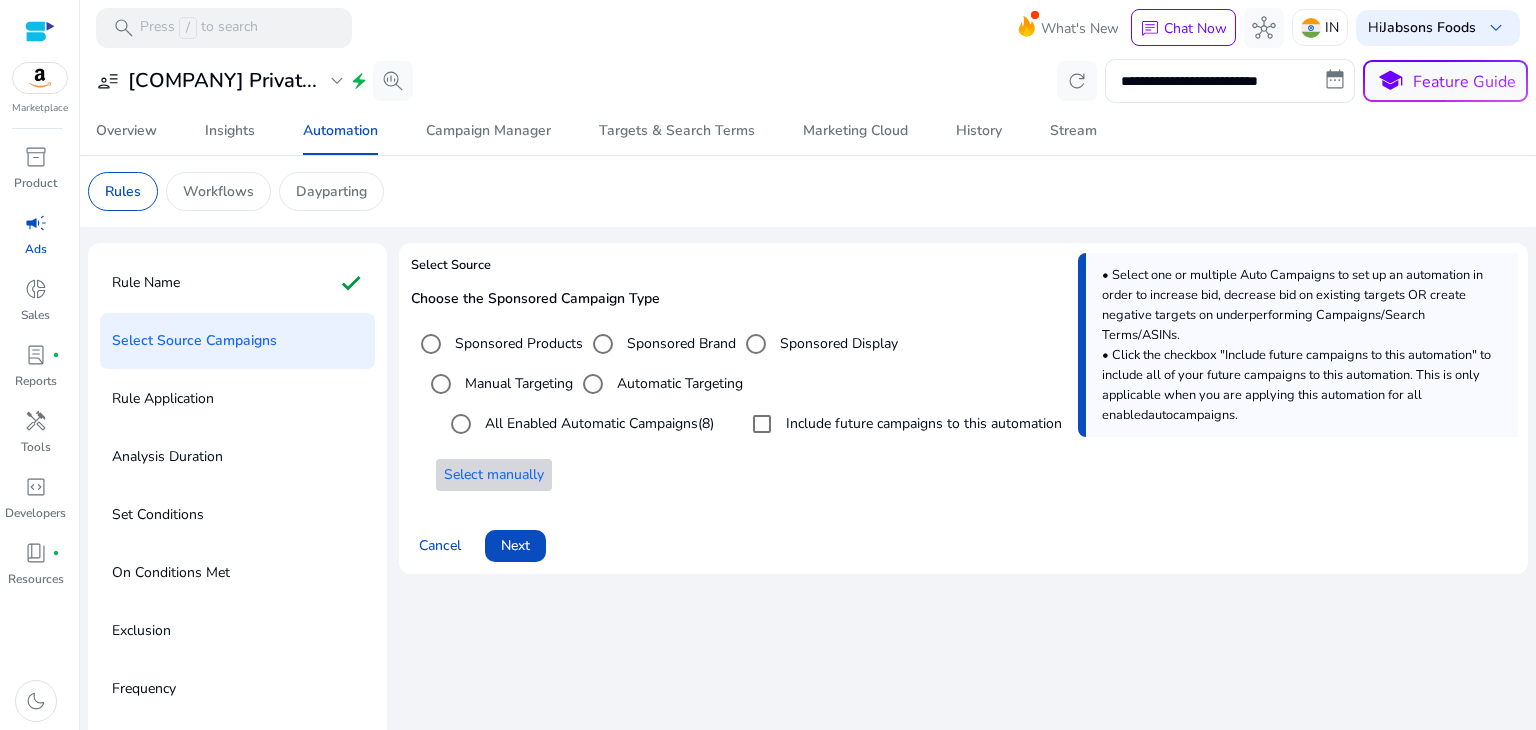 click on "Select manually" at bounding box center (494, 474) 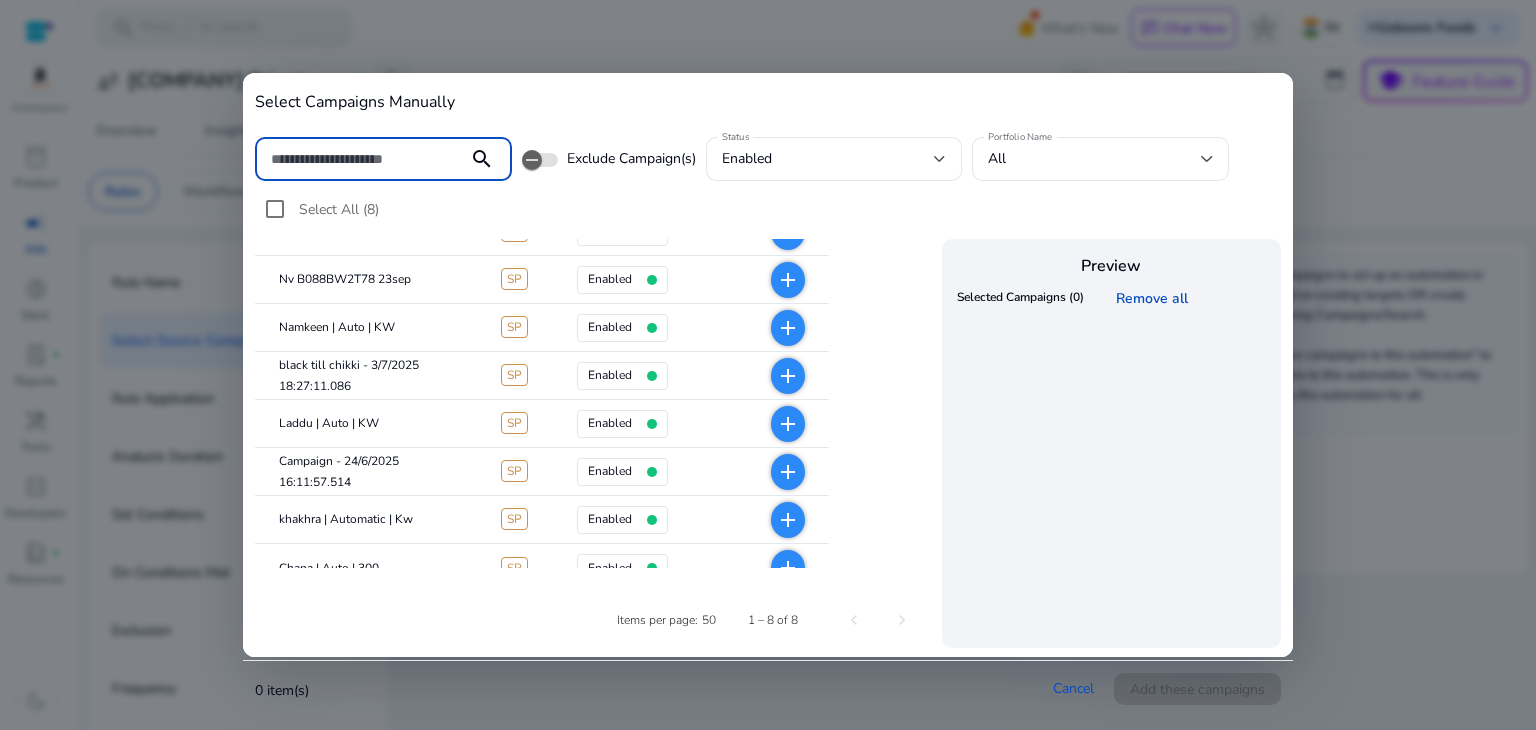 scroll, scrollTop: 76, scrollLeft: 0, axis: vertical 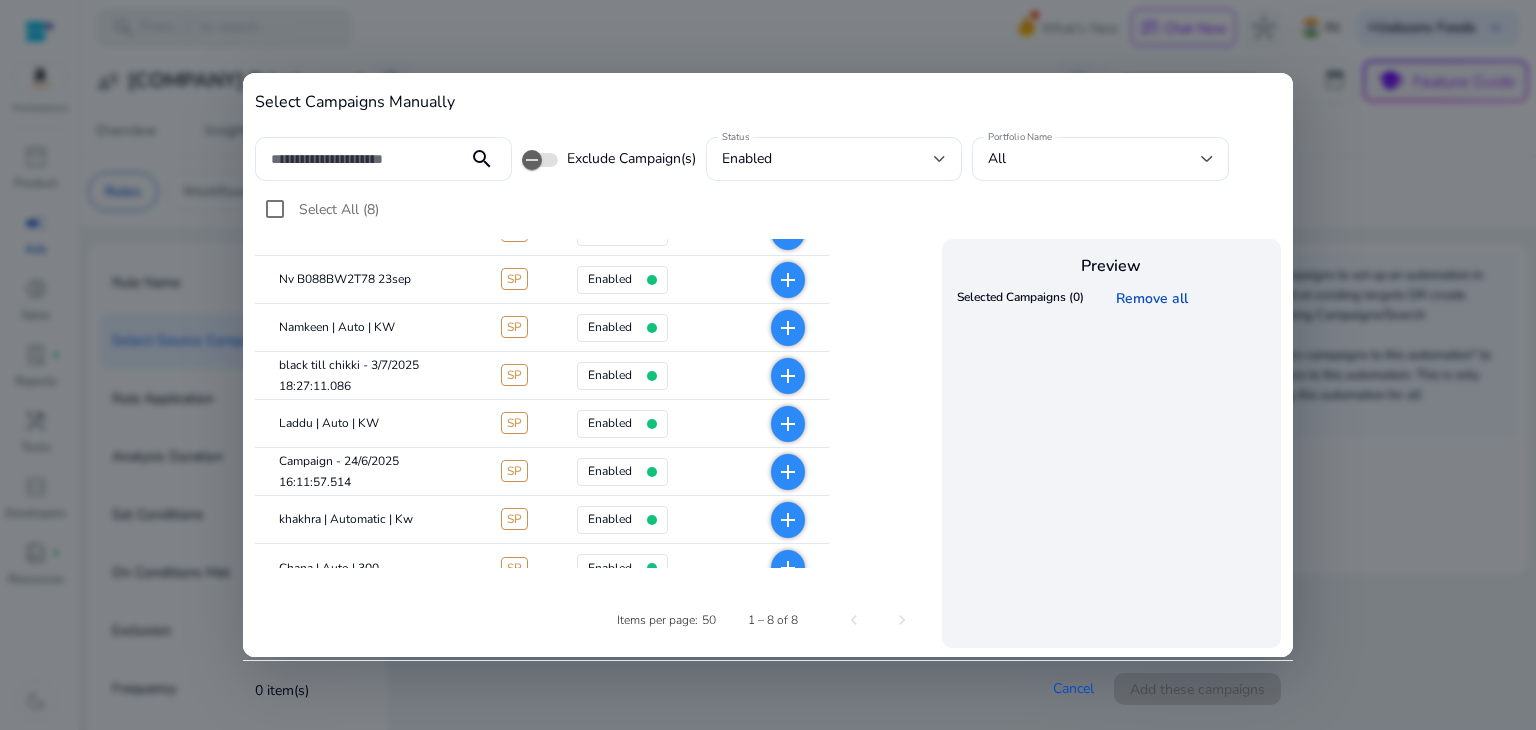 click on "add" at bounding box center (788, 424) 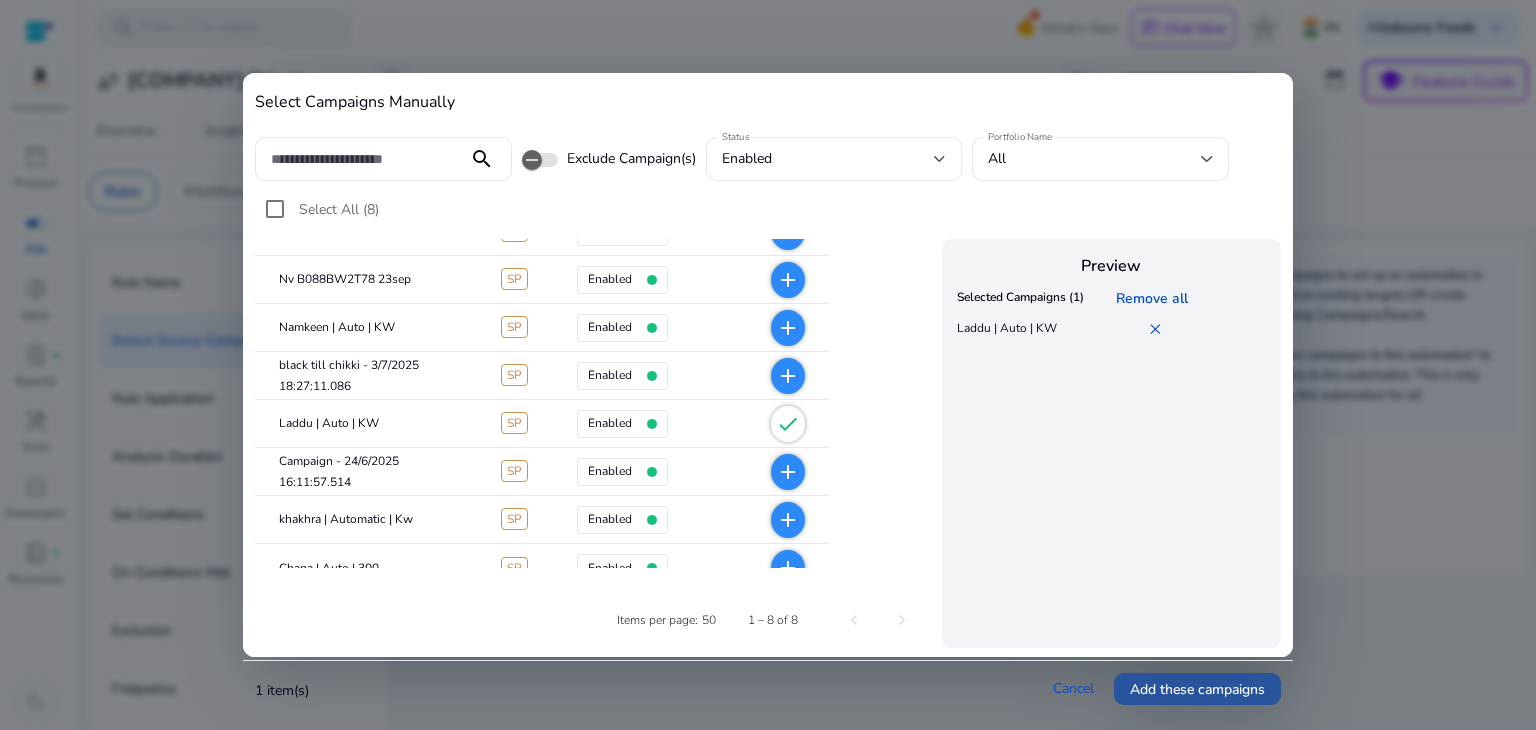 click on "Add these campaigns" at bounding box center (1197, 689) 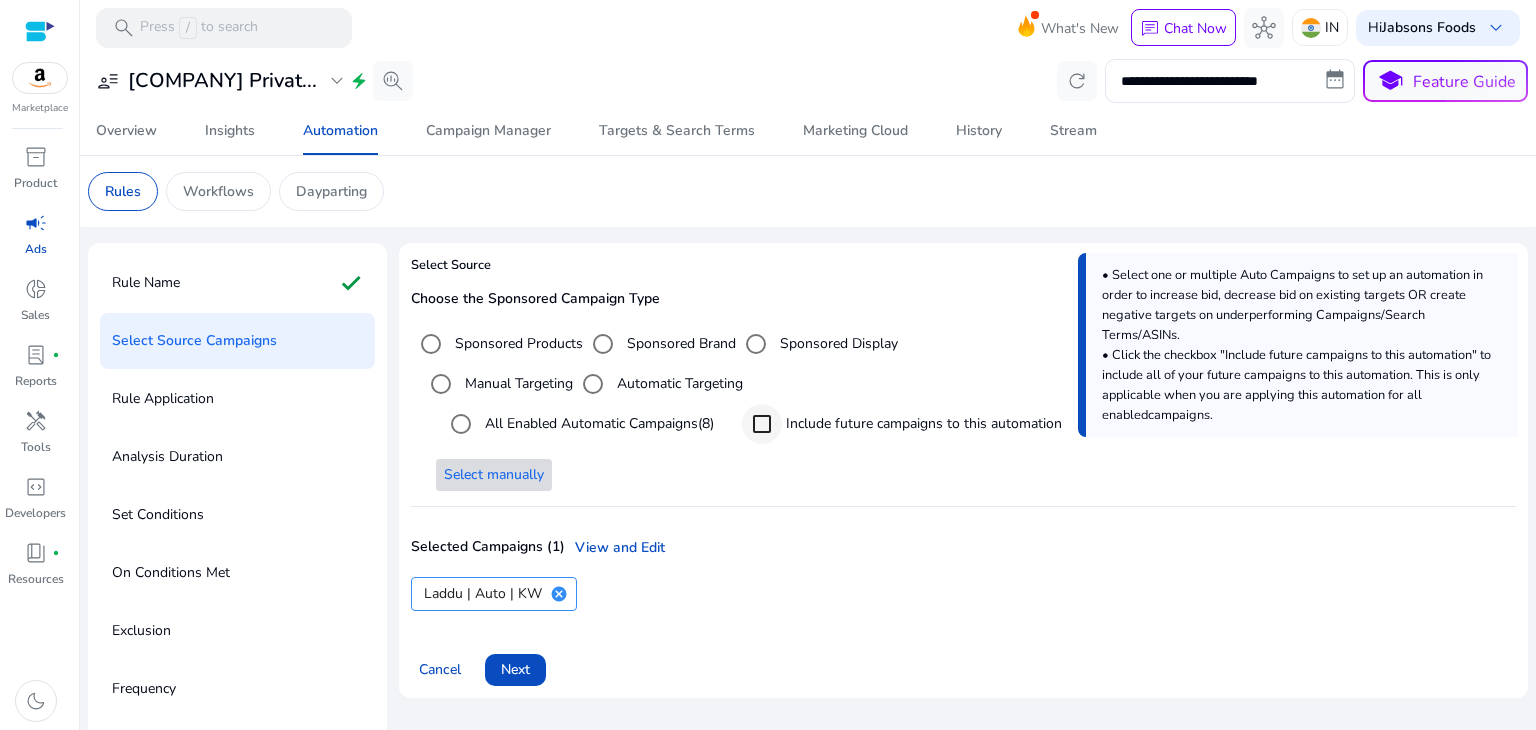 scroll, scrollTop: 56, scrollLeft: 0, axis: vertical 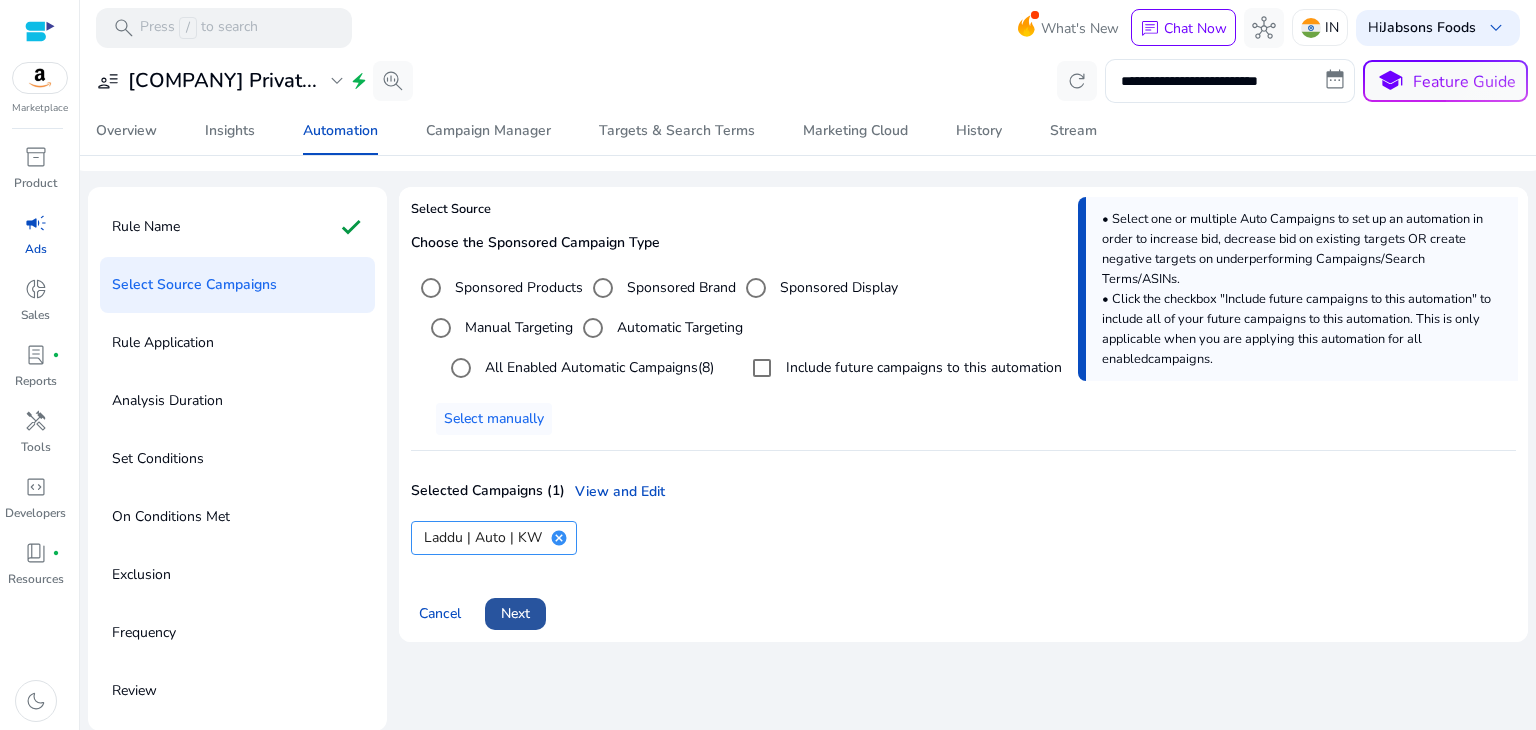 click on "Next" at bounding box center (515, 613) 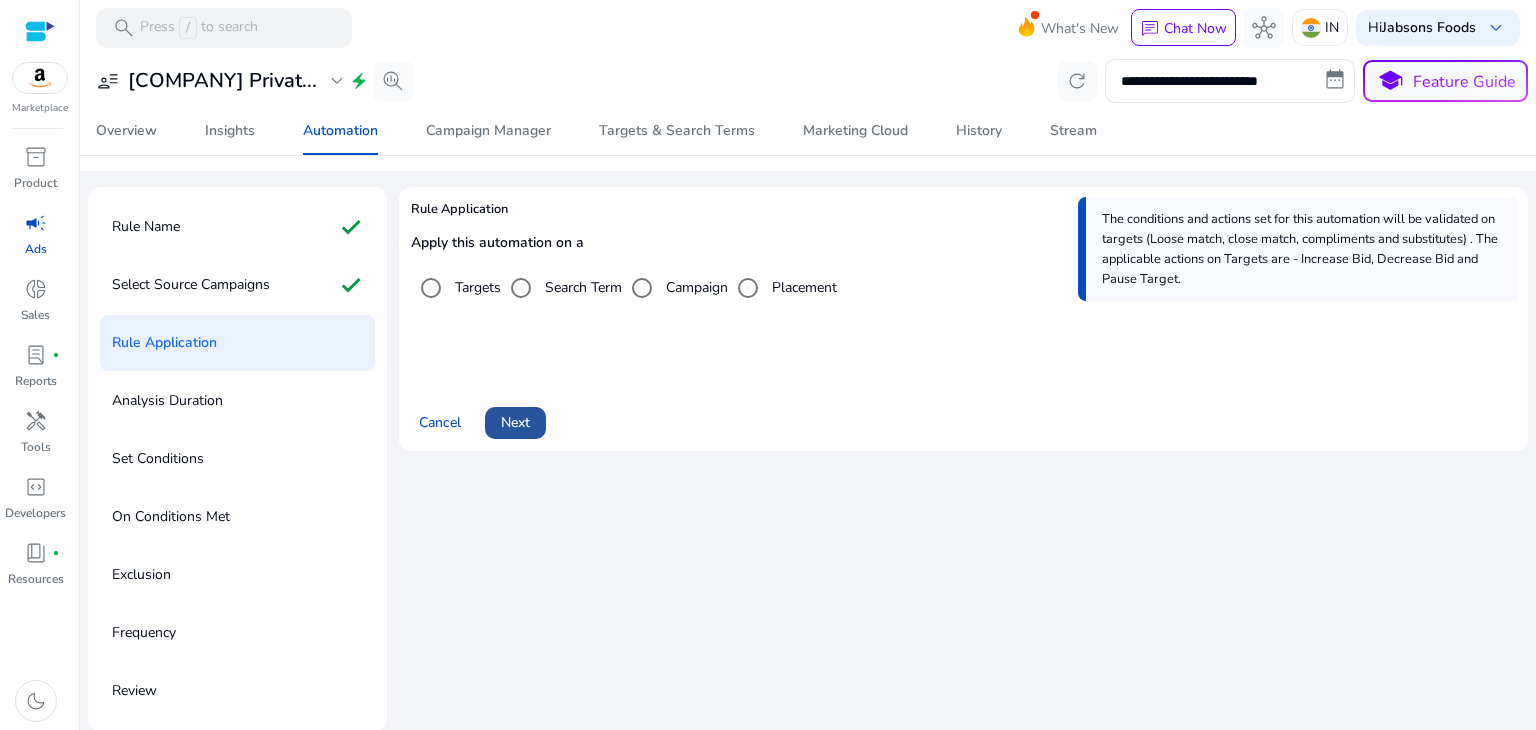 click on "Next" at bounding box center (515, 422) 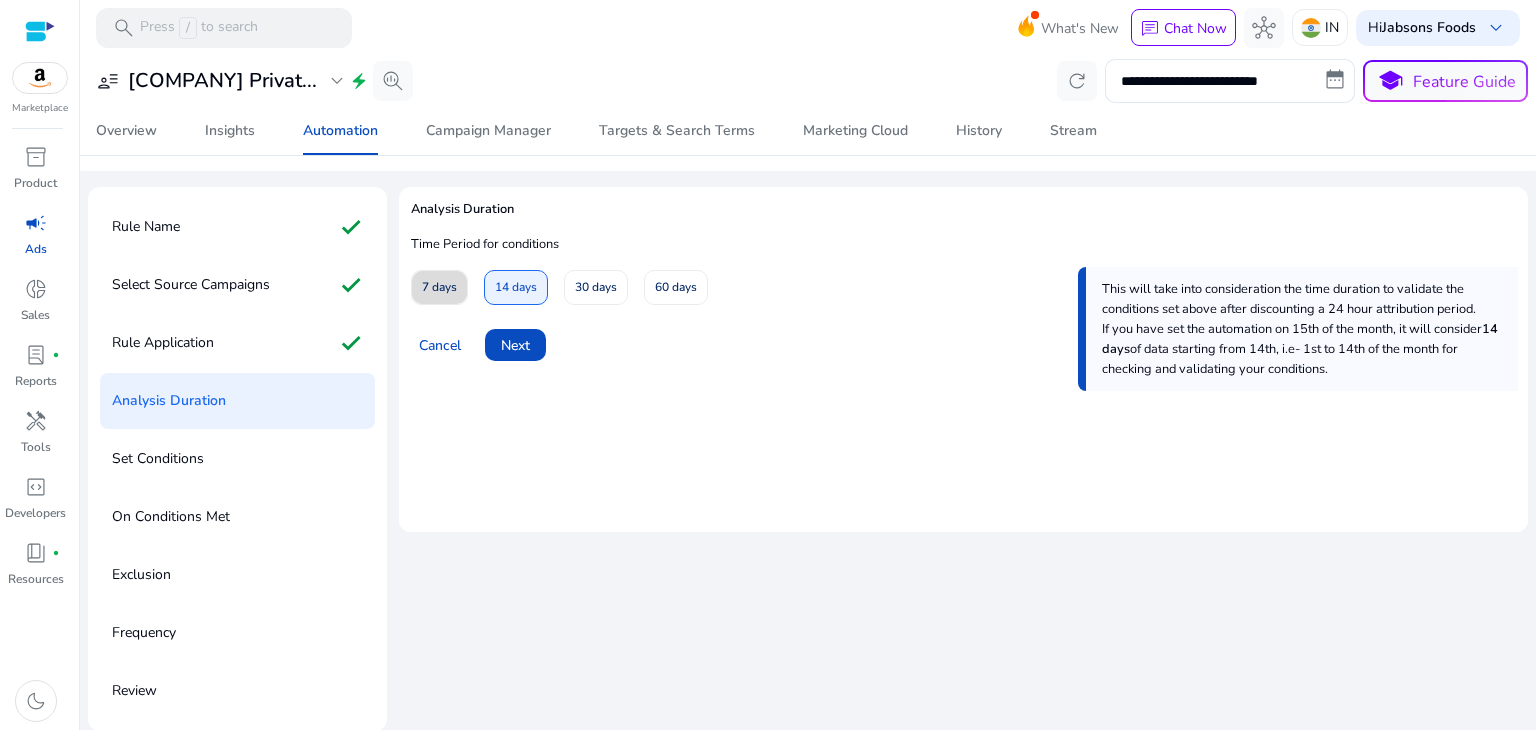 click on "7 days" at bounding box center (439, 287) 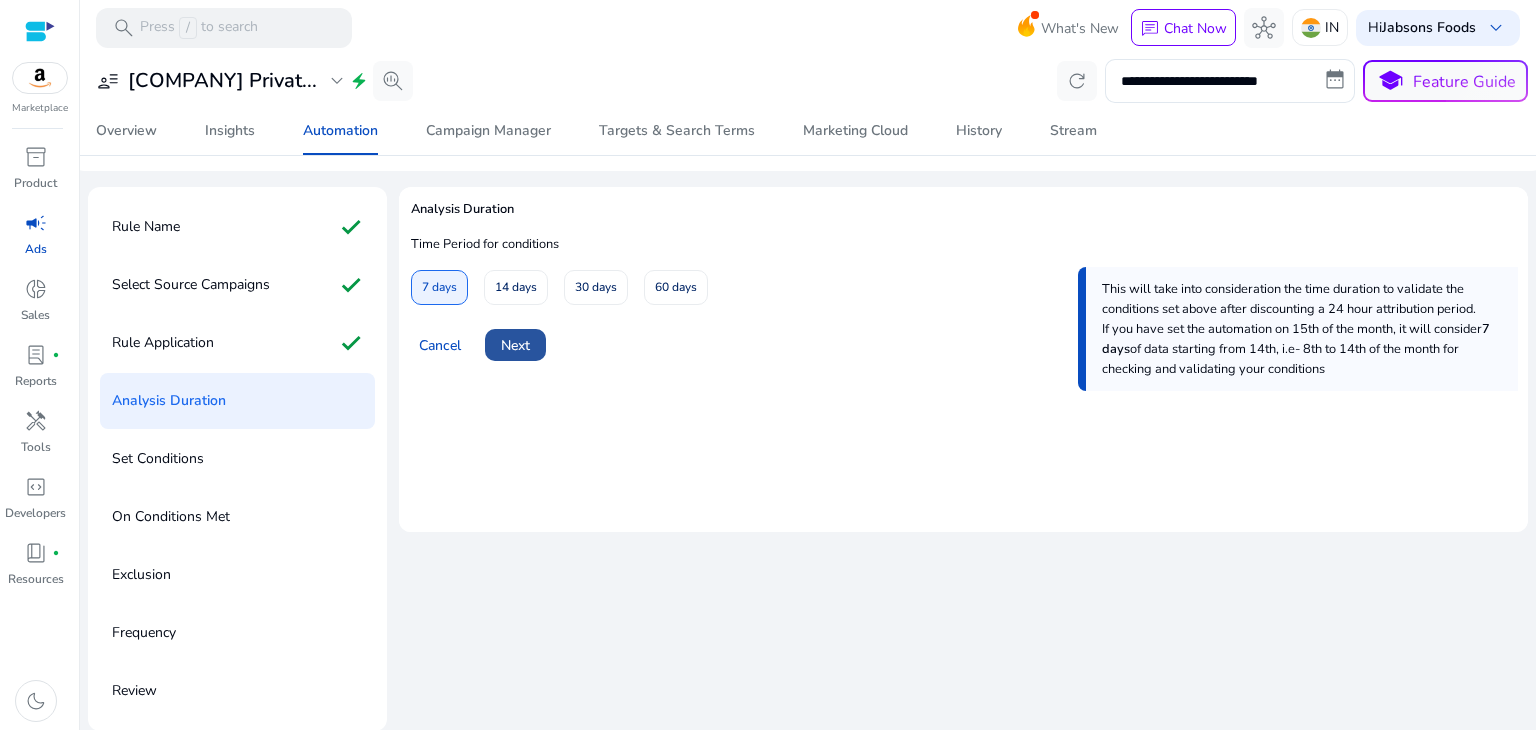 click at bounding box center (515, 345) 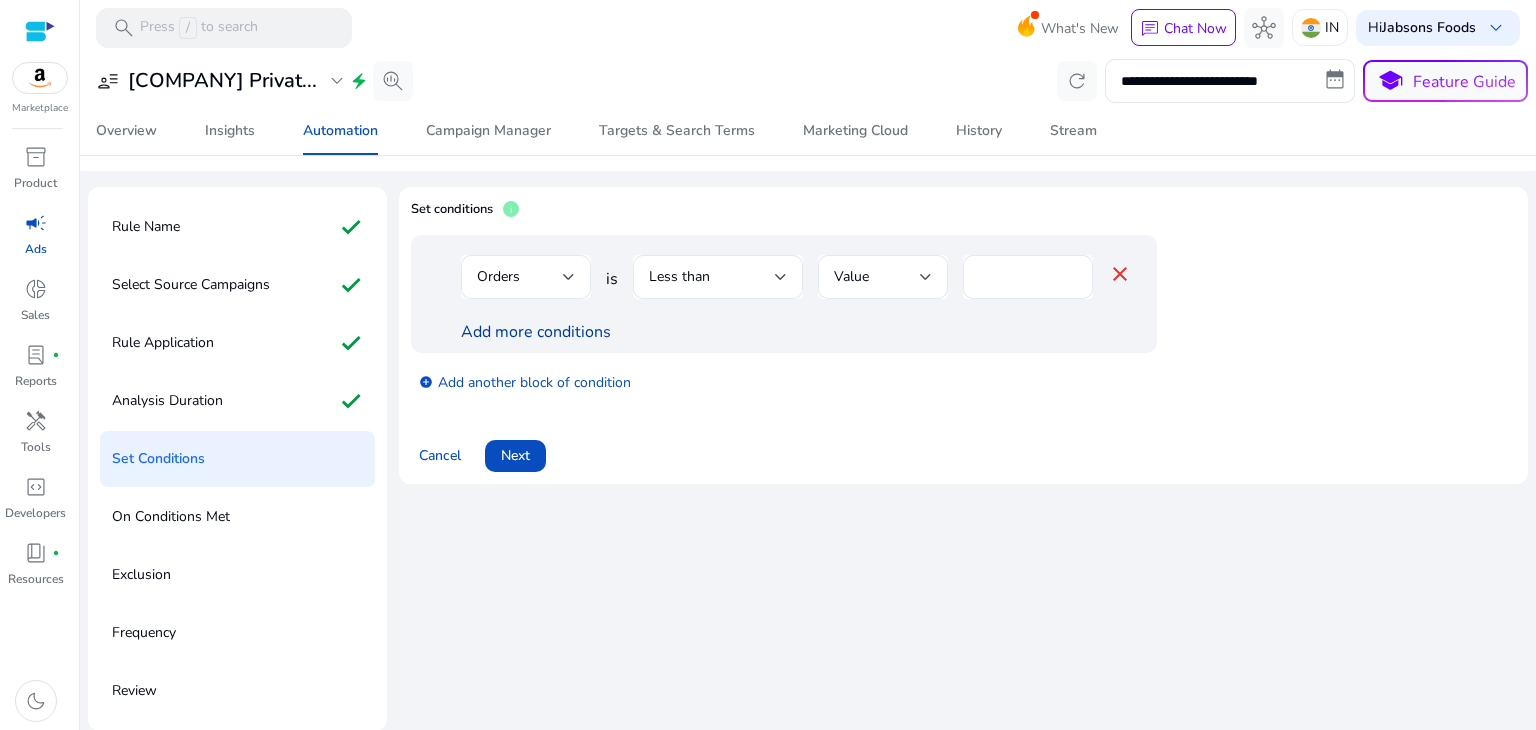 click on "Add more conditions" at bounding box center (536, 332) 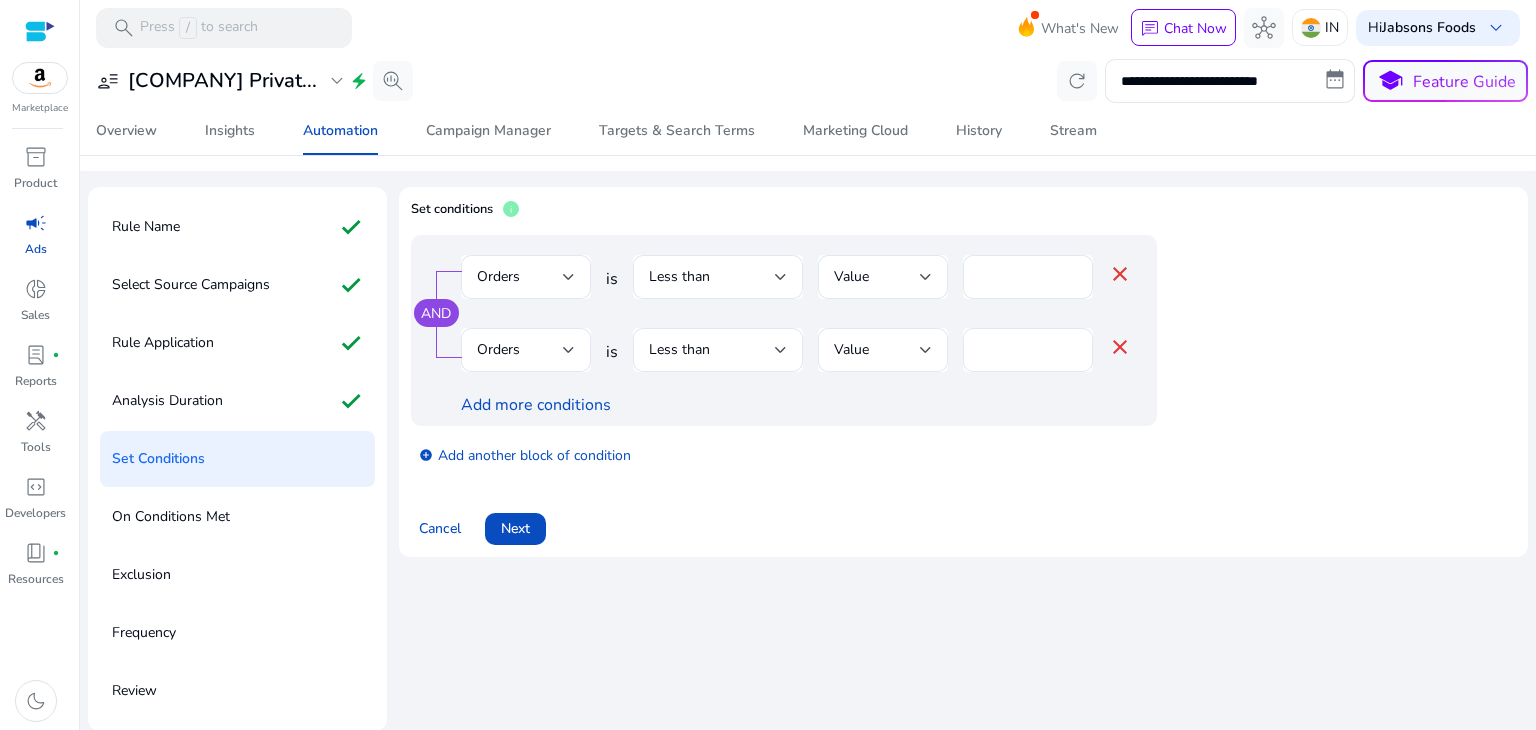 click on "AND" at bounding box center [436, 313] 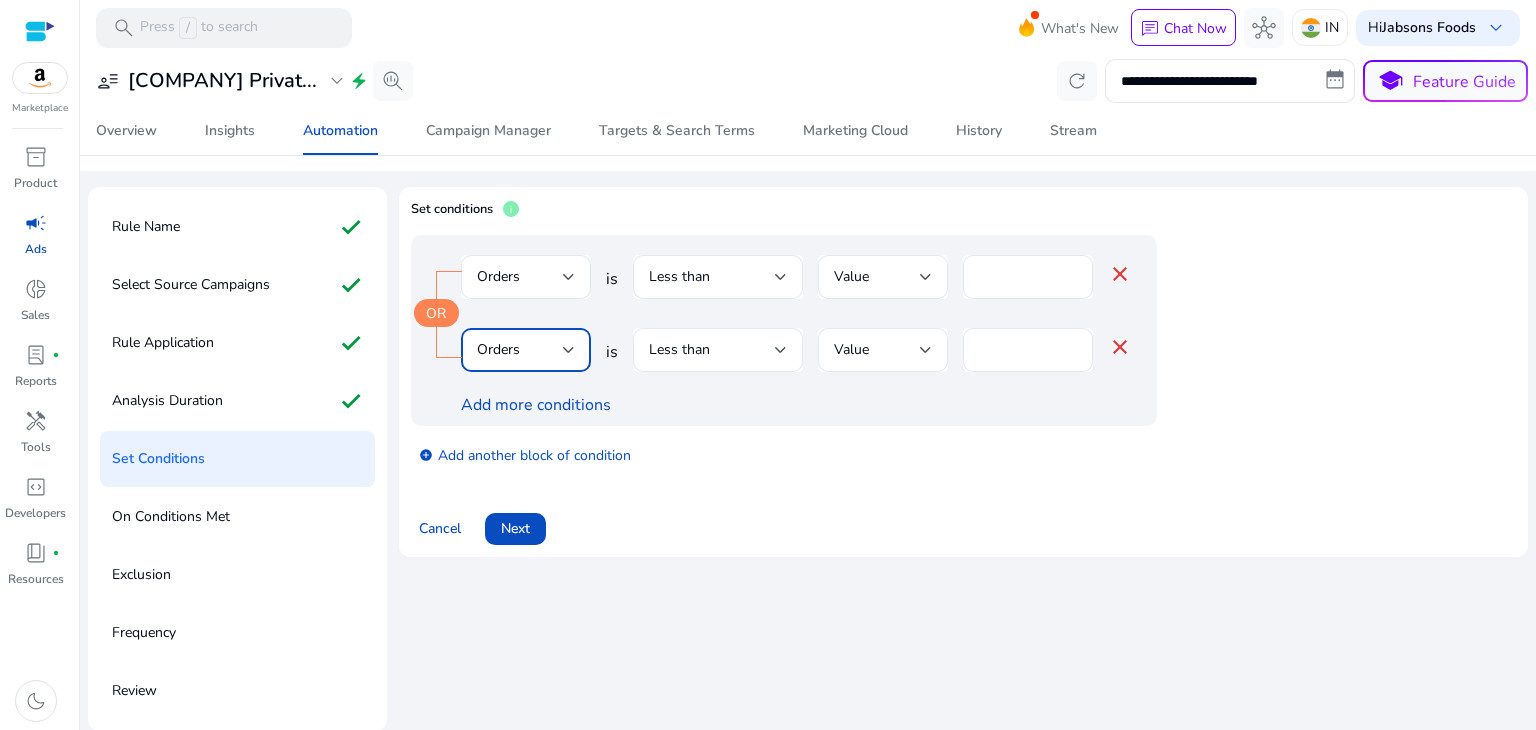 click at bounding box center [569, 350] 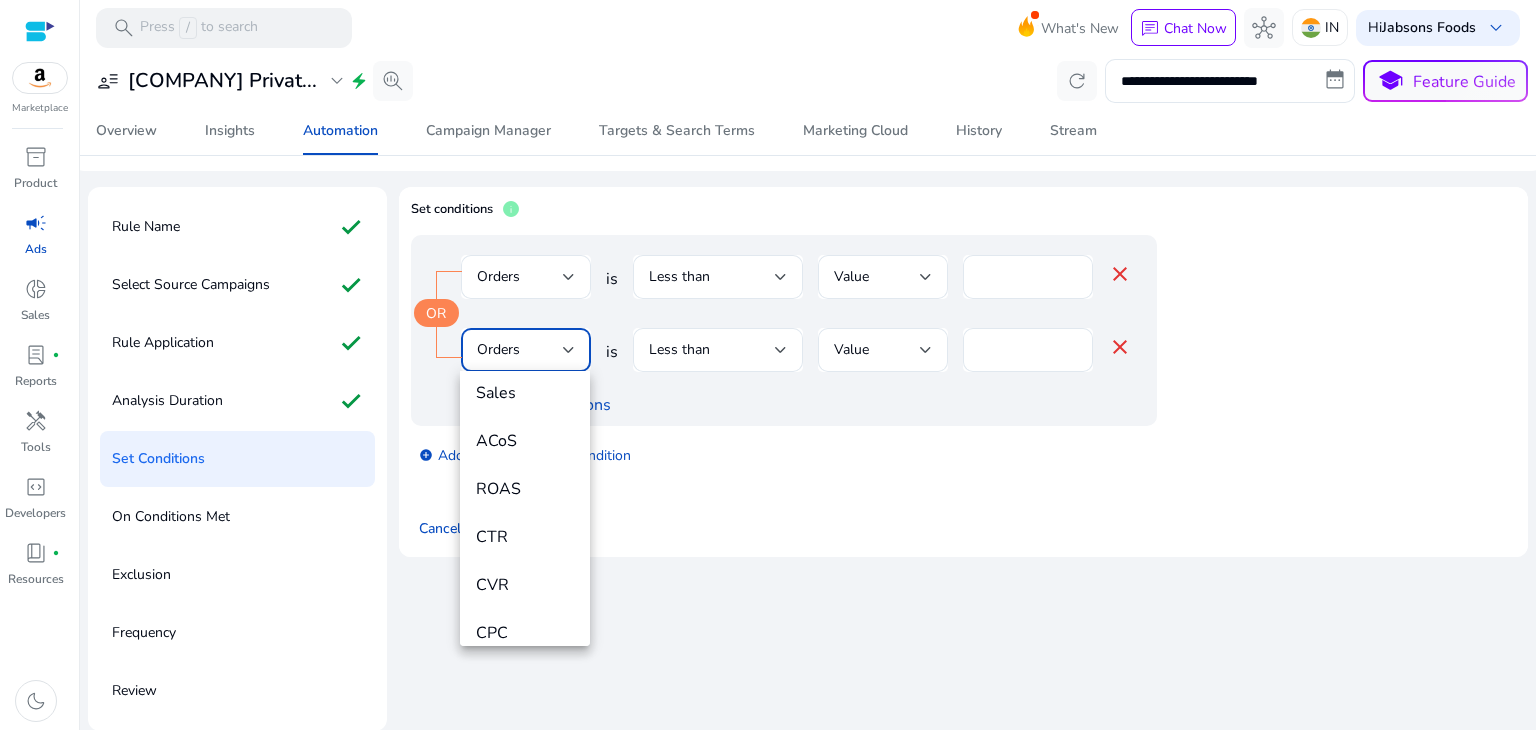 scroll, scrollTop: 251, scrollLeft: 0, axis: vertical 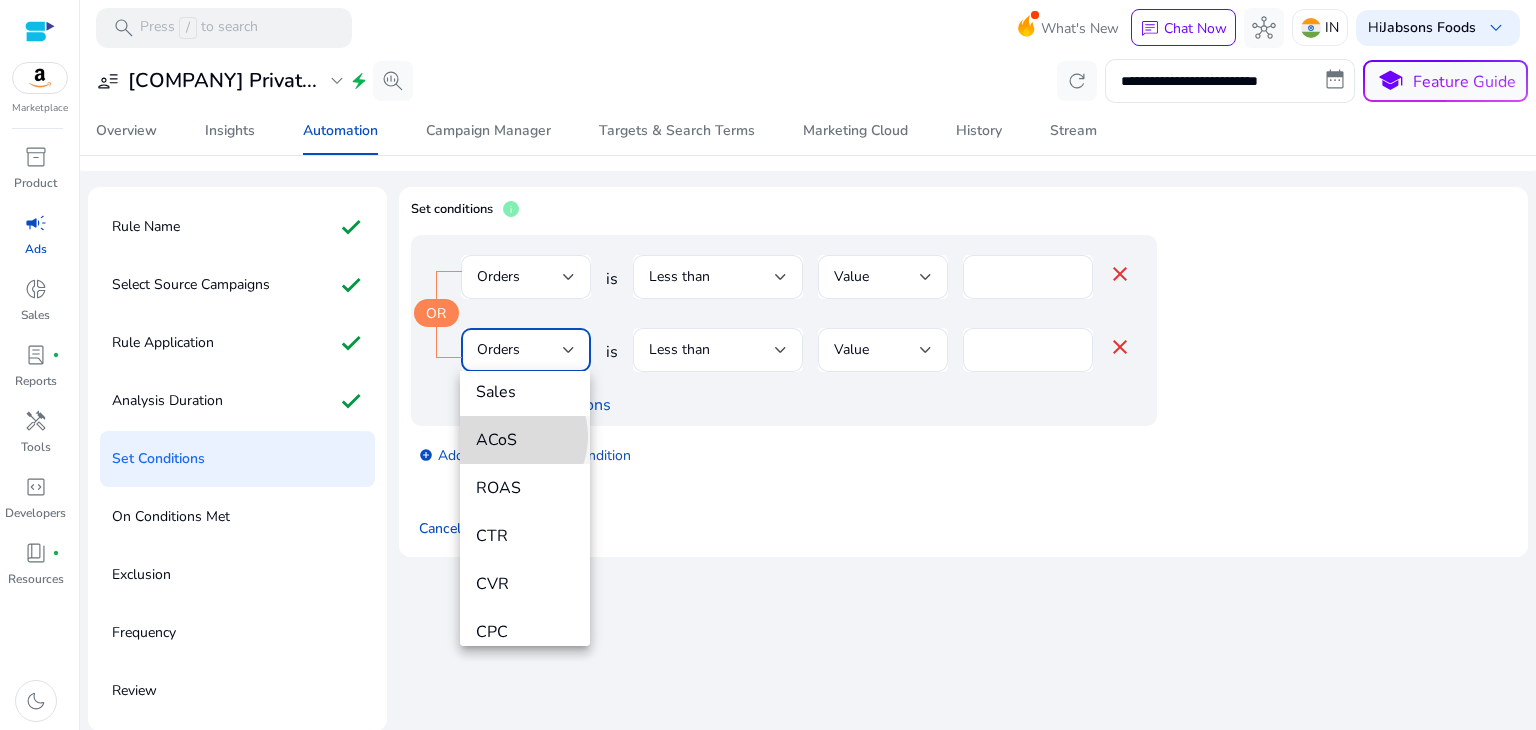 click on "ACoS" at bounding box center [525, 440] 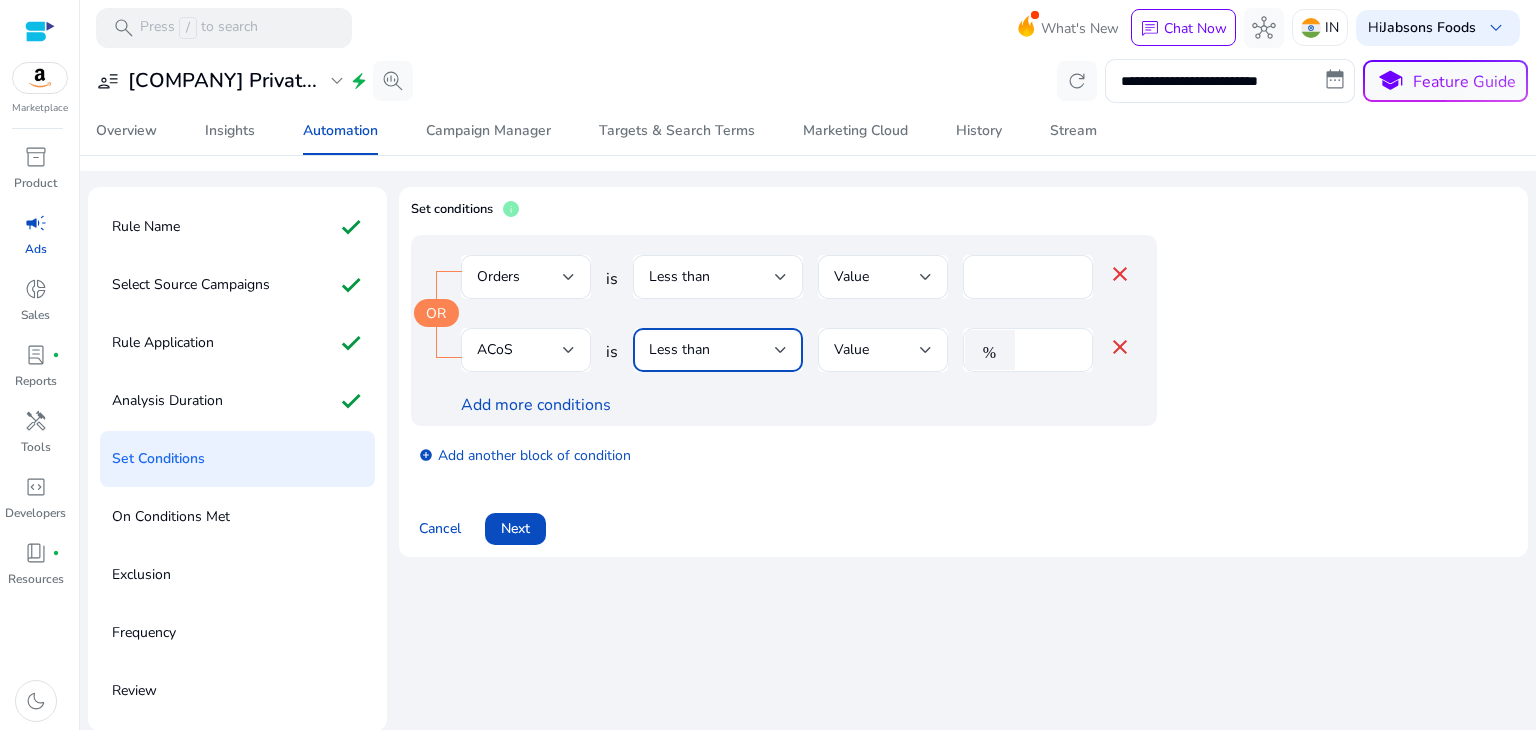 click on "Less than" at bounding box center (712, 350) 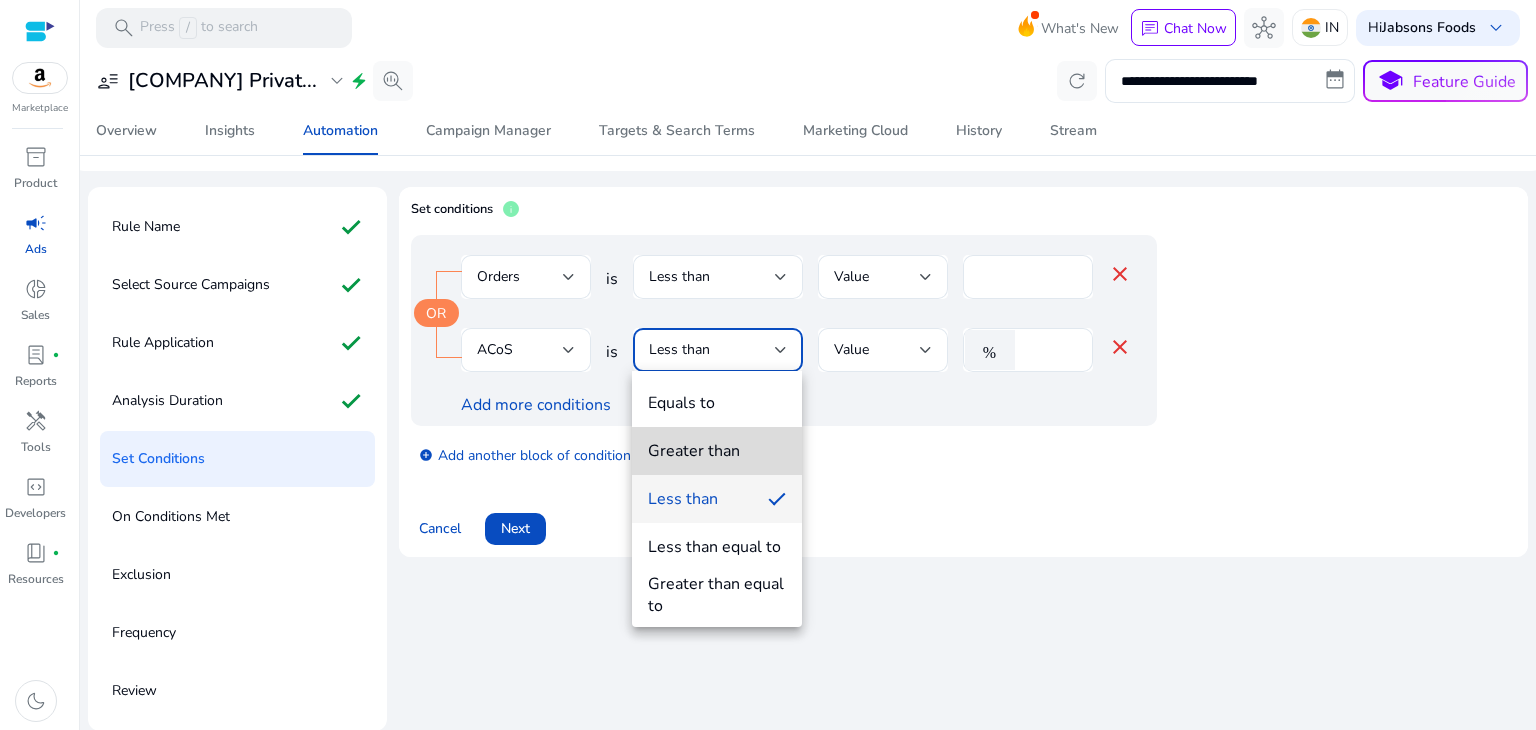 click on "Greater than" at bounding box center (694, 451) 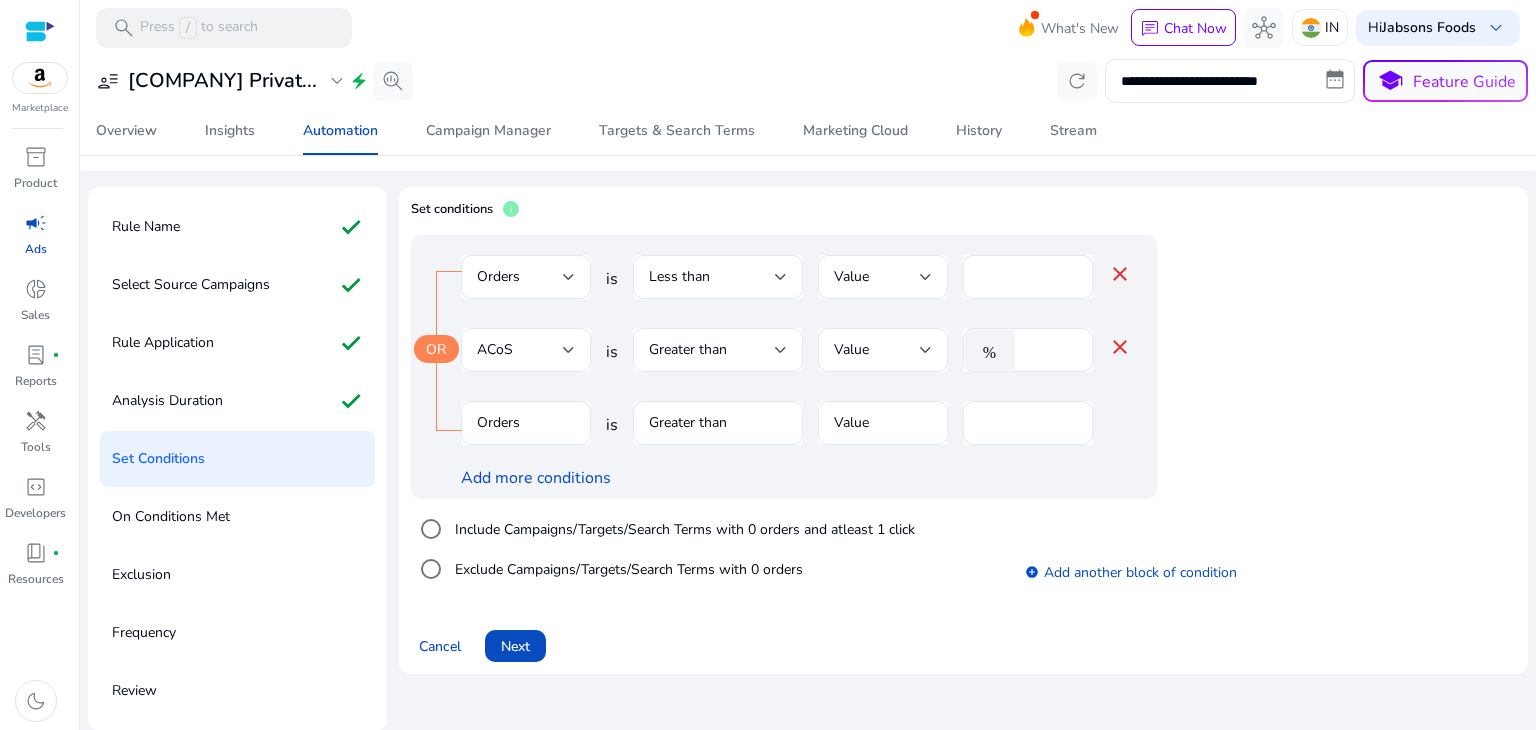 click on "Orders" at bounding box center [526, 433] 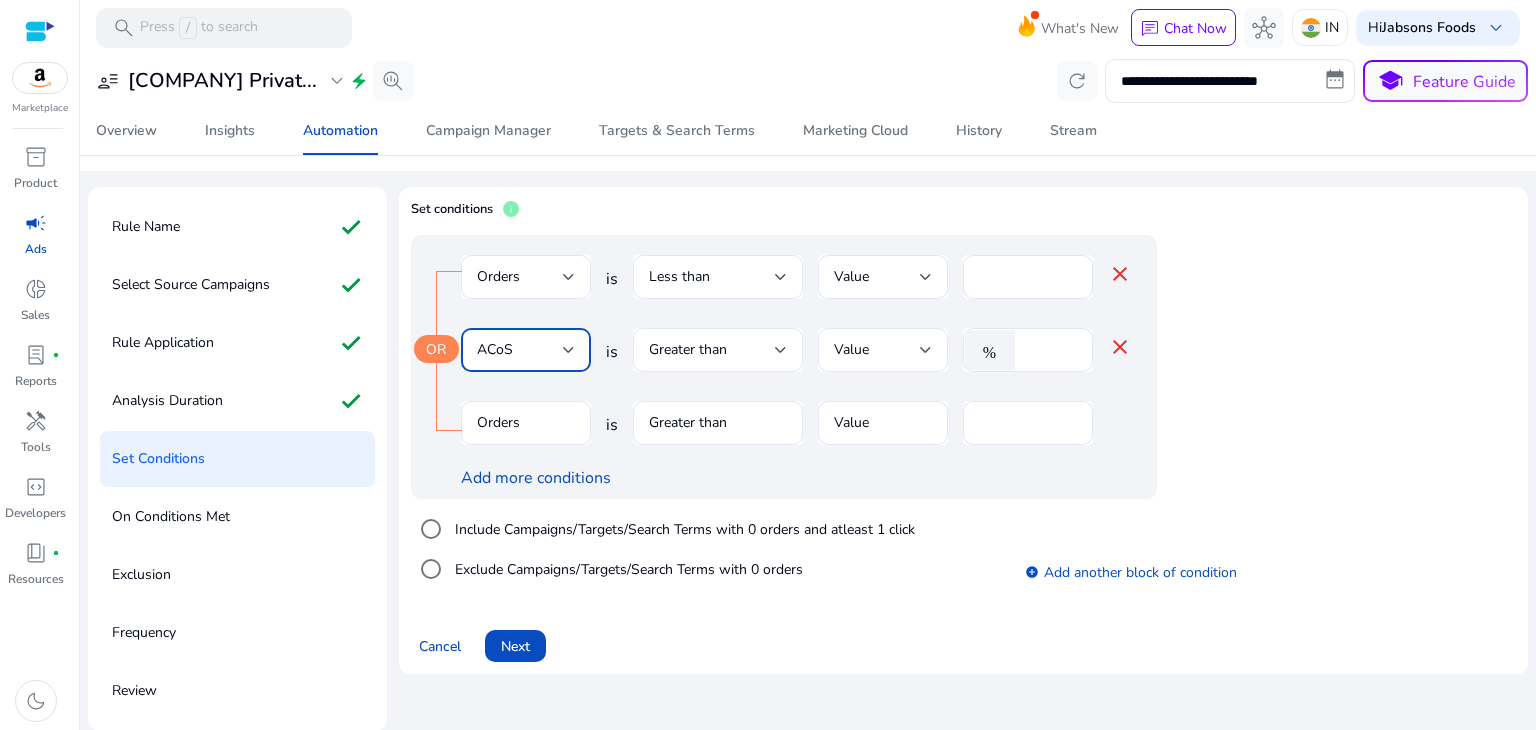 click at bounding box center [569, 350] 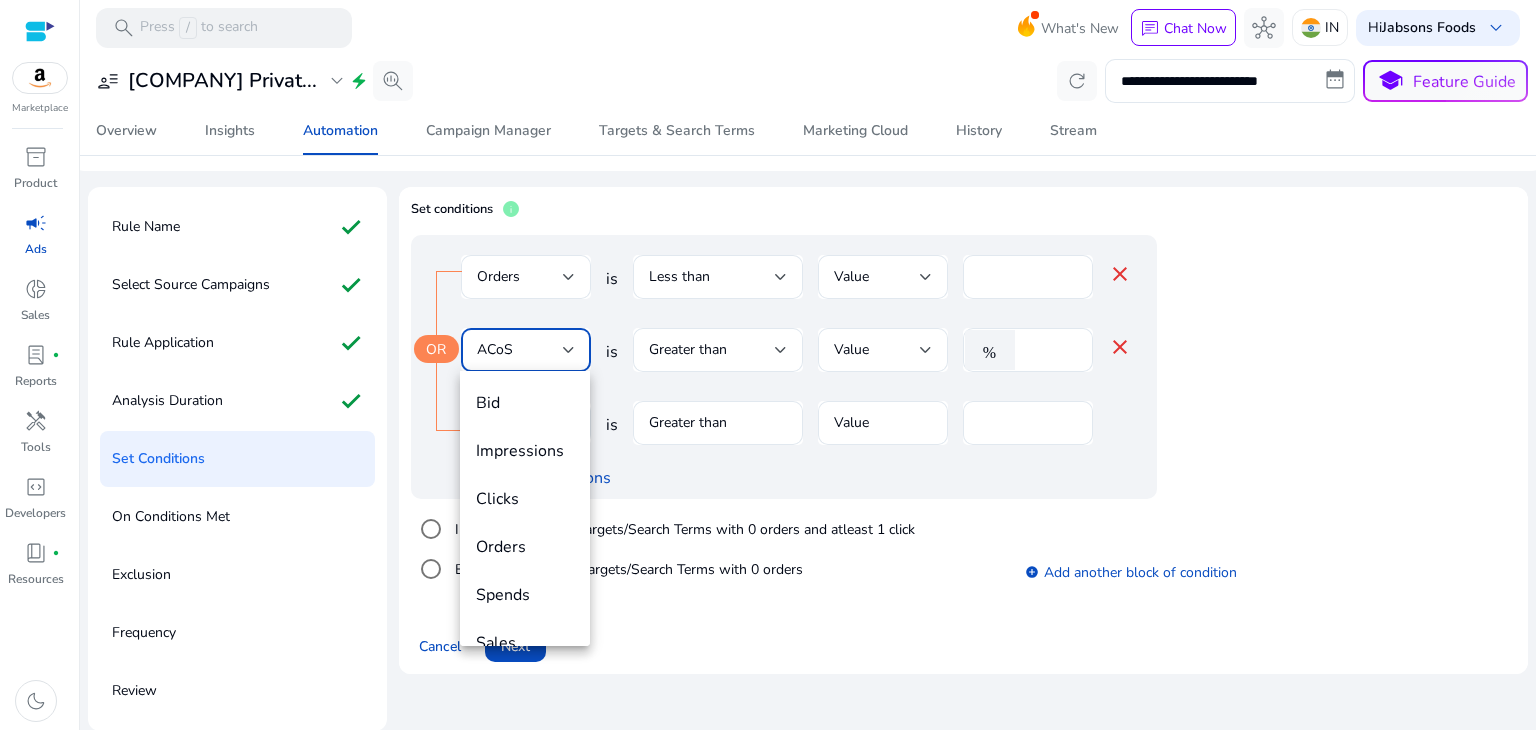 scroll, scrollTop: 68, scrollLeft: 0, axis: vertical 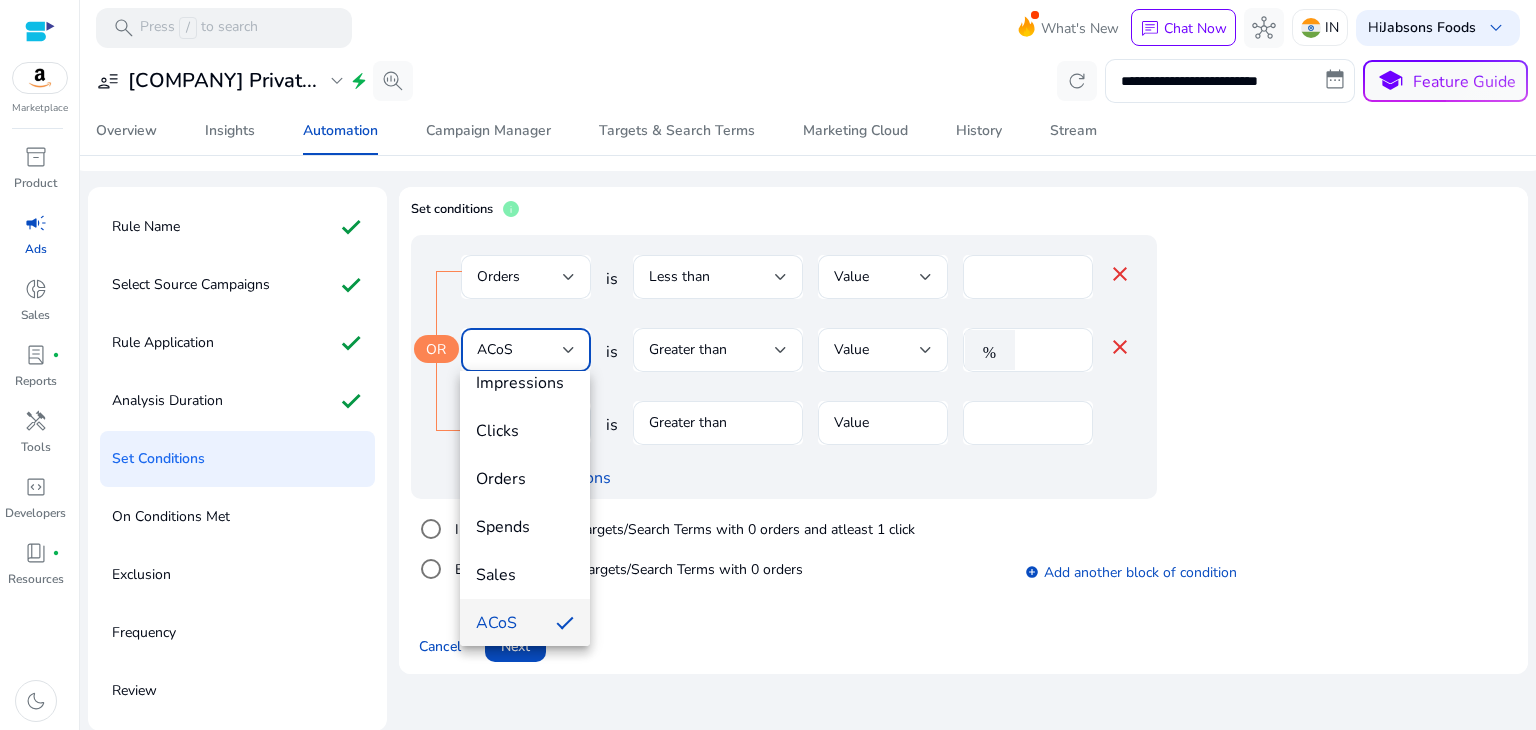 click at bounding box center (768, 365) 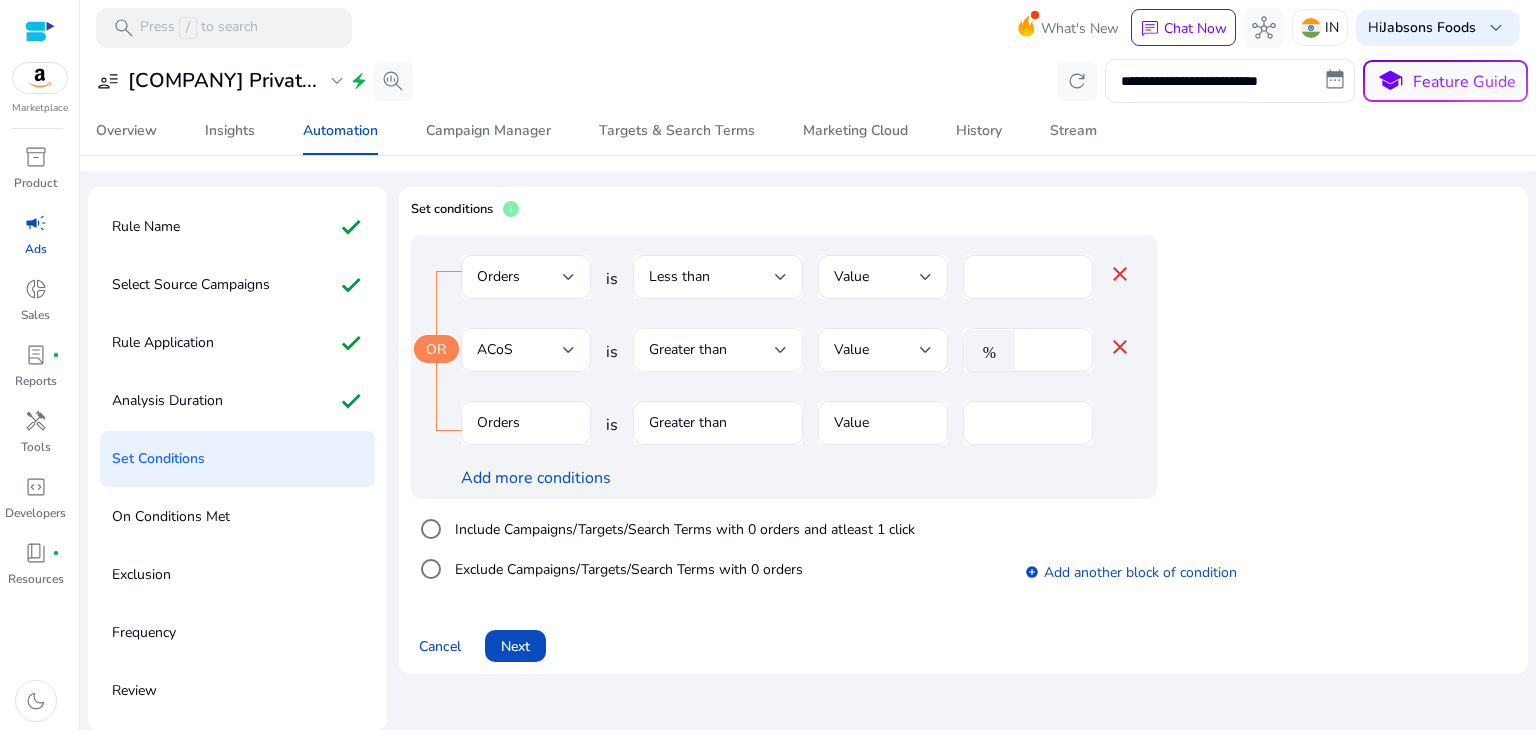 click at bounding box center [781, 350] 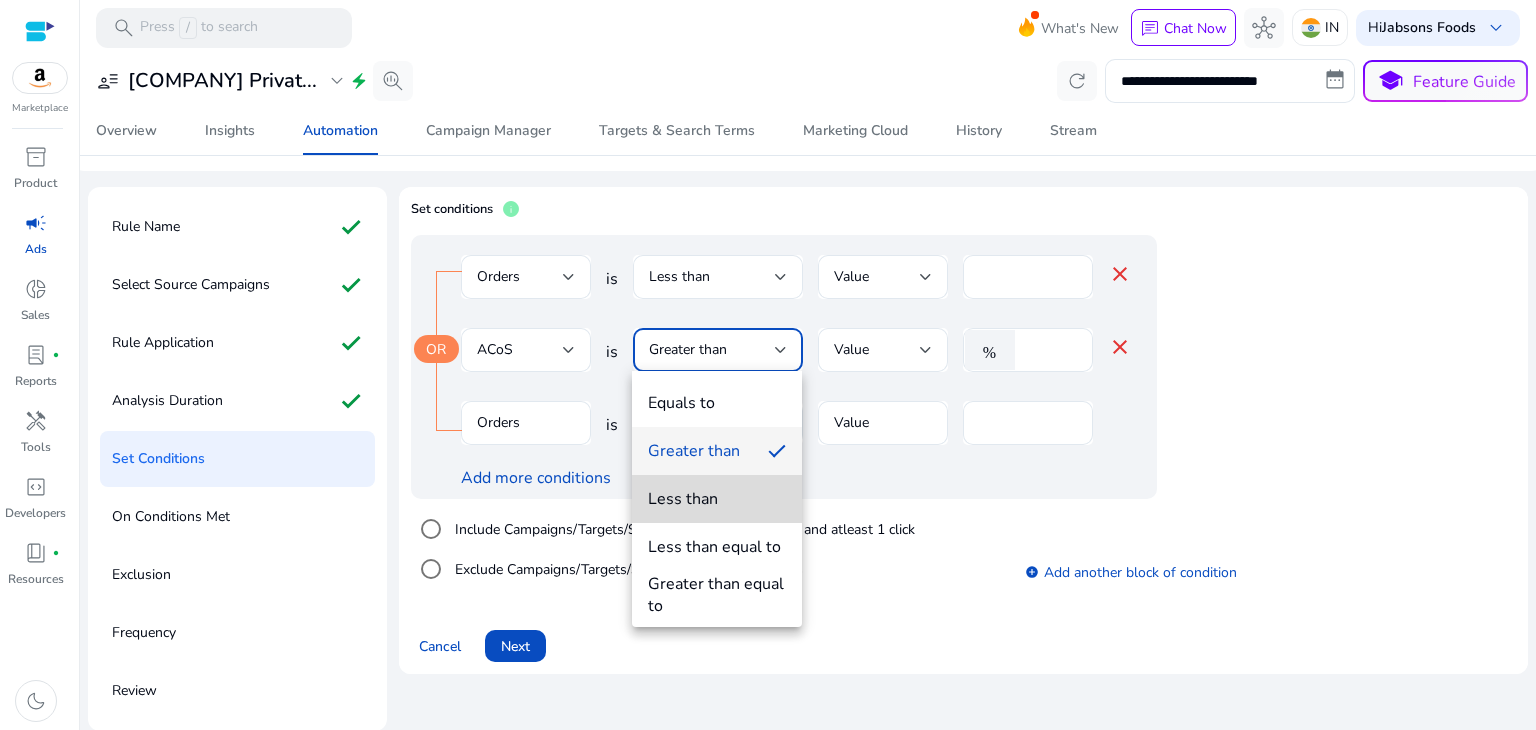 click on "Less than" at bounding box center (717, 499) 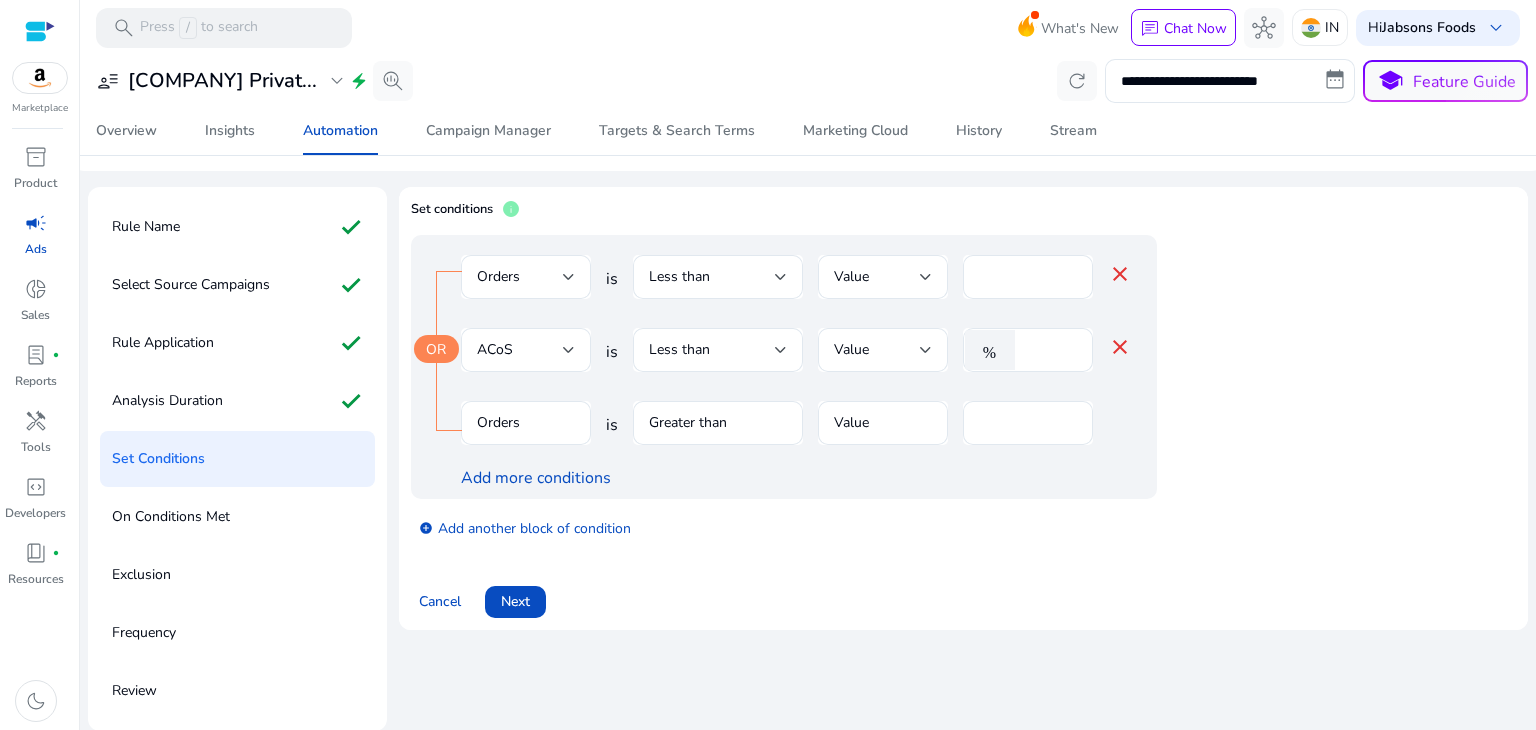 click on "Greater than" at bounding box center [718, 433] 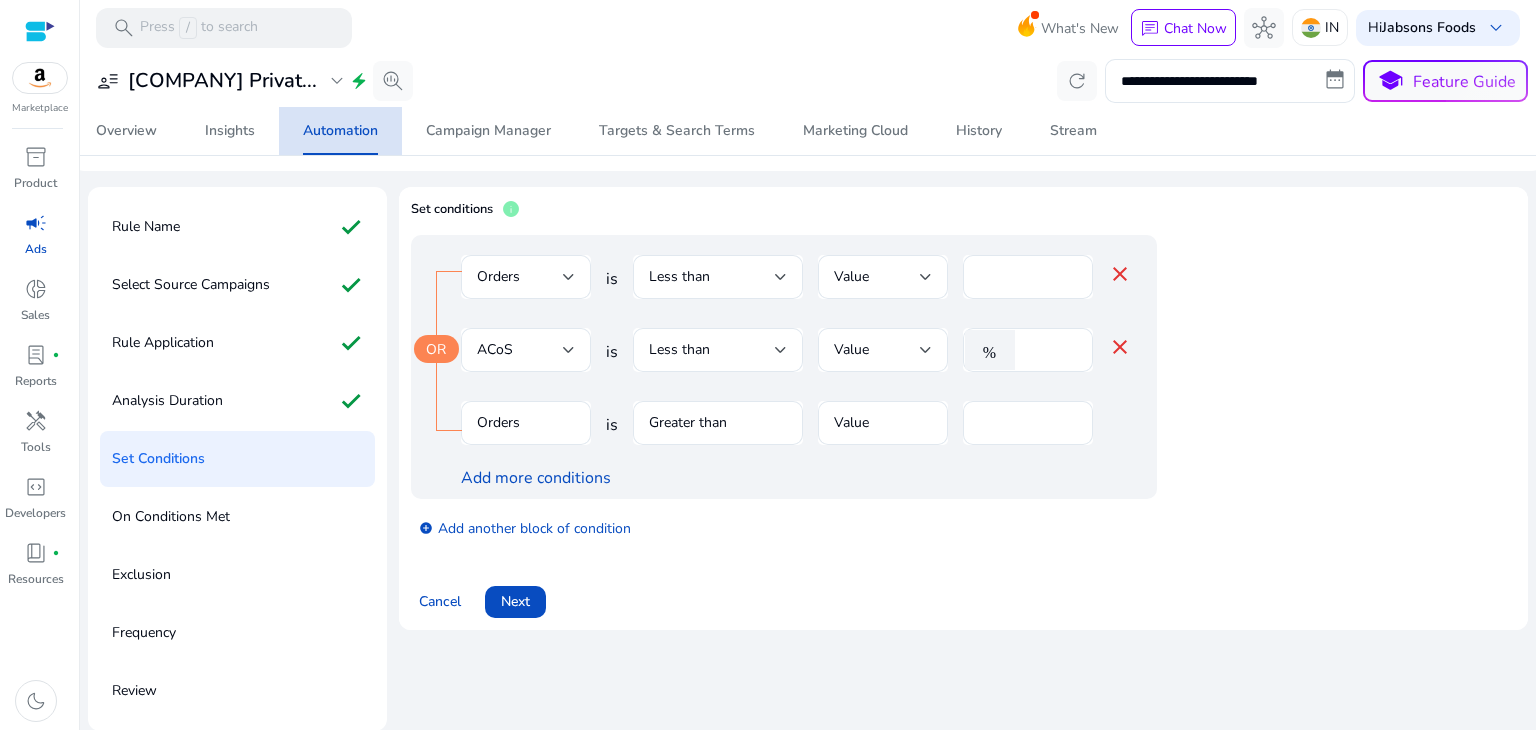 click on "Automation" at bounding box center (340, 131) 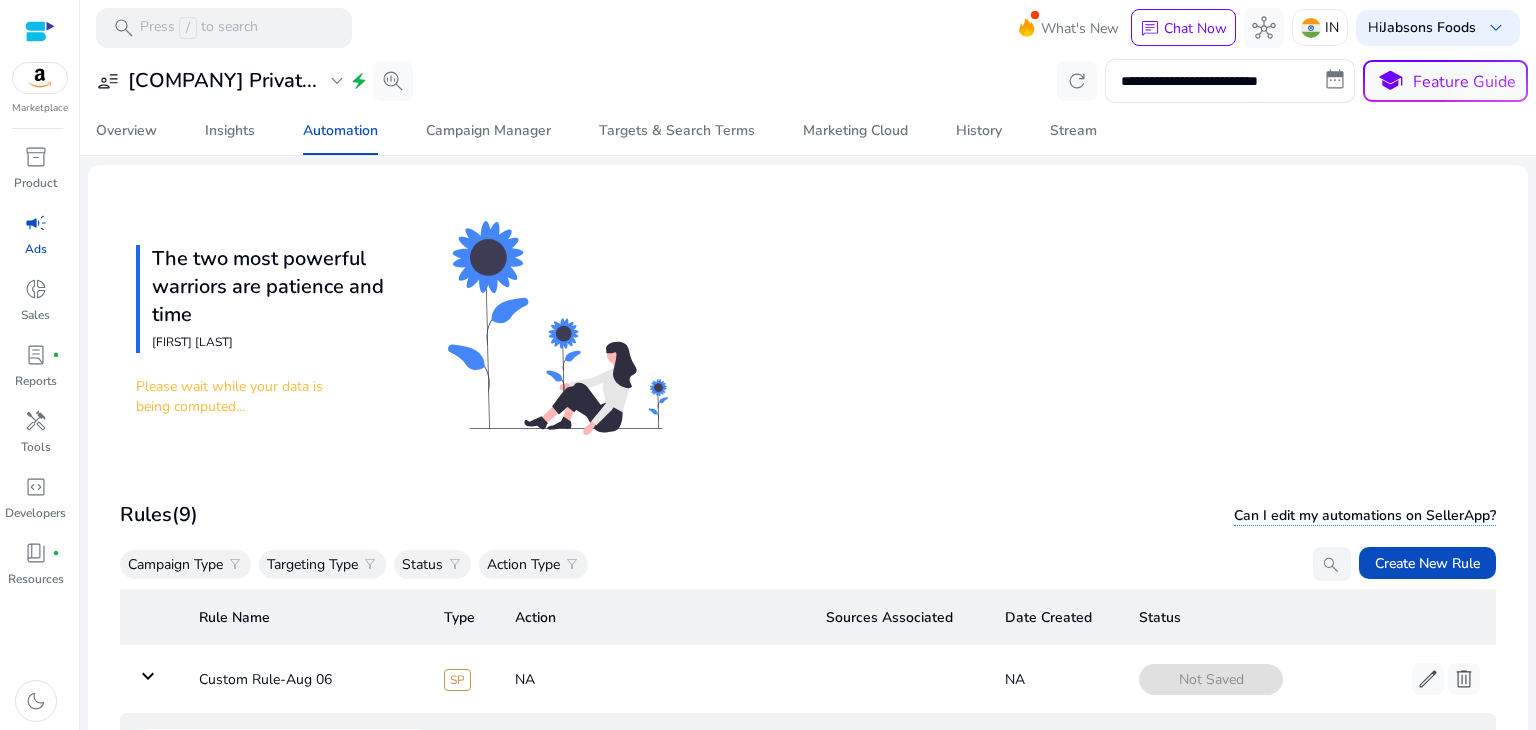 scroll, scrollTop: 73, scrollLeft: 0, axis: vertical 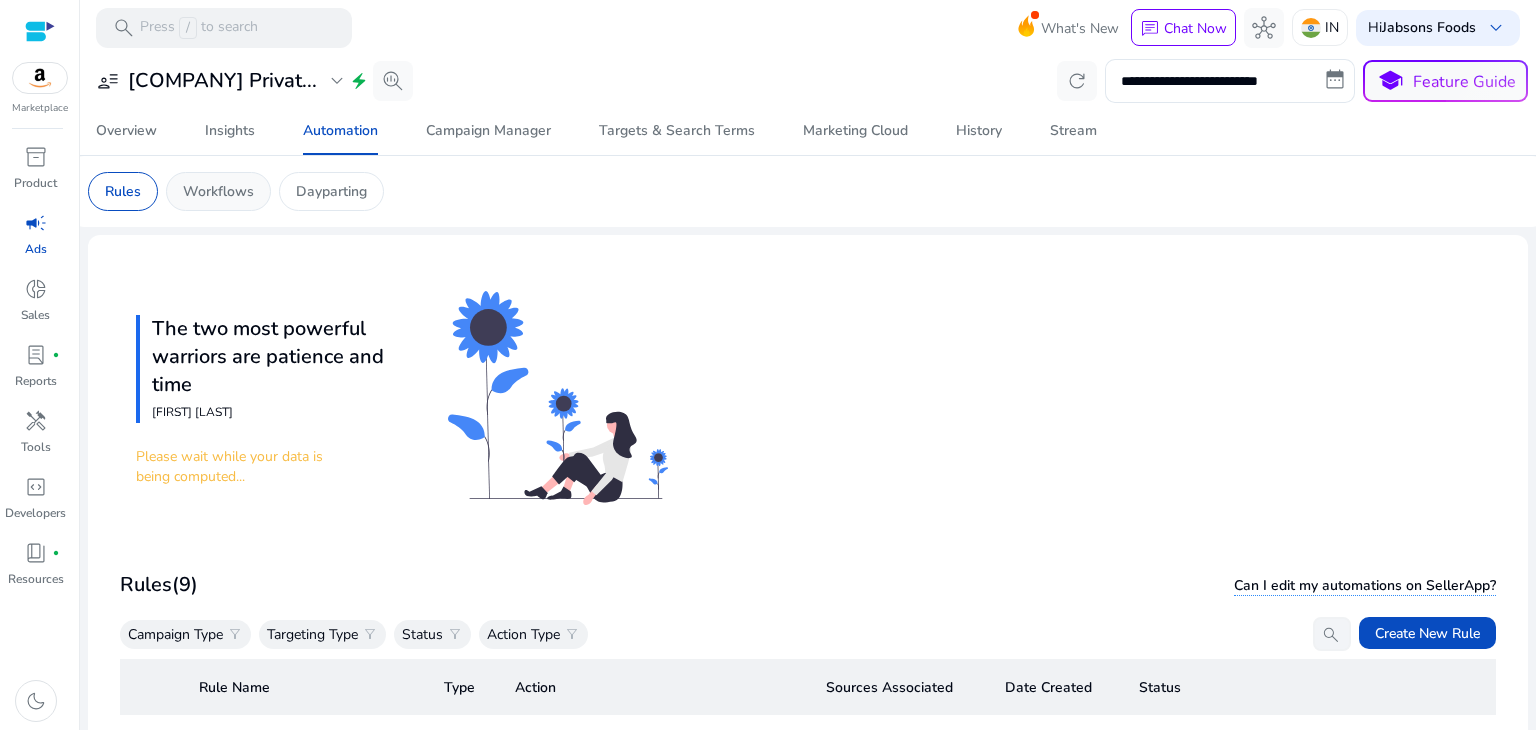 click on "Workflows" 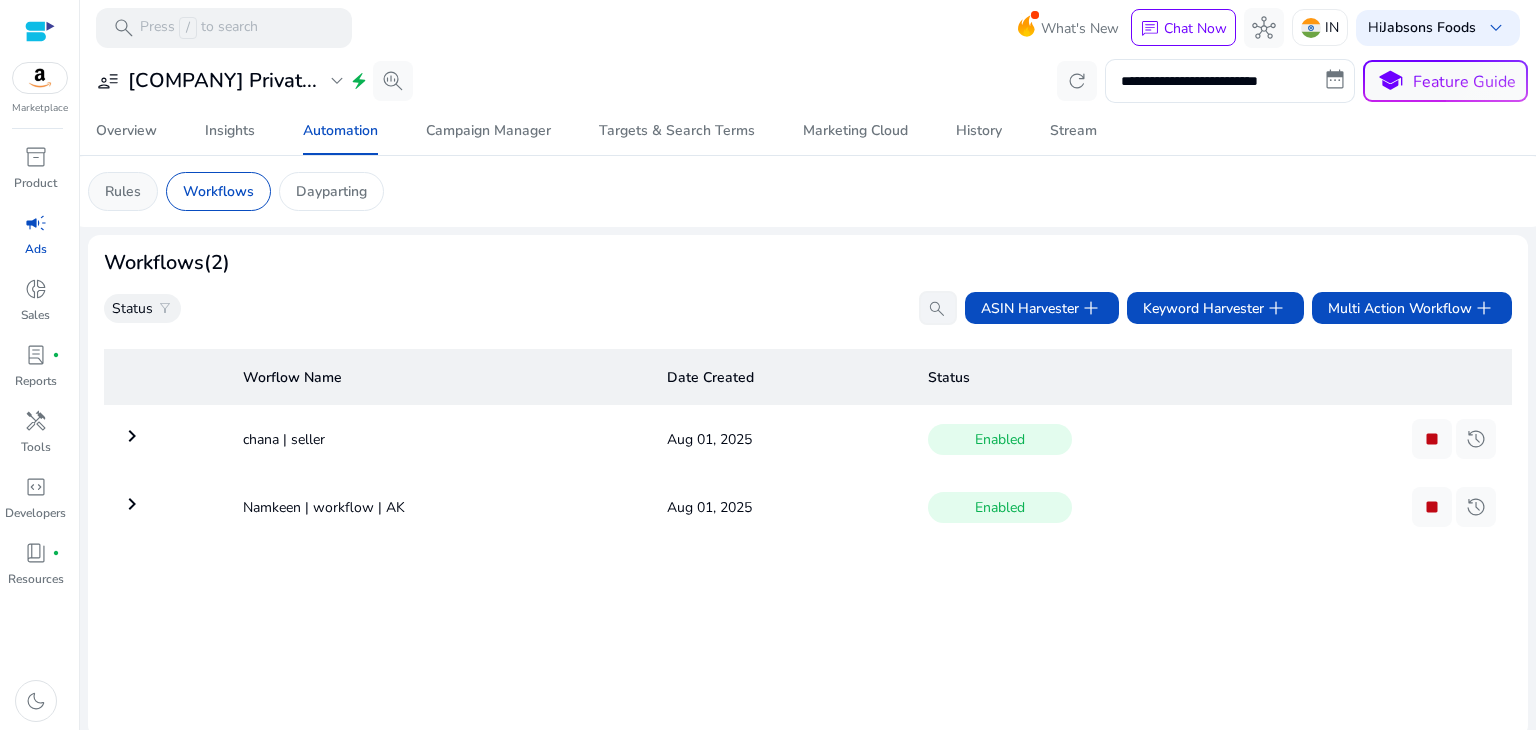 click on "Rules" 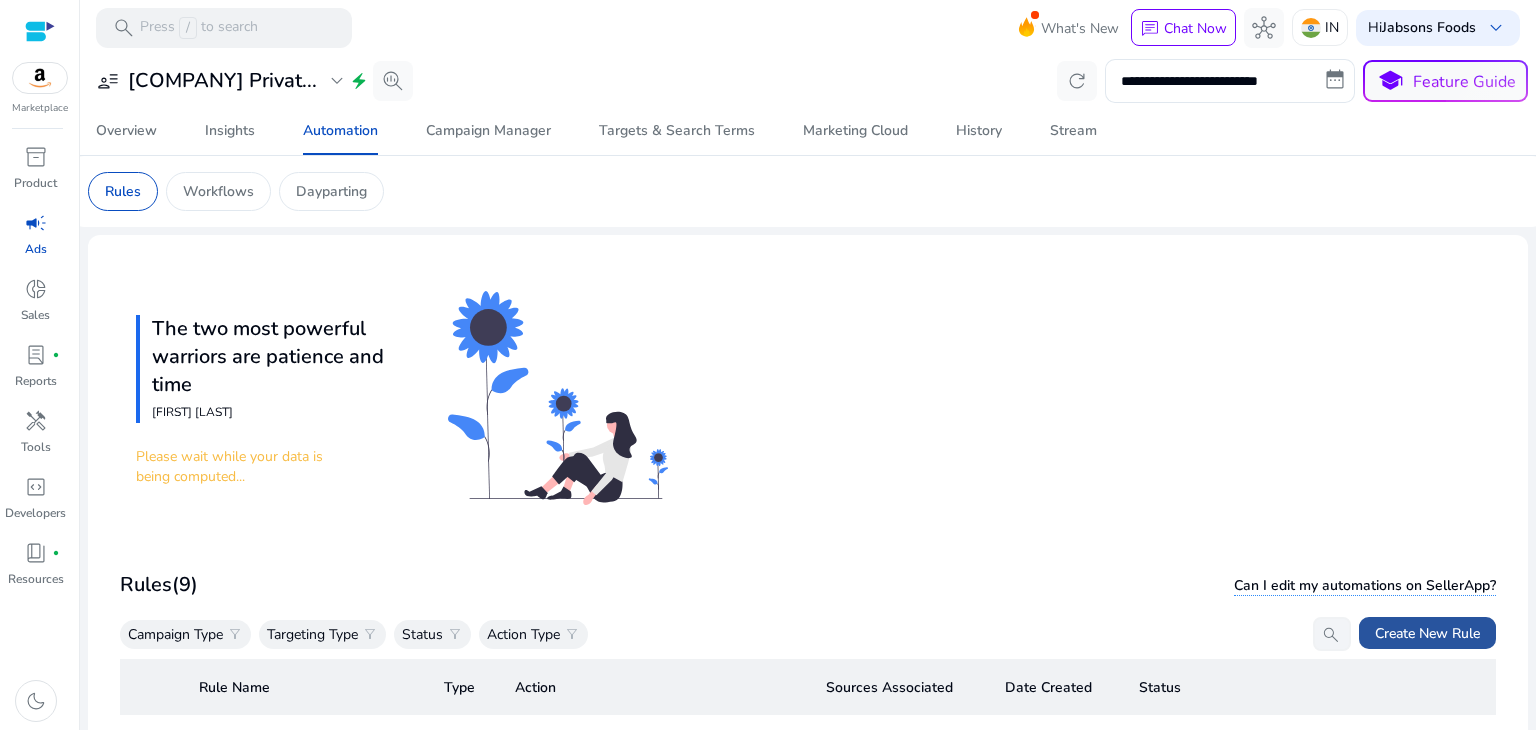 click on "Rules   (9)  Can I edit my automations on SellerApp? Campaign Type  filter_alt  Targeting Type  filter_alt  Status  filter_alt  Action Type  filter_alt   search   Create New Rule   Rule Name  Type Action  Sources Associated   Date Created  Status  keyboard_arrow_down   Custom Rule-Aug 06  SP  NA   NA  Not Saved  edit   delete   more_horiz  Rule Name Select Source Campaigns Rule Application Analysis Duration Set Conditions On Conditions Met Exclusion Frequency Review  keyboard_arrow_right   Custom Rule-Aug 06  SP  NA   NA  Not Saved  edit   delete   more_horiz   keyboard_arrow_right   ROI Maximizer-Aug 06  SP  NA   NA  Not Saved  edit   delete   more_horiz   keyboard_arrow_right   Keyword Picker-Aug 06  SP  NA   NA  Not Saved  edit   delete   more_horiz   keyboard_arrow_right   Custom Rule-Aug 06  SP  NA   NA  Not Saved  edit   delete   more_horiz   keyboard_arrow_right   peanut | Low acos | KW  SP  Search Term - Decrease Bid   Manual - 1   Aug 05, 2025  Enabled  edit   content_copy   stop   history  SP SP SP" 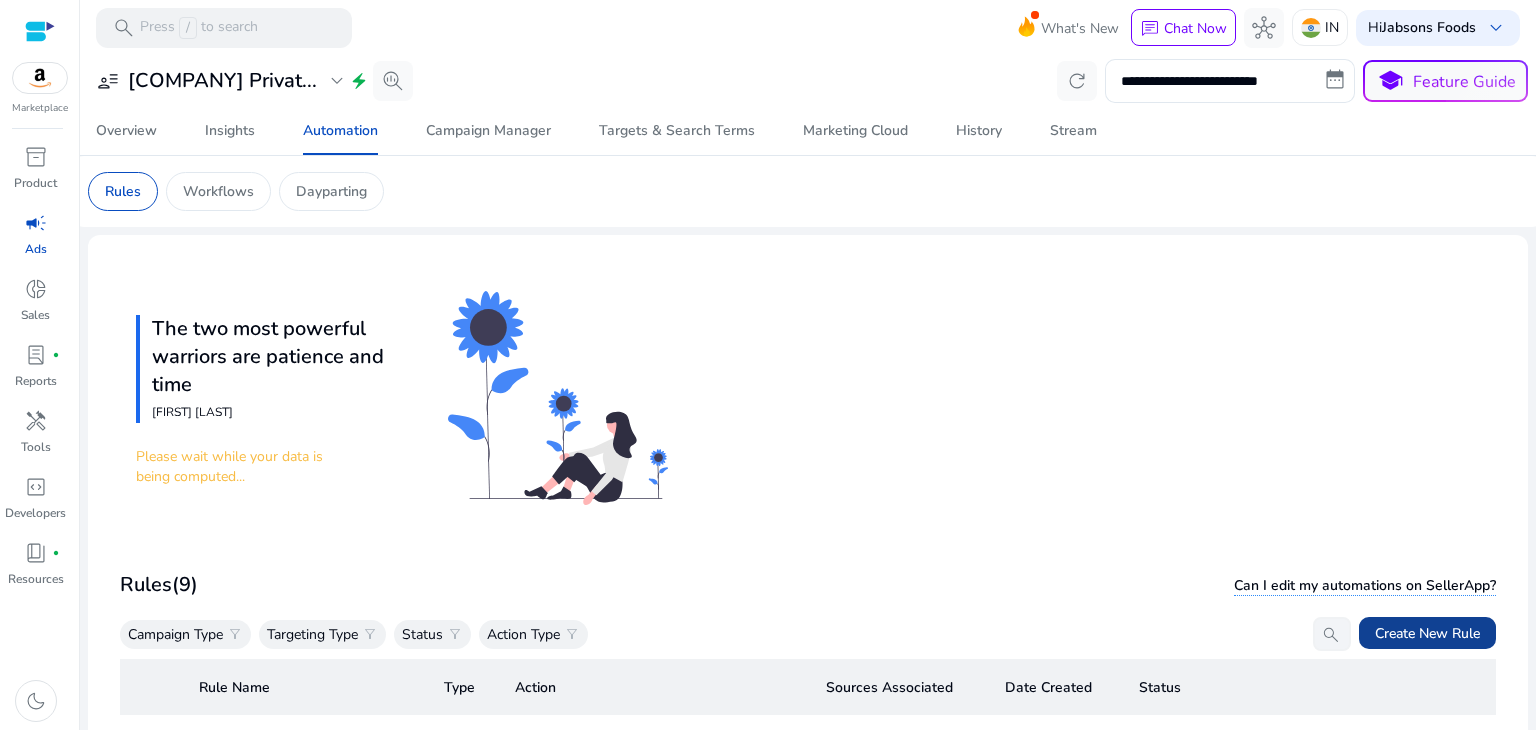scroll, scrollTop: 72, scrollLeft: 0, axis: vertical 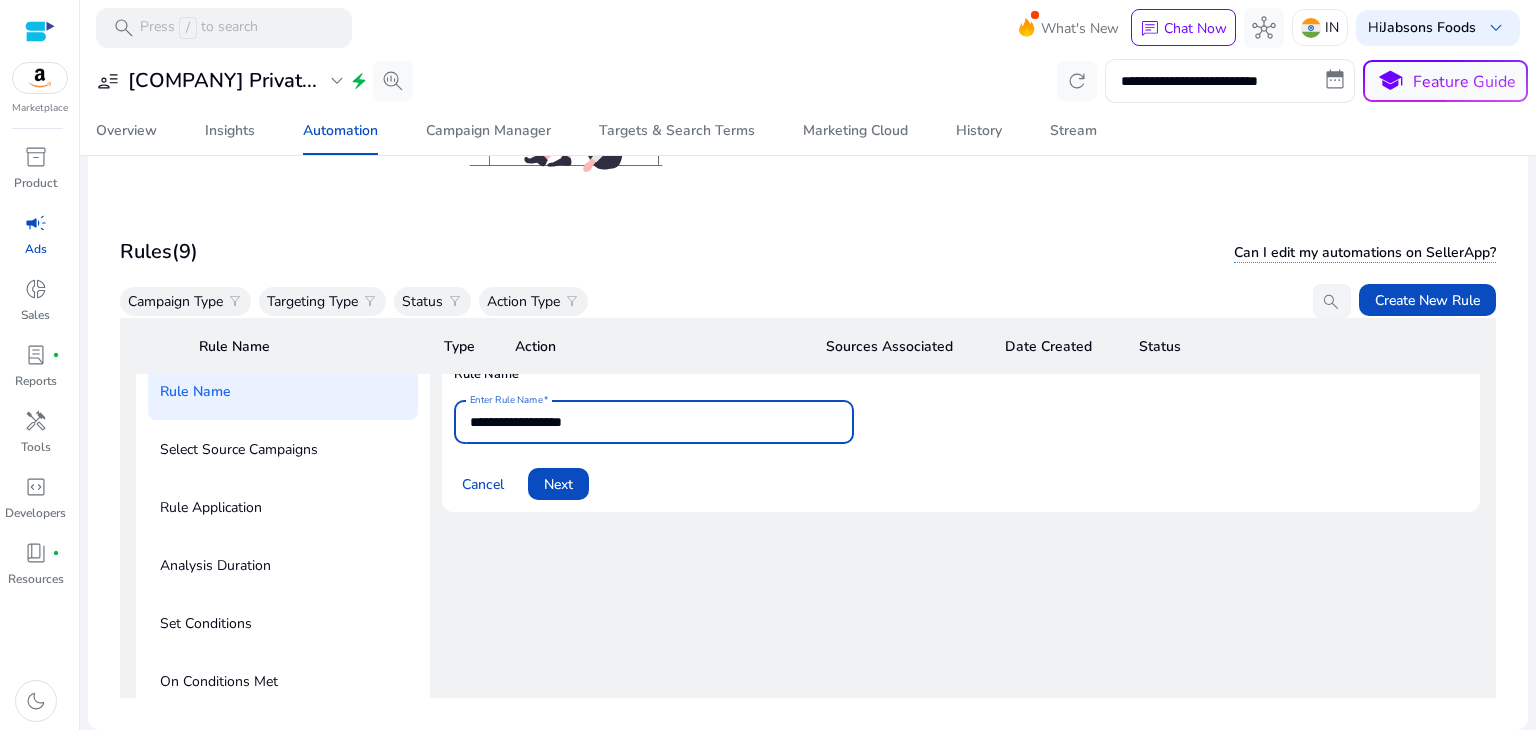 click on "**********" at bounding box center (654, 422) 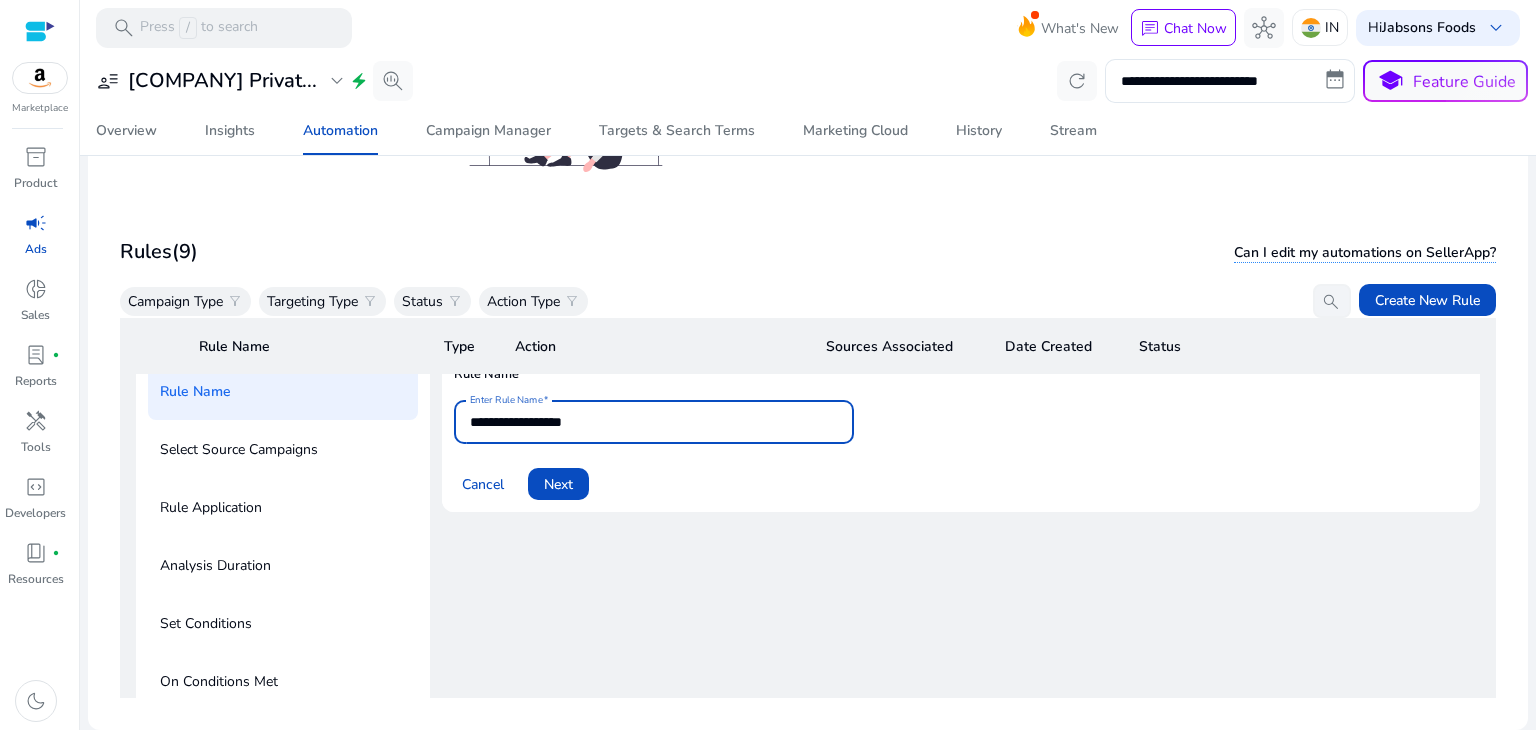 click on "**********" at bounding box center (654, 422) 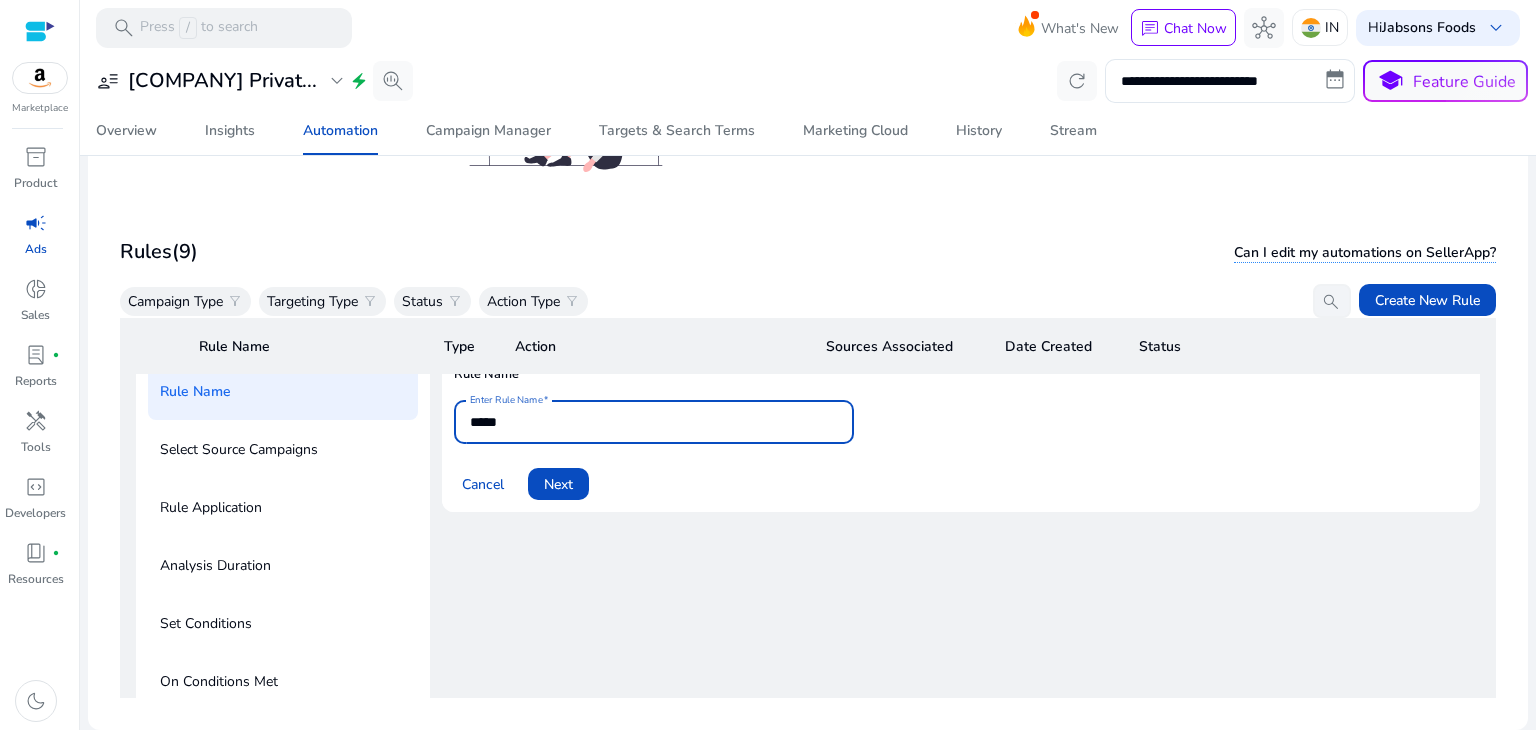 type on "**********" 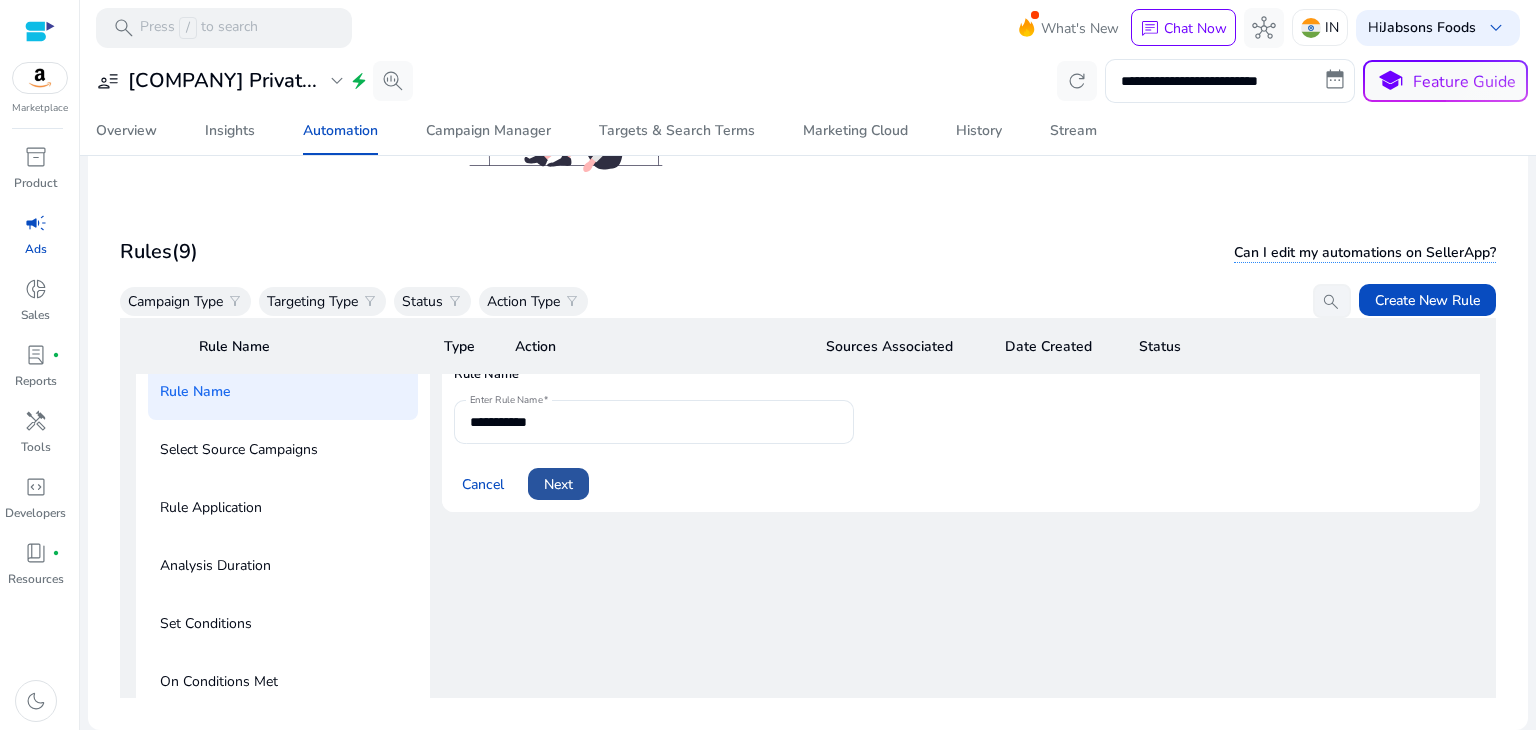 click on "Next" 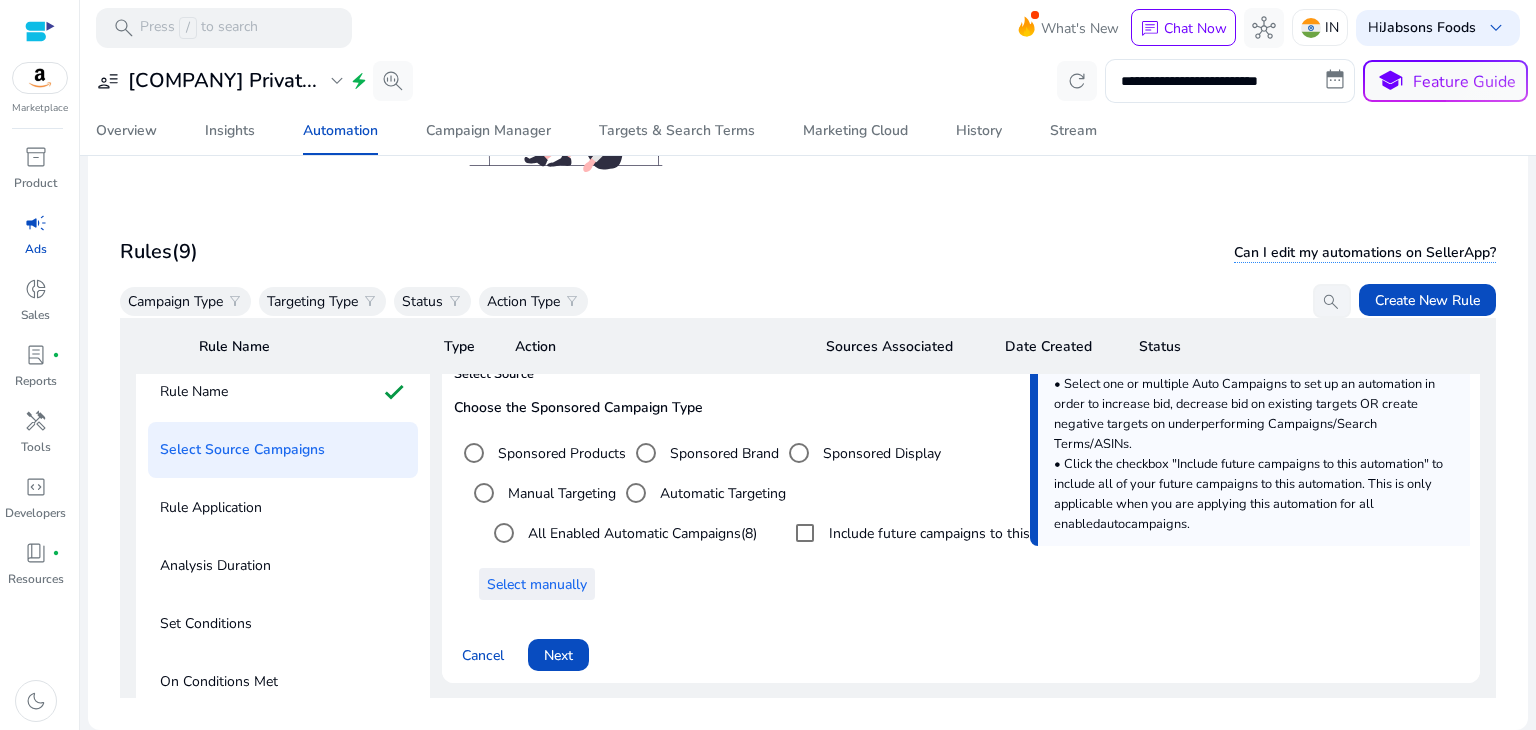 click on "Select manually" at bounding box center [537, 584] 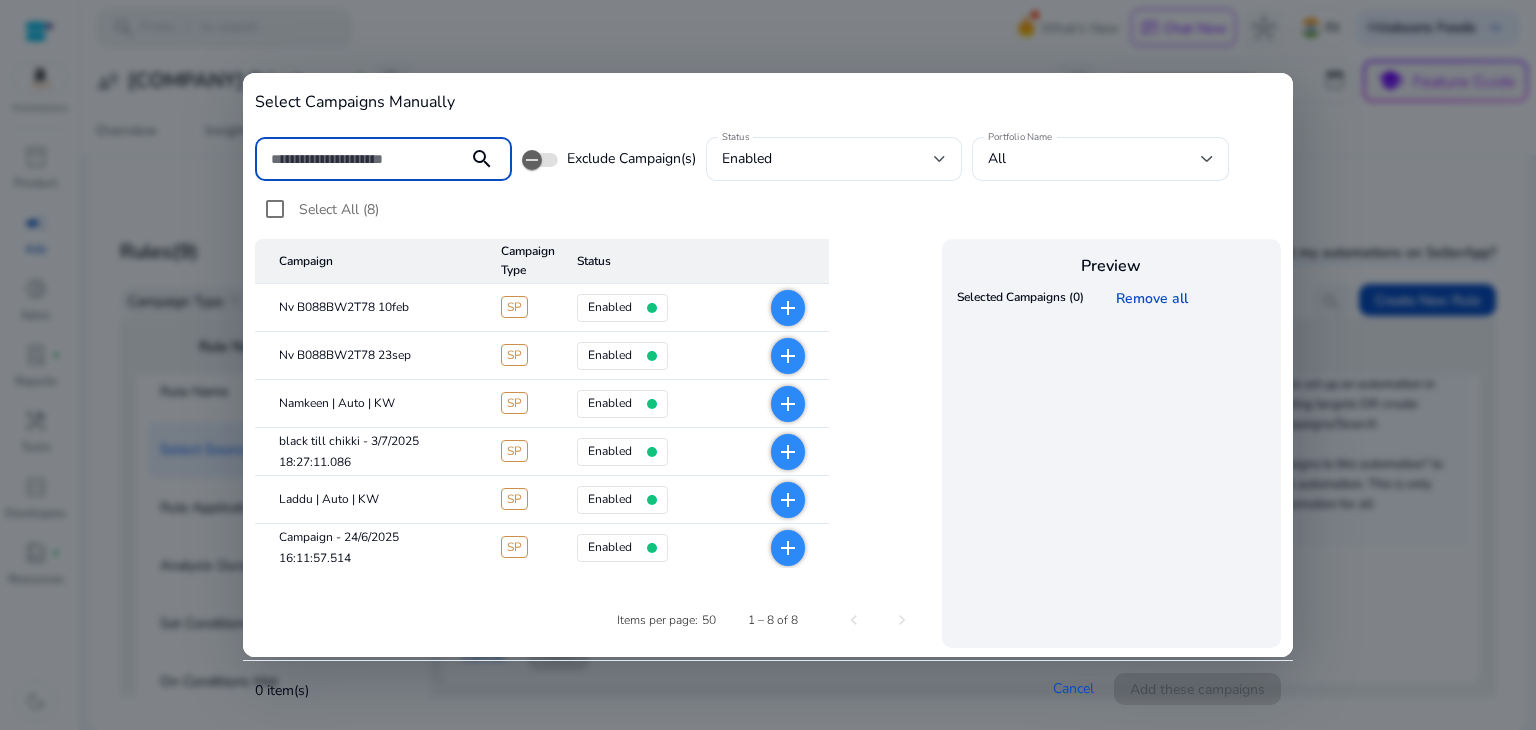 scroll, scrollTop: 88, scrollLeft: 0, axis: vertical 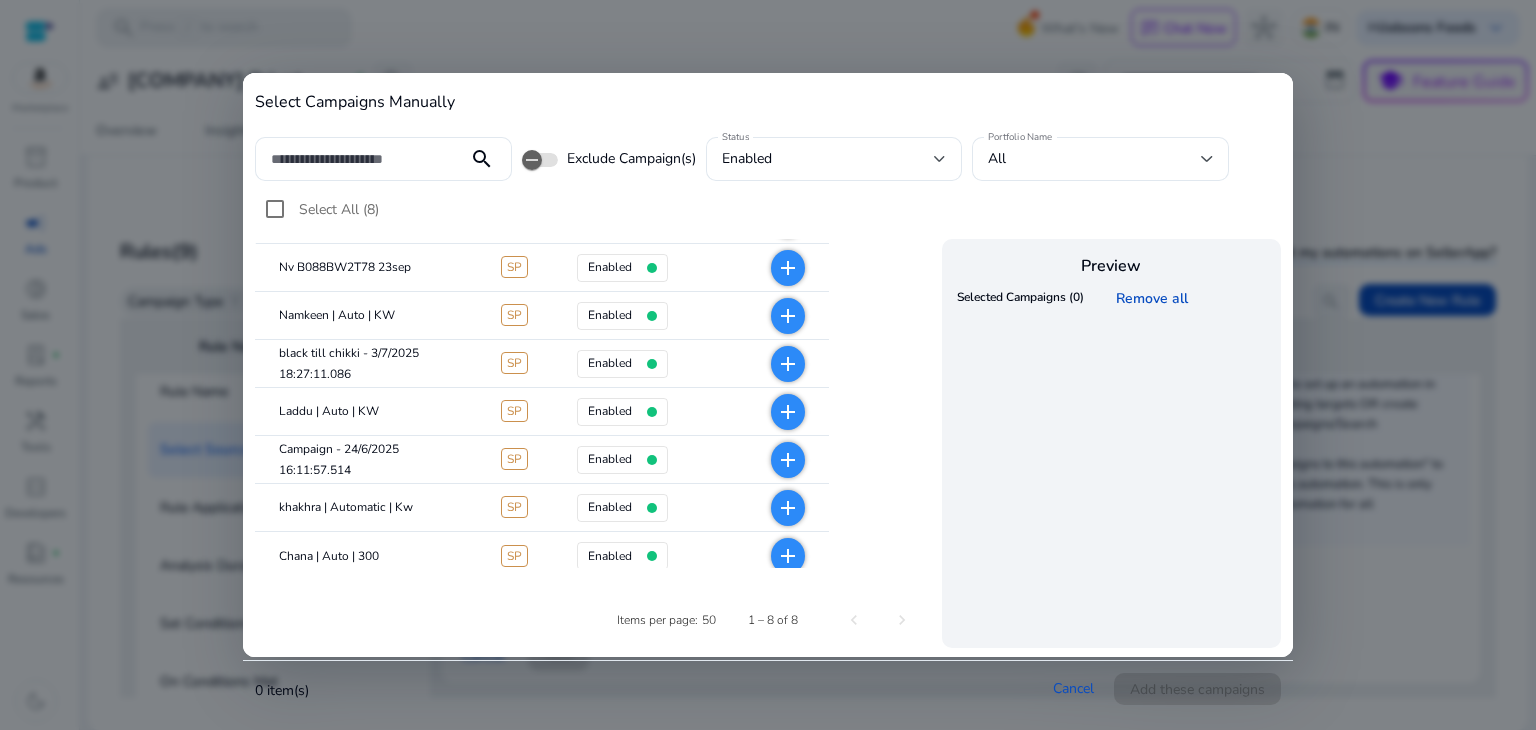 click on "add" at bounding box center [788, 412] 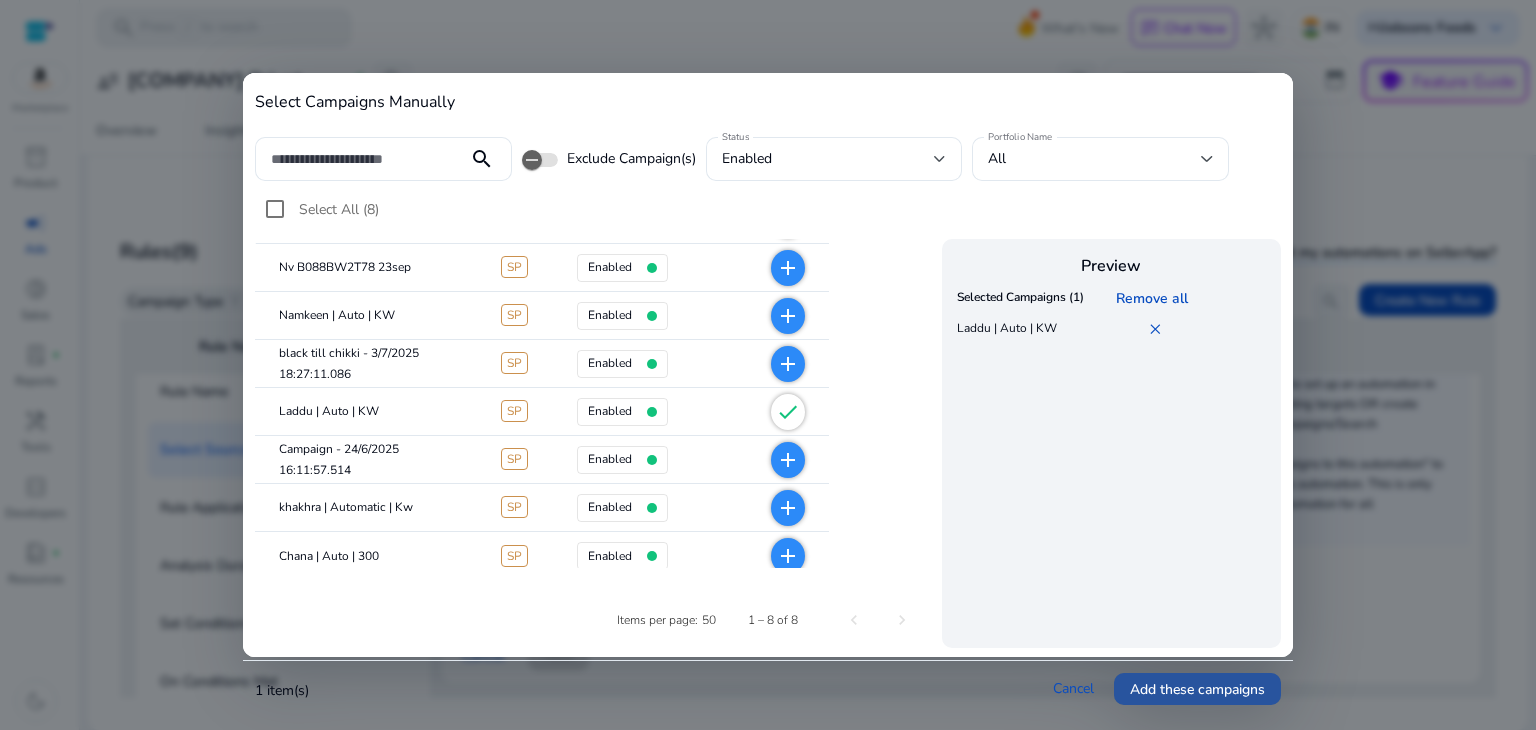 click at bounding box center [1197, 689] 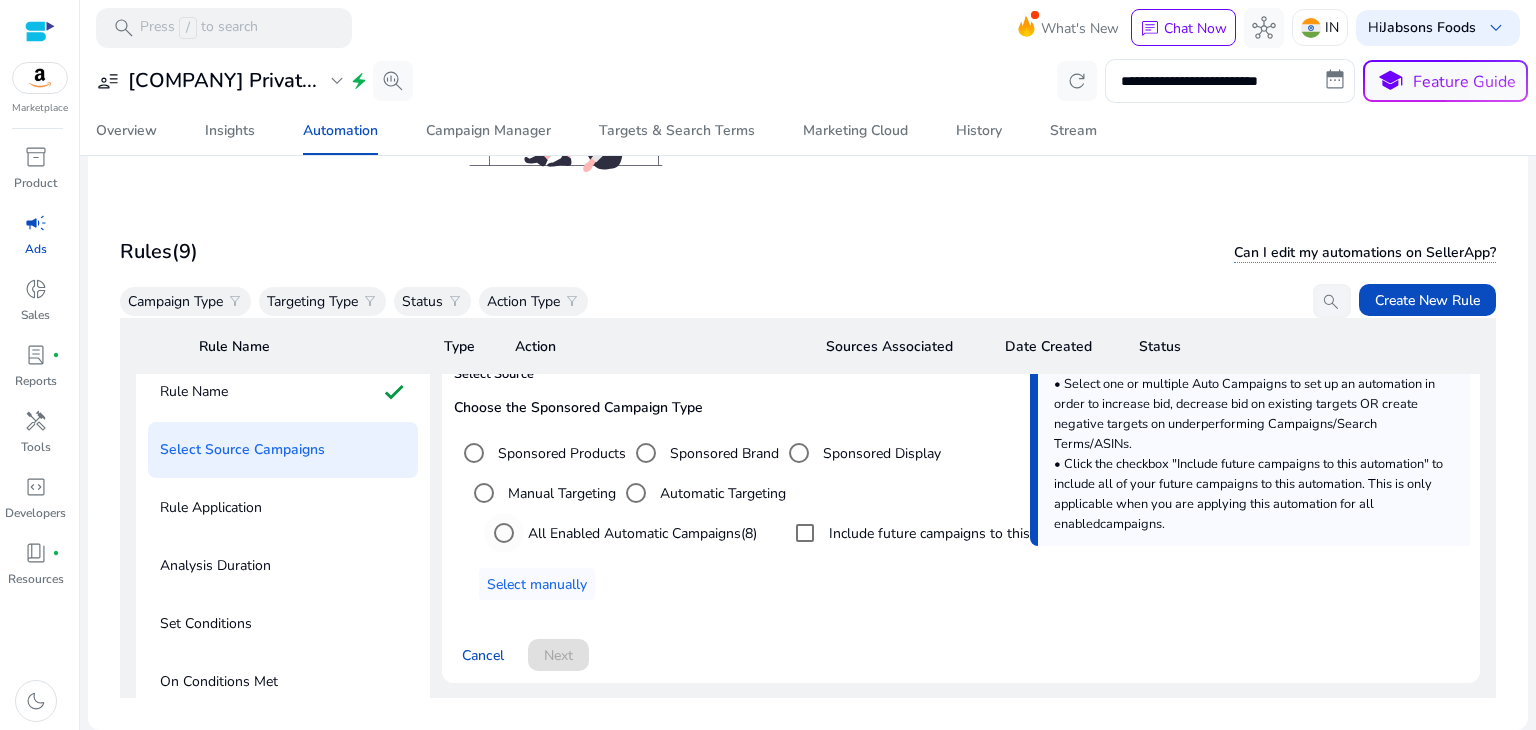 click on "All Enabled Automatic Campaigns  (8)" at bounding box center [640, 533] 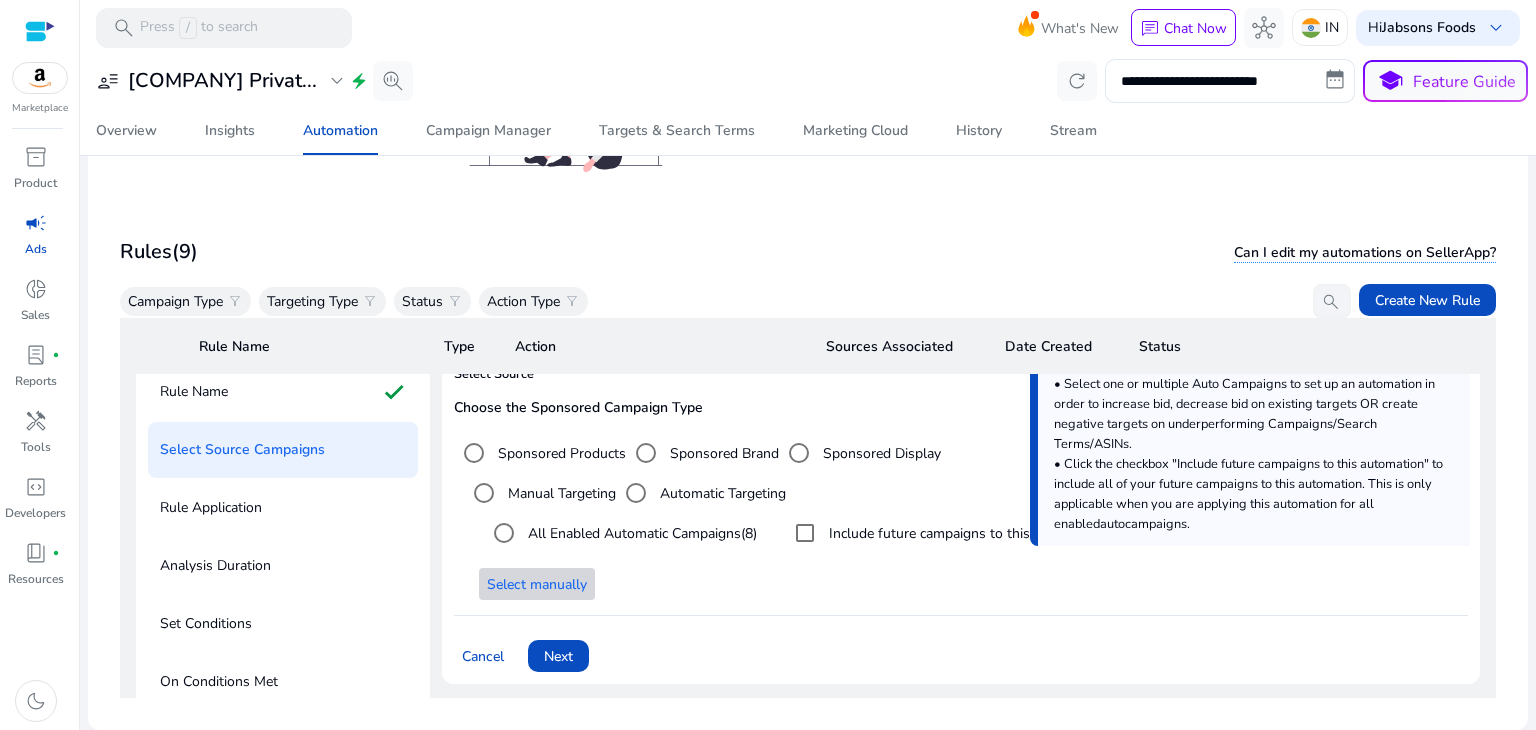 click on "Select manually" at bounding box center [537, 584] 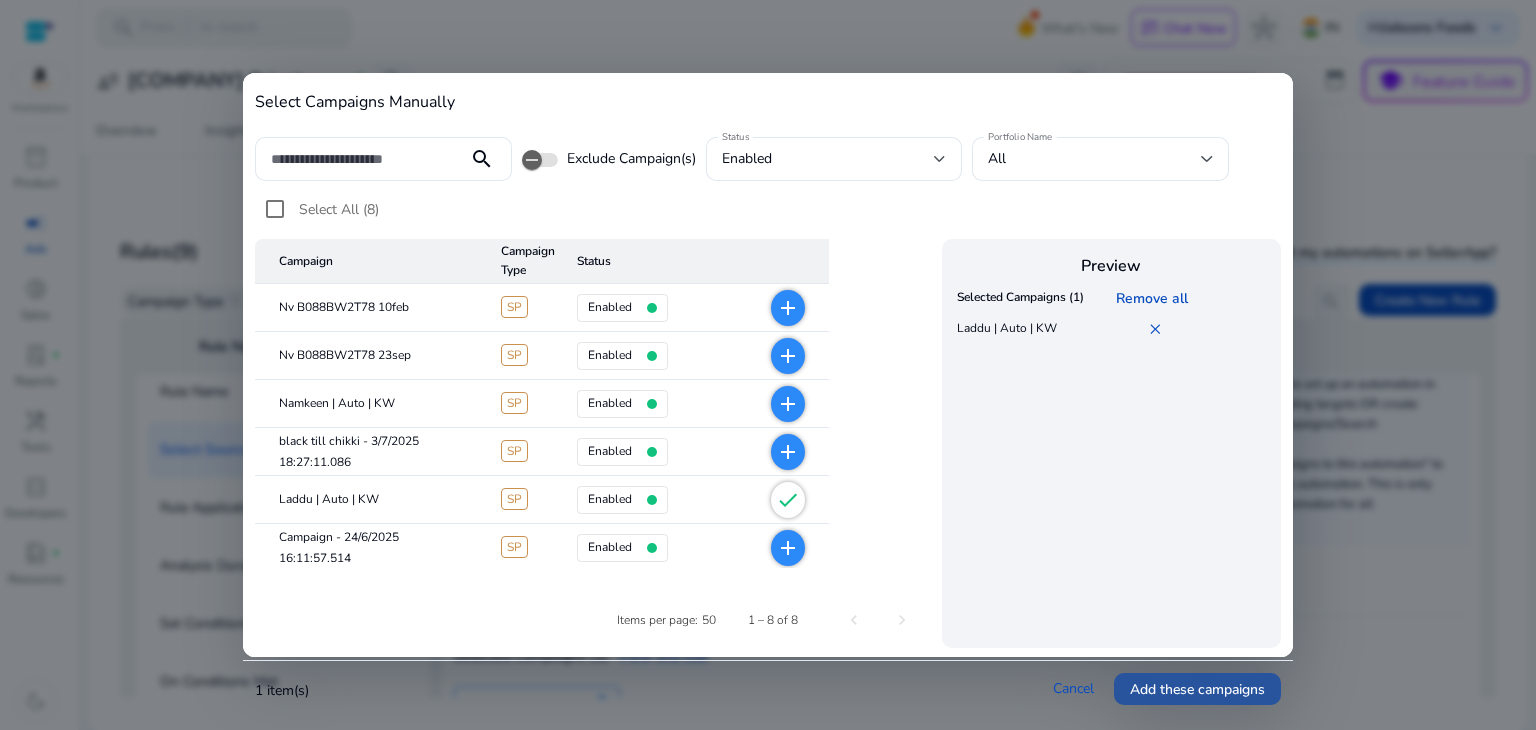 click on "Add these campaigns" at bounding box center [1197, 689] 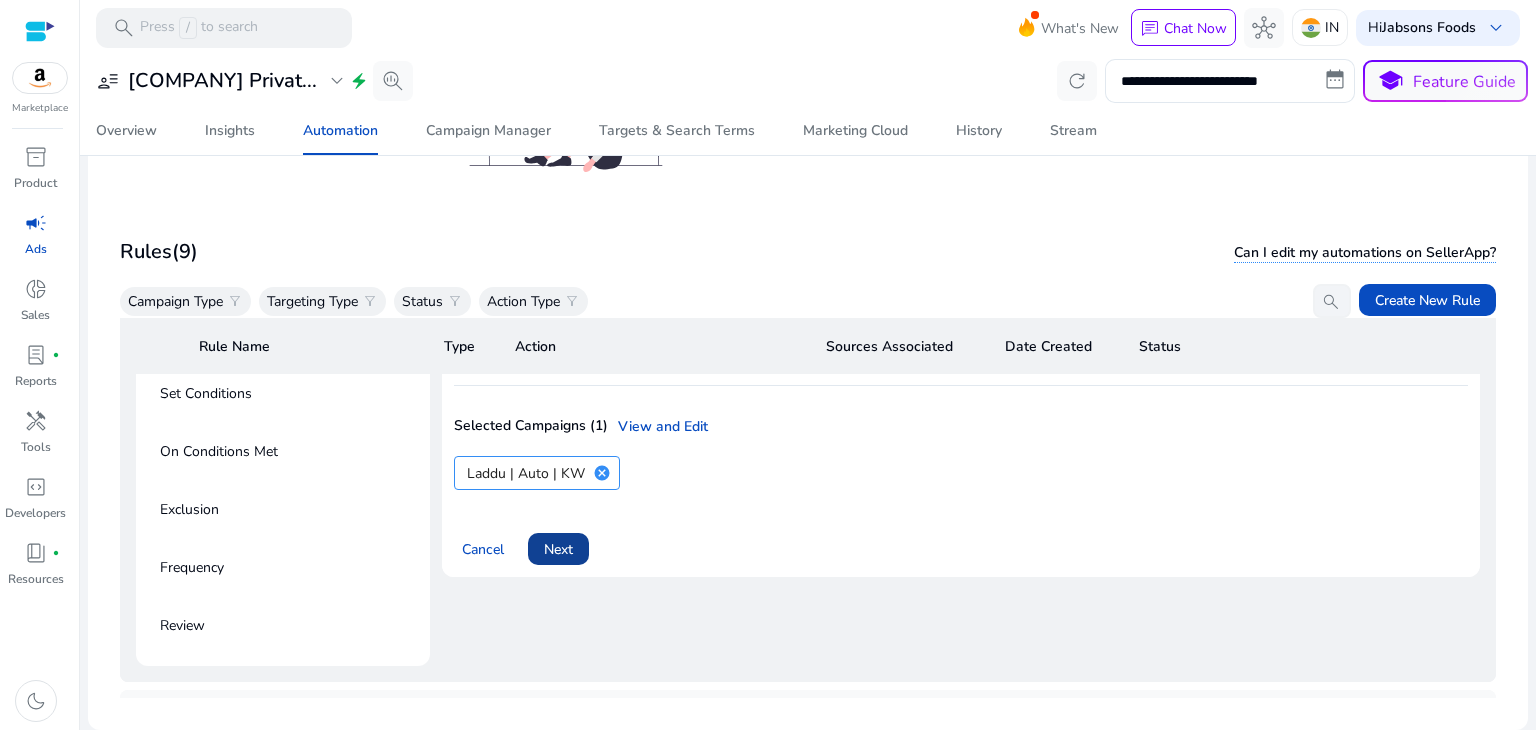 scroll, scrollTop: 346, scrollLeft: 0, axis: vertical 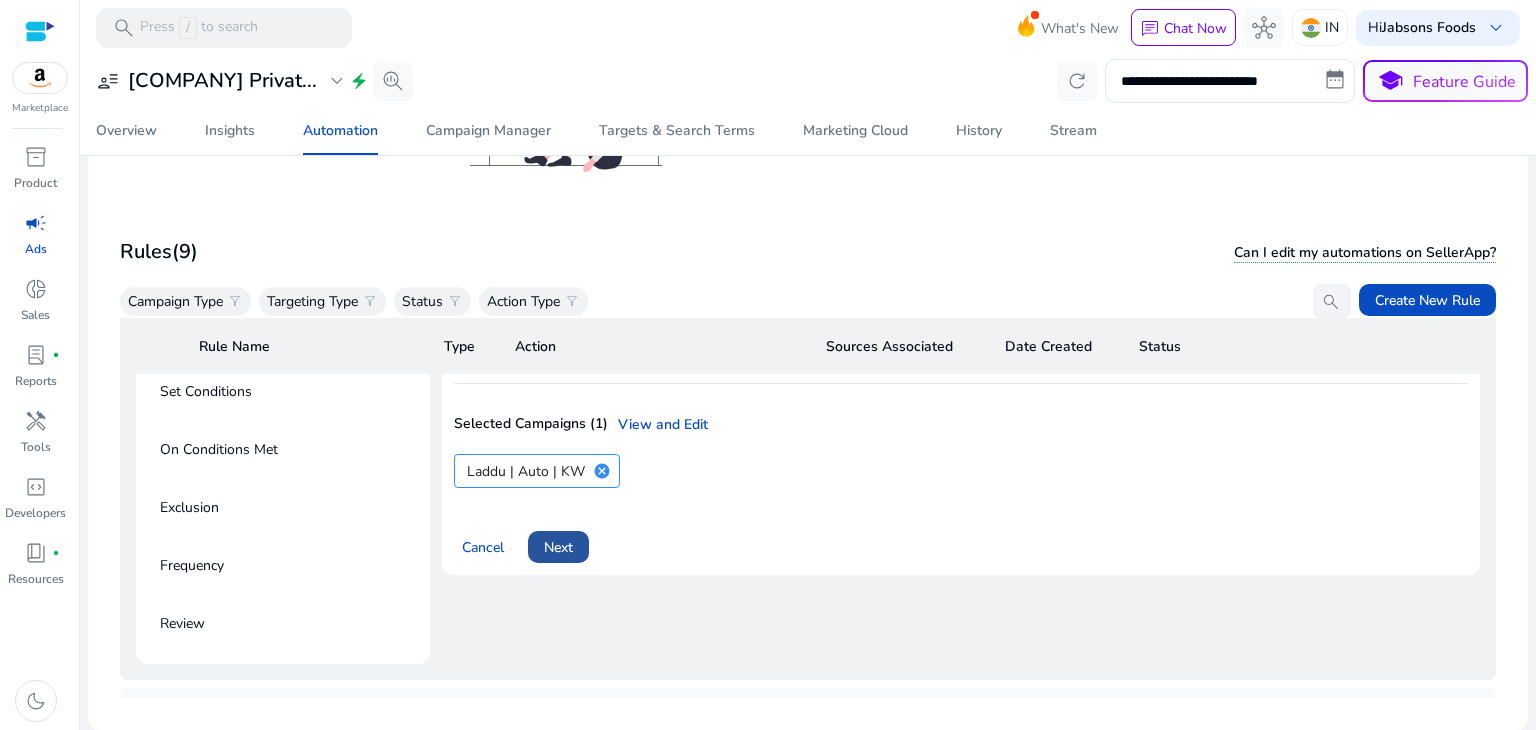 click at bounding box center [558, 547] 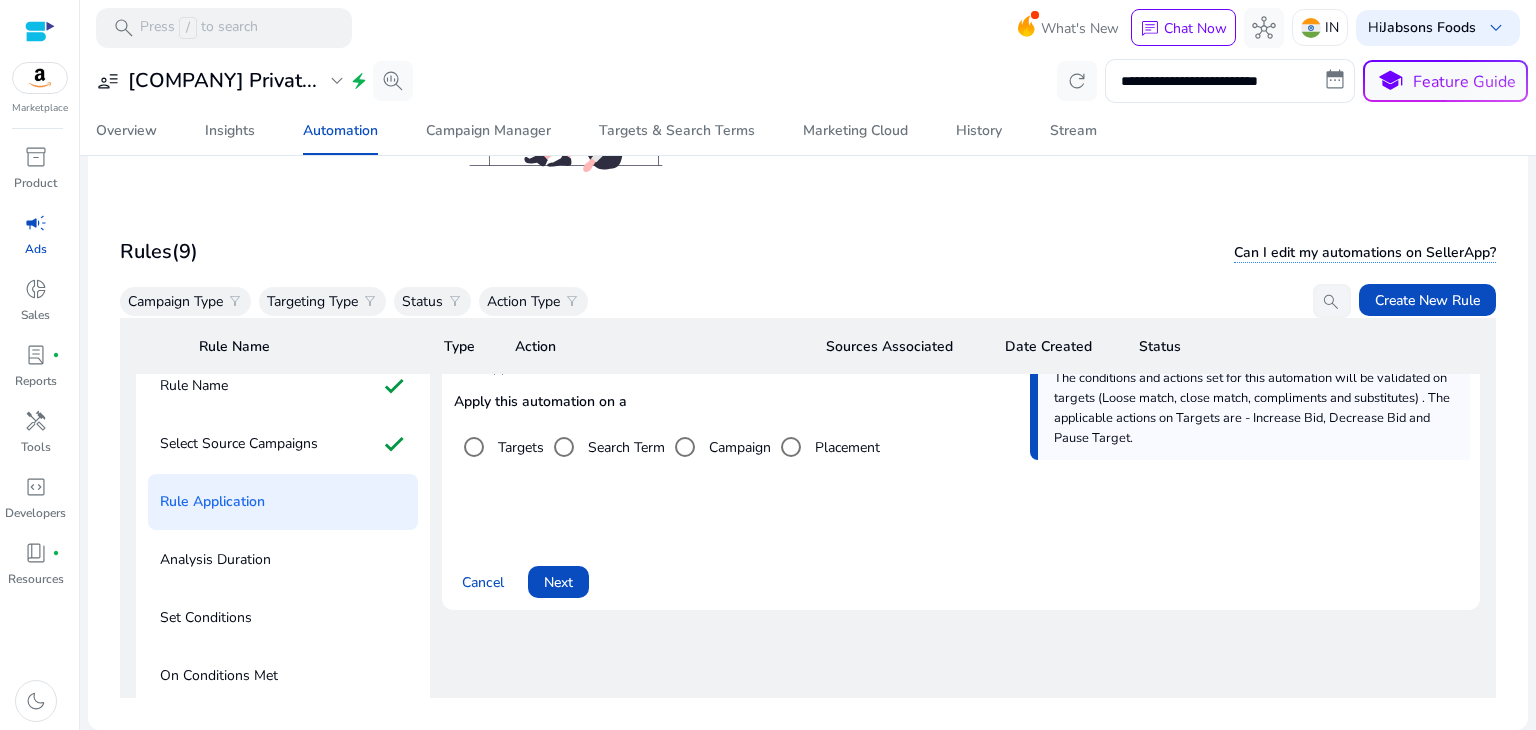 scroll, scrollTop: 116, scrollLeft: 0, axis: vertical 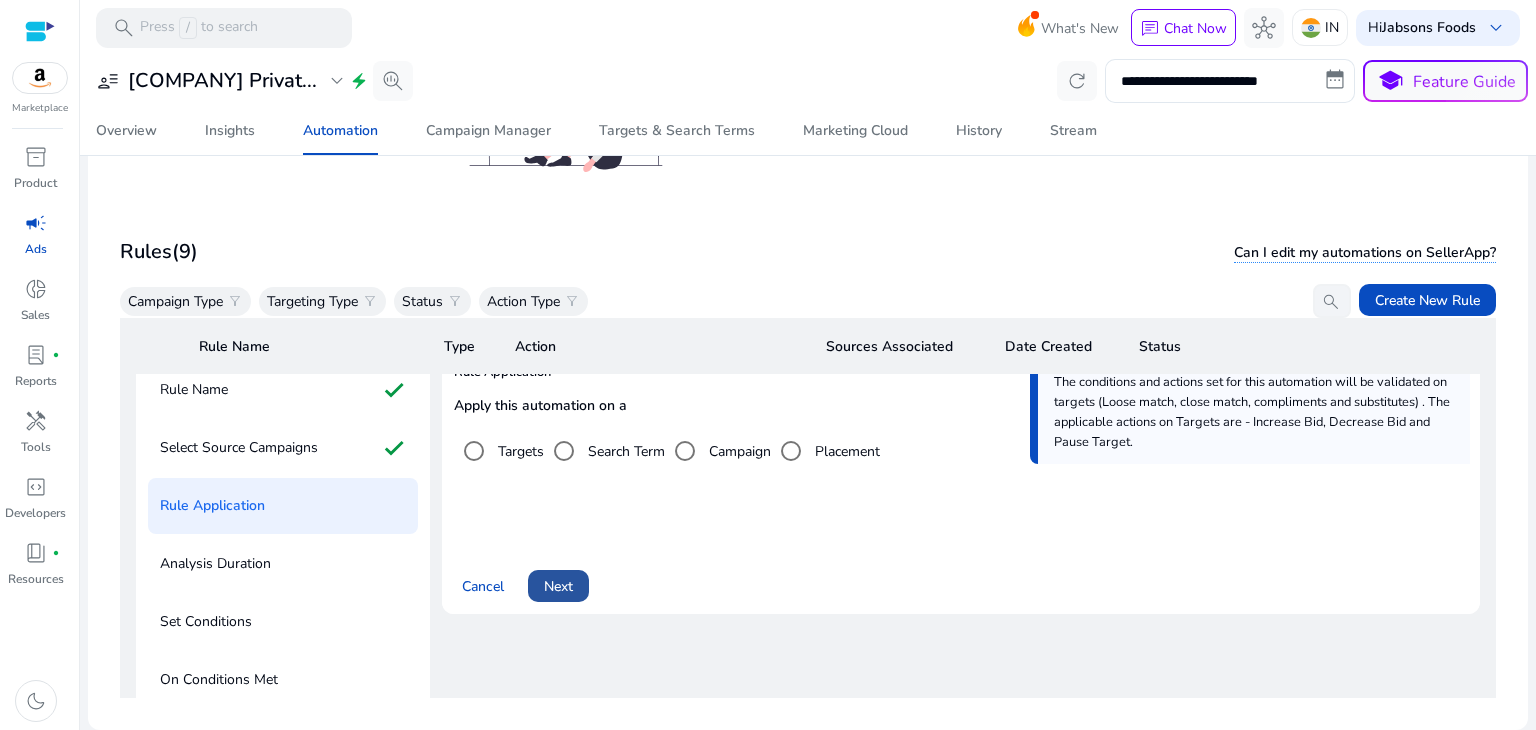 click on "Next" at bounding box center [558, 586] 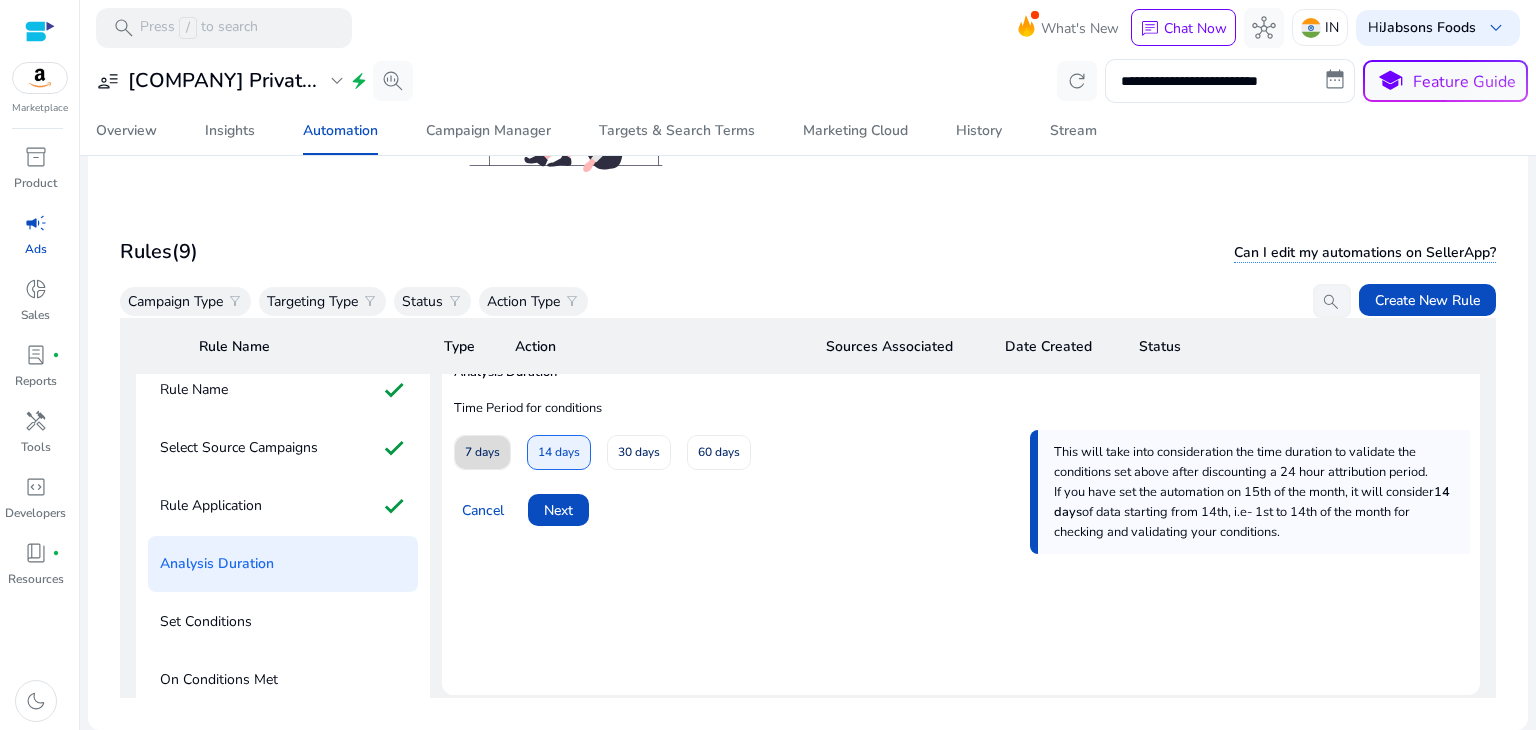 click on "7 days" at bounding box center (482, 452) 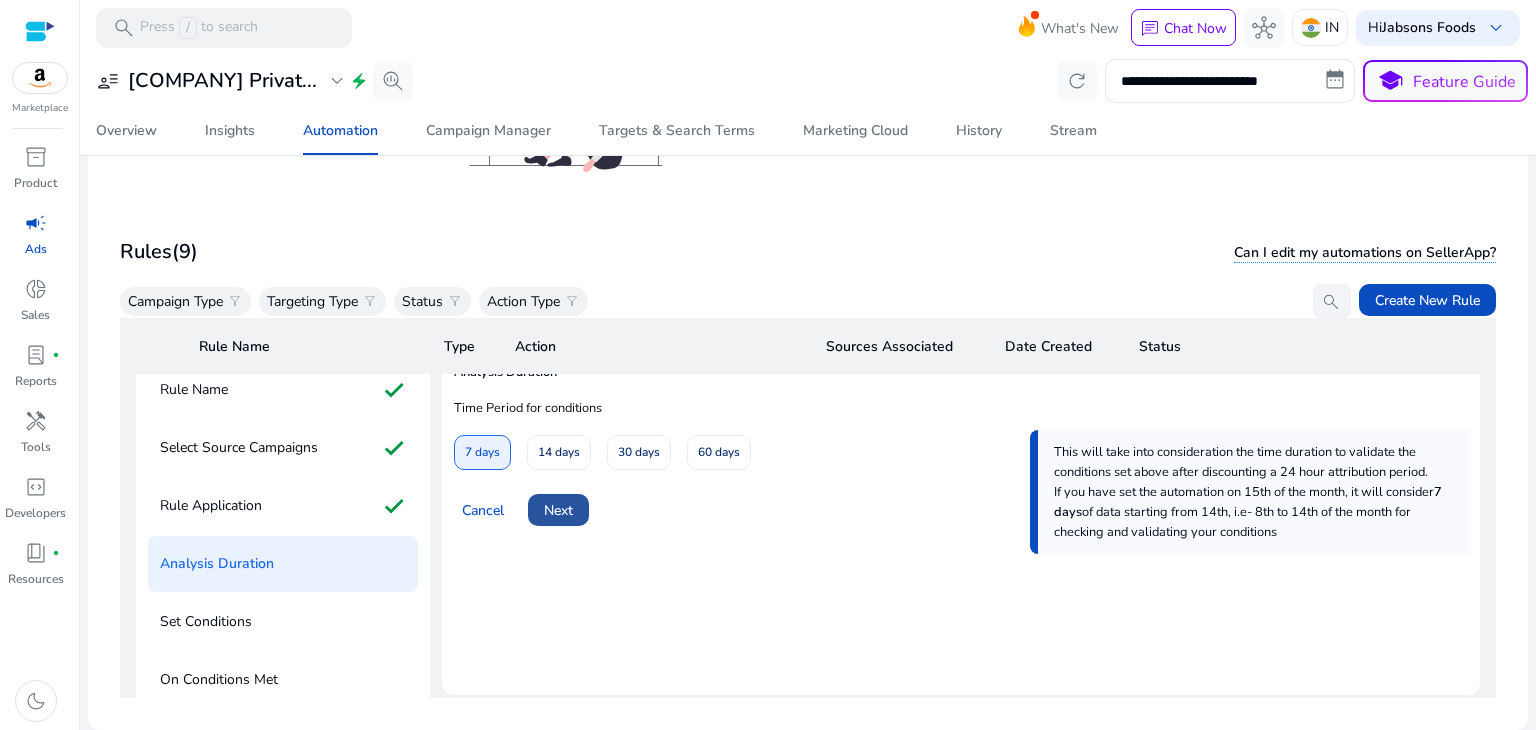 click on "Next" at bounding box center [558, 510] 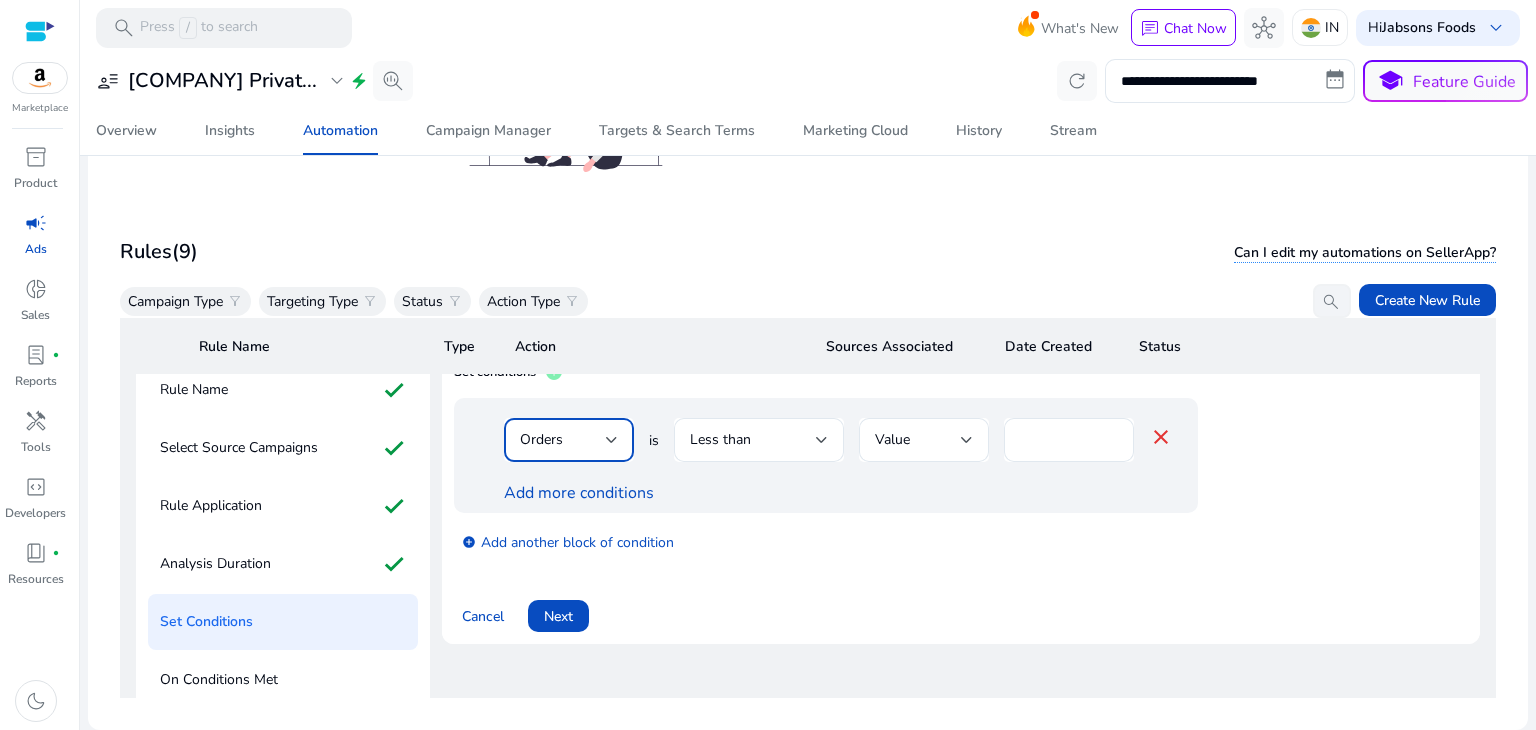 click at bounding box center [612, 440] 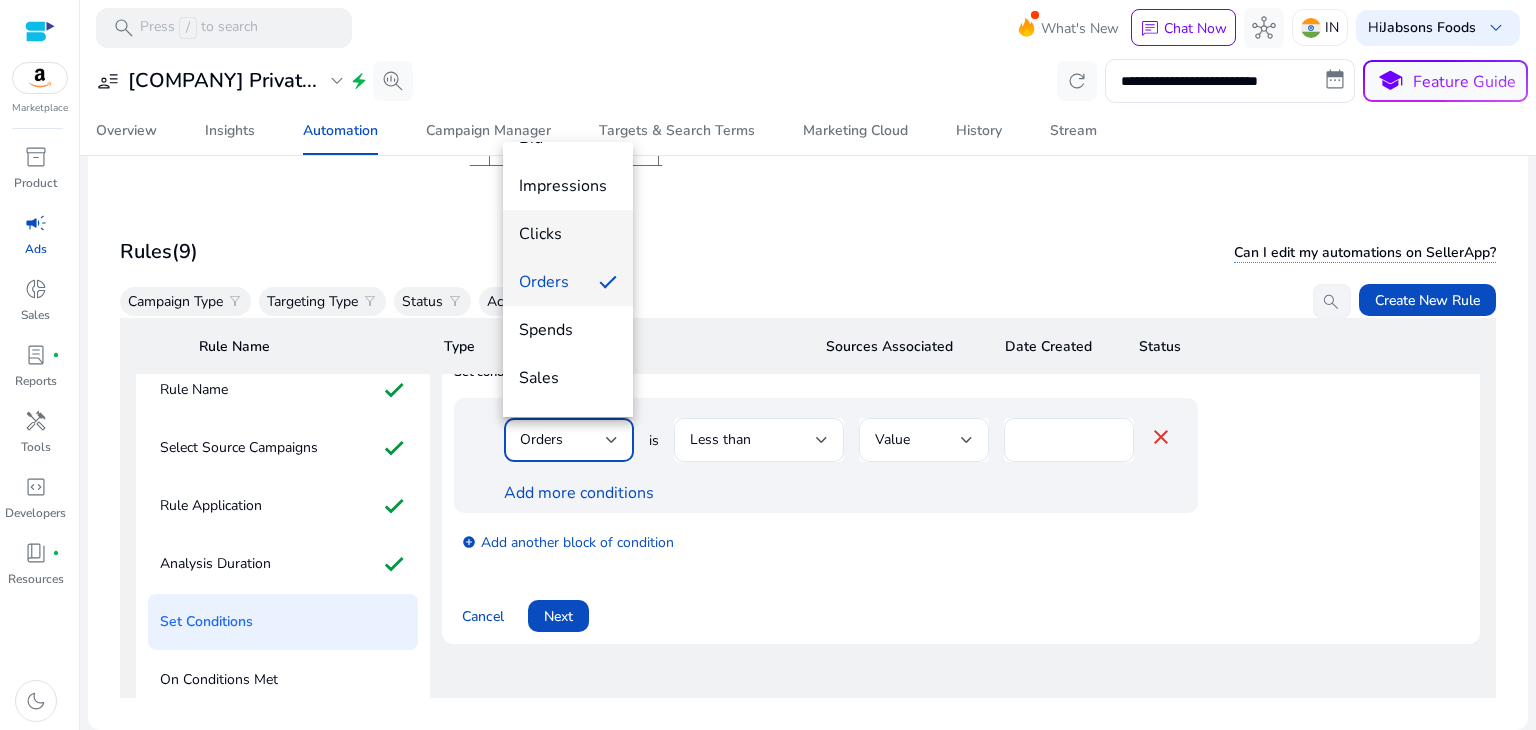 scroll, scrollTop: 0, scrollLeft: 0, axis: both 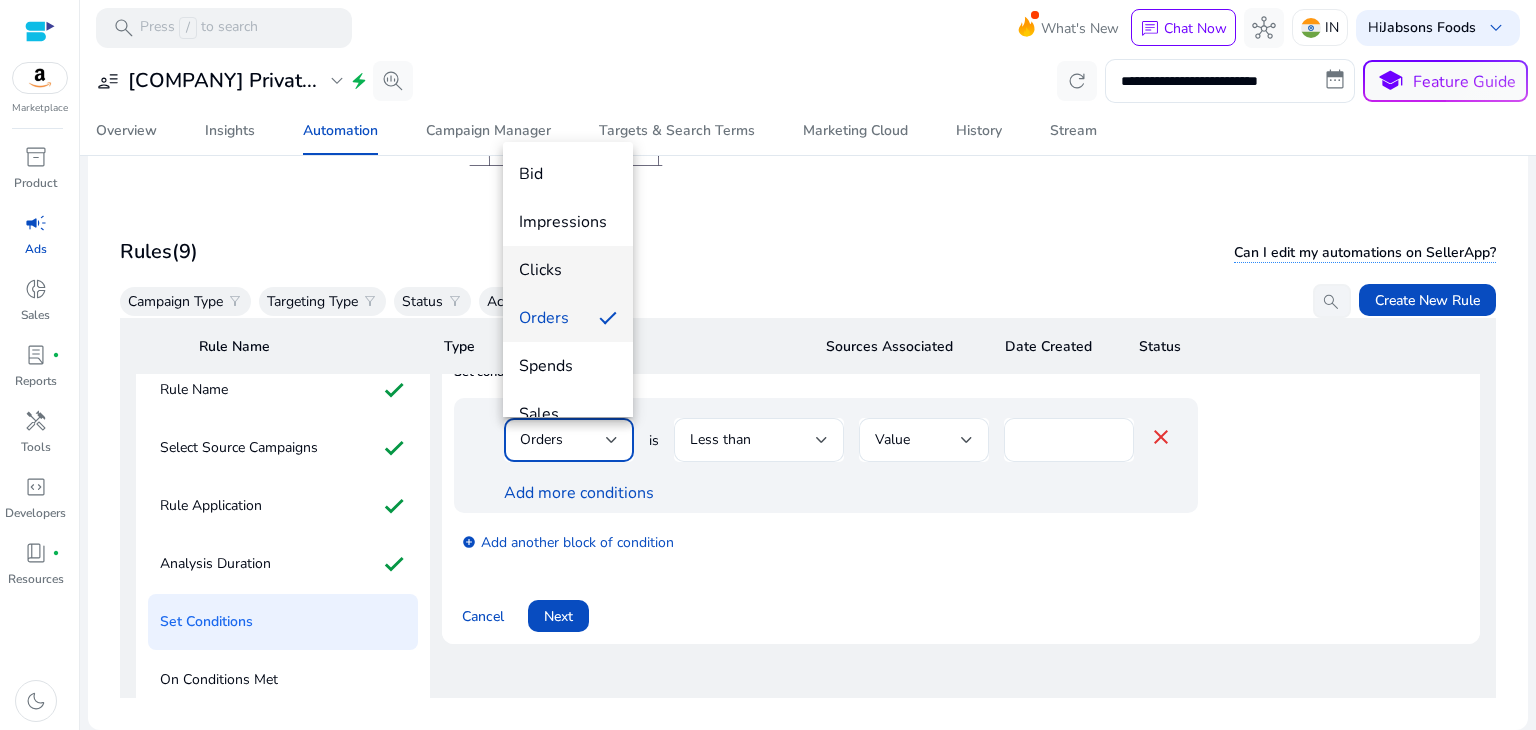 click on "Clicks" at bounding box center (568, 270) 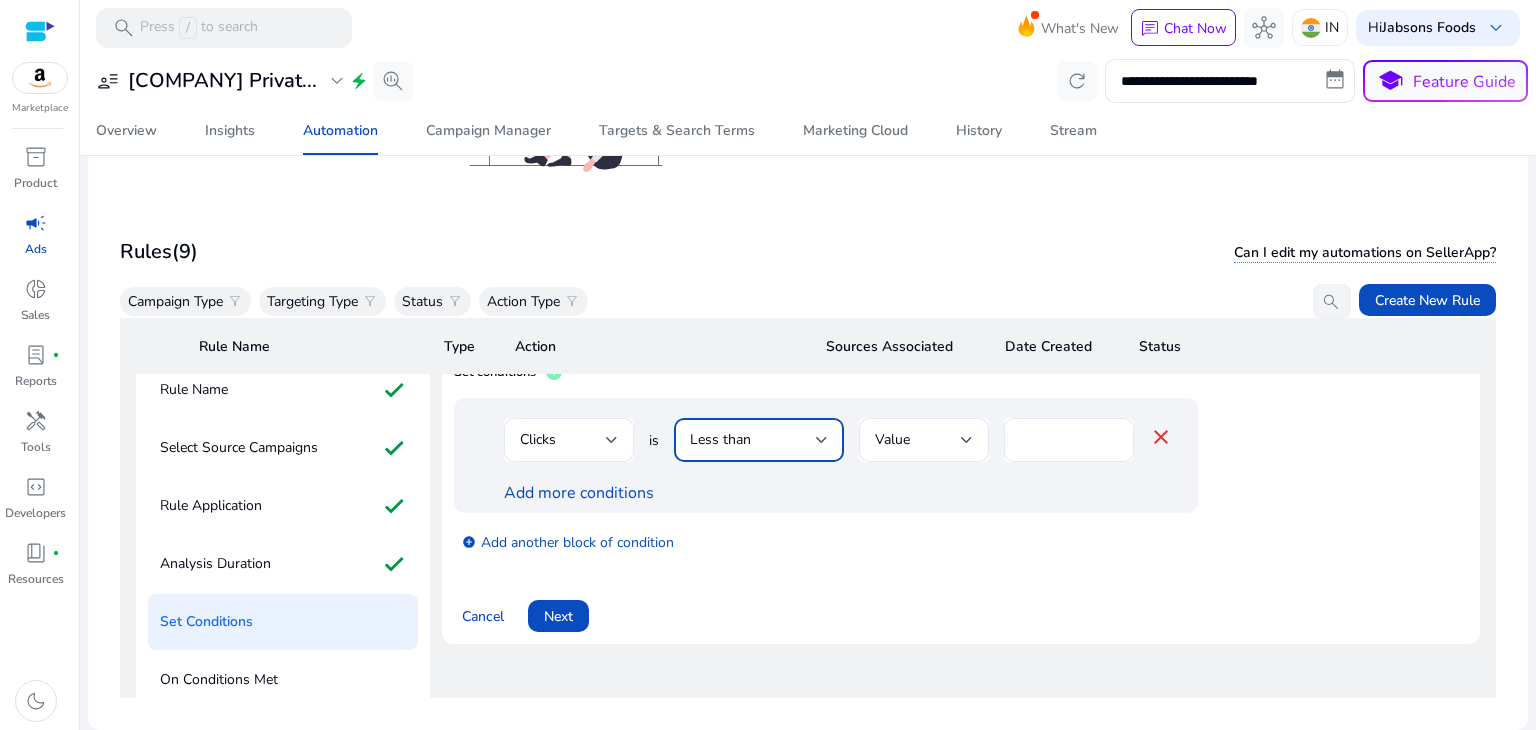 click on "Less than" at bounding box center (753, 440) 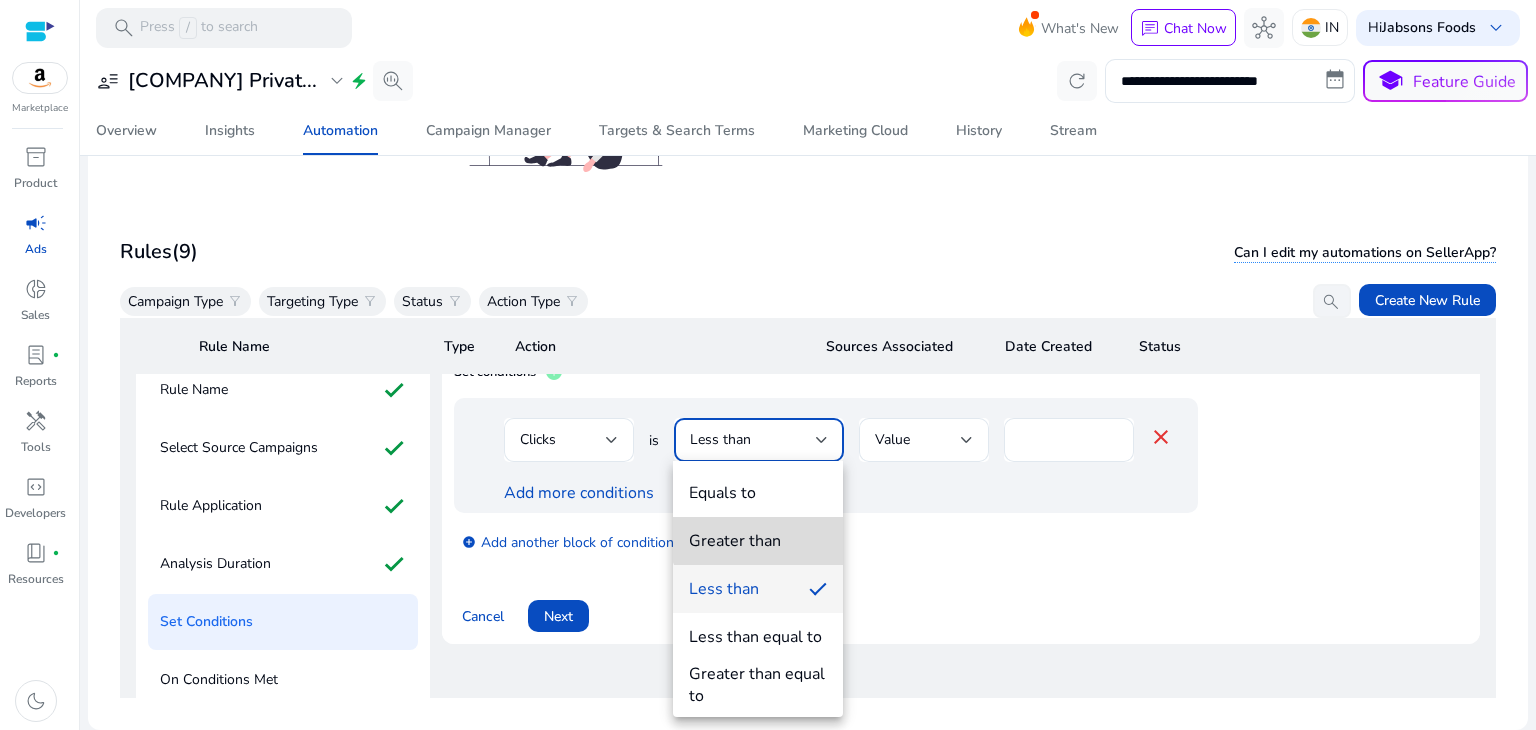 click on "Greater than" at bounding box center (735, 541) 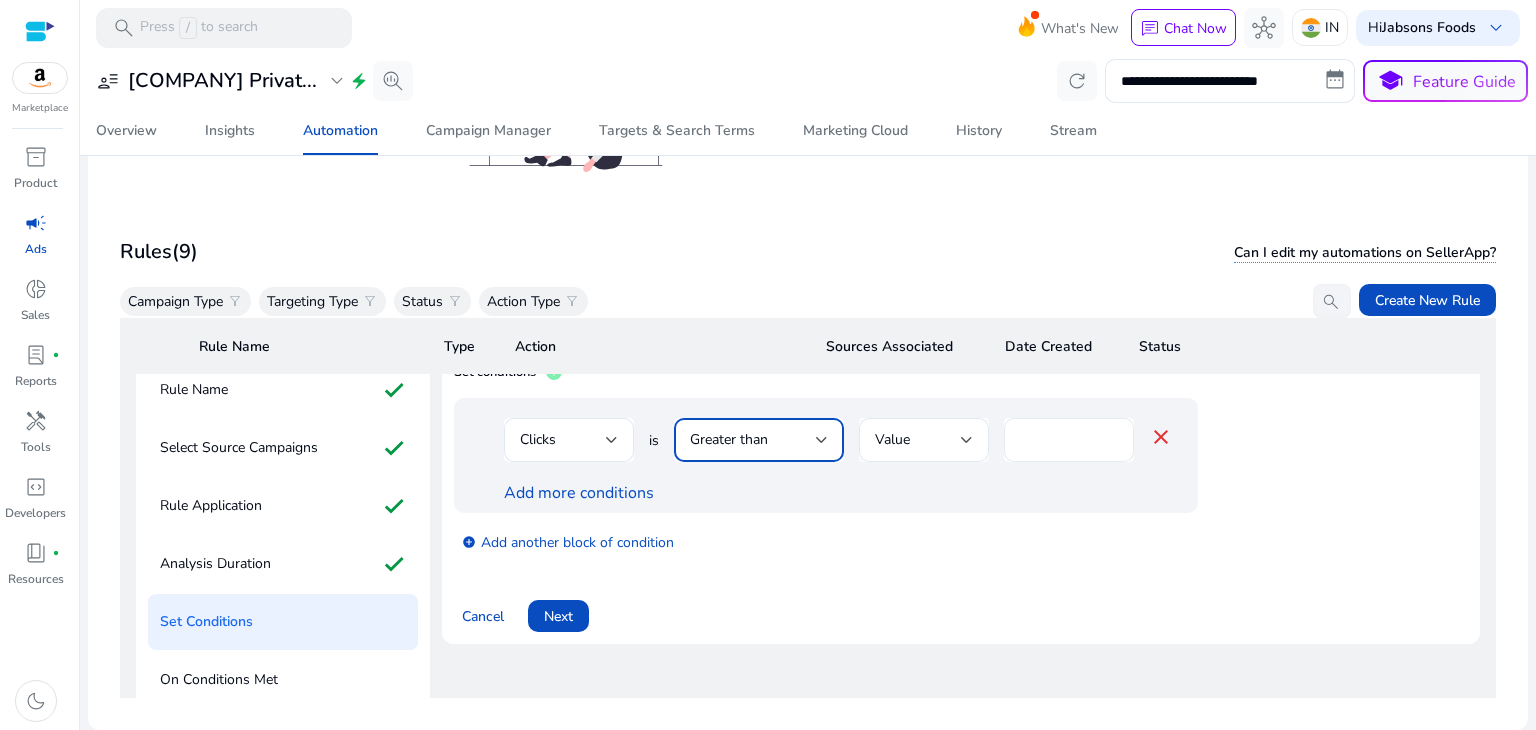 click on "*" at bounding box center [1069, 440] 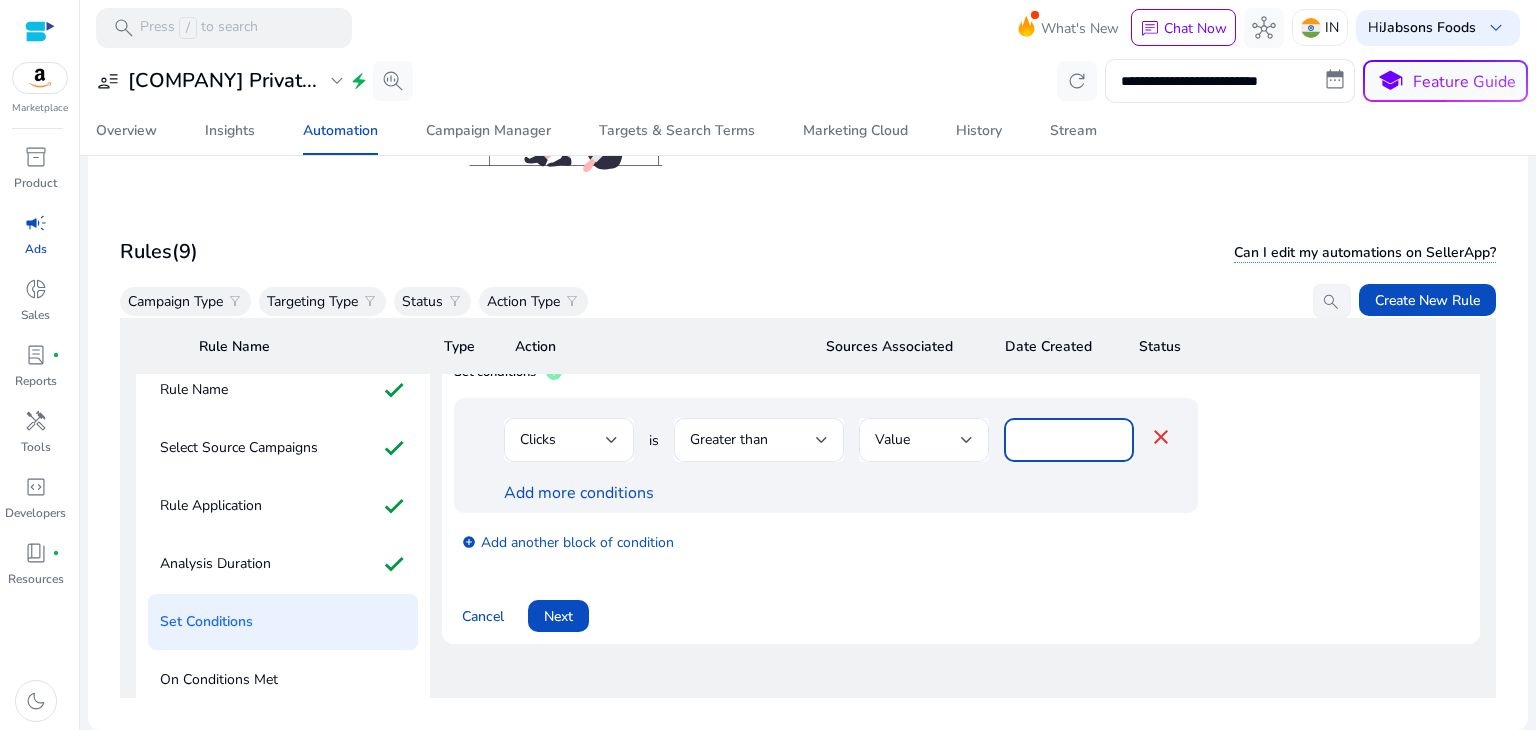 click on "*" at bounding box center (1069, 440) 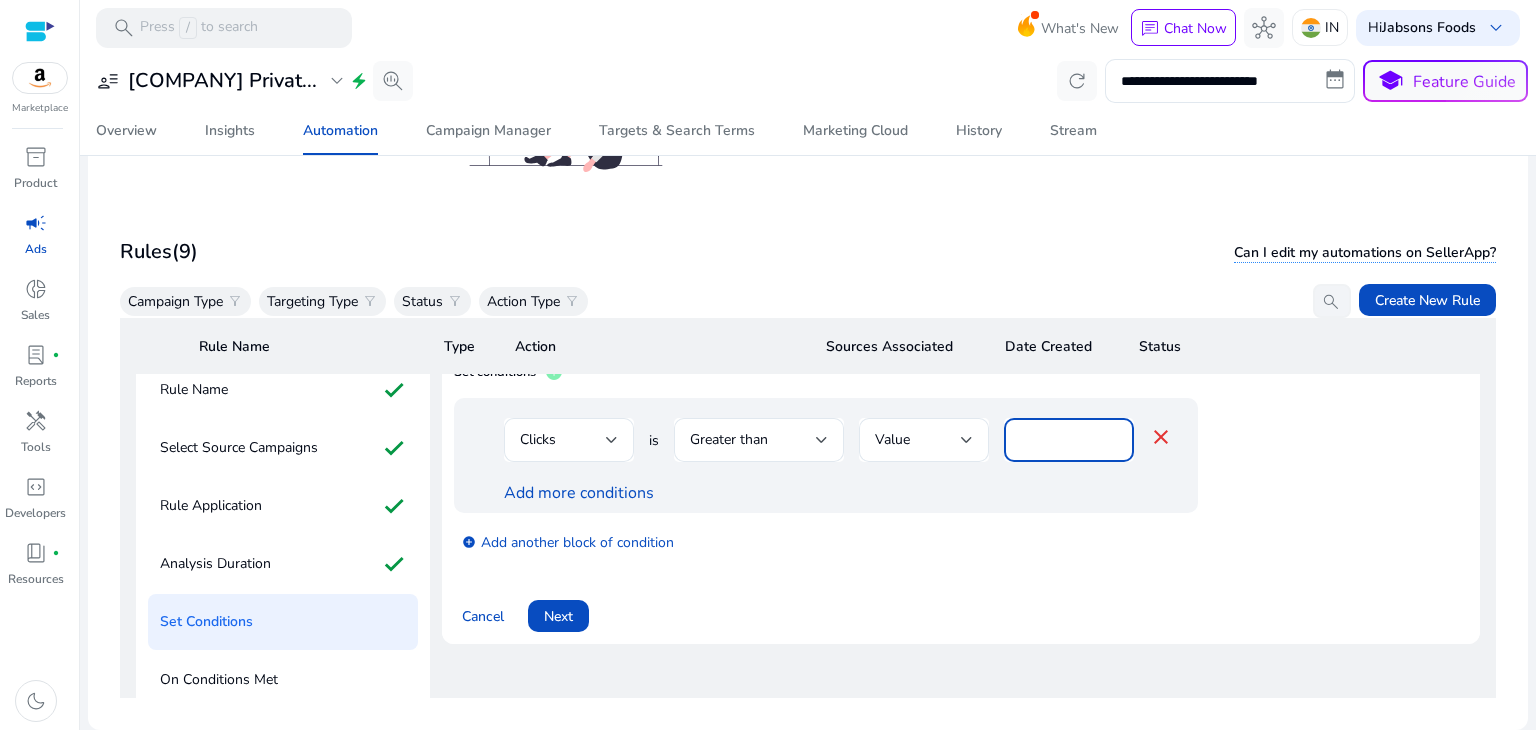 click on "*" at bounding box center (1069, 440) 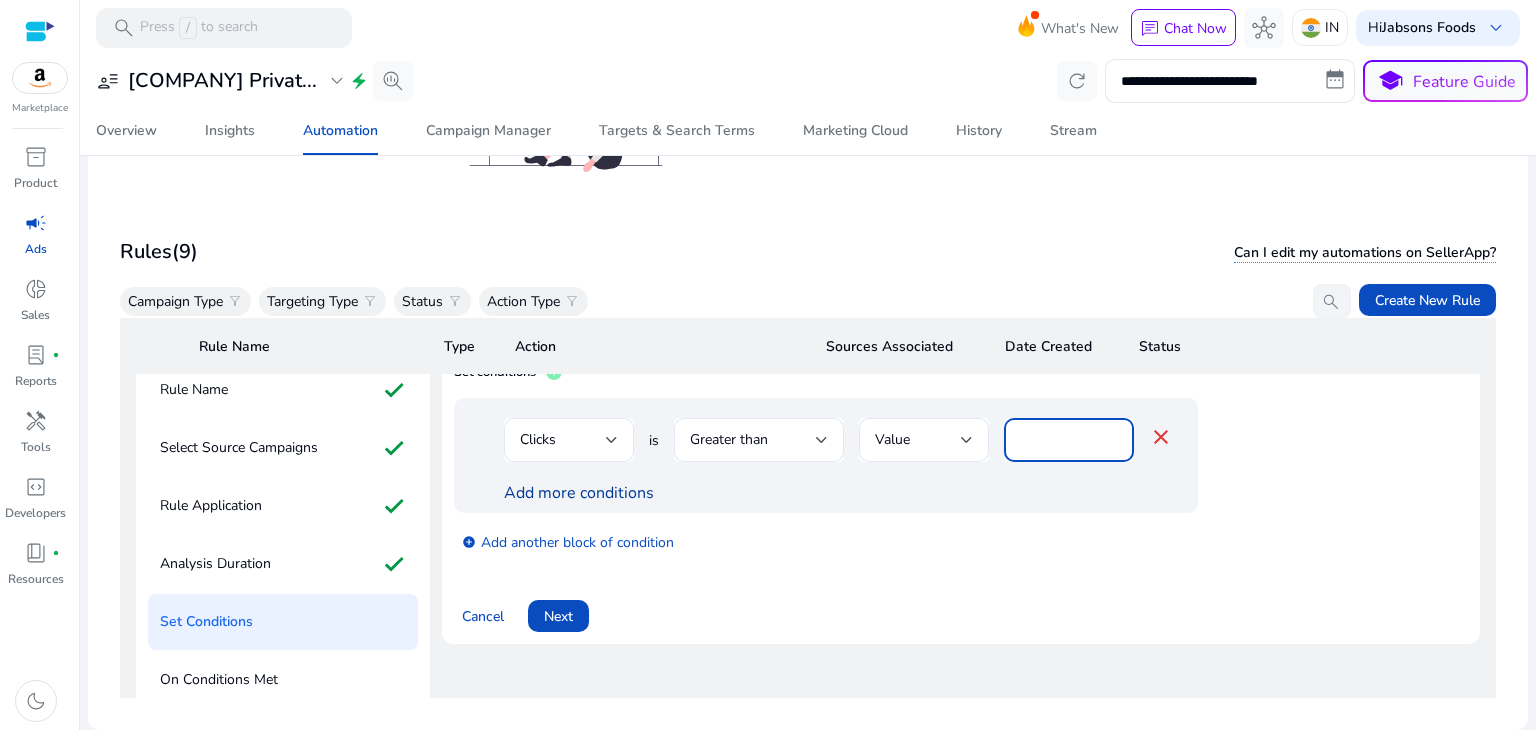 type on "**" 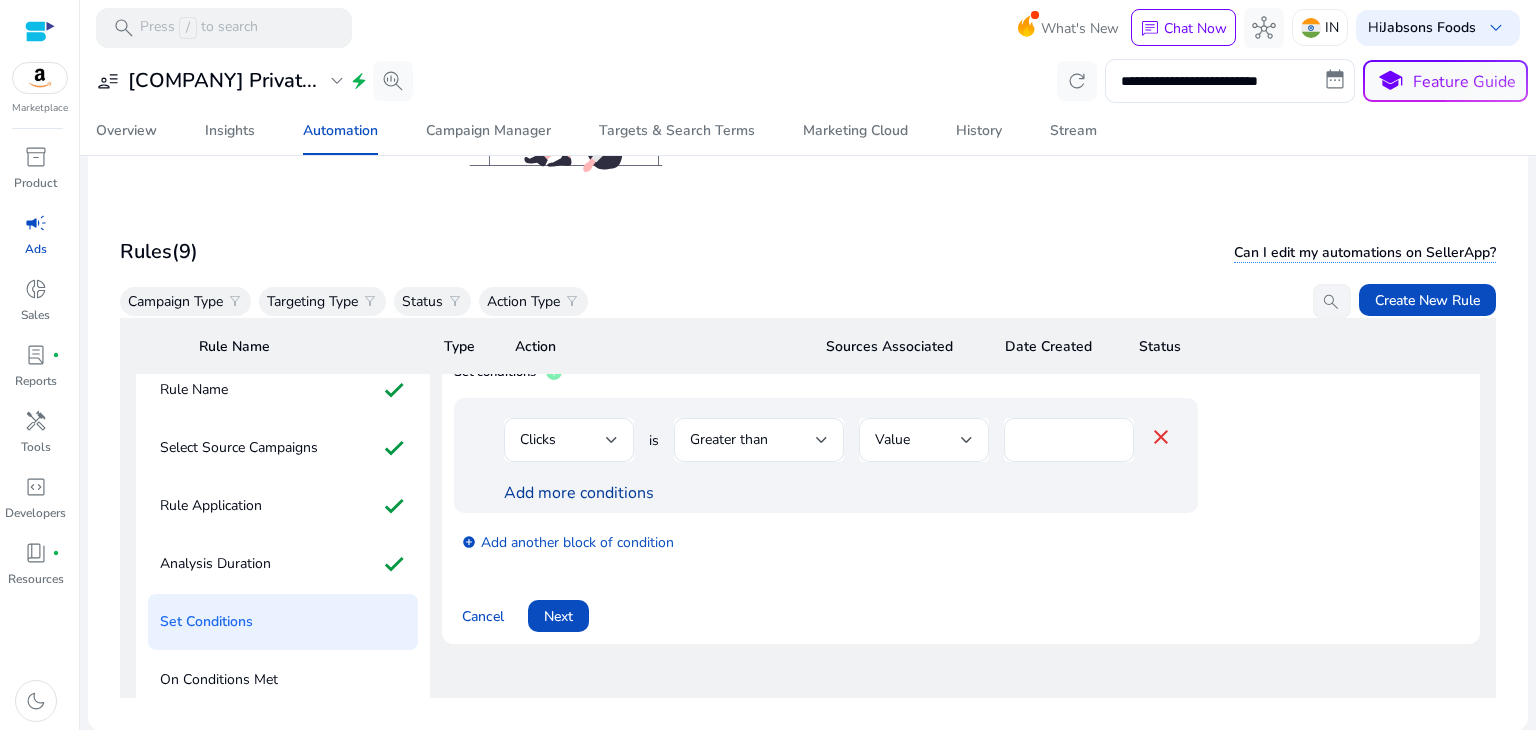 click on "Add more conditions" at bounding box center (579, 493) 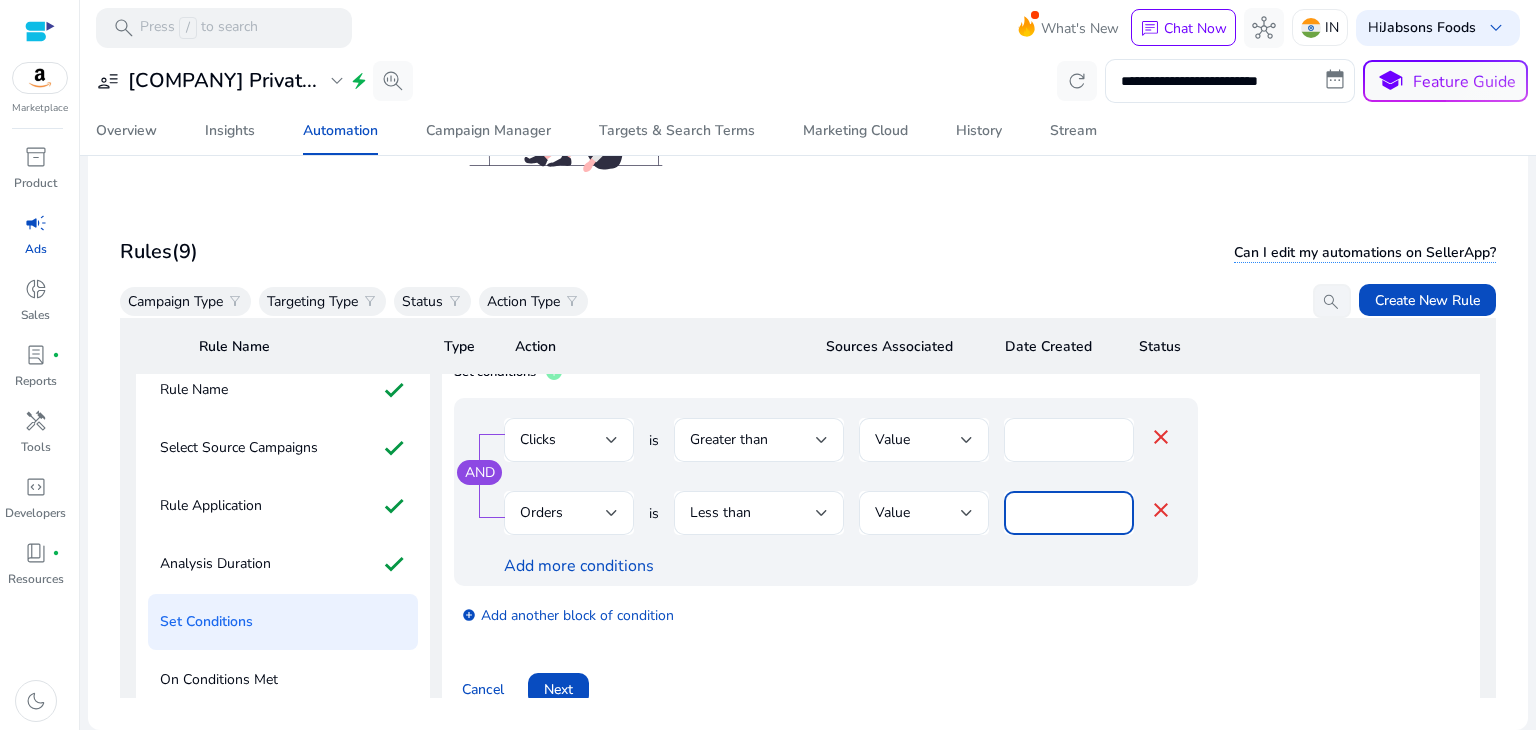 click on "*" at bounding box center (1069, 513) 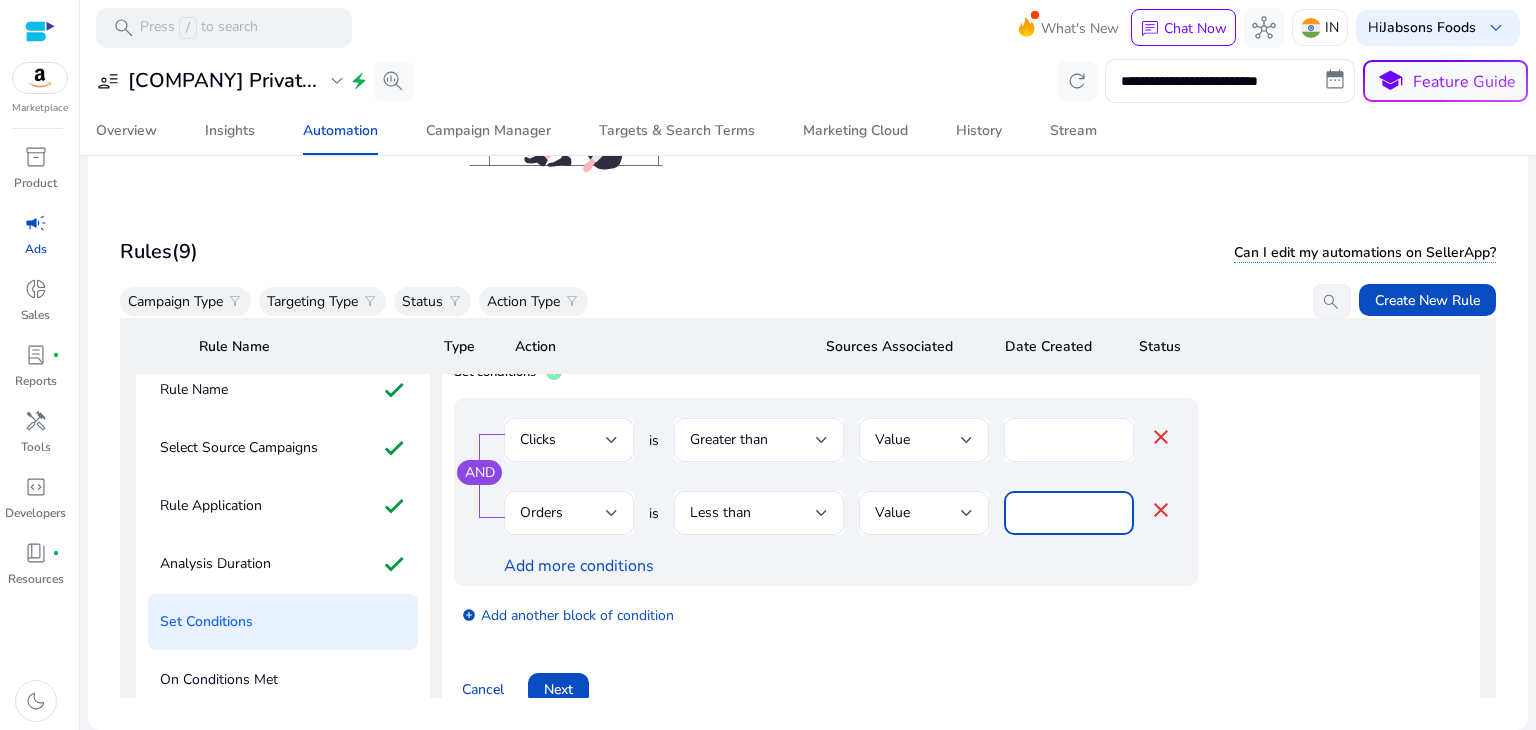 type on "*" 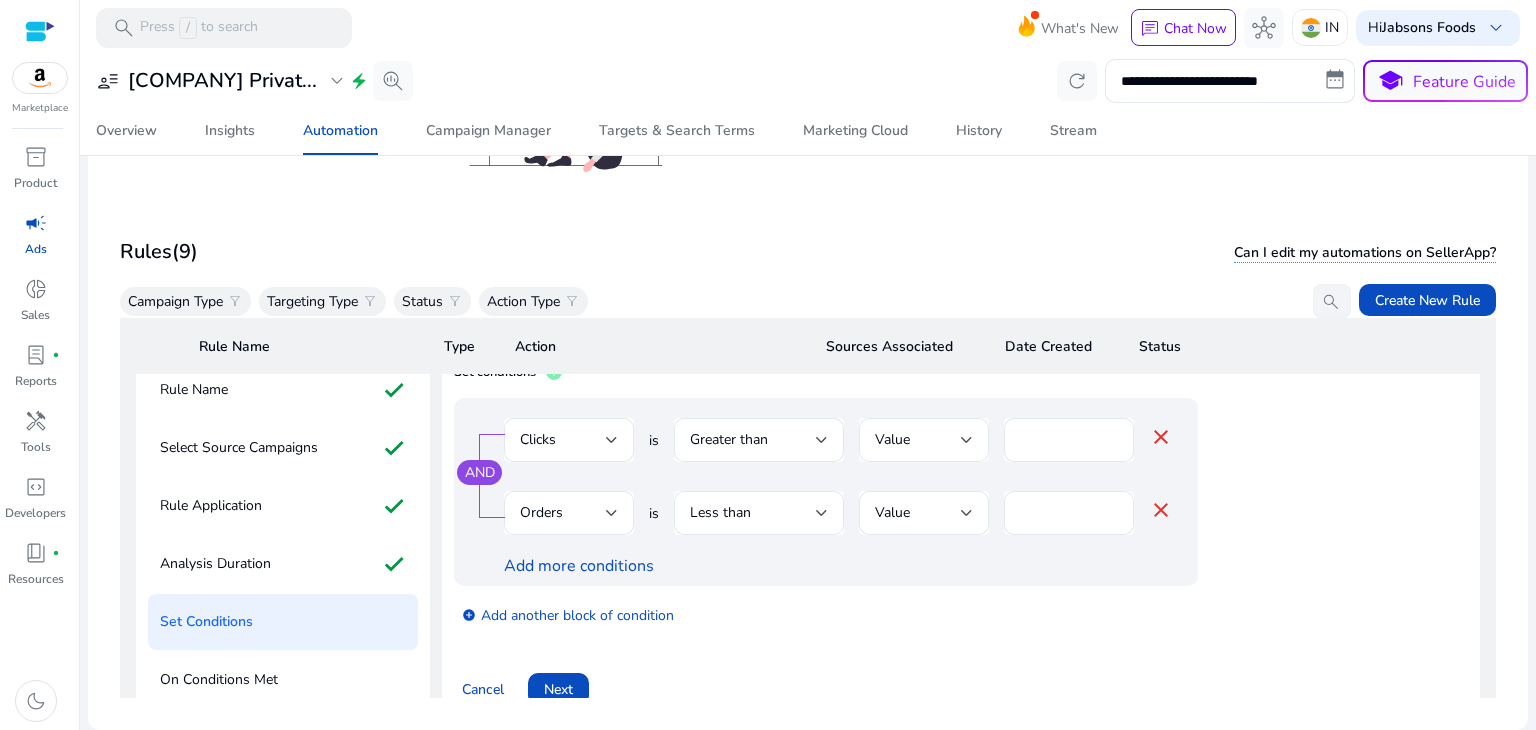 click on "AND  Clicks is Greater than Value ** close Orders is Less than Value * close Add more conditions" at bounding box center (826, 492) 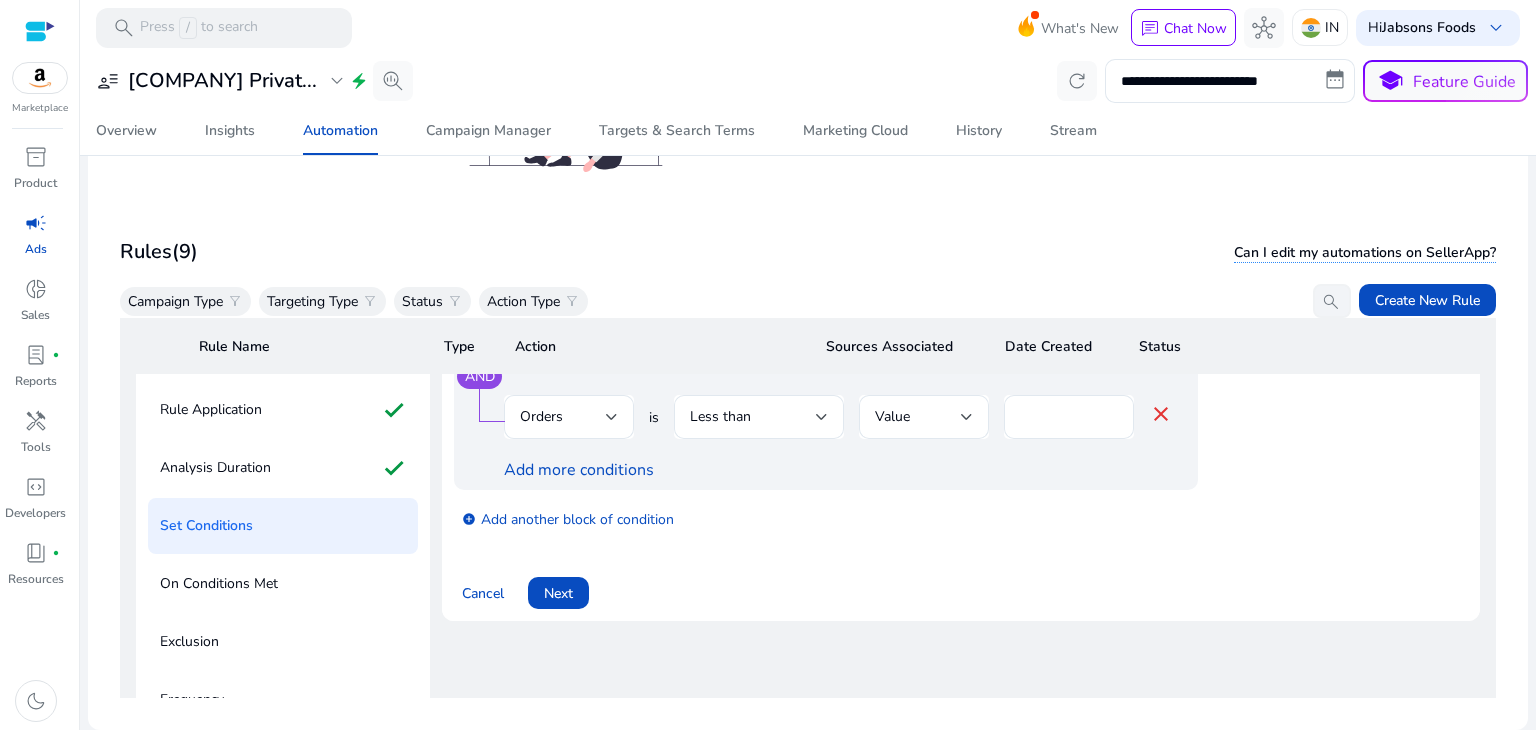 scroll, scrollTop: 212, scrollLeft: 0, axis: vertical 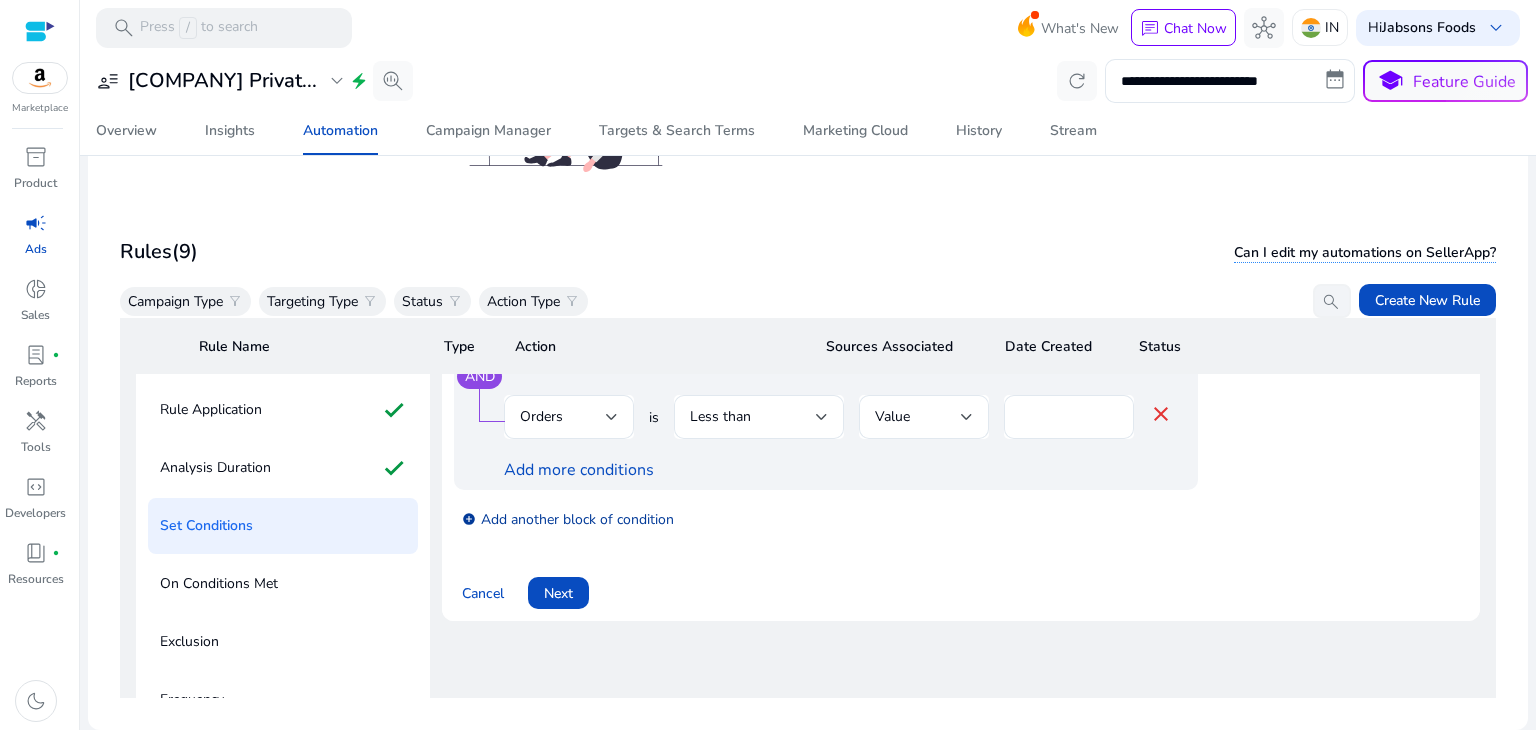 click on "add_circle Add another block of condition" at bounding box center (568, 518) 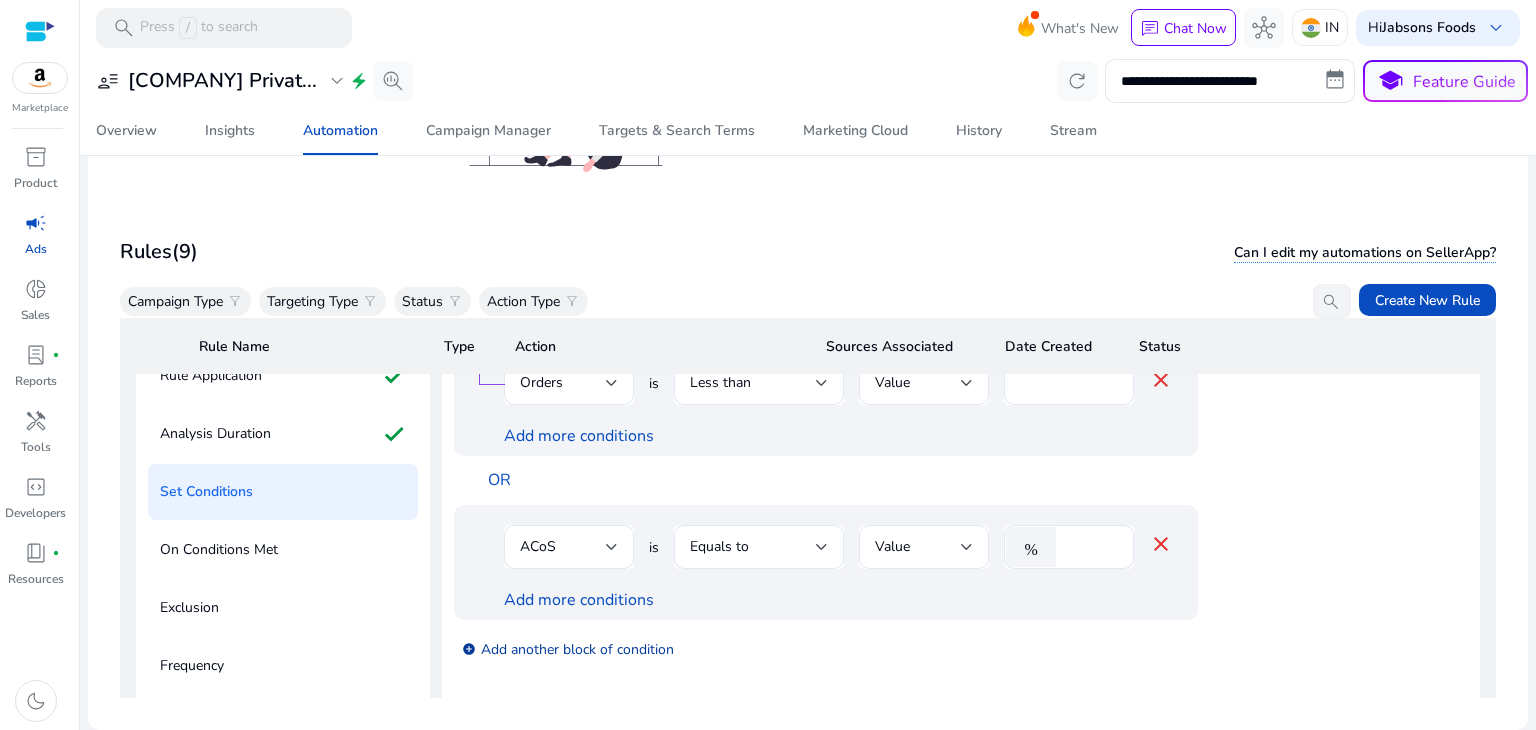 scroll, scrollTop: 255, scrollLeft: 0, axis: vertical 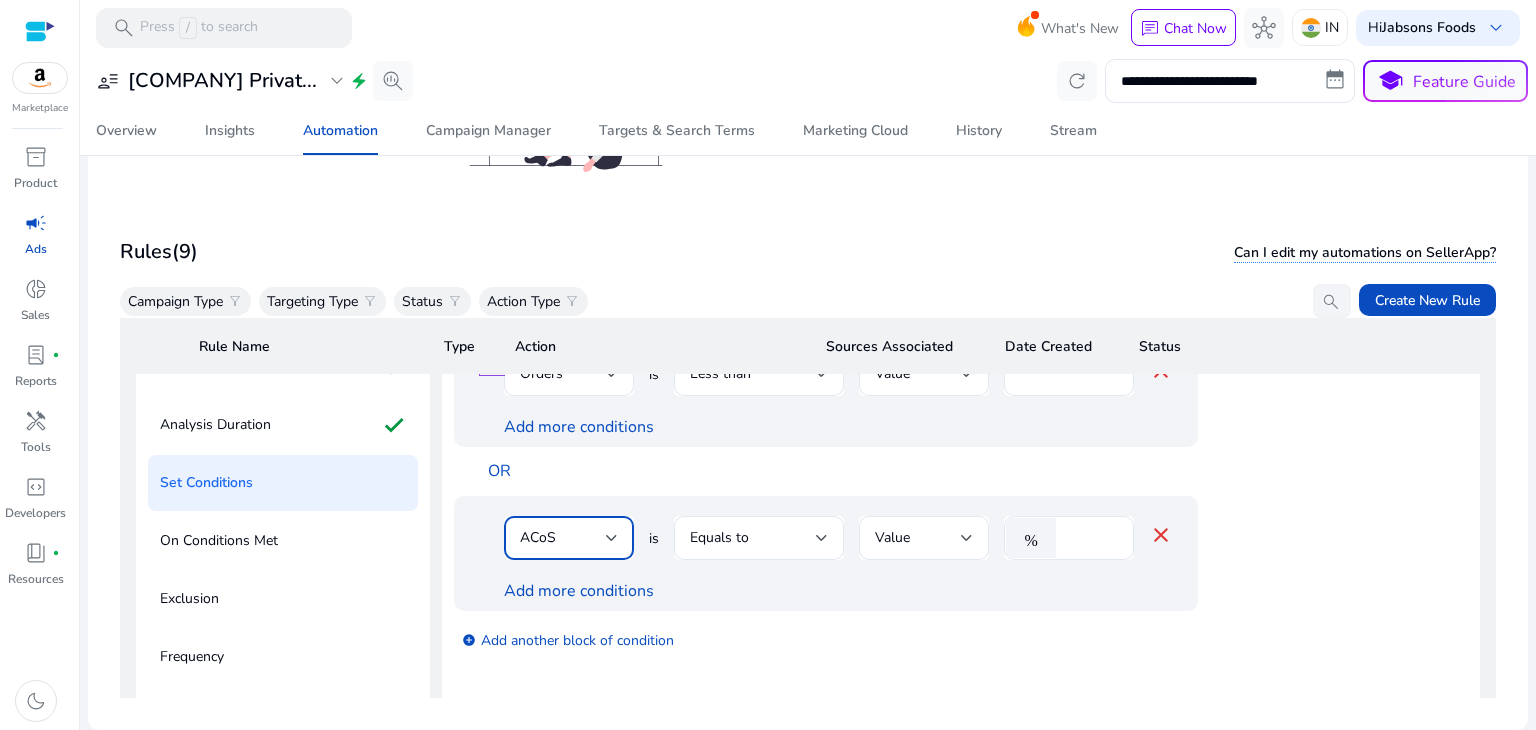 click on "ACoS" at bounding box center [563, 538] 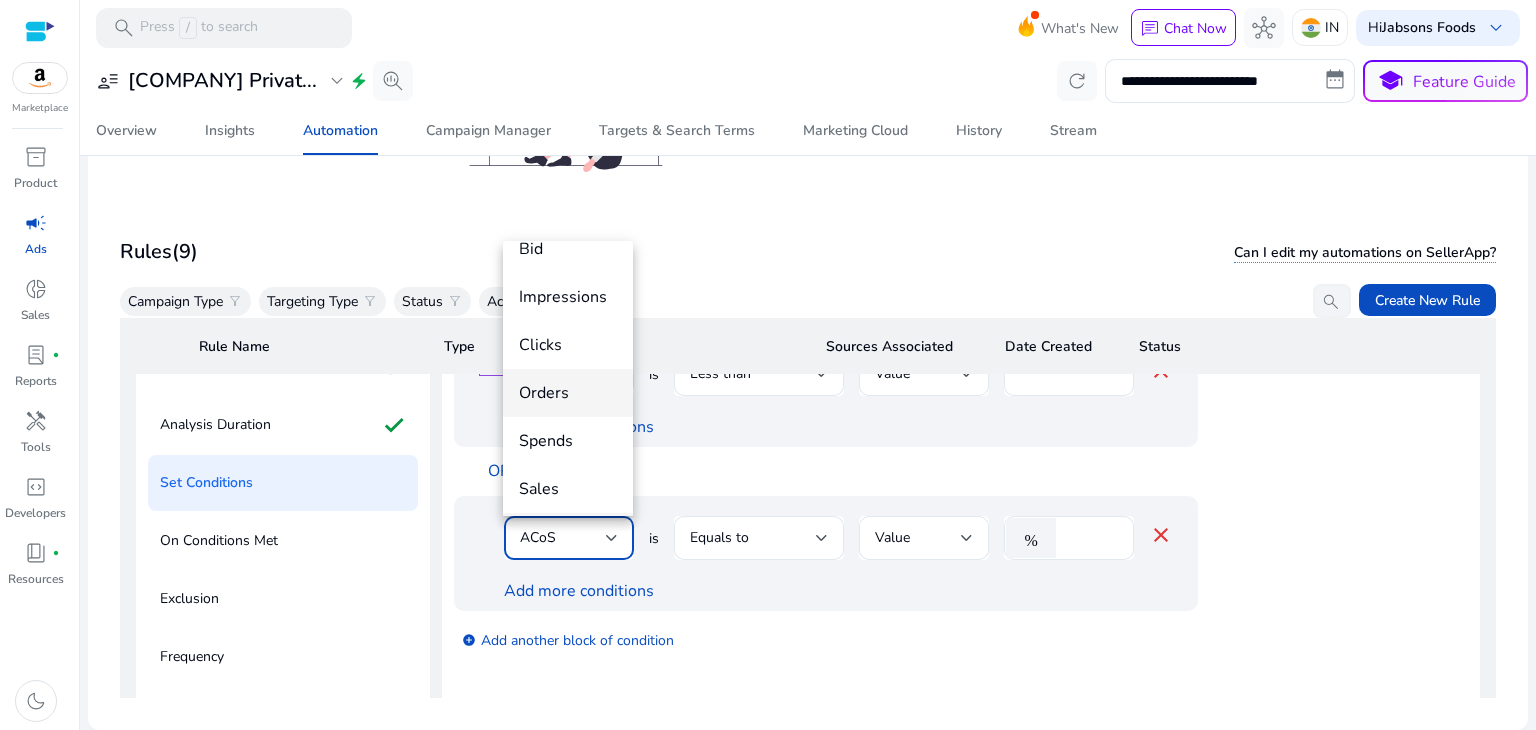 scroll, scrollTop: 24, scrollLeft: 0, axis: vertical 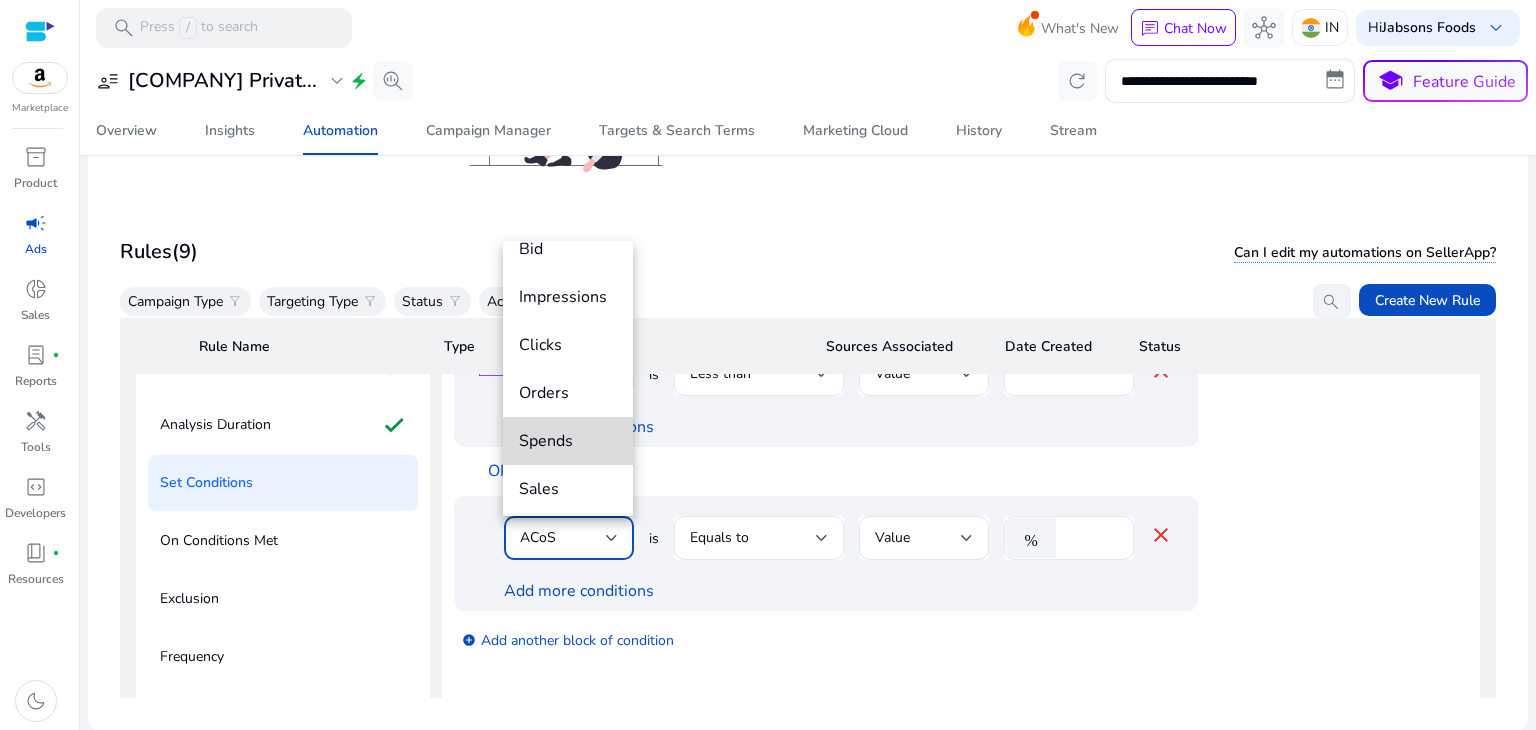 click on "Spends" at bounding box center [568, 441] 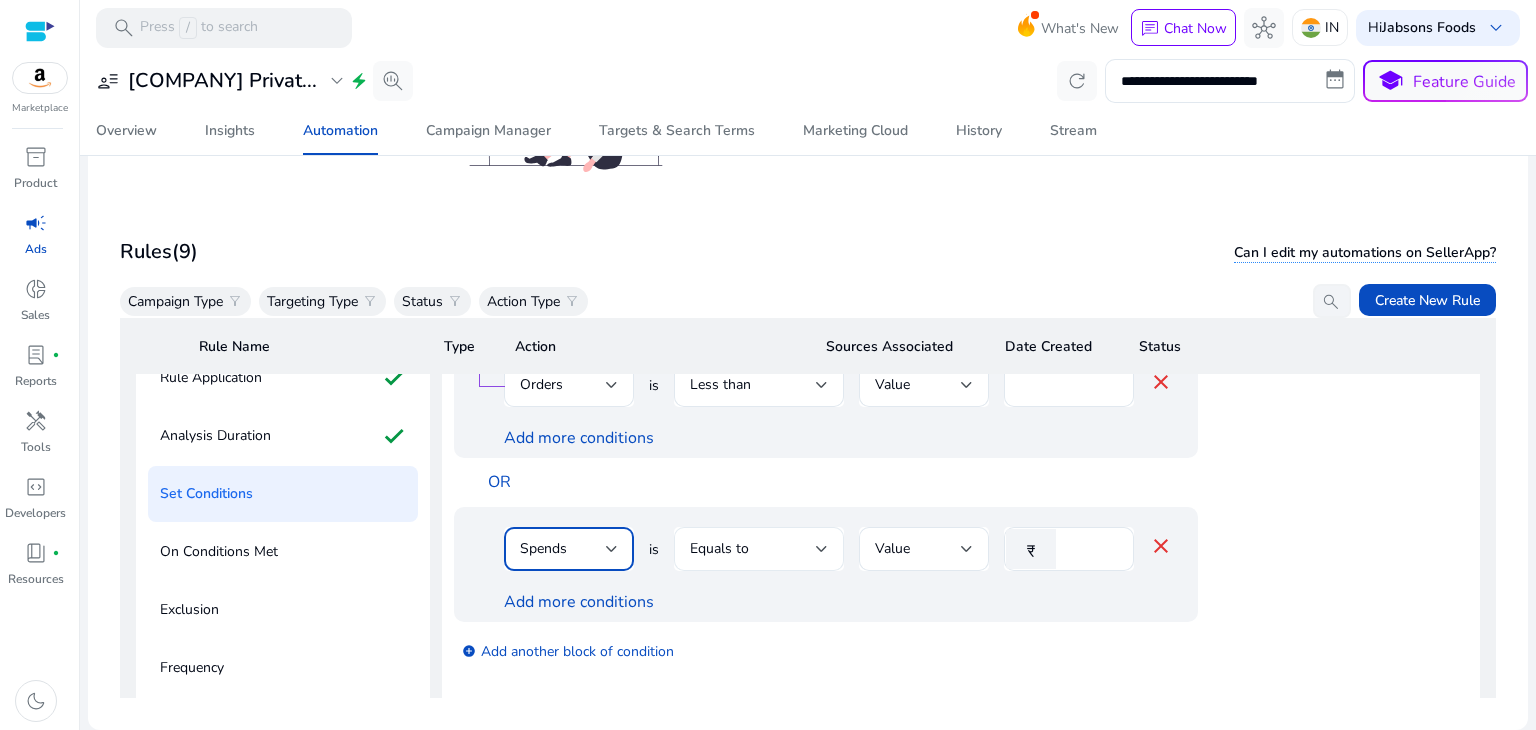 scroll, scrollTop: 223, scrollLeft: 0, axis: vertical 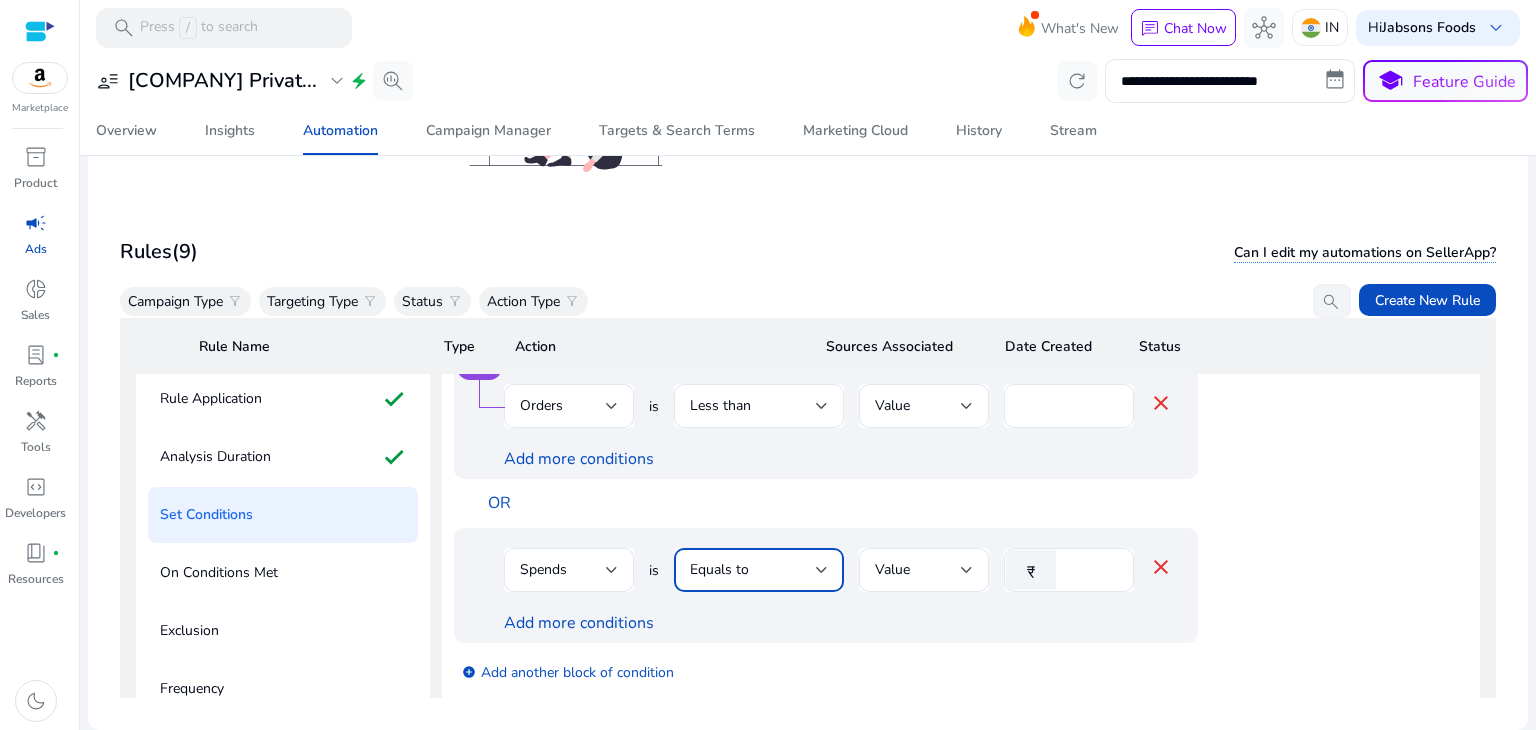 click on "Equals to" at bounding box center (753, 570) 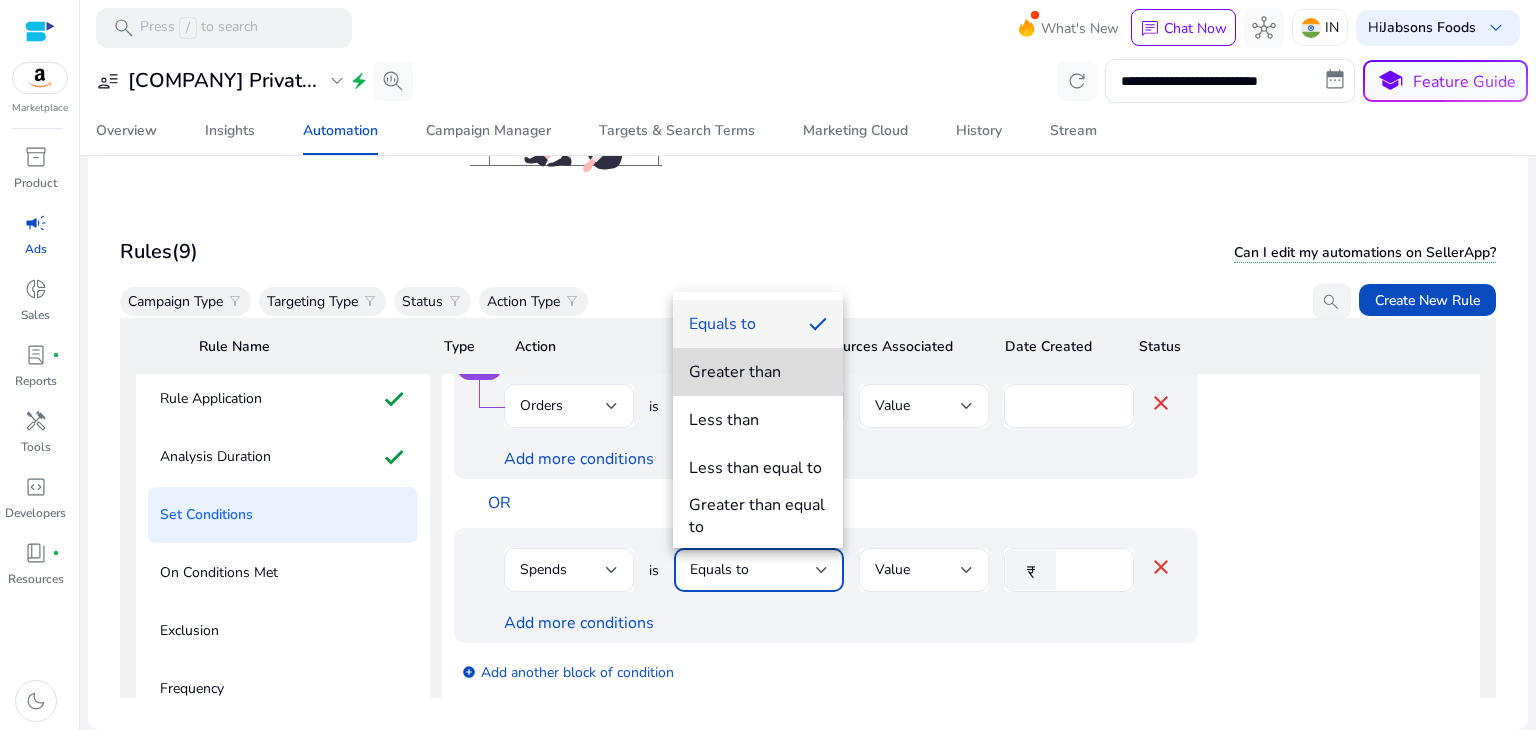 click on "Greater than" at bounding box center (758, 372) 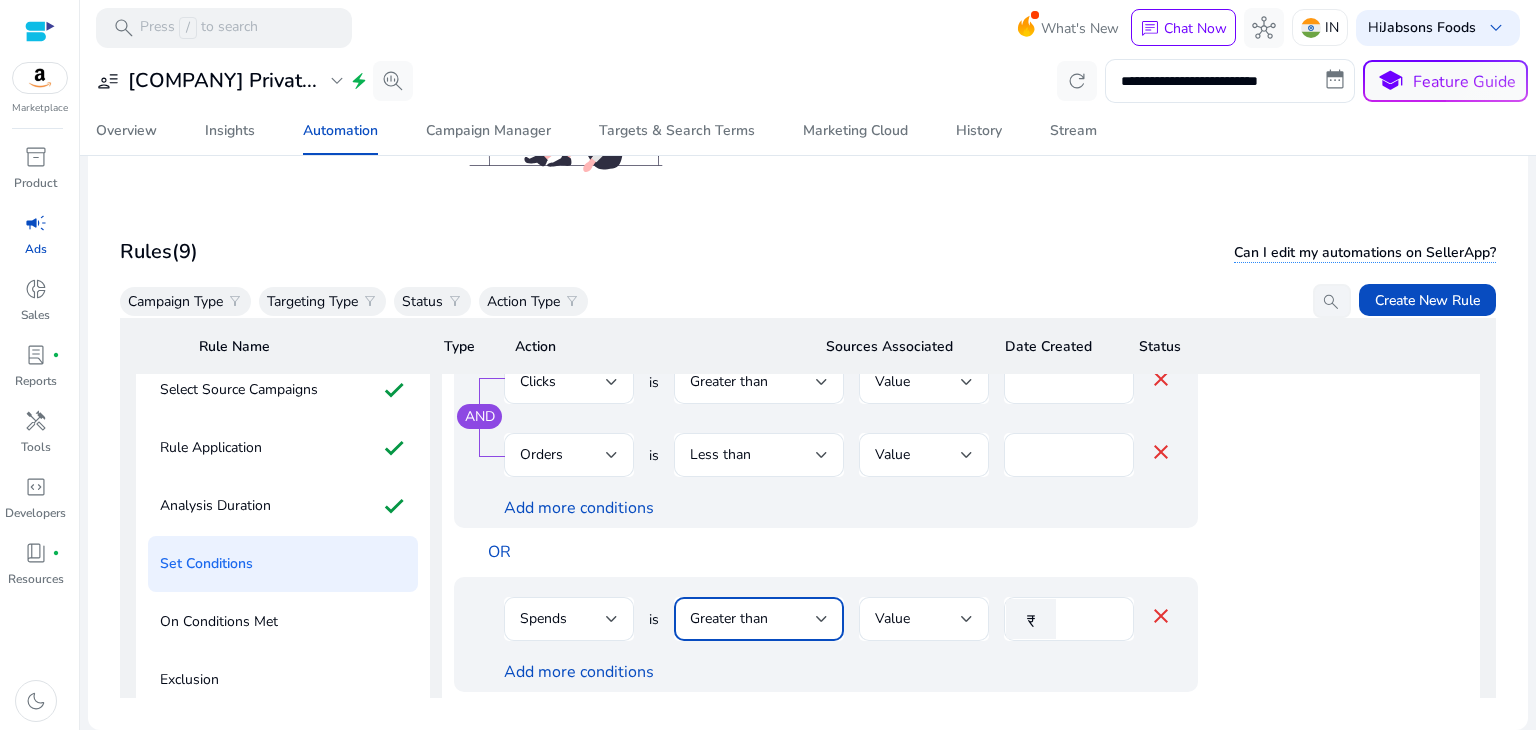 scroll, scrollTop: 176, scrollLeft: 0, axis: vertical 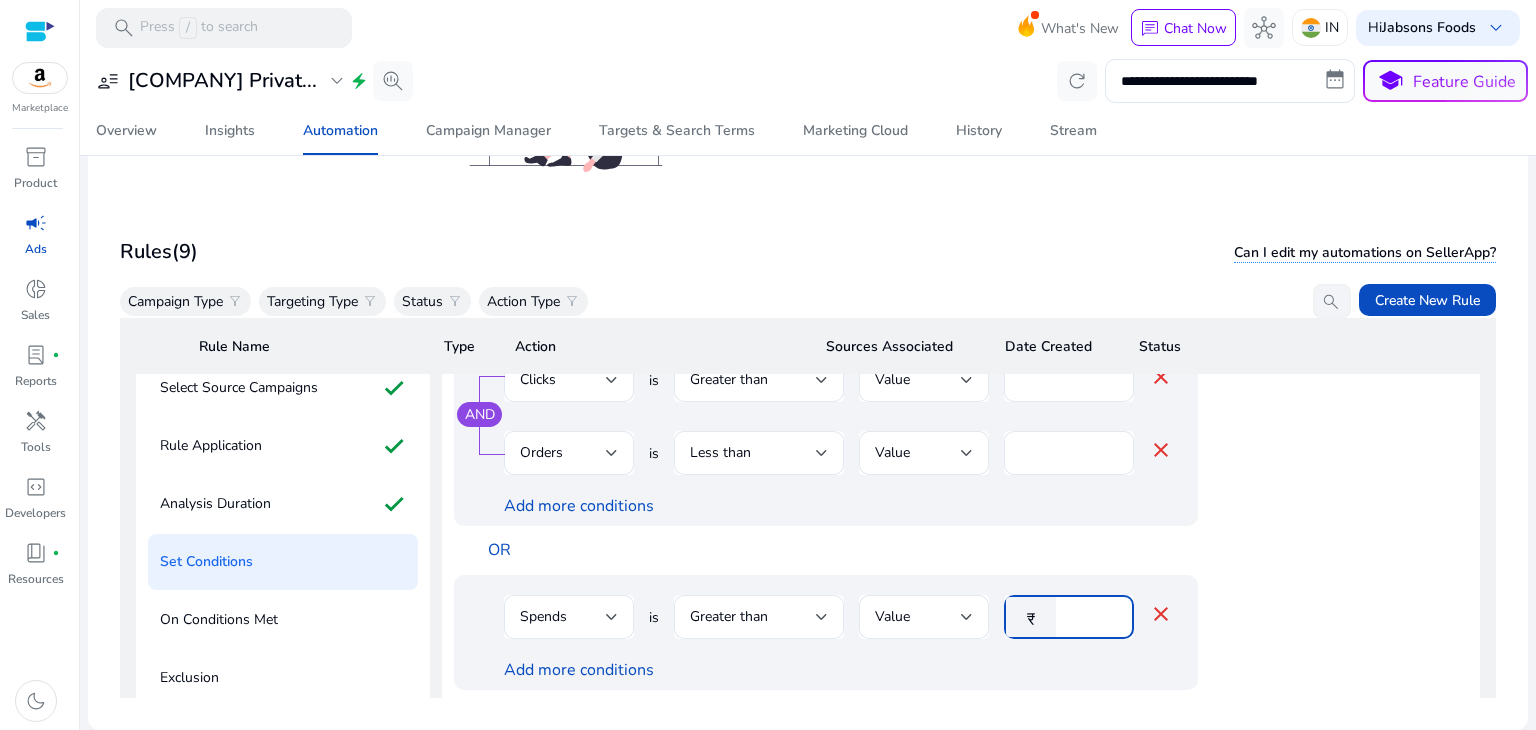 drag, startPoint x: 1100, startPoint y: 618, endPoint x: 1049, endPoint y: 621, distance: 51.088158 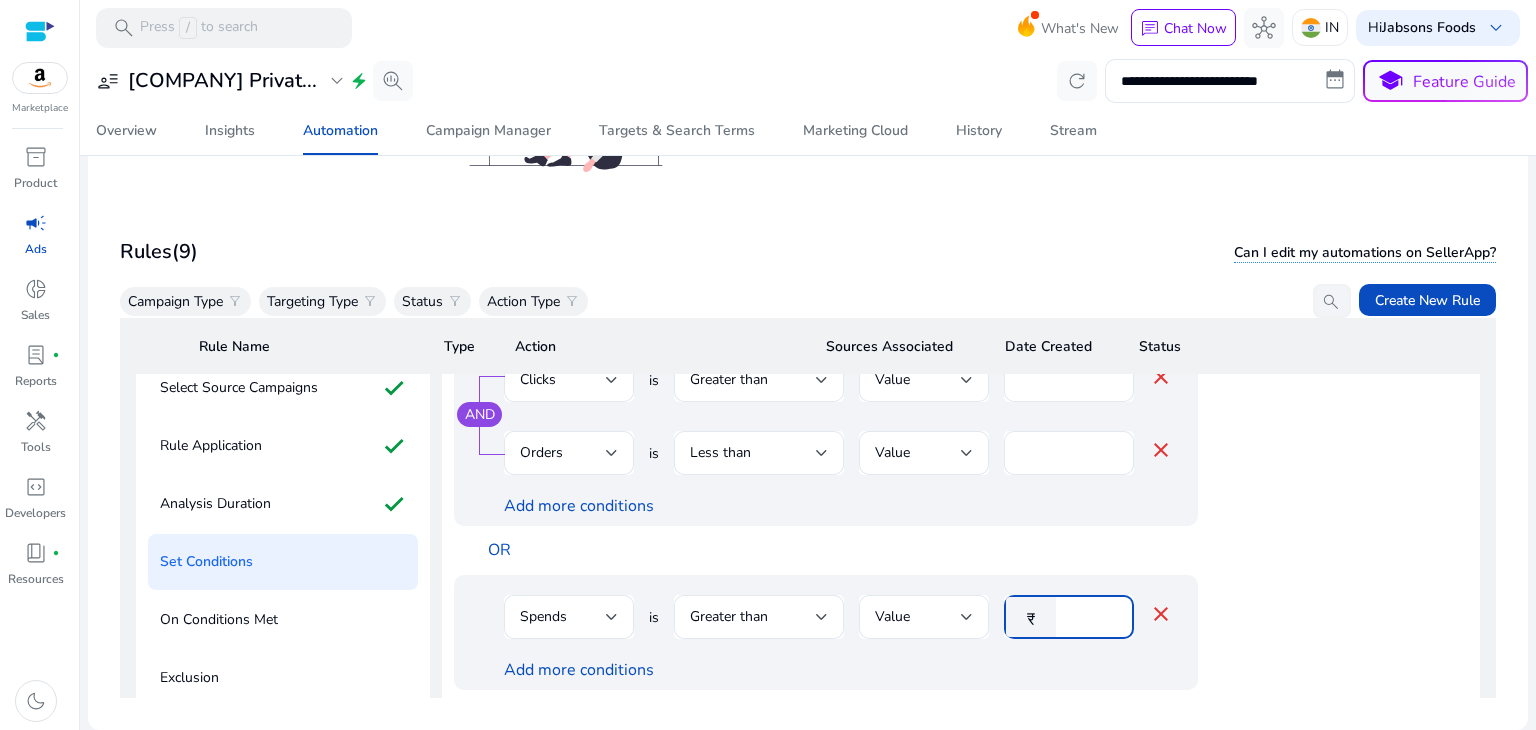 type on "*" 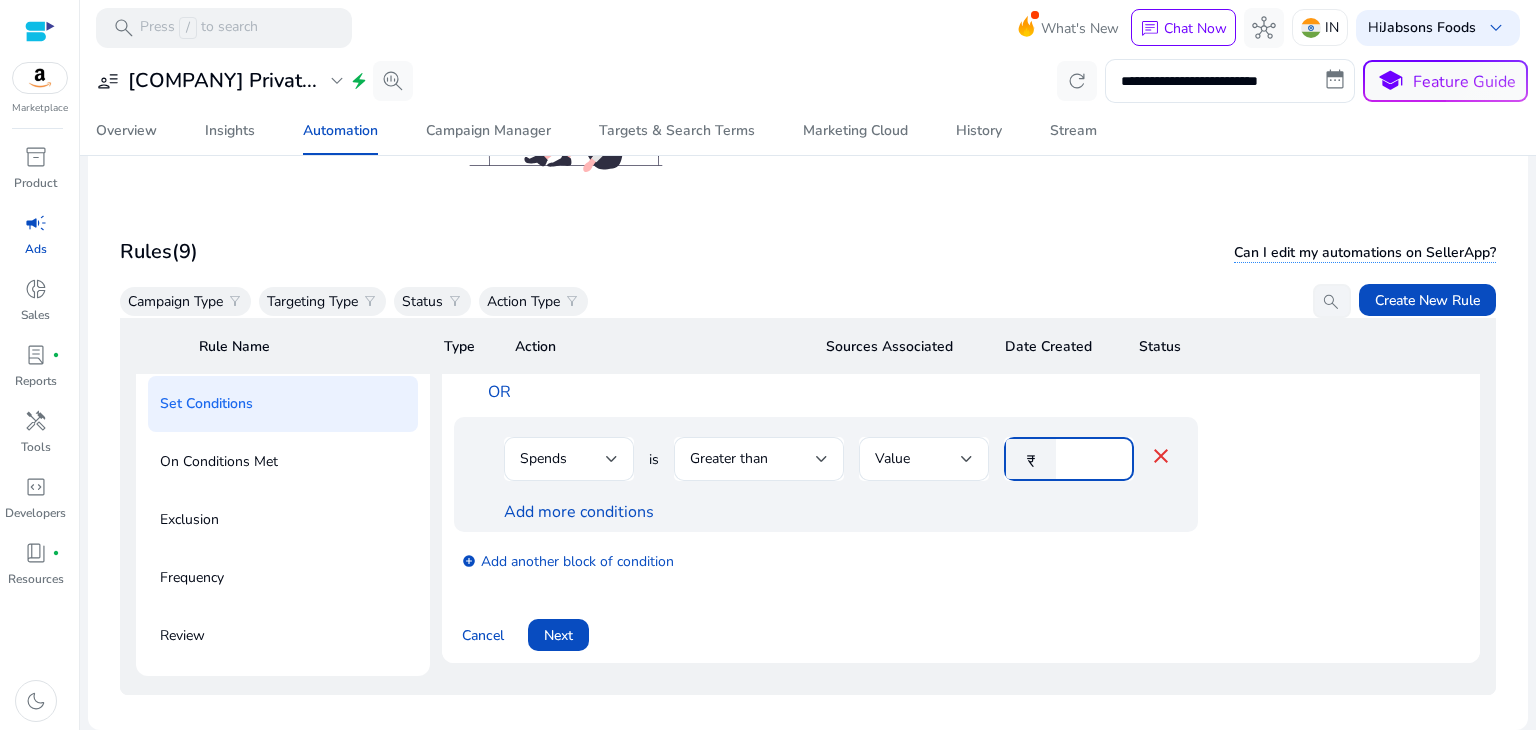 scroll, scrollTop: 335, scrollLeft: 0, axis: vertical 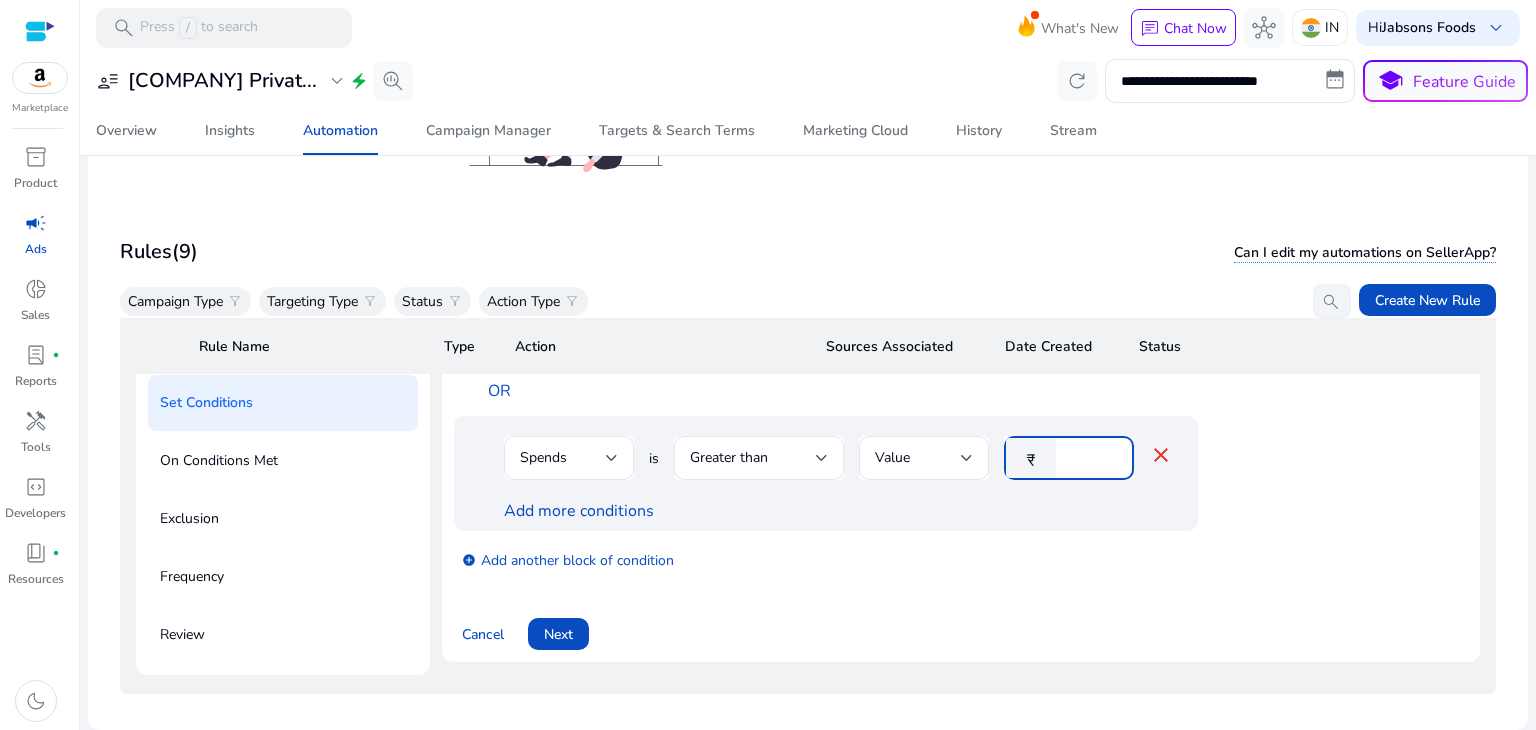 click on "**" at bounding box center (1092, 458) 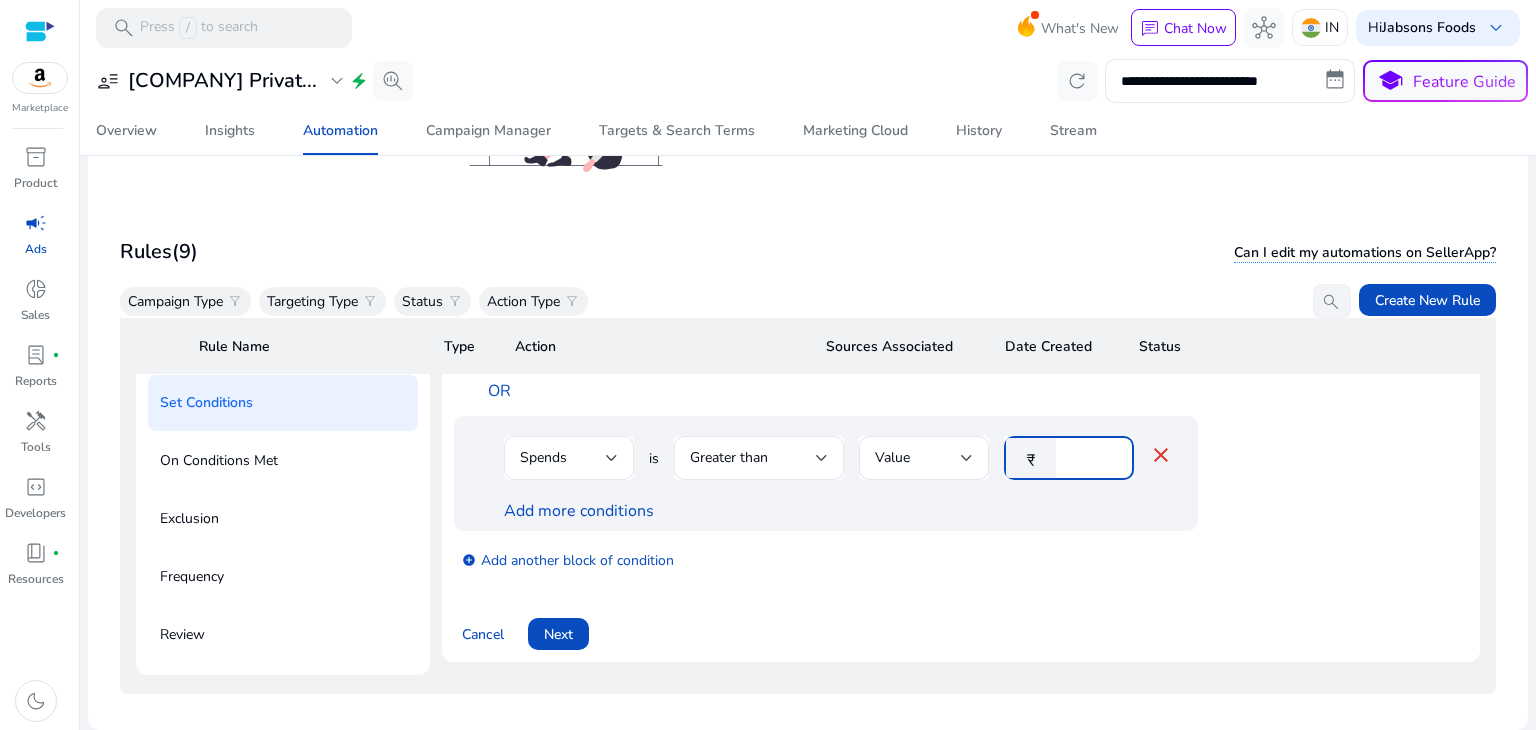 click on "**" at bounding box center (1092, 458) 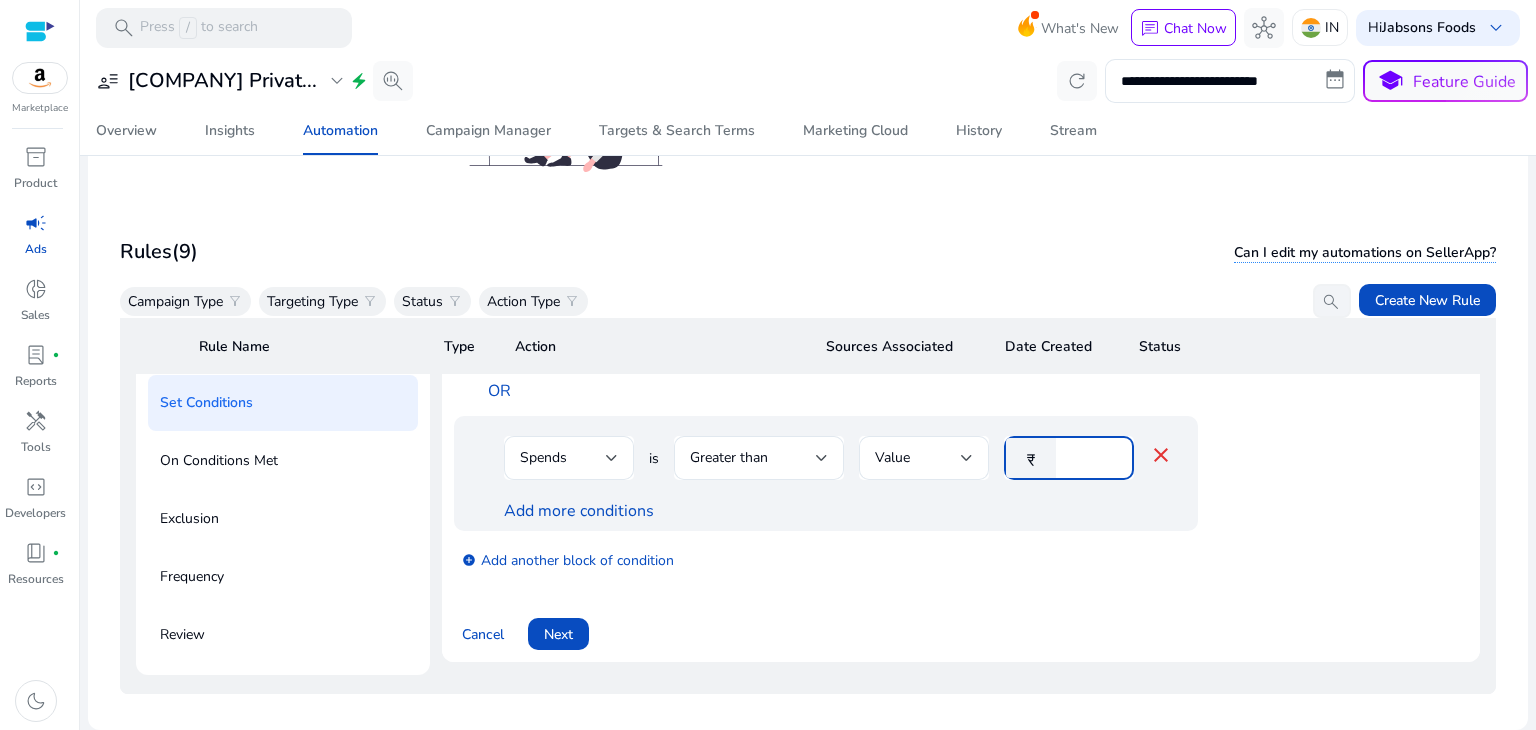 click on "**" at bounding box center [1092, 458] 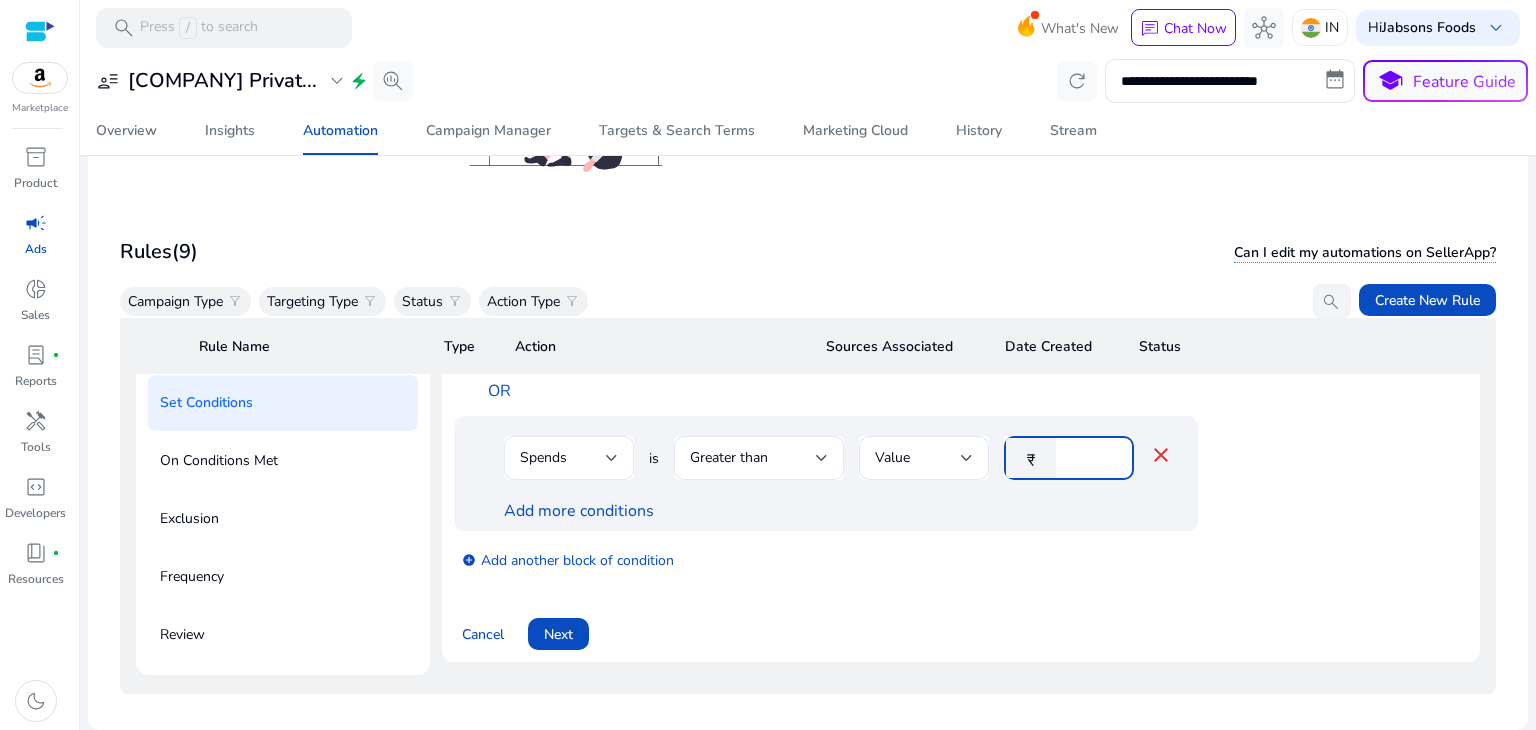 type on "**" 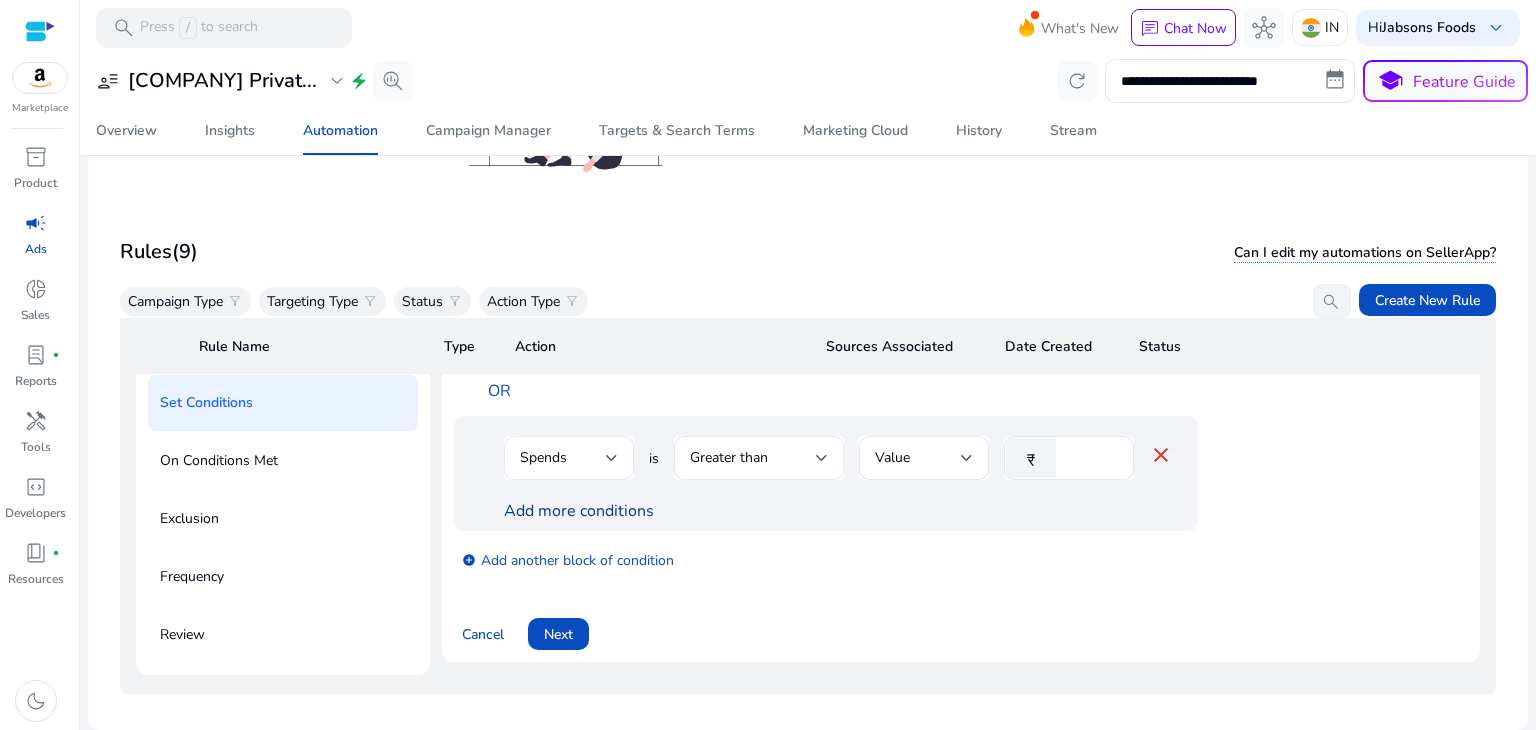 click on "Add more conditions" at bounding box center (579, 511) 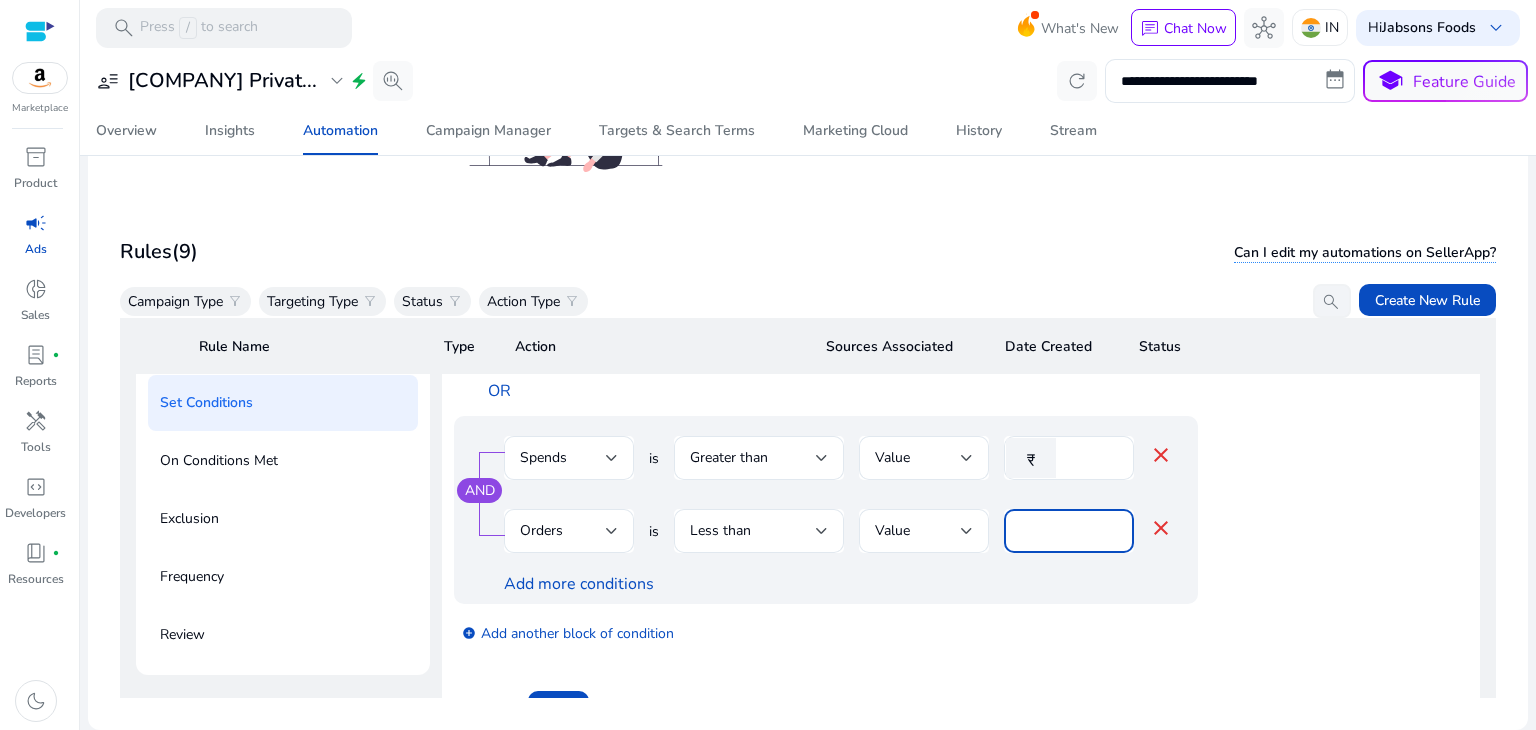 click on "*" at bounding box center (1069, 531) 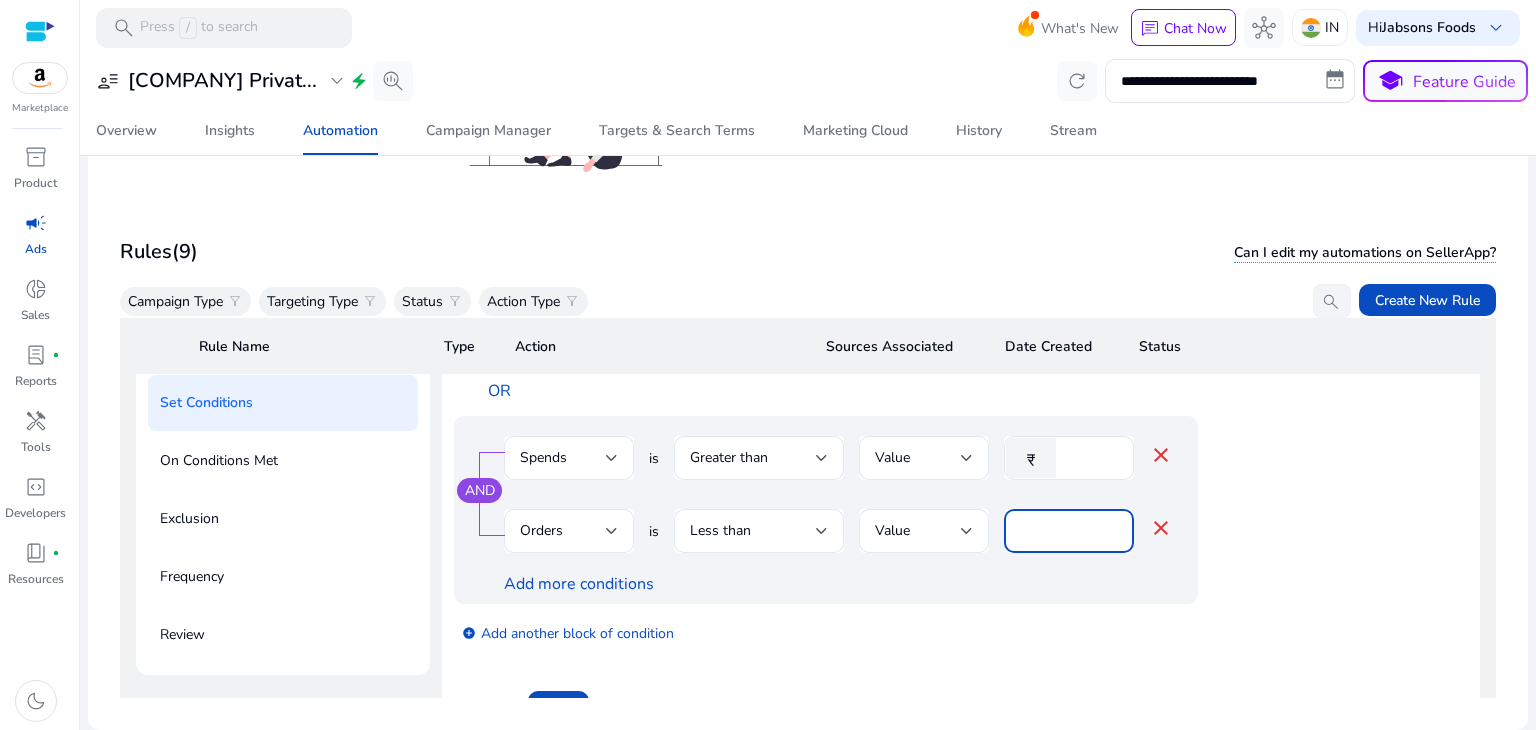 click on "*" at bounding box center [1069, 531] 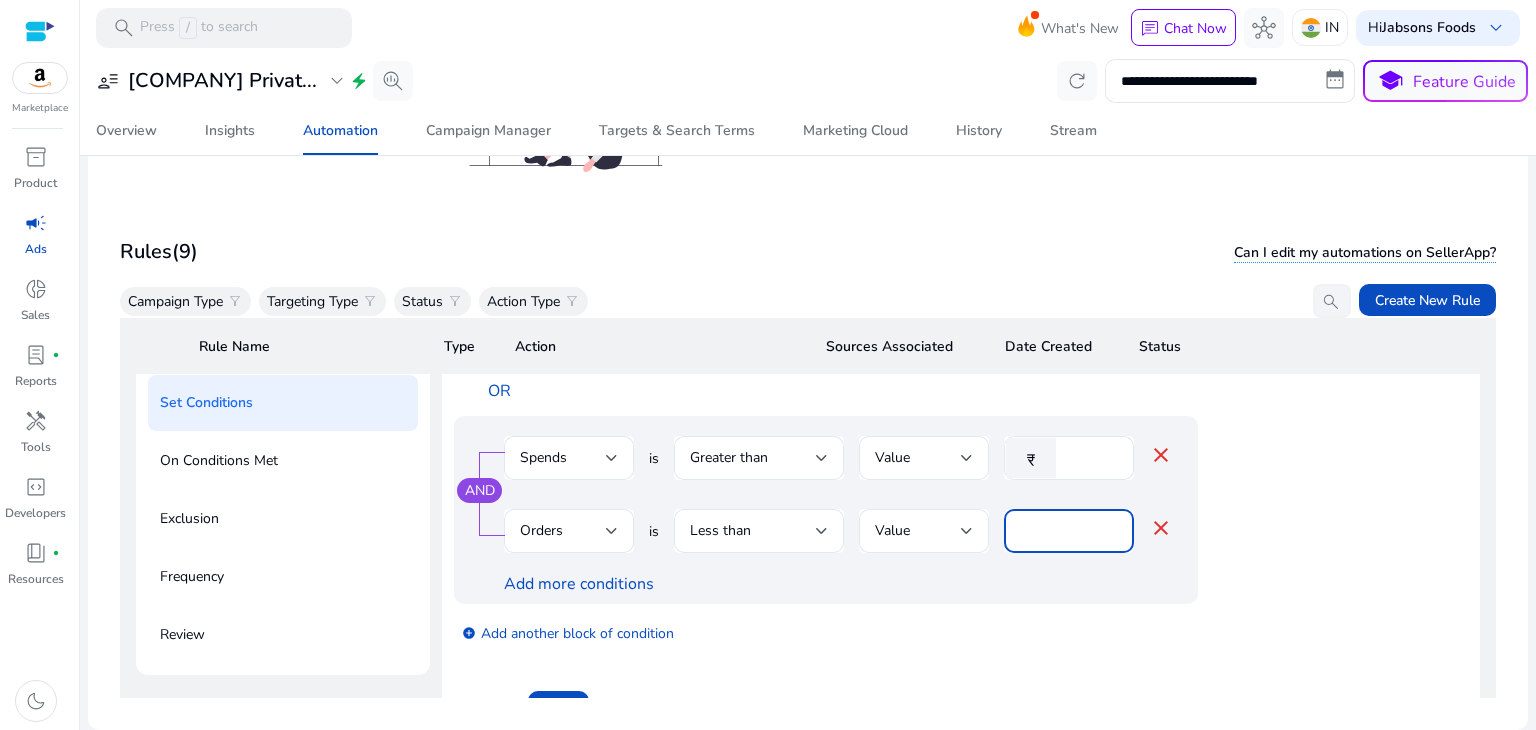 type on "*" 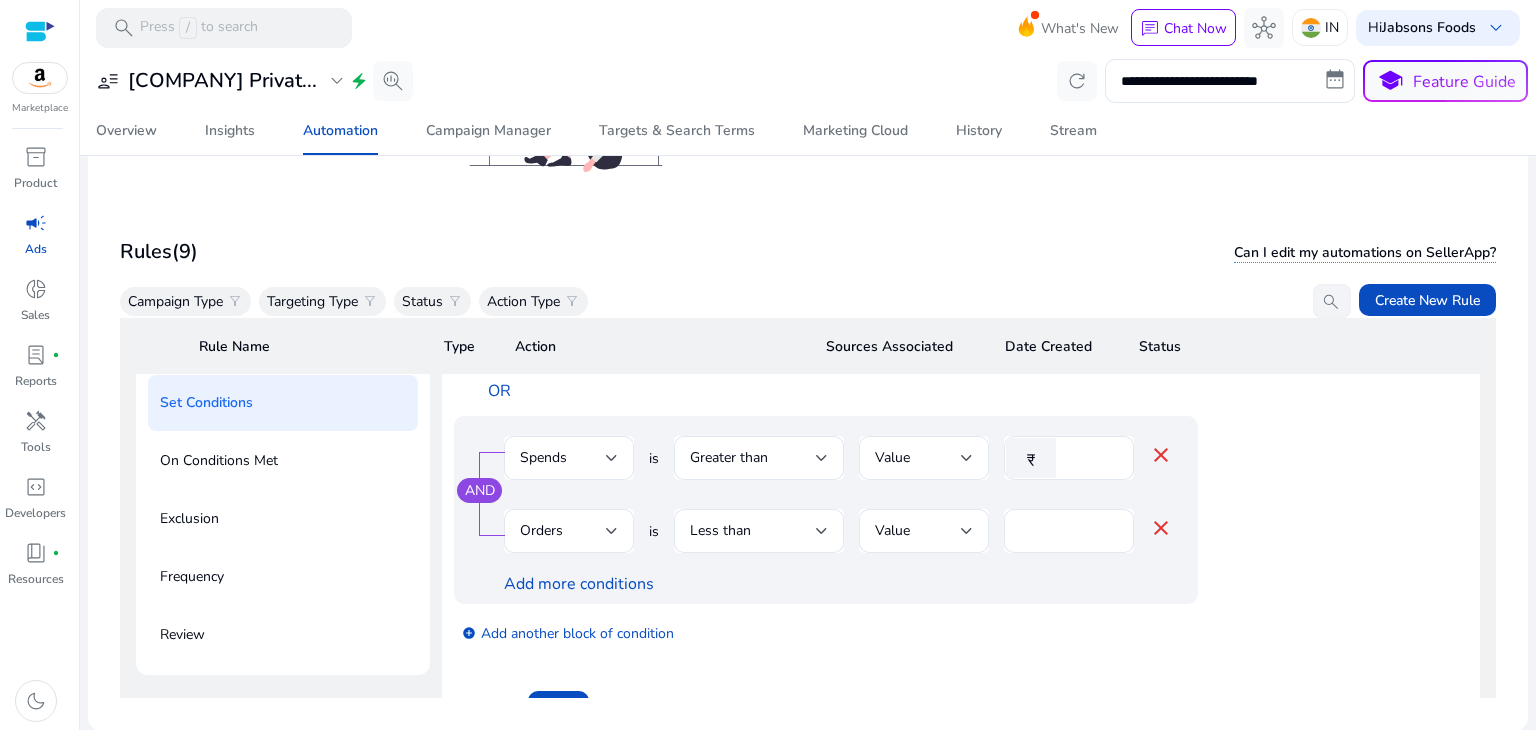 click on "add_circle Add another block of condition" at bounding box center (866, 632) 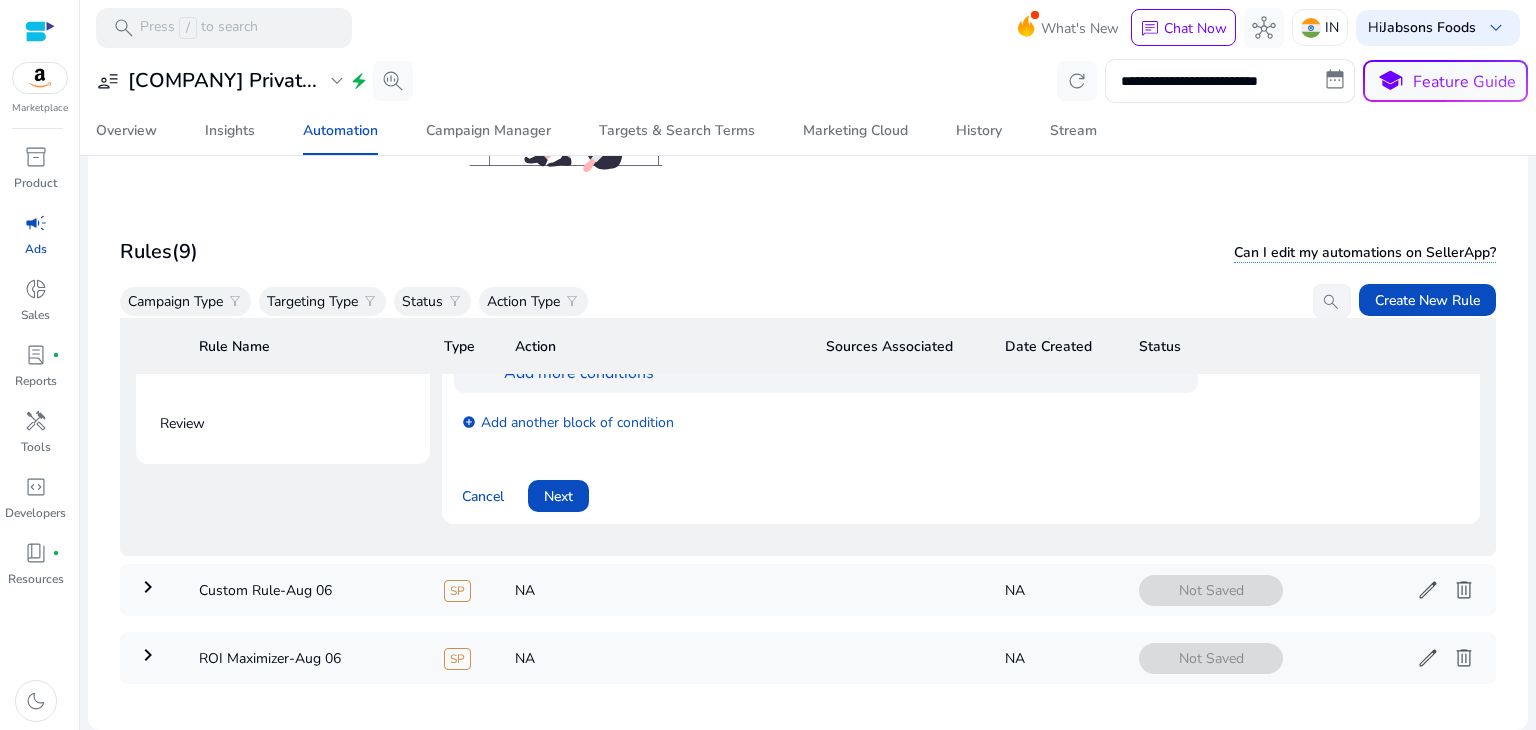 scroll, scrollTop: 556, scrollLeft: 0, axis: vertical 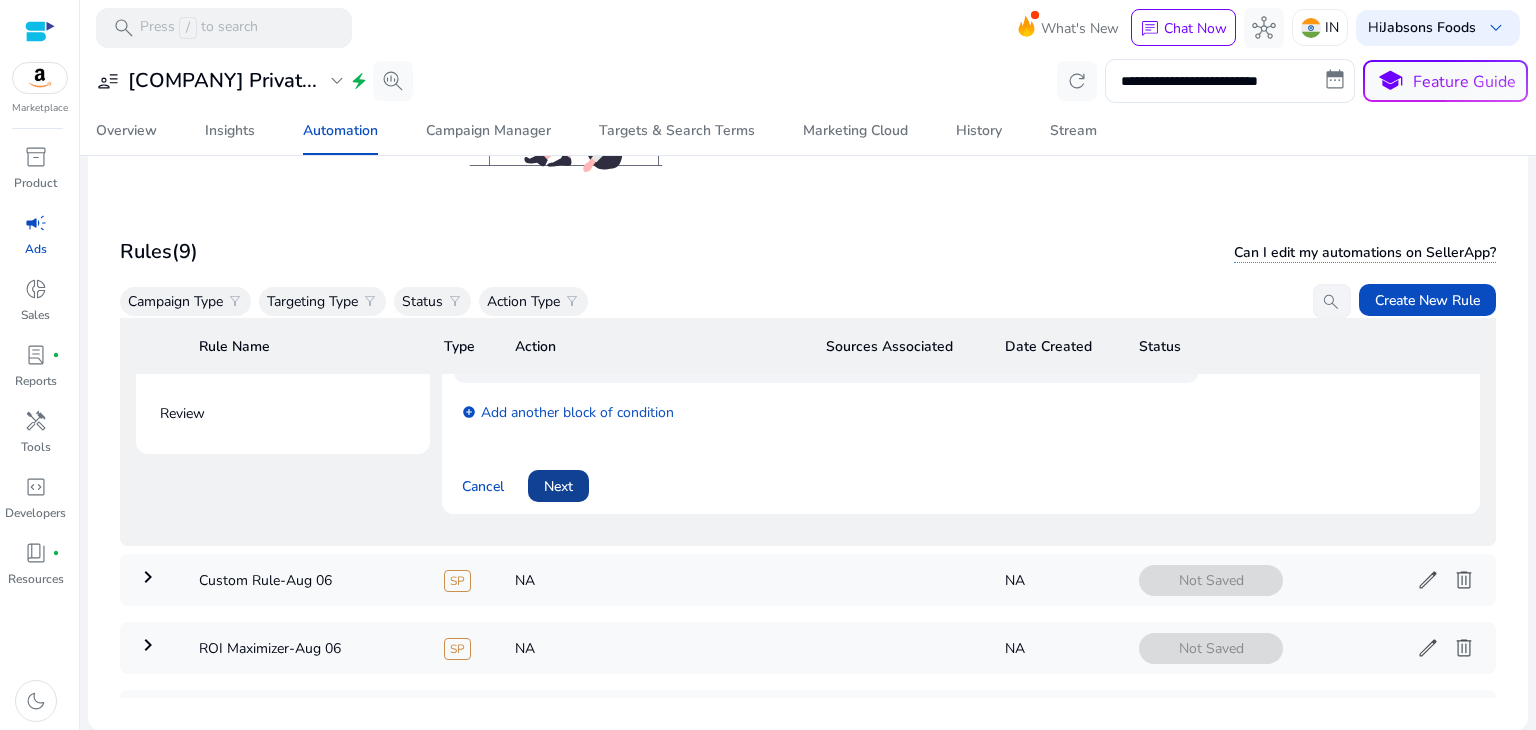 click on "Next" at bounding box center [558, 486] 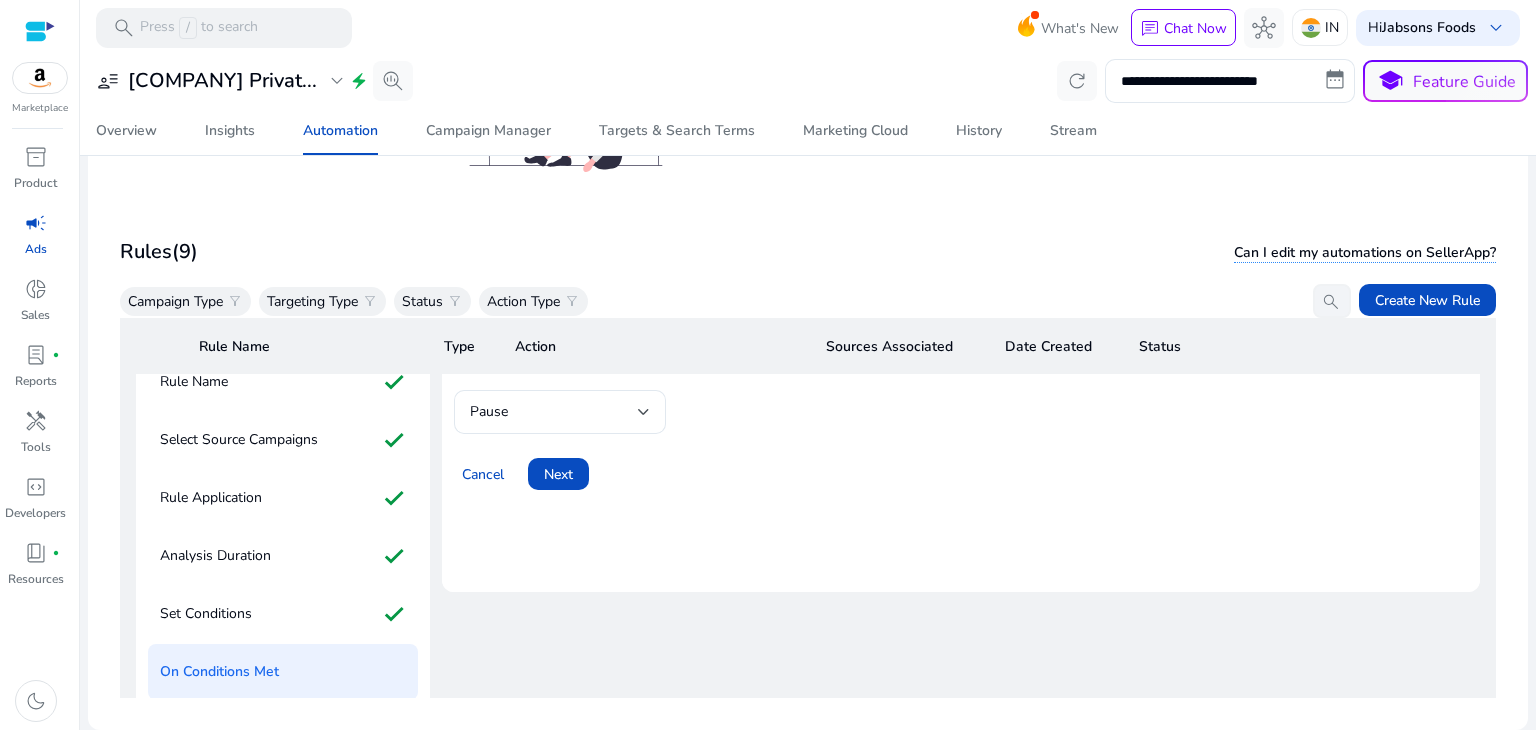 scroll, scrollTop: 0, scrollLeft: 0, axis: both 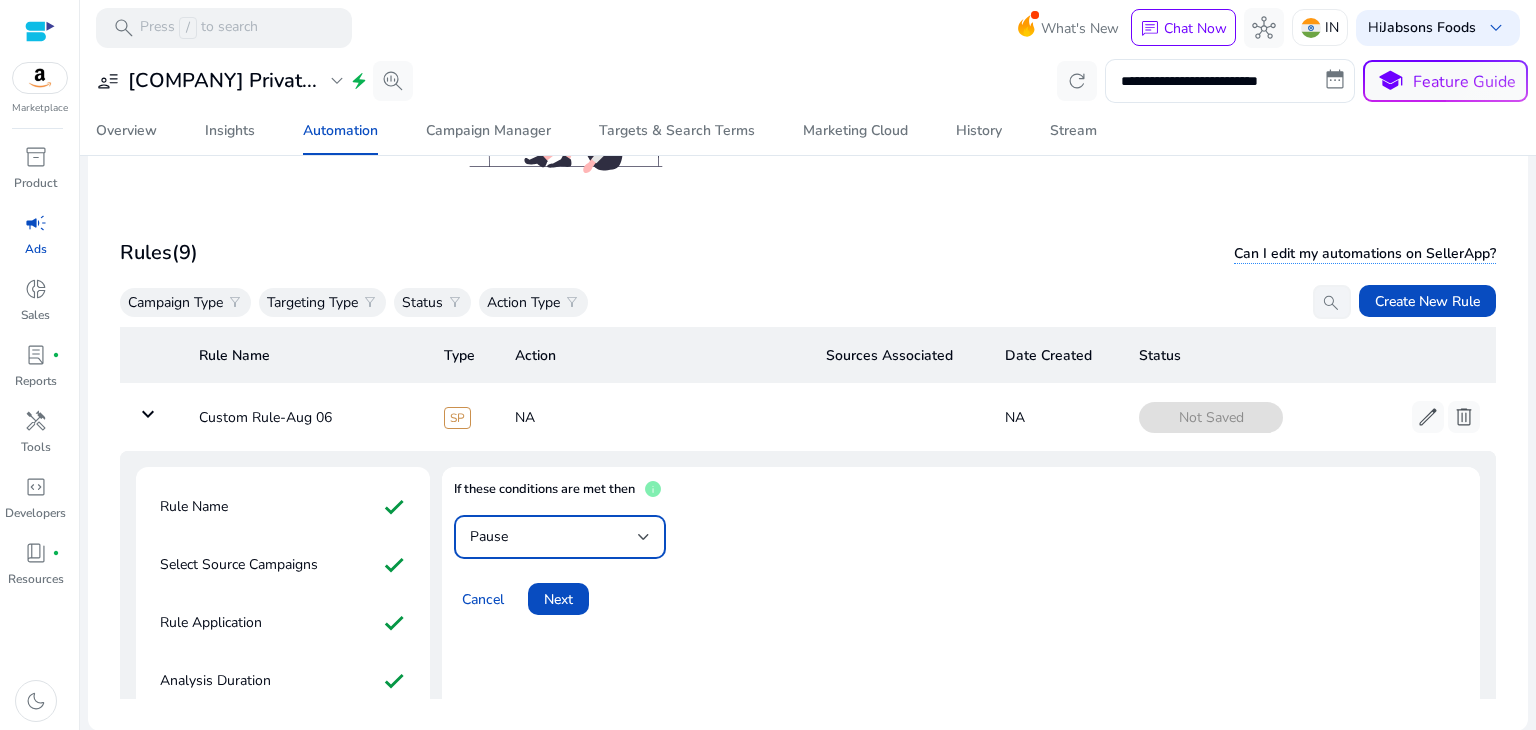 click on "Pause" at bounding box center (554, 537) 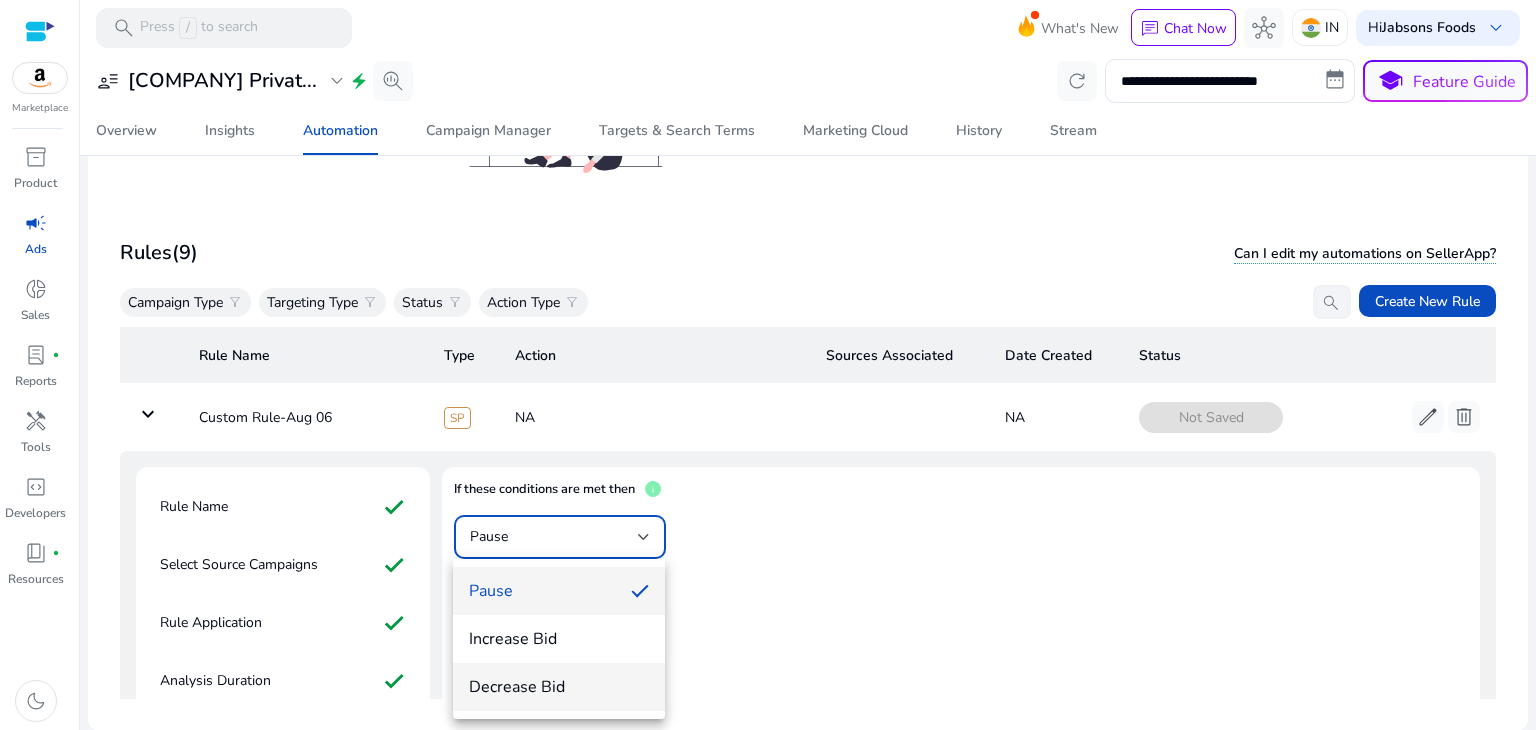 click on "Decrease Bid" at bounding box center [559, 687] 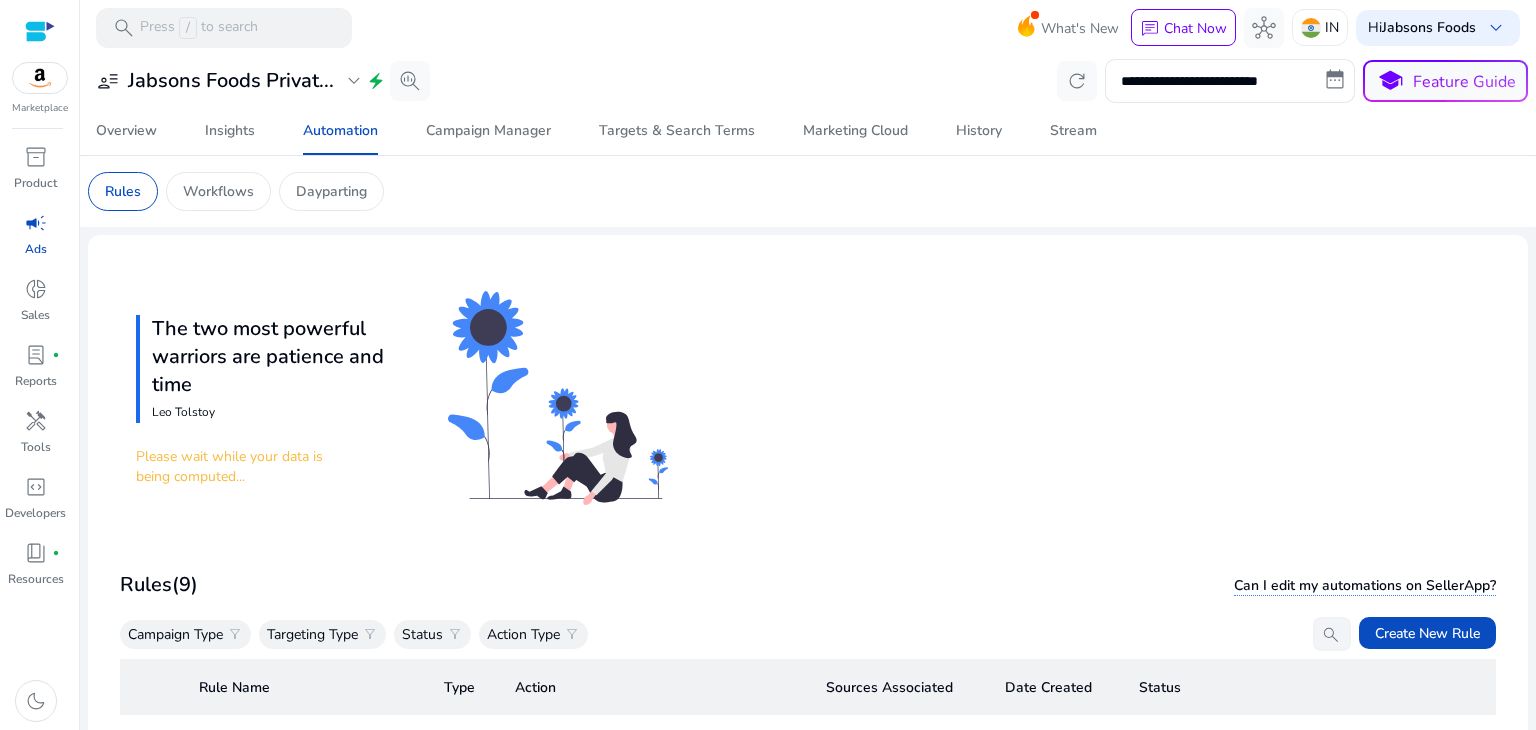 scroll, scrollTop: 0, scrollLeft: 0, axis: both 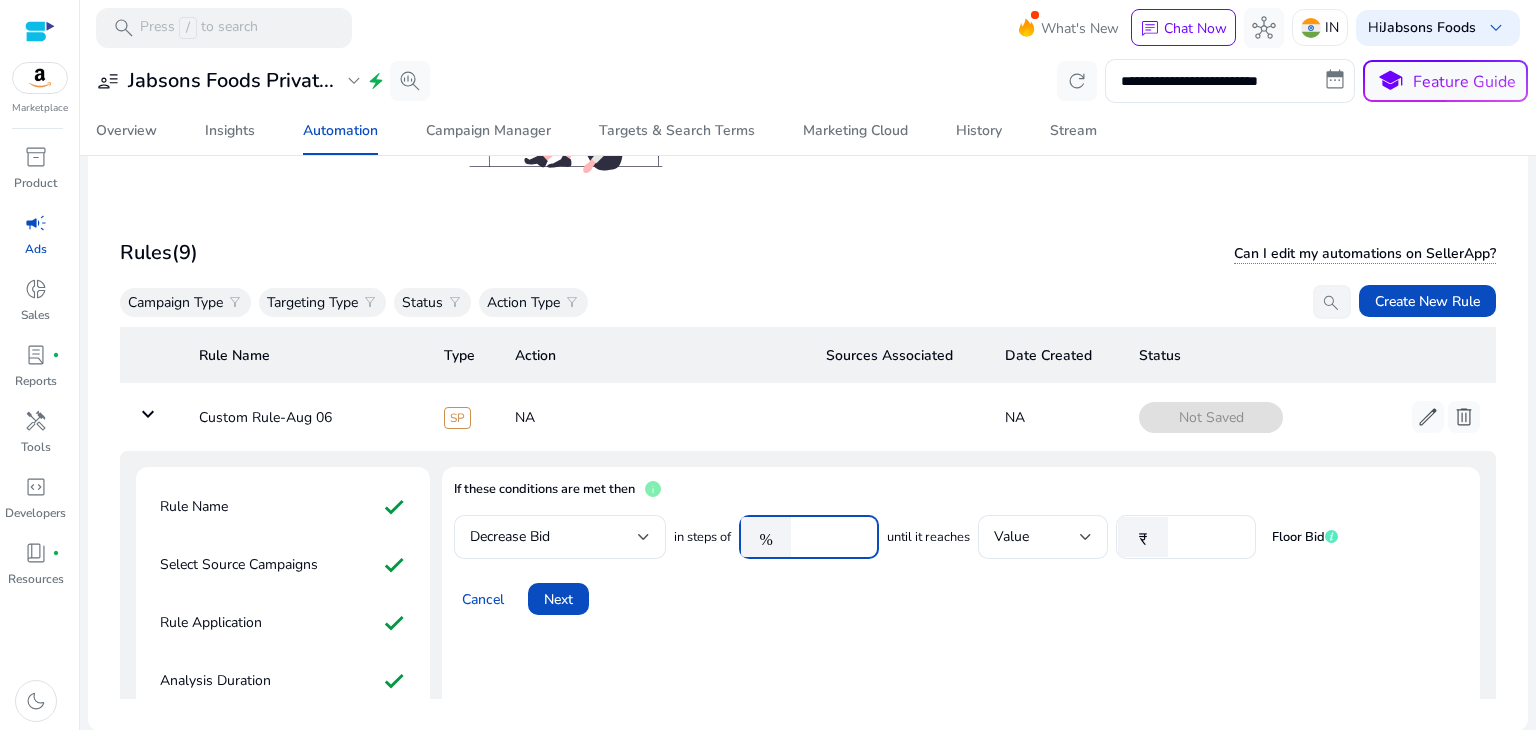 type on "*" 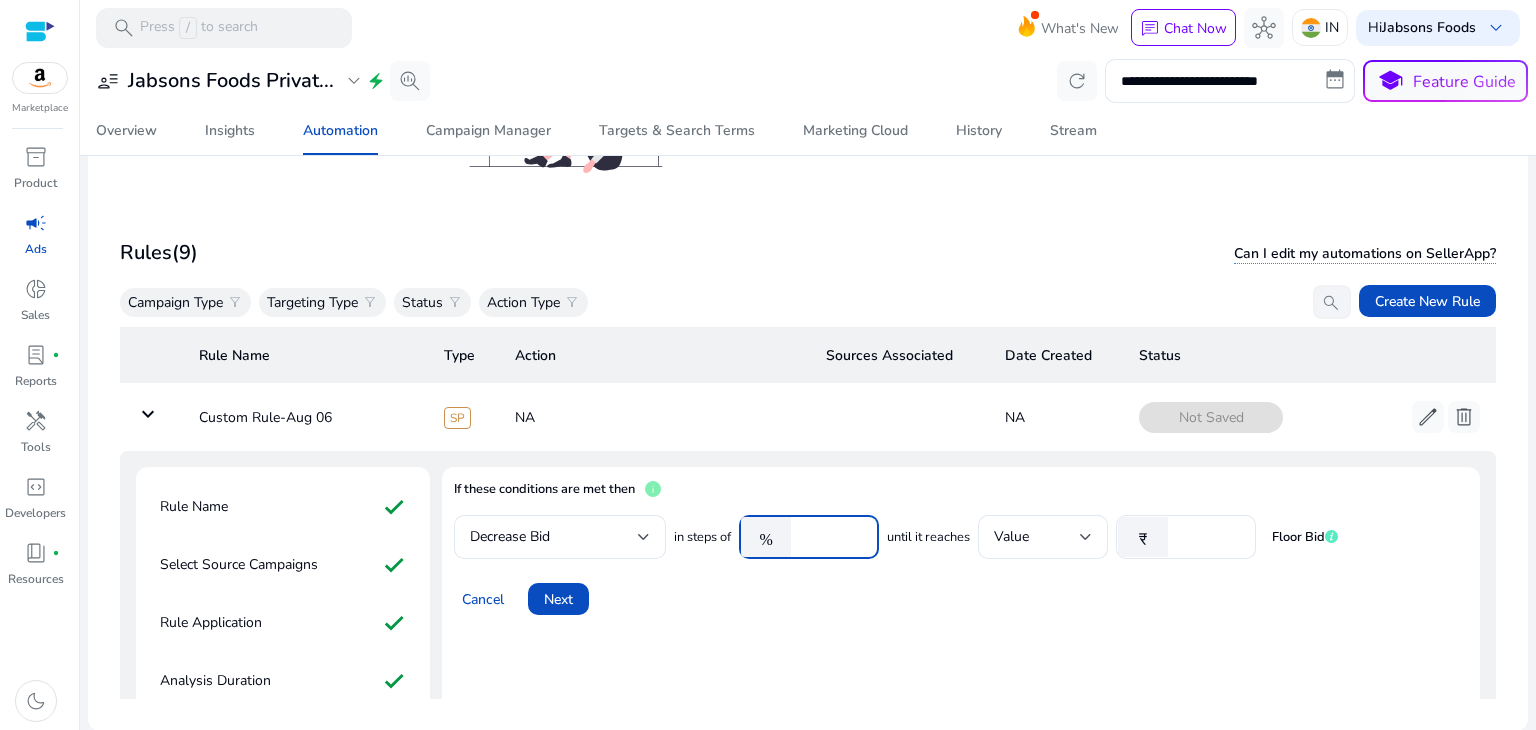 type on "**" 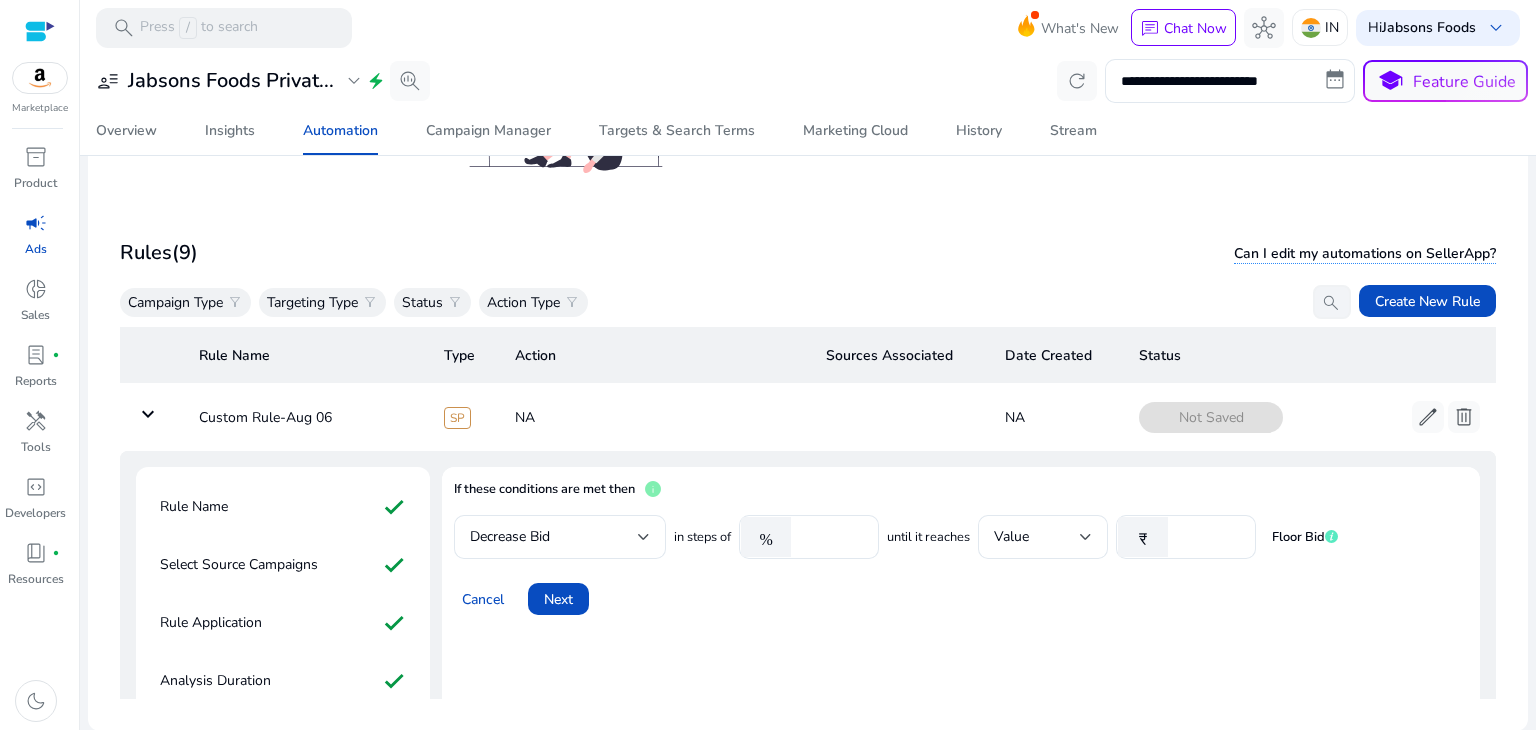 click on "Cancel   Next" at bounding box center (961, 591) 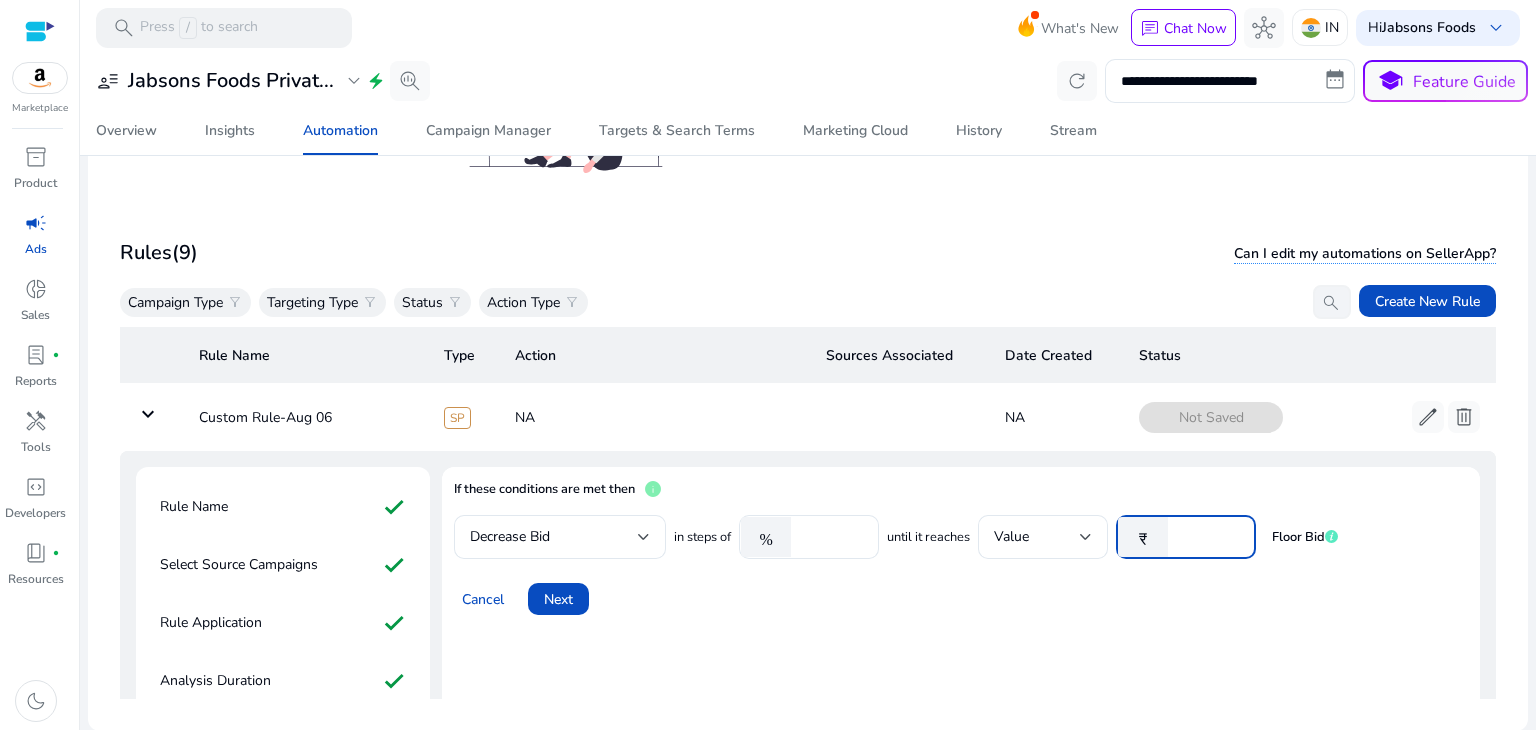 click on "*" at bounding box center (1209, 537) 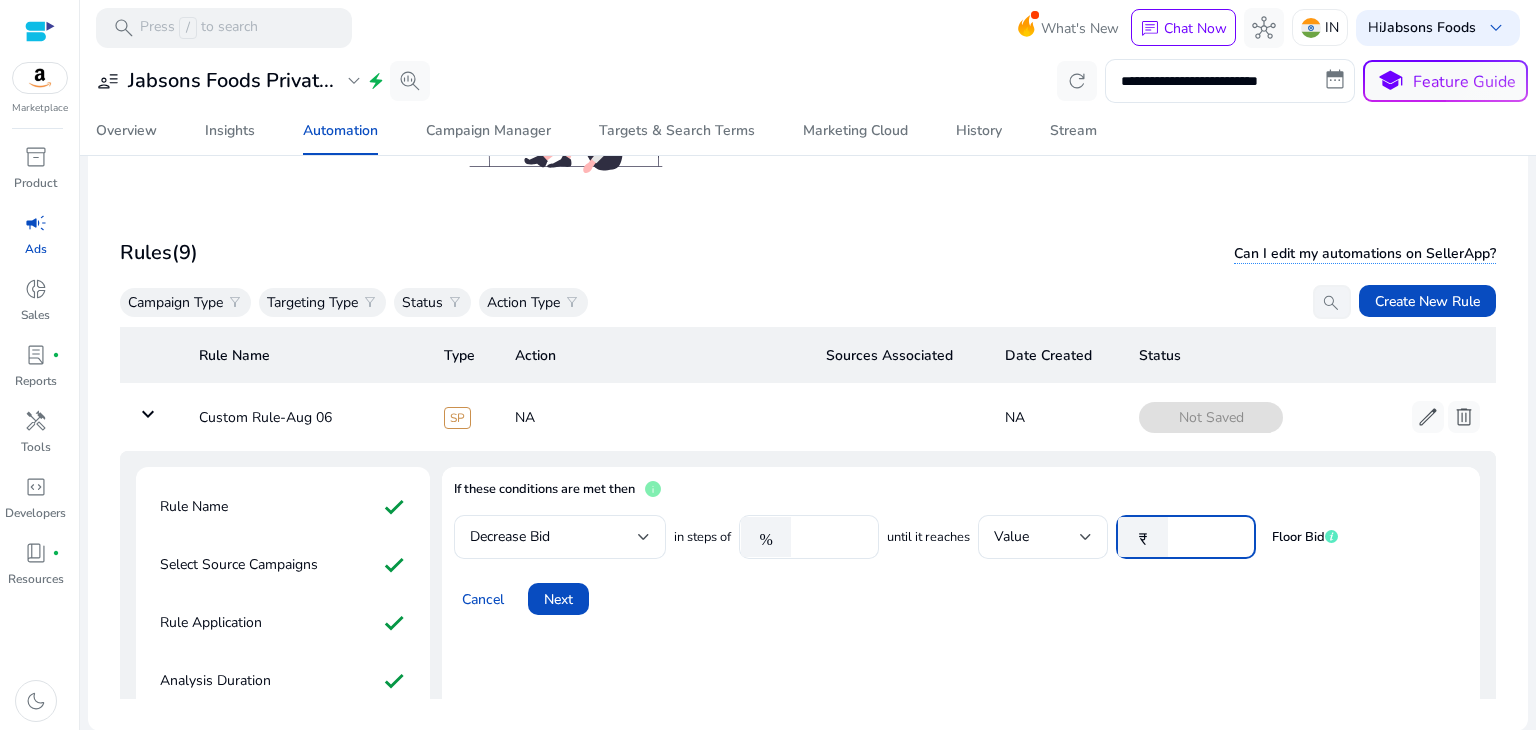 type on "*" 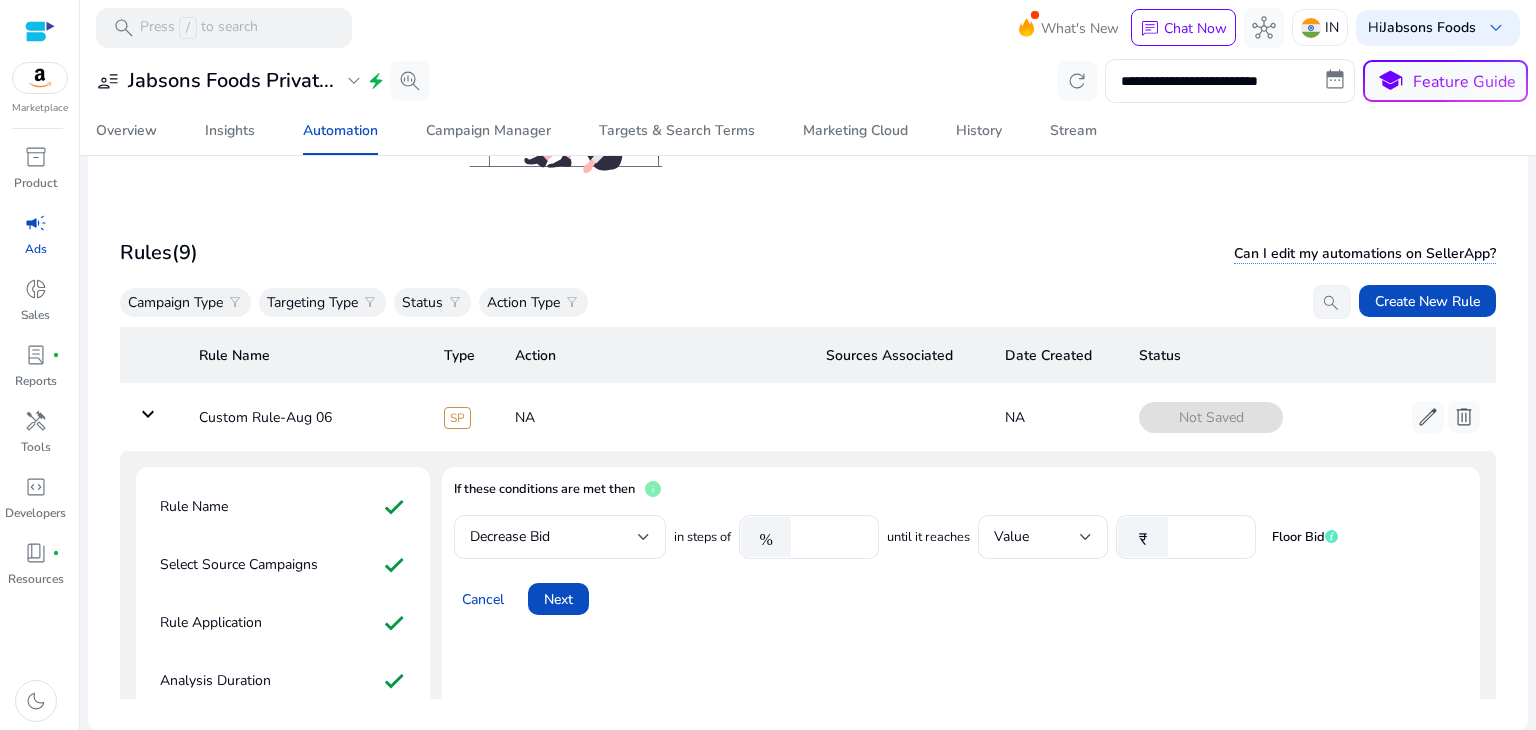click on "If these conditions are met then   info" at bounding box center (961, 497) 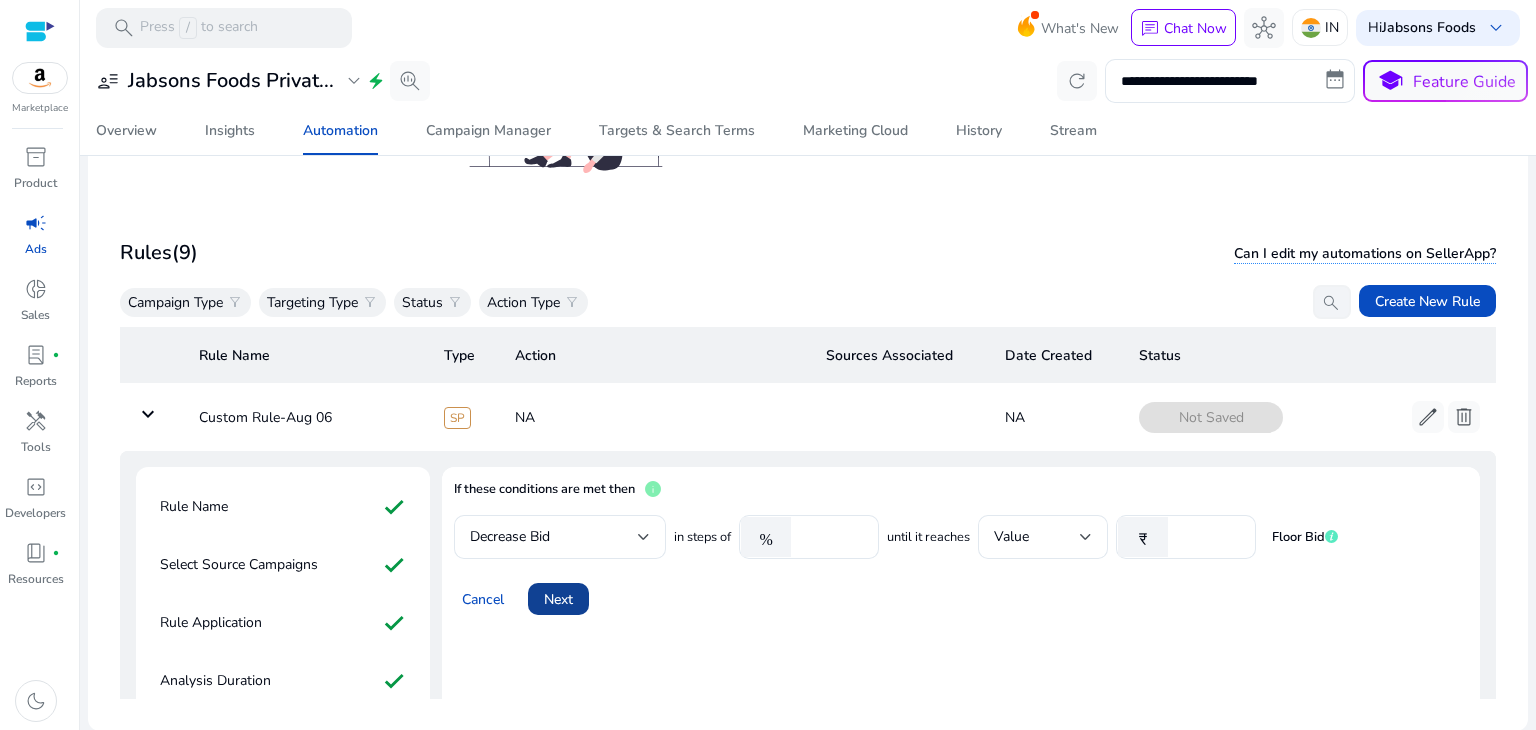 click on "Next" at bounding box center [558, 599] 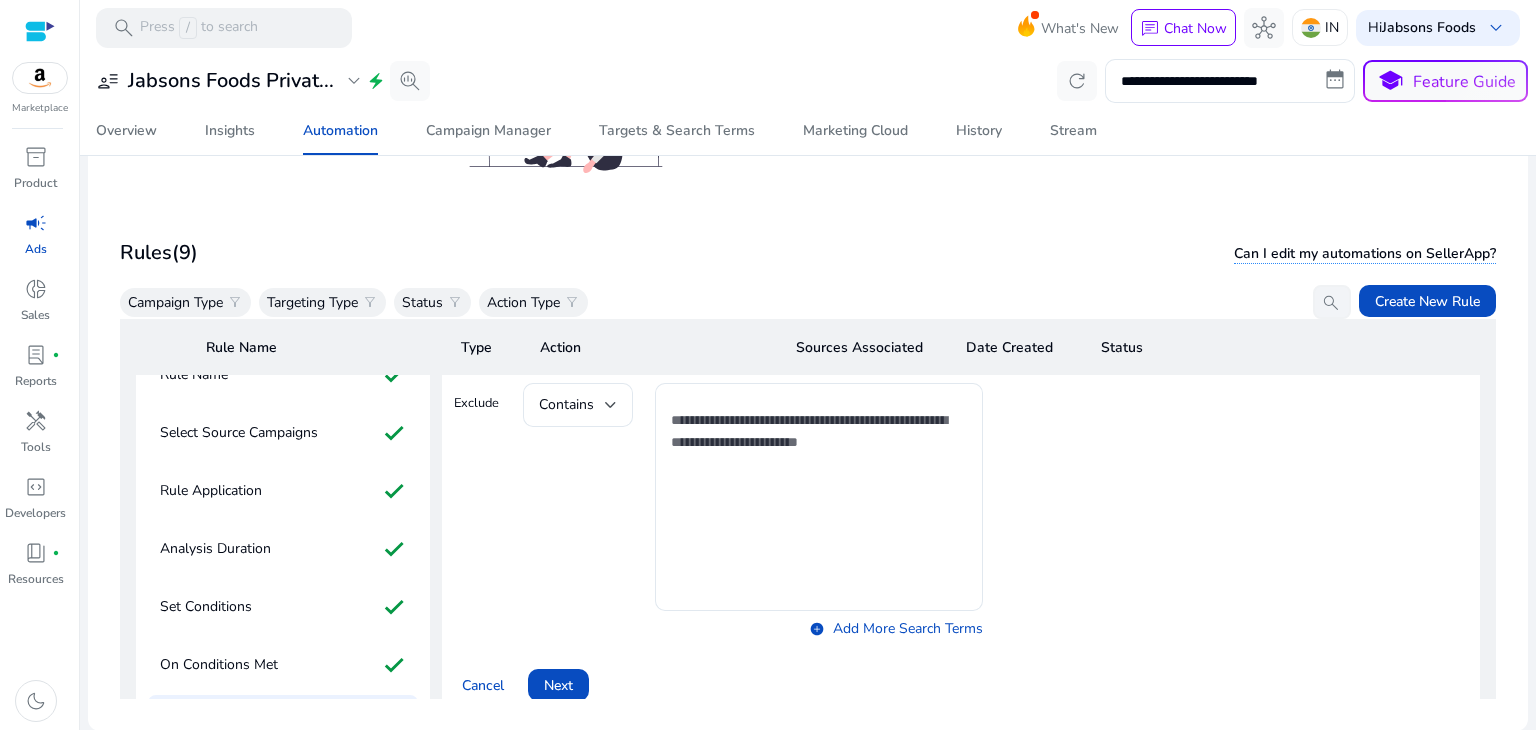 scroll, scrollTop: 256, scrollLeft: 0, axis: vertical 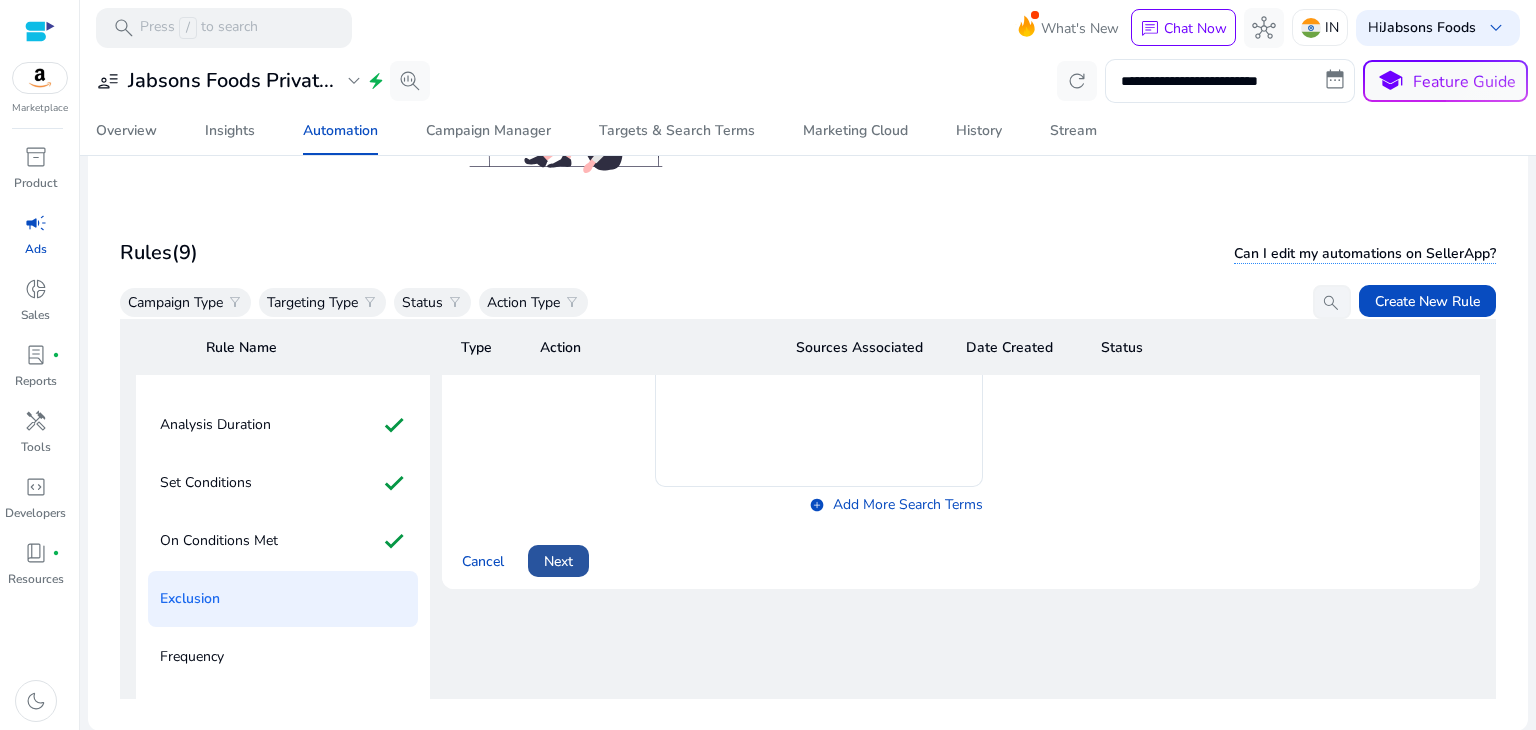 click on "Next" at bounding box center [558, 561] 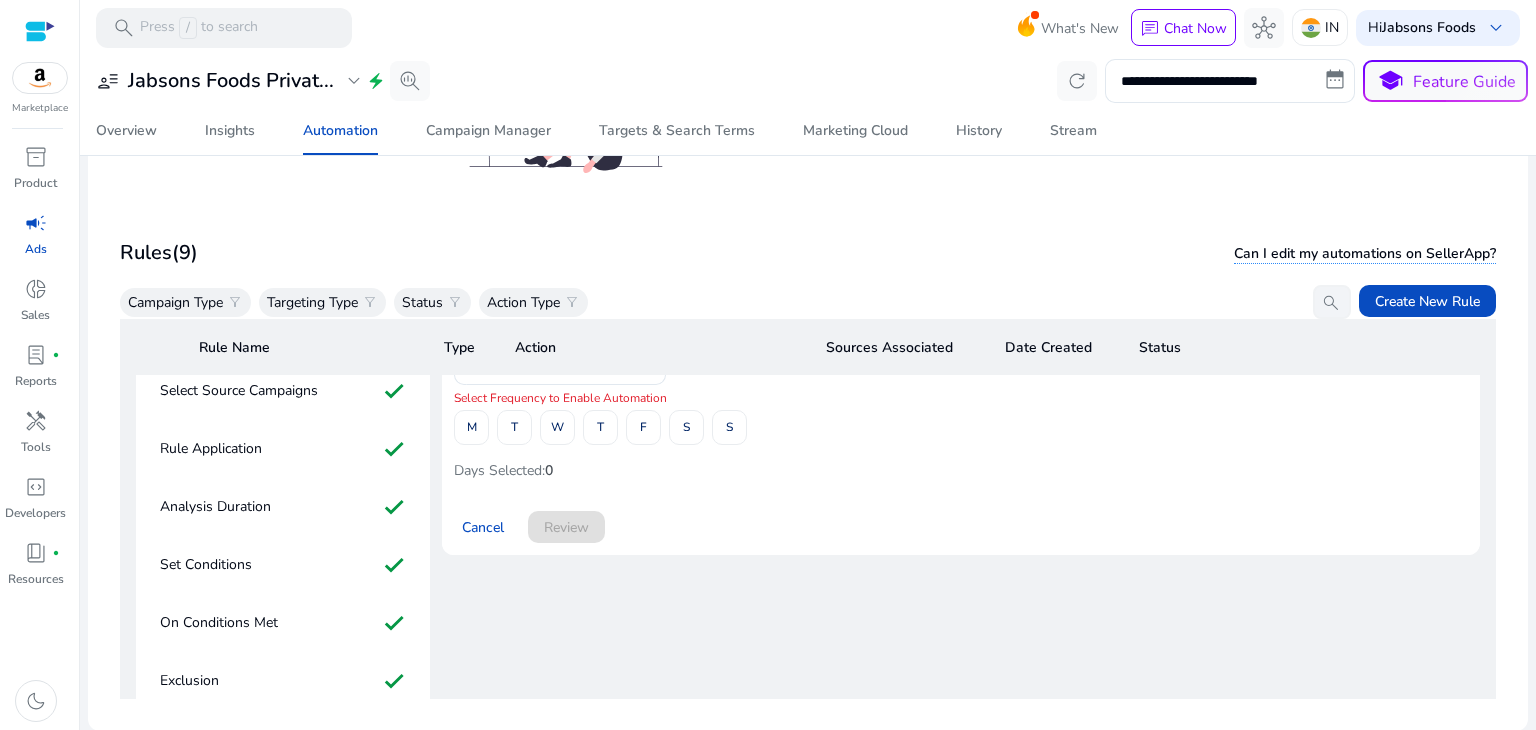 scroll, scrollTop: 71, scrollLeft: 0, axis: vertical 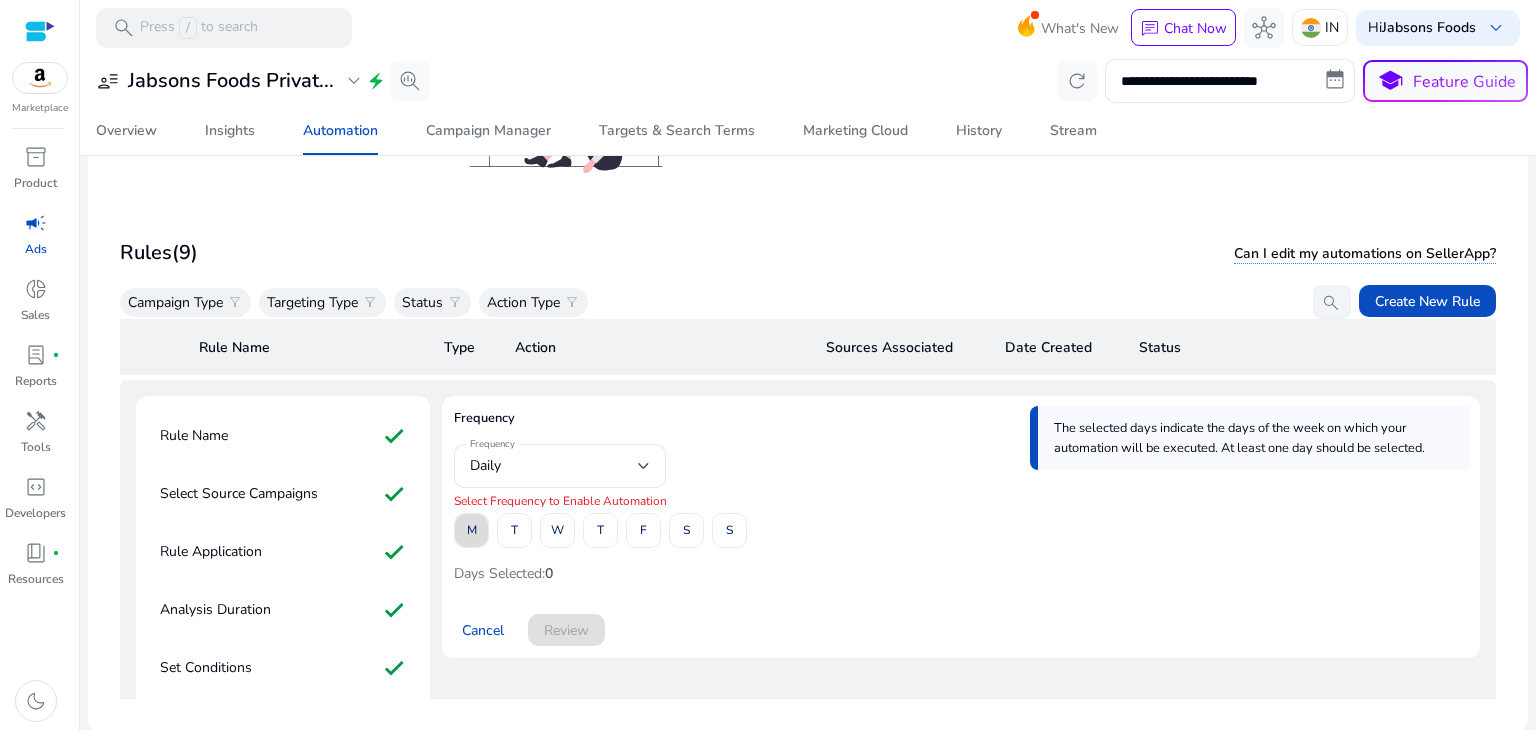 click at bounding box center (471, 531) 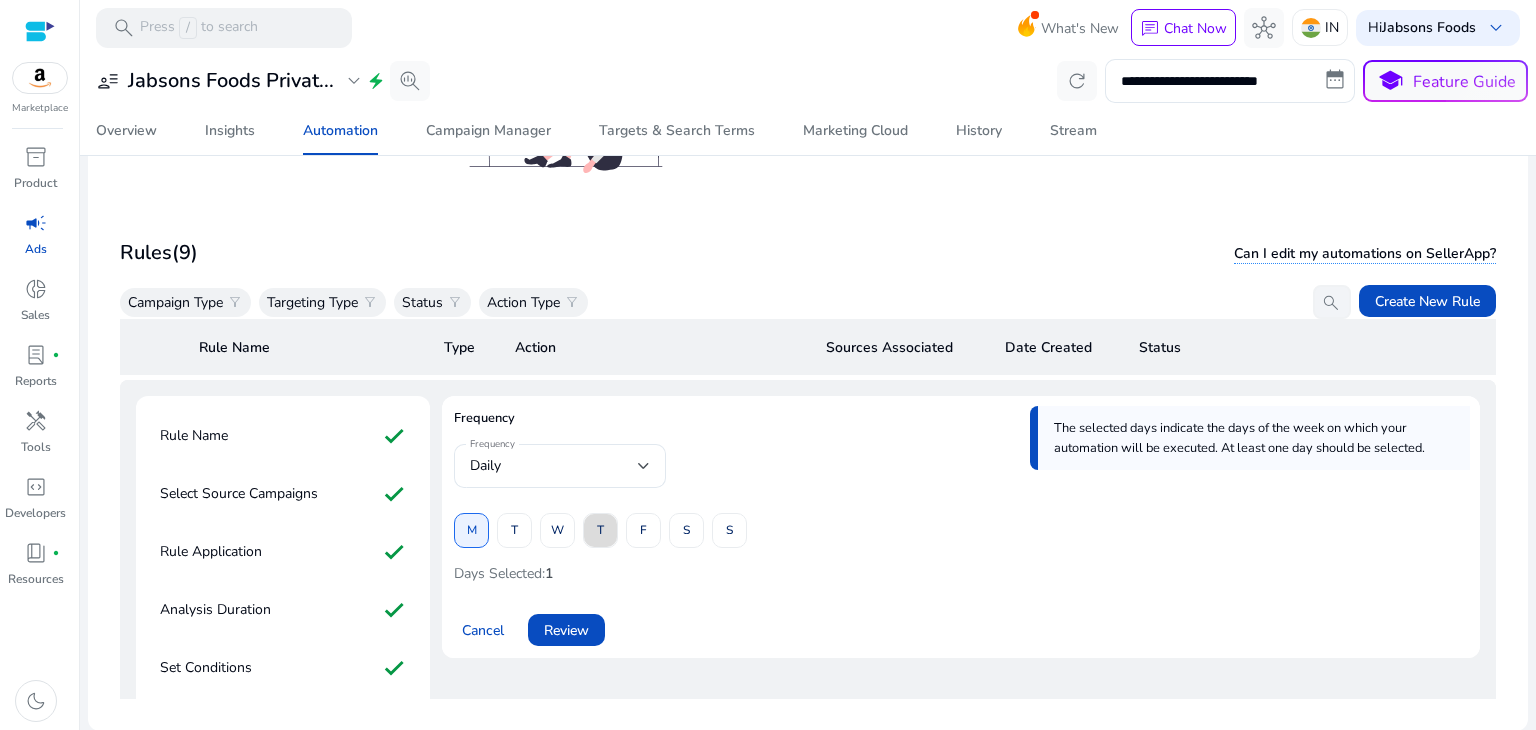 click on "T" at bounding box center [600, 530] 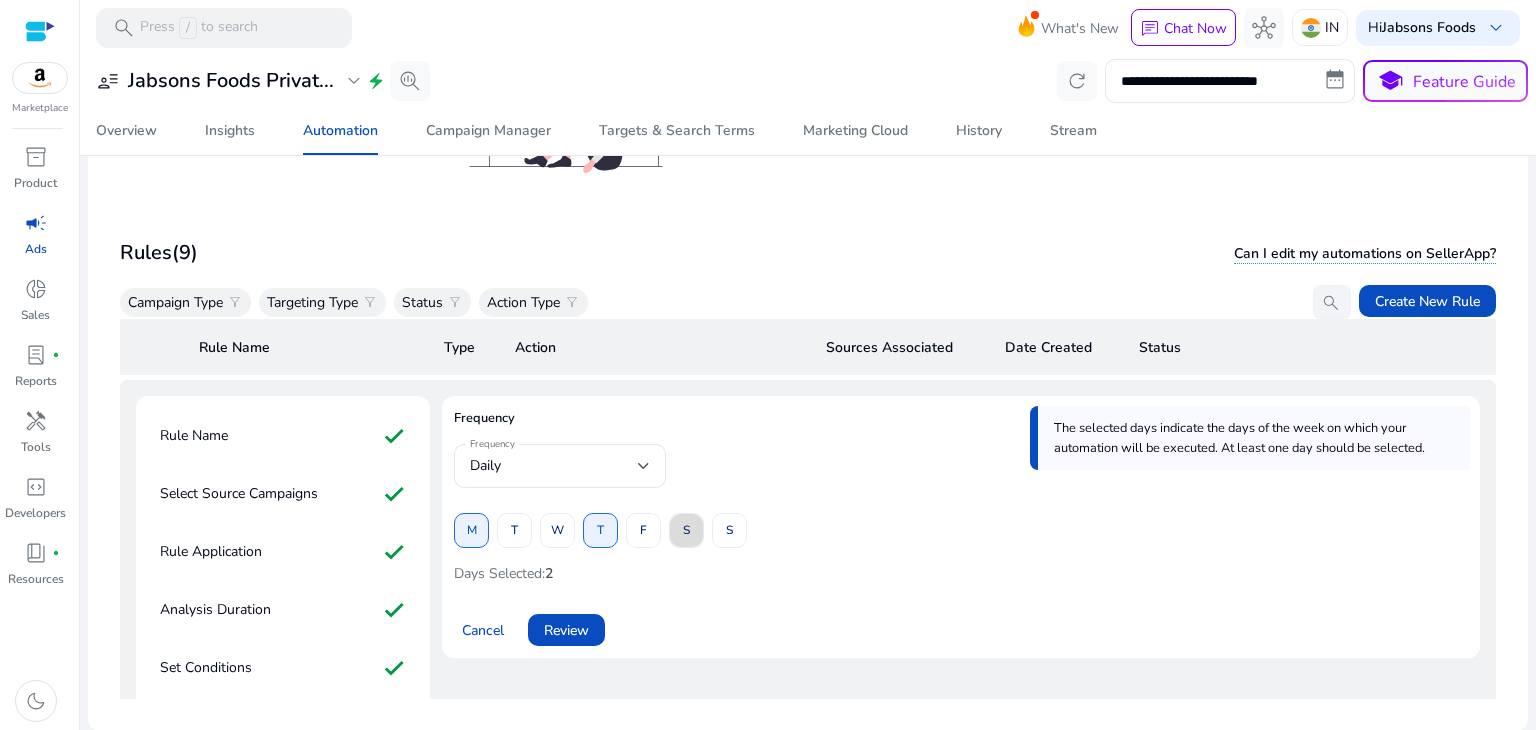 click on "S" at bounding box center [686, 530] 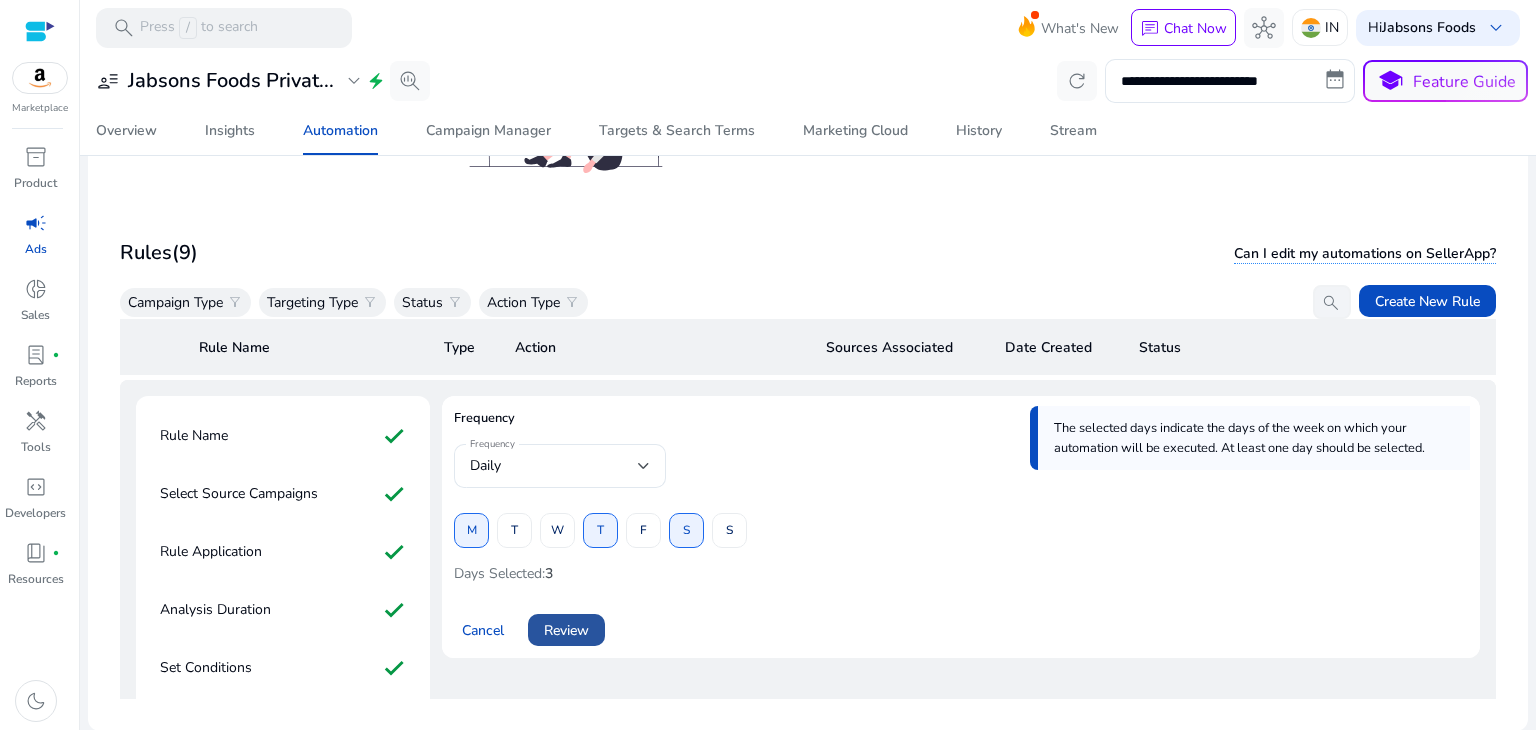 click on "Review" at bounding box center [566, 630] 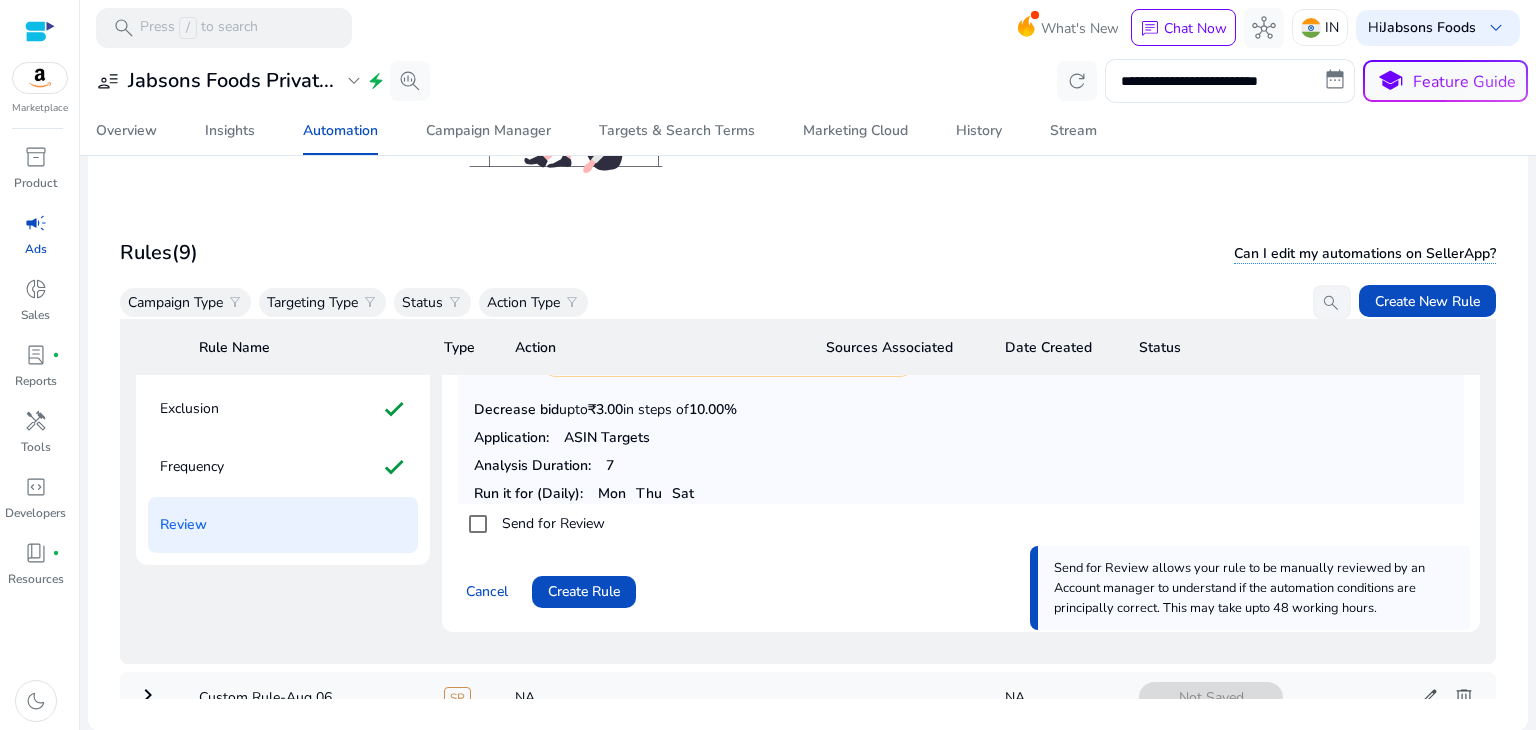 scroll, scrollTop: 447, scrollLeft: 0, axis: vertical 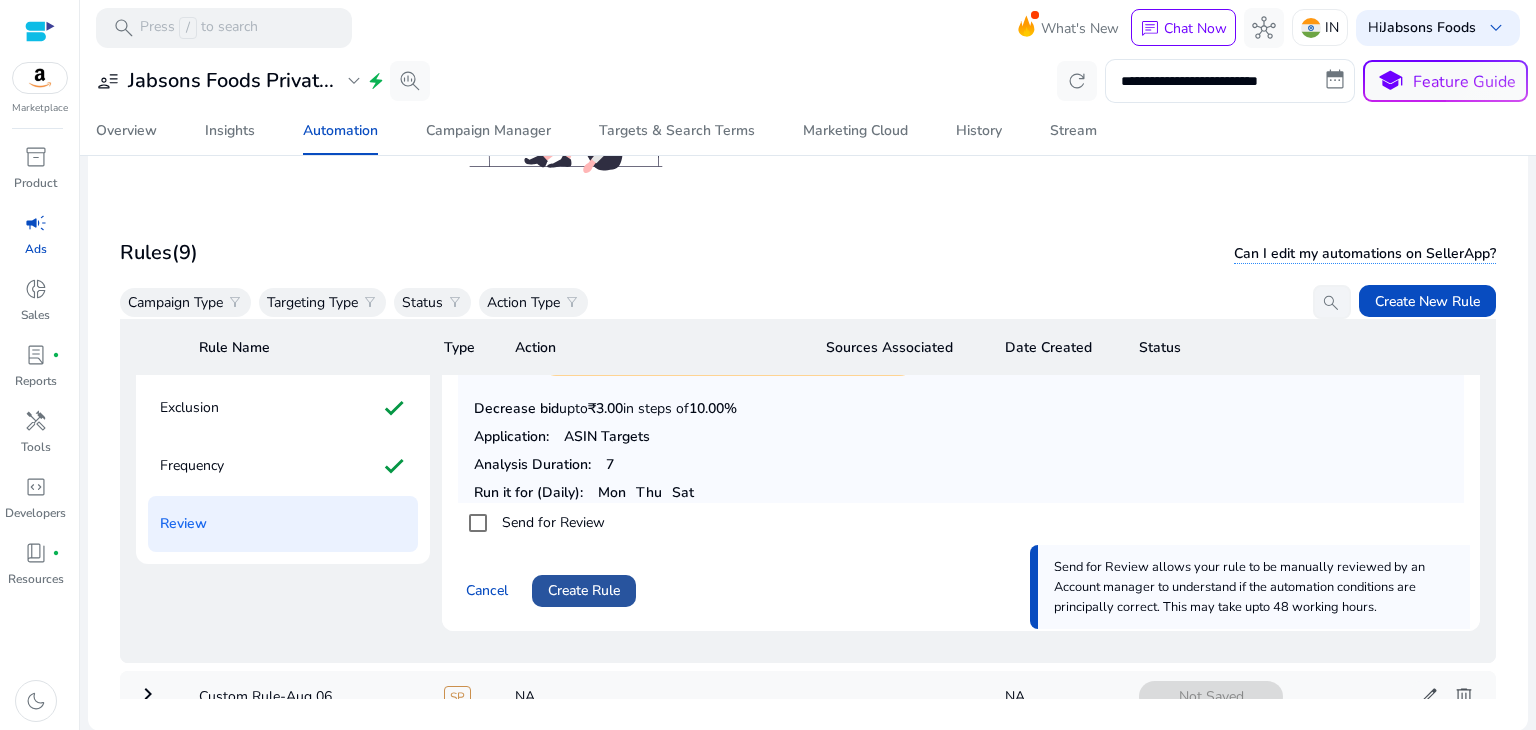 click on "Create Rule" 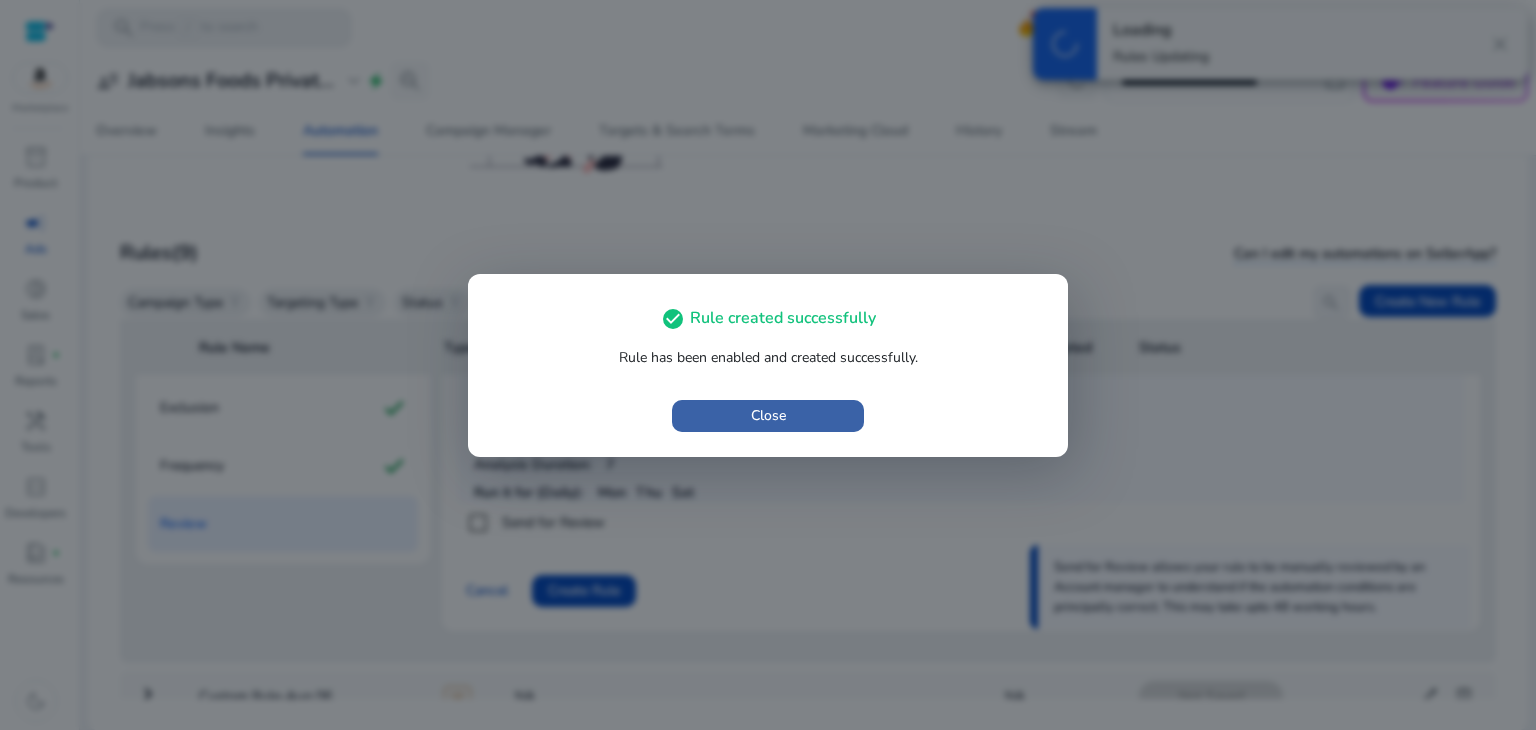 click on "Close" at bounding box center [768, 415] 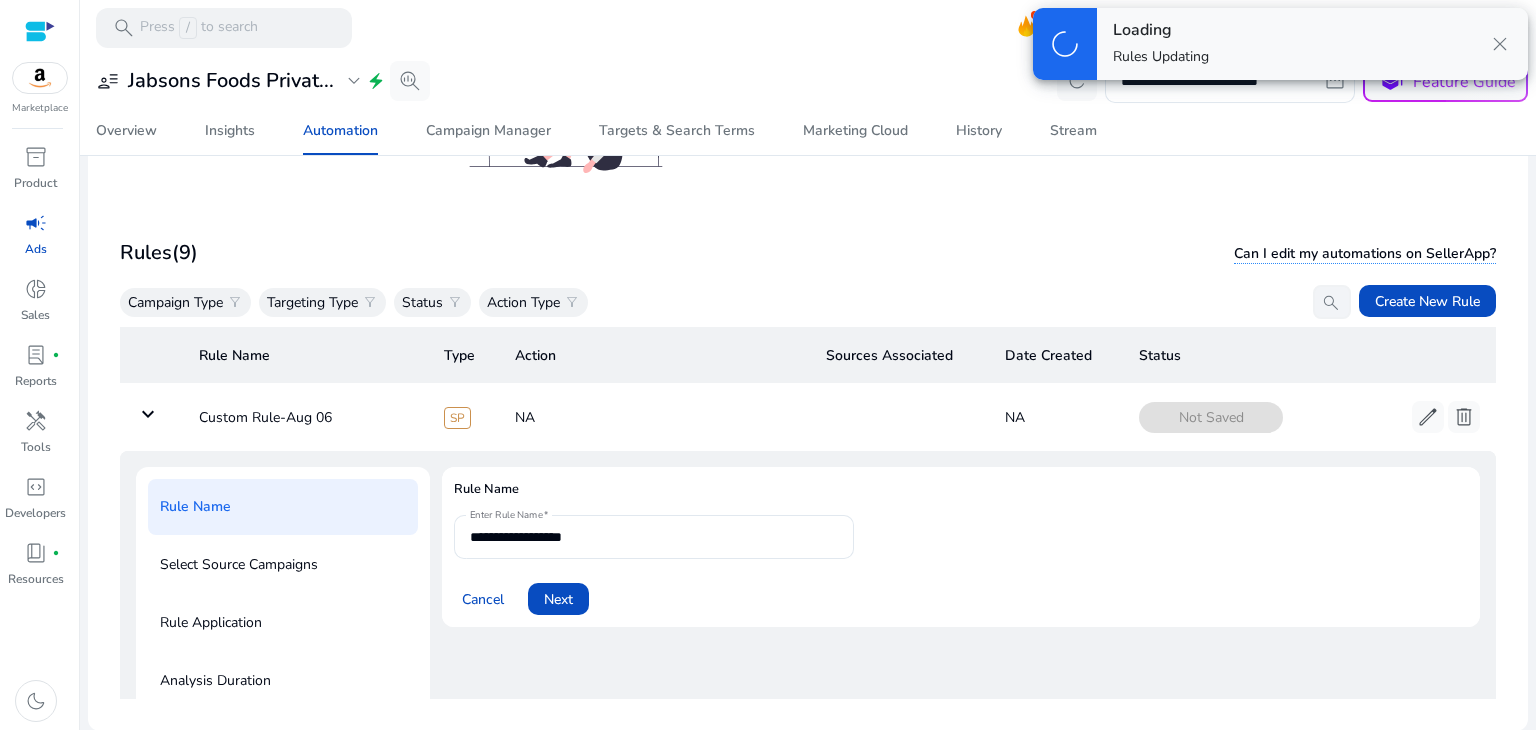 scroll, scrollTop: 69, scrollLeft: 0, axis: vertical 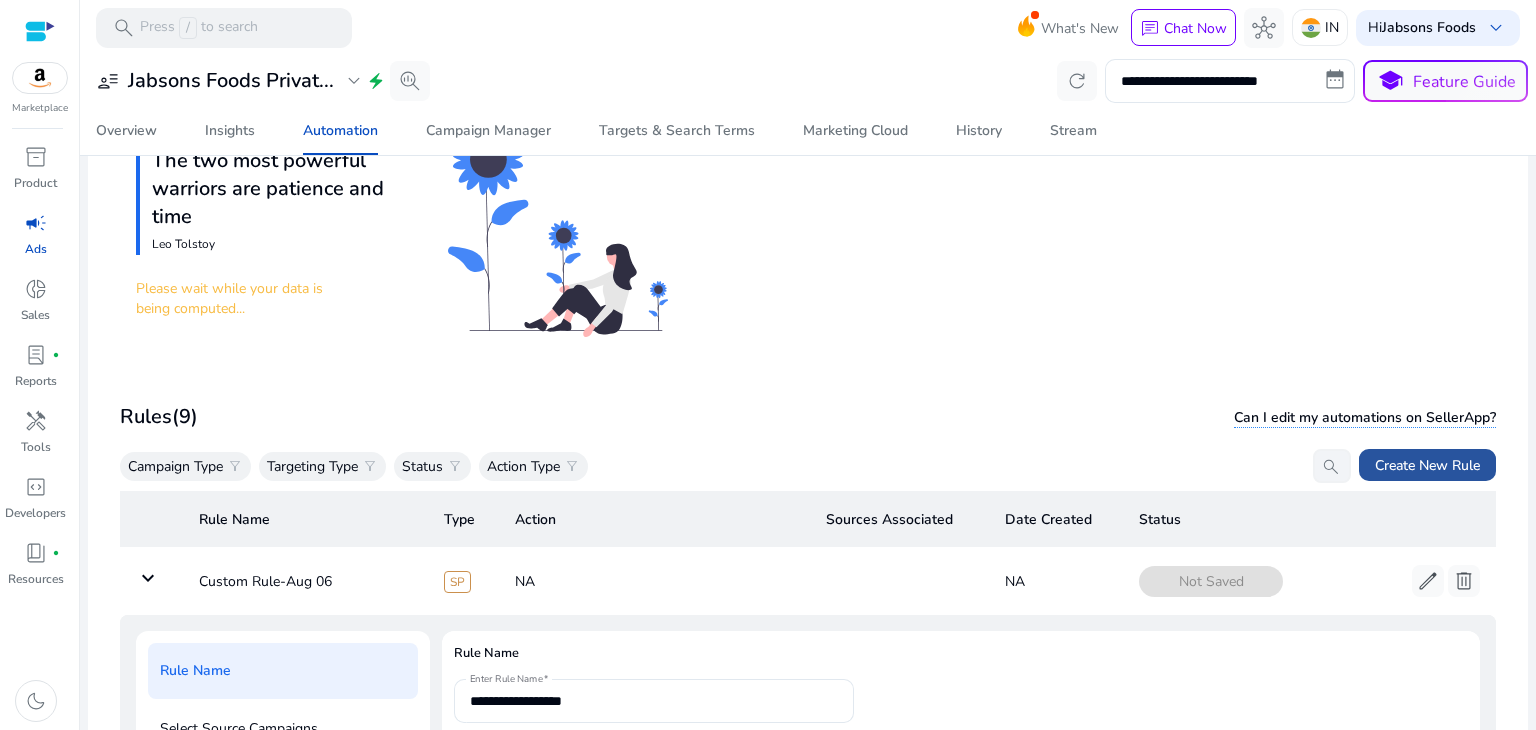 click on "Create New Rule" 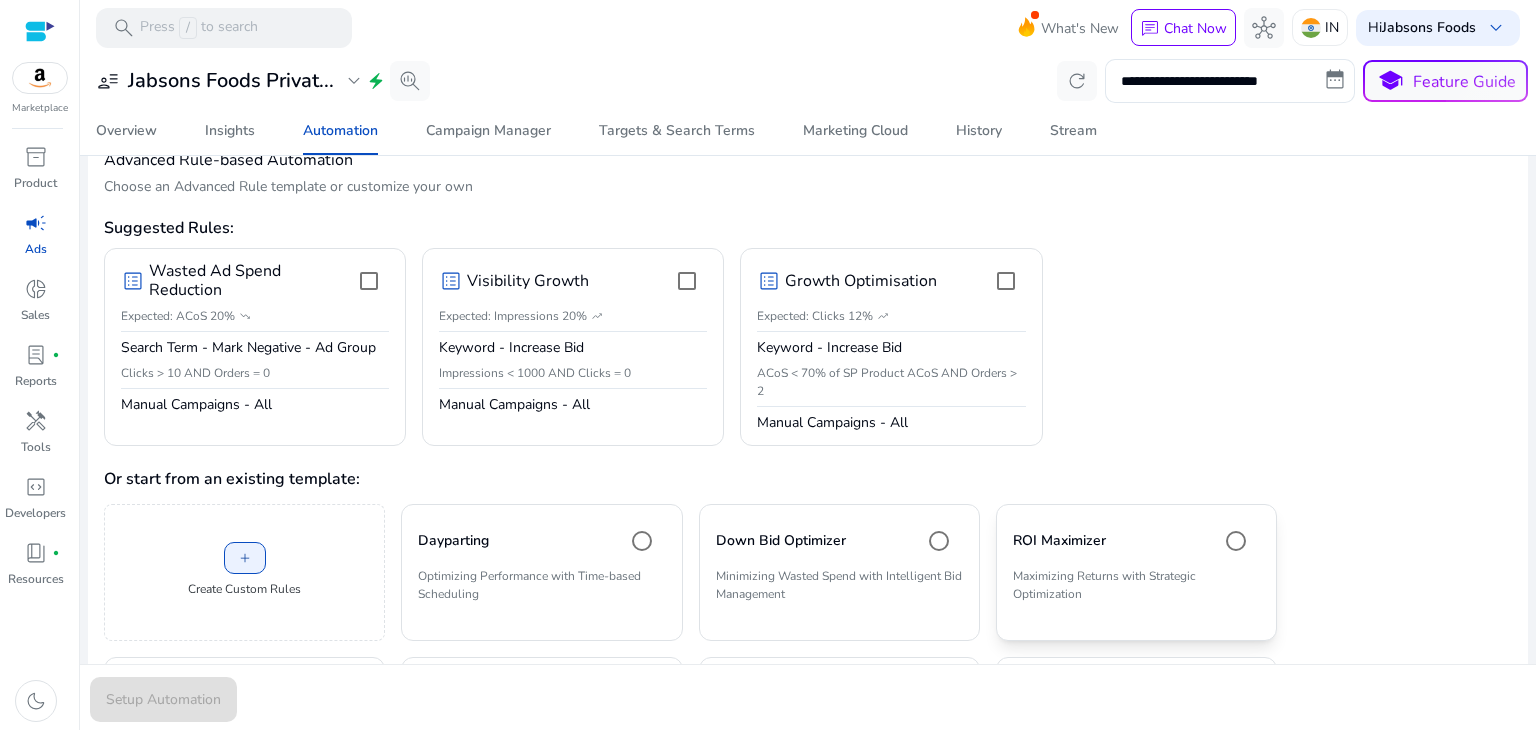 scroll, scrollTop: 356, scrollLeft: 0, axis: vertical 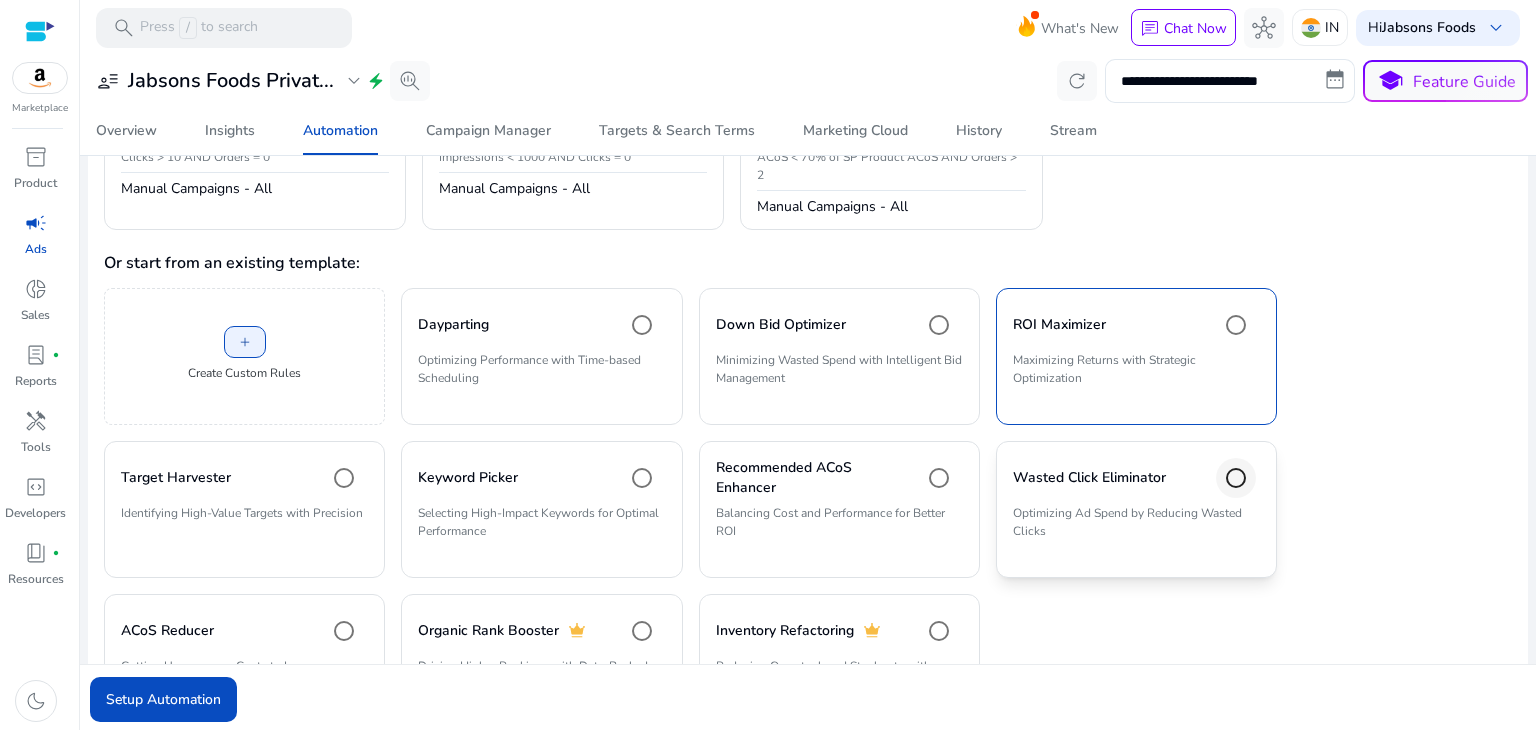 click at bounding box center (1236, 478) 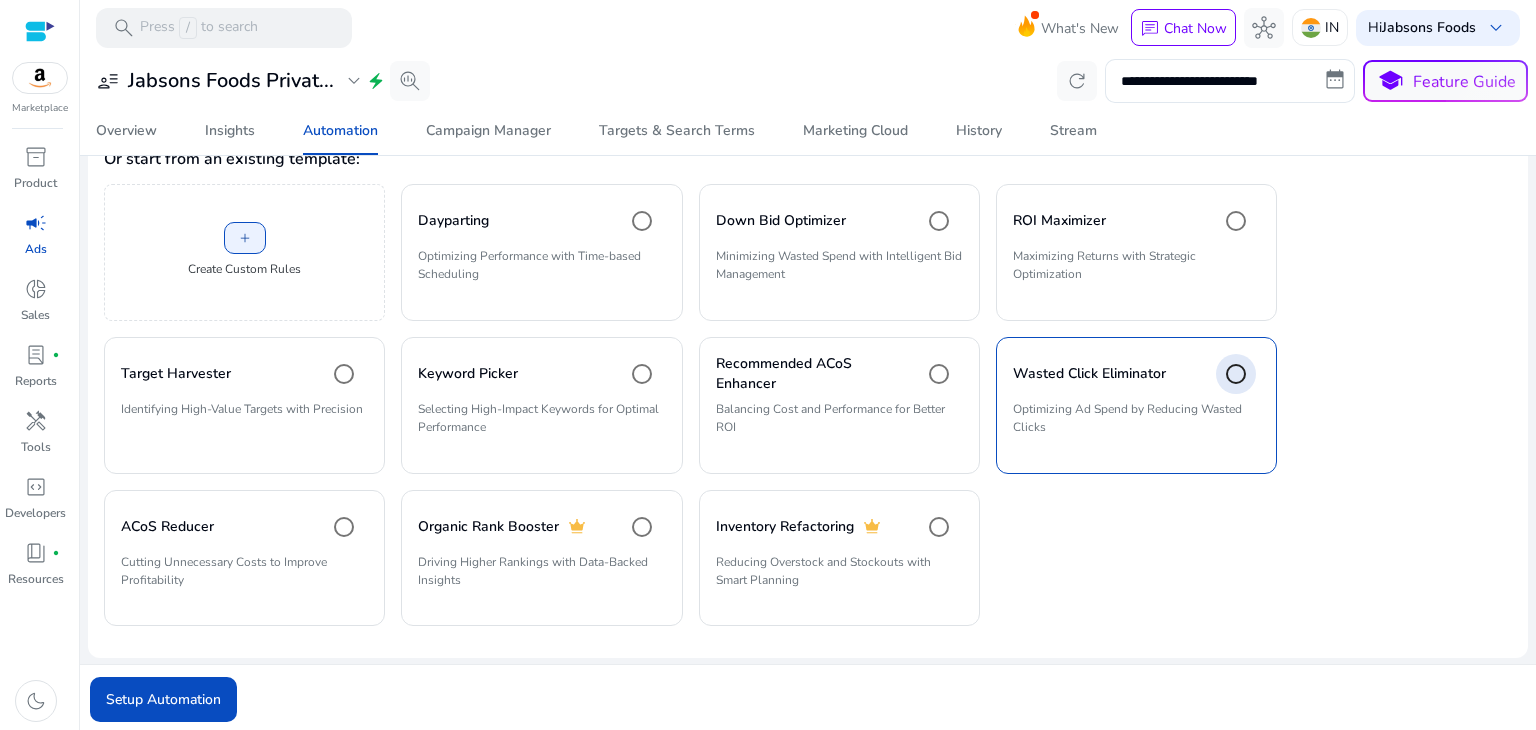 scroll, scrollTop: 459, scrollLeft: 0, axis: vertical 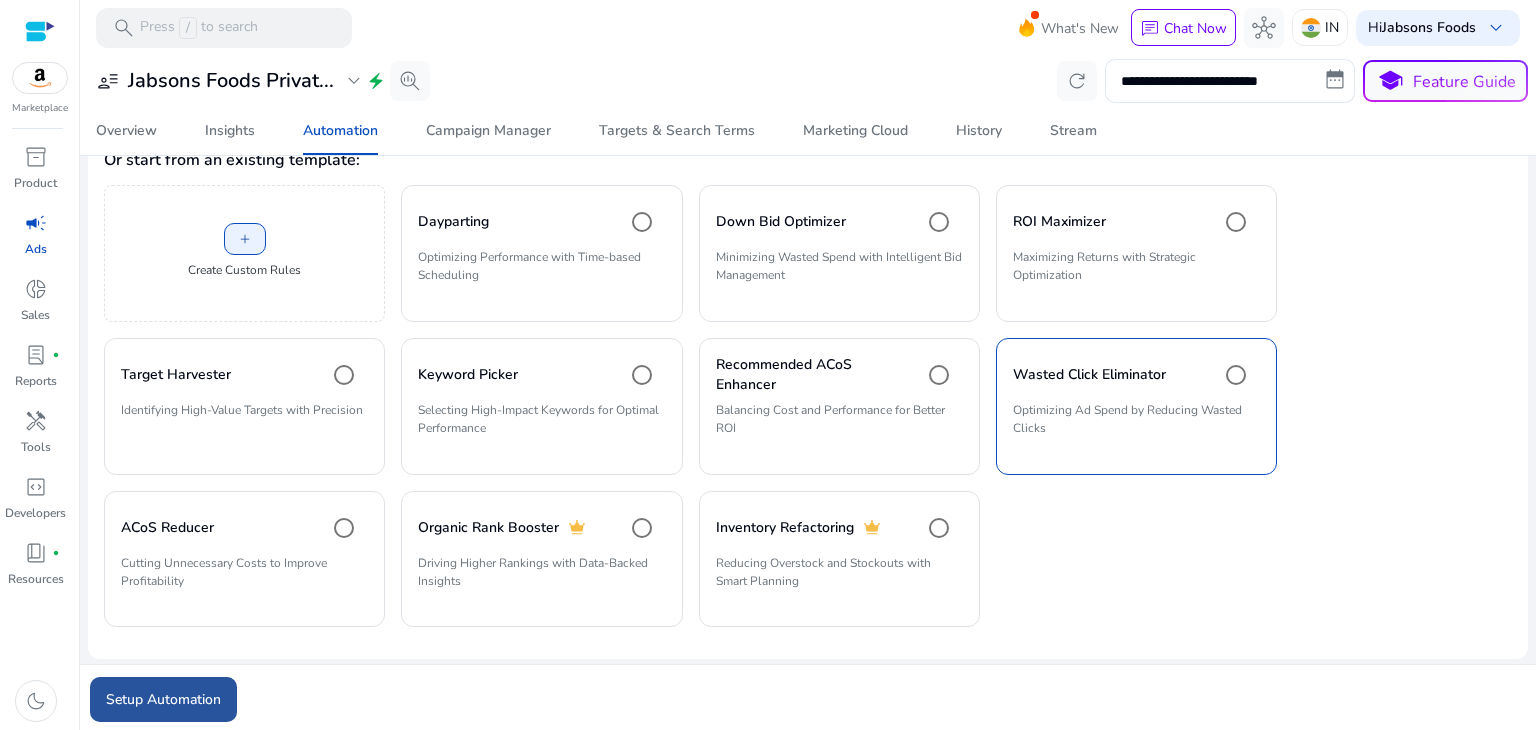 click on "Setup Automation" 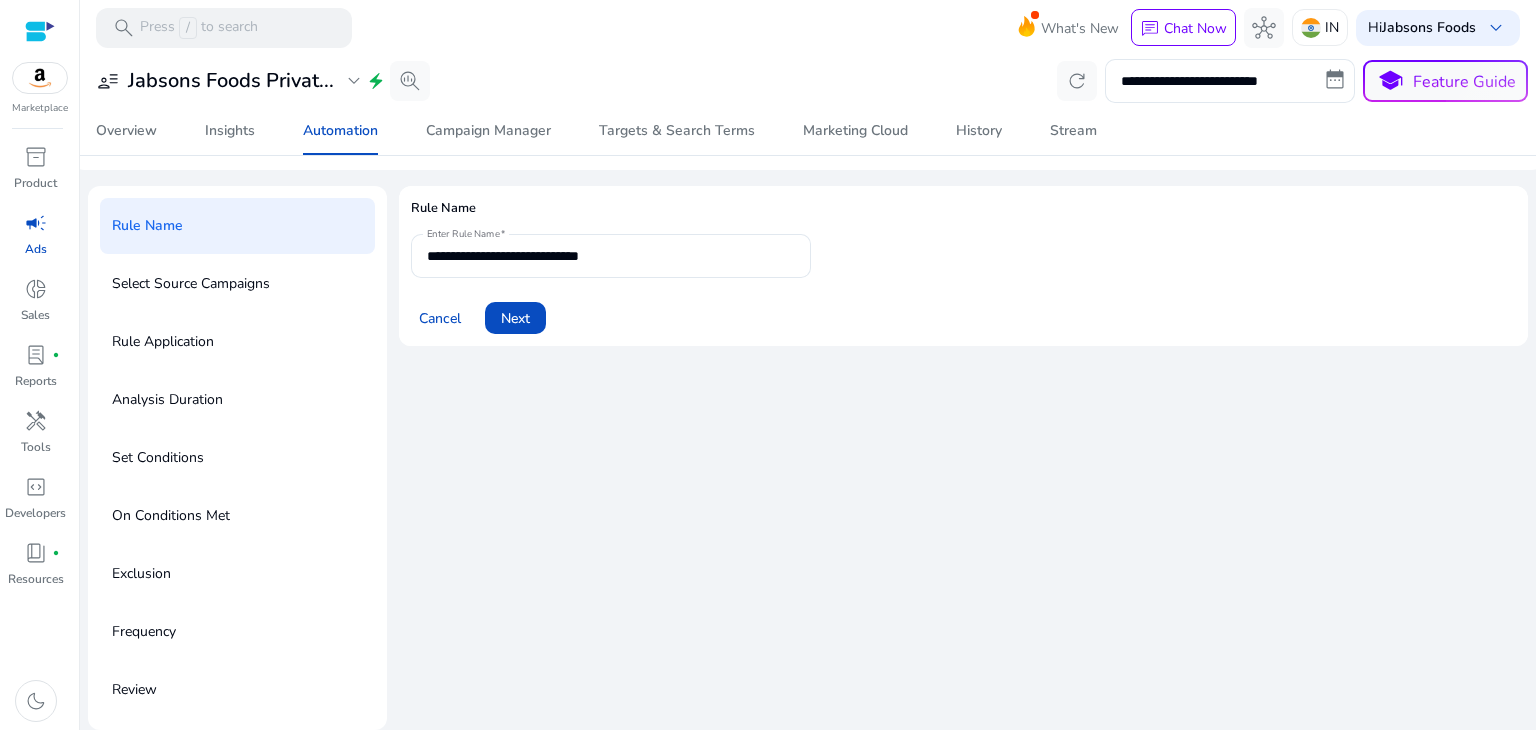 scroll, scrollTop: 0, scrollLeft: 0, axis: both 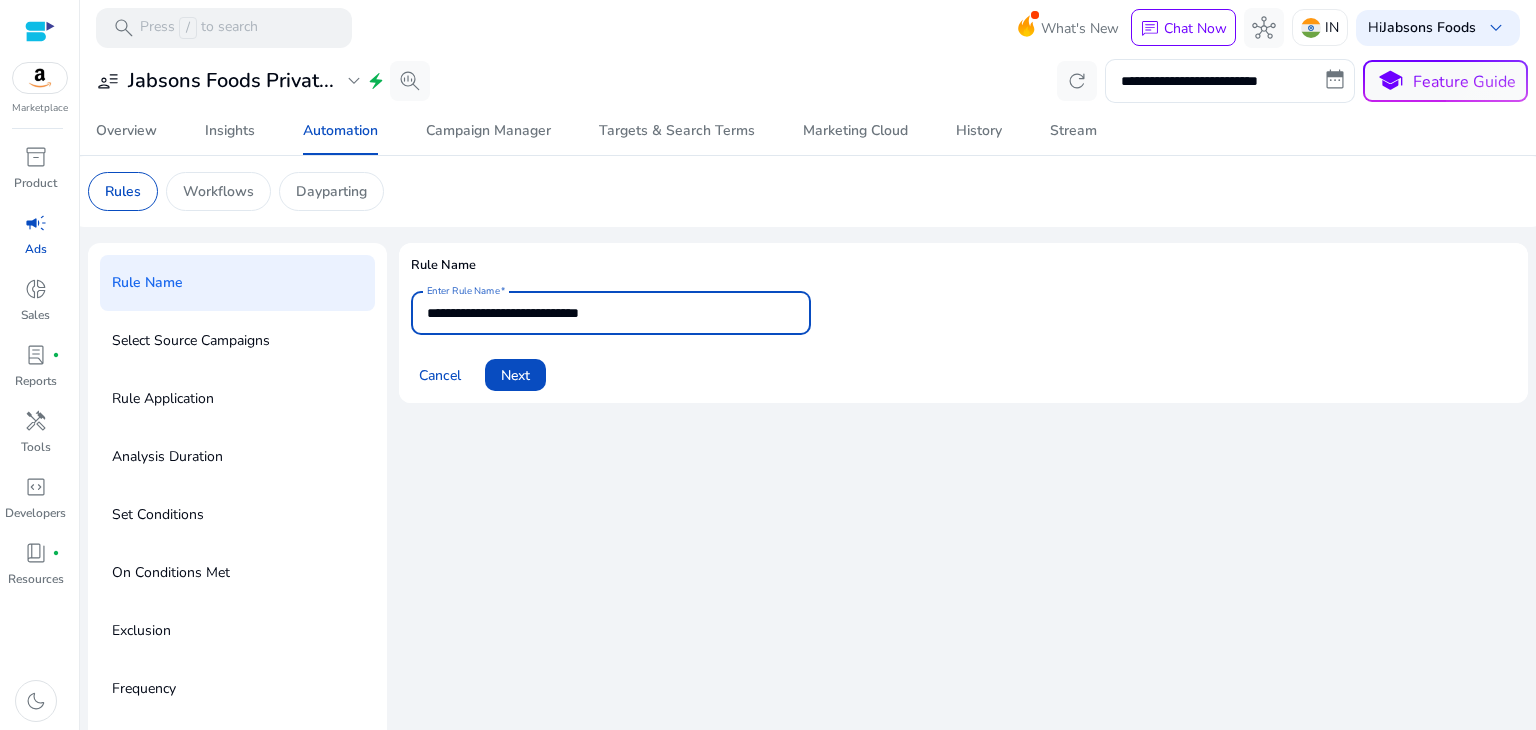 drag, startPoint x: 628, startPoint y: 304, endPoint x: 376, endPoint y: 313, distance: 252.16066 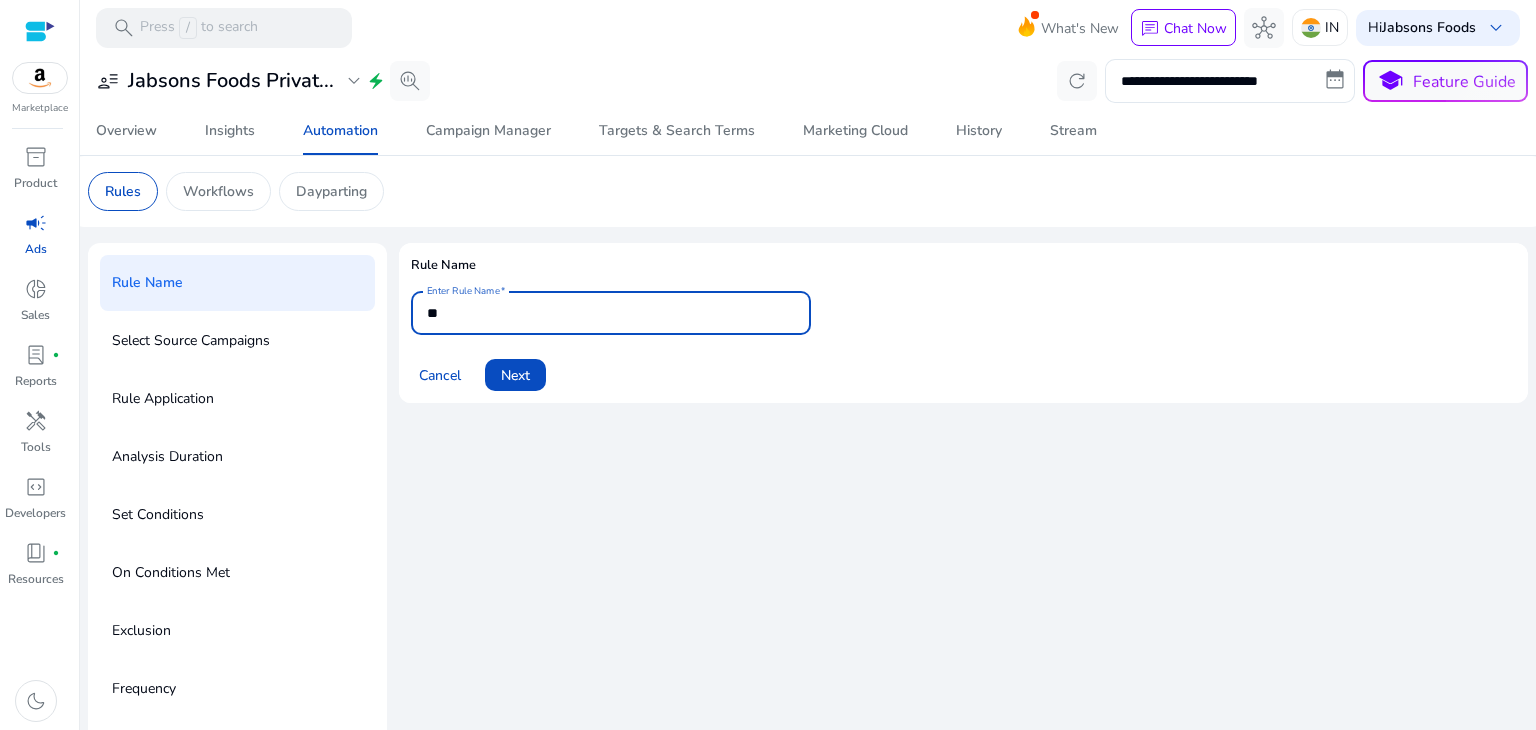 type on "*" 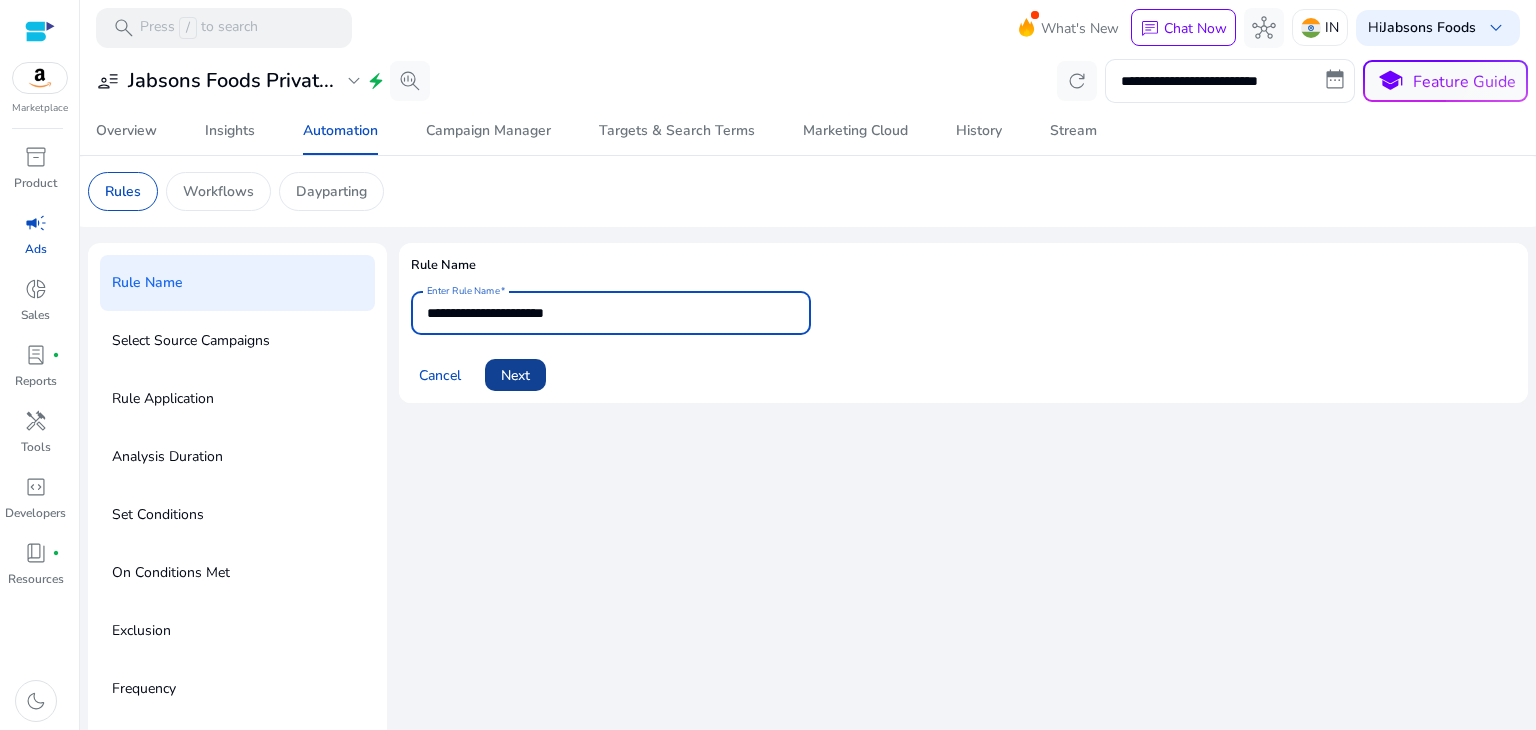 type on "**********" 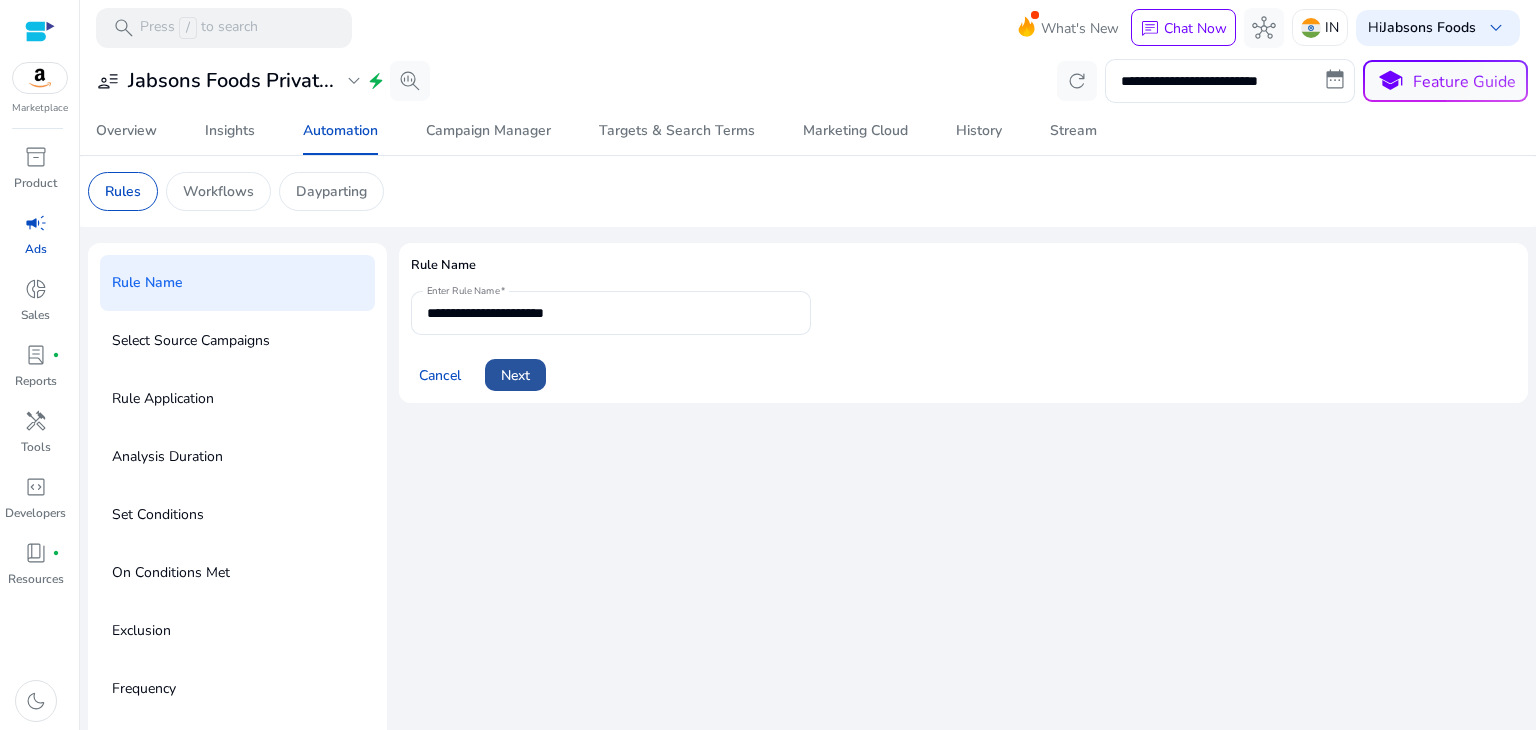 click 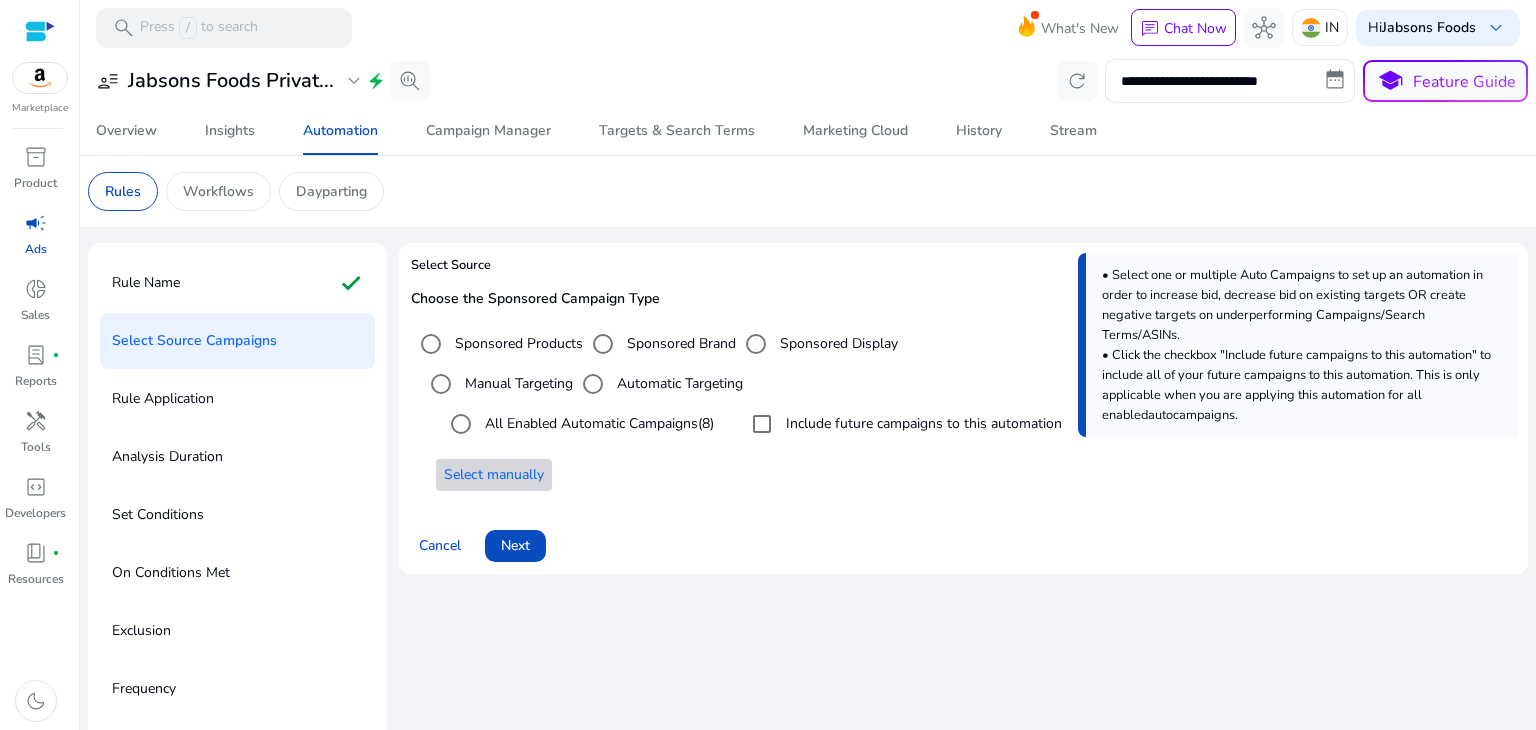 click on "Select manually" at bounding box center [494, 474] 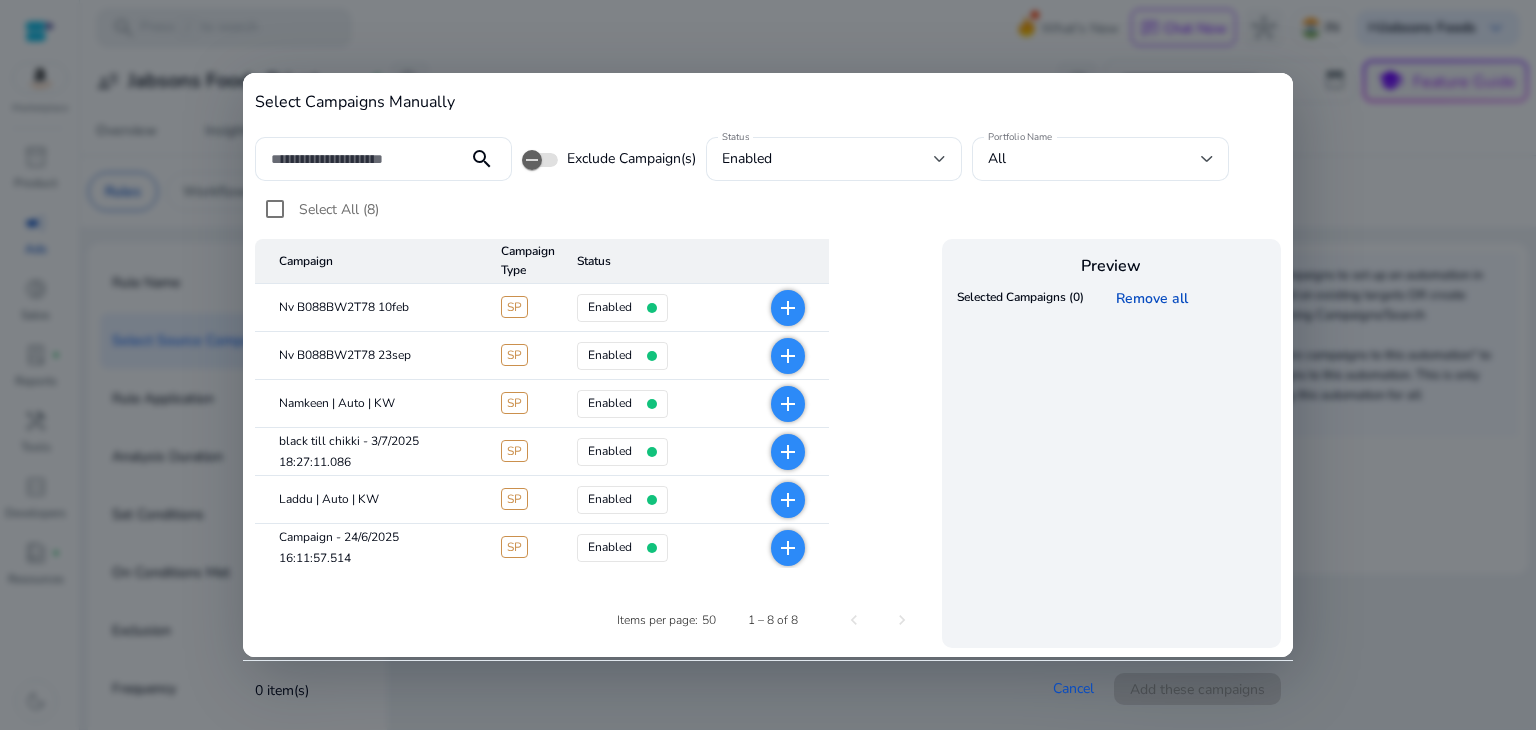 click on "add" at bounding box center (788, 404) 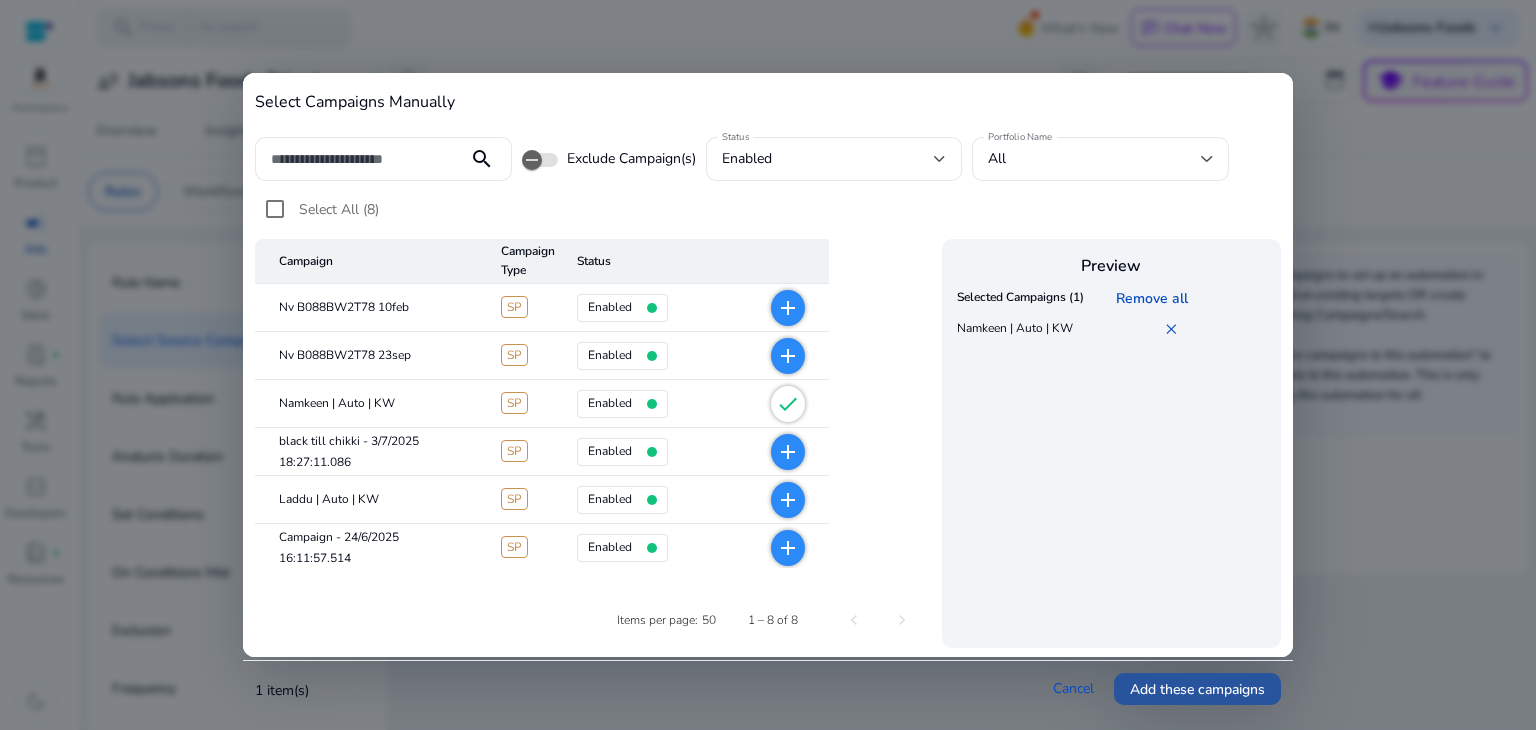 click on "Add these campaigns" at bounding box center (1197, 689) 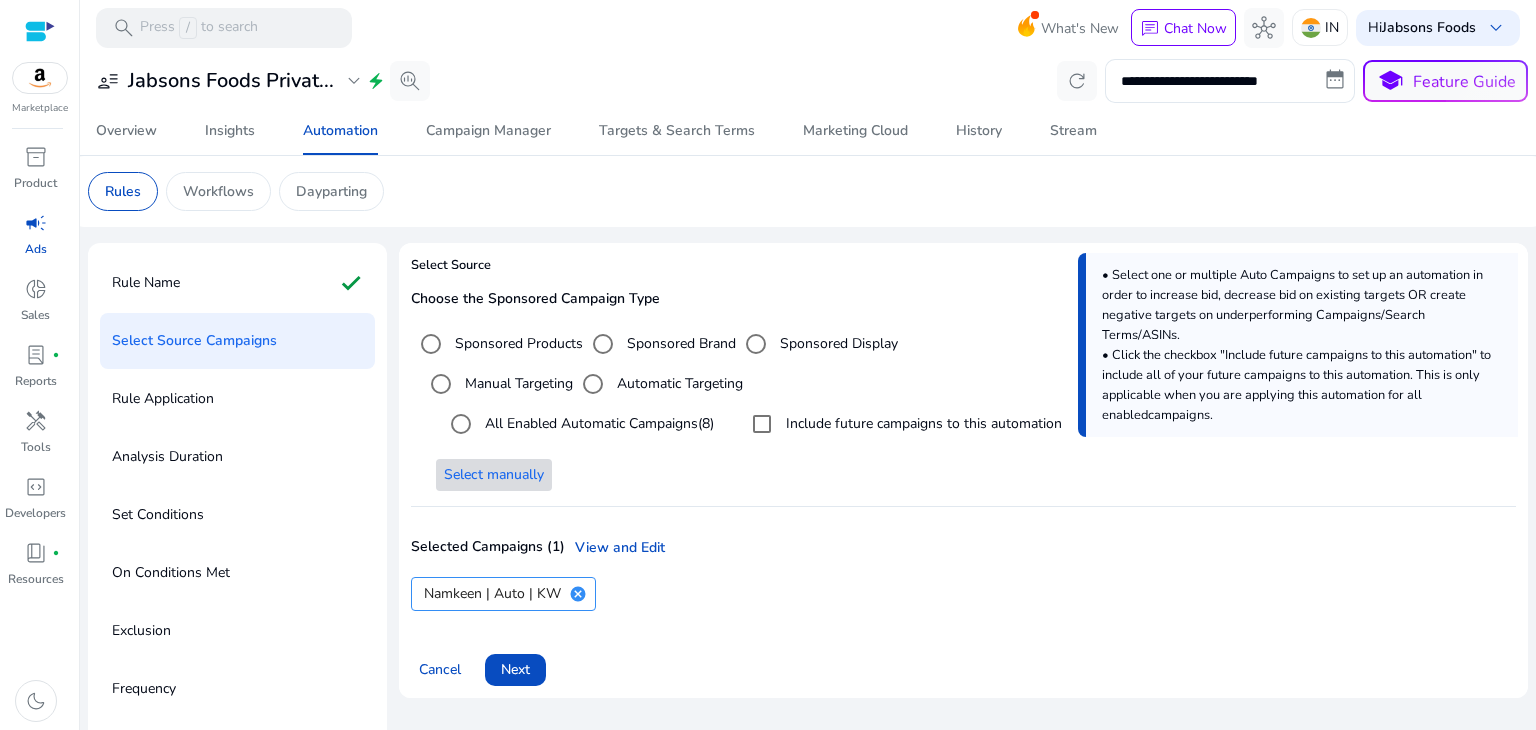 scroll, scrollTop: 56, scrollLeft: 0, axis: vertical 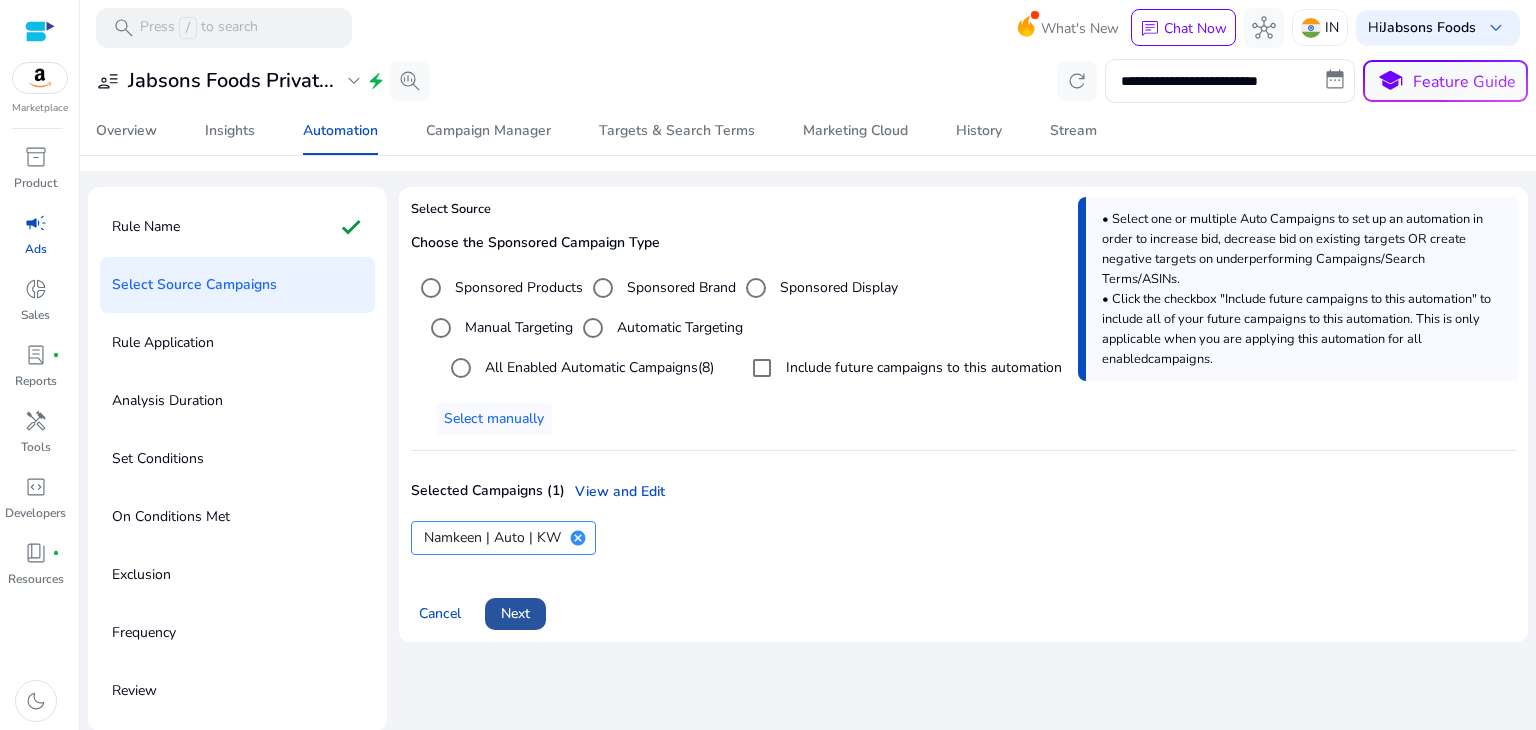 click on "Next" at bounding box center (515, 613) 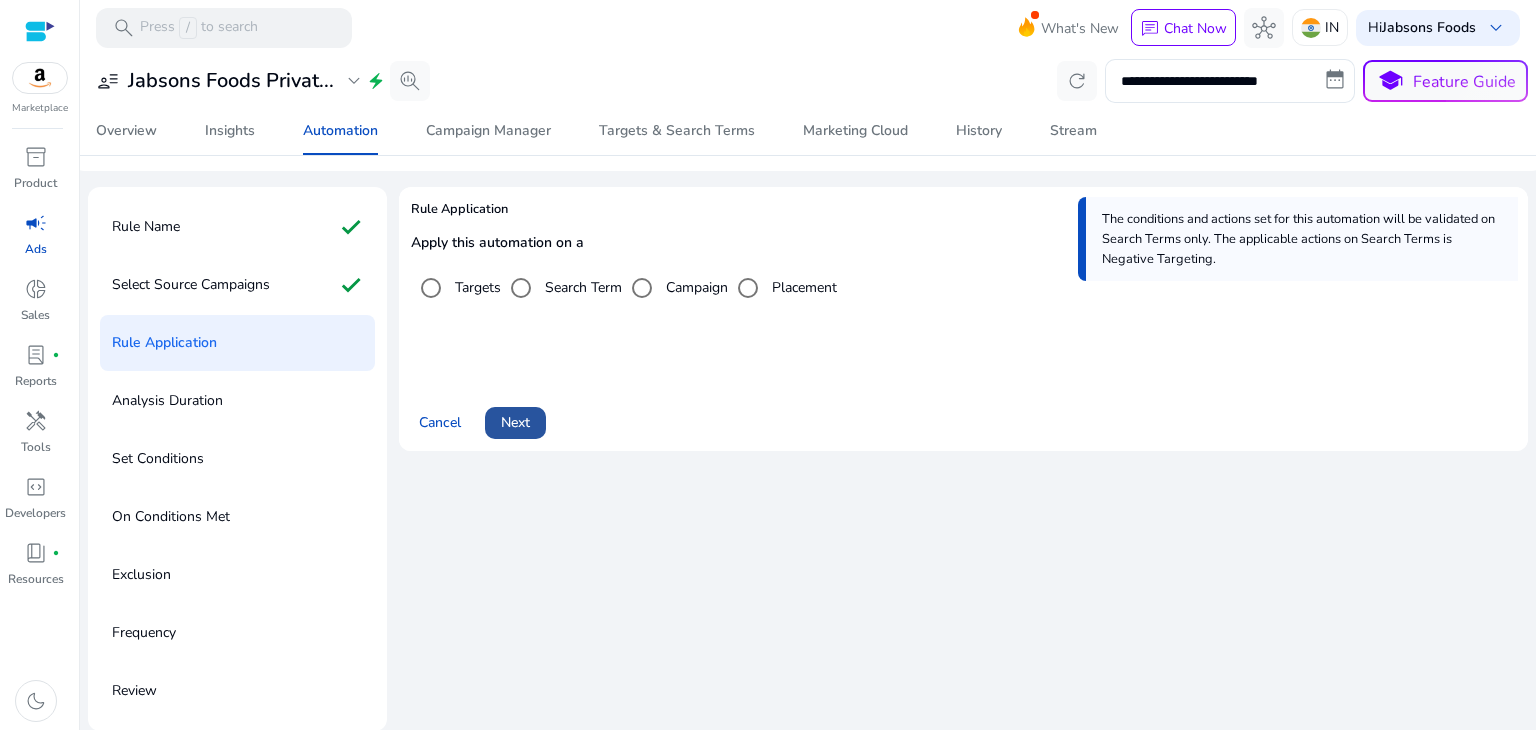 click on "Next" at bounding box center [515, 422] 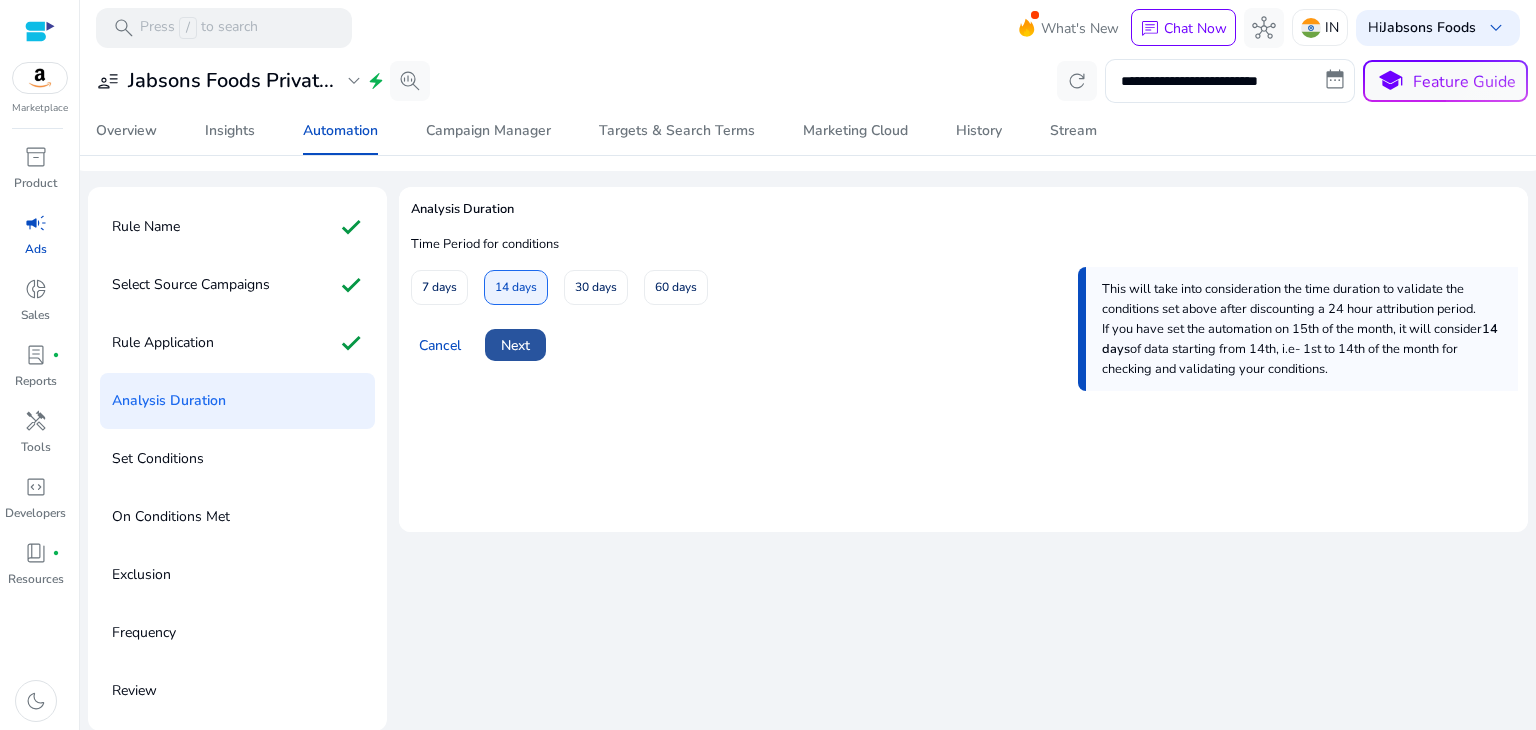 click on "Next" at bounding box center [515, 345] 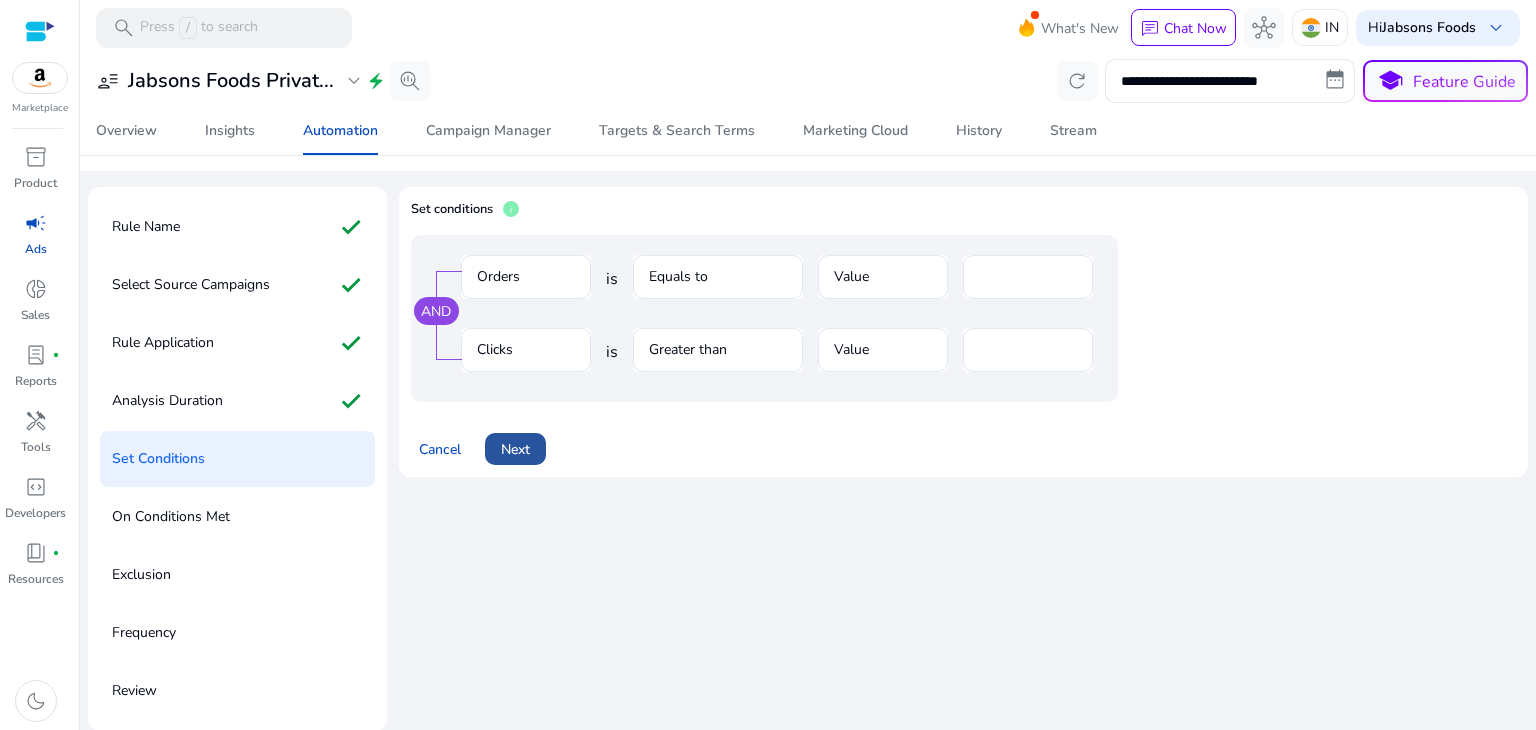 click on "Next" at bounding box center (515, 449) 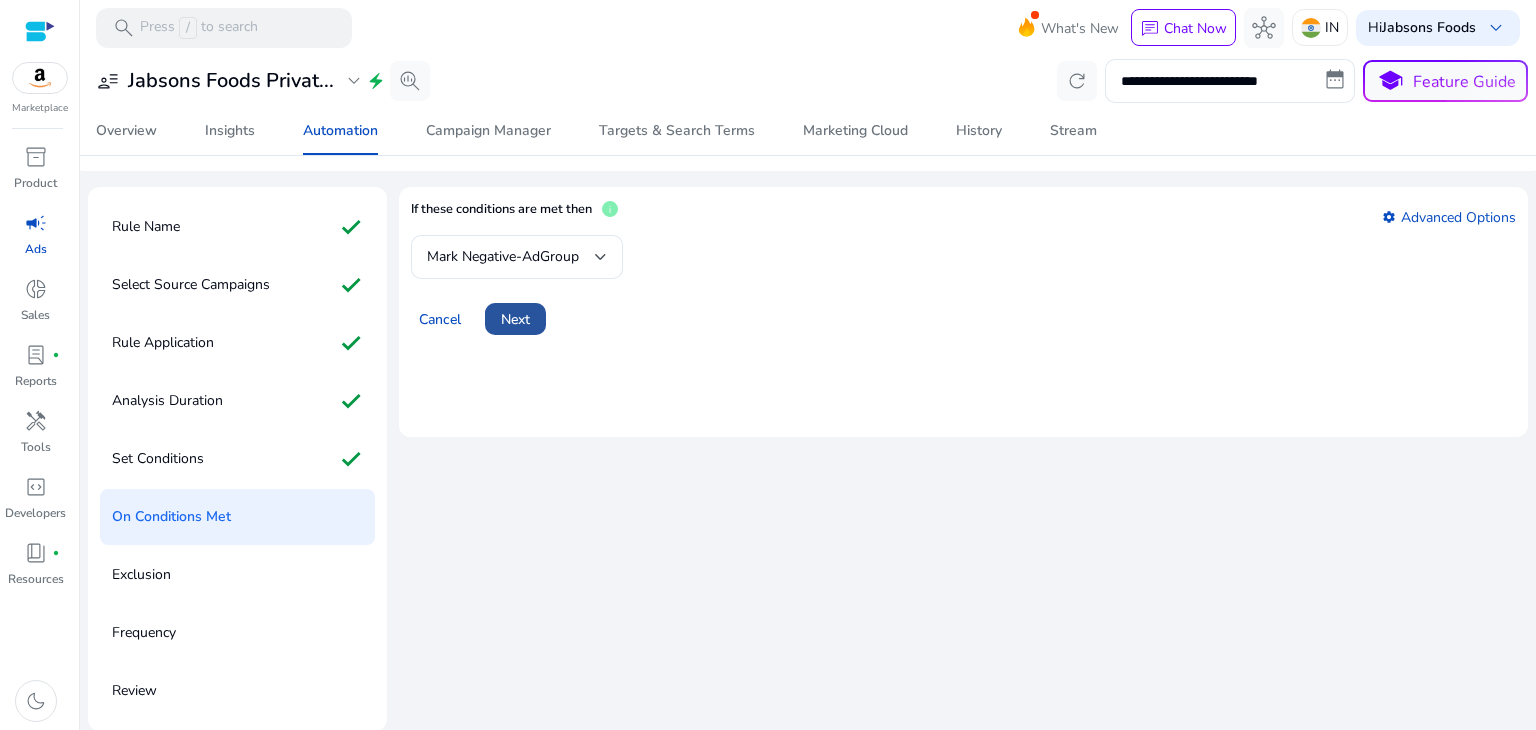 click on "Next" at bounding box center [515, 319] 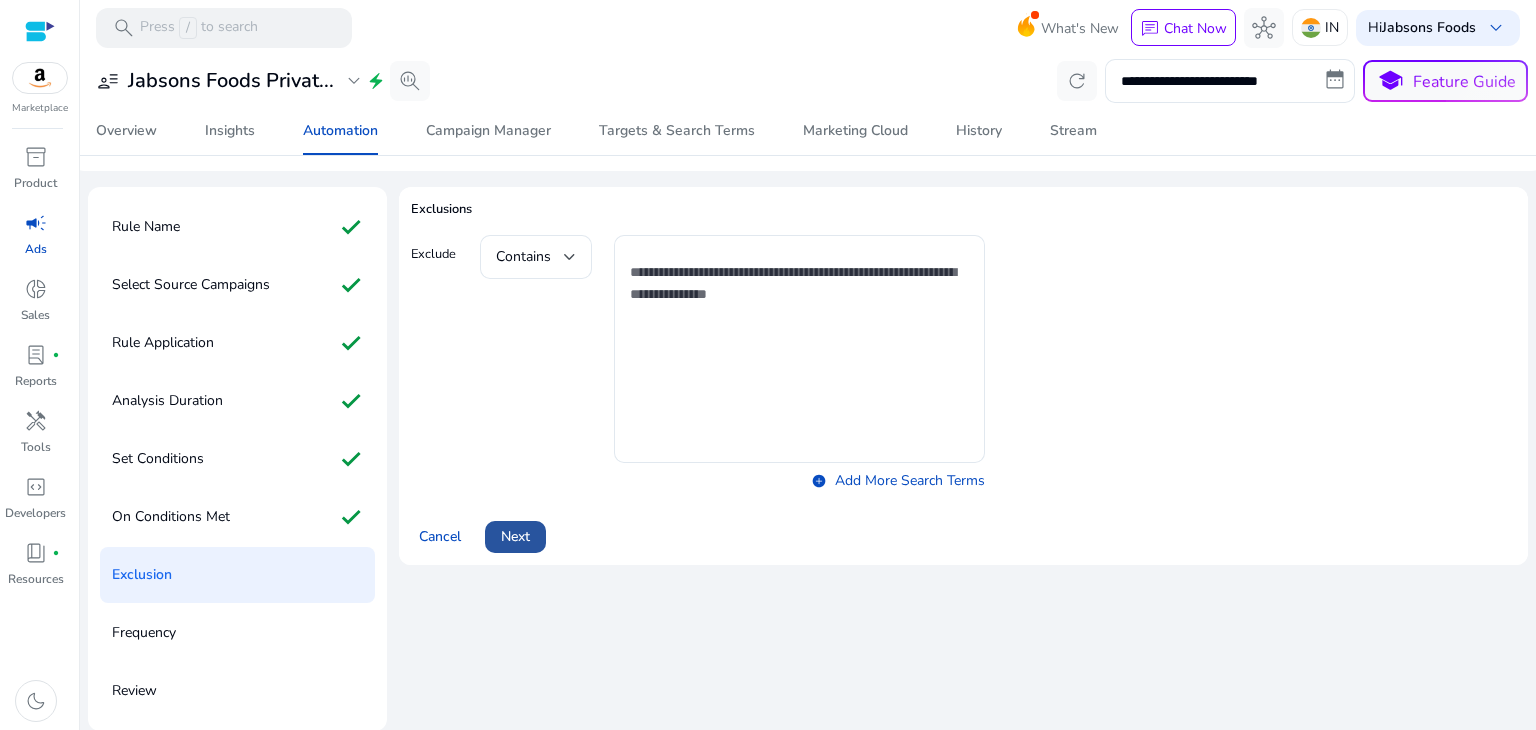 click at bounding box center [515, 537] 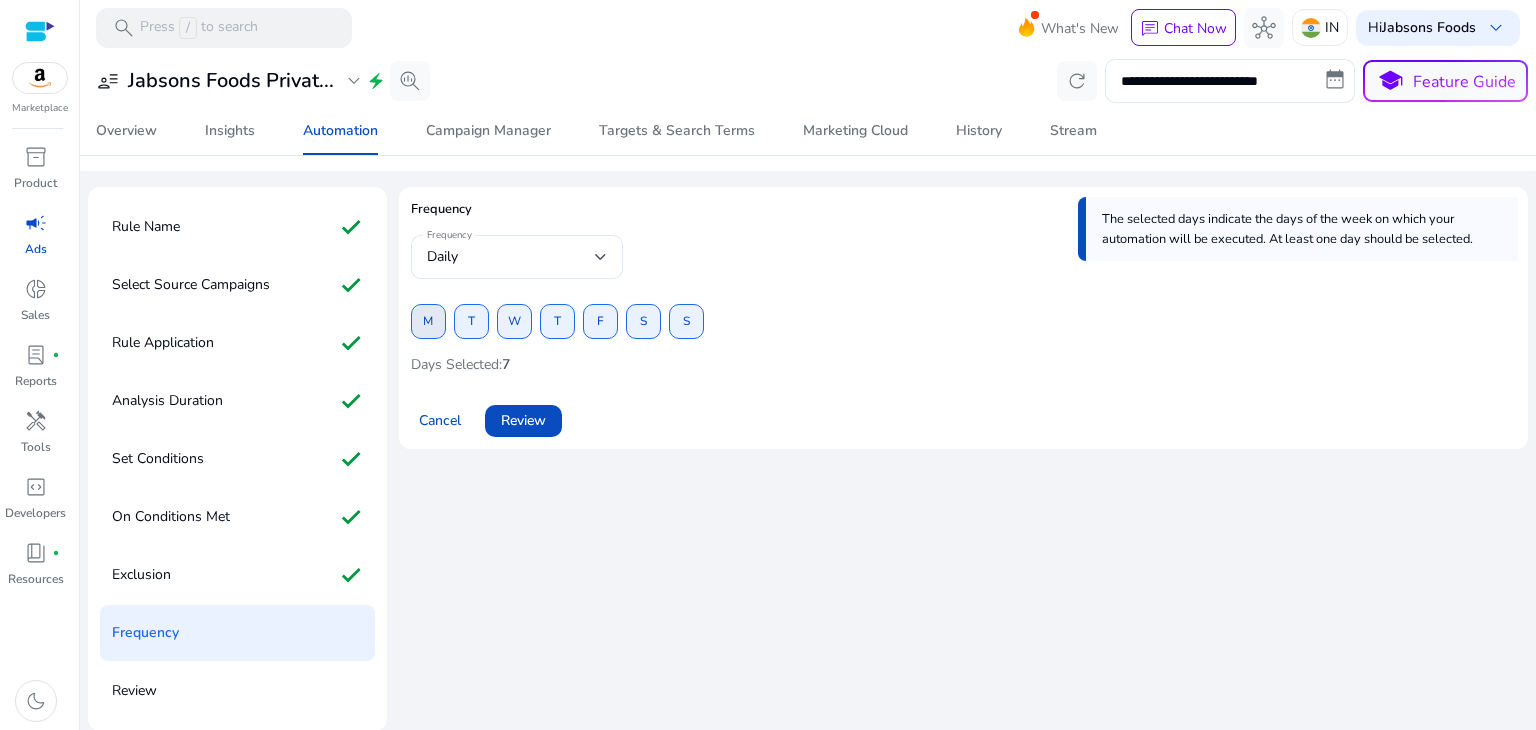 click on "M" at bounding box center (428, 321) 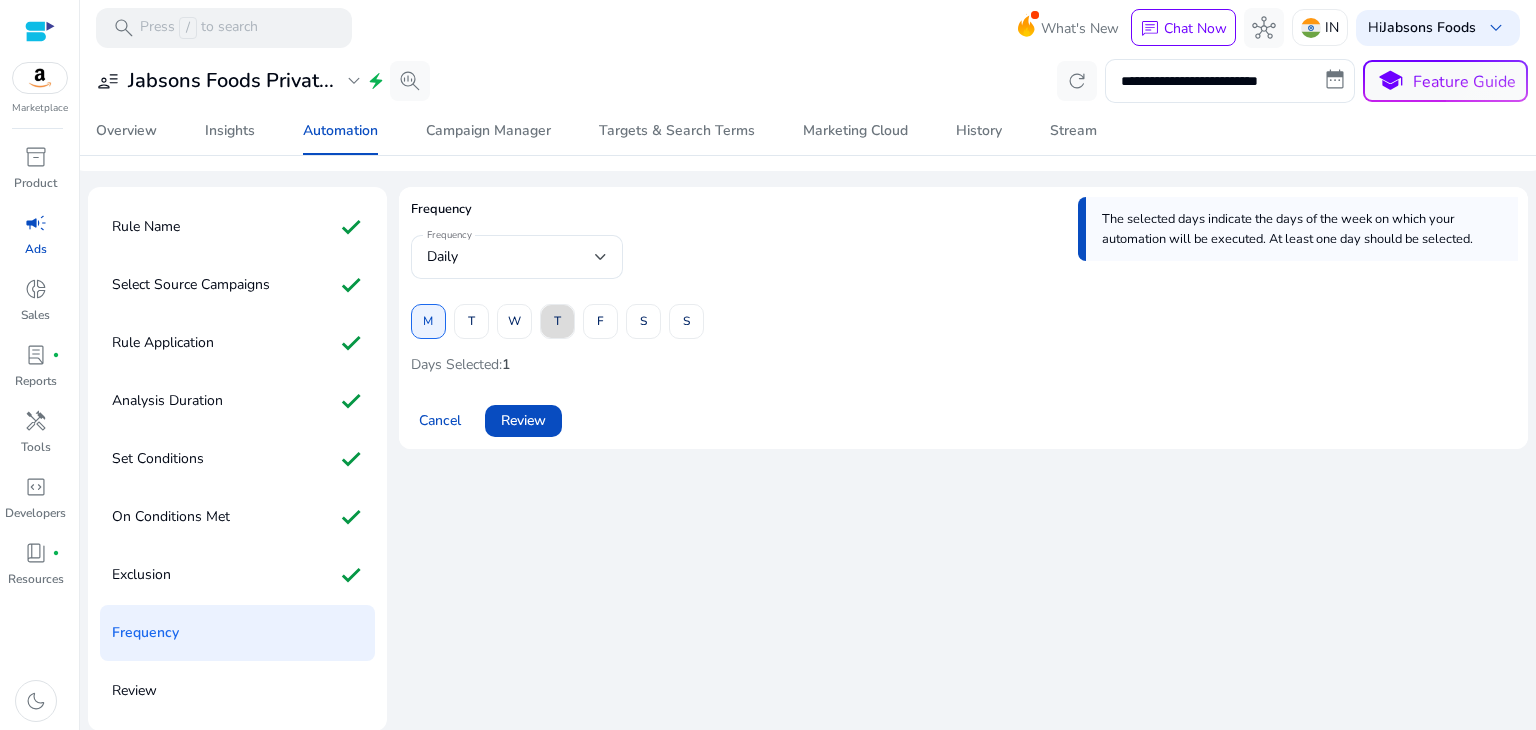 click on "T" at bounding box center [557, 321] 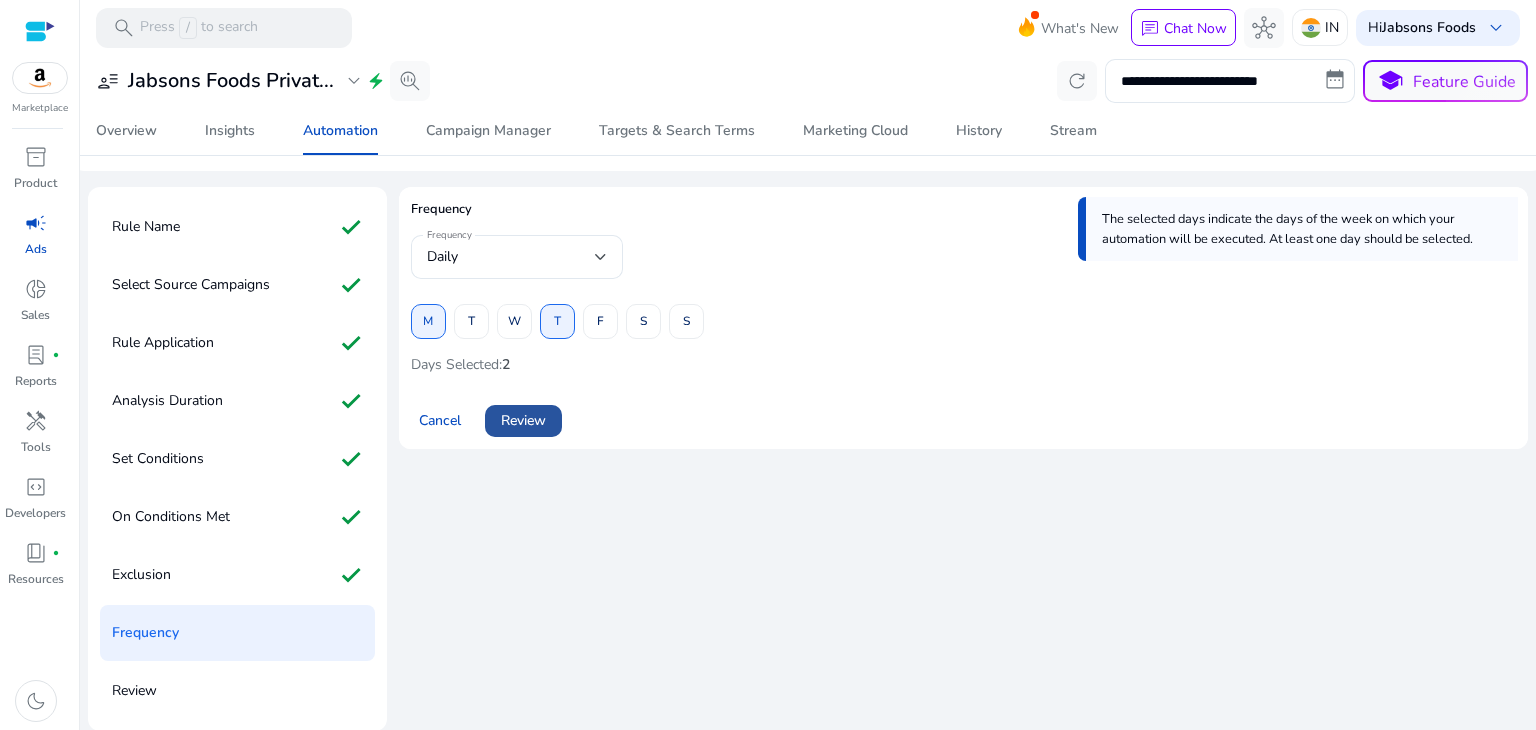 click on "Review" at bounding box center [523, 420] 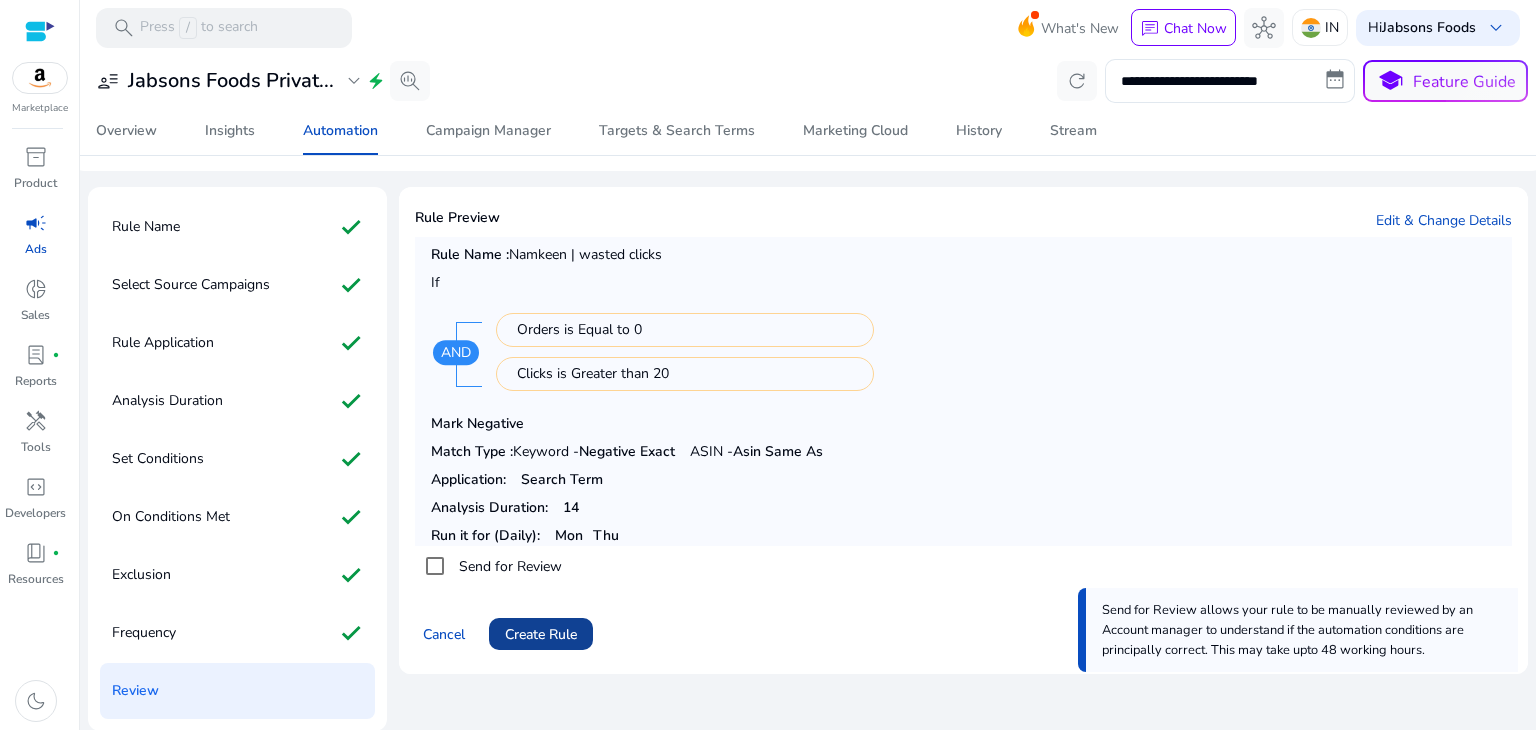 click on "Create Rule" 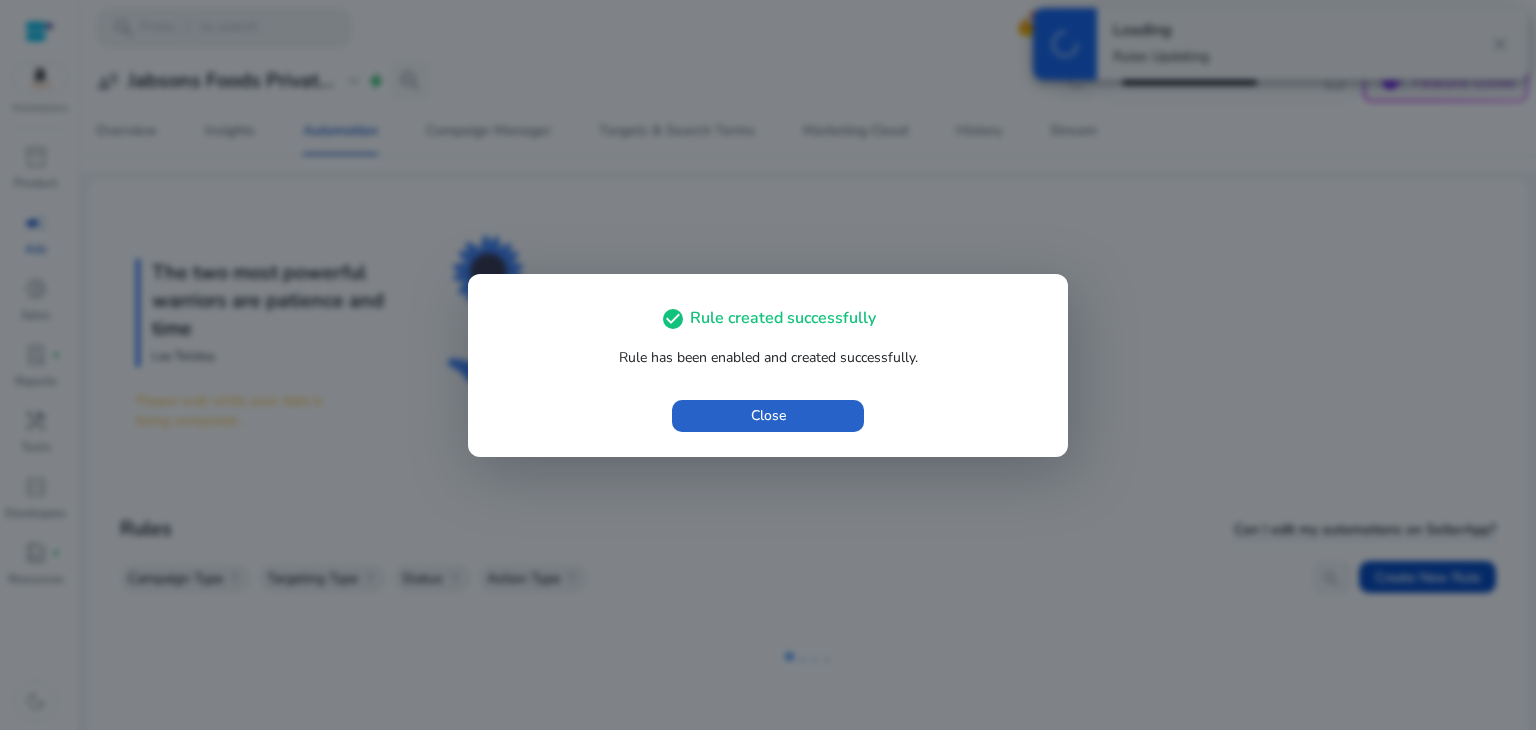 scroll, scrollTop: 0, scrollLeft: 0, axis: both 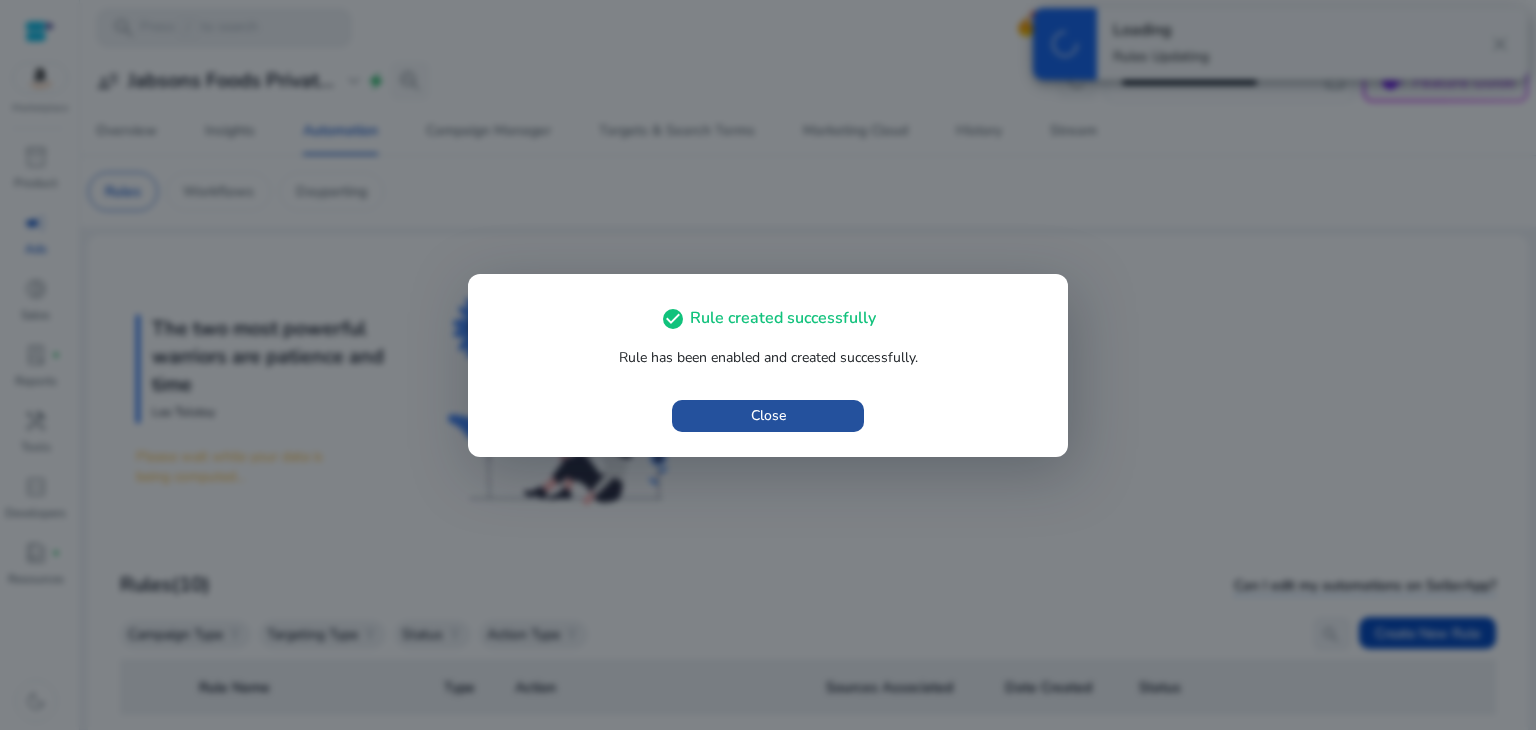click at bounding box center [768, 416] 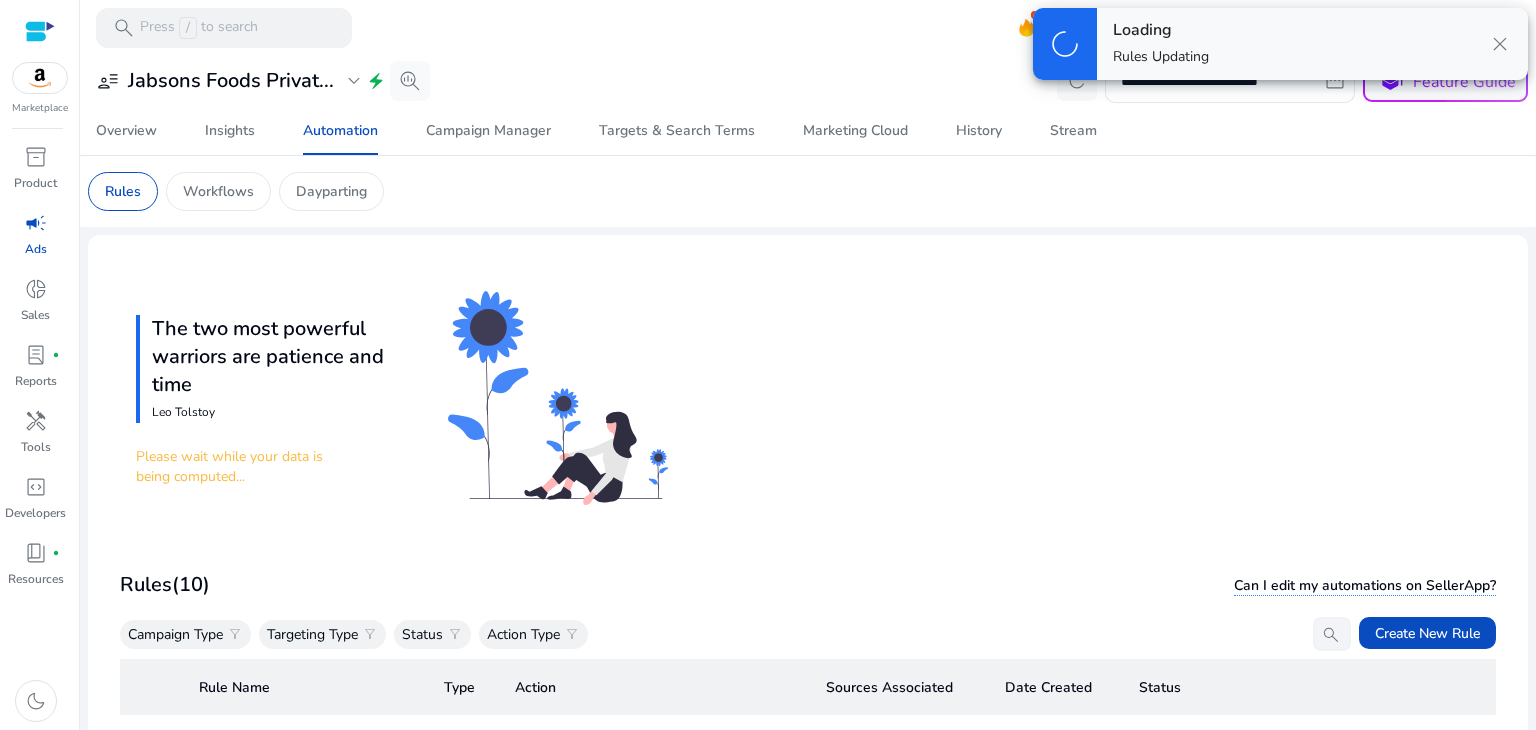 scroll, scrollTop: 69, scrollLeft: 0, axis: vertical 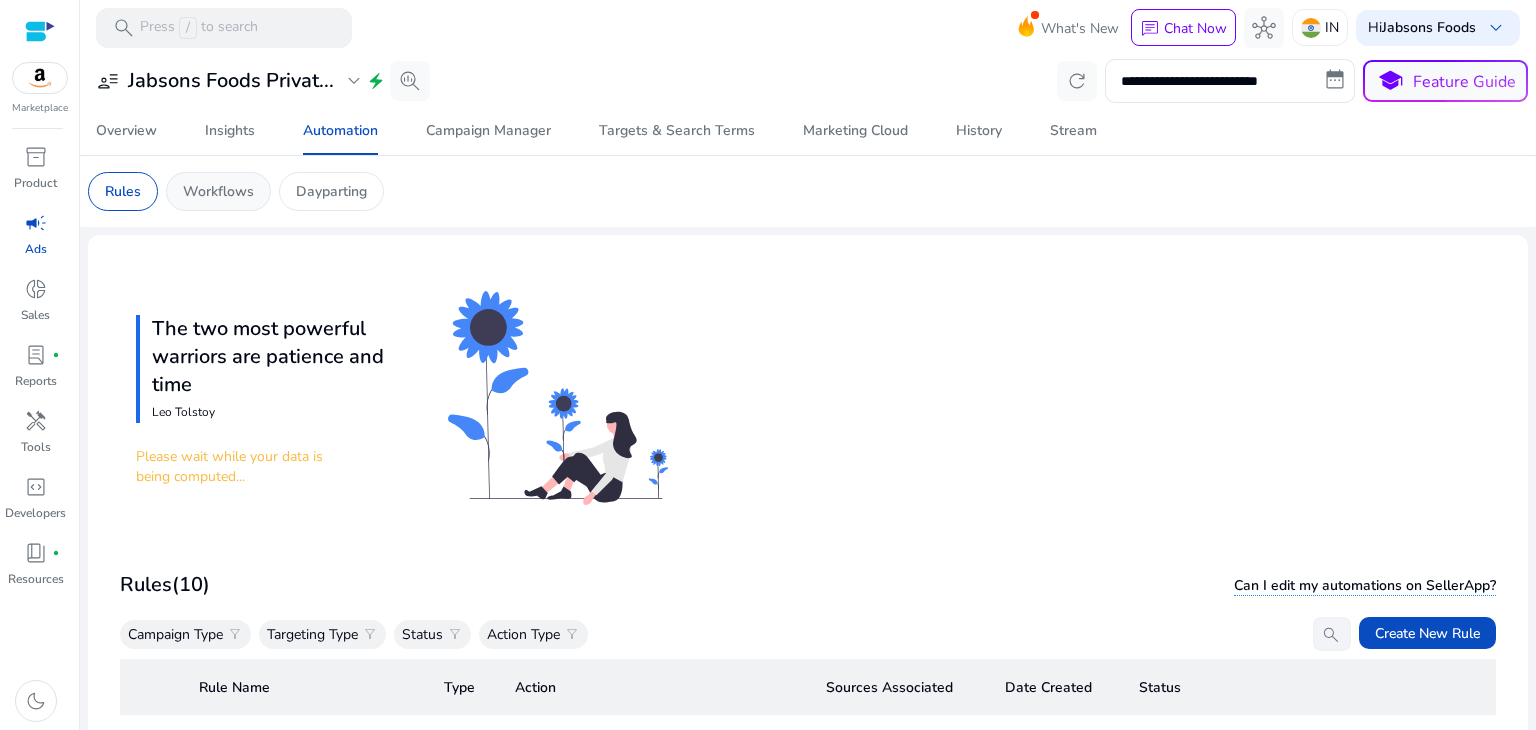 click on "Workflows" 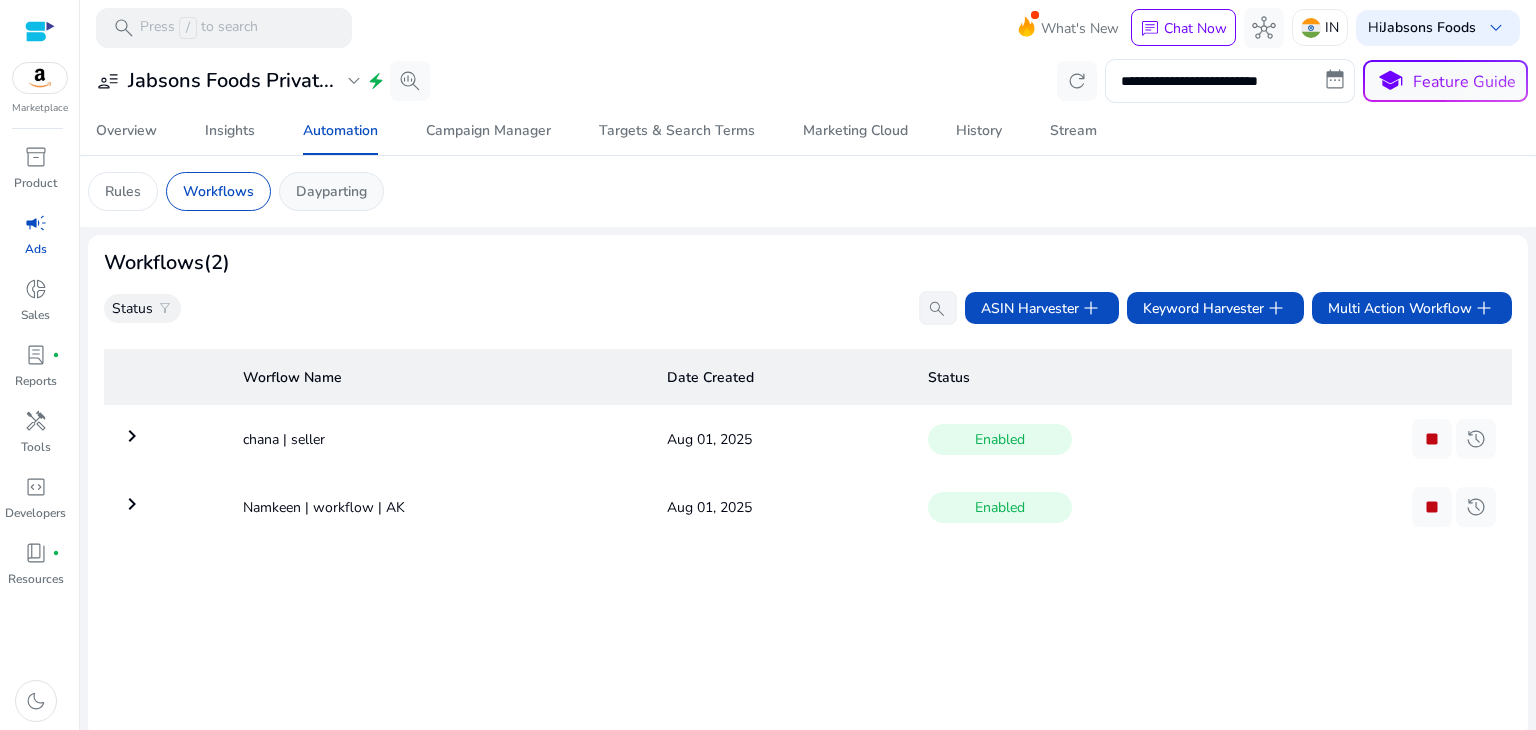click on "Dayparting" 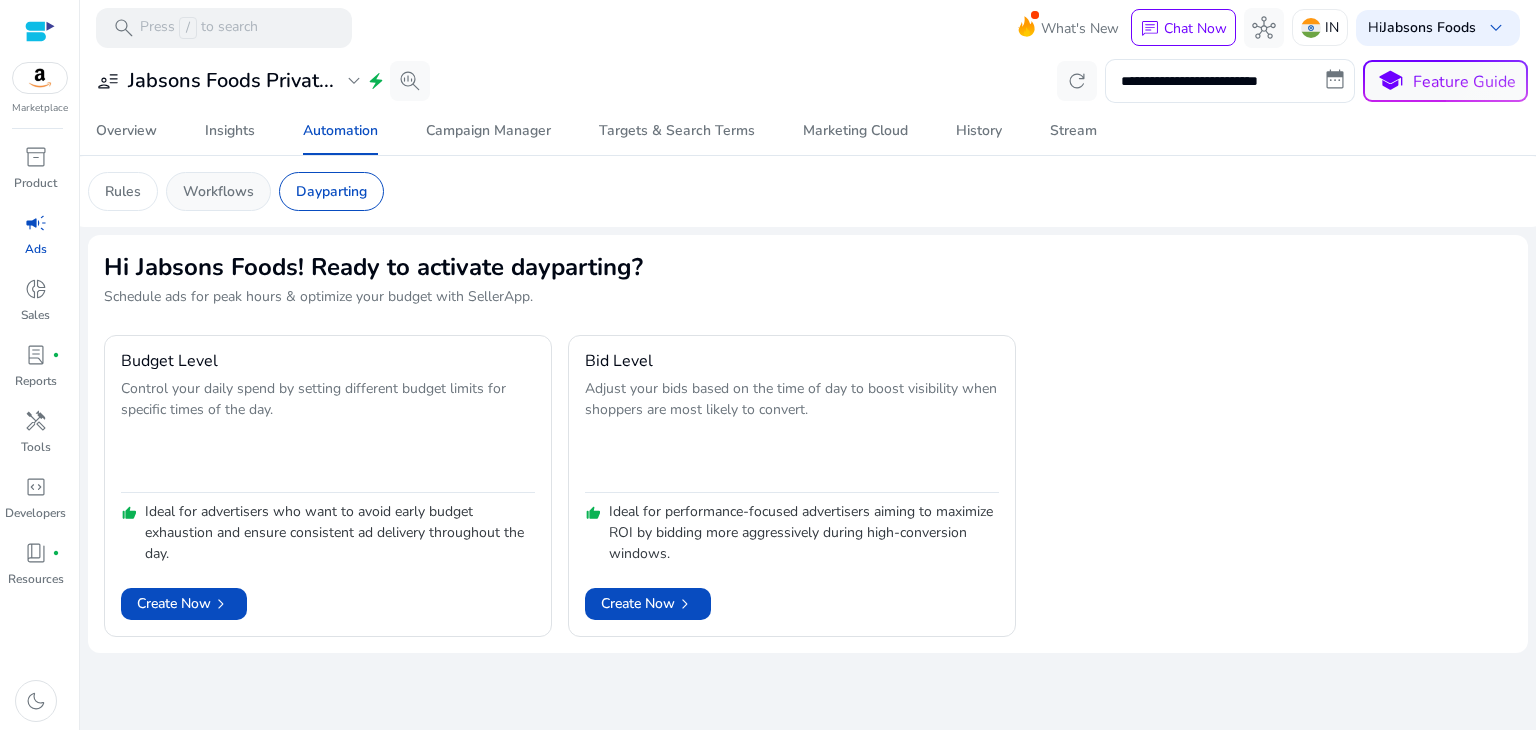 click on "Workflows" 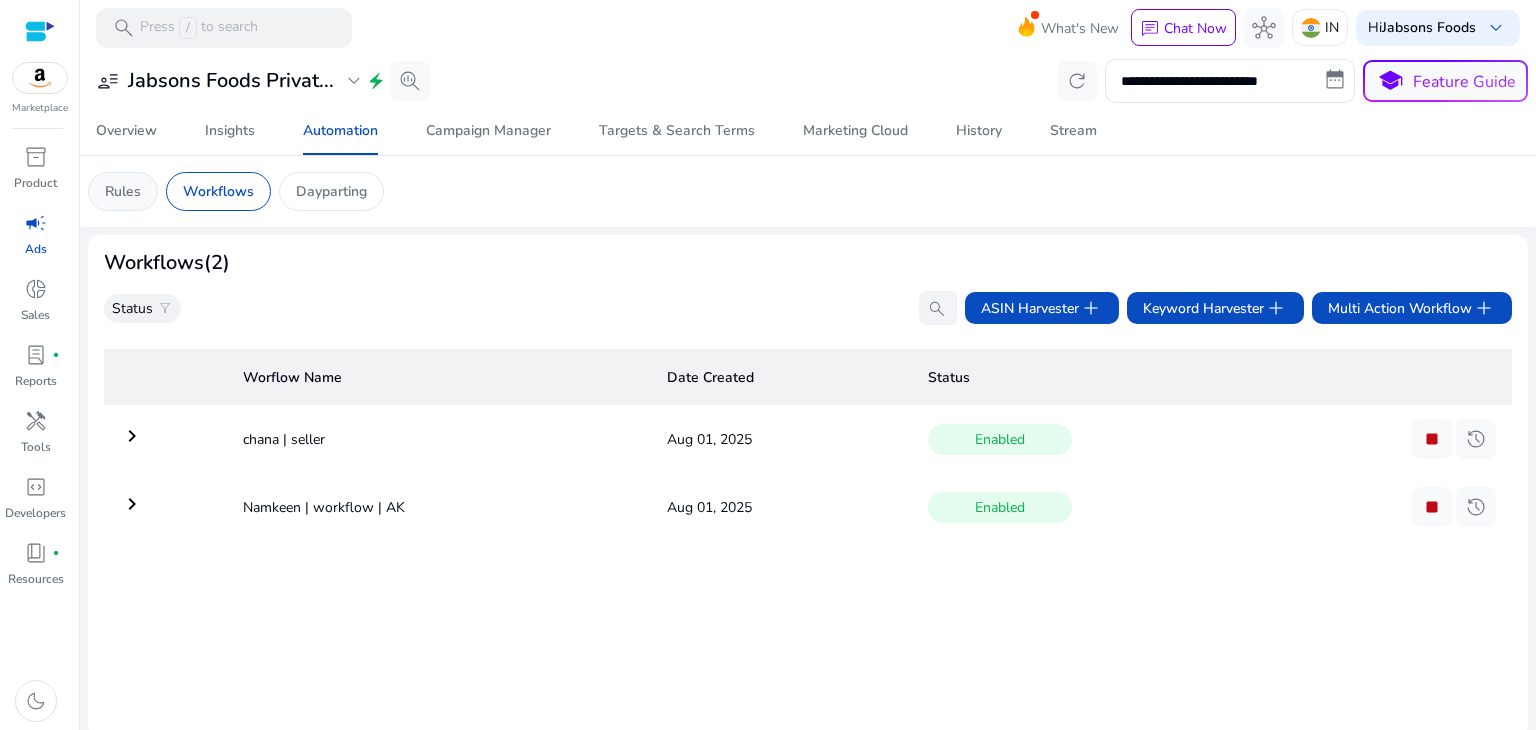 click on "Rules" 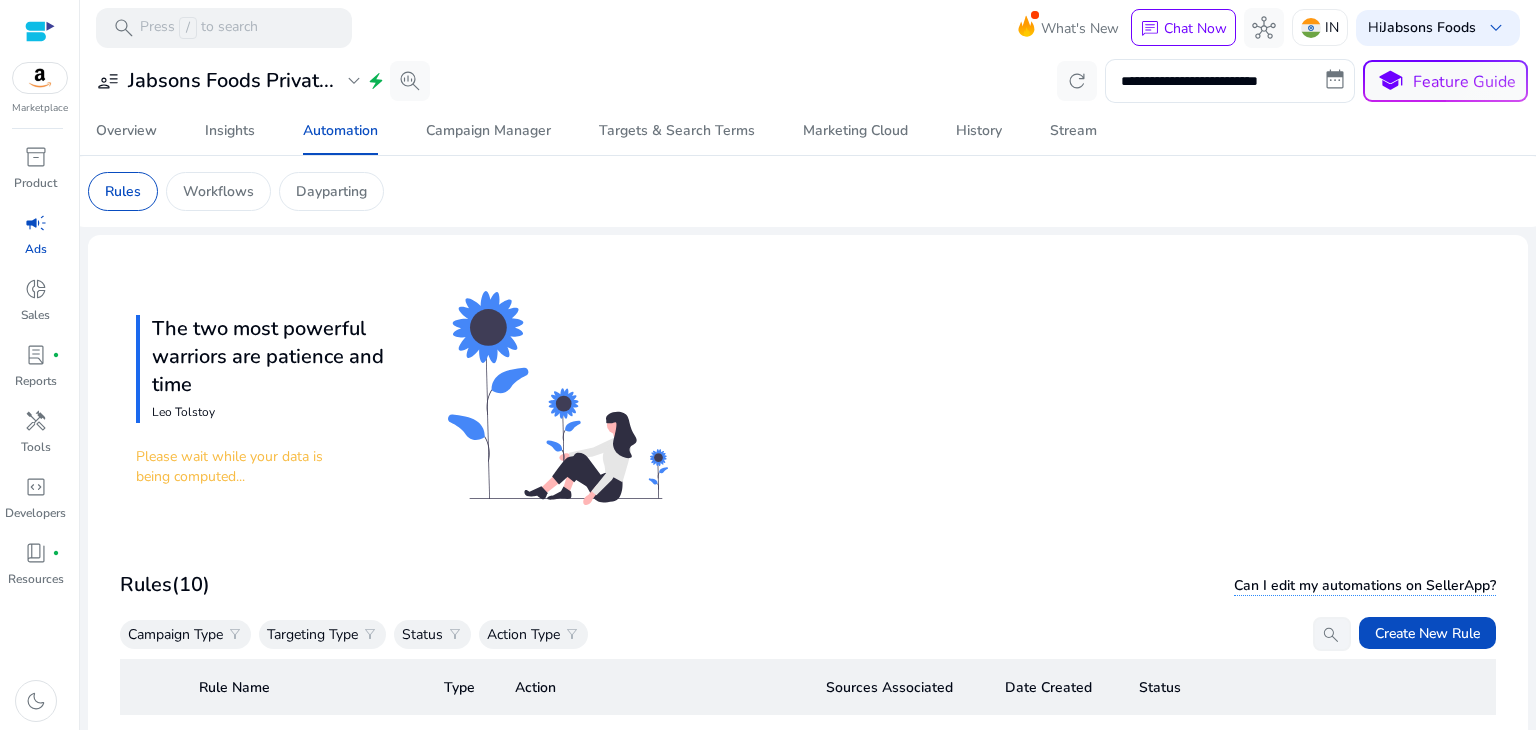 scroll, scrollTop: 72, scrollLeft: 0, axis: vertical 